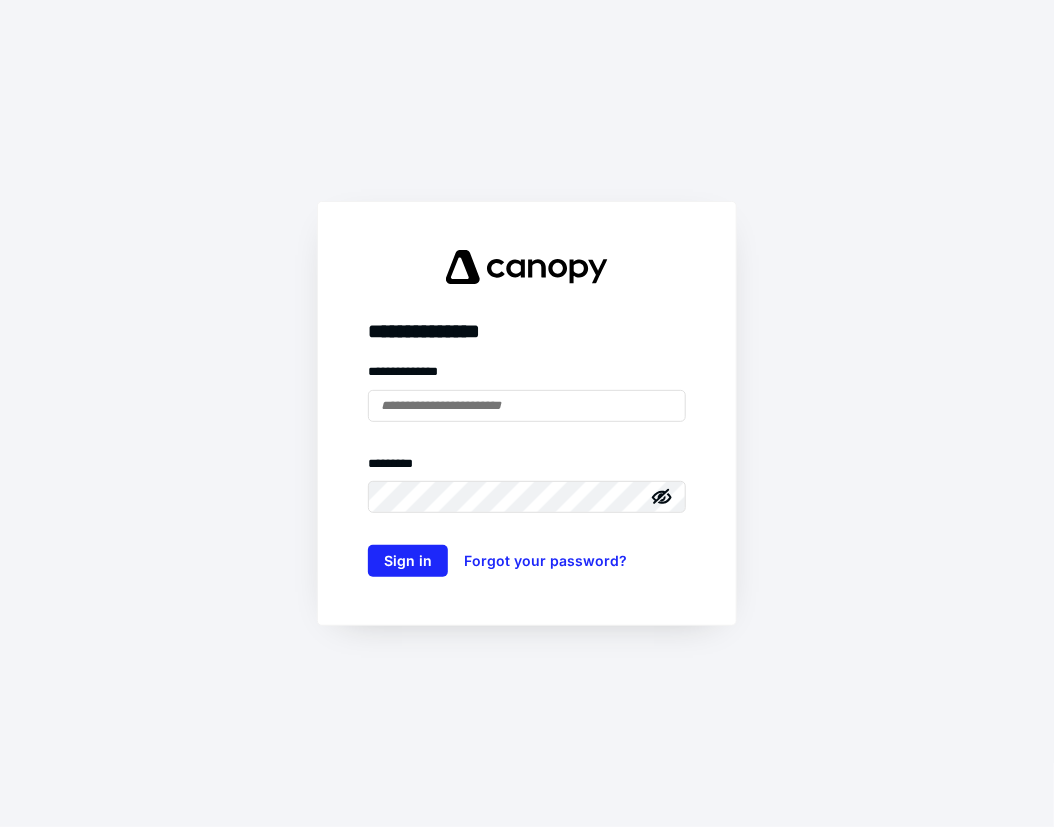 scroll, scrollTop: 0, scrollLeft: 0, axis: both 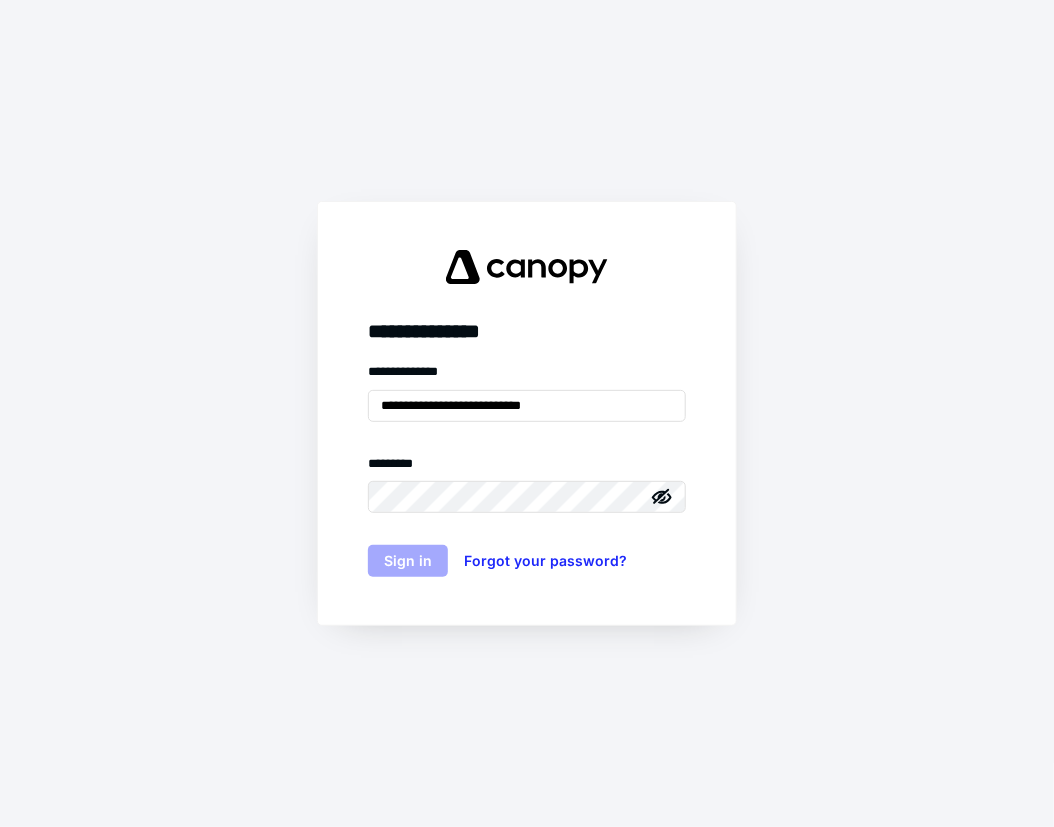 click on "Sign in" at bounding box center (408, 561) 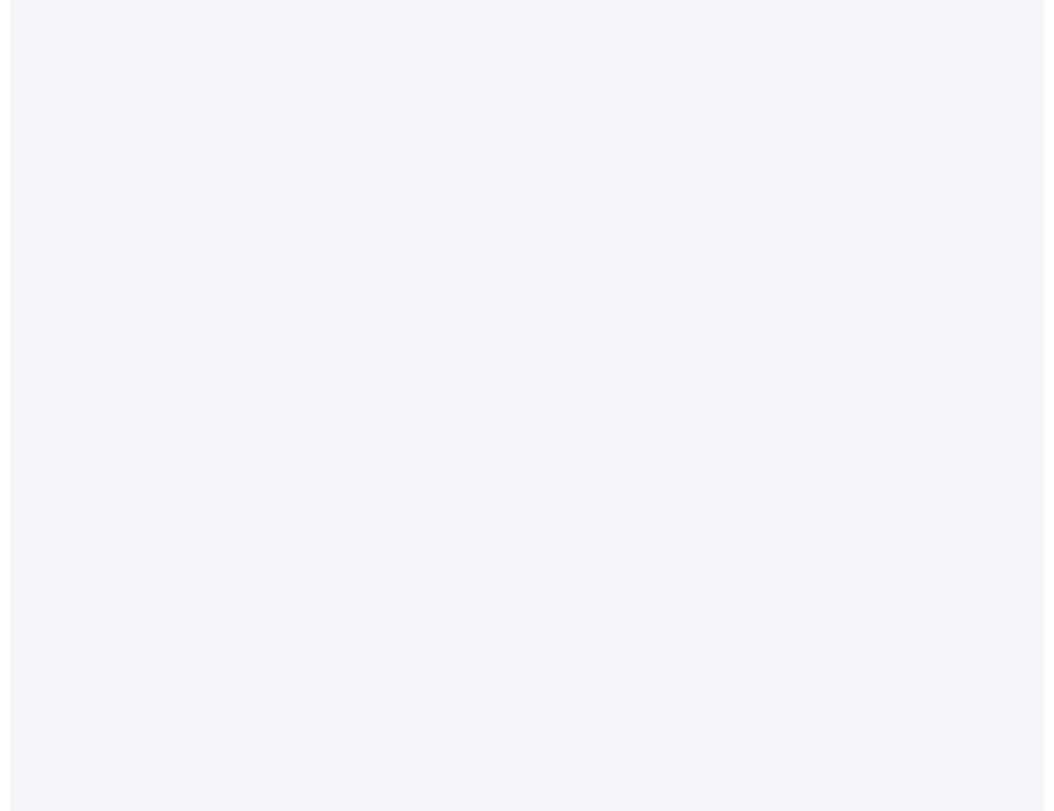 scroll, scrollTop: 0, scrollLeft: 0, axis: both 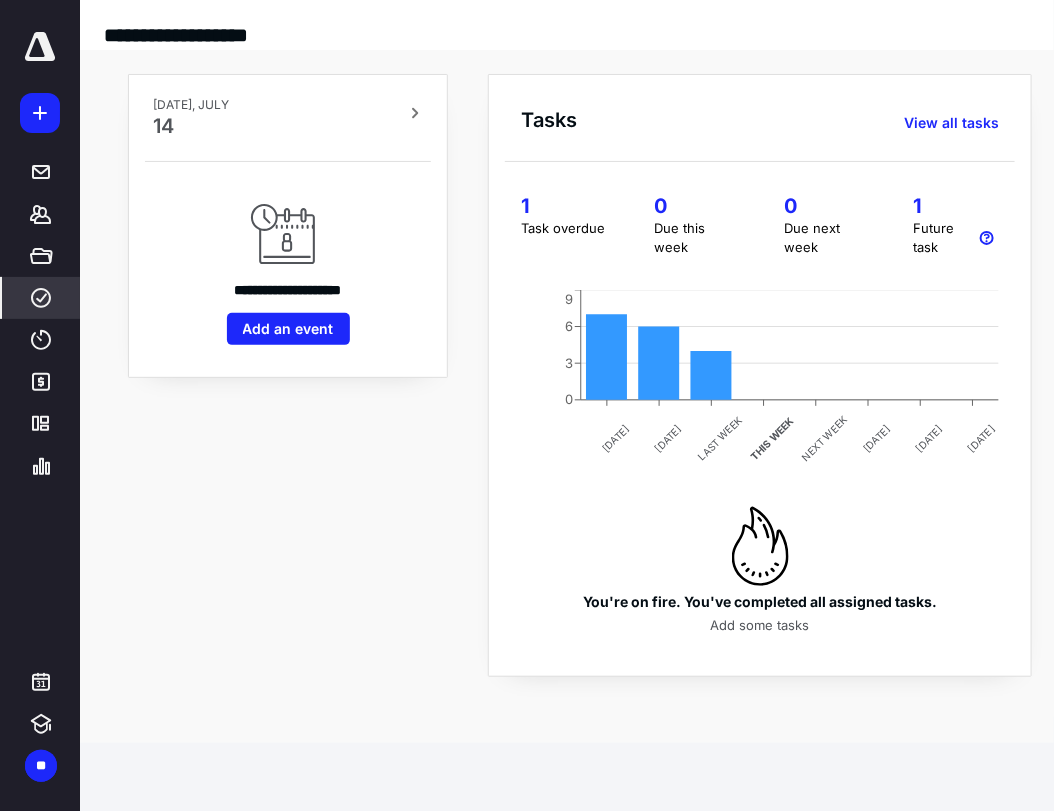 click on "****" at bounding box center [41, 298] 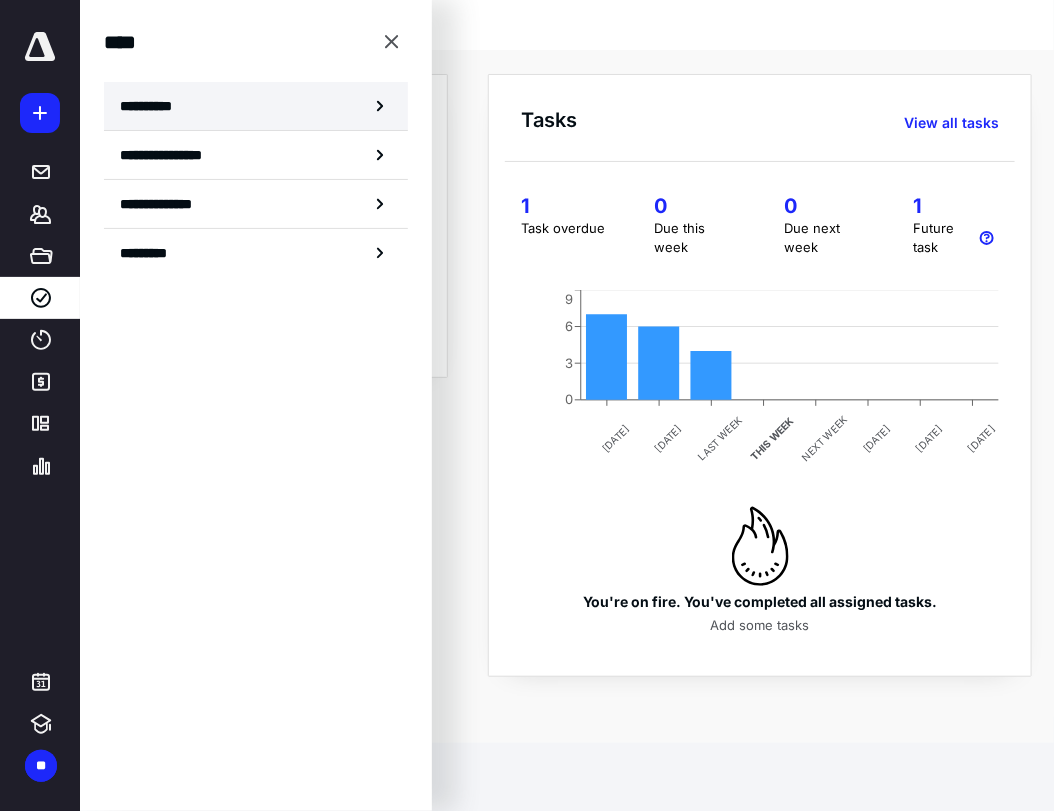 click on "**********" at bounding box center [256, 106] 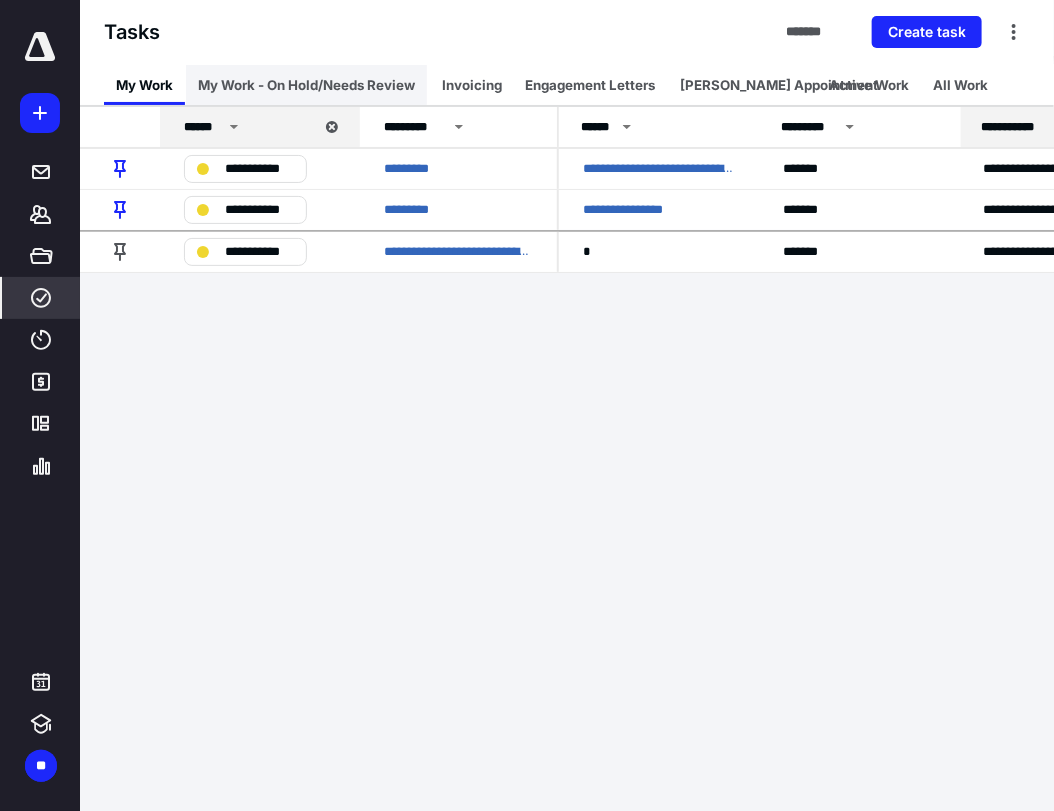 click on "My Work - On Hold/Needs Review" at bounding box center (306, 85) 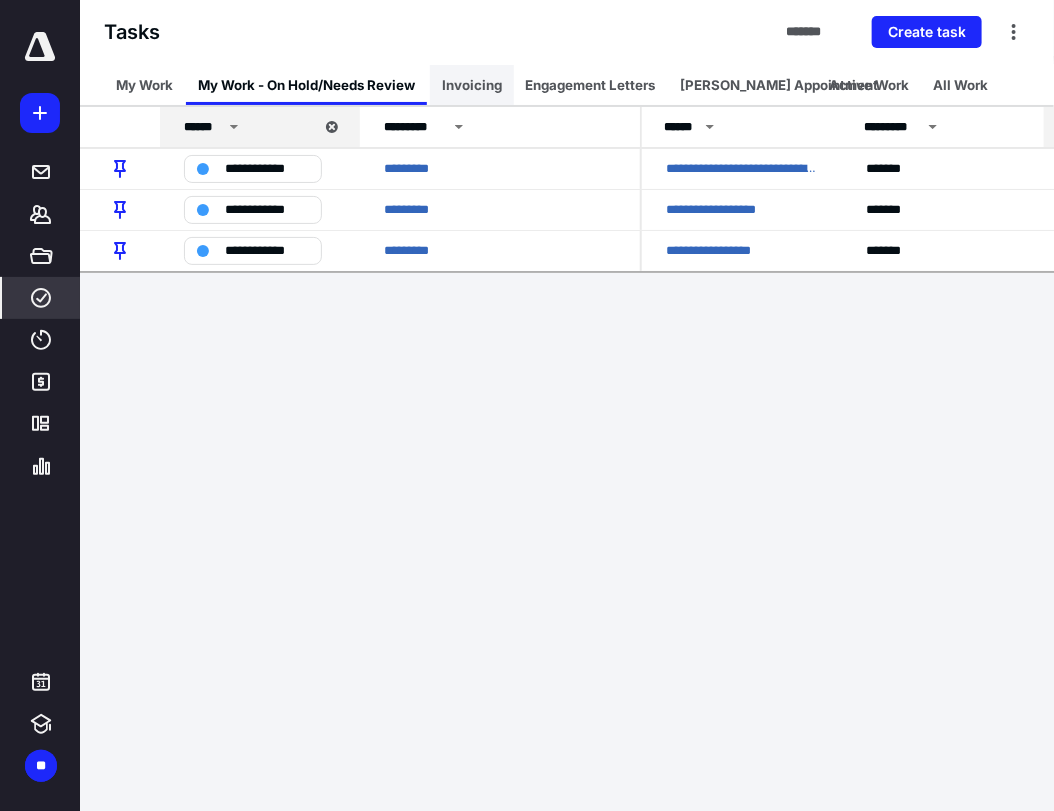 click on "Invoicing" at bounding box center (472, 85) 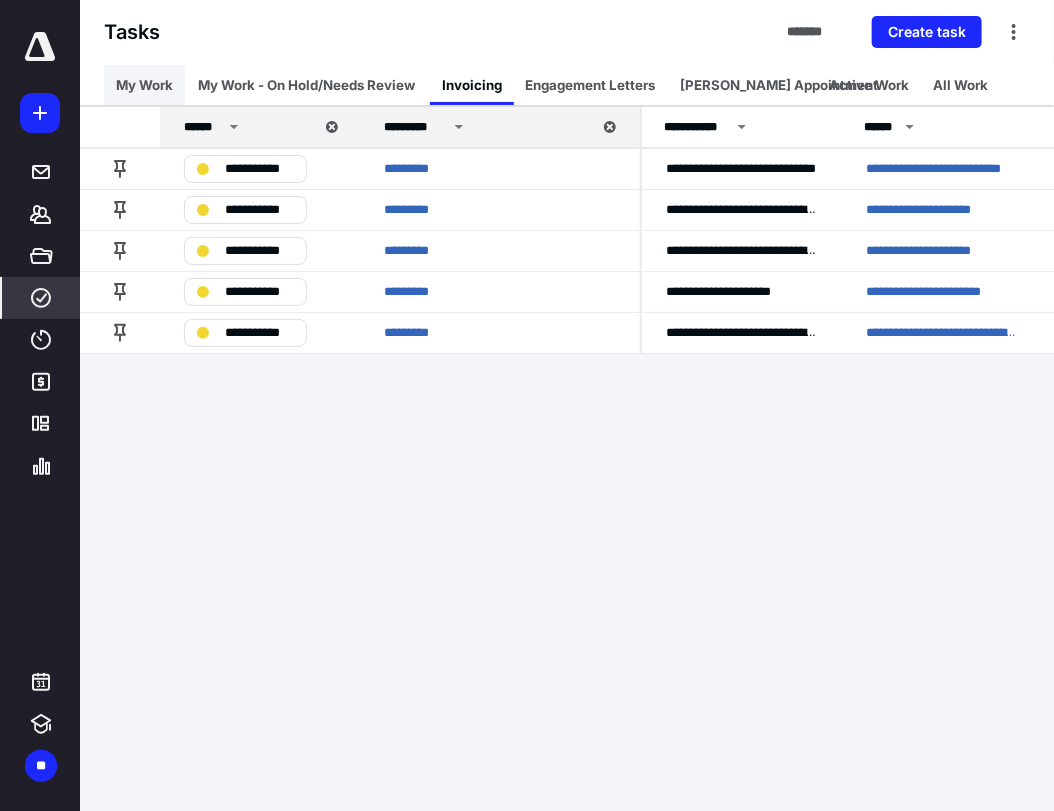 click on "My Work" at bounding box center (144, 85) 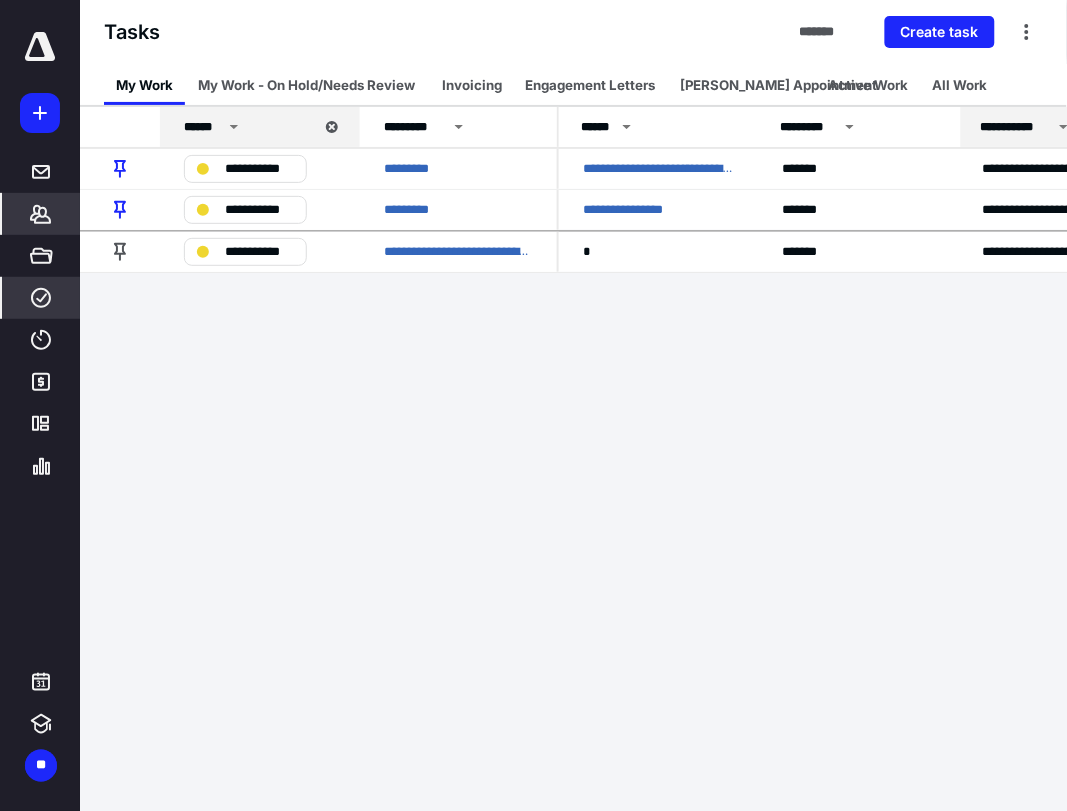 click on "*******" at bounding box center (41, 214) 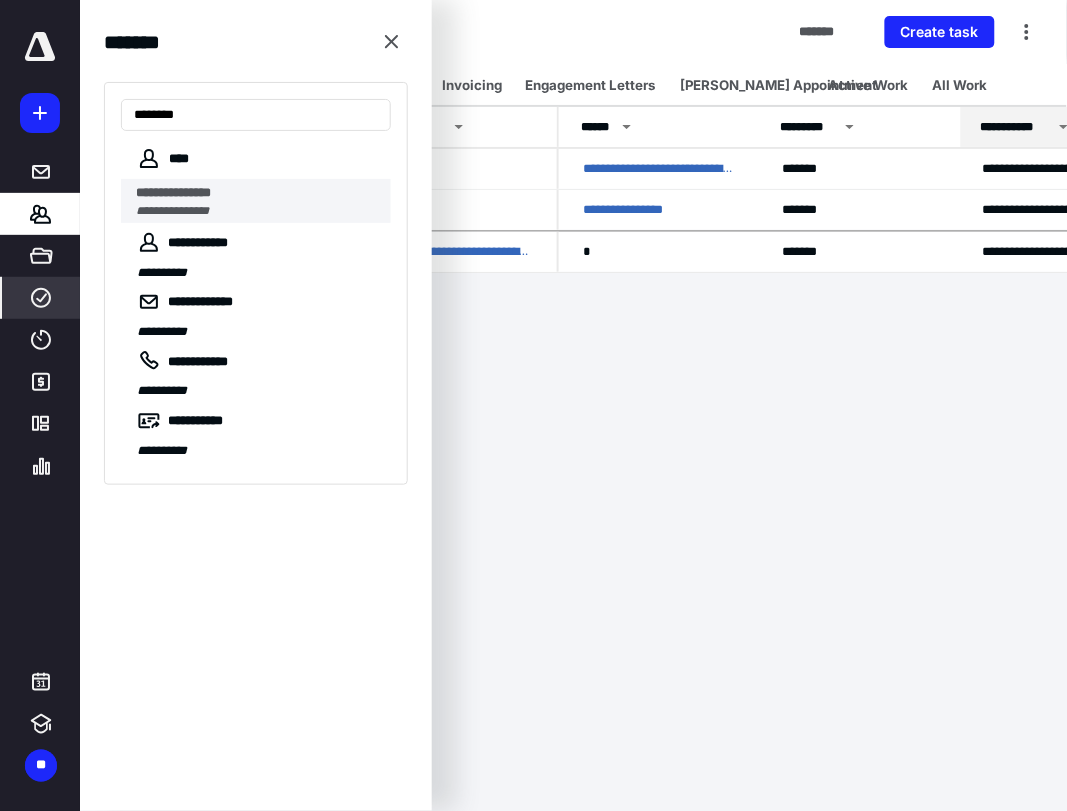 type on "********" 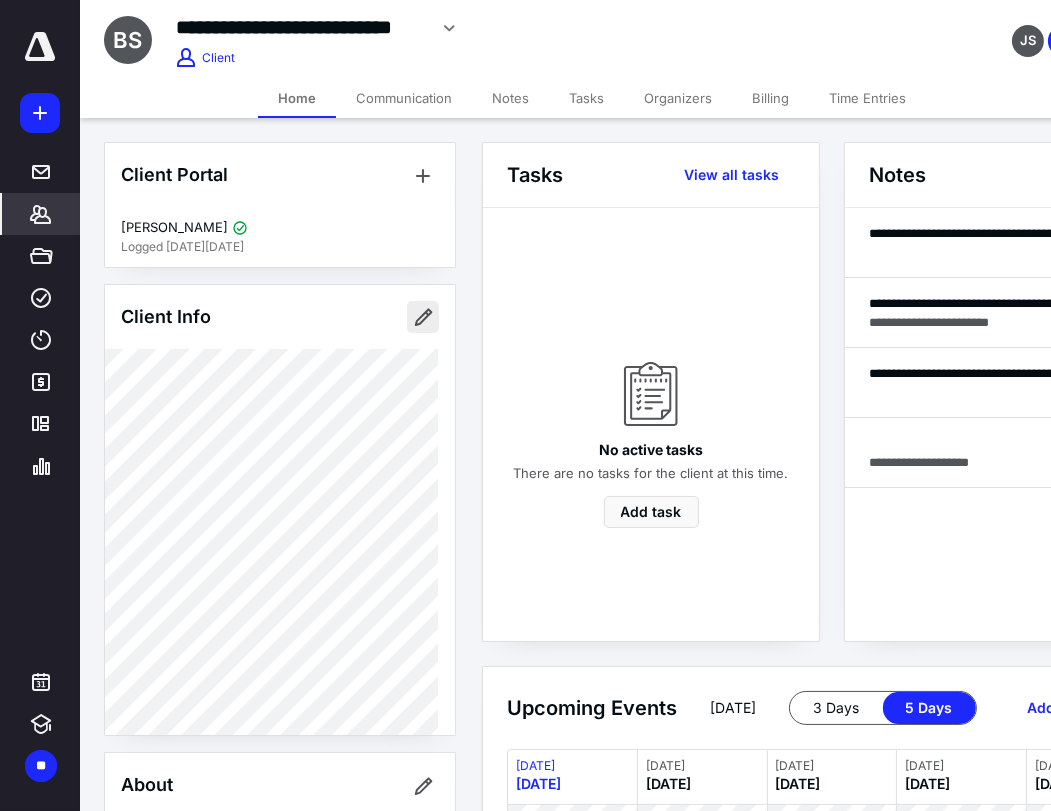 click at bounding box center (423, 317) 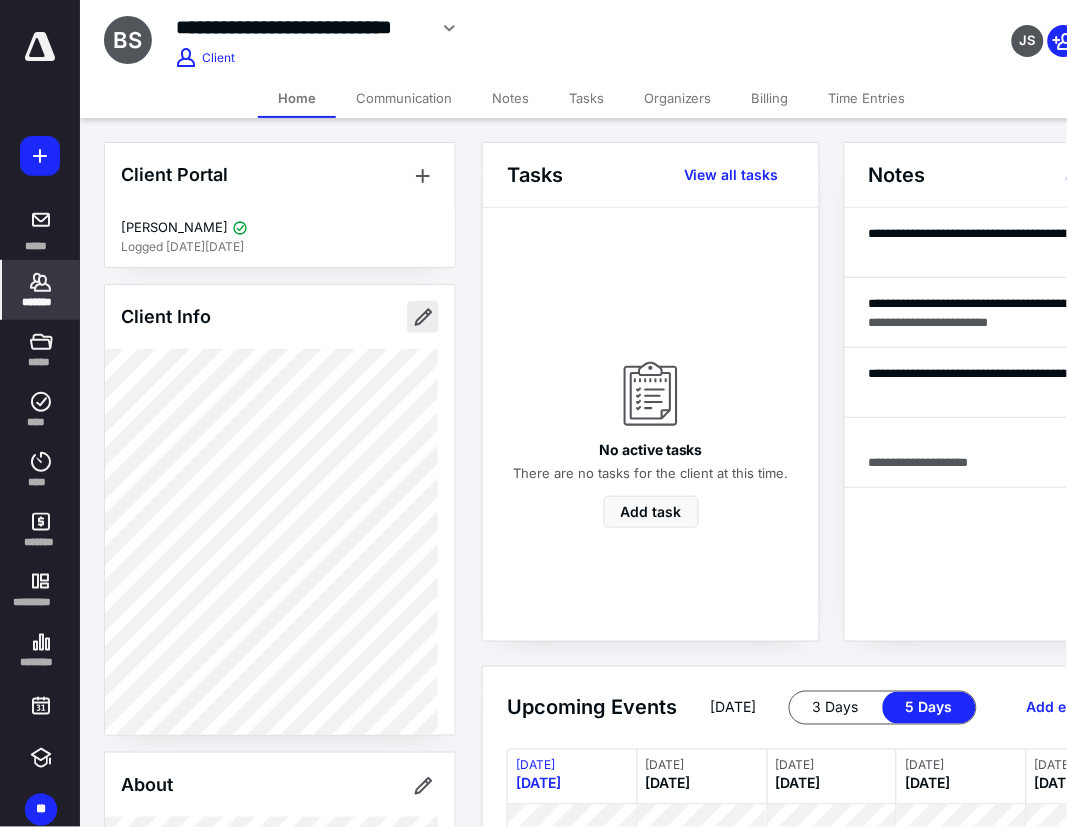 type on "*********" 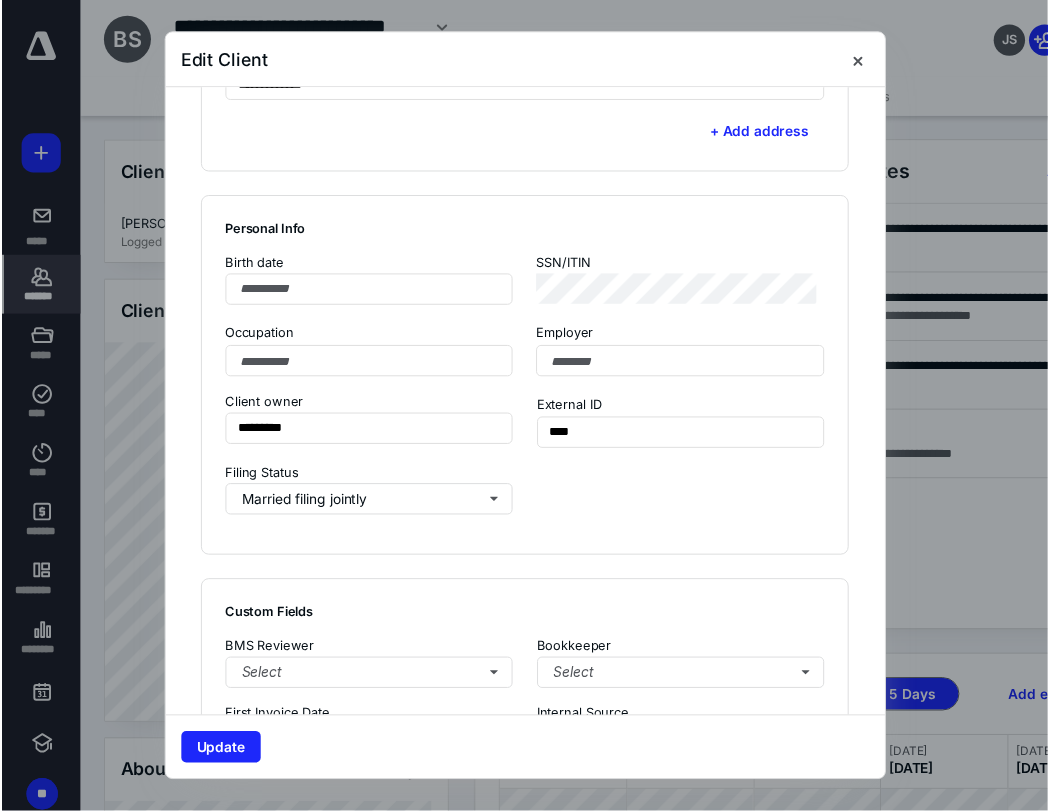 scroll, scrollTop: 1666, scrollLeft: 0, axis: vertical 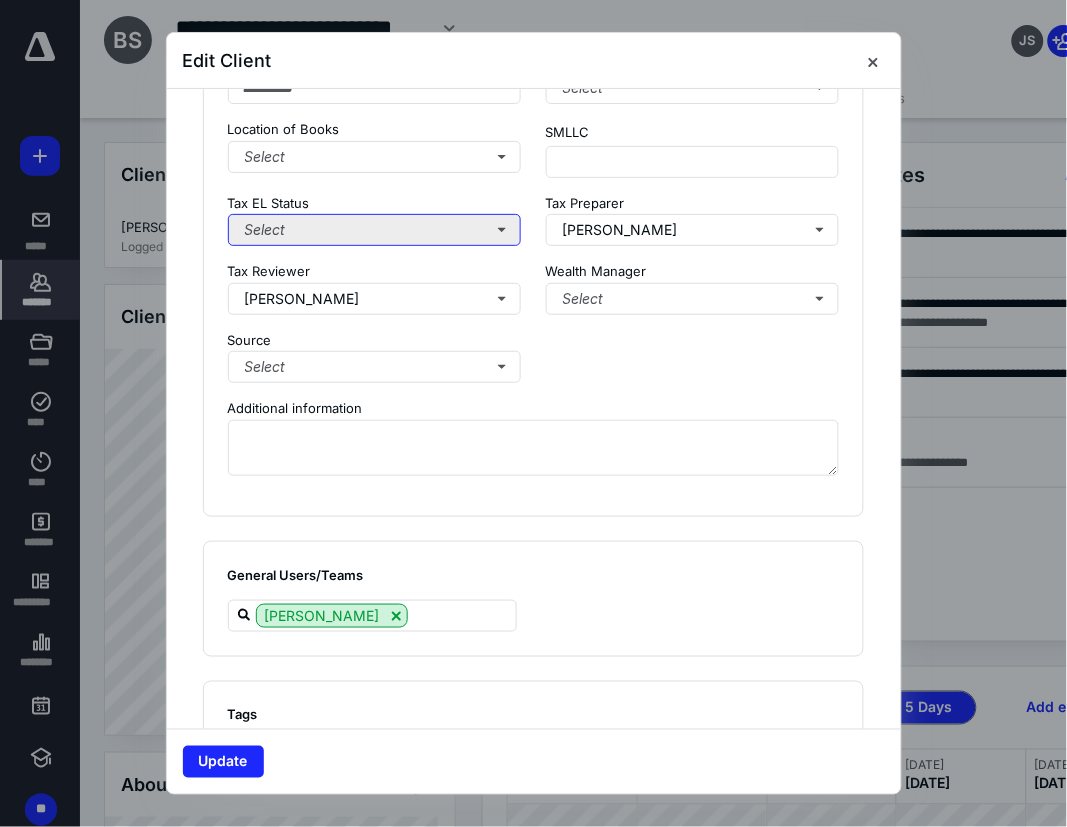 click on "Select" at bounding box center (375, 230) 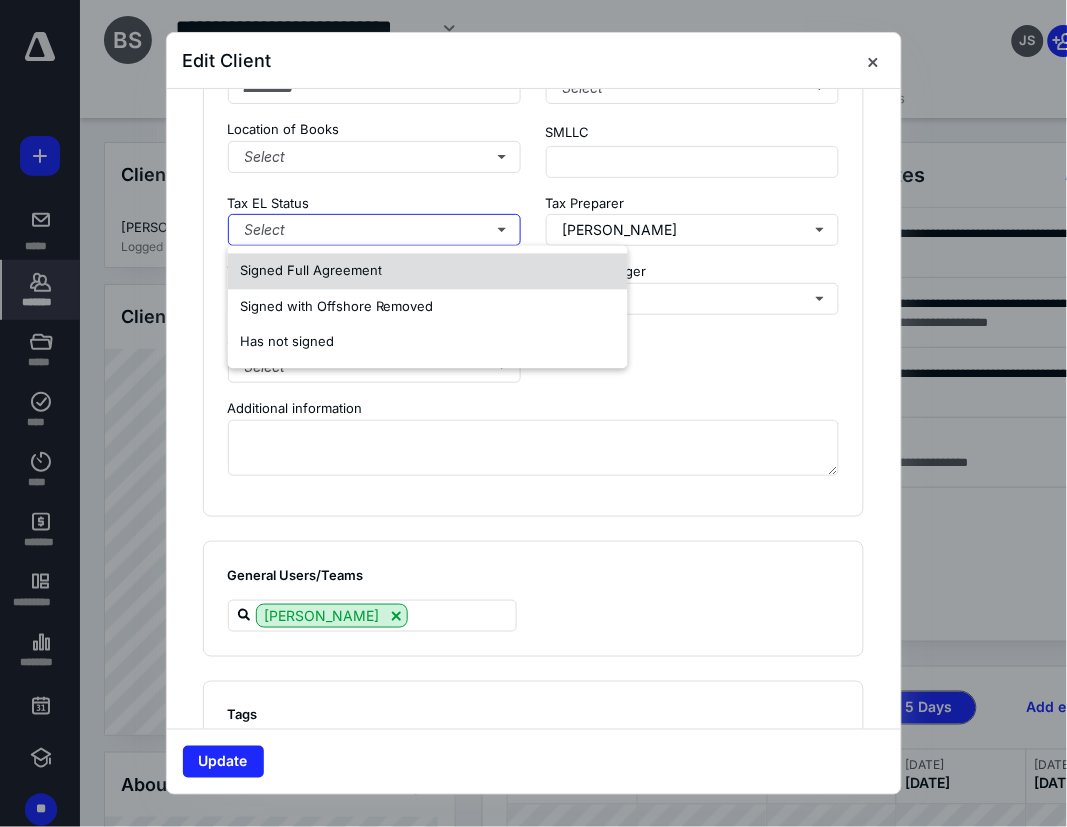click on "Signed Full Agreement" at bounding box center [428, 272] 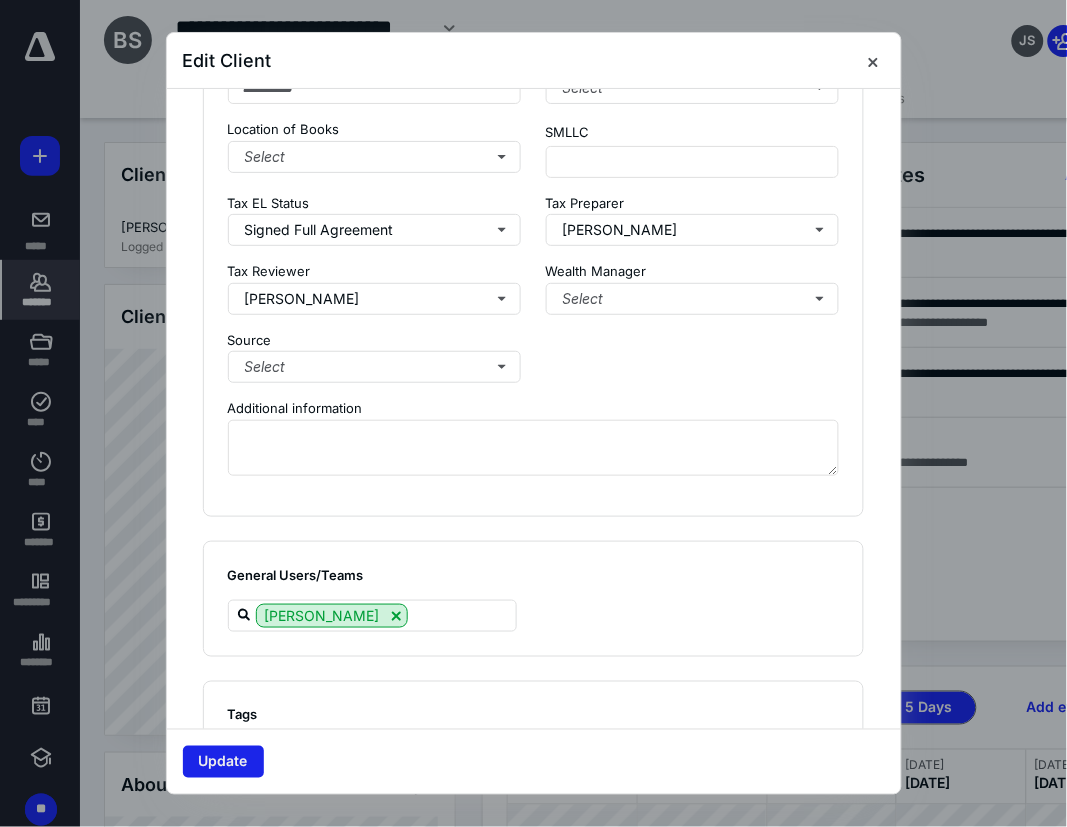 click on "Update" at bounding box center [223, 762] 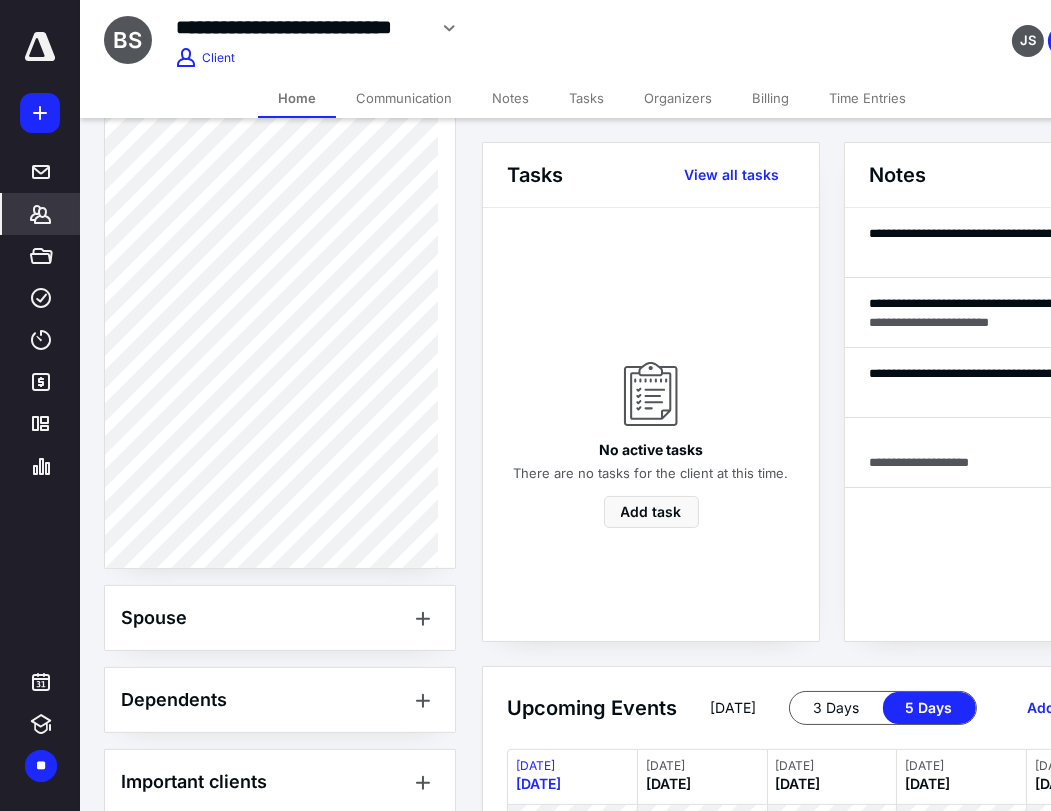 scroll, scrollTop: 887, scrollLeft: 0, axis: vertical 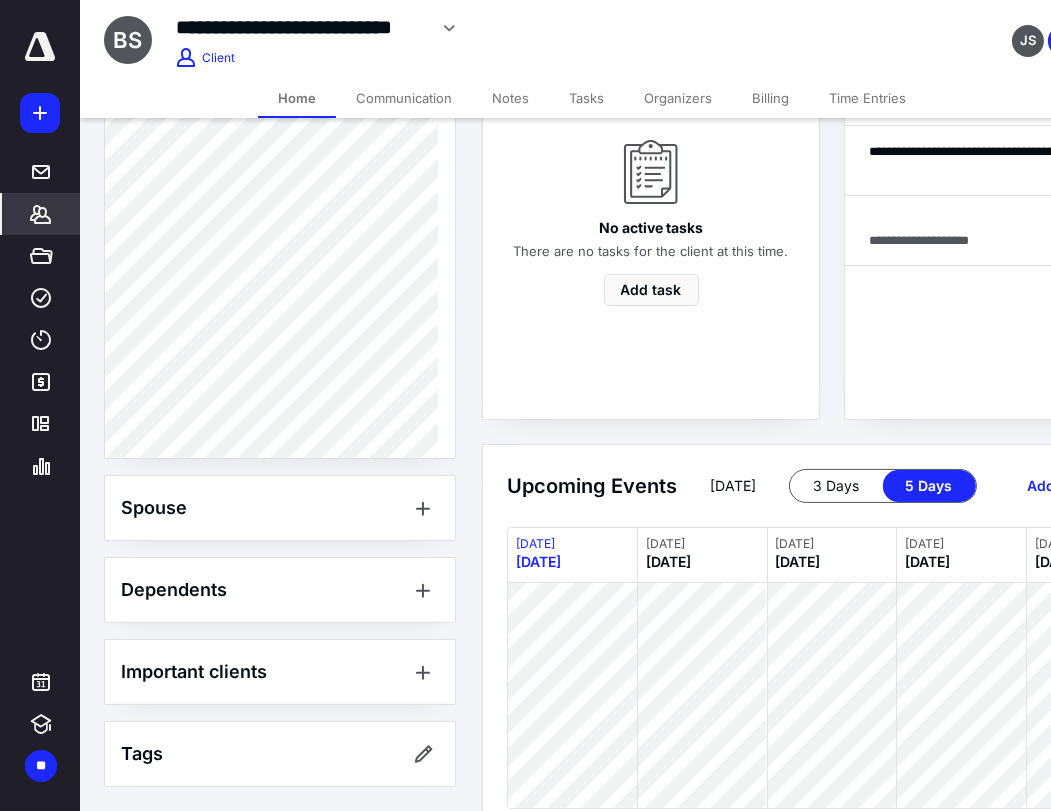 click on "*******" at bounding box center (41, 214) 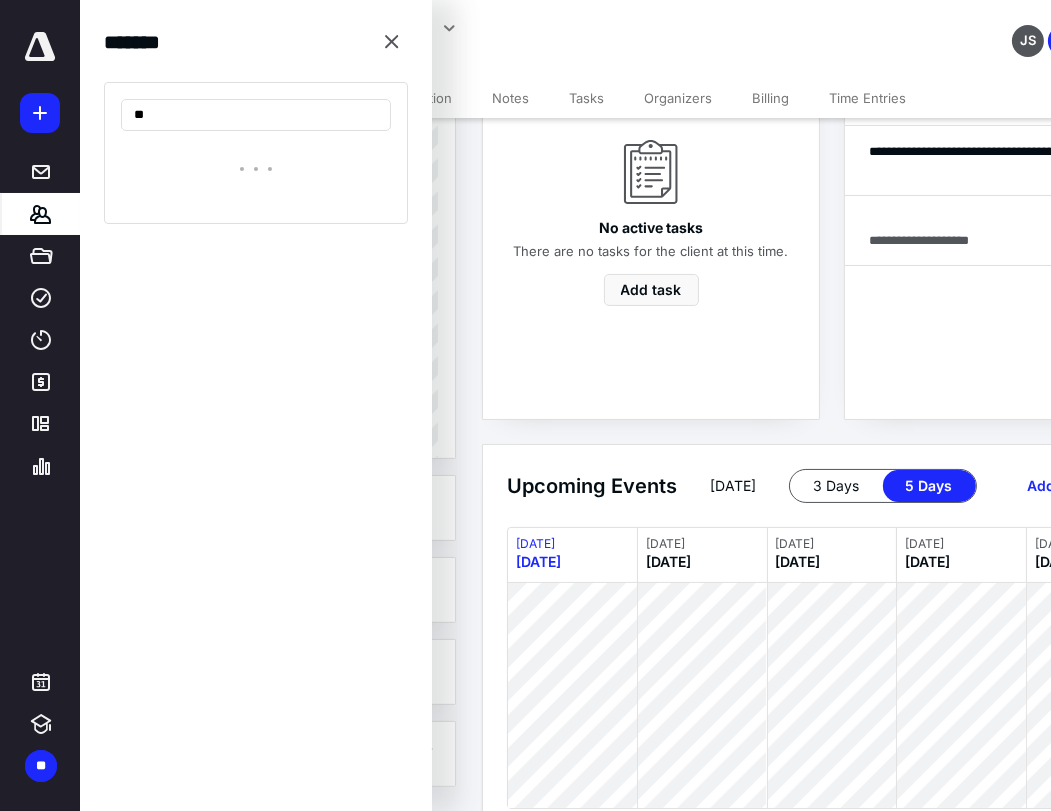 type on "*" 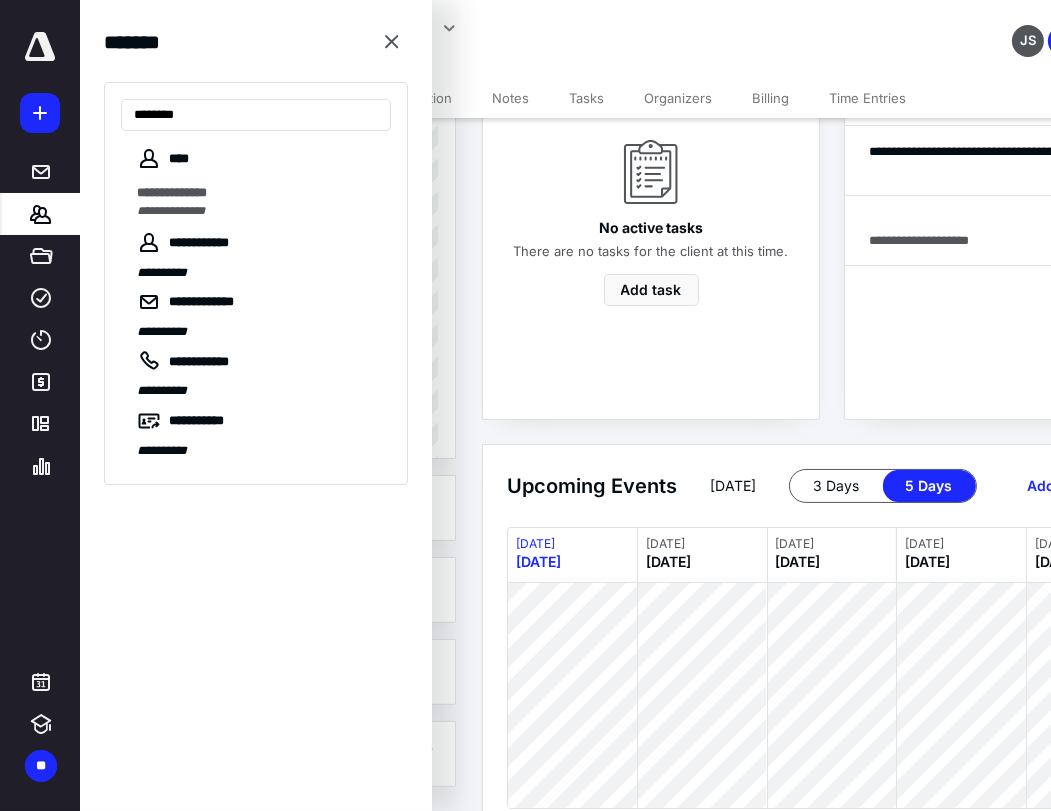 type on "********" 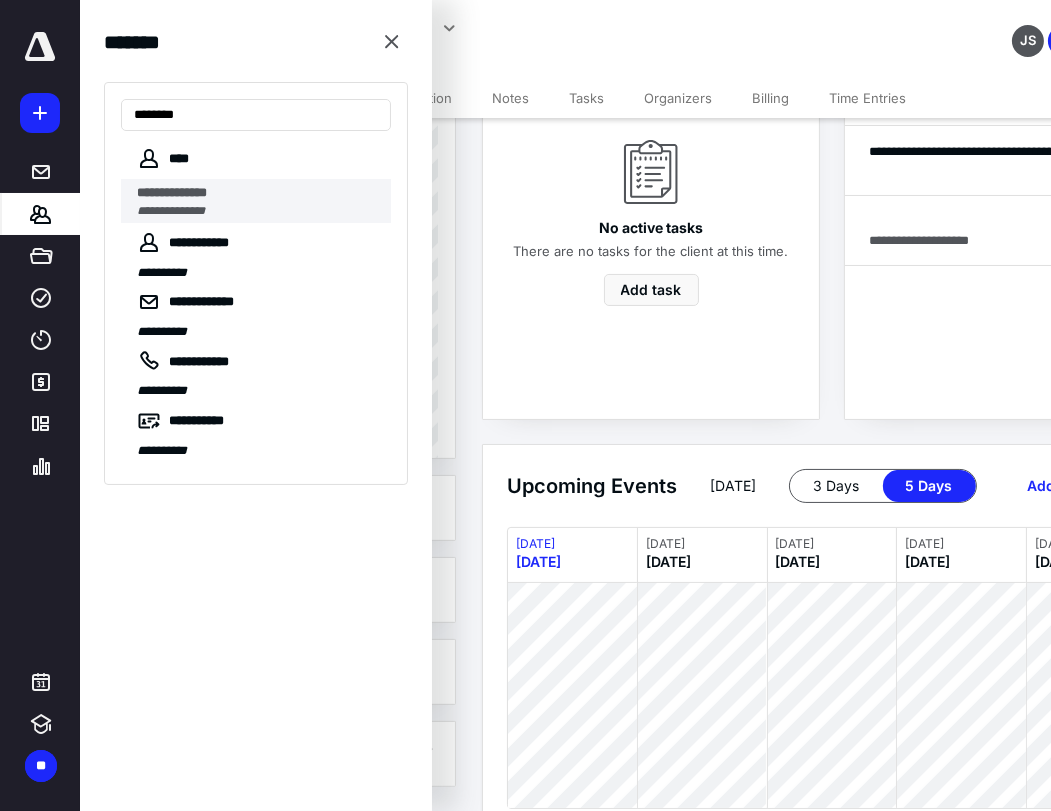 click on "**********" at bounding box center [171, 211] 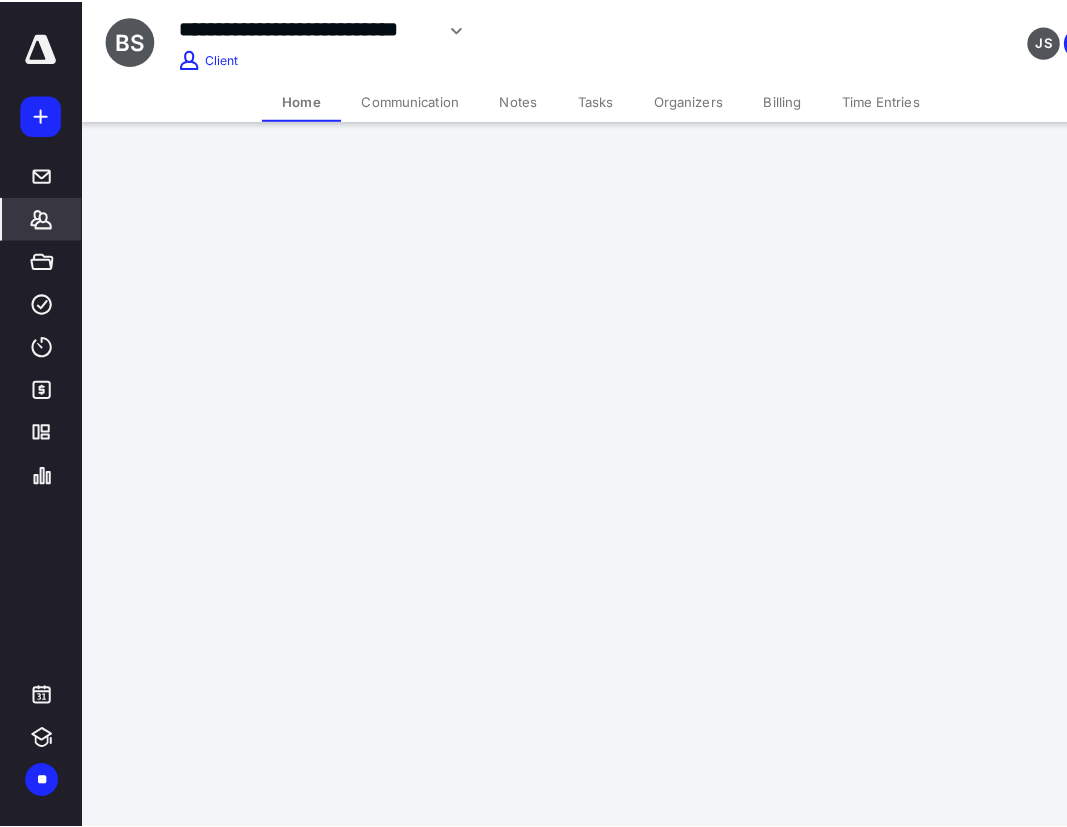 scroll, scrollTop: 0, scrollLeft: 0, axis: both 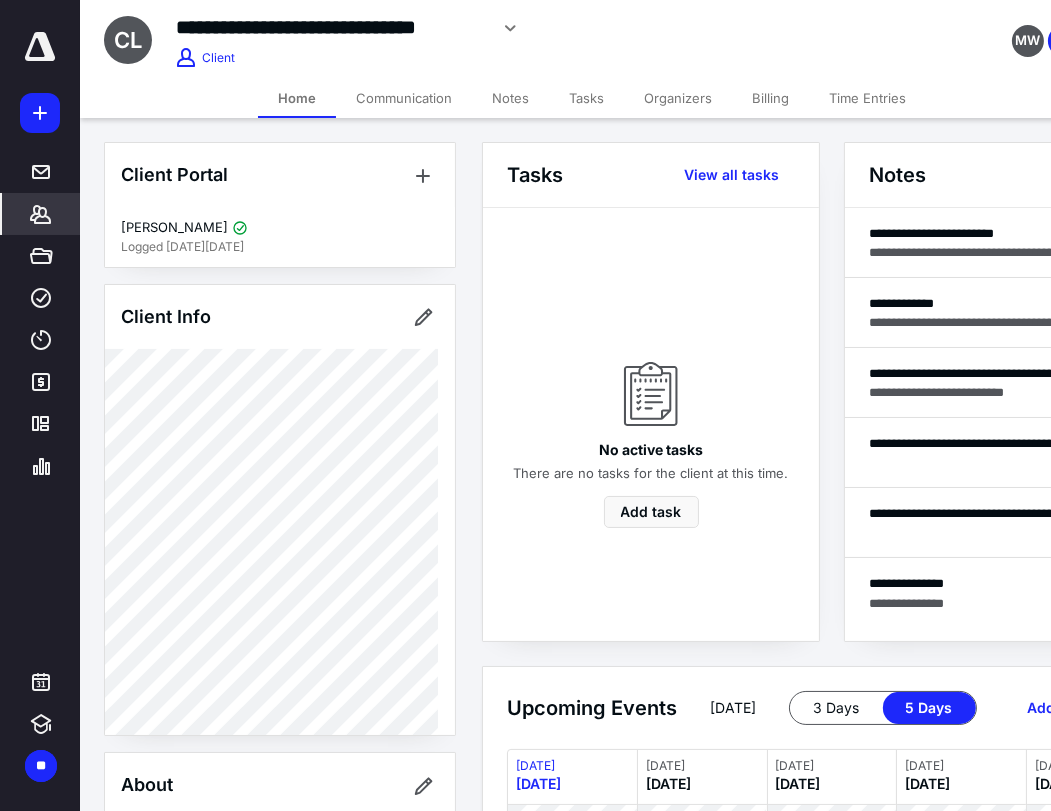 click on "Client Info" at bounding box center (280, 317) 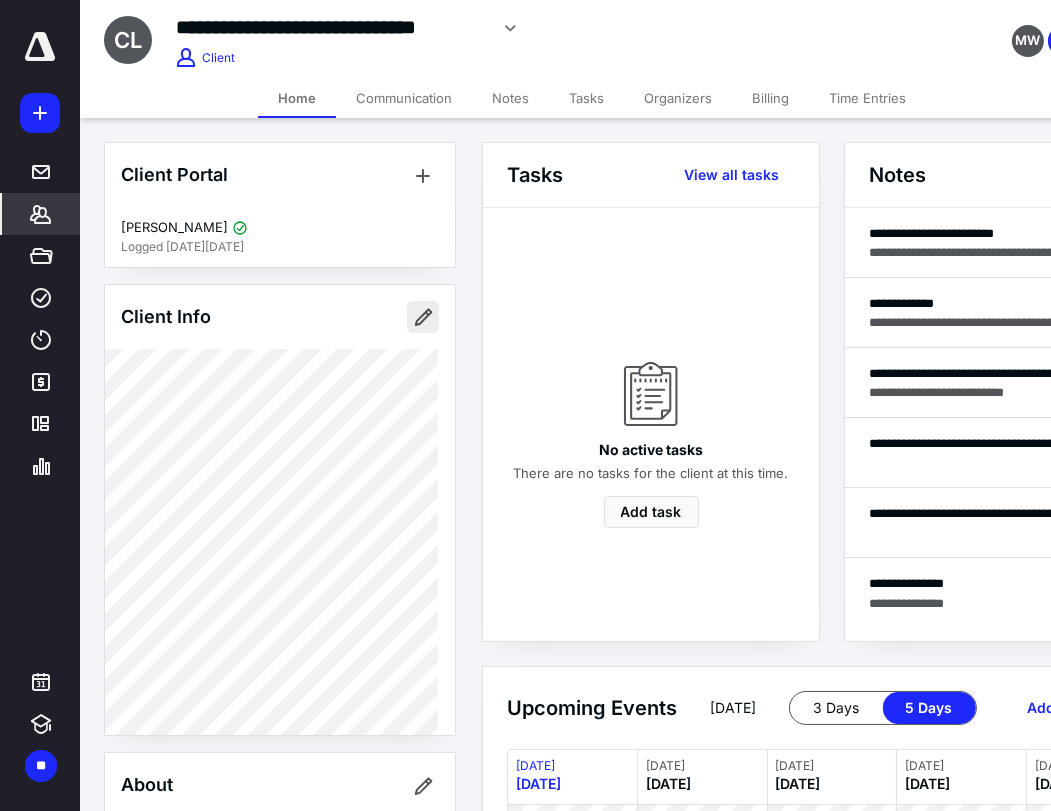 click at bounding box center (423, 317) 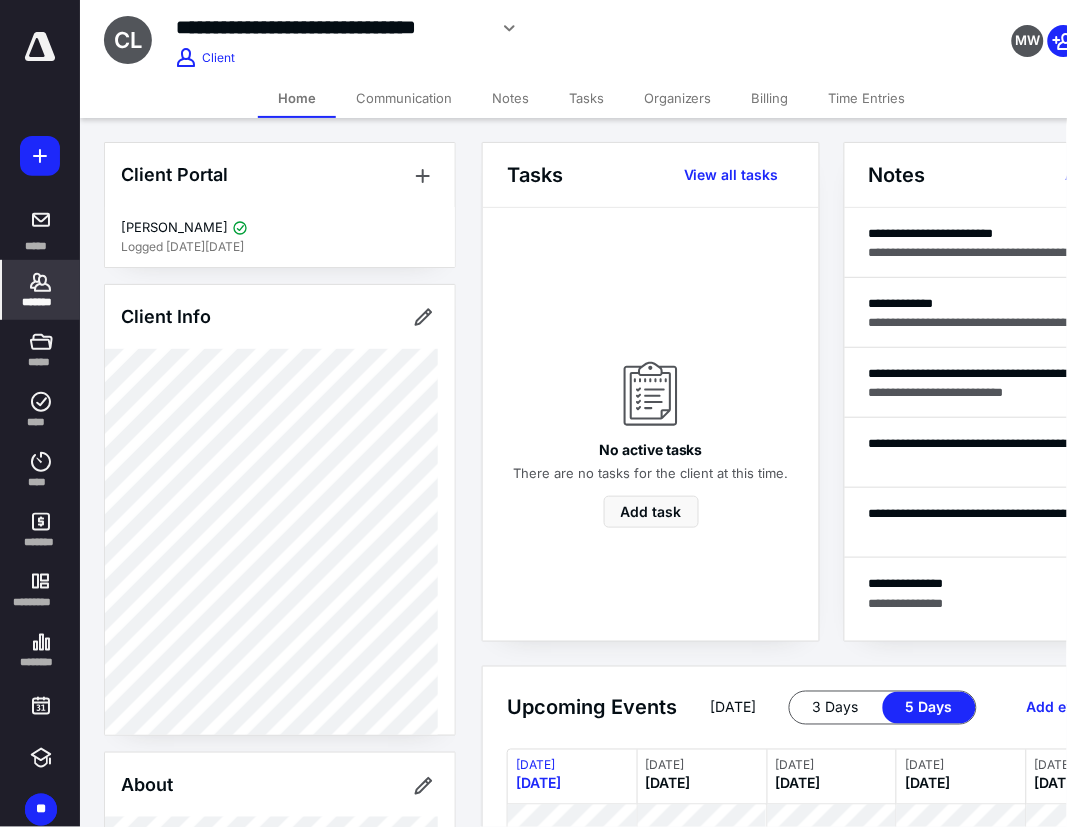 type on "**********" 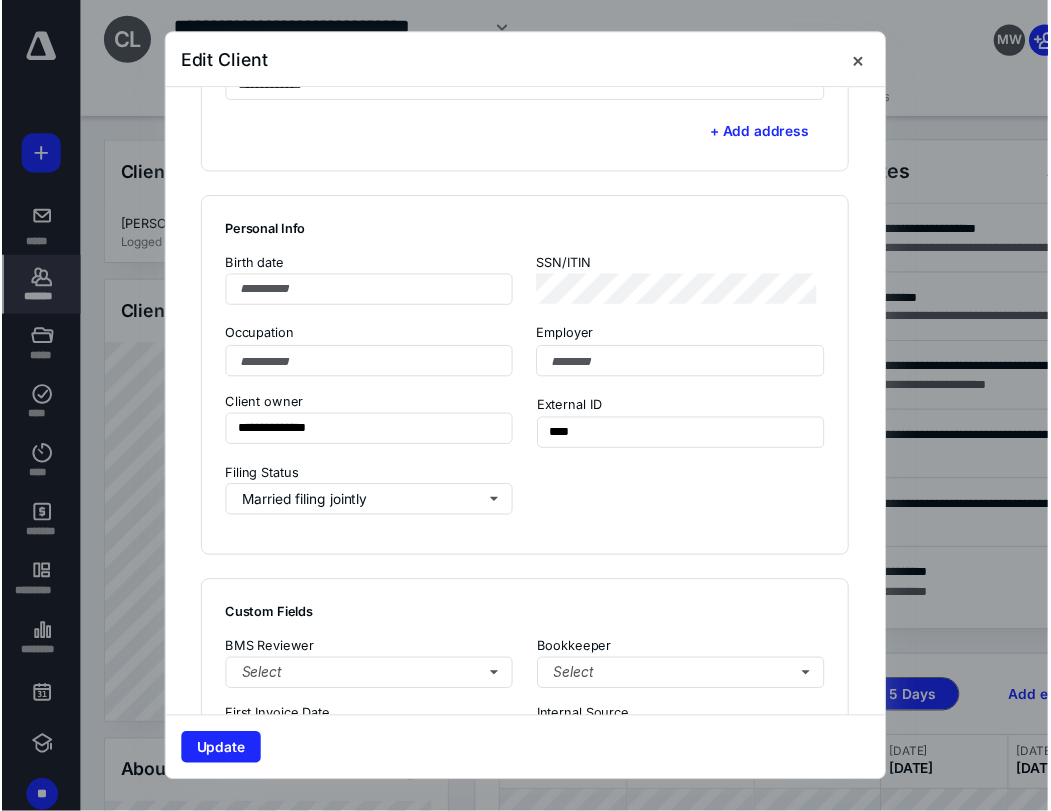 scroll, scrollTop: 1555, scrollLeft: 0, axis: vertical 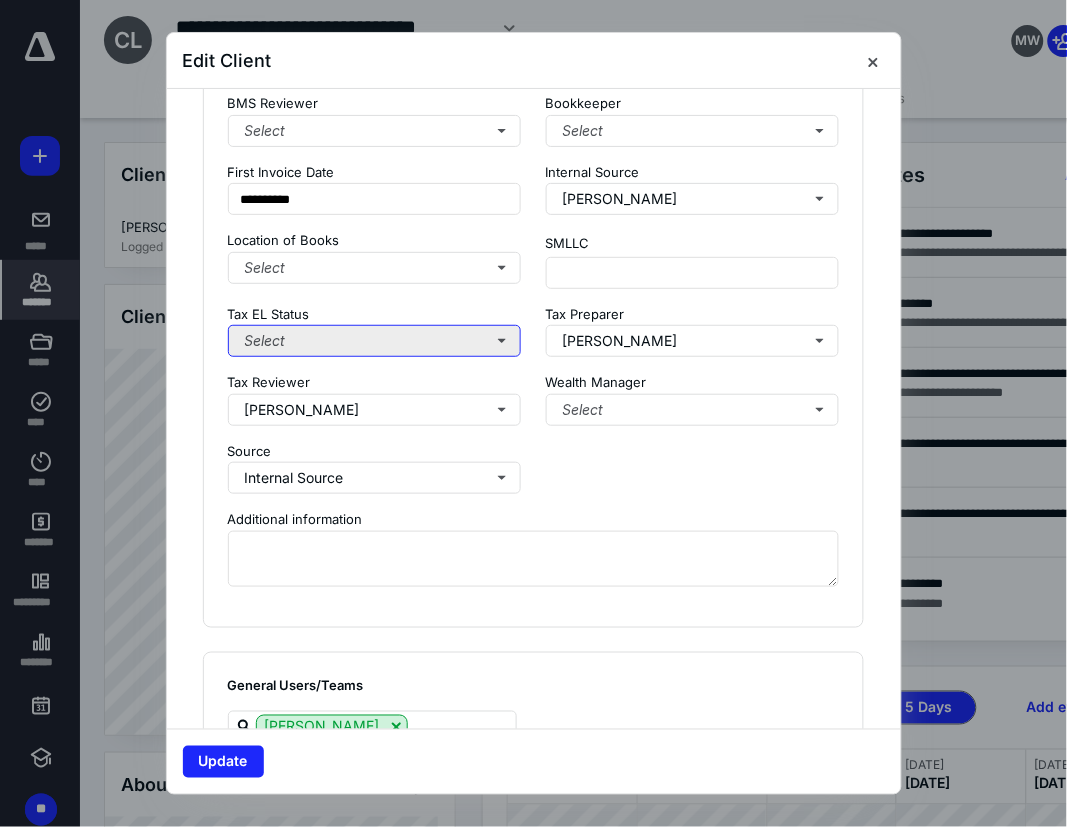 click on "Select" at bounding box center [375, 341] 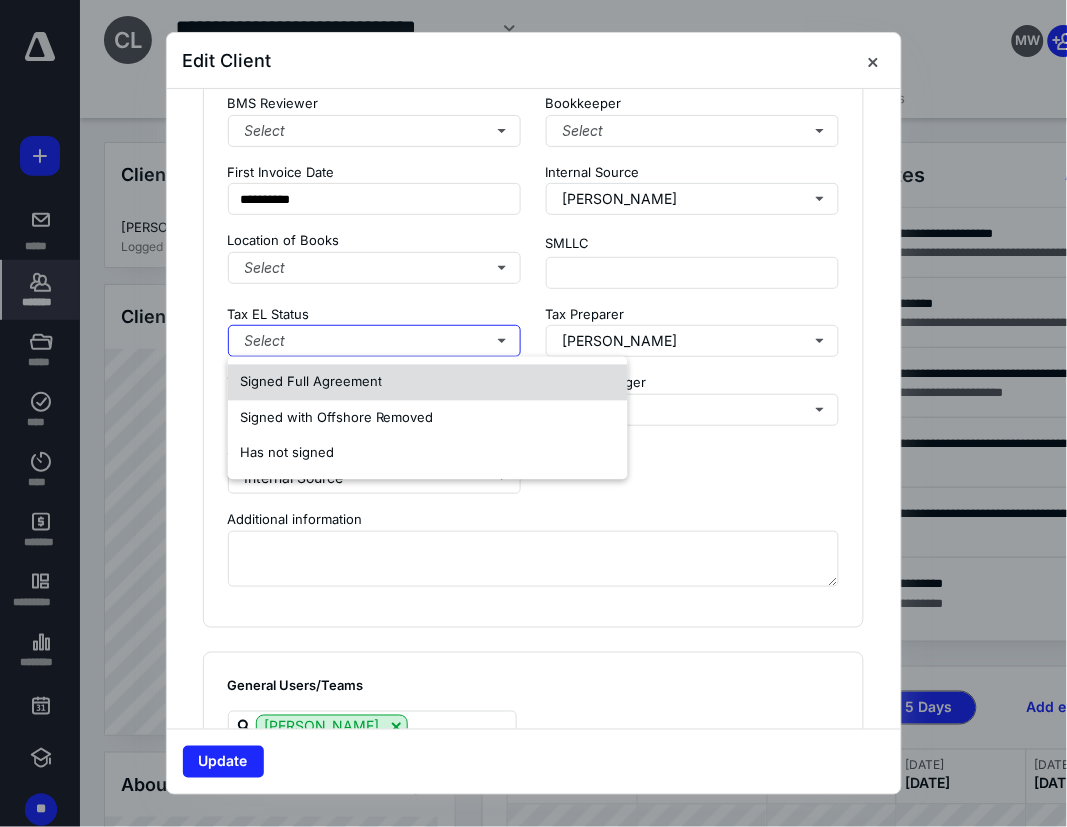 click on "Signed Full Agreement" at bounding box center [311, 382] 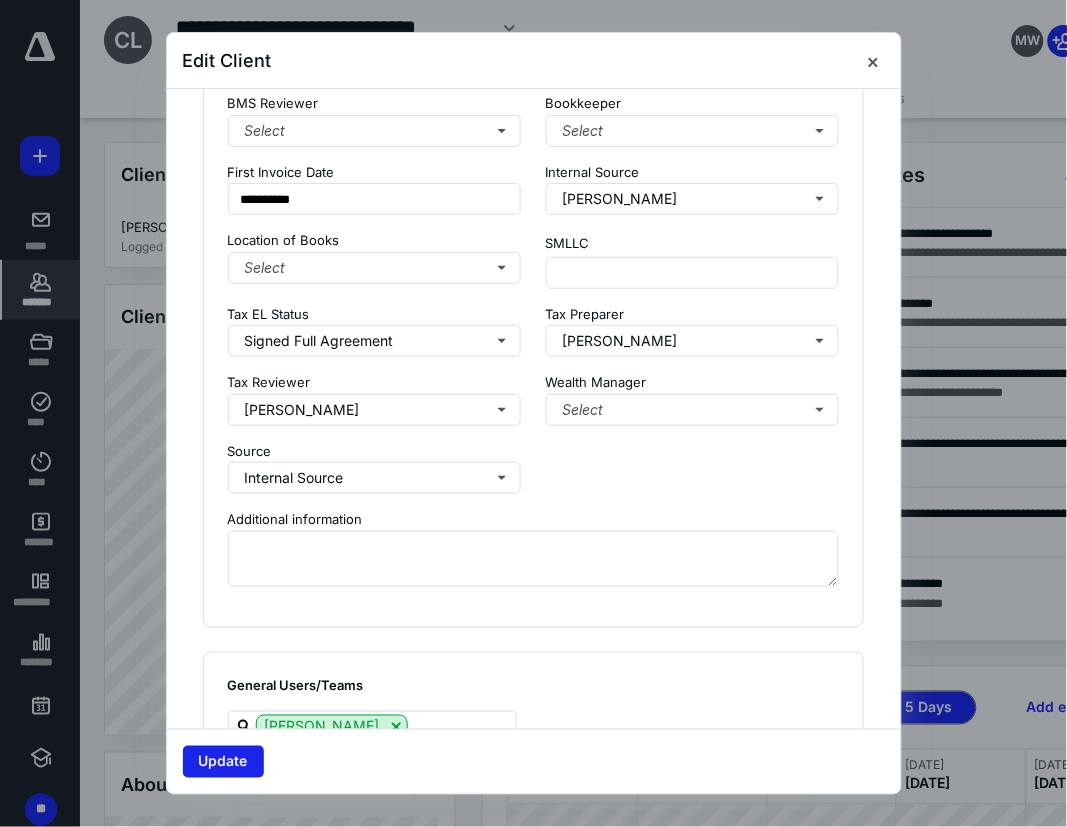 click on "Update" at bounding box center (223, 762) 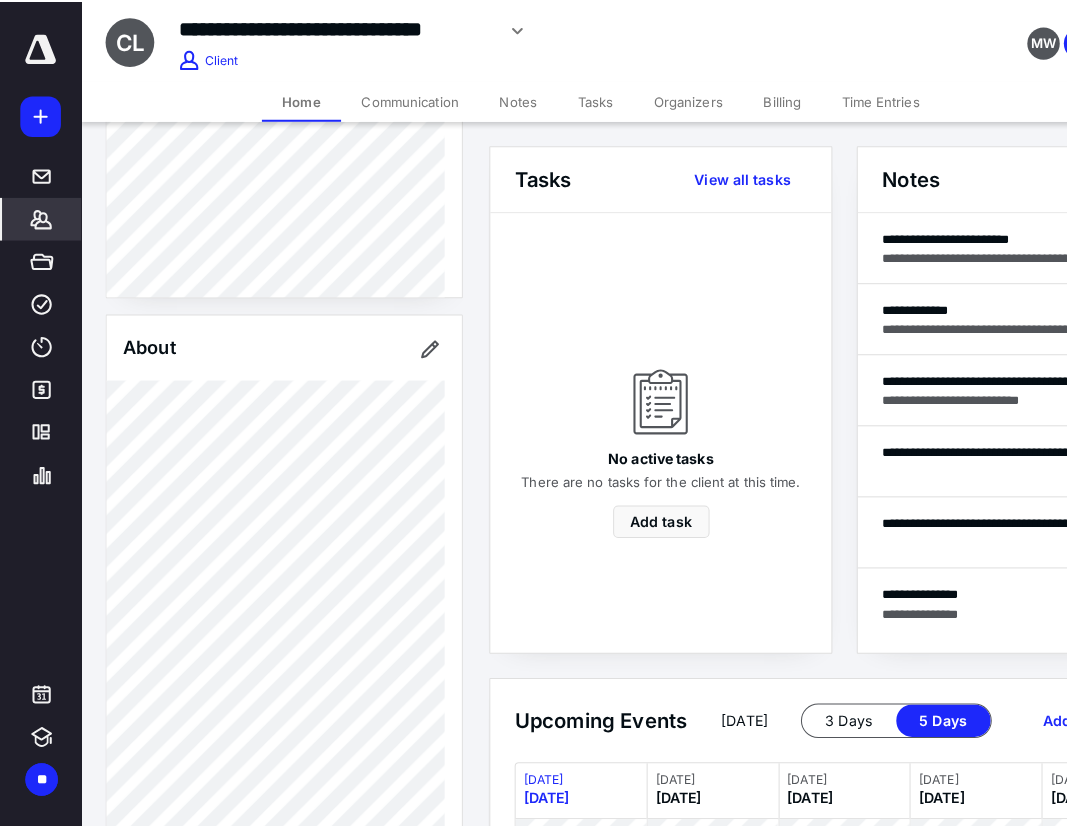 scroll, scrollTop: 777, scrollLeft: 0, axis: vertical 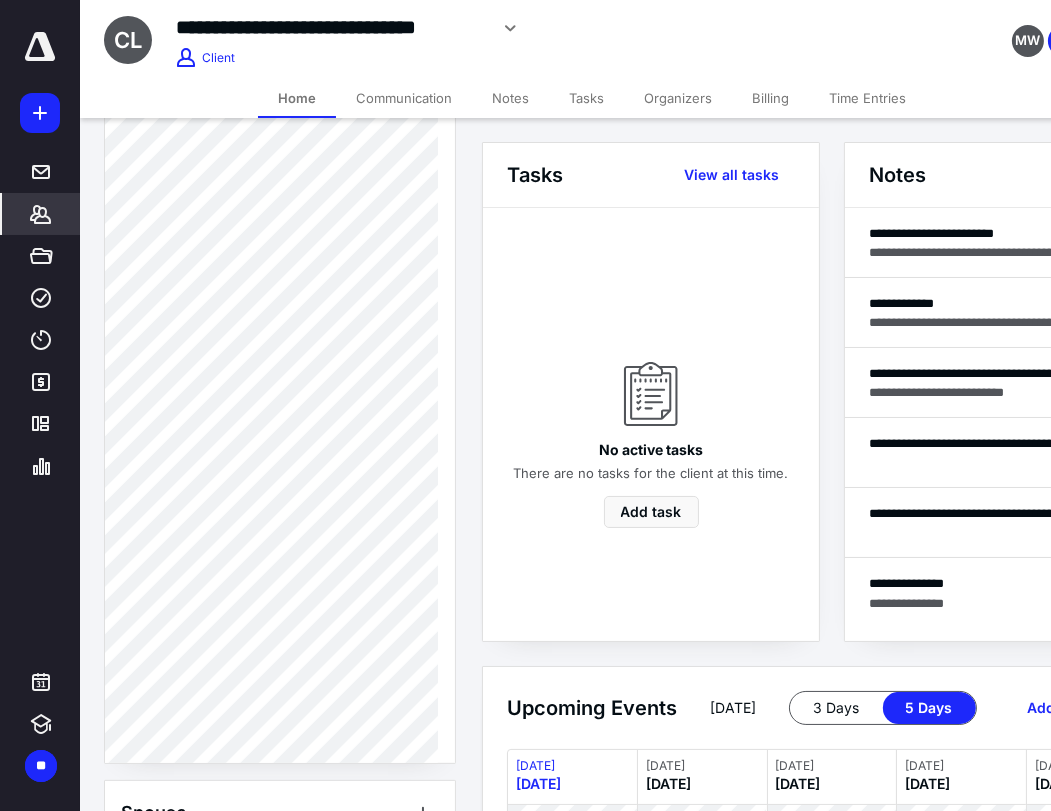 click 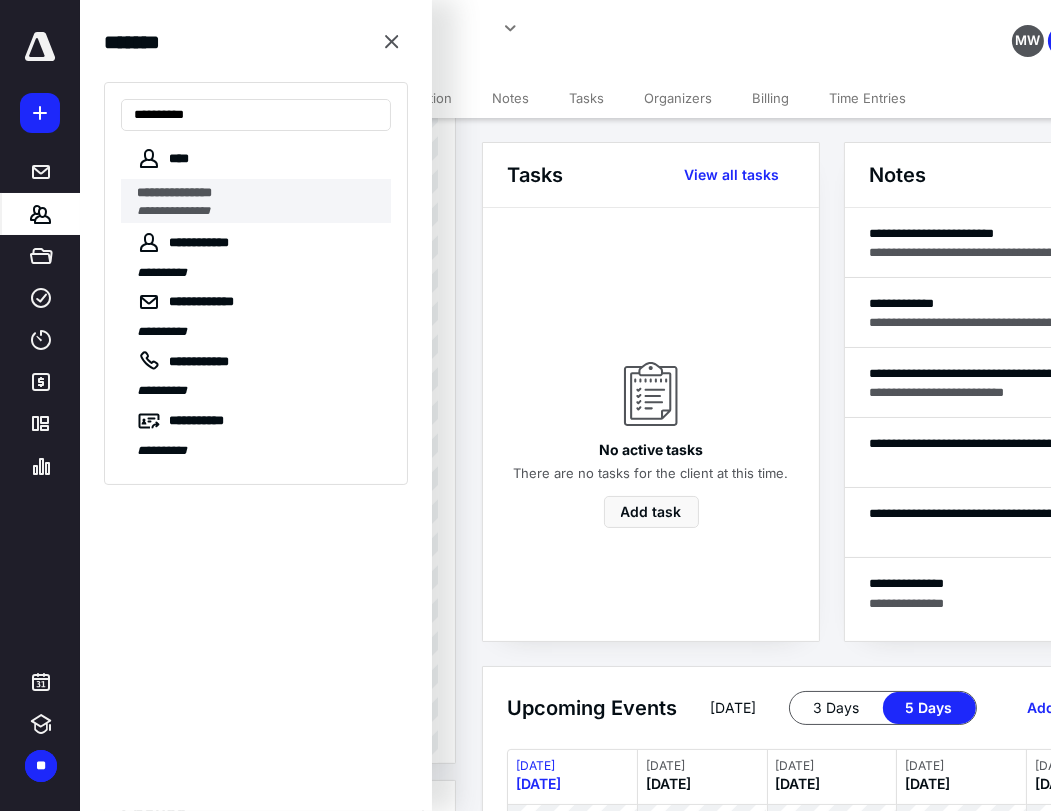 type on "**********" 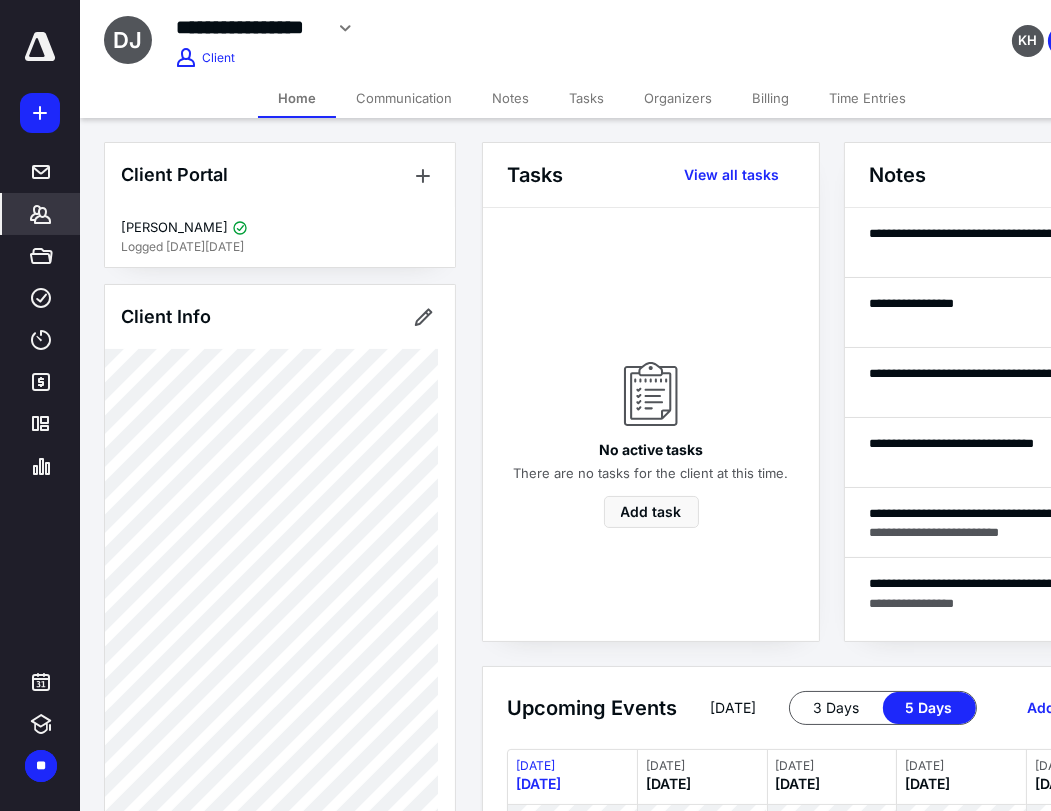 click on "Client Info" at bounding box center (280, 317) 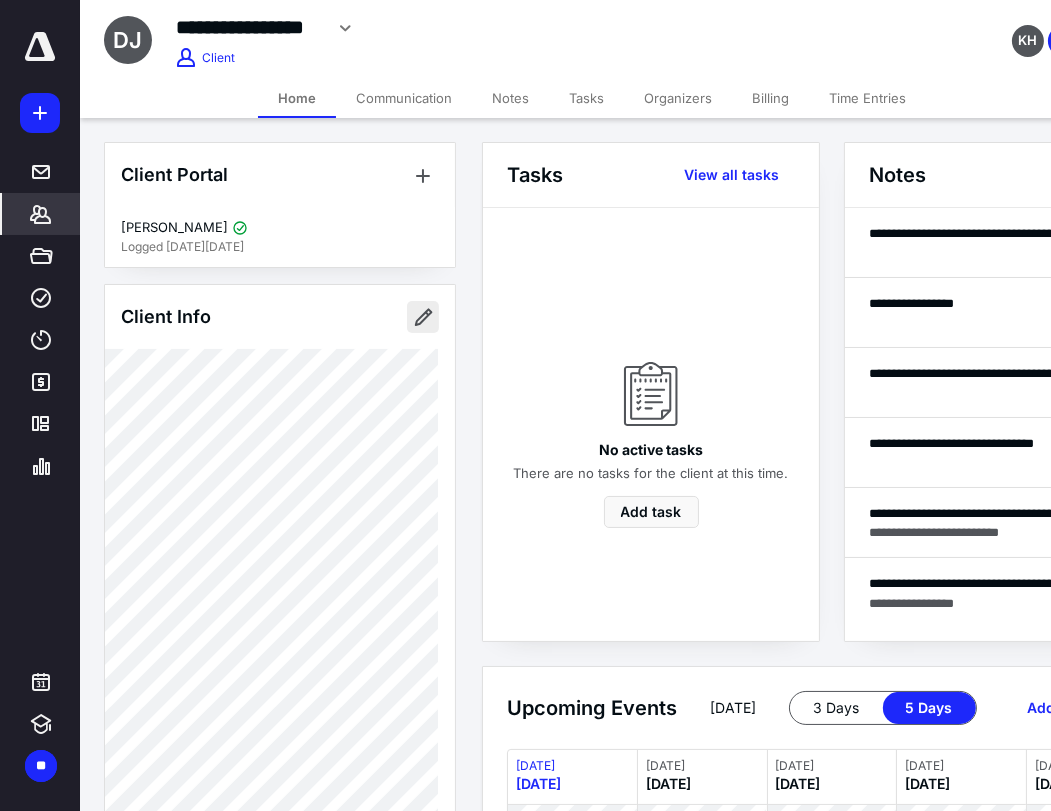 click at bounding box center (423, 317) 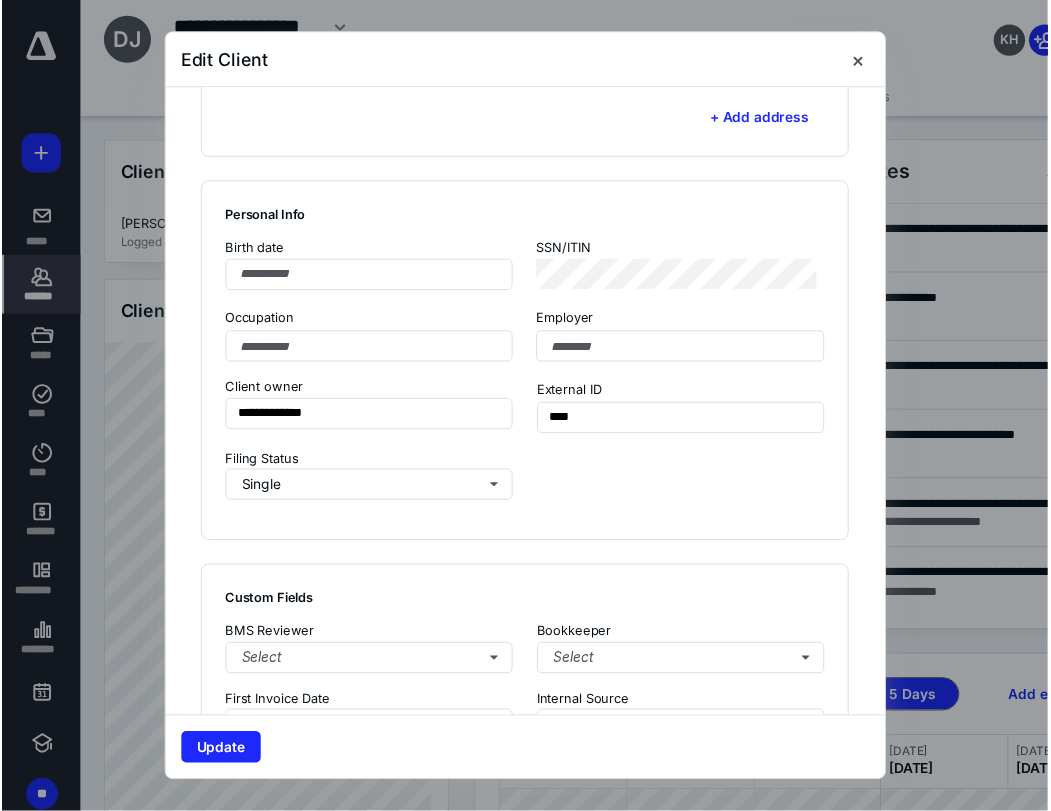 scroll, scrollTop: 1861, scrollLeft: 0, axis: vertical 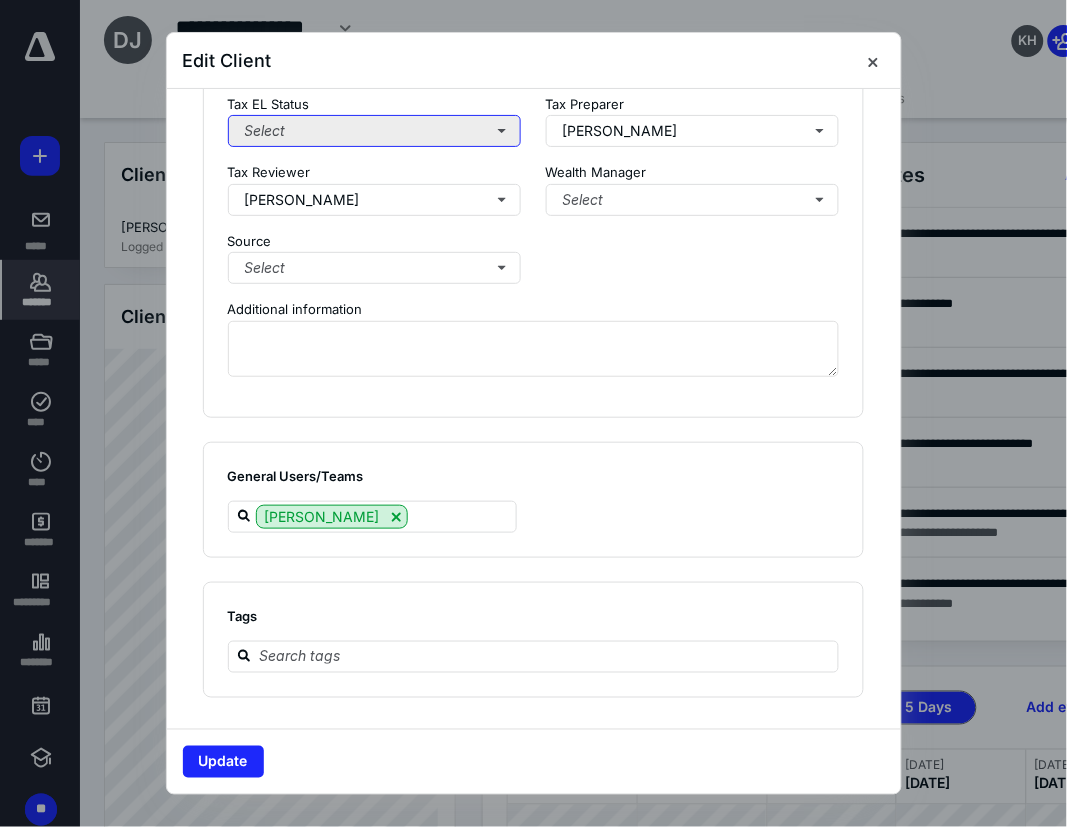 click on "Select" at bounding box center (375, 131) 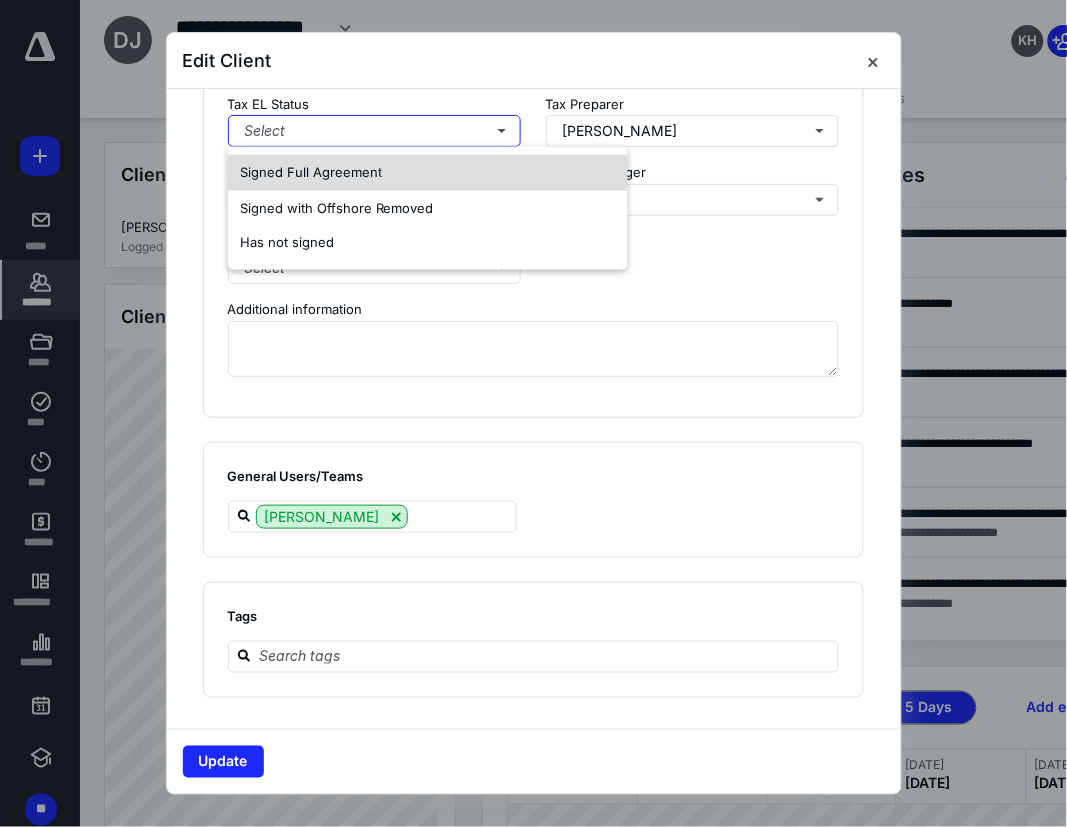 click on "Signed Full Agreement" at bounding box center [428, 173] 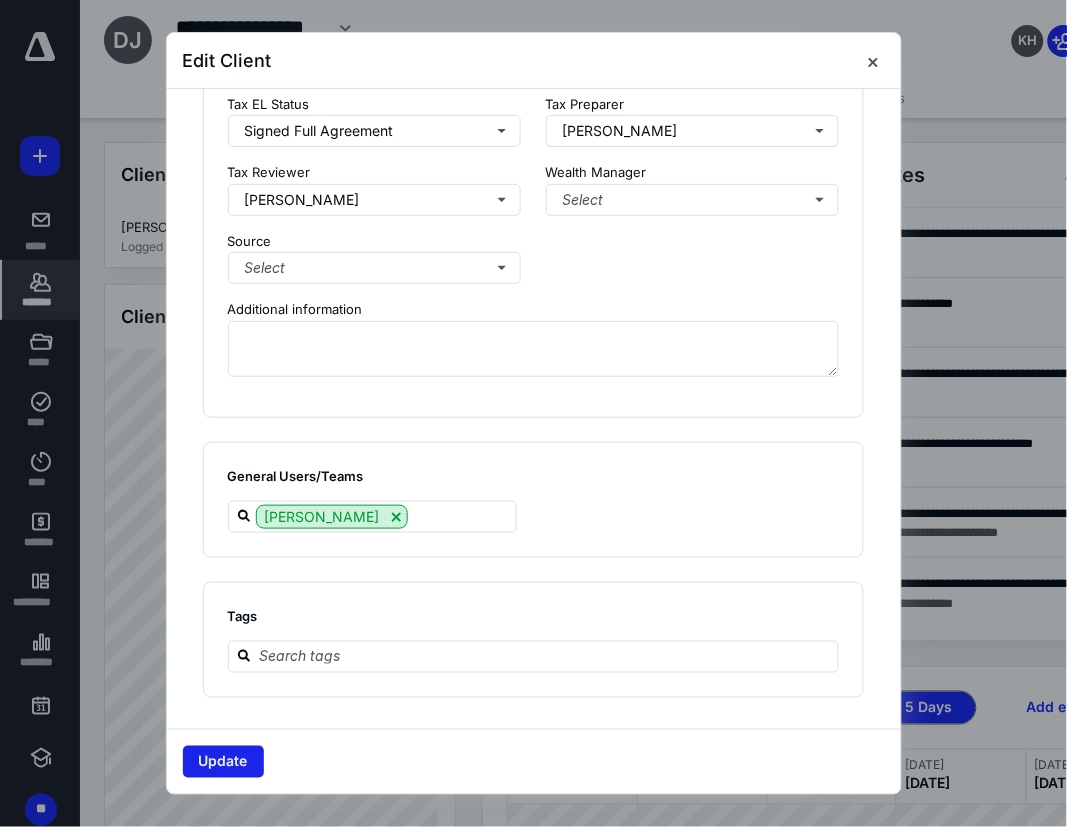 click on "Update" at bounding box center (223, 762) 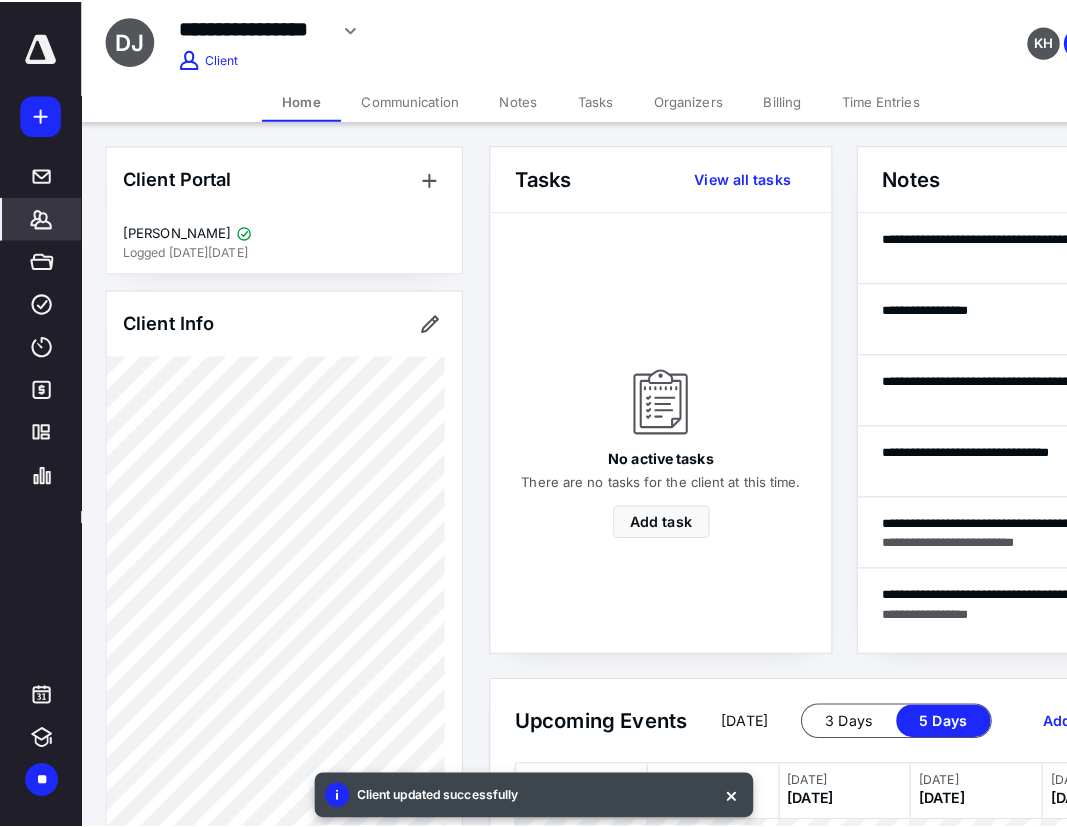 scroll, scrollTop: 666, scrollLeft: 0, axis: vertical 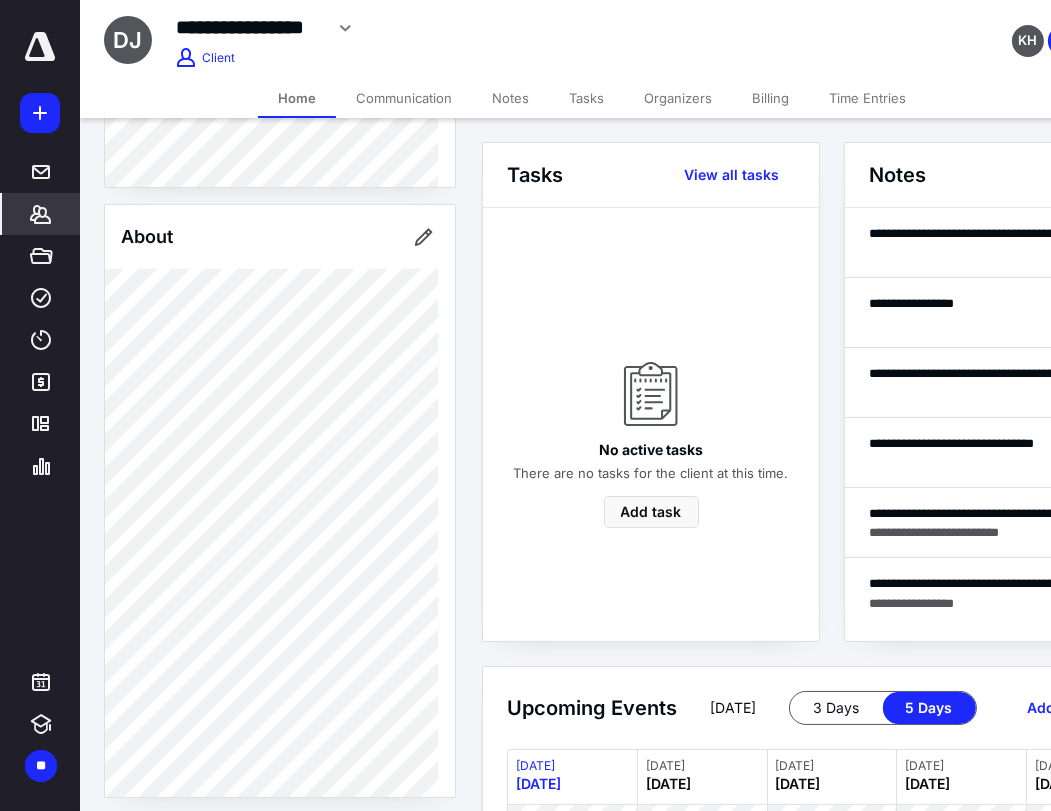 click on "*******" at bounding box center (0, 0) 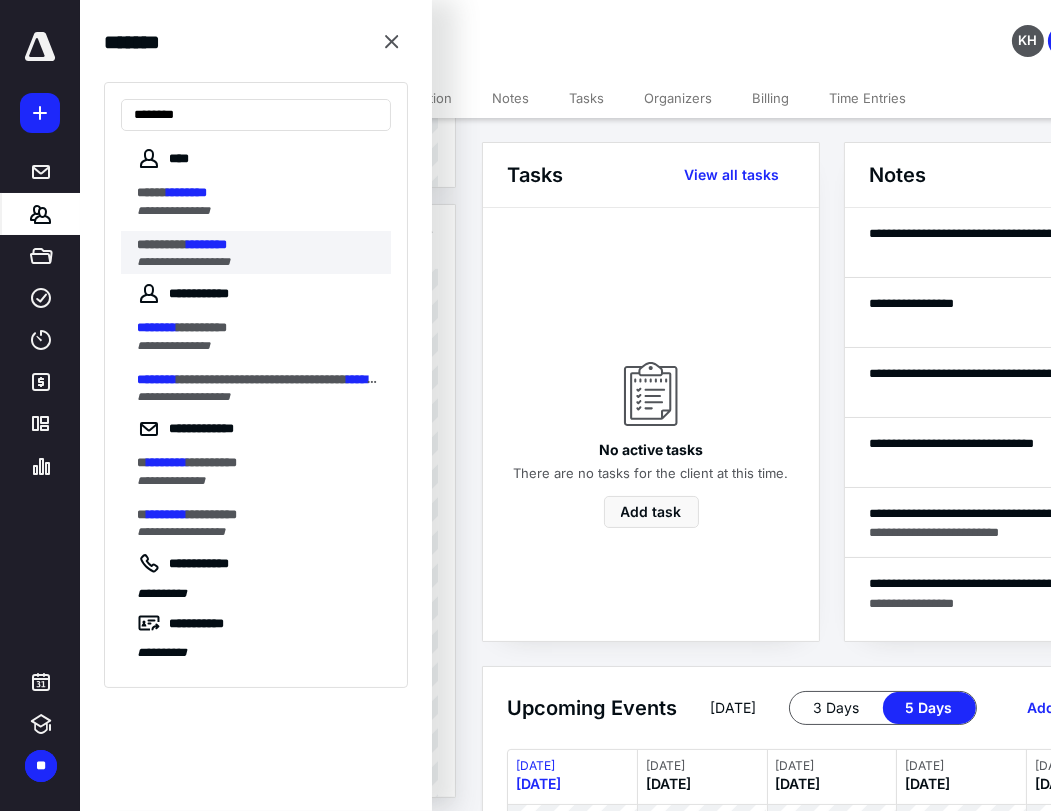 type on "********" 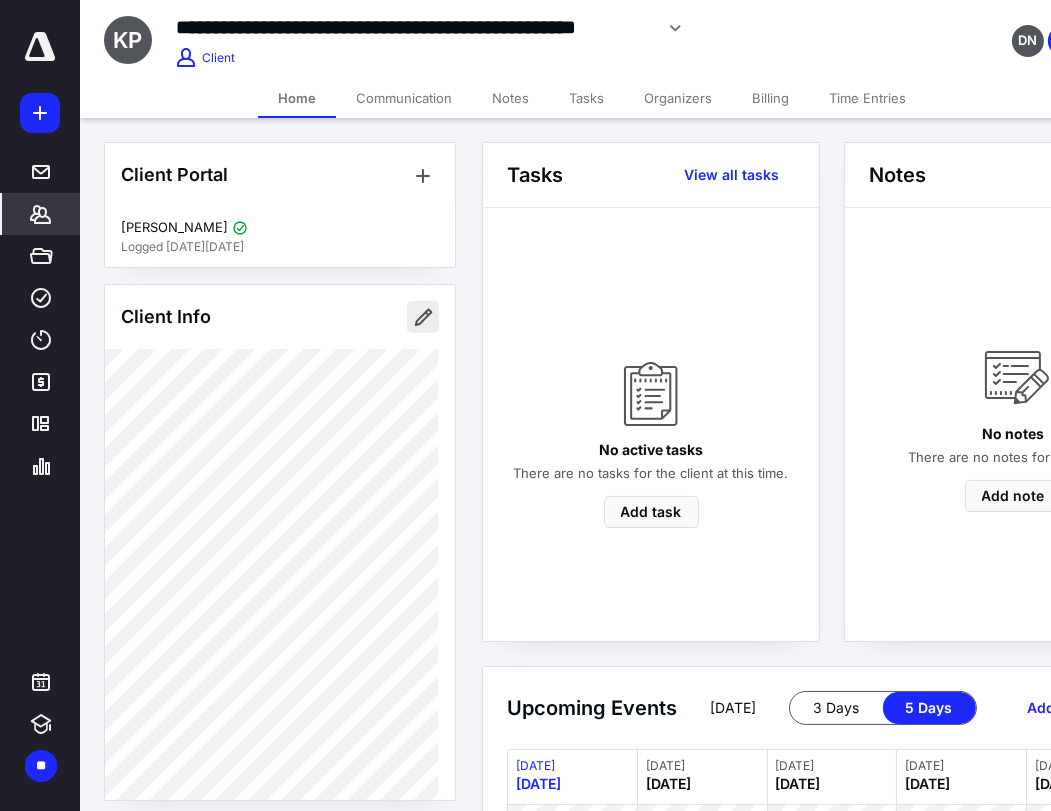 click at bounding box center (423, 317) 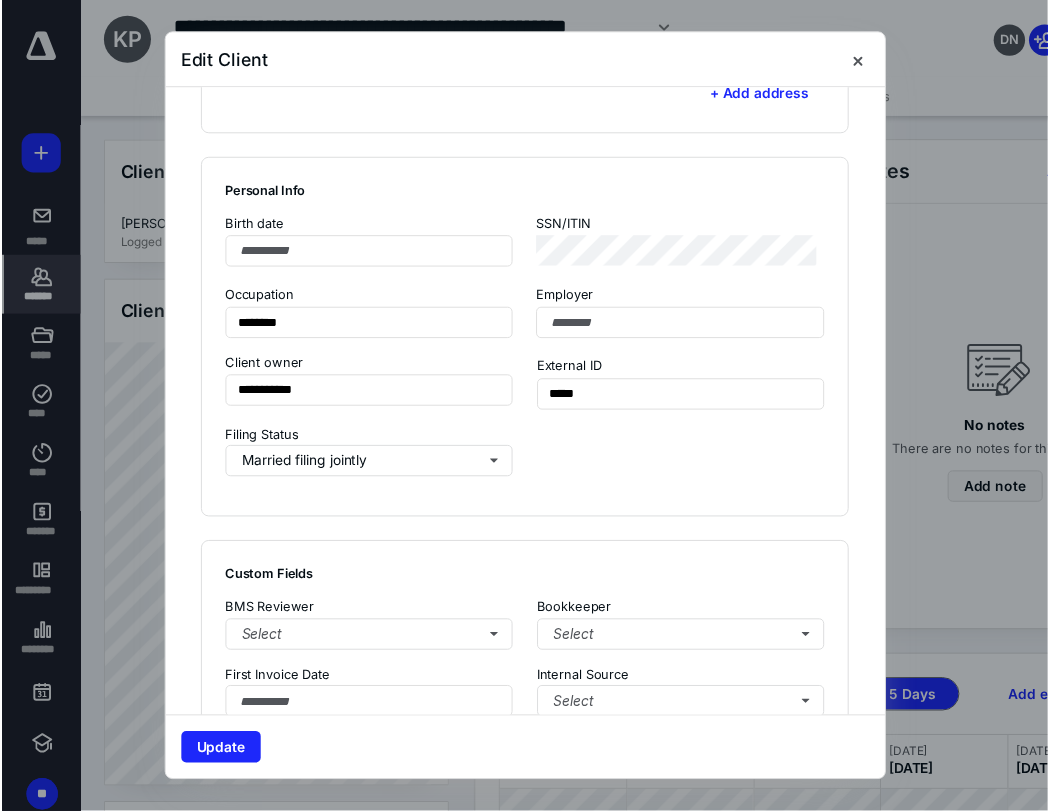 scroll, scrollTop: 1666, scrollLeft: 0, axis: vertical 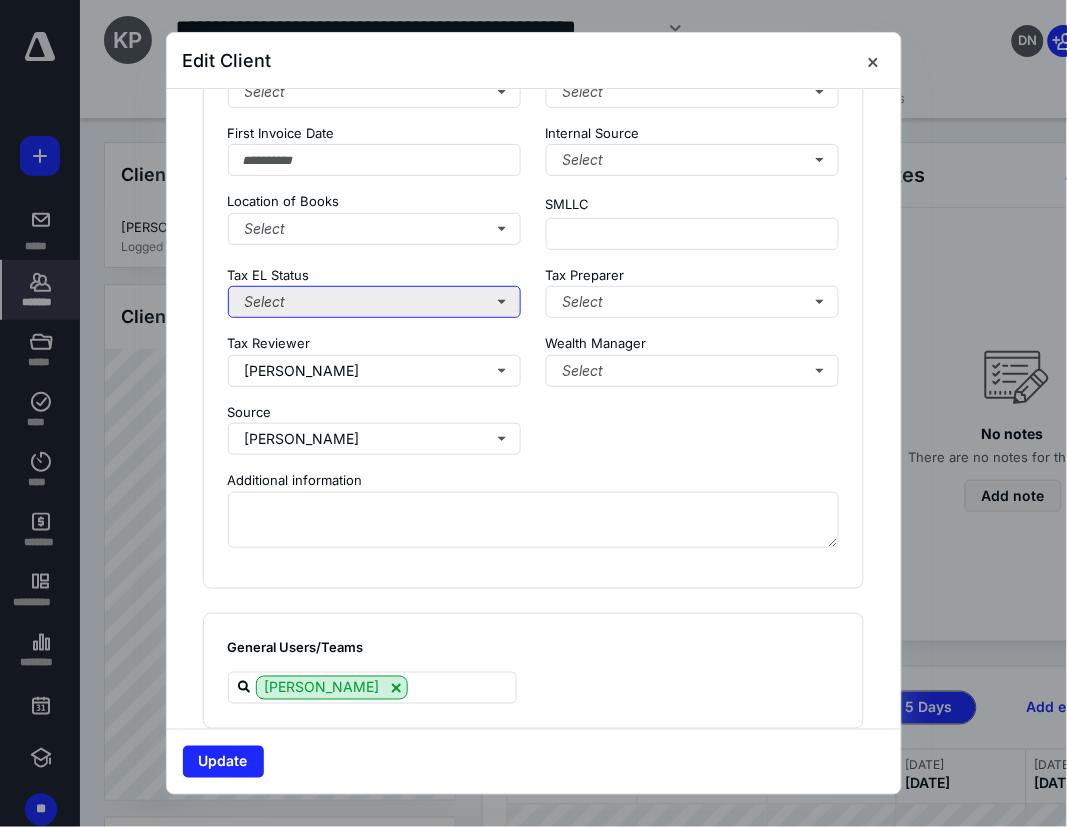 click on "Select" at bounding box center [375, 302] 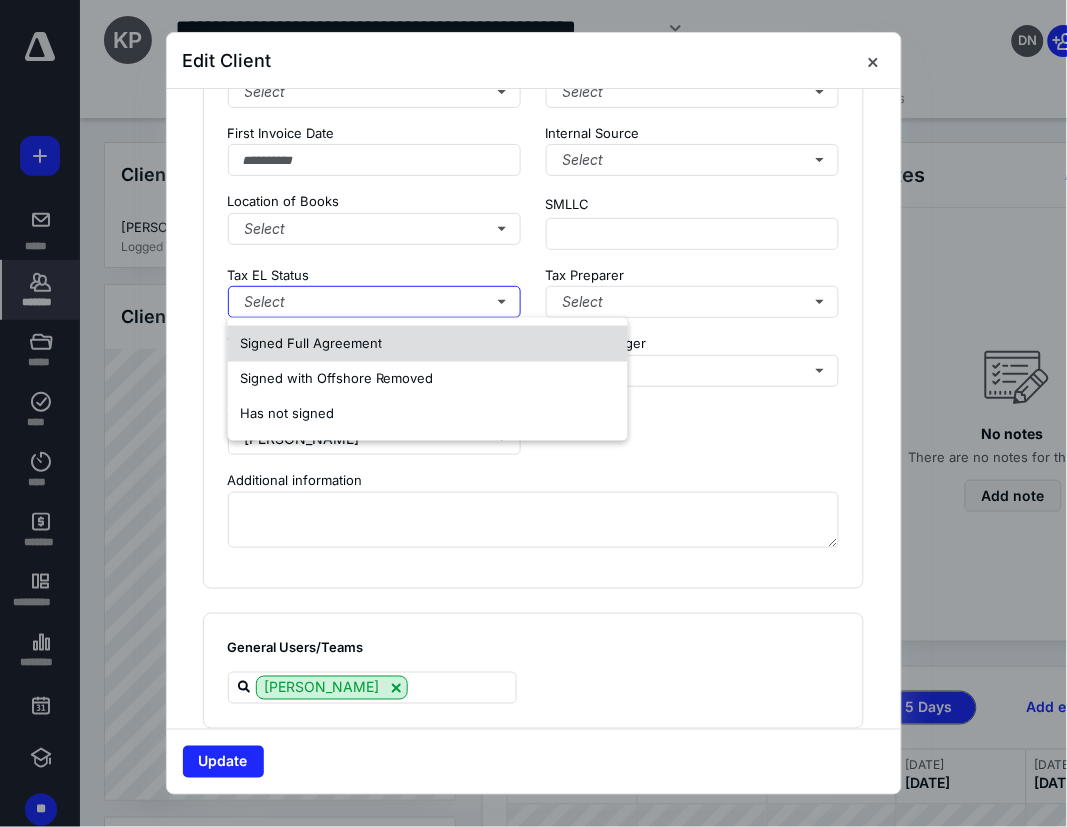 click on "Signed Full Agreement" at bounding box center (311, 343) 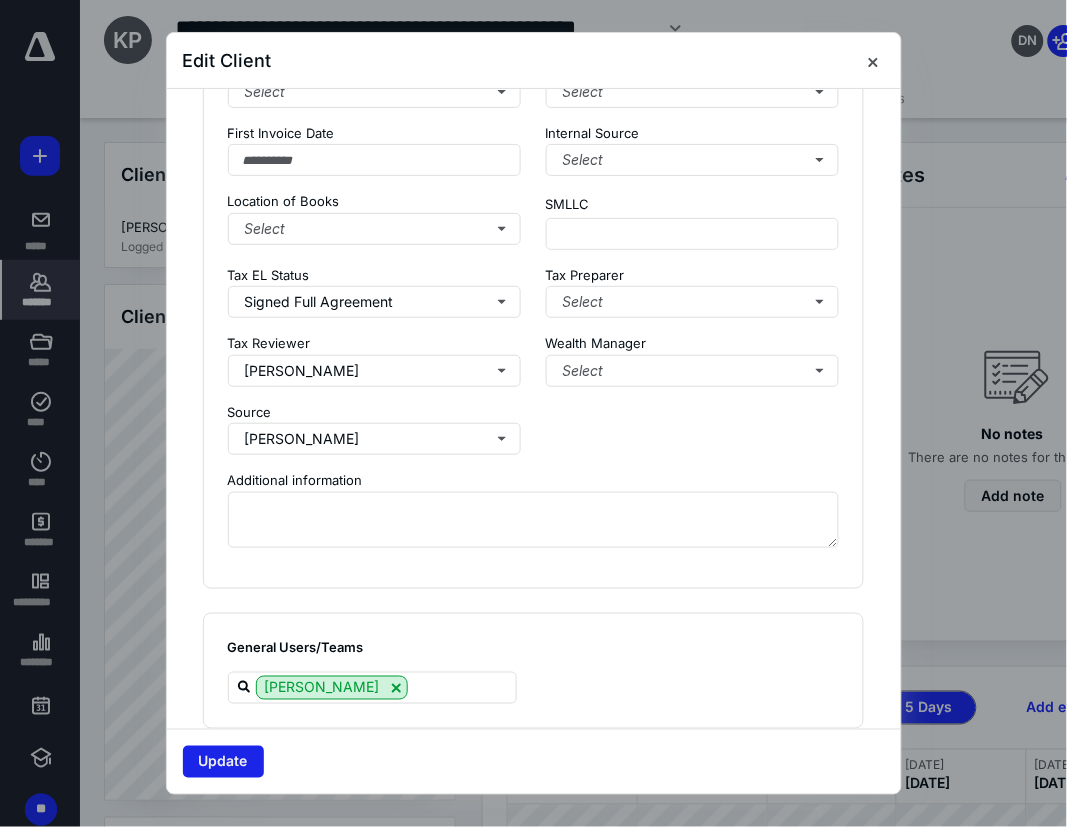 click on "Update" at bounding box center [223, 762] 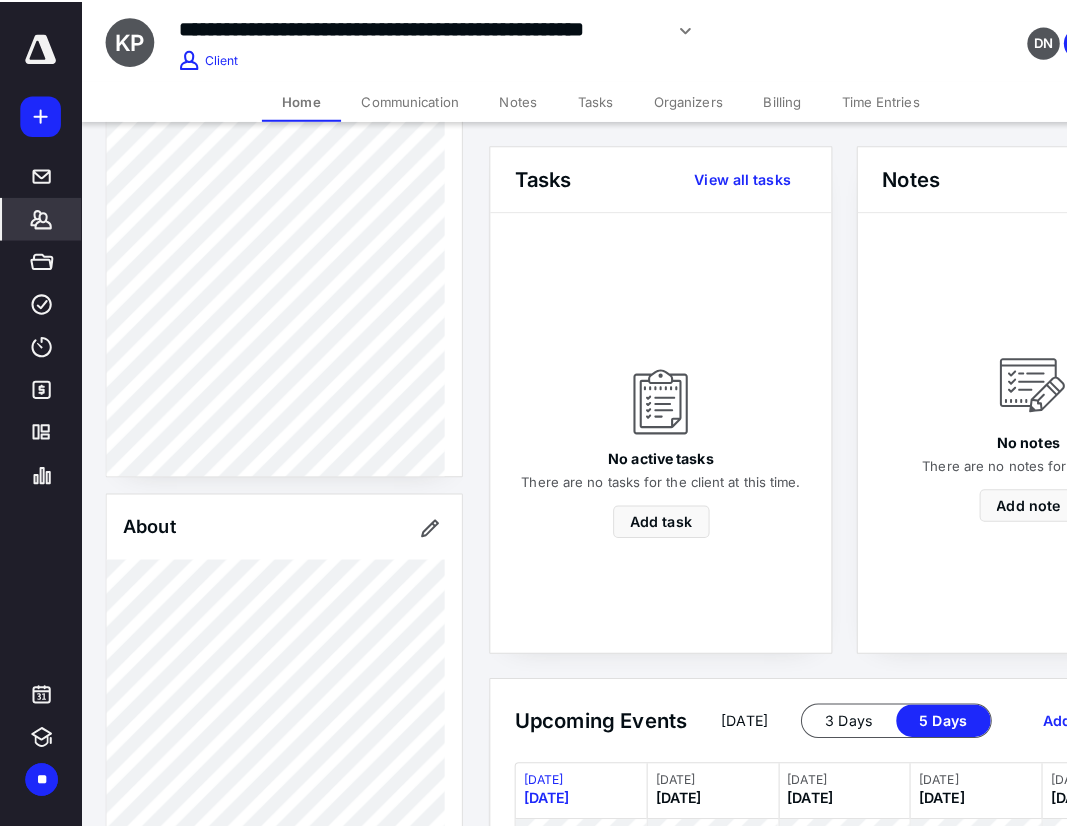 scroll, scrollTop: 1000, scrollLeft: 0, axis: vertical 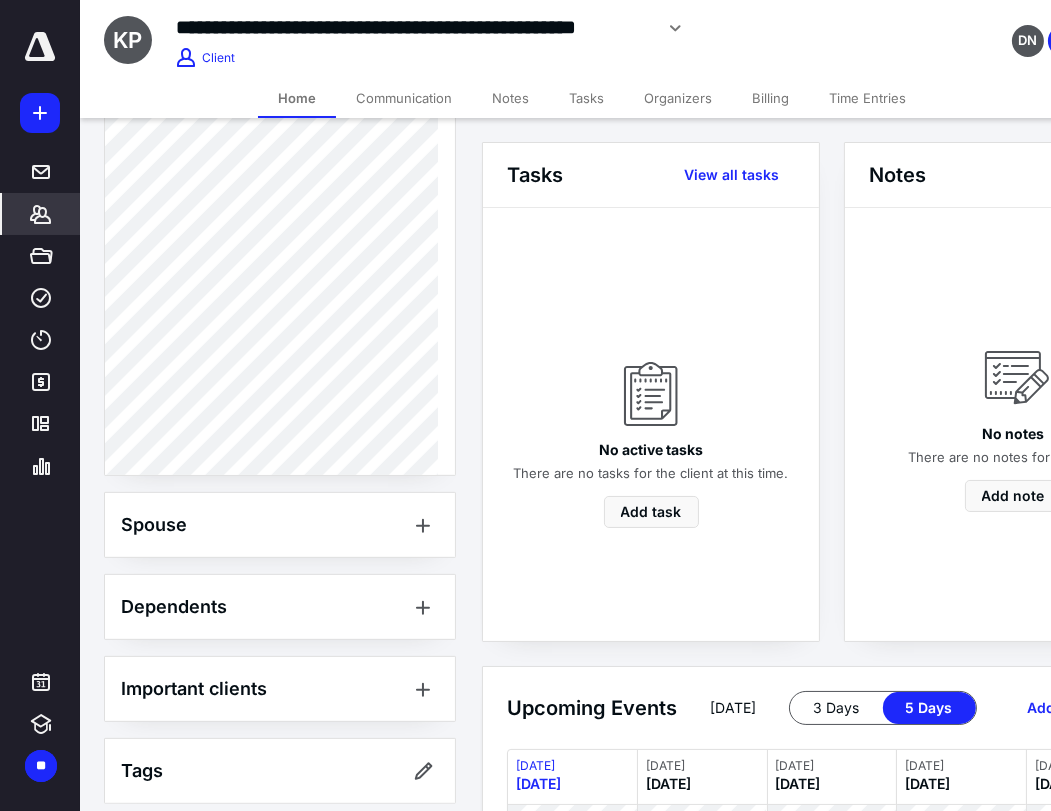 click 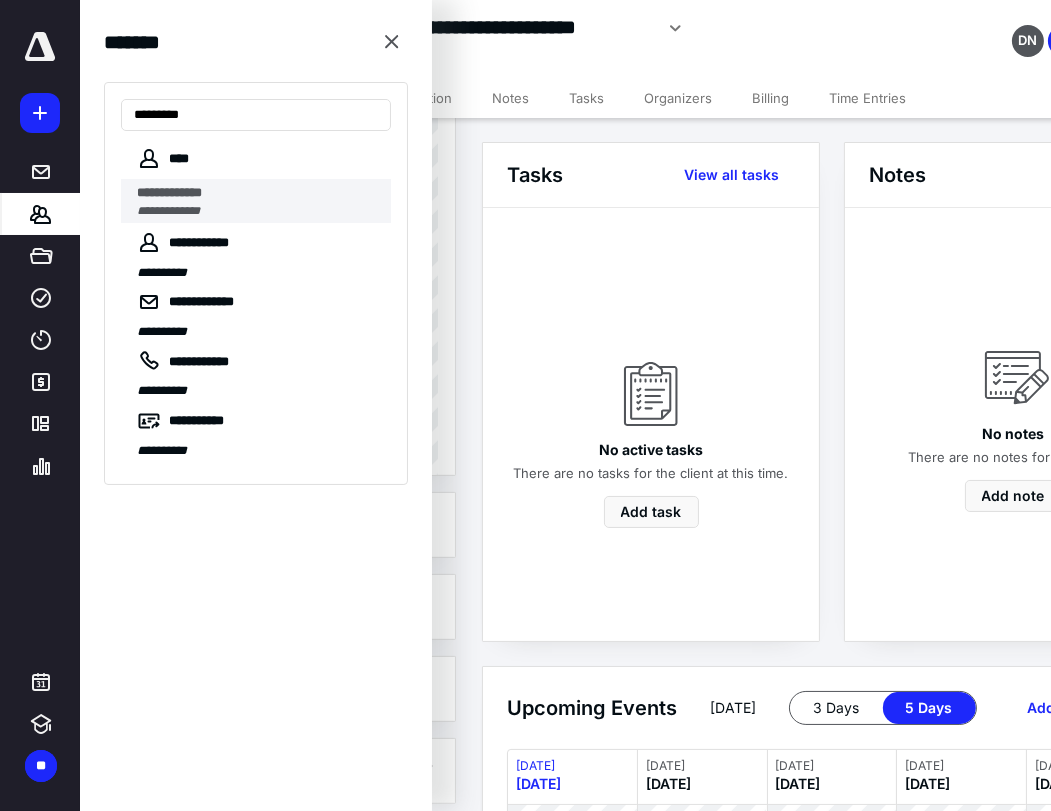 type on "*********" 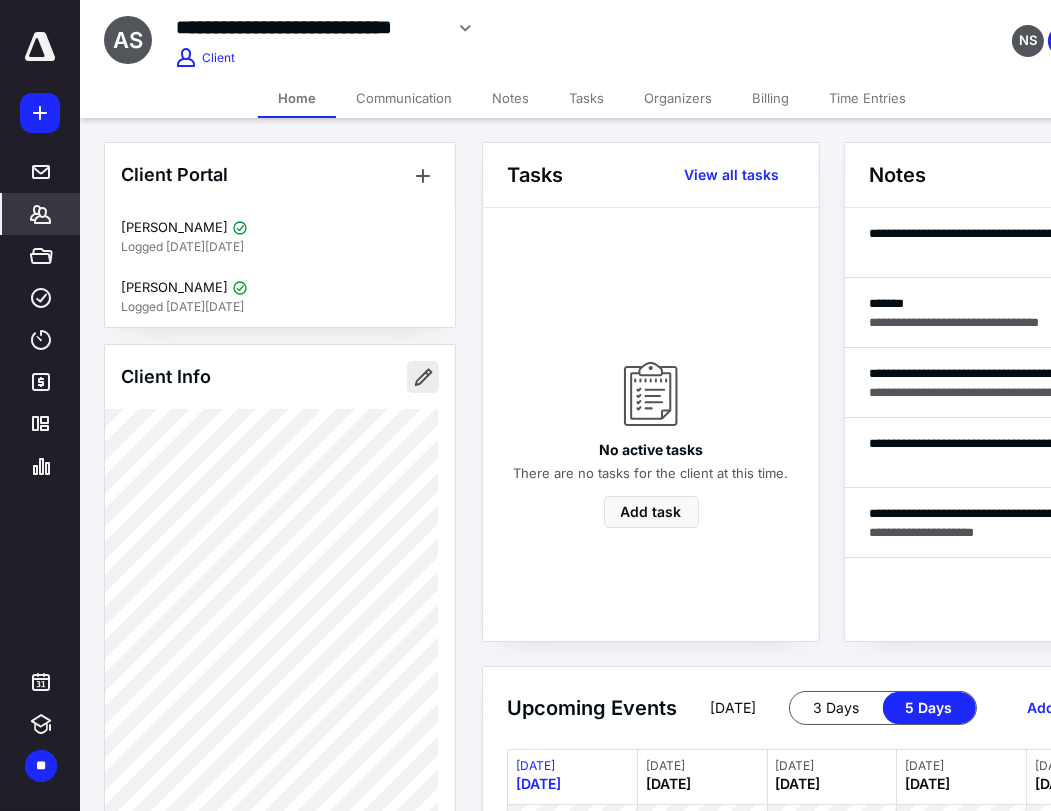 click at bounding box center [423, 377] 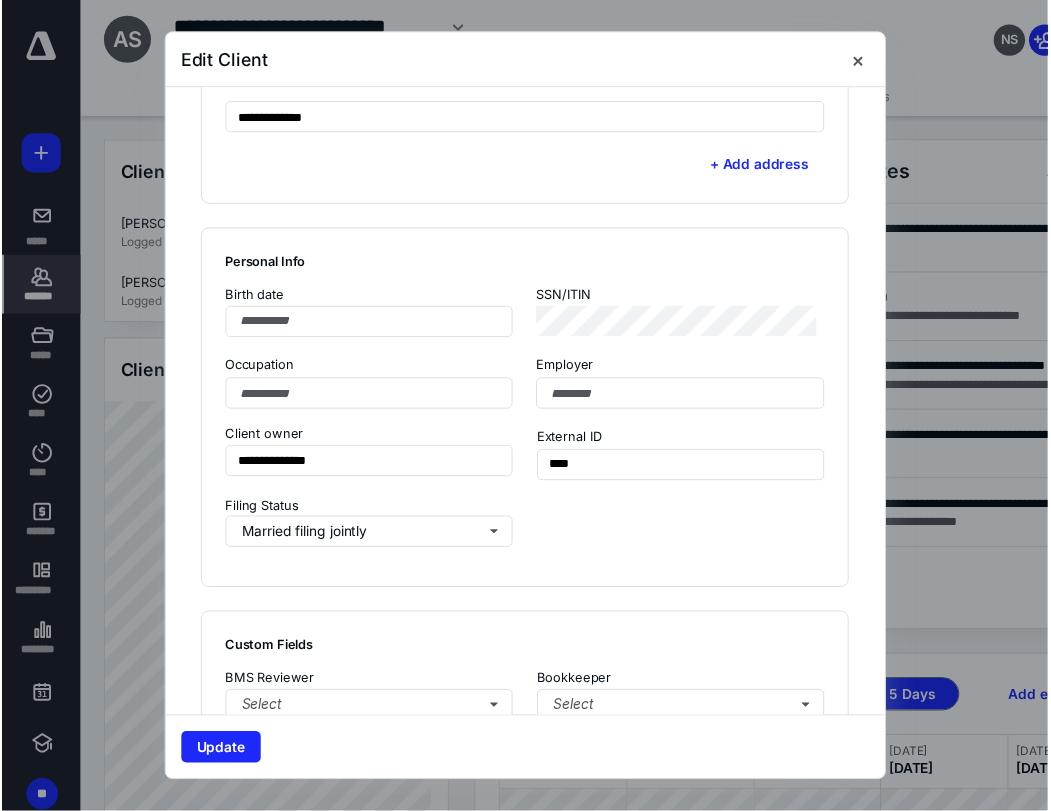 scroll, scrollTop: 1444, scrollLeft: 0, axis: vertical 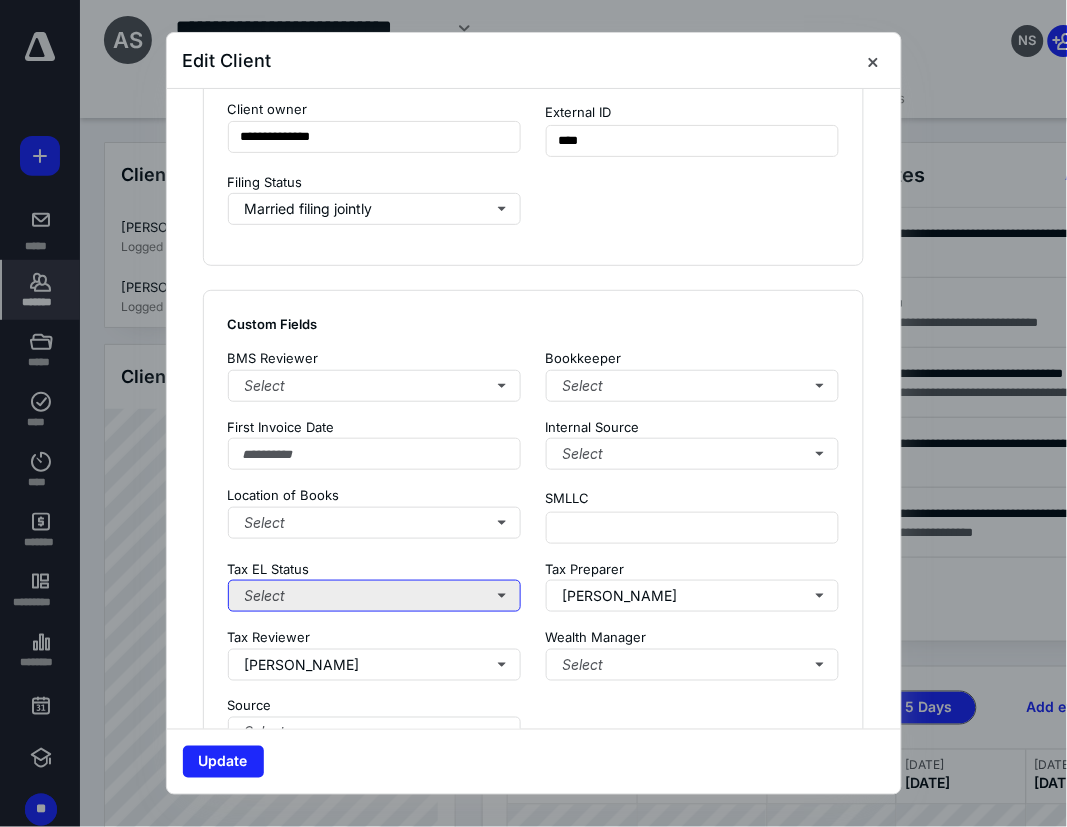 click on "Select" at bounding box center (375, 596) 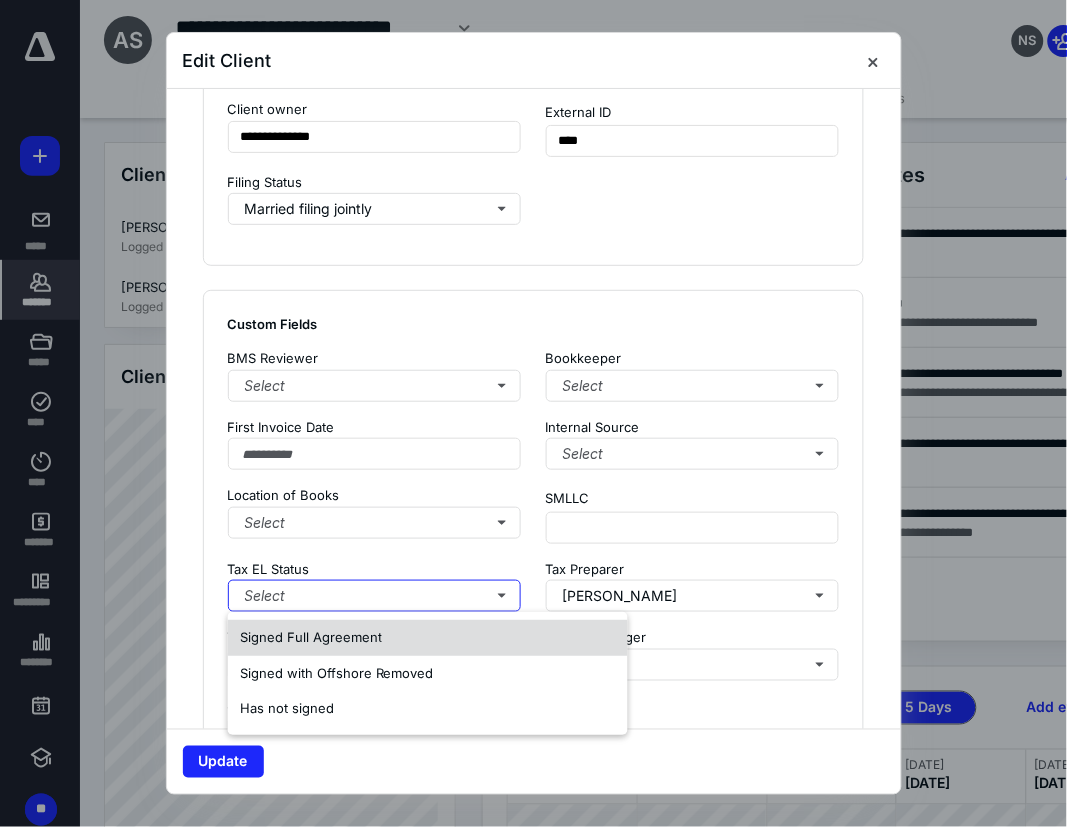click on "Signed Full Agreement" at bounding box center (311, 637) 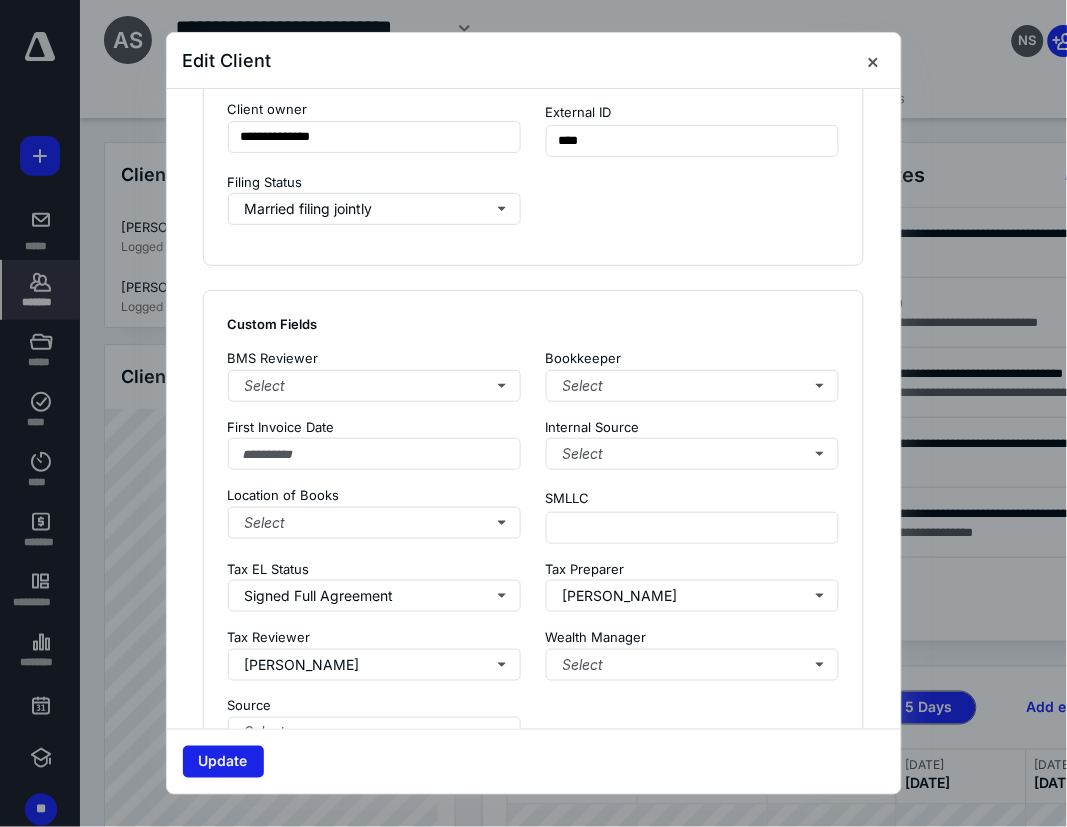 click on "Update" at bounding box center [223, 762] 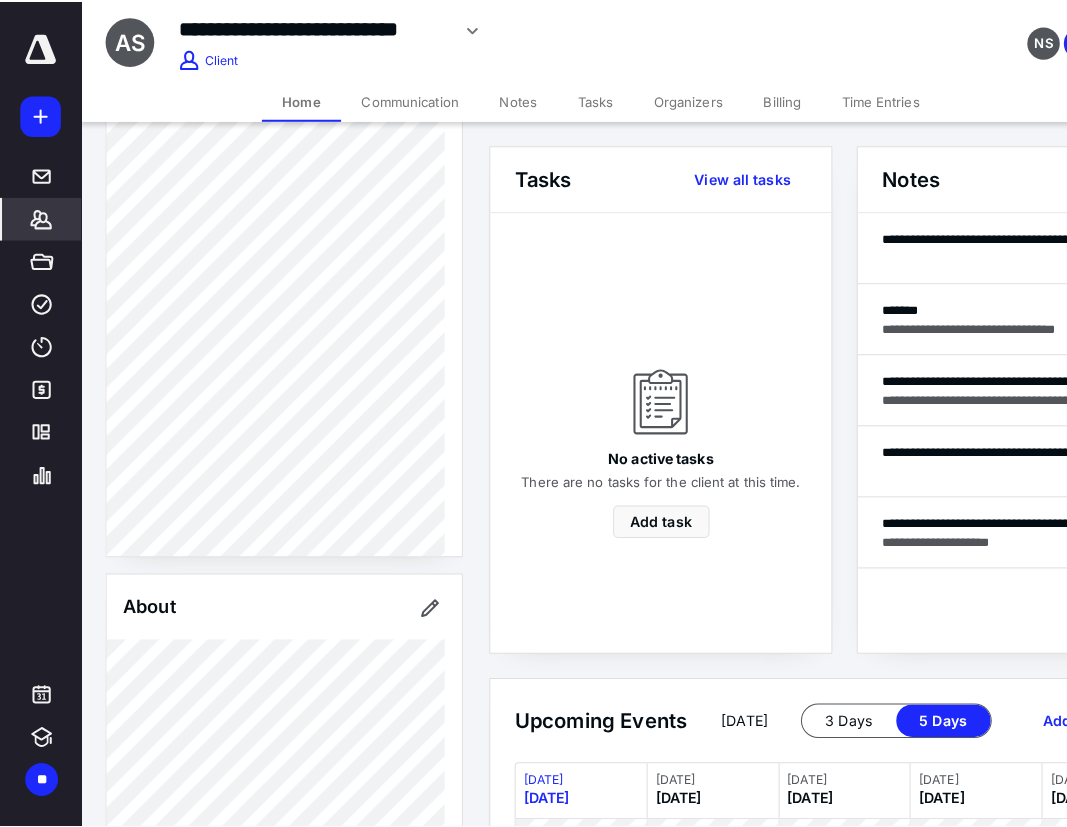 scroll, scrollTop: 1111, scrollLeft: 0, axis: vertical 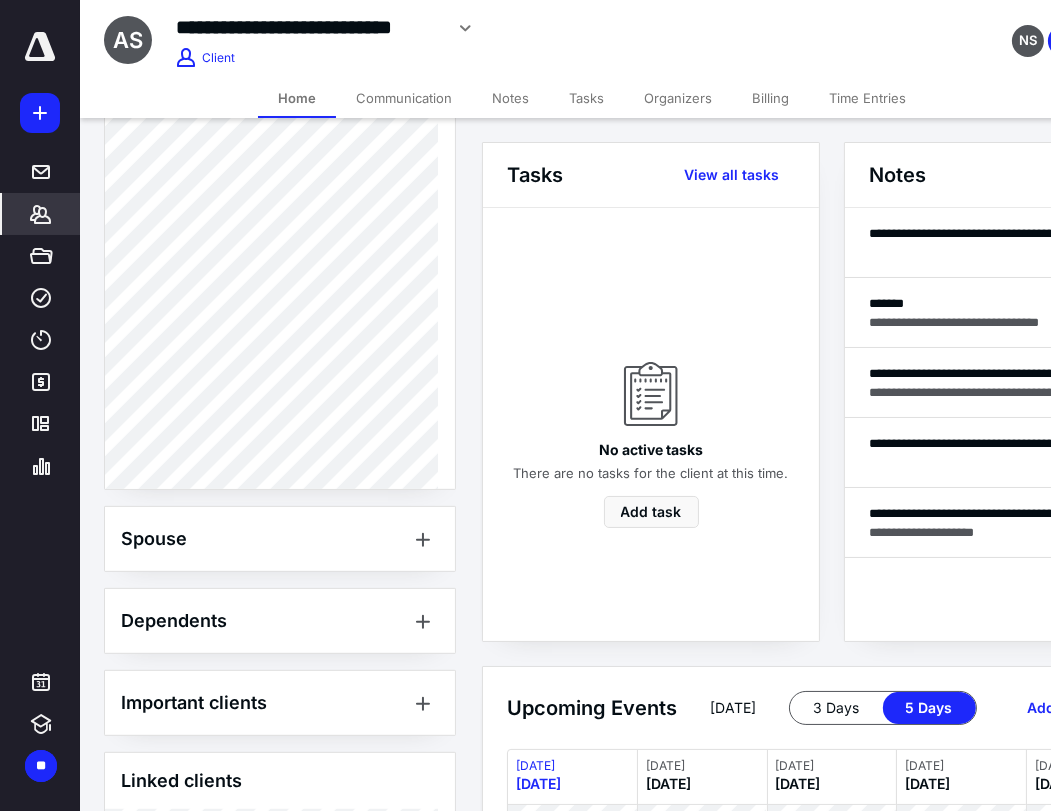 click 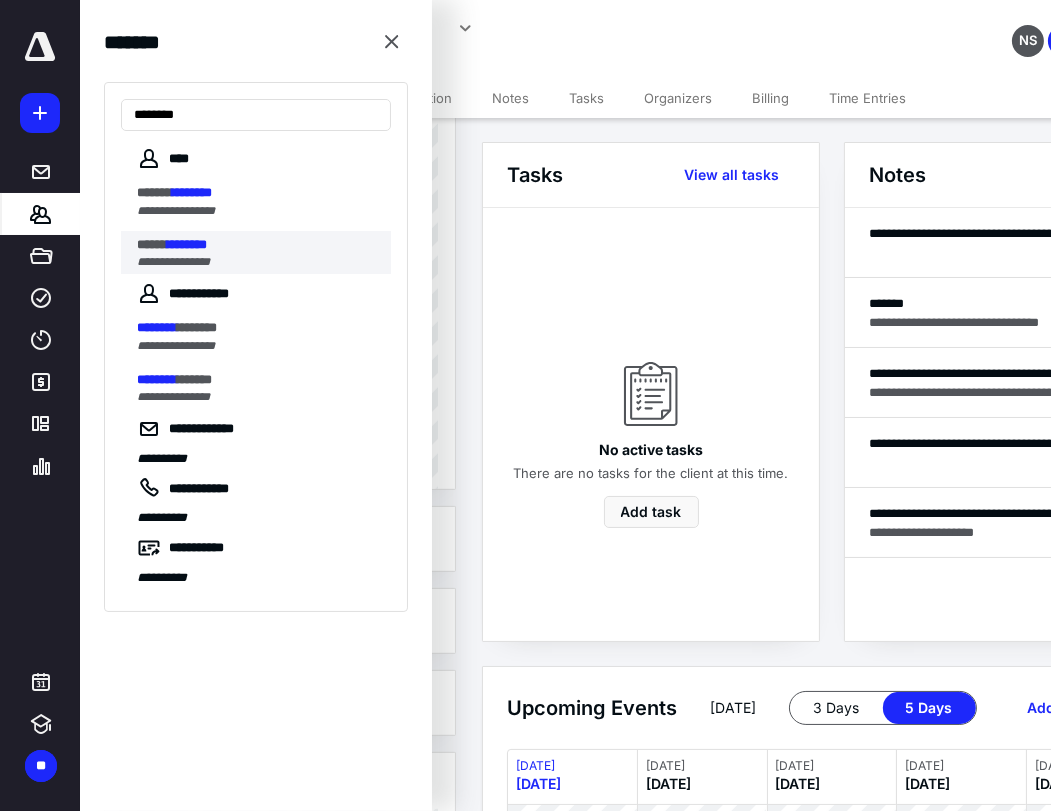 type on "********" 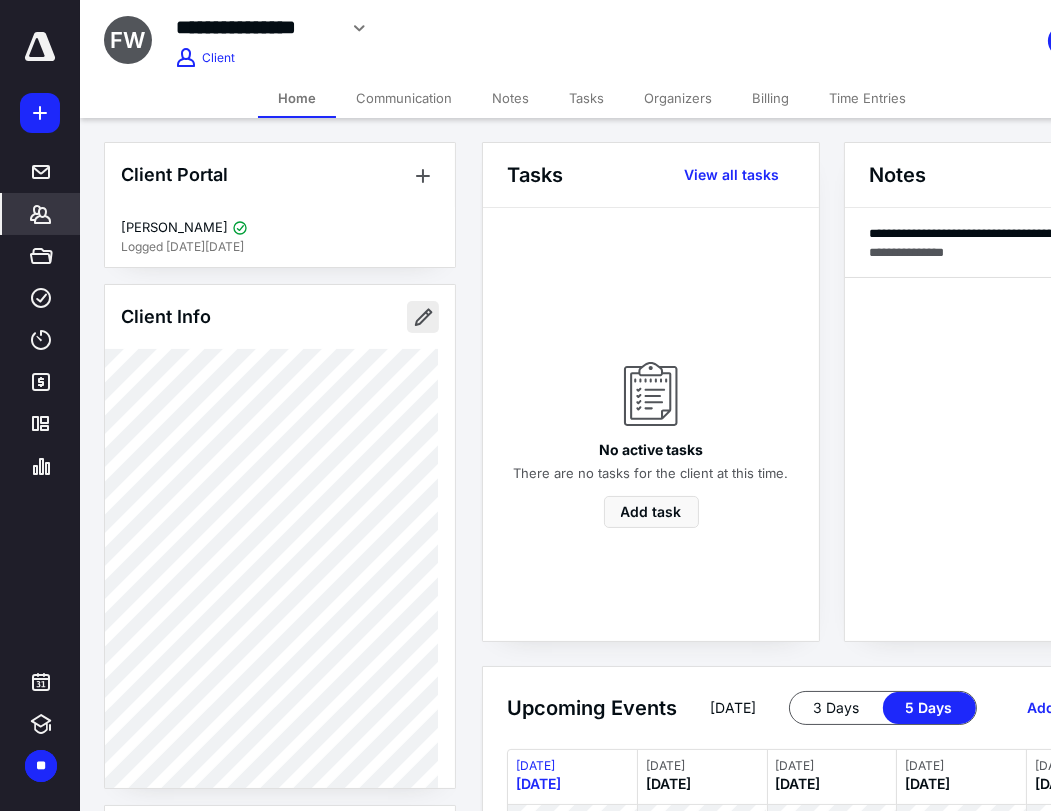 click at bounding box center [423, 317] 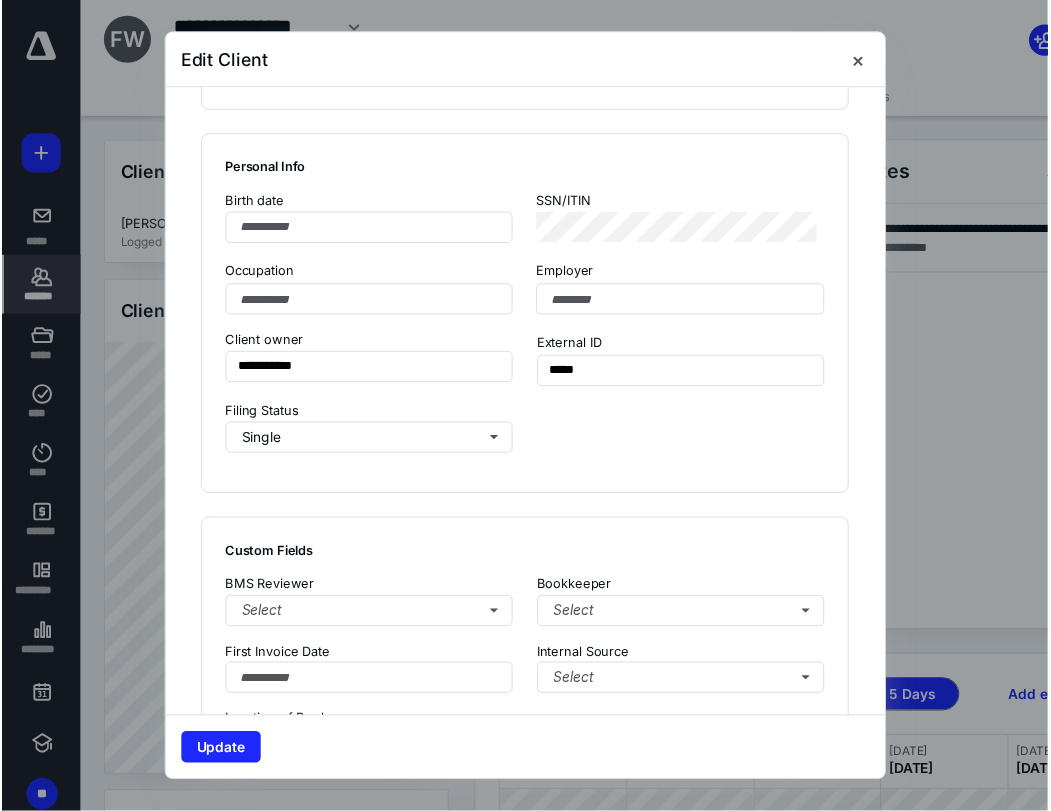 scroll, scrollTop: 1813, scrollLeft: 0, axis: vertical 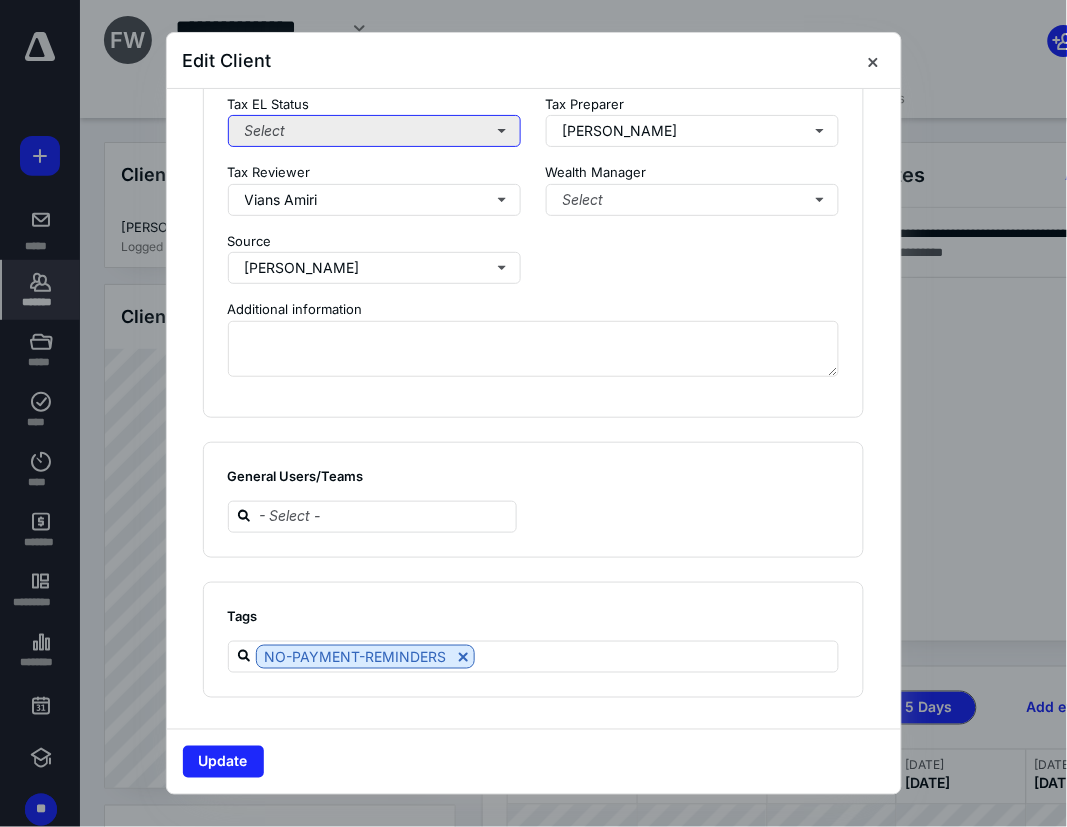 click on "Select" at bounding box center (375, 131) 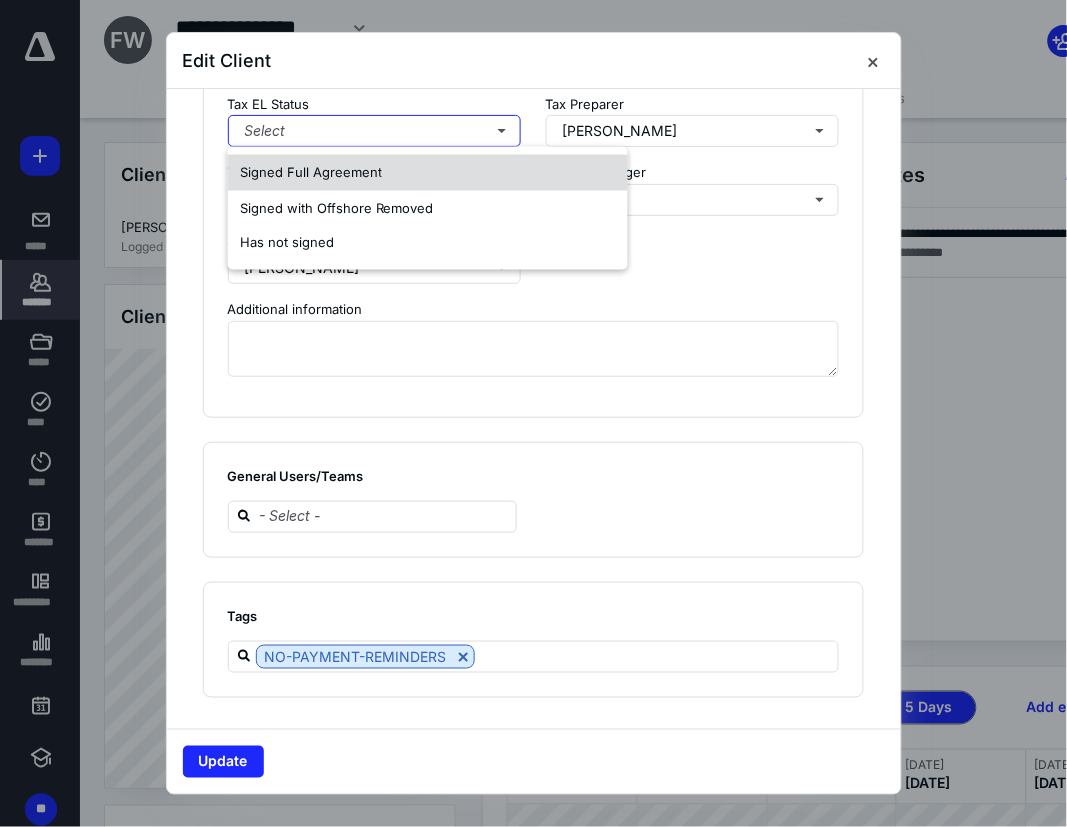 click on "Signed Full Agreement" at bounding box center (311, 172) 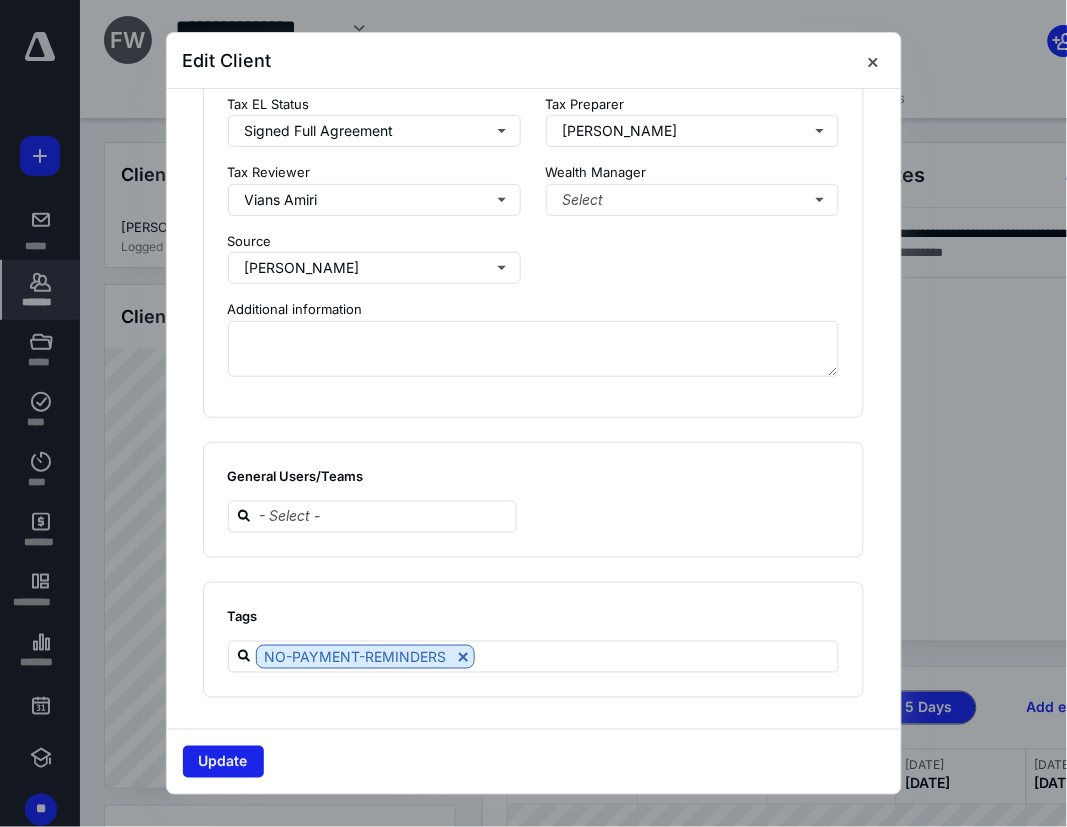 click on "Update" at bounding box center [223, 762] 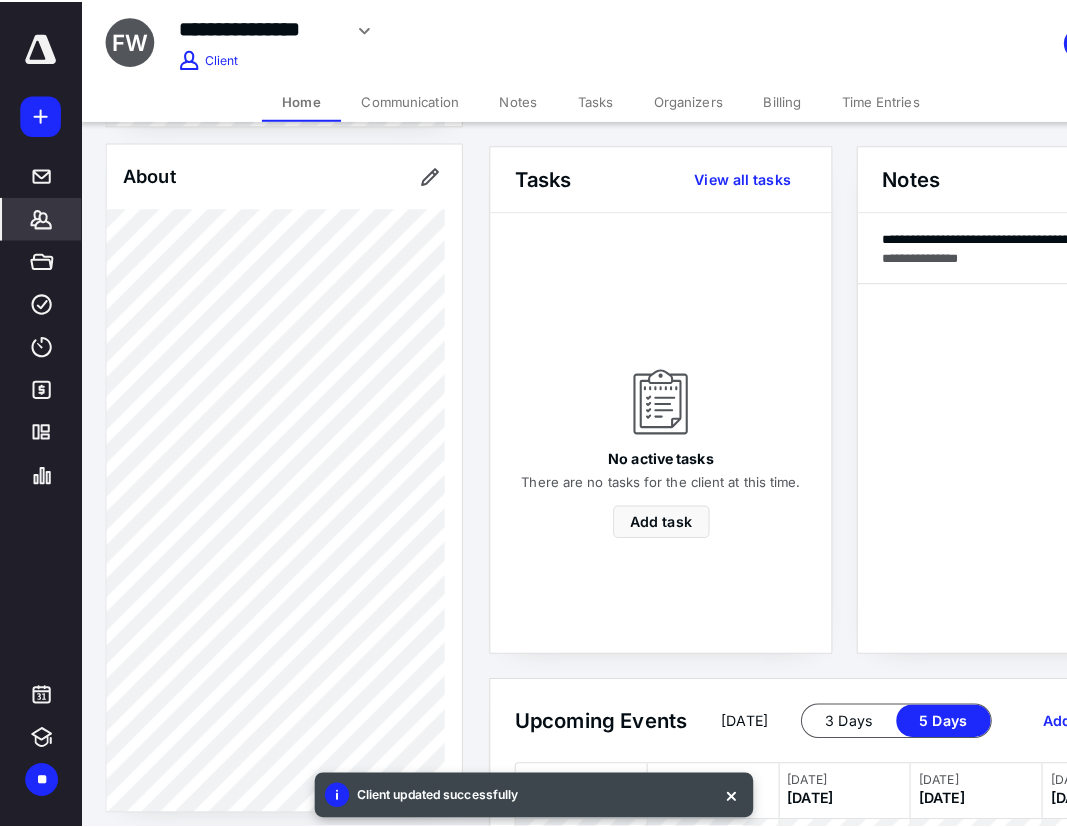 scroll, scrollTop: 1067, scrollLeft: 0, axis: vertical 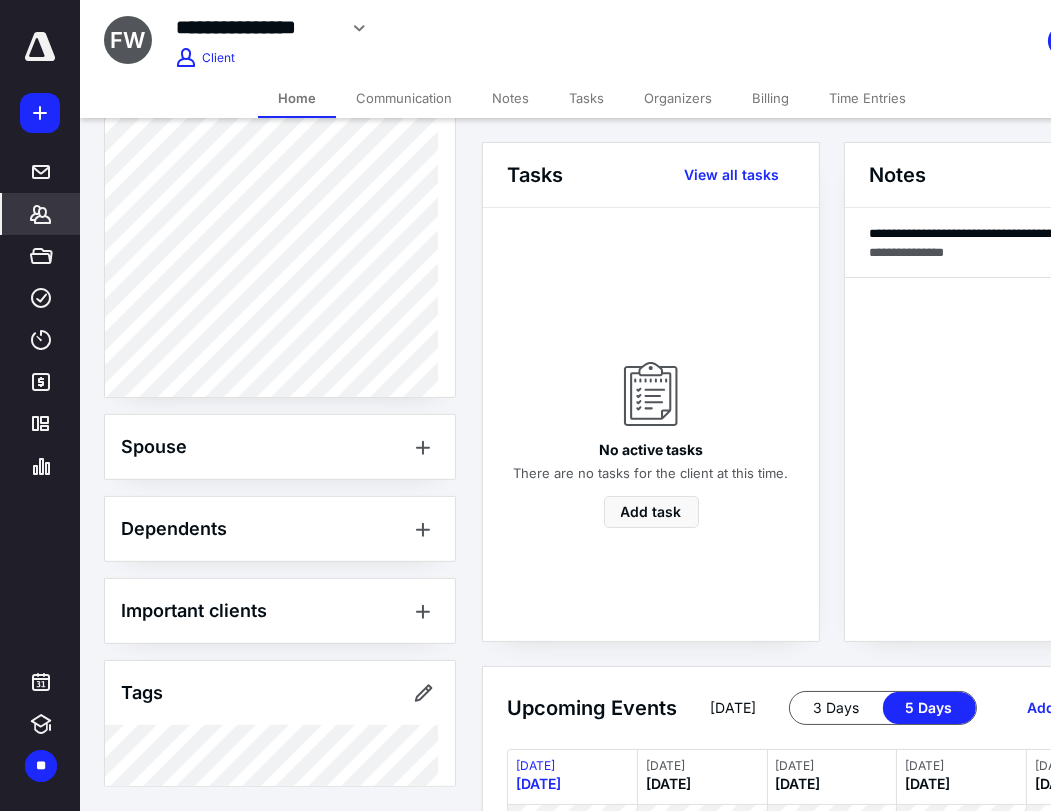 click on "*******" at bounding box center (41, 214) 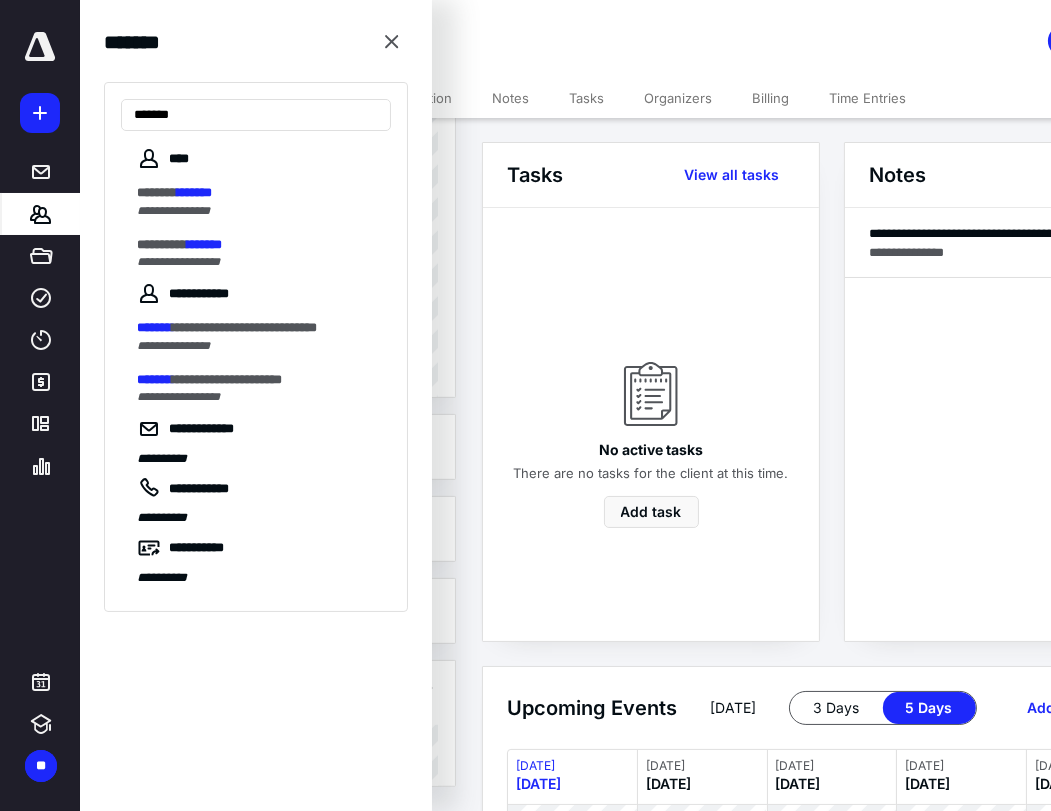 type on "*******" 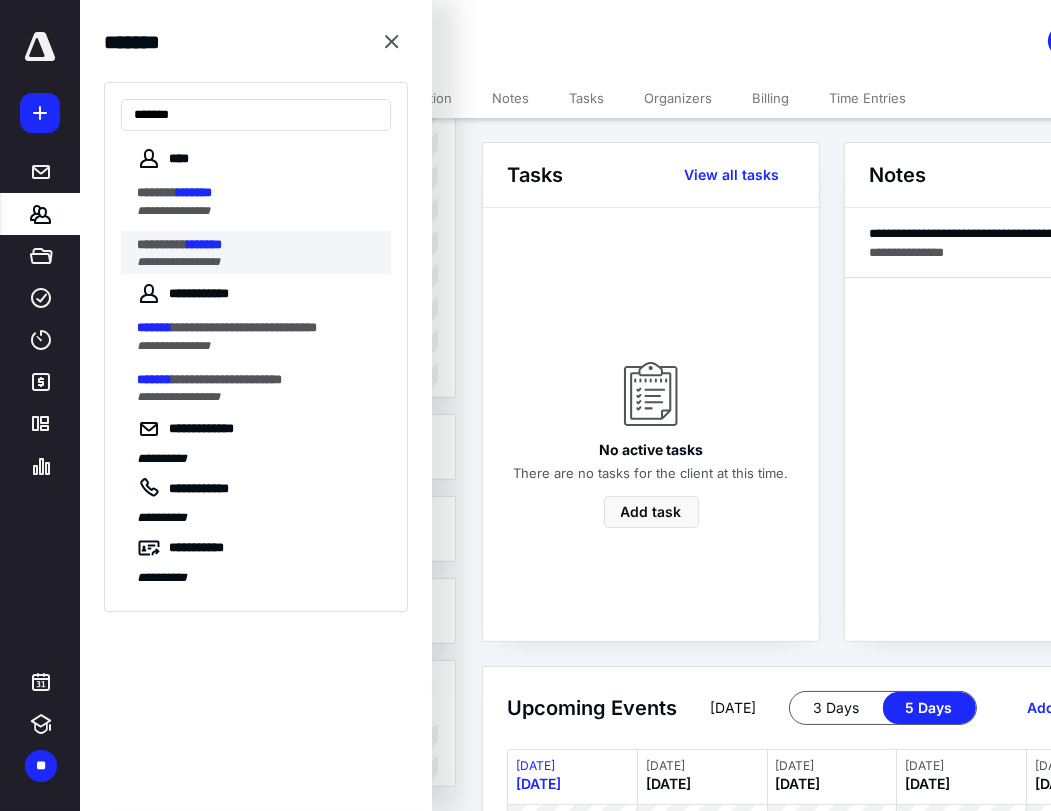 click on "**********" at bounding box center (258, 262) 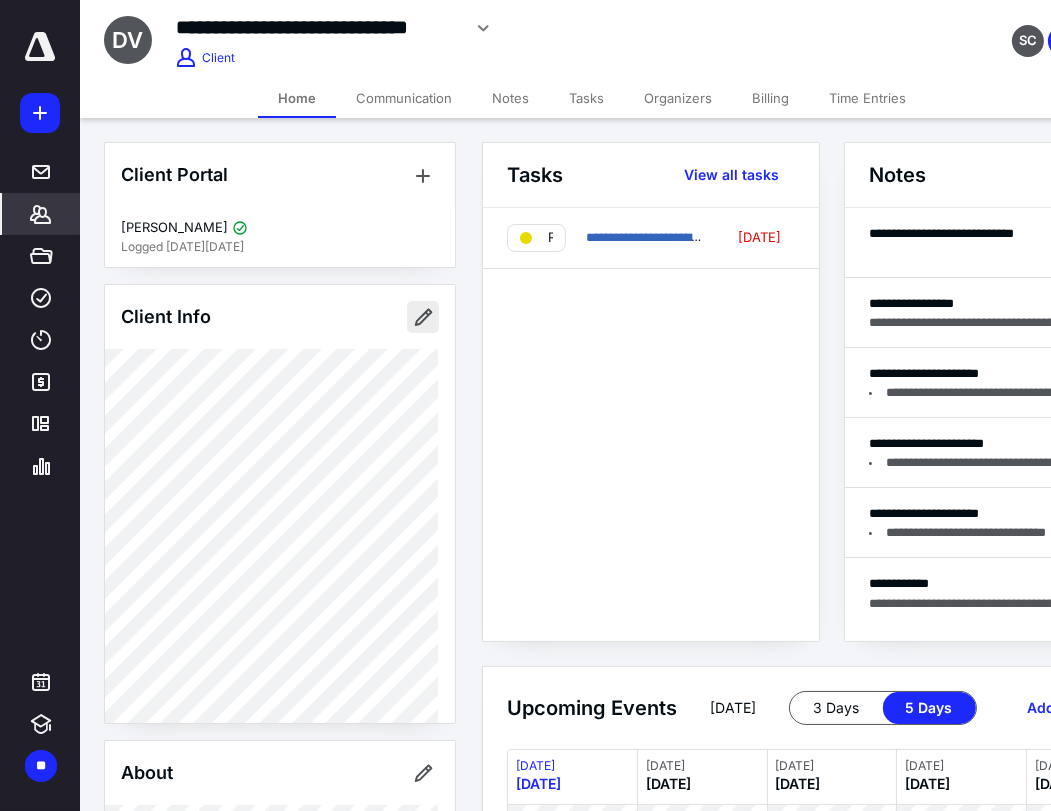 click at bounding box center [423, 317] 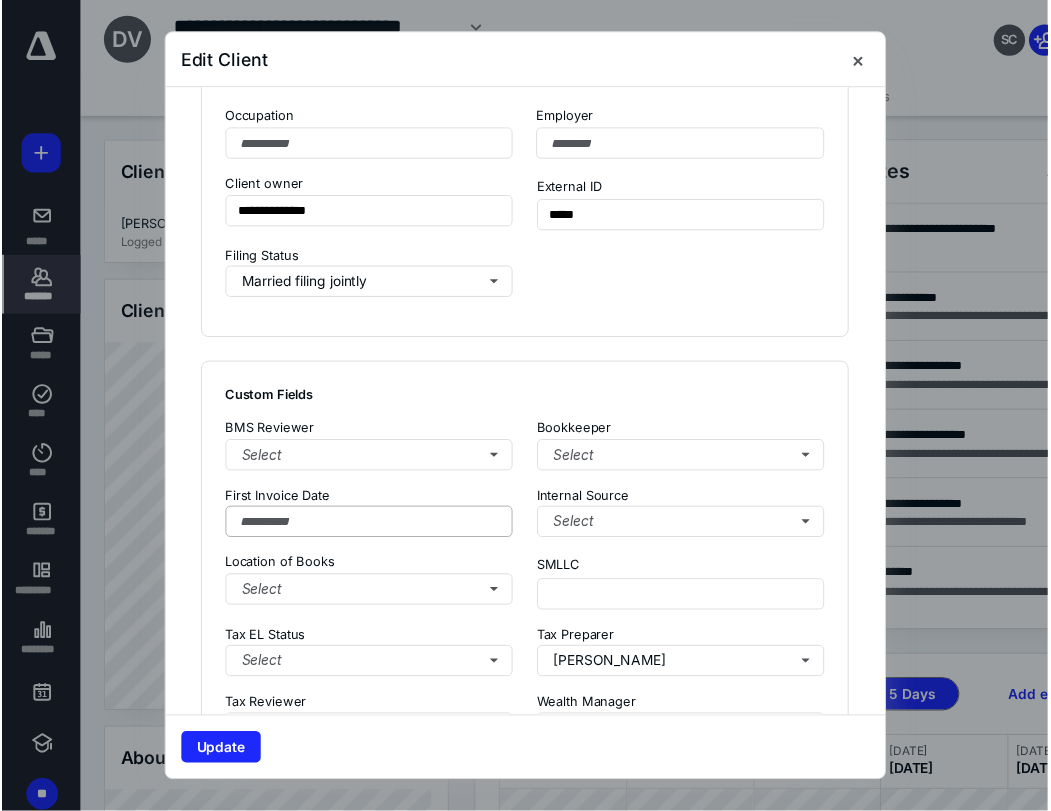 scroll, scrollTop: 1333, scrollLeft: 0, axis: vertical 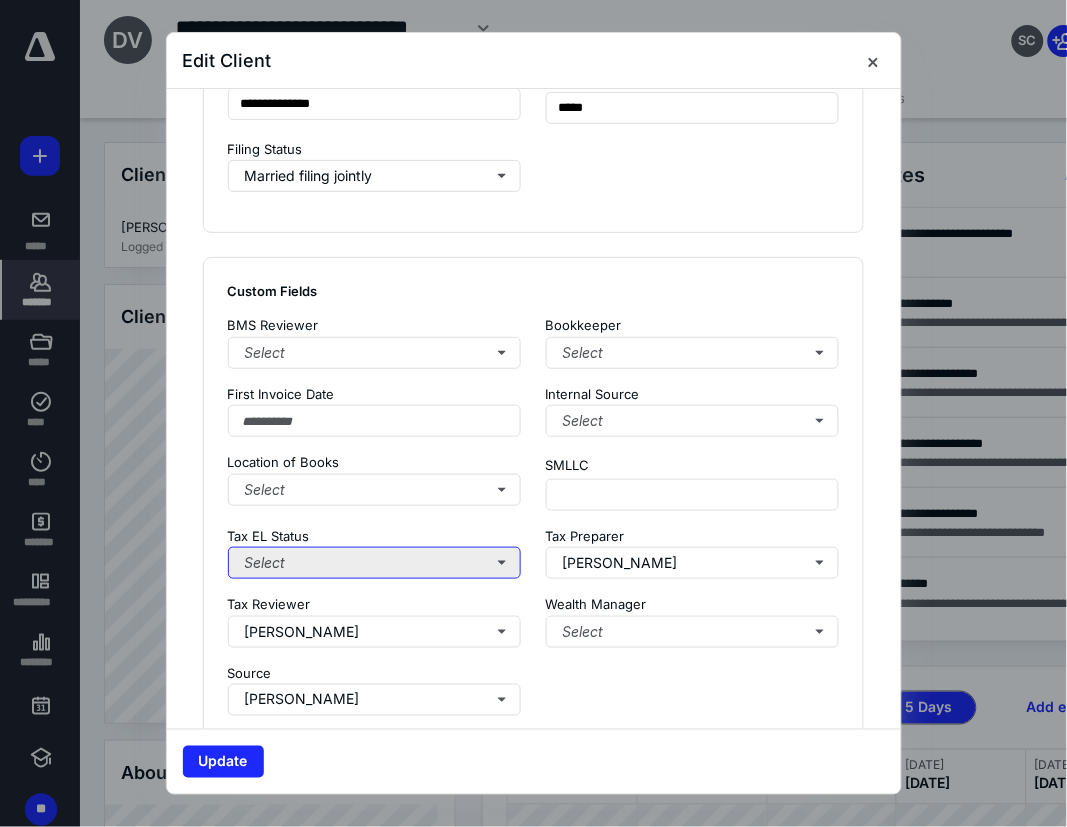 click on "Select" at bounding box center (375, 563) 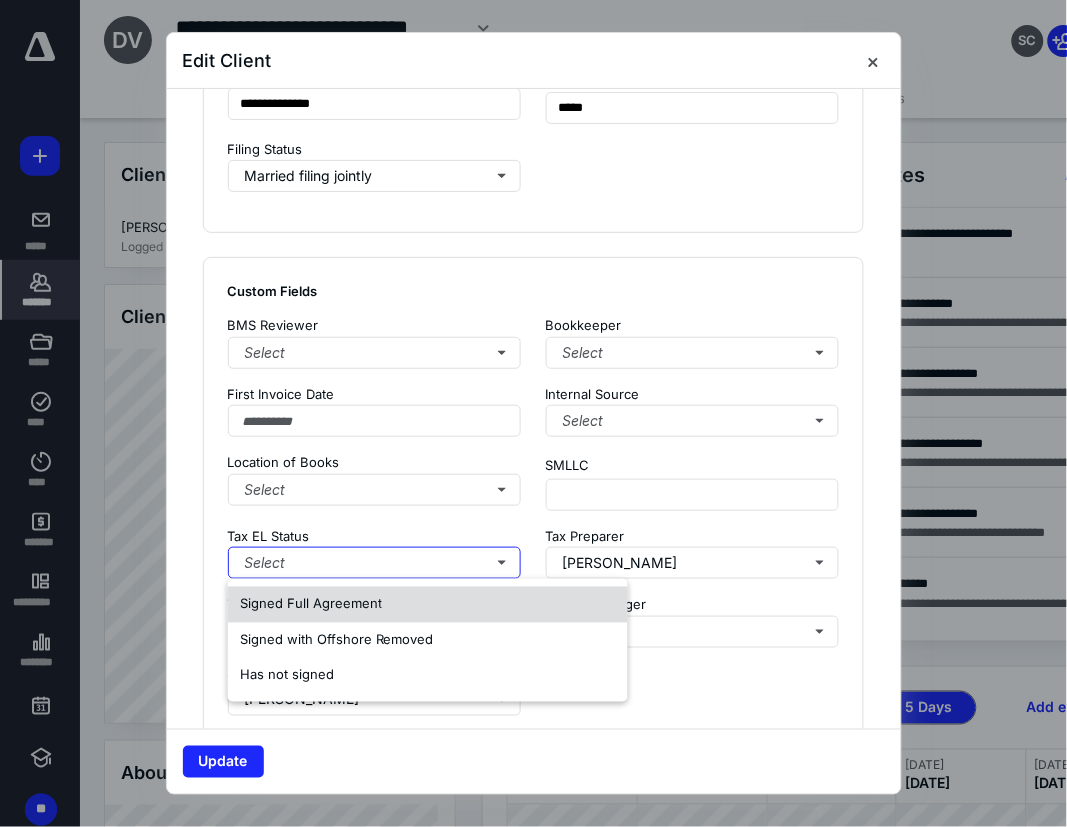 click on "Signed Full Agreement" at bounding box center (311, 604) 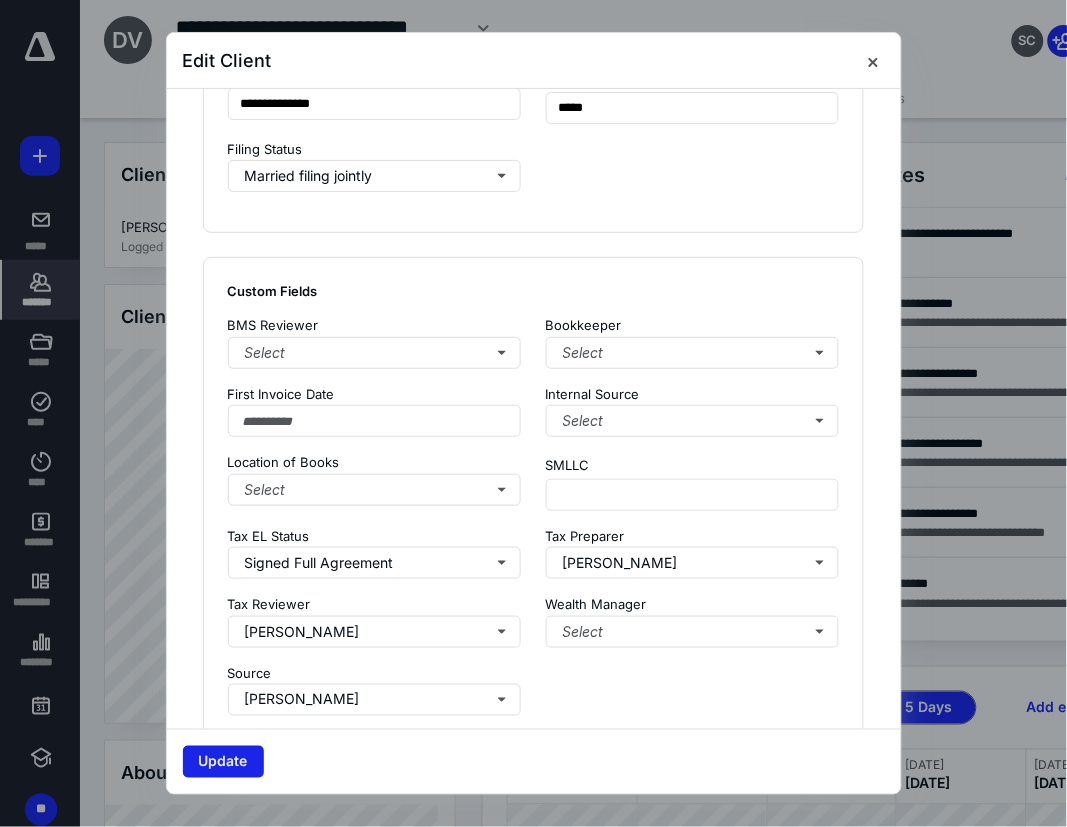 click on "Update" at bounding box center [223, 762] 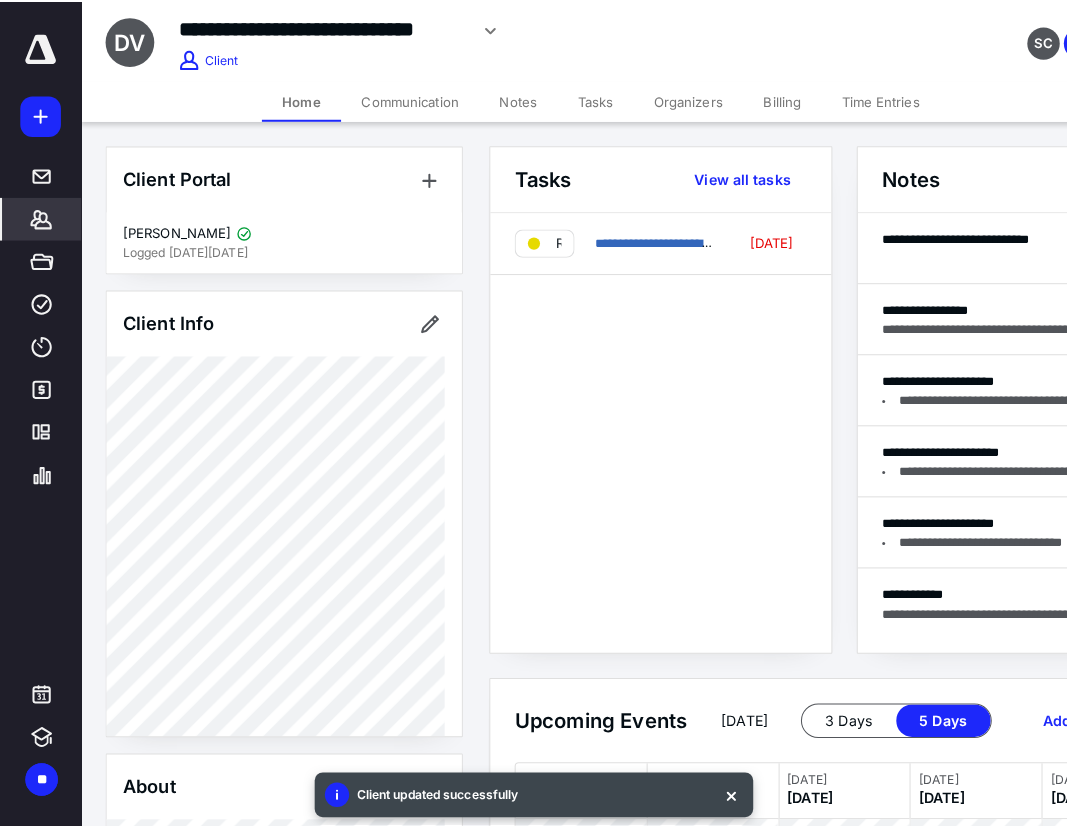scroll, scrollTop: 777, scrollLeft: 0, axis: vertical 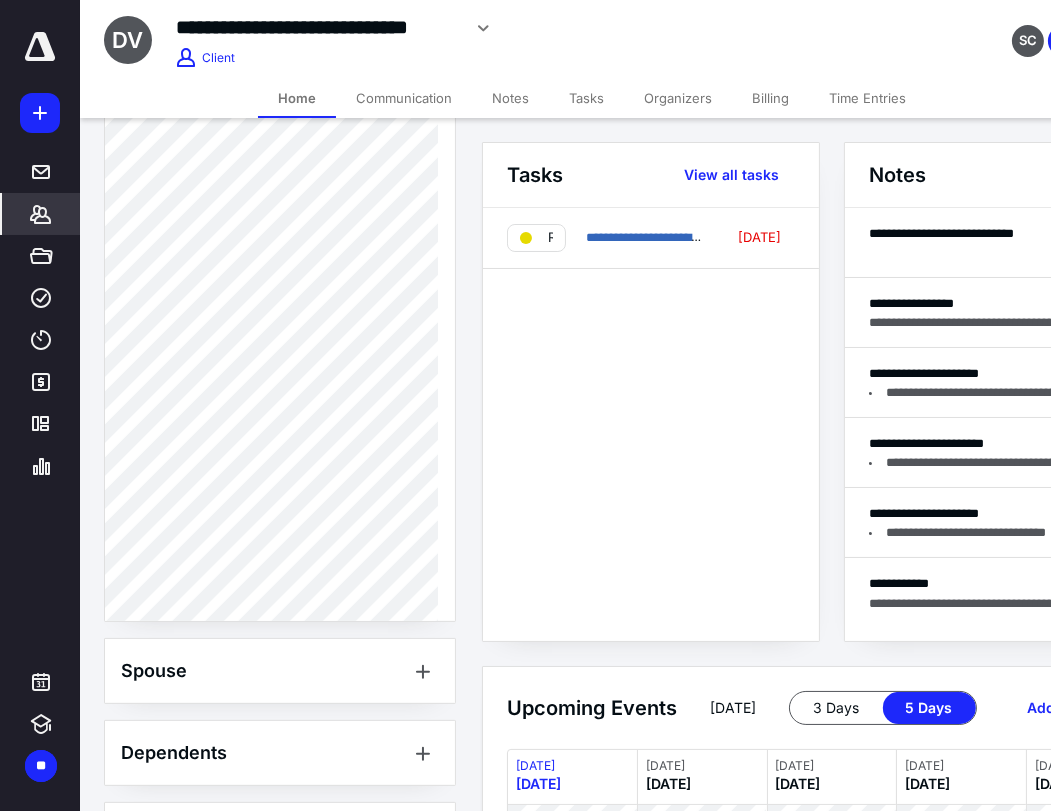 click 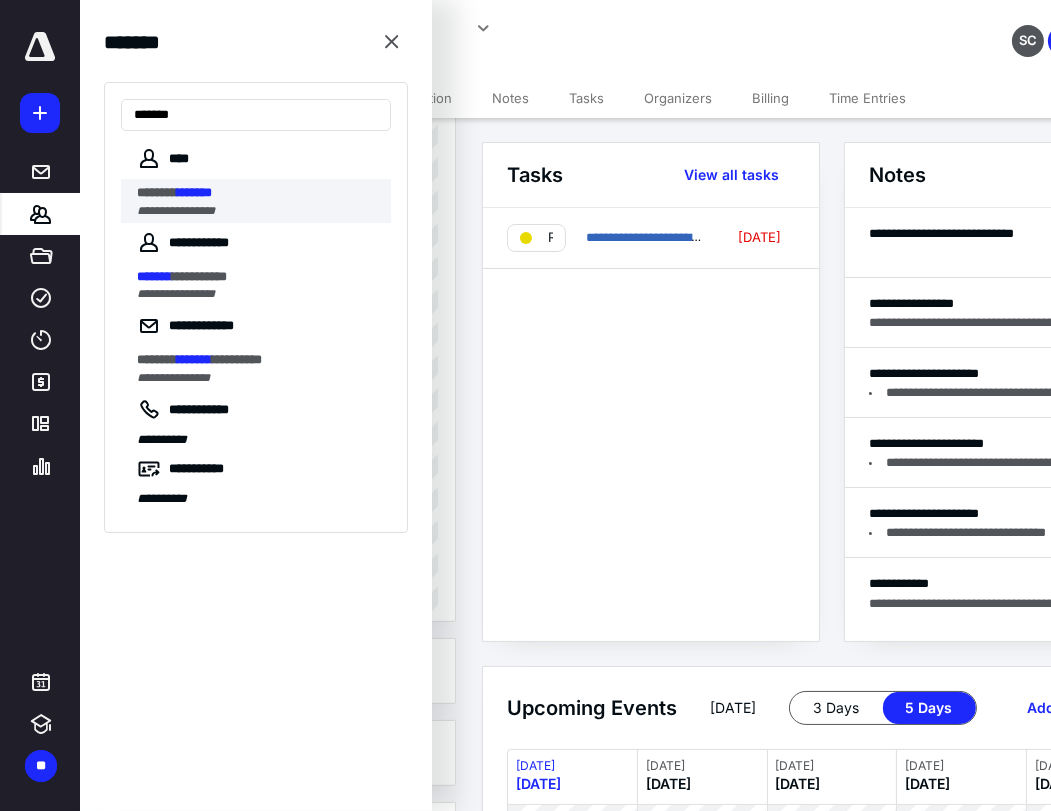 type on "*******" 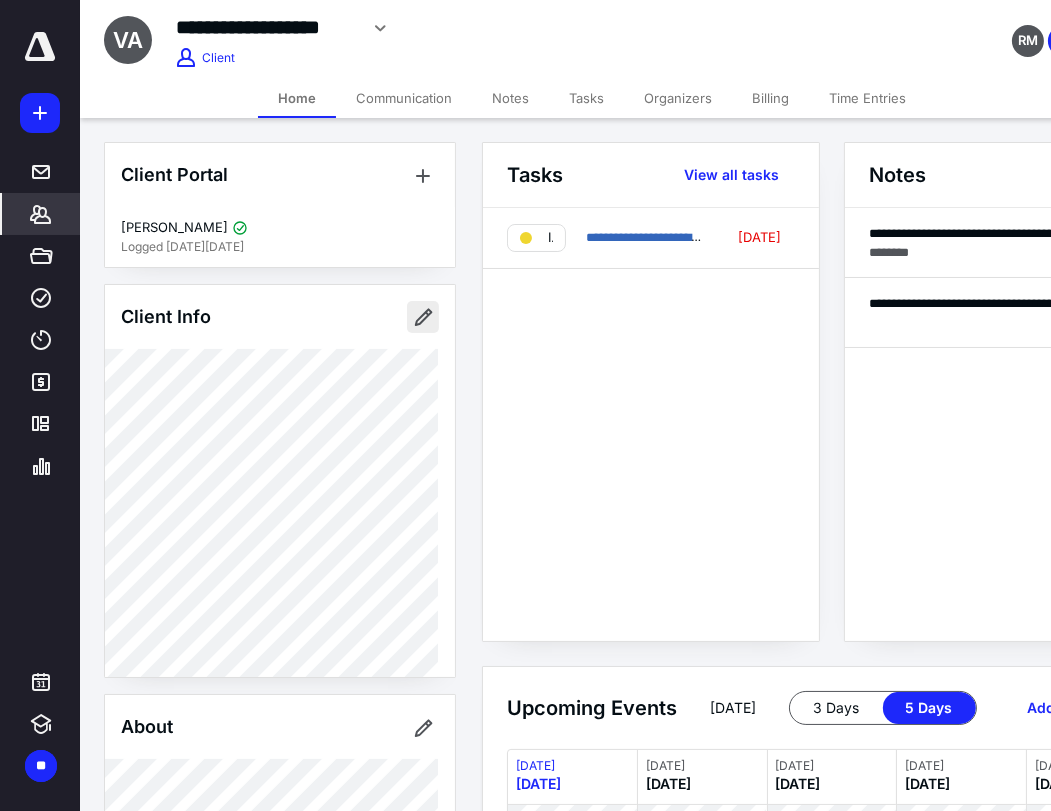 click at bounding box center [423, 317] 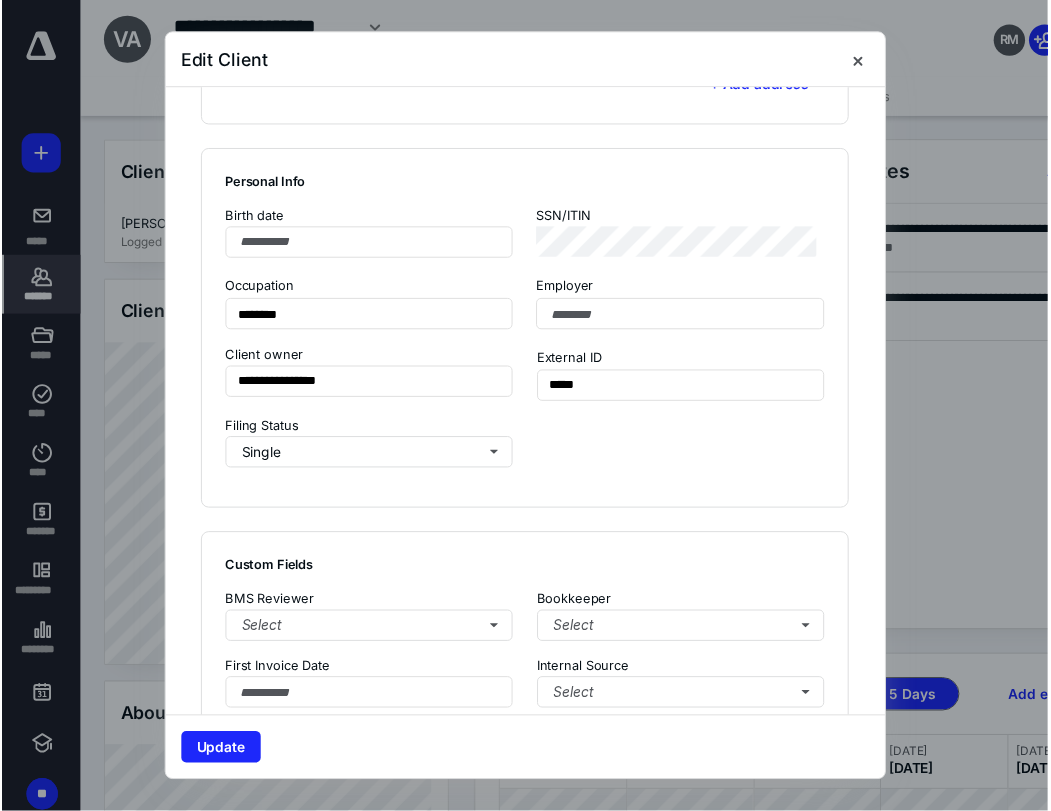 scroll, scrollTop: 1444, scrollLeft: 0, axis: vertical 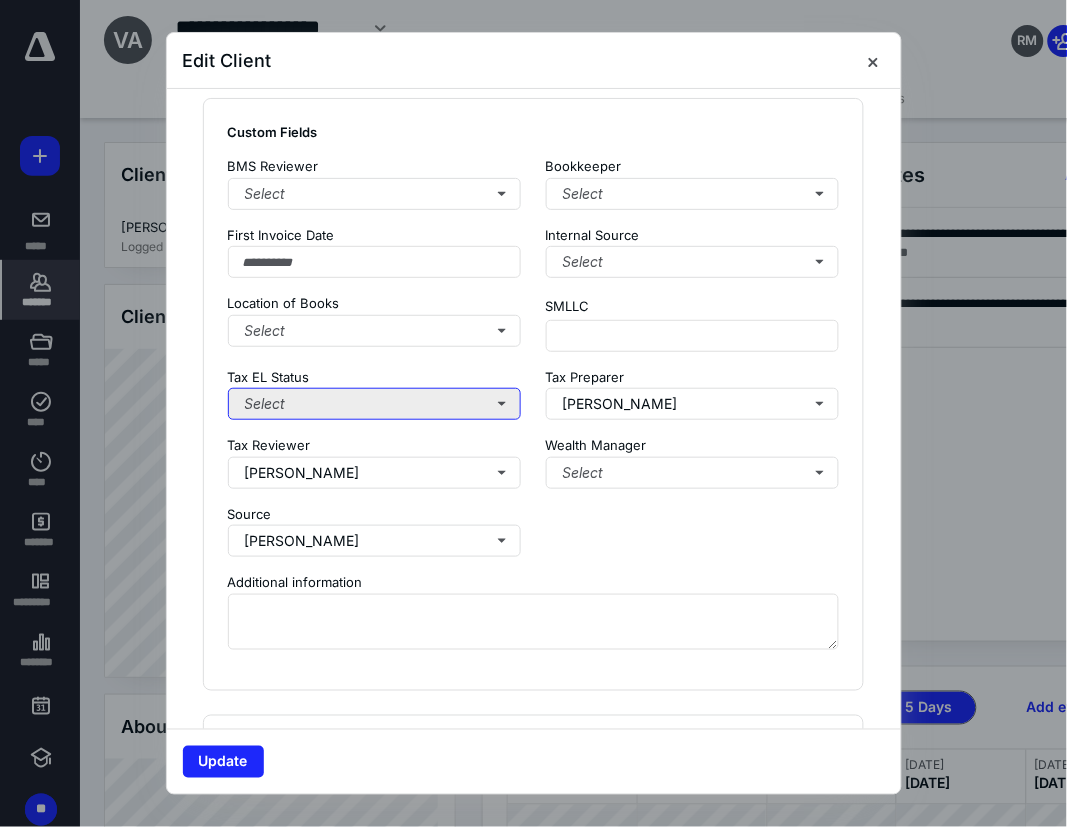 click on "Select" at bounding box center [375, 404] 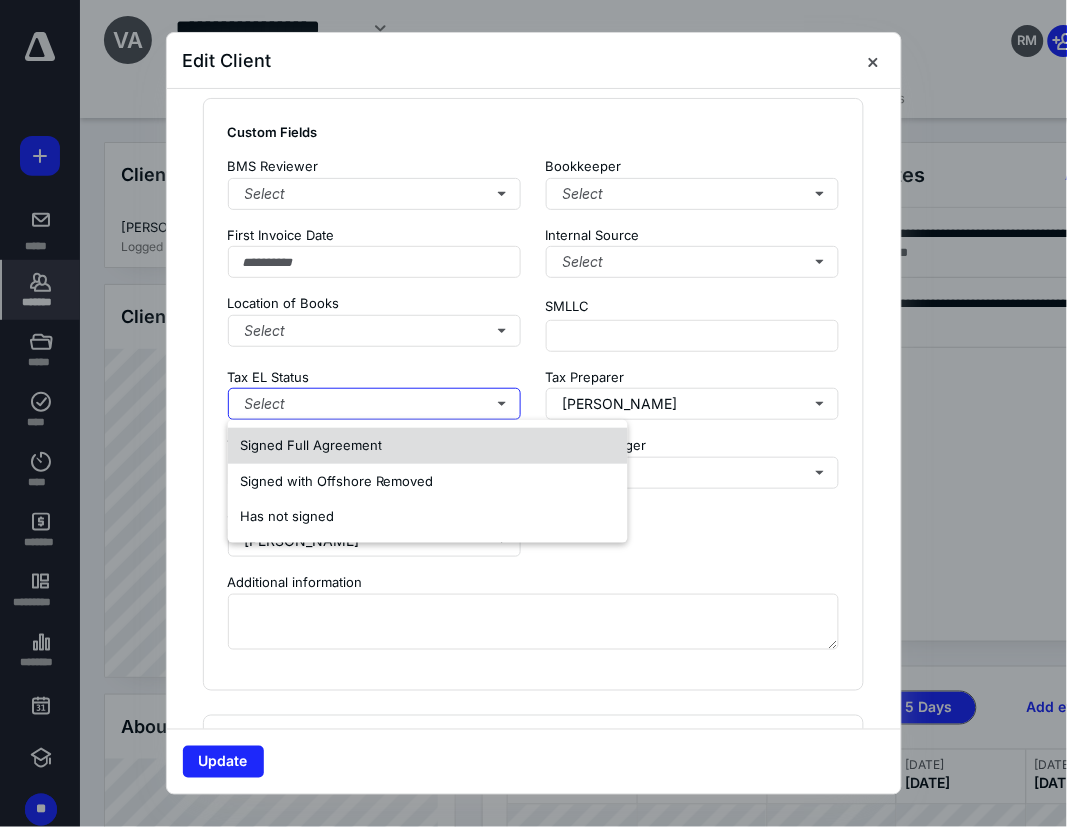 click on "Signed Full Agreement" at bounding box center [311, 445] 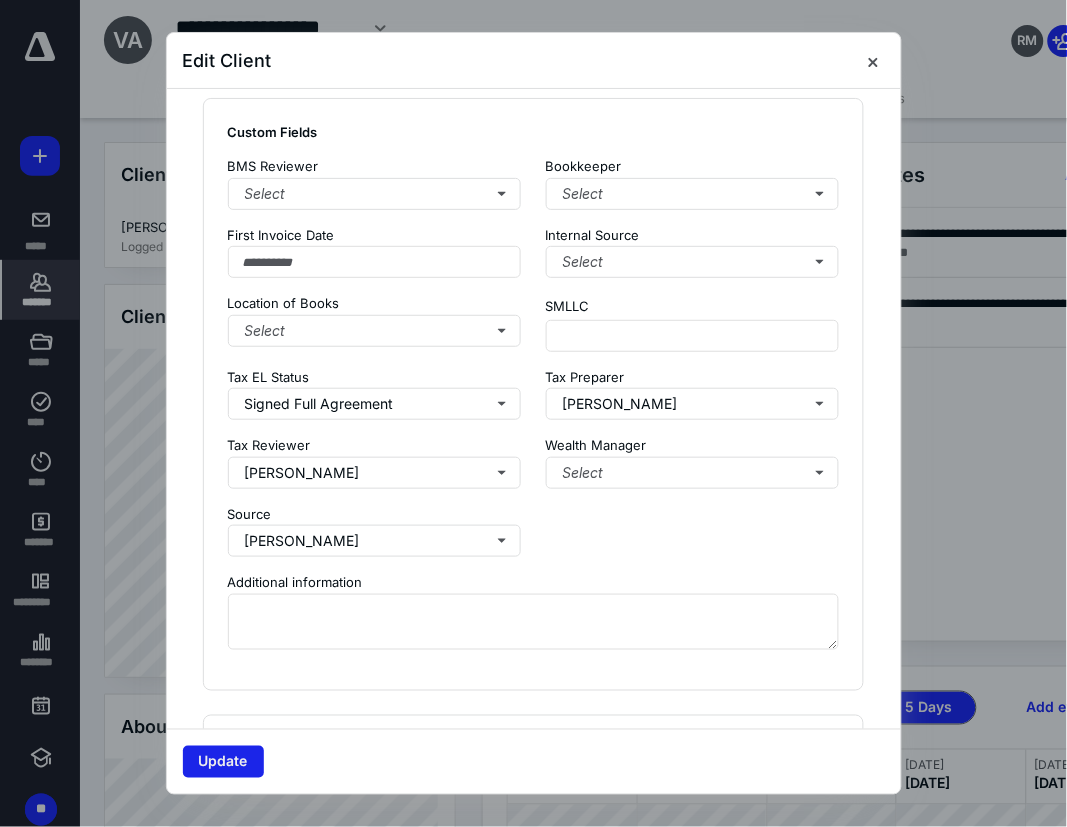 click on "Update" at bounding box center (223, 762) 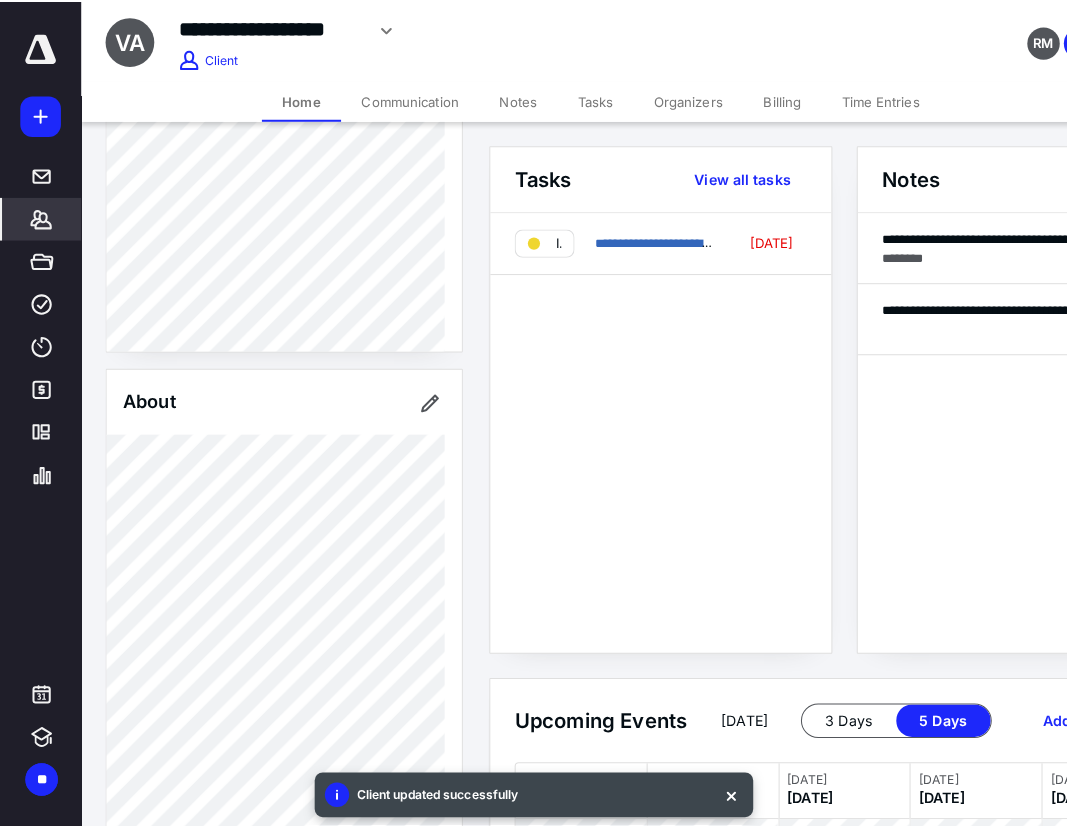 scroll, scrollTop: 666, scrollLeft: 0, axis: vertical 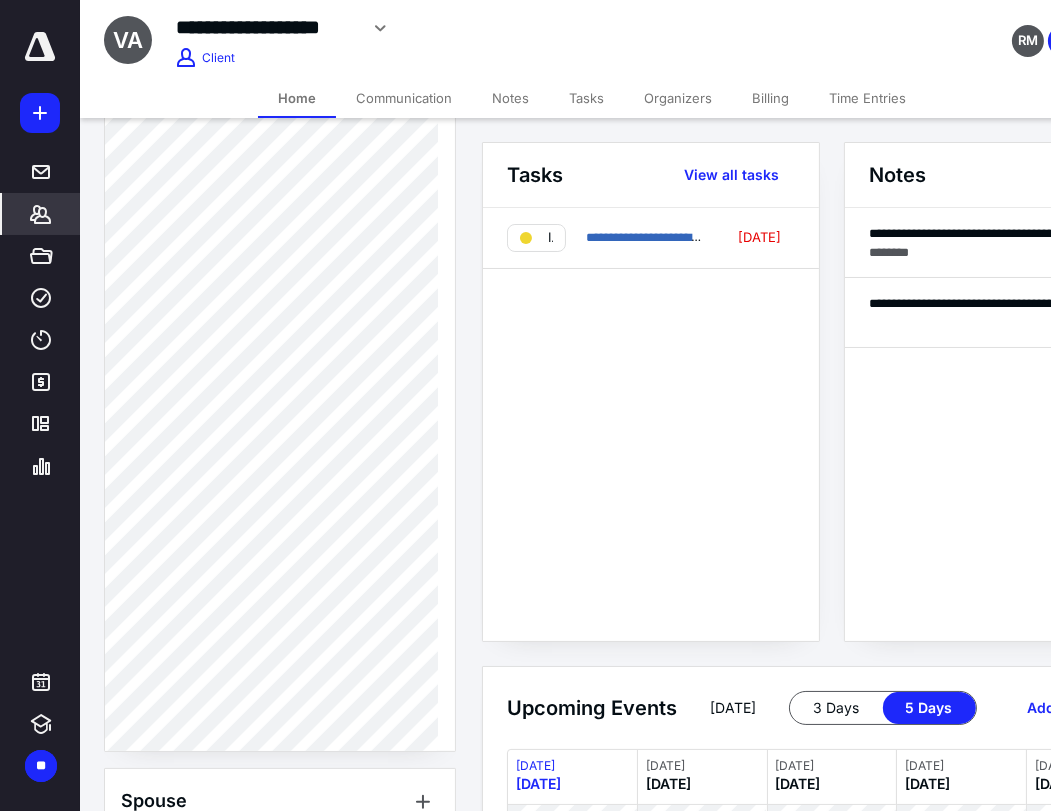 click 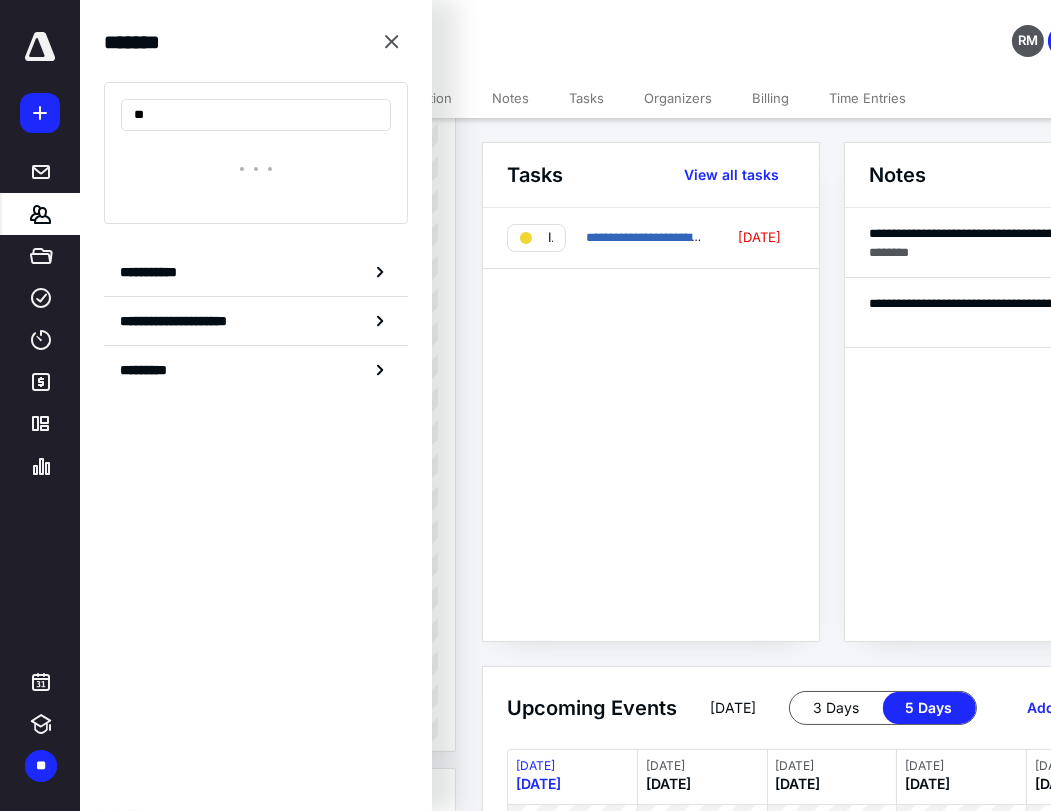 type on "*" 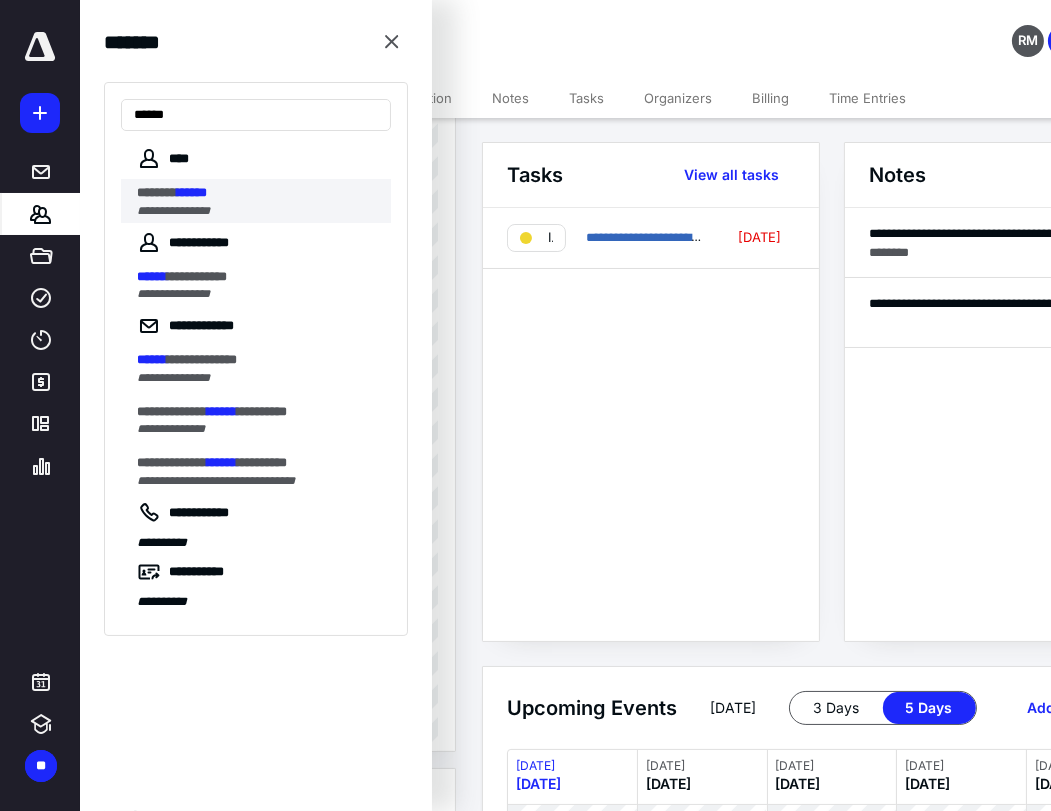 type on "******" 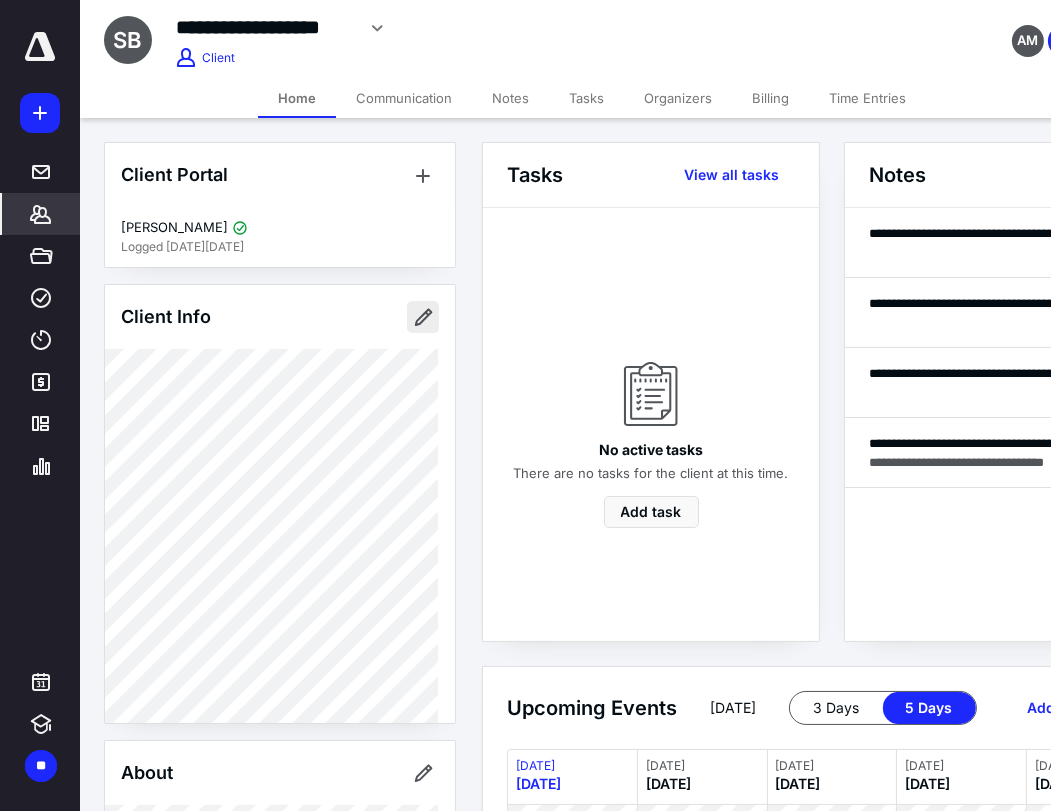 click at bounding box center [423, 317] 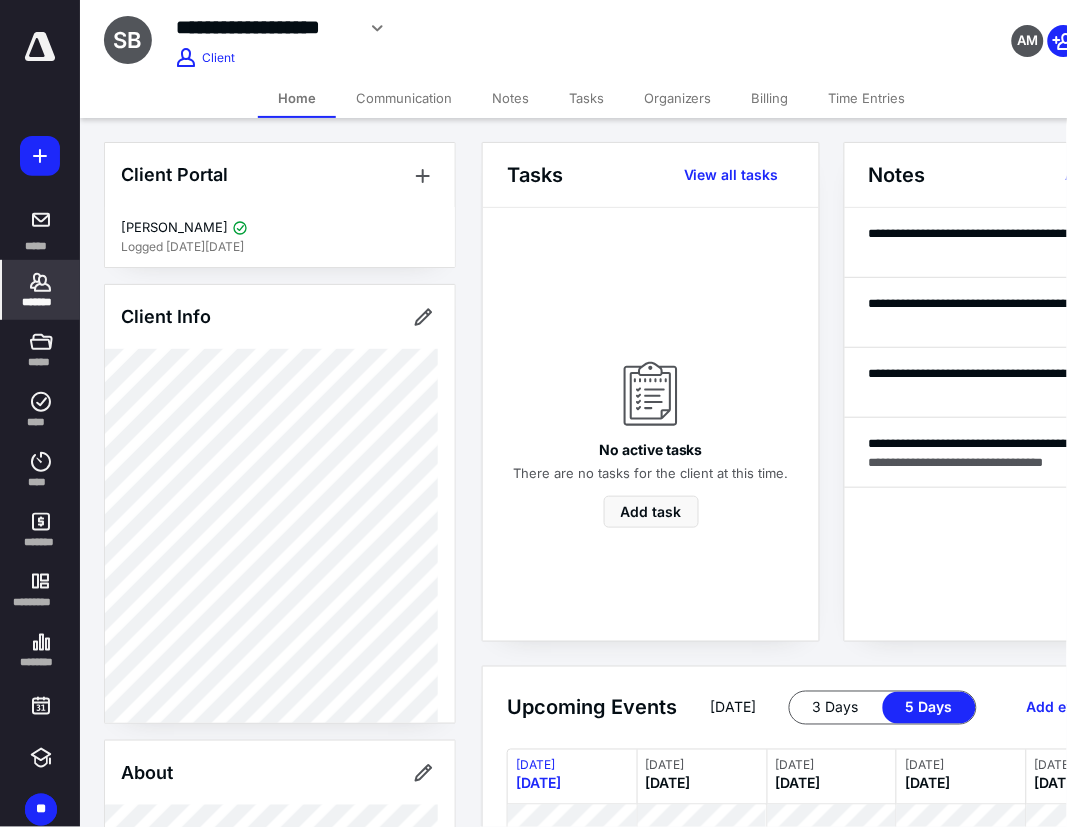 type on "**********" 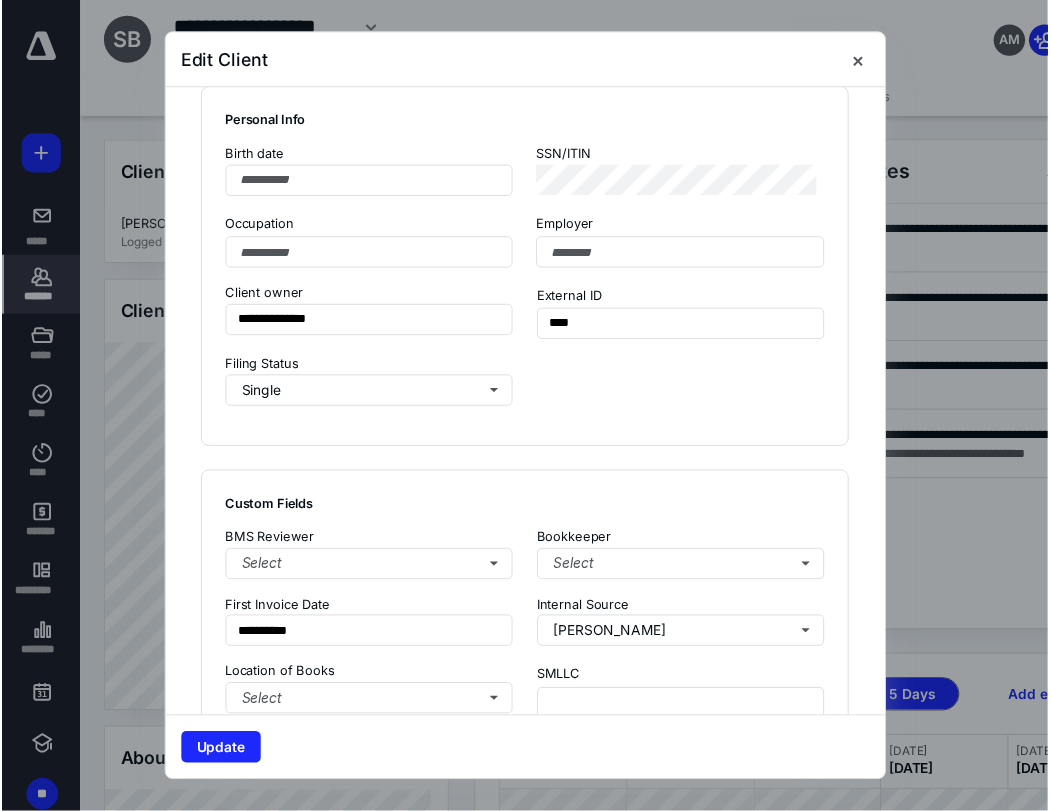scroll, scrollTop: 1666, scrollLeft: 0, axis: vertical 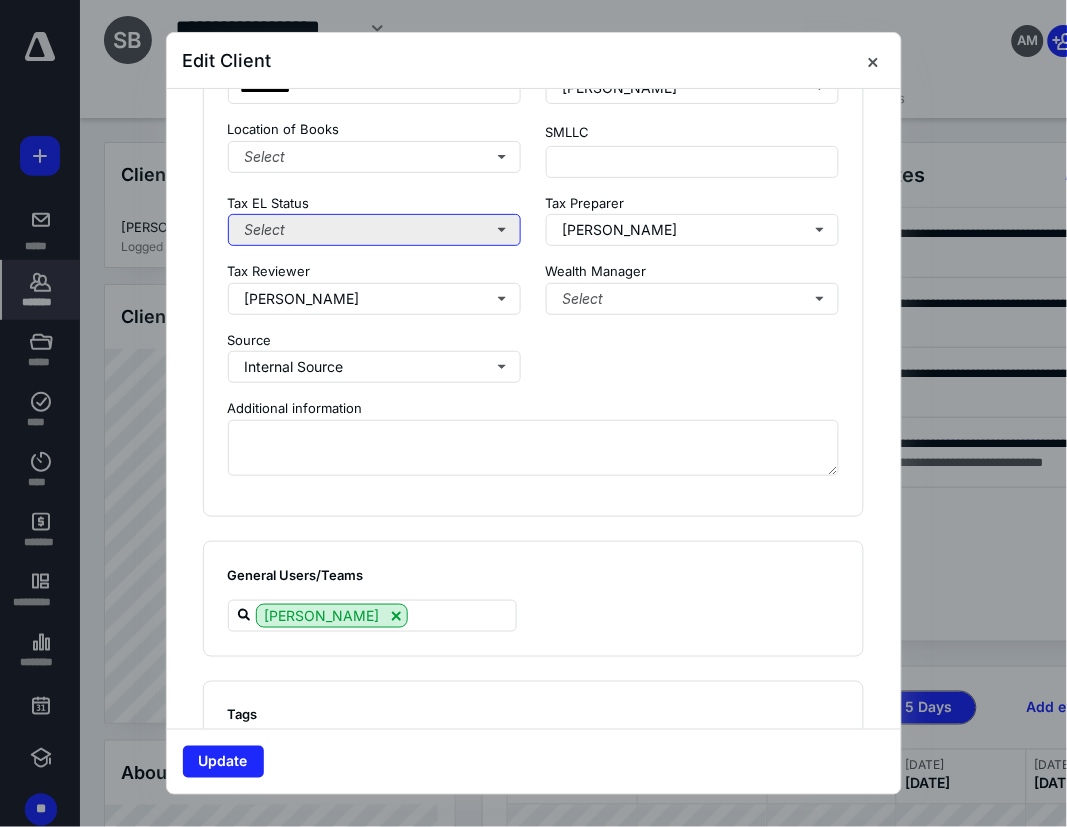 click on "Select" at bounding box center (375, 230) 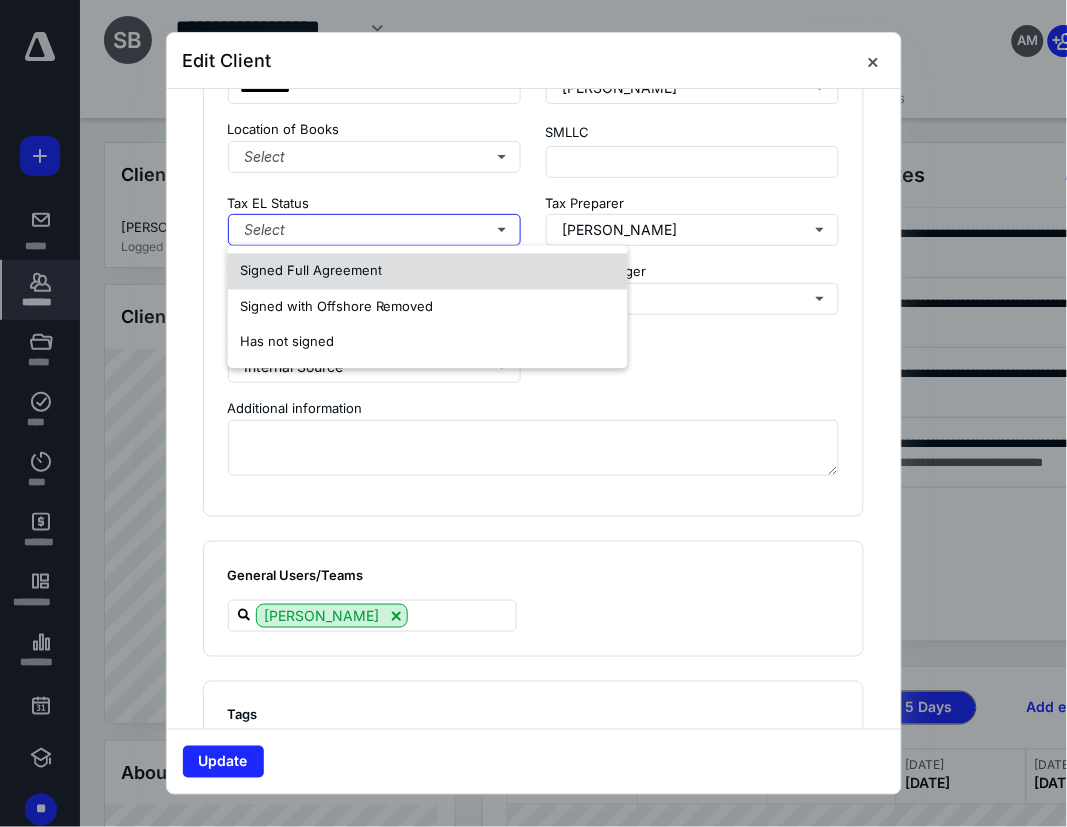click on "Signed Full Agreement" at bounding box center [311, 271] 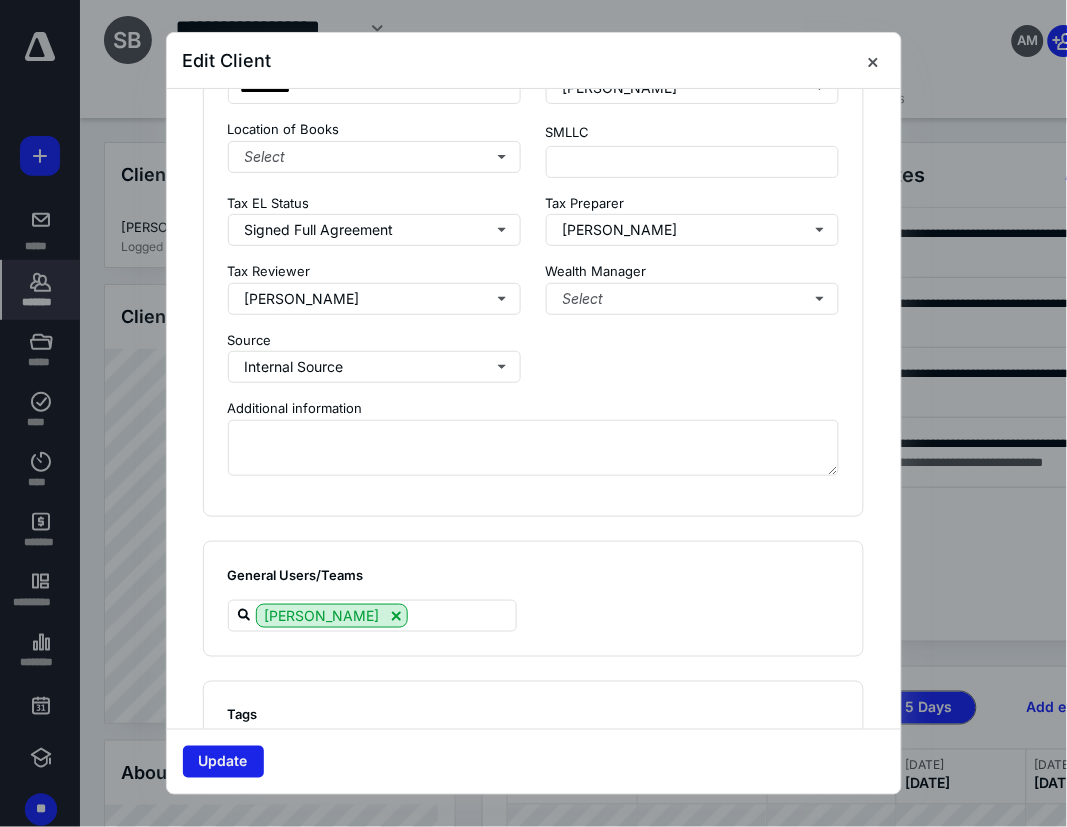 click on "Update" at bounding box center (223, 762) 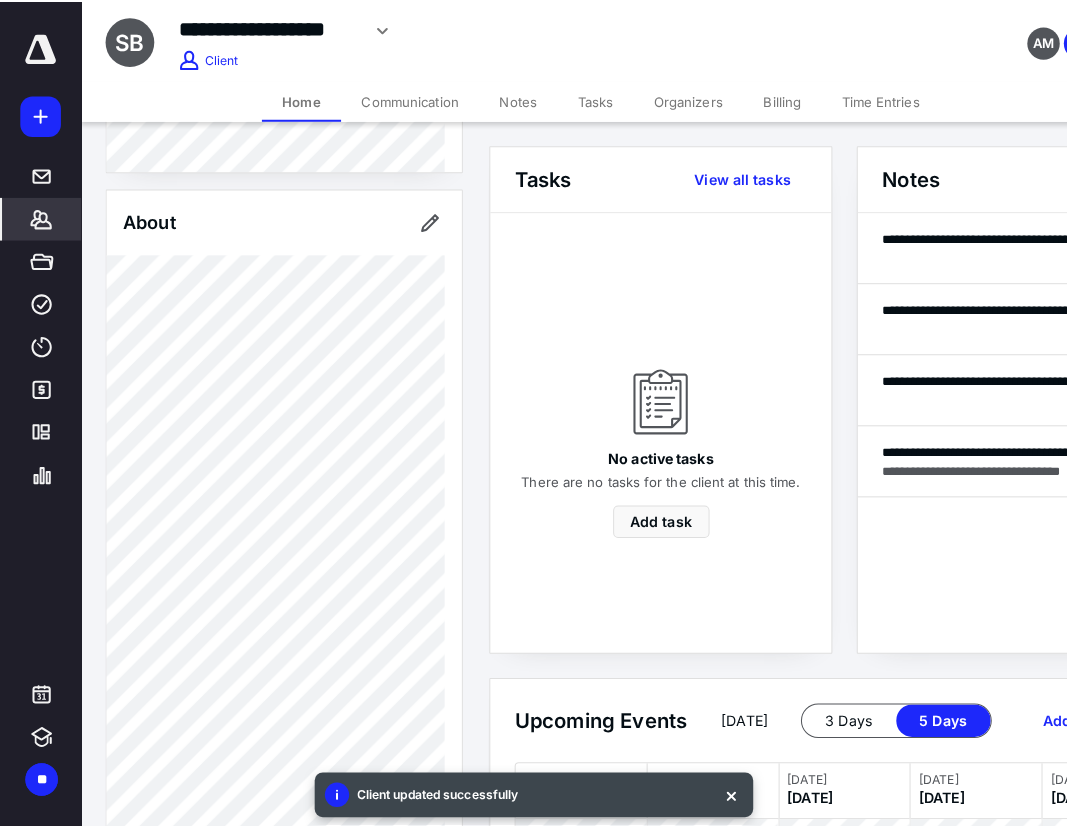 scroll, scrollTop: 1000, scrollLeft: 0, axis: vertical 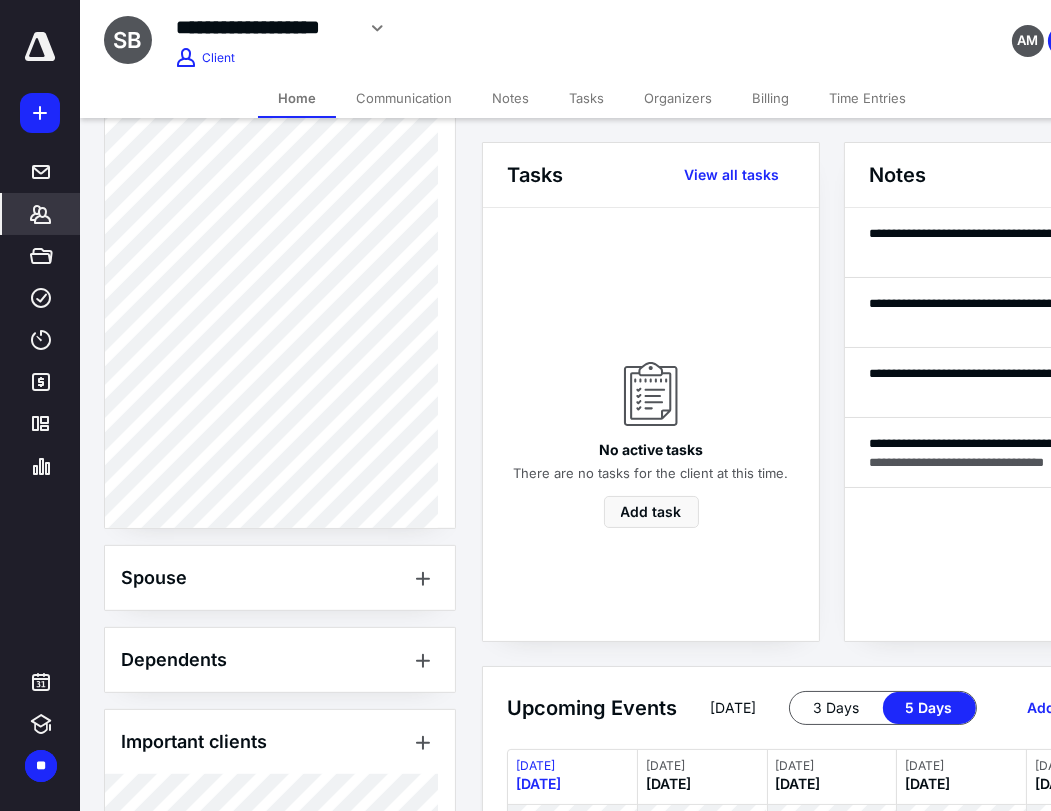 click 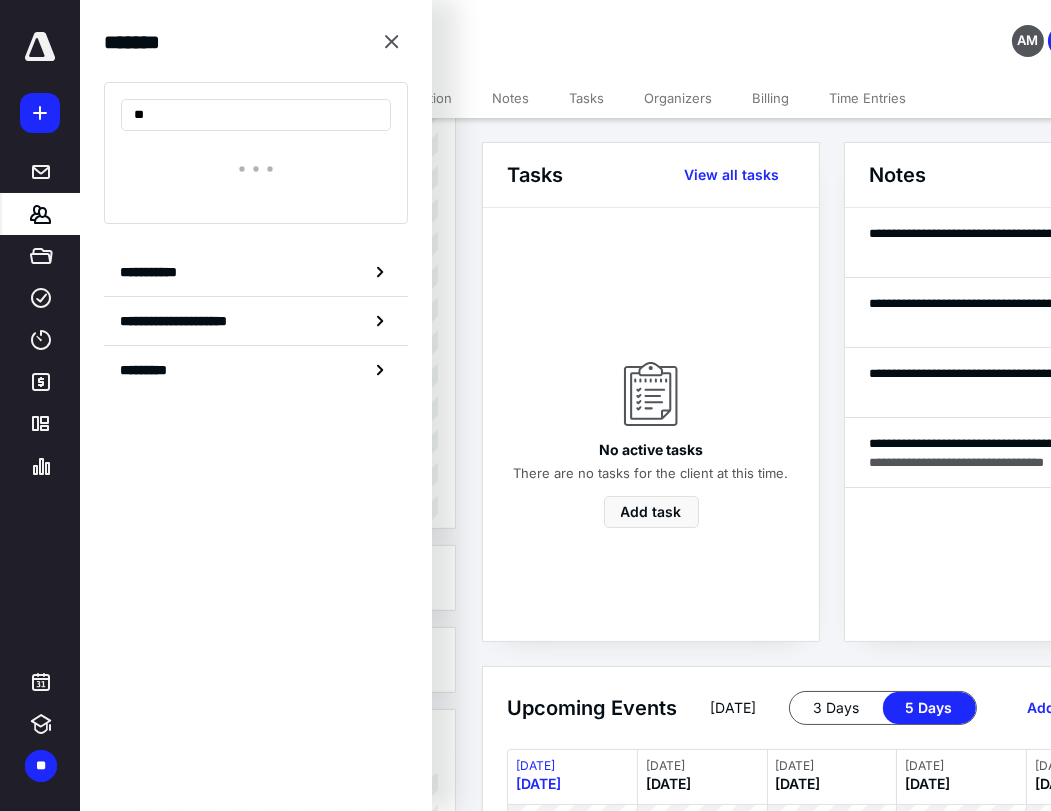 type on "*" 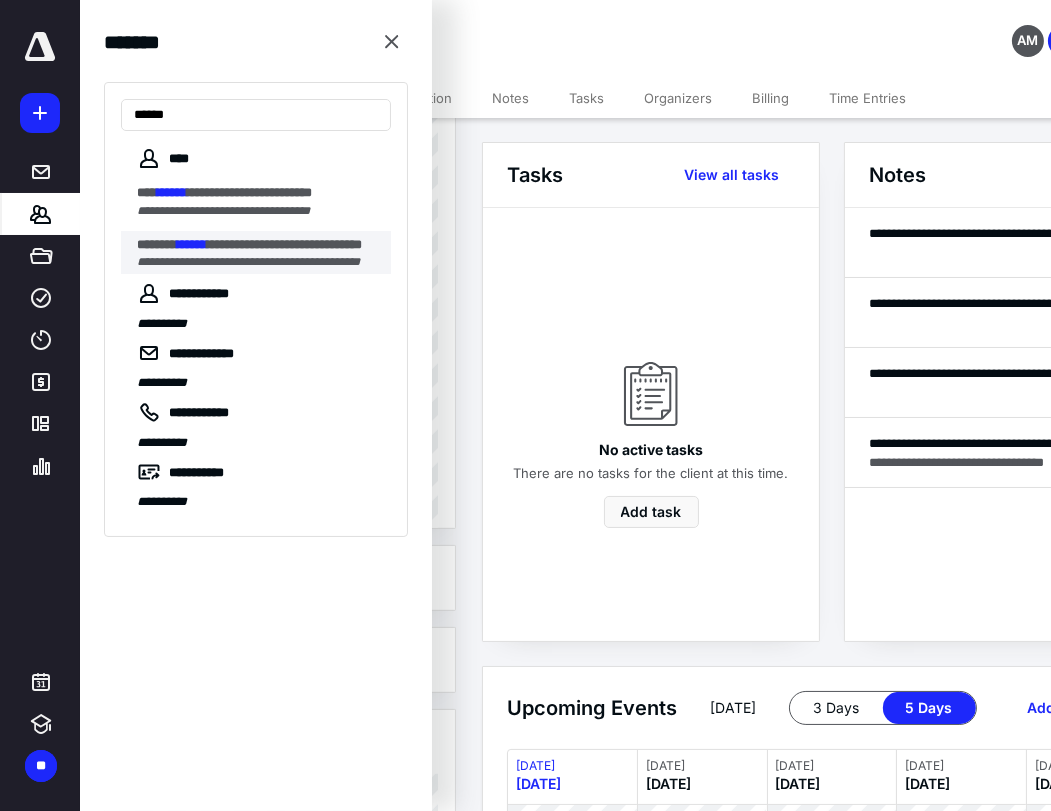 type on "******" 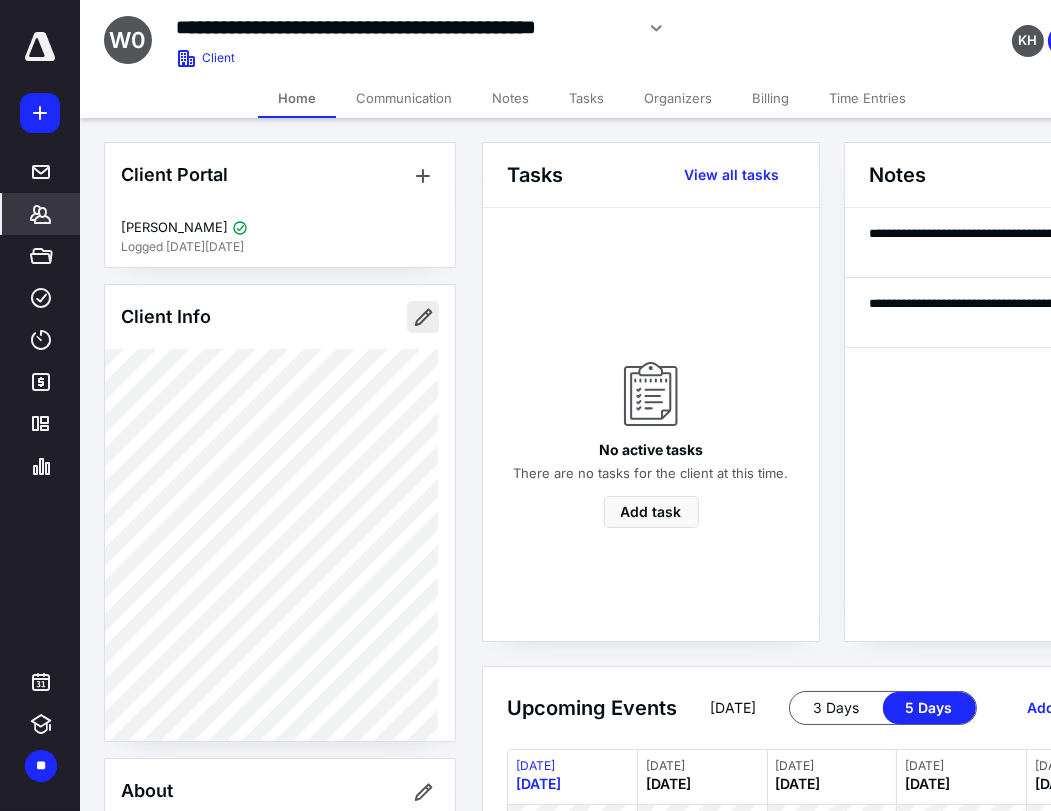 click at bounding box center (423, 317) 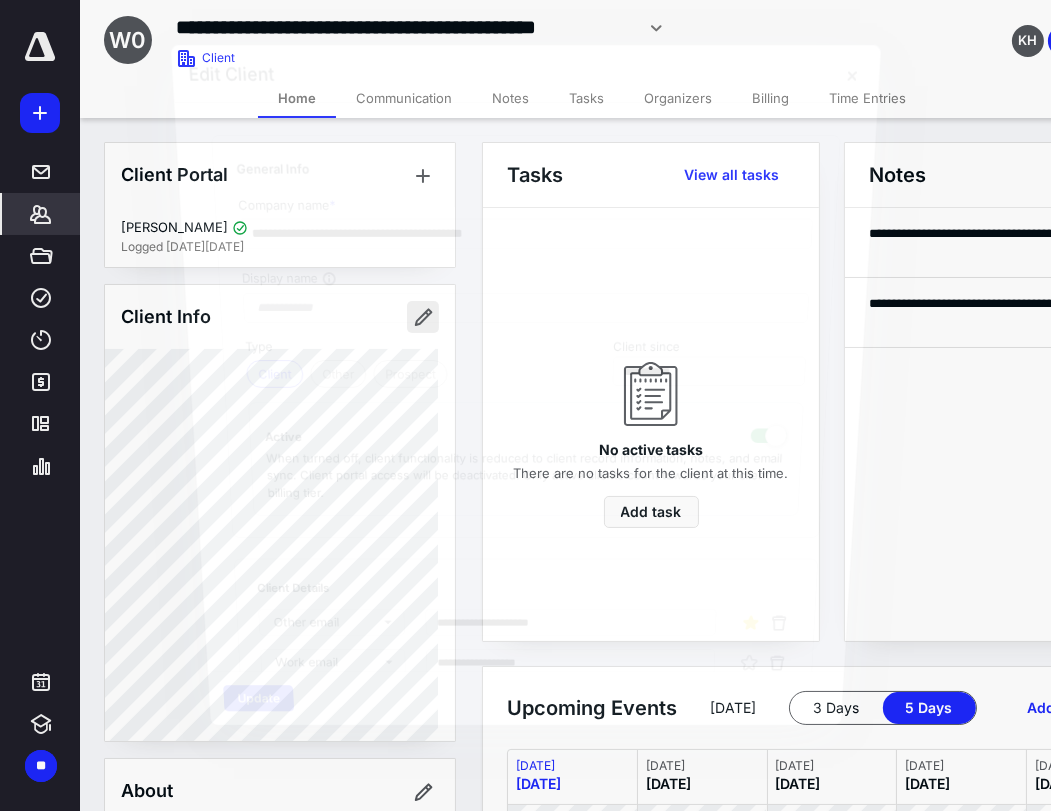 type on "**********" 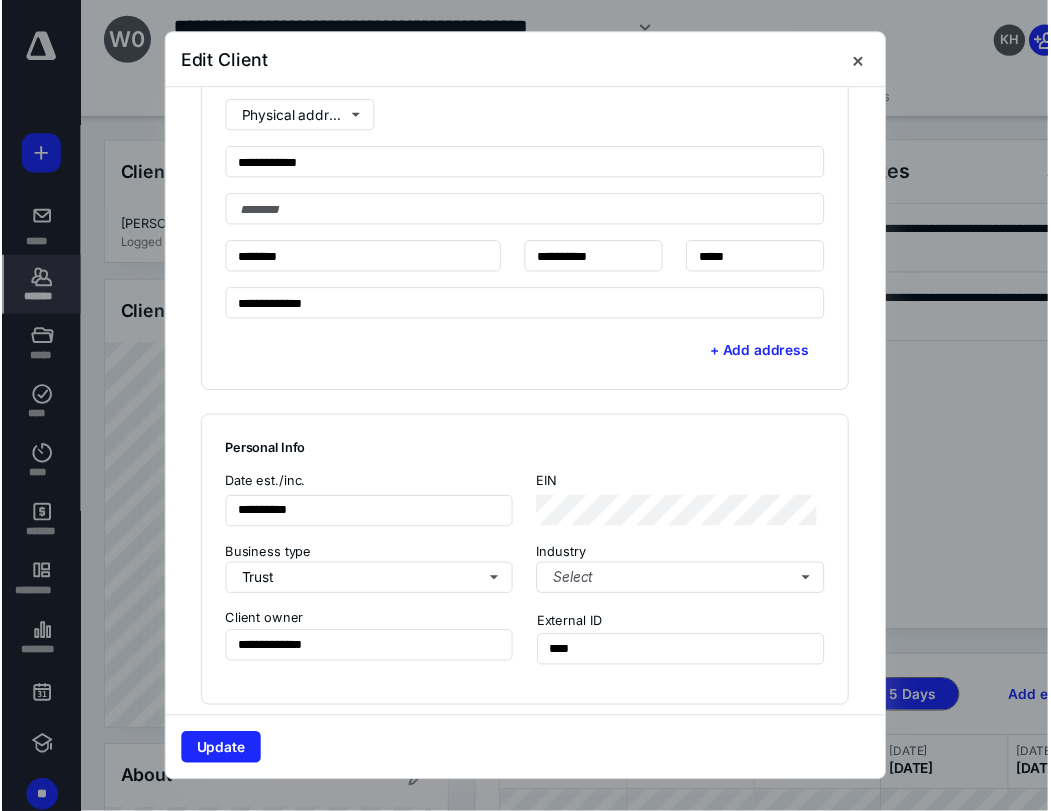 scroll, scrollTop: 1333, scrollLeft: 0, axis: vertical 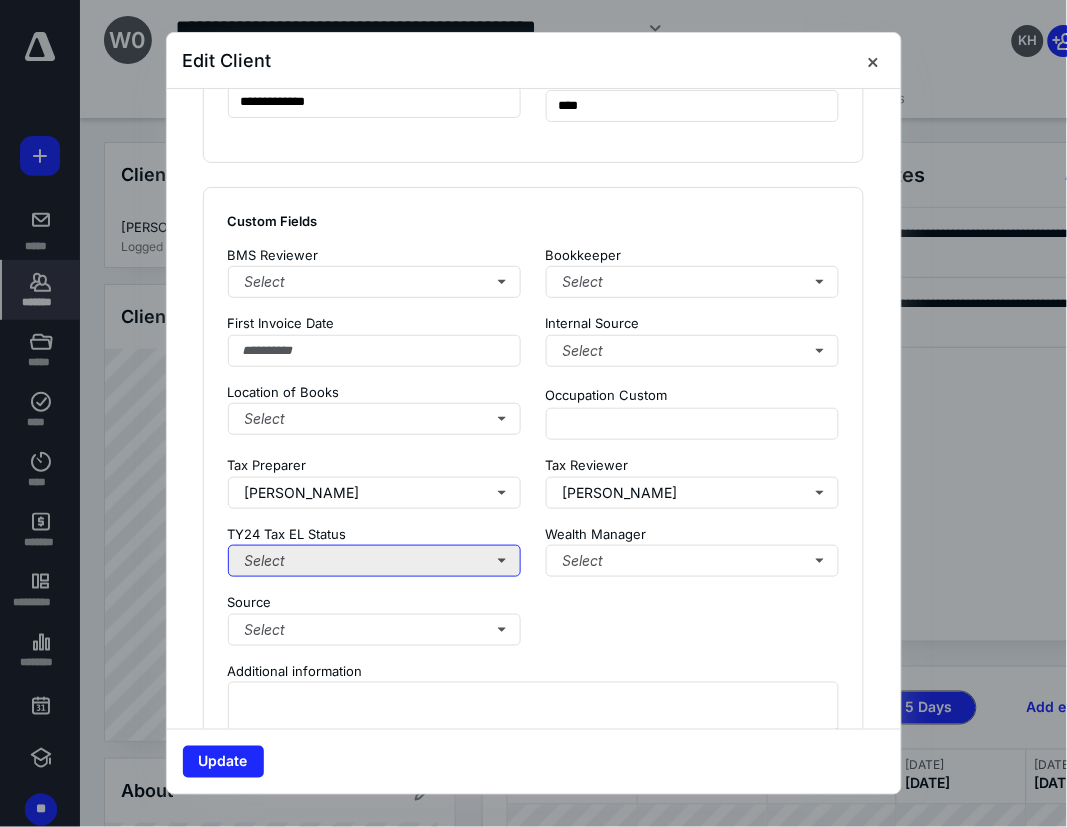 click on "Select" at bounding box center (375, 561) 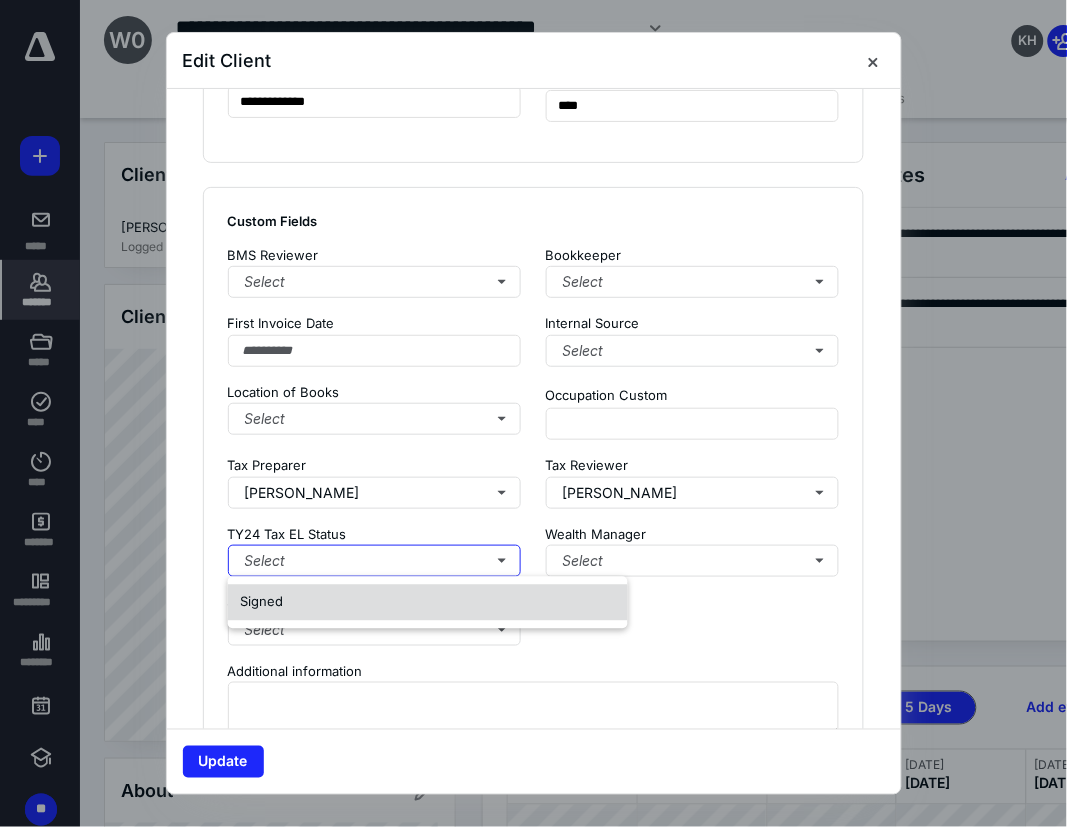 click on "Signed" at bounding box center (261, 602) 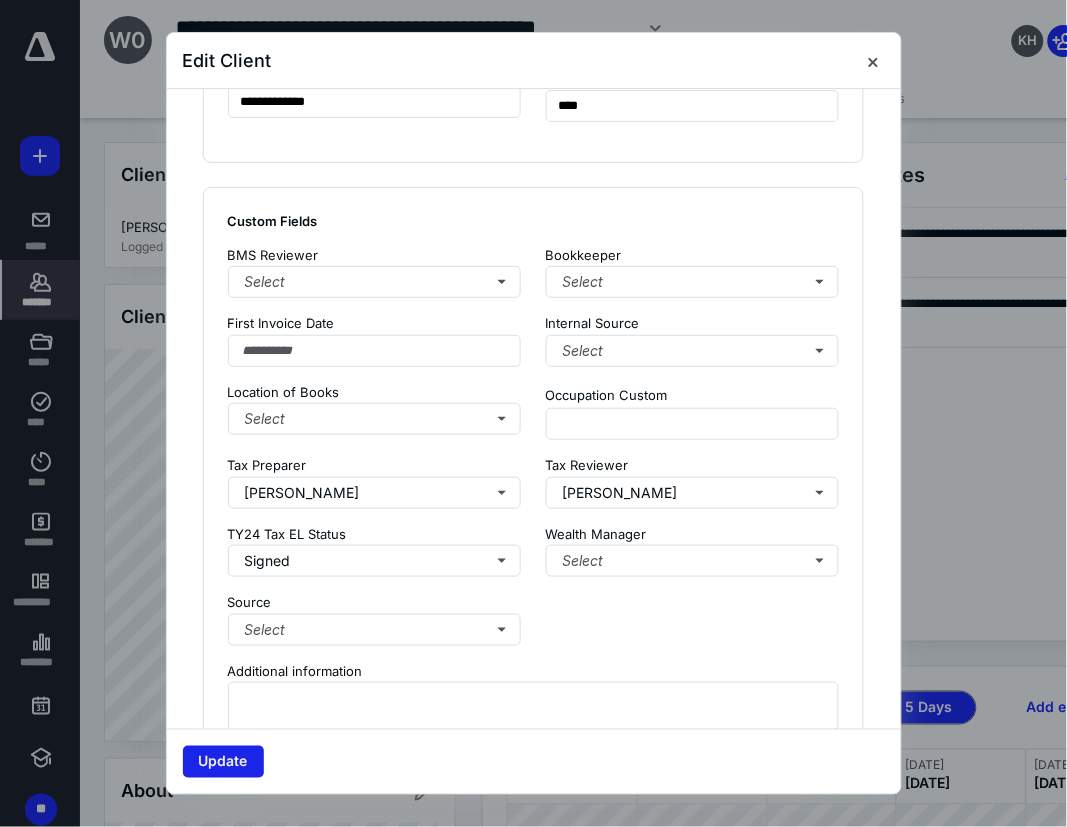 click on "Update" at bounding box center (223, 762) 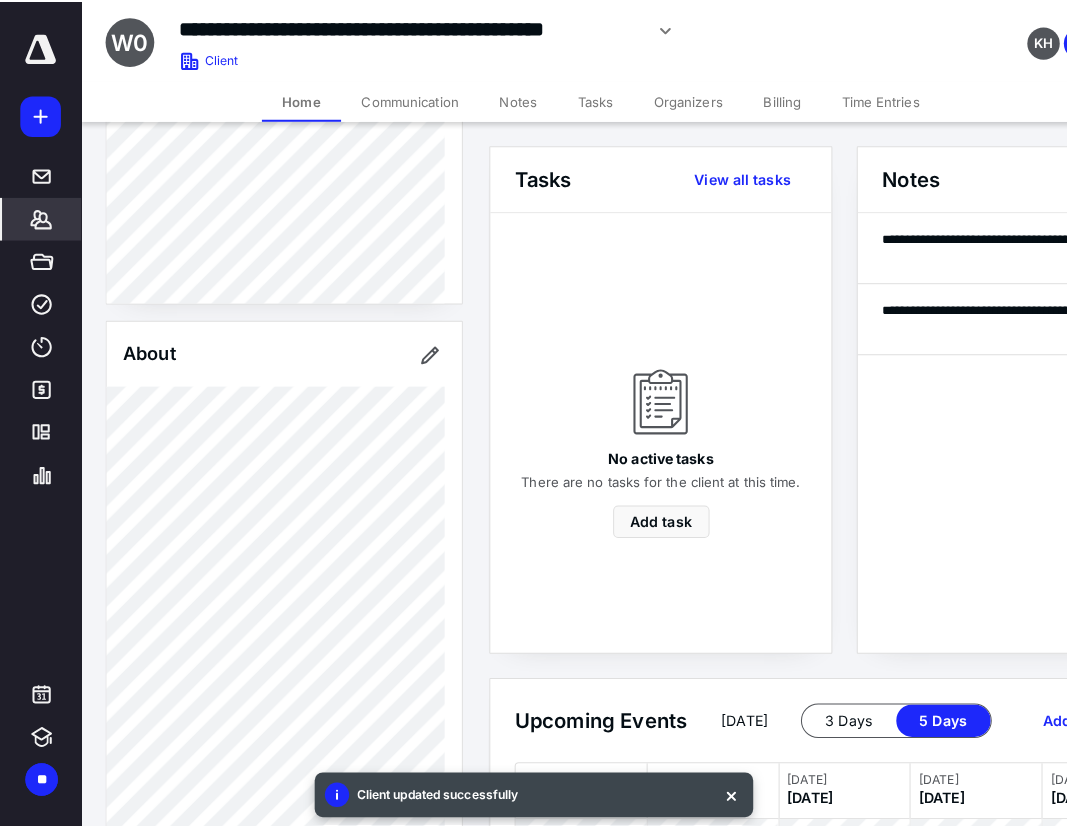 scroll, scrollTop: 860, scrollLeft: 0, axis: vertical 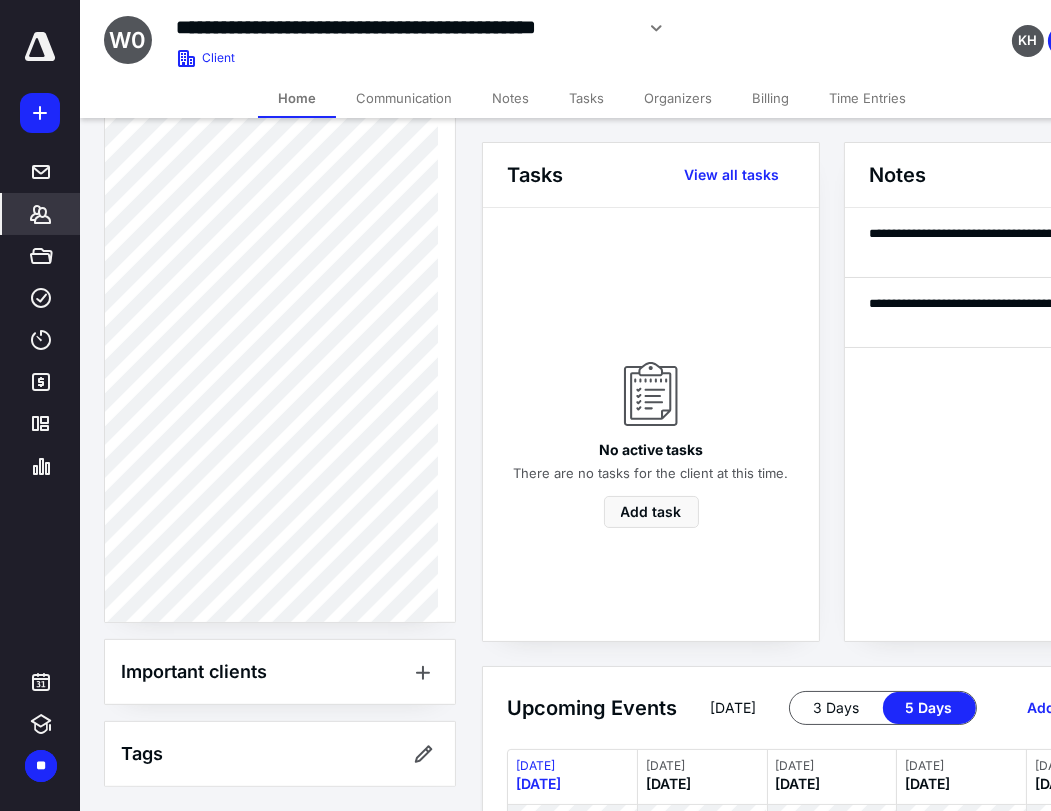 click on "*******" at bounding box center (41, 214) 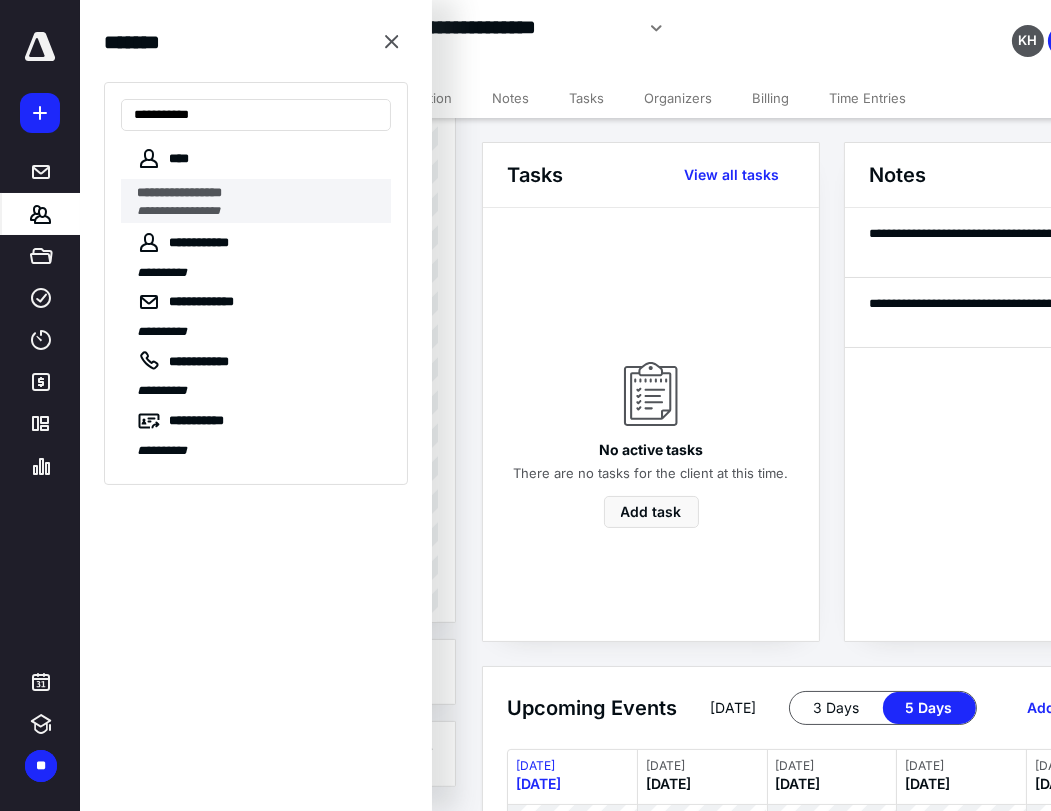 type on "**********" 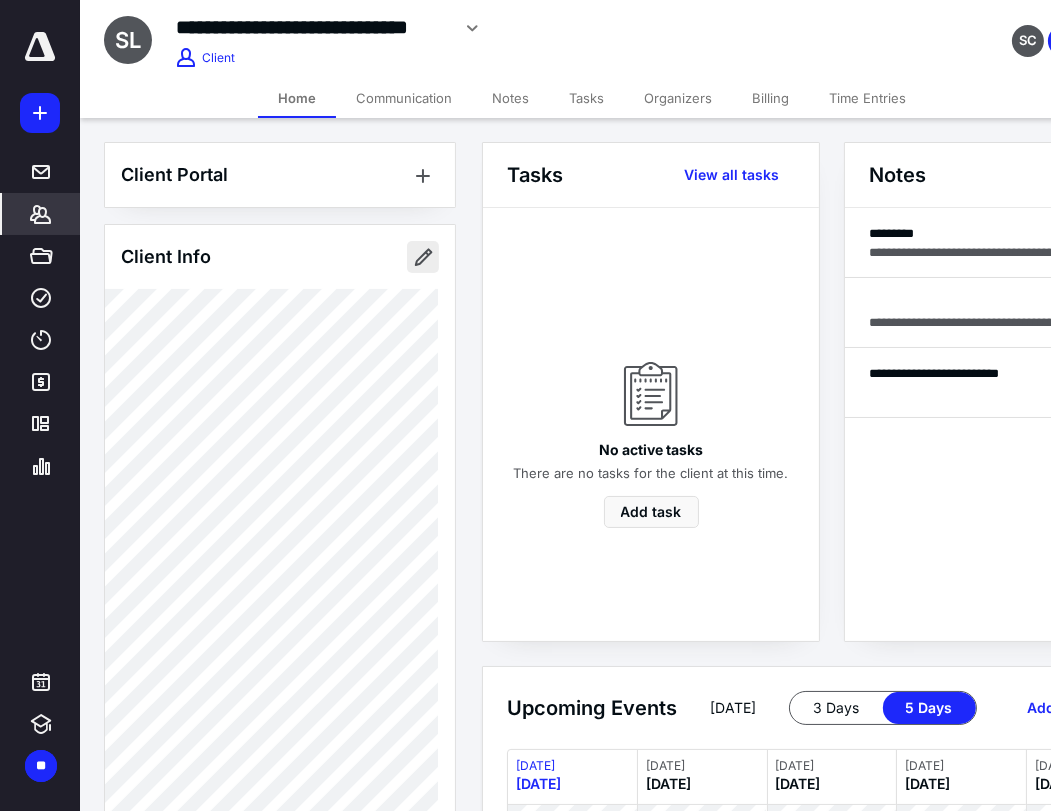 click at bounding box center (423, 257) 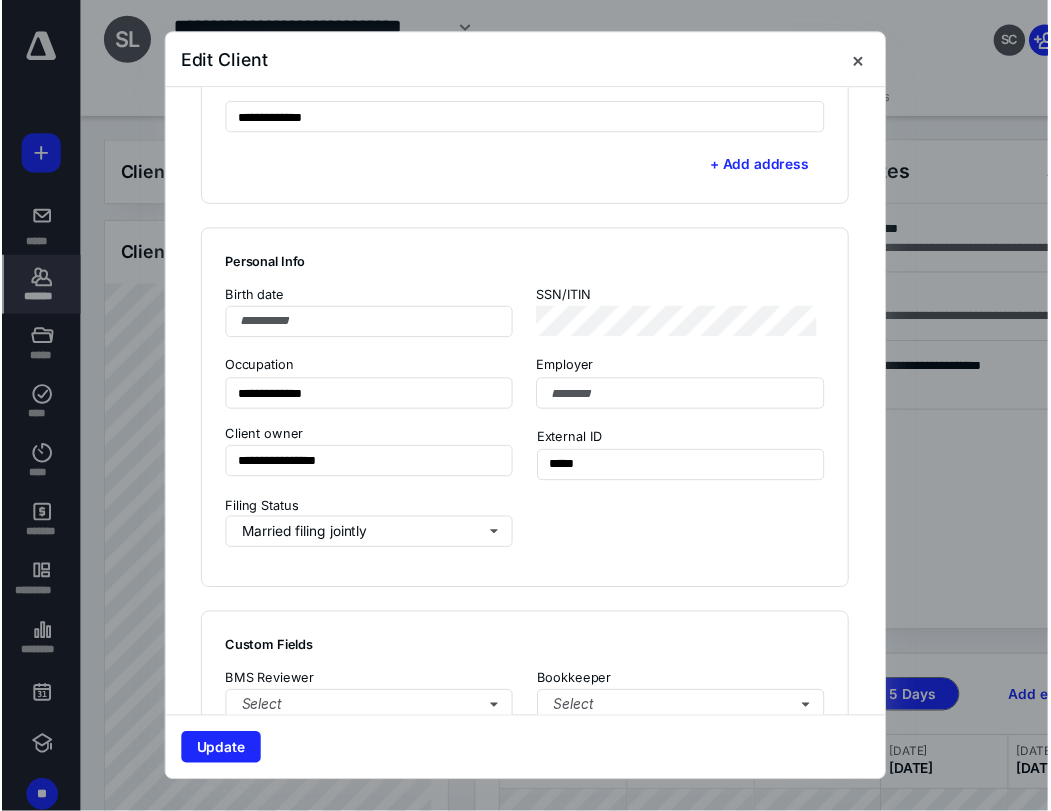 scroll, scrollTop: 1666, scrollLeft: 0, axis: vertical 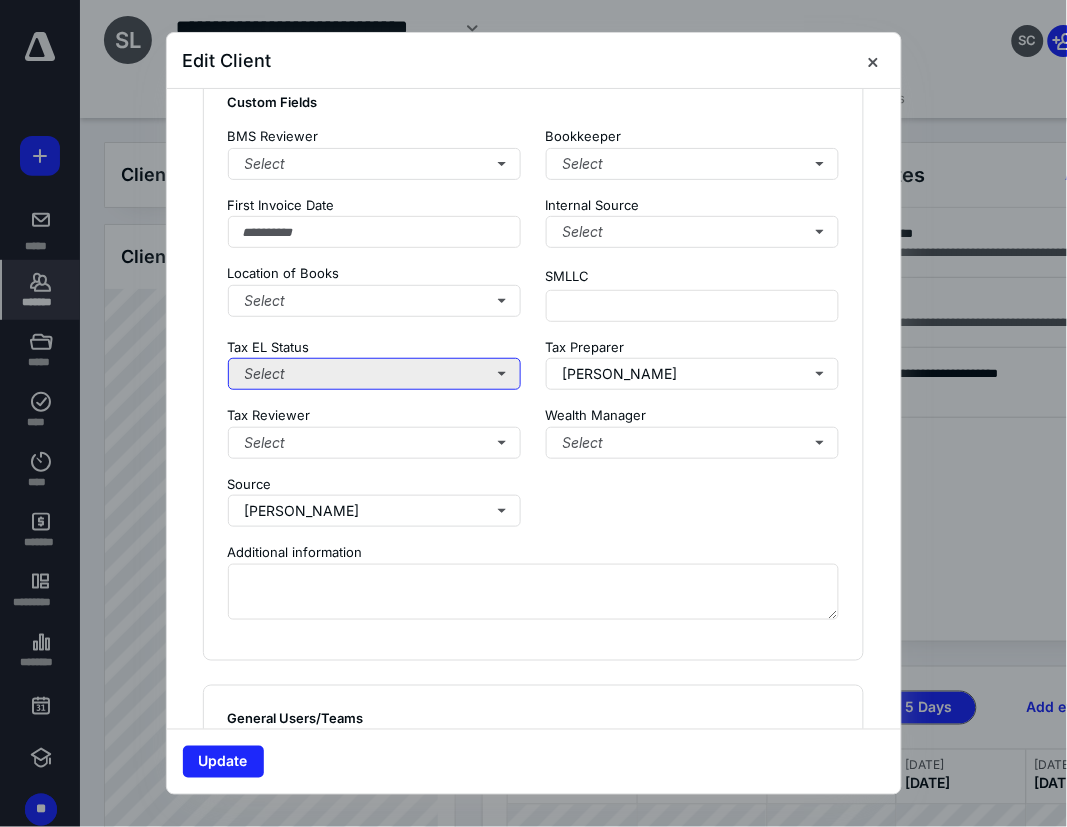 click on "Select" at bounding box center (375, 374) 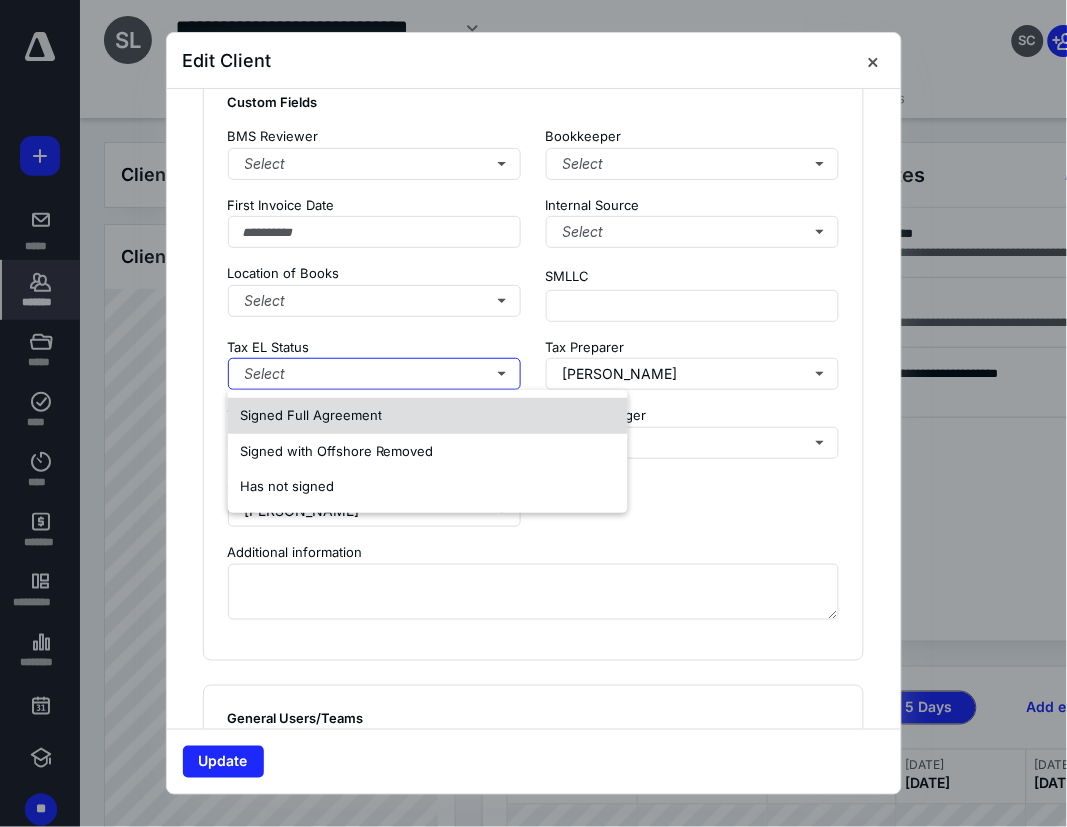 click on "Signed Full Agreement" at bounding box center (311, 415) 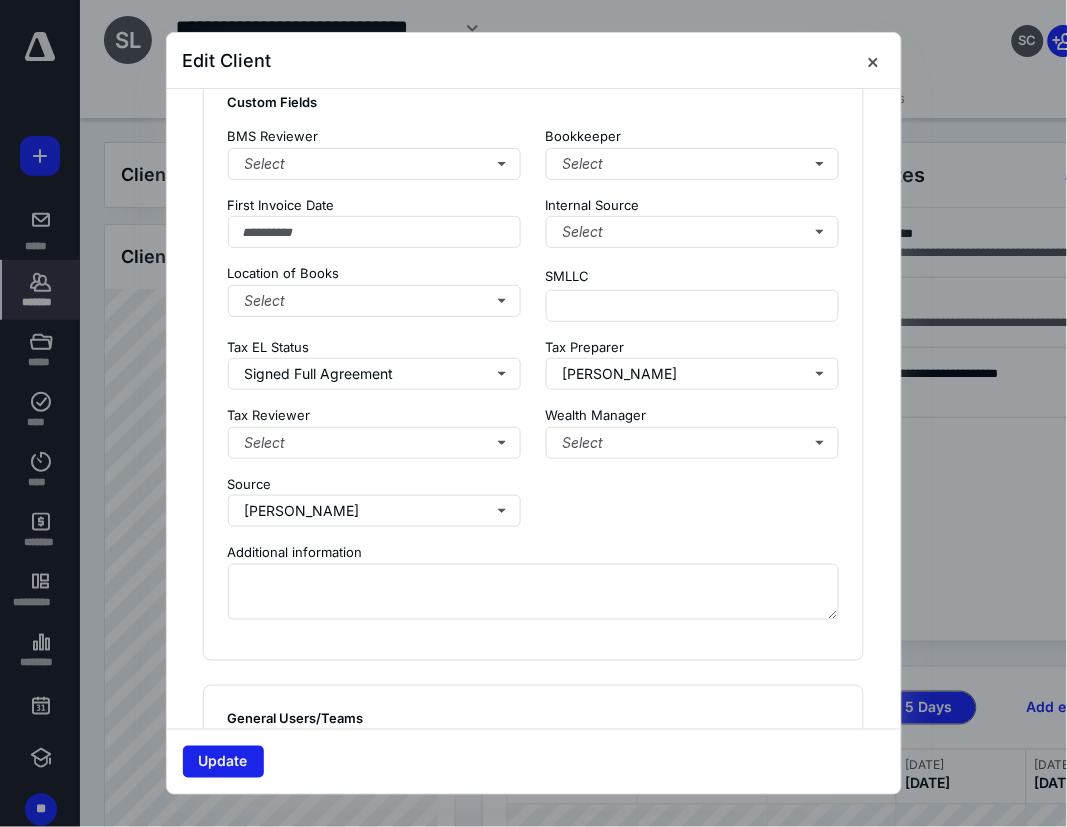 click on "Update" at bounding box center [223, 762] 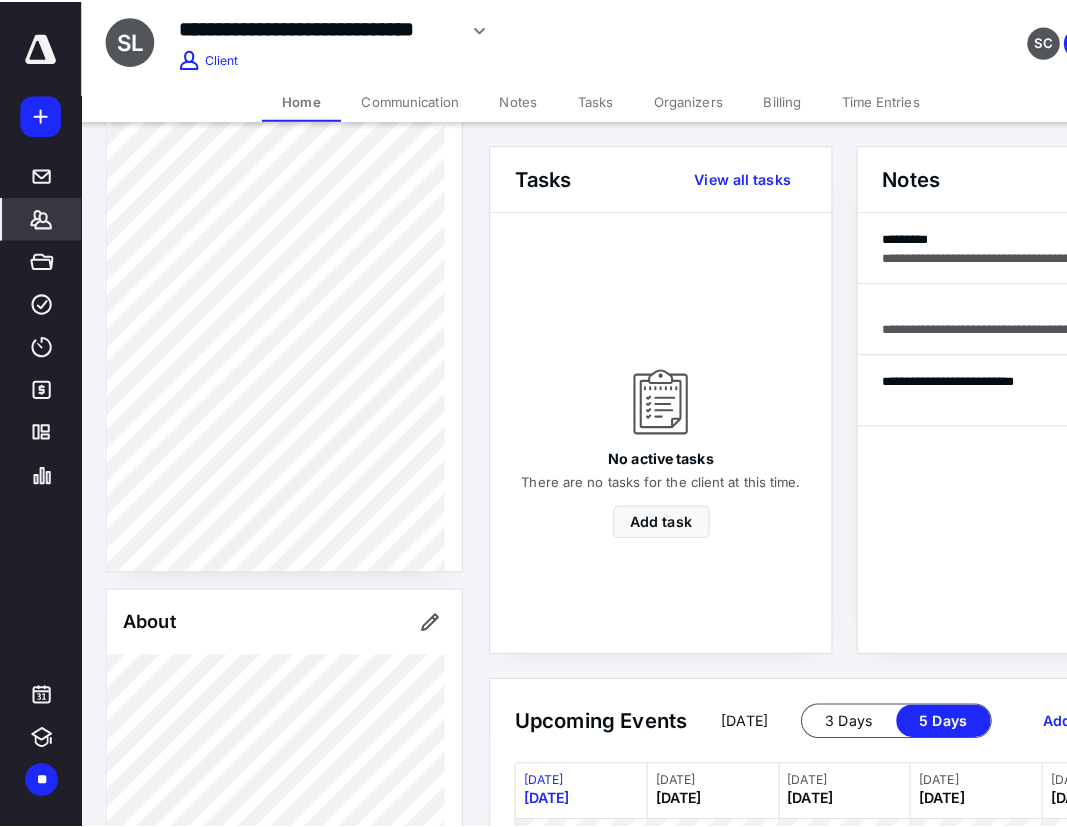 scroll, scrollTop: 631, scrollLeft: 0, axis: vertical 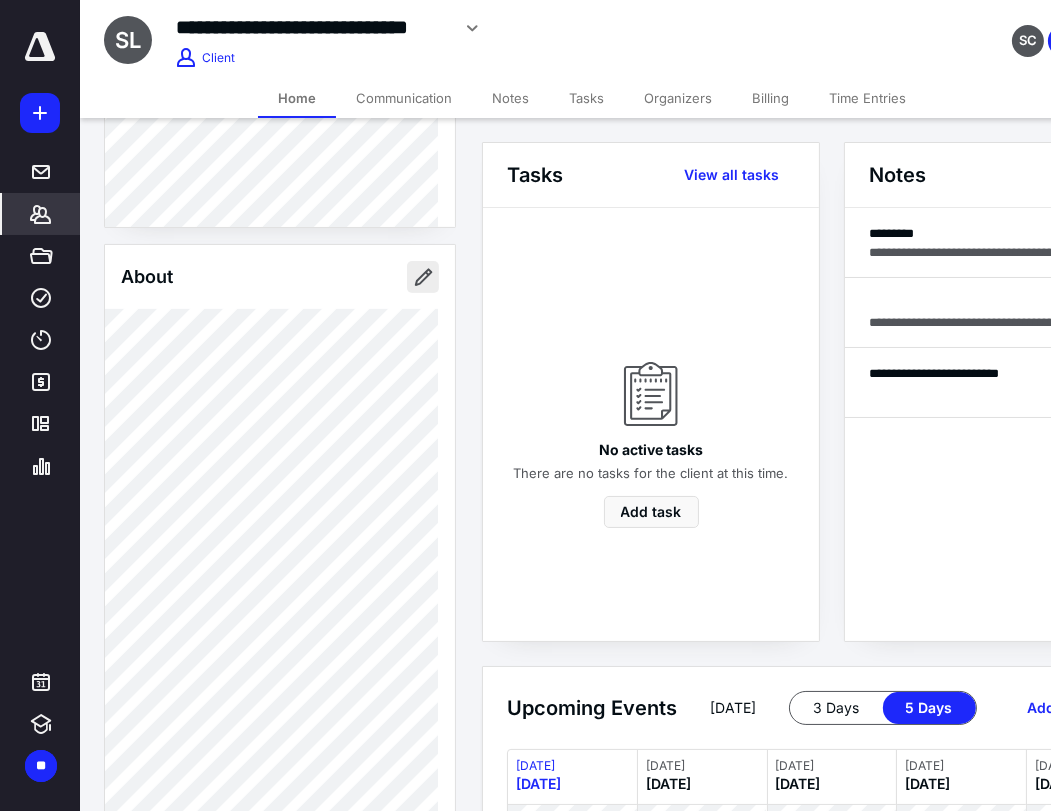 click at bounding box center (423, 277) 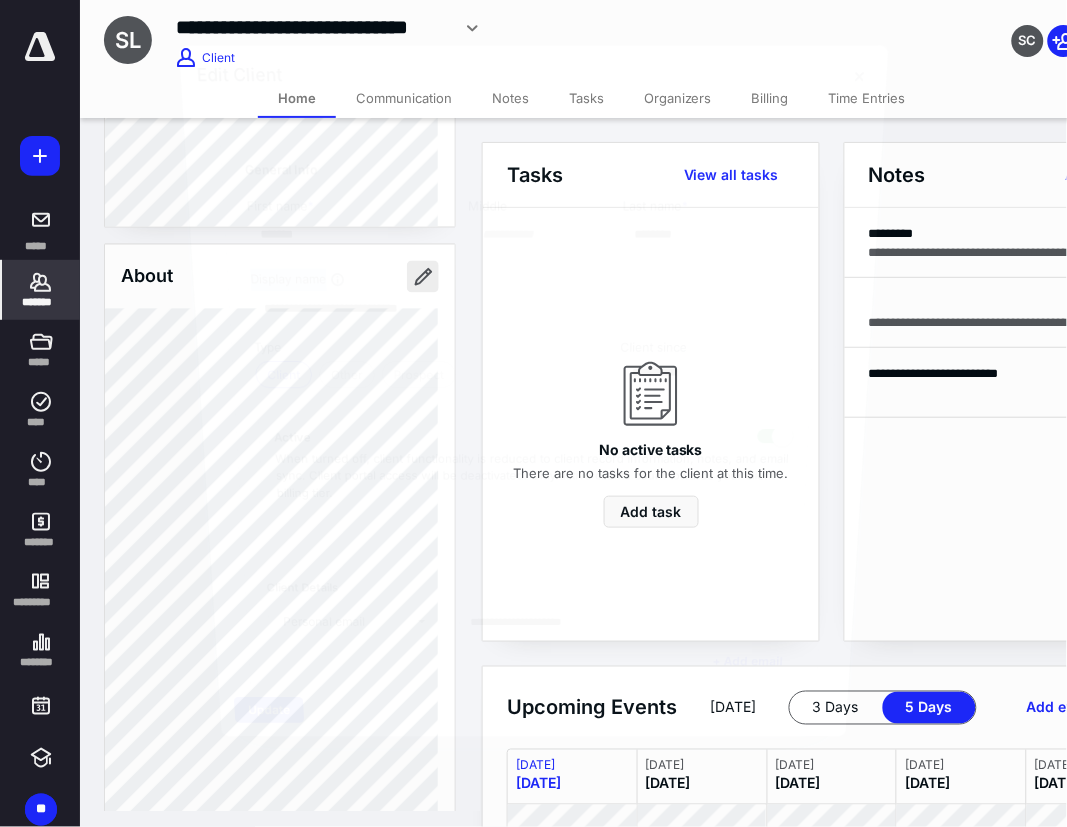 click on "**********" at bounding box center (534, 287) 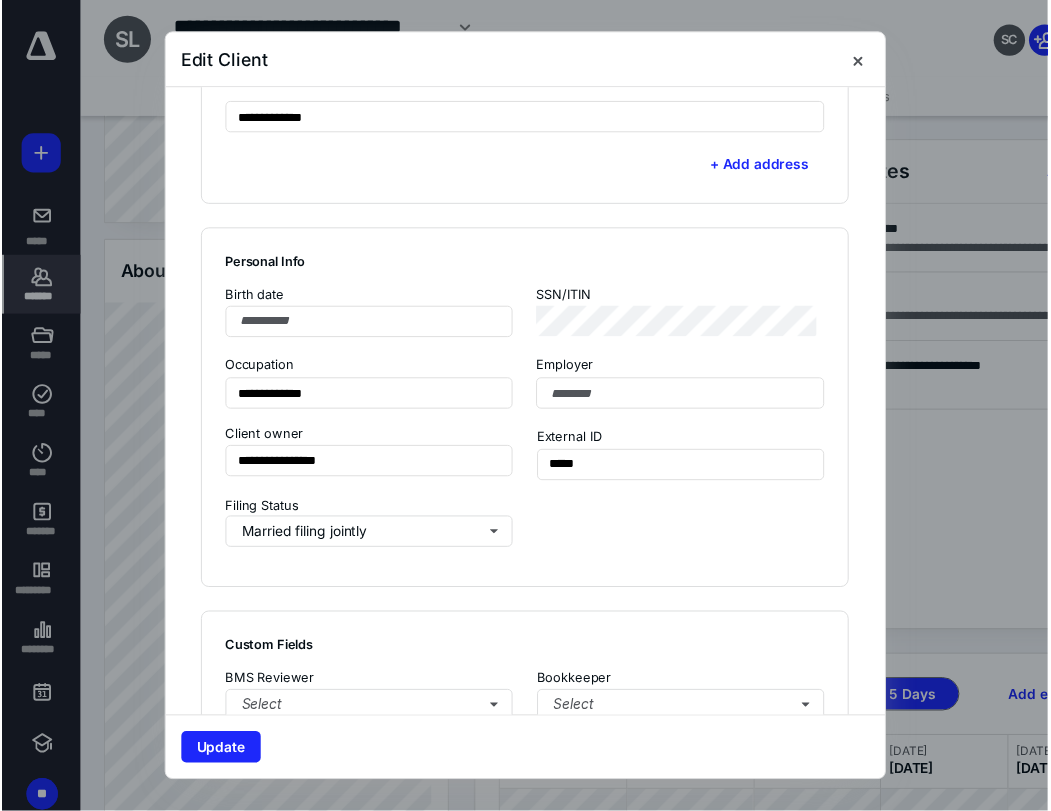 scroll, scrollTop: 1666, scrollLeft: 0, axis: vertical 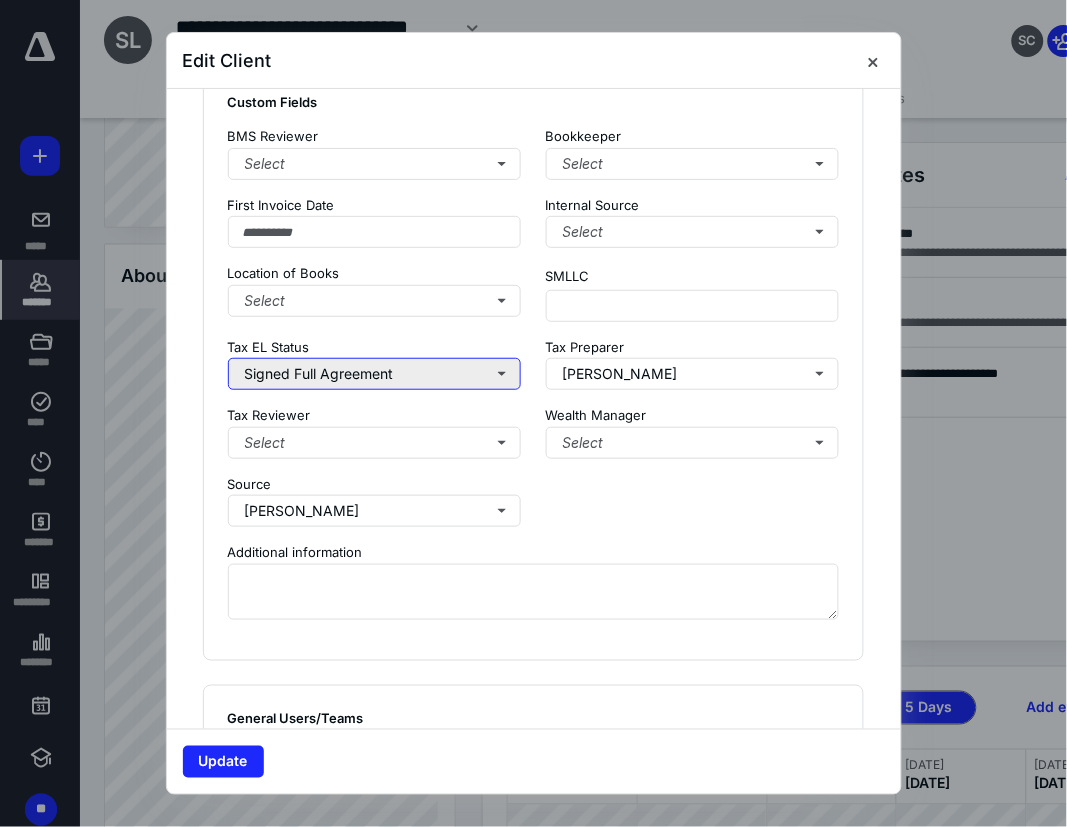 click on "Signed Full Agreement" at bounding box center [375, 374] 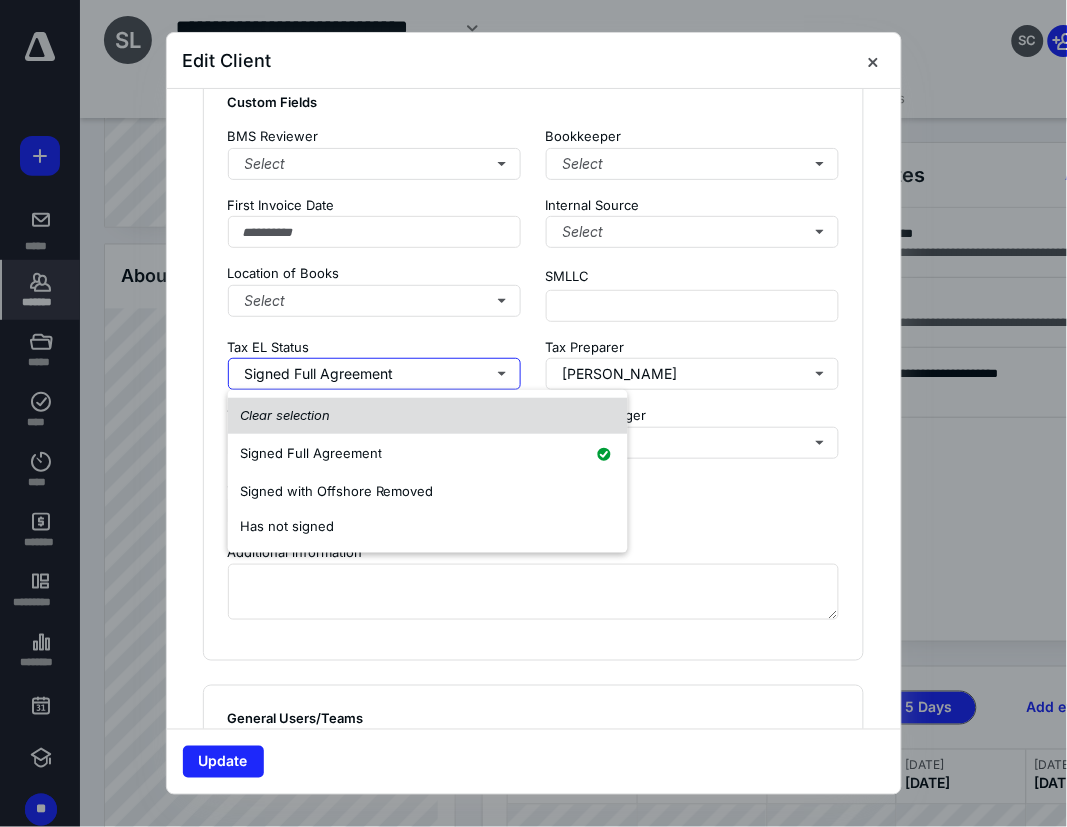 click on "Clear selection" at bounding box center (285, 416) 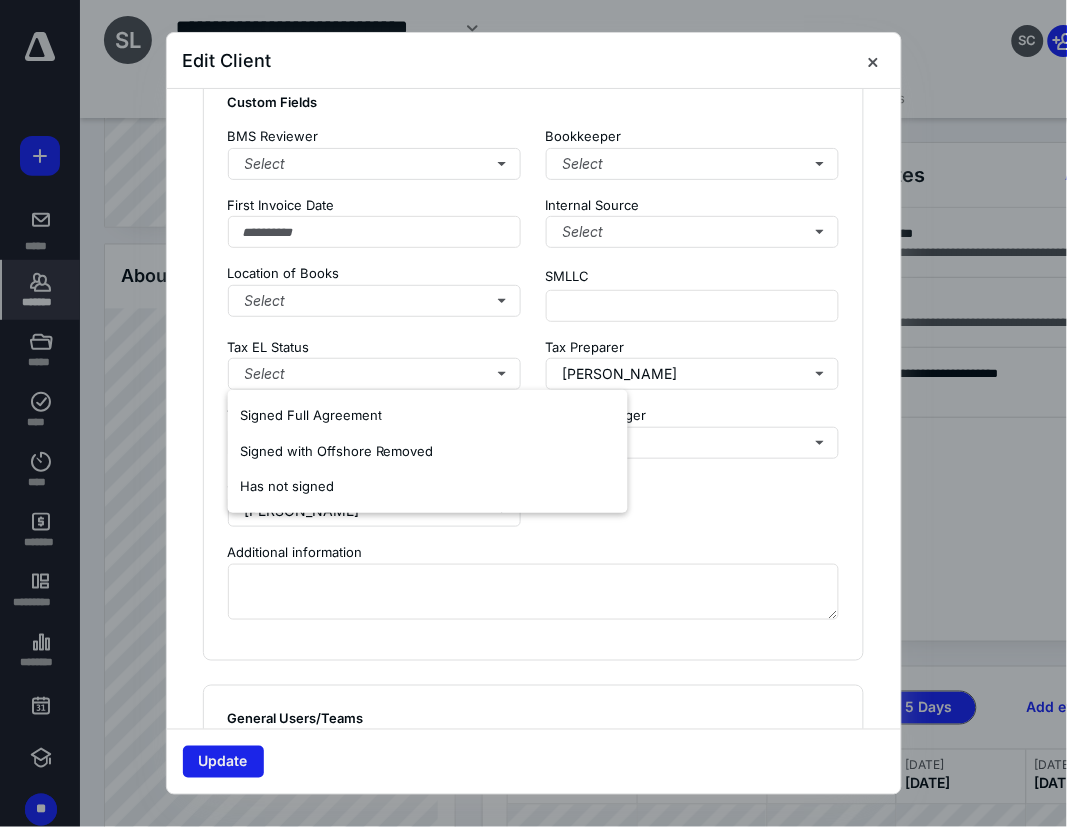 click on "Update" at bounding box center (223, 762) 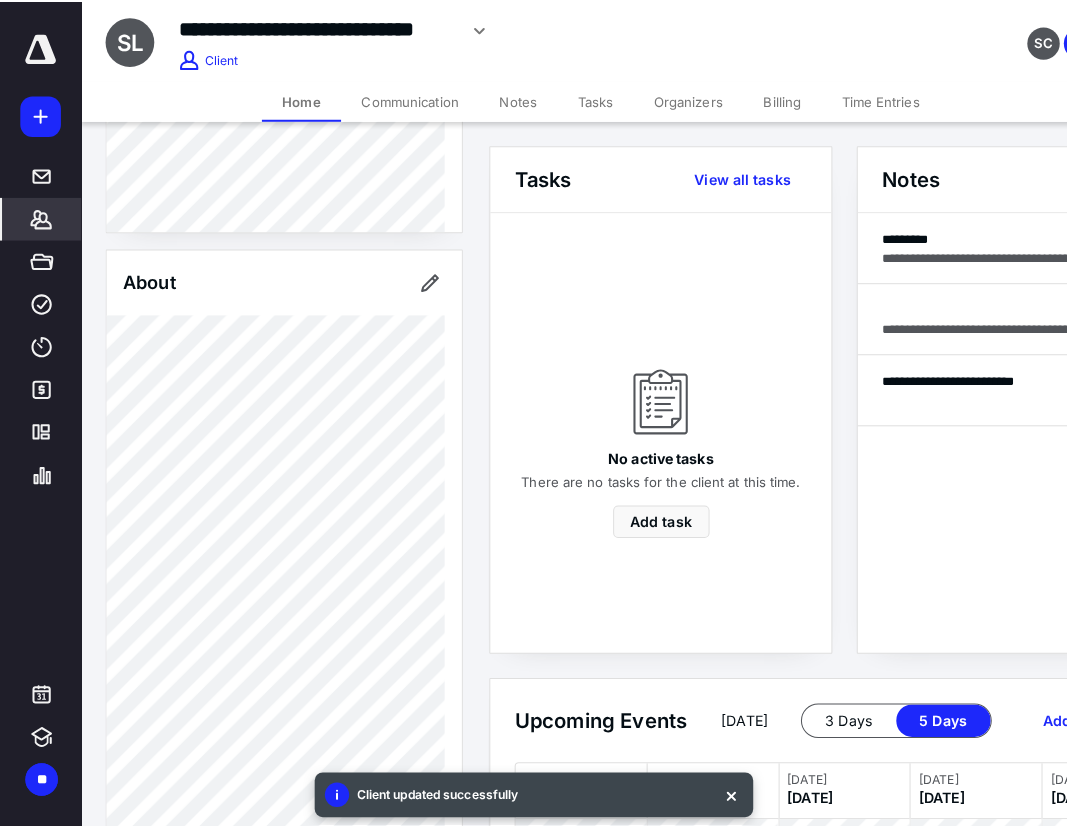 scroll, scrollTop: 964, scrollLeft: 0, axis: vertical 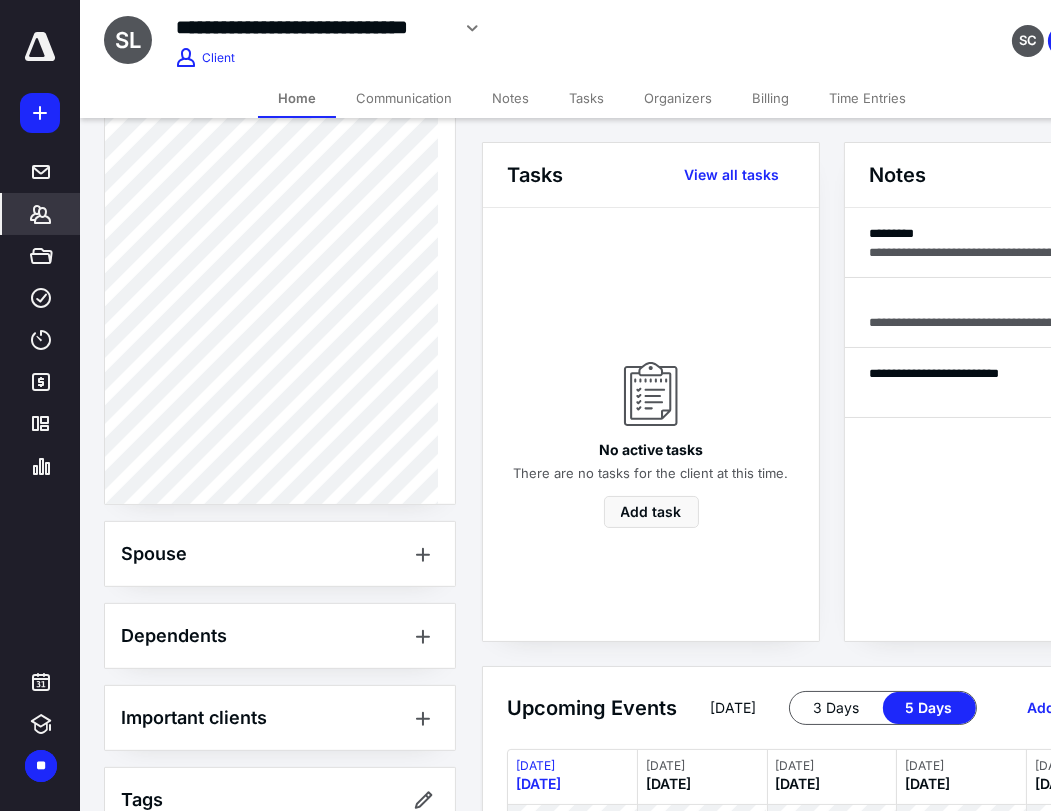 click 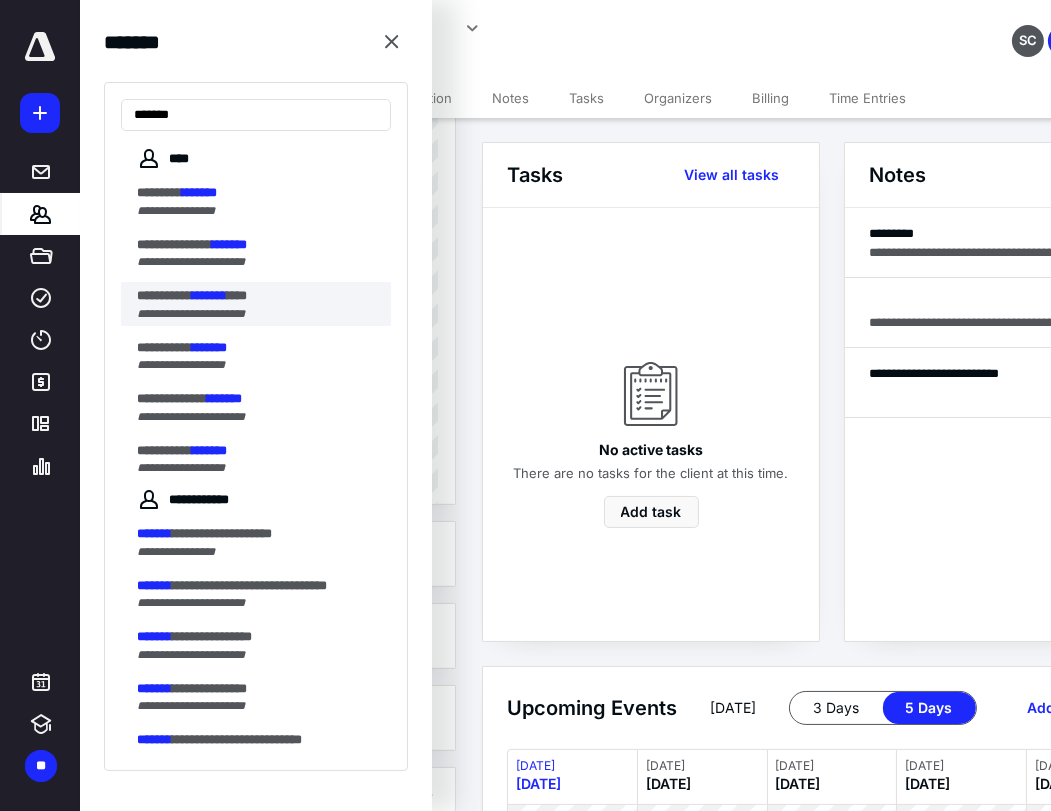 type on "*******" 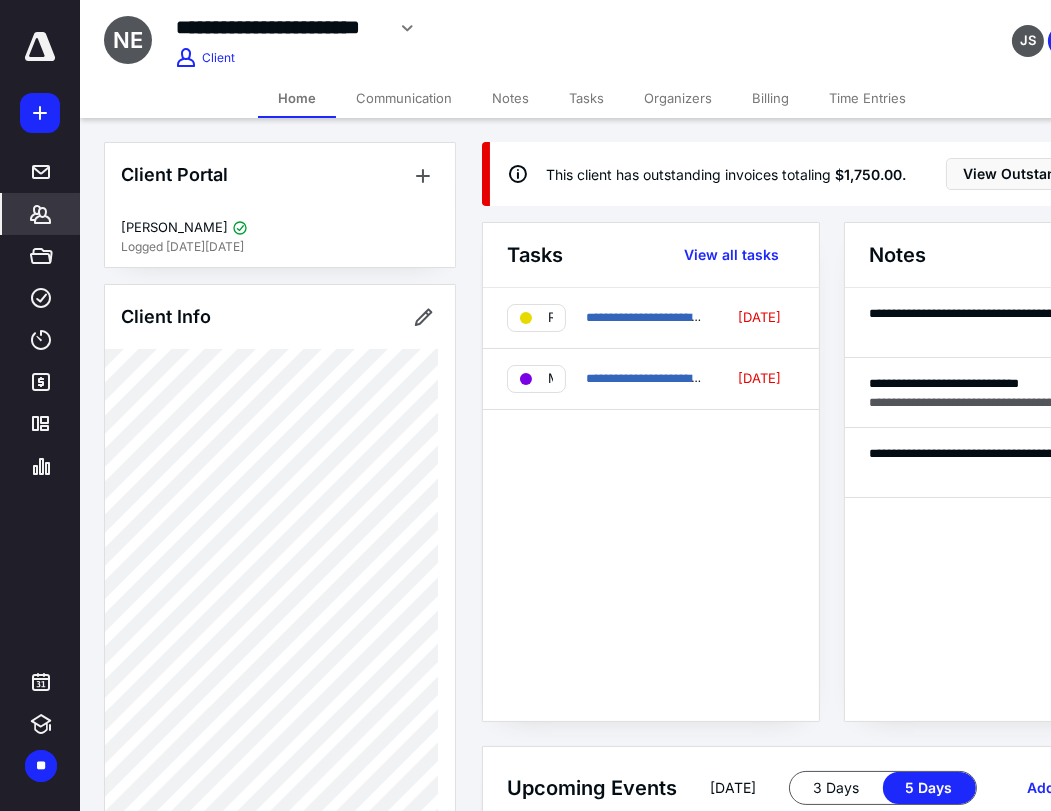 click on "Client Info" at bounding box center (280, 317) 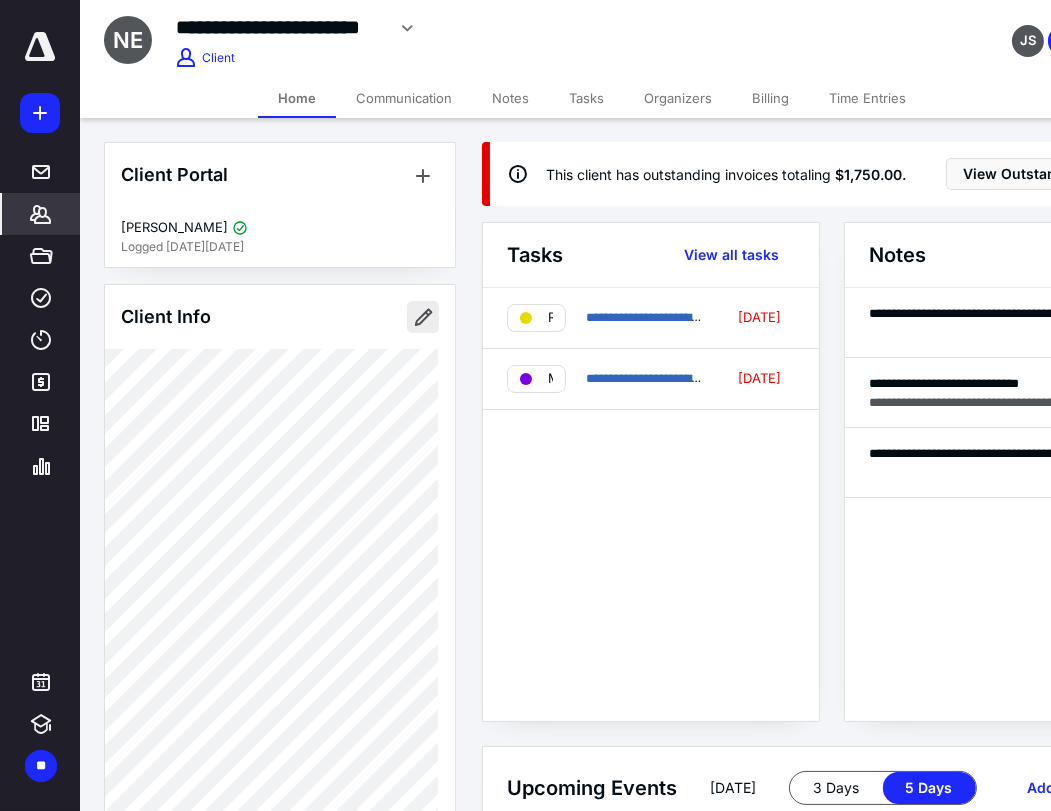 click at bounding box center [423, 317] 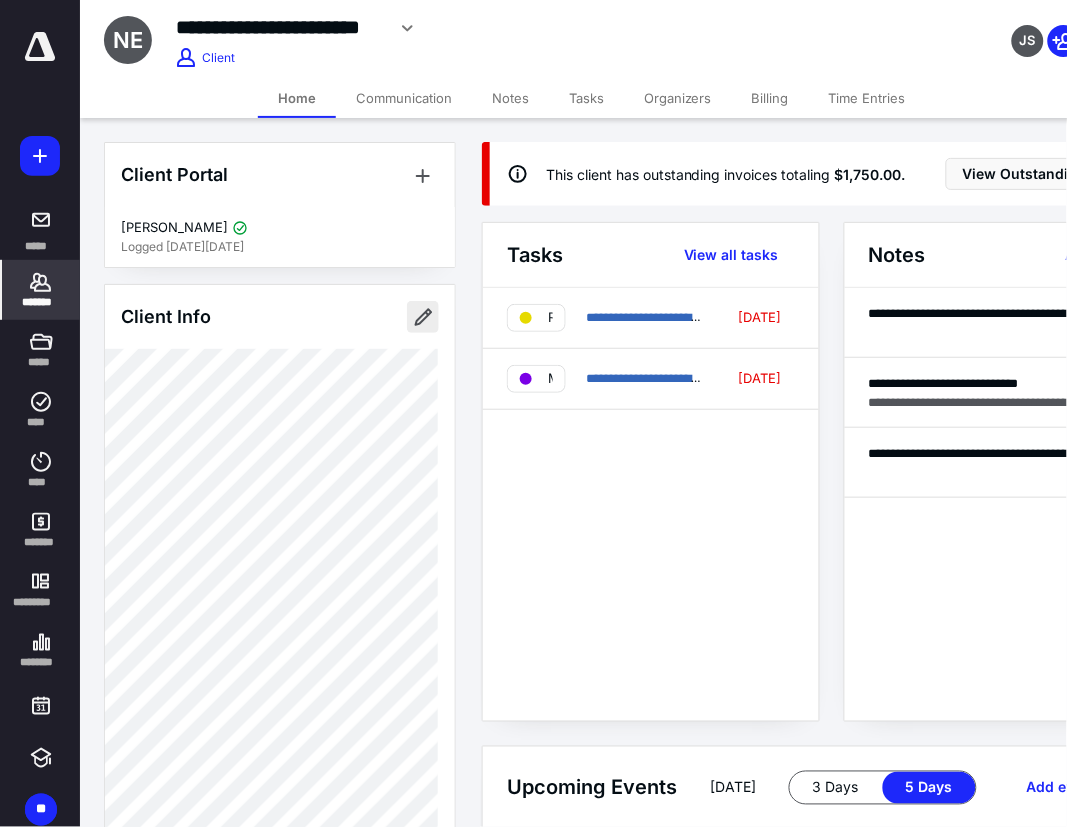 type on "*********" 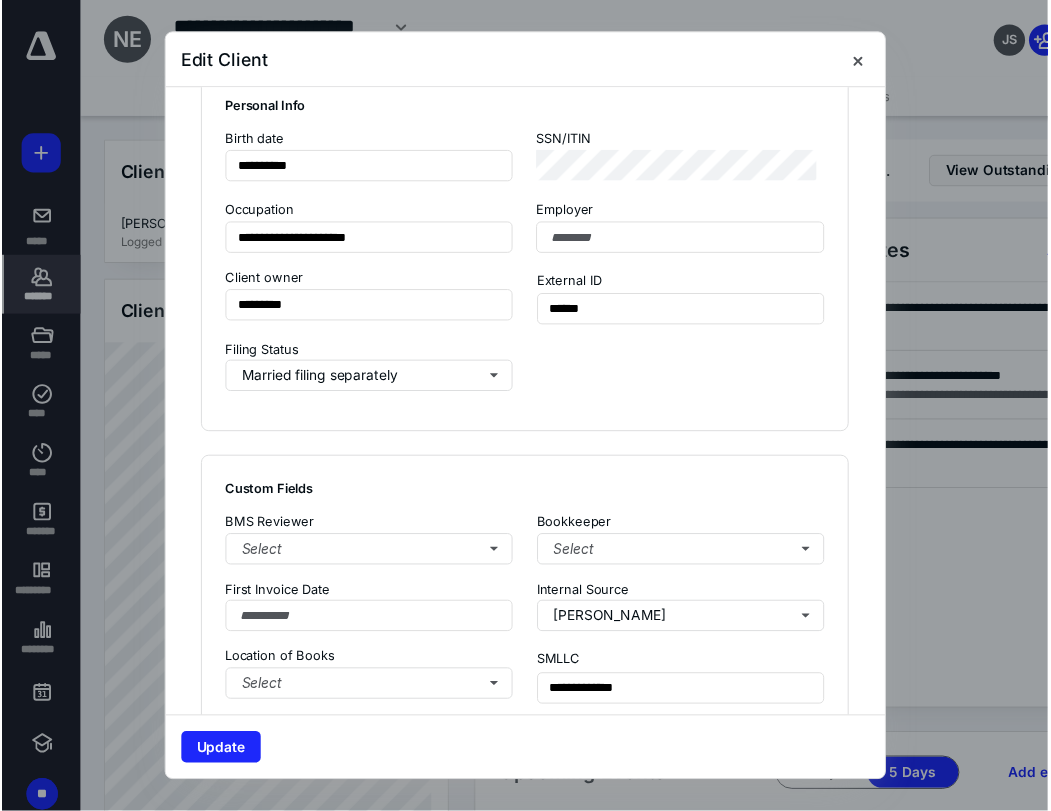 scroll, scrollTop: 1666, scrollLeft: 0, axis: vertical 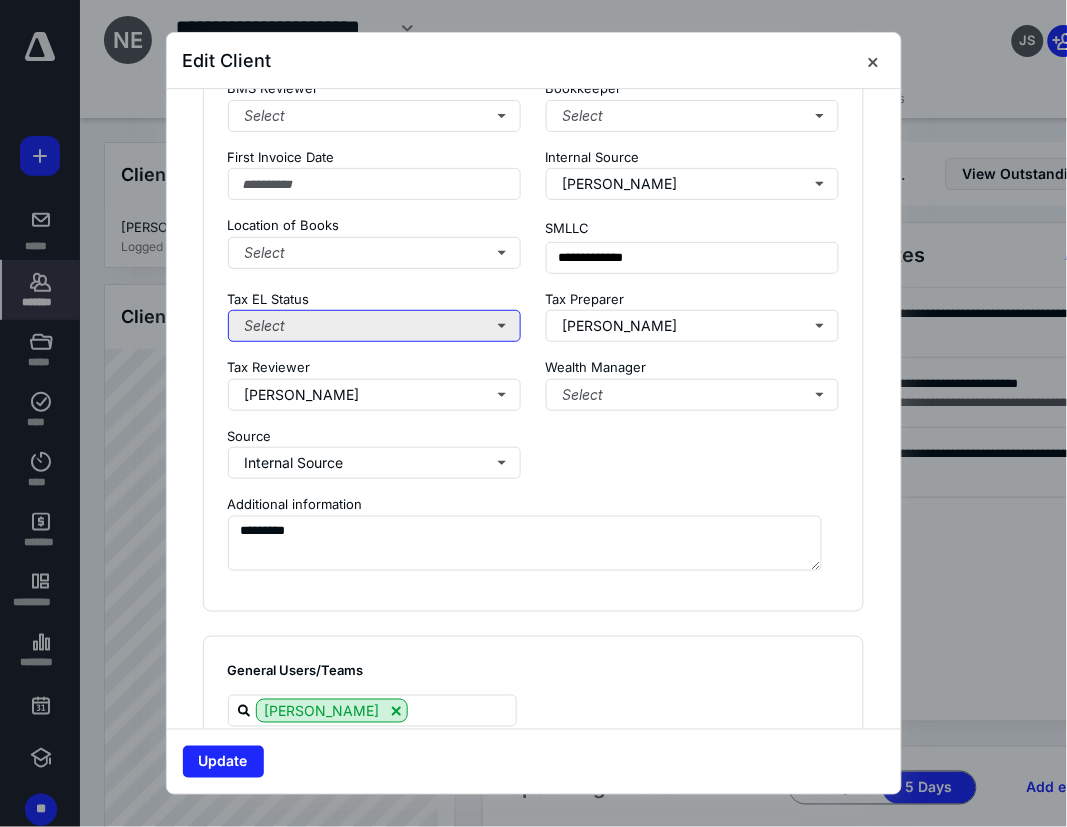 click on "Select" at bounding box center [375, 326] 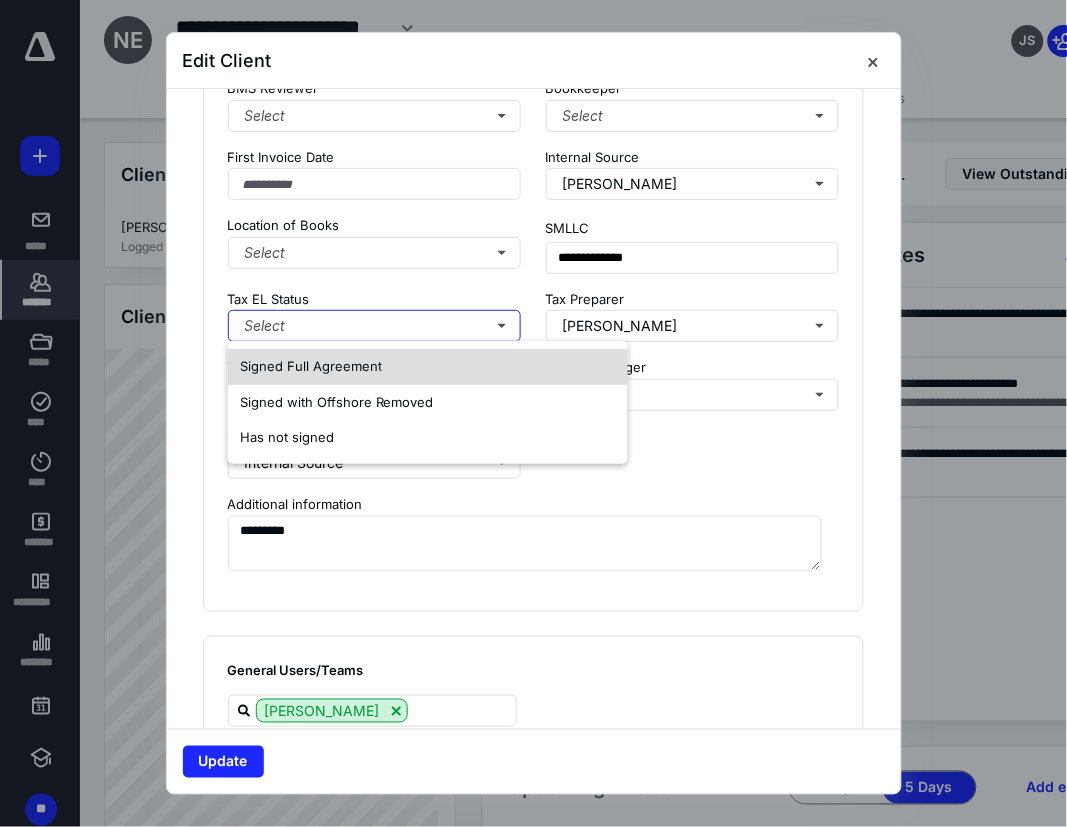 click on "Signed Full Agreement" at bounding box center [311, 366] 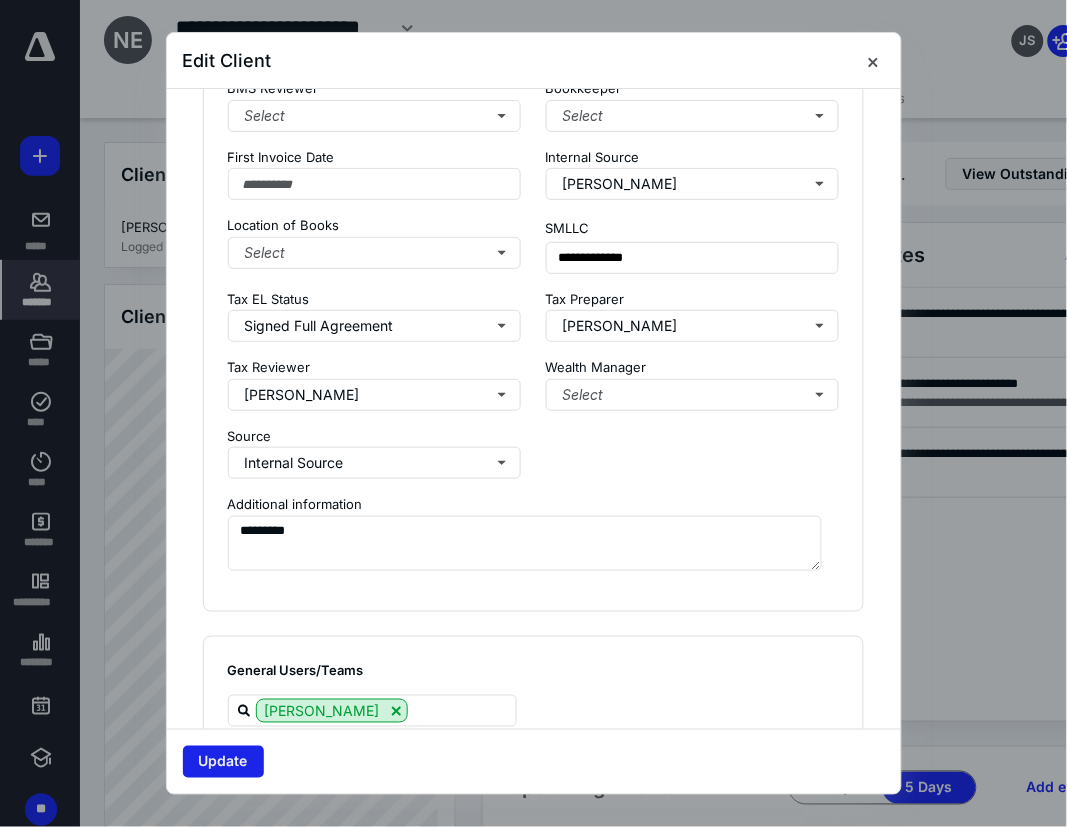 click on "Update" at bounding box center (223, 762) 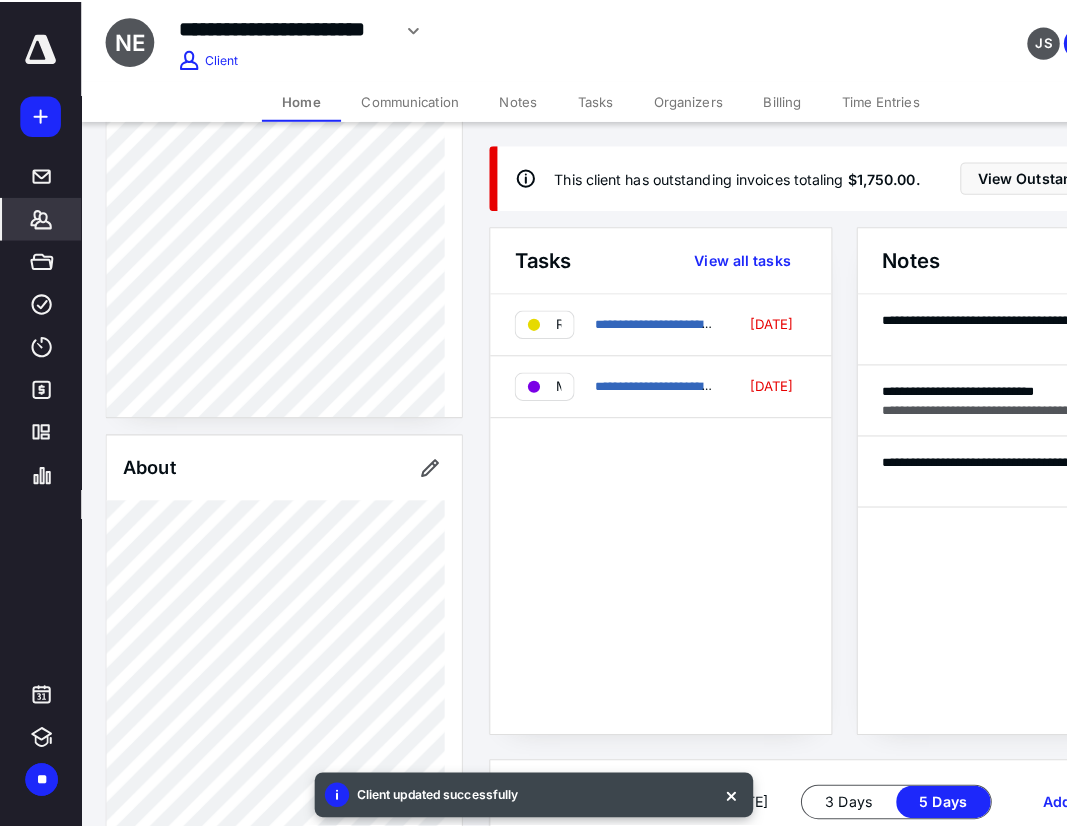 scroll, scrollTop: 777, scrollLeft: 0, axis: vertical 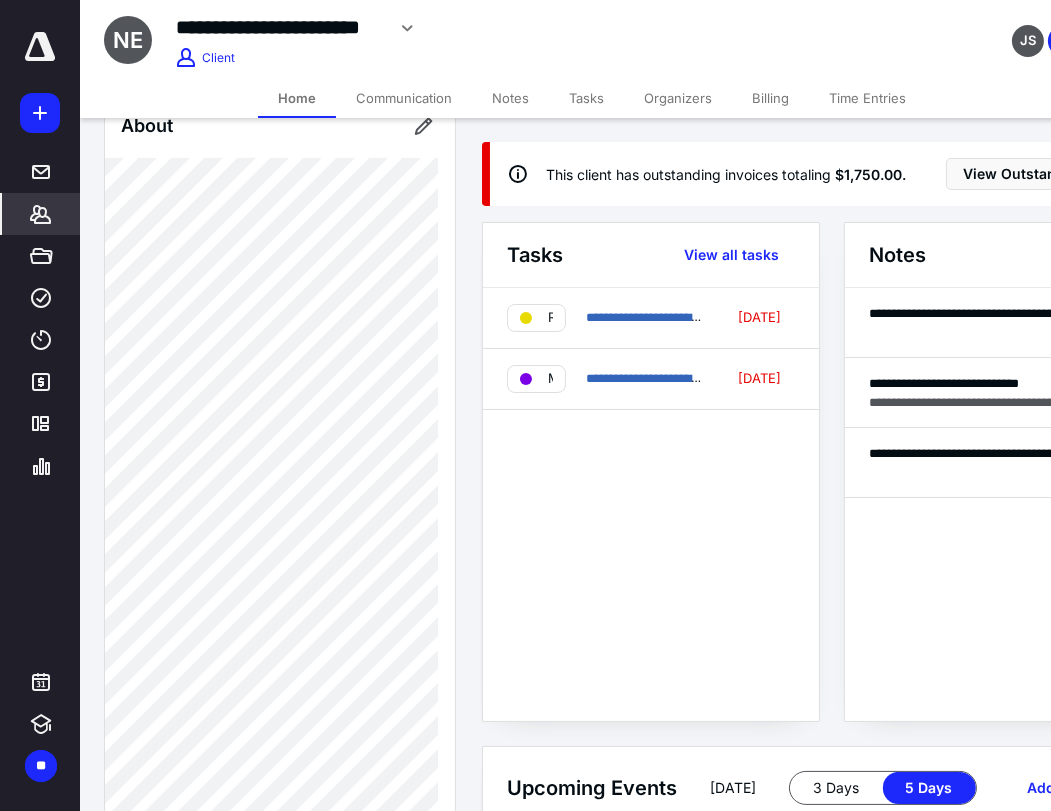 click 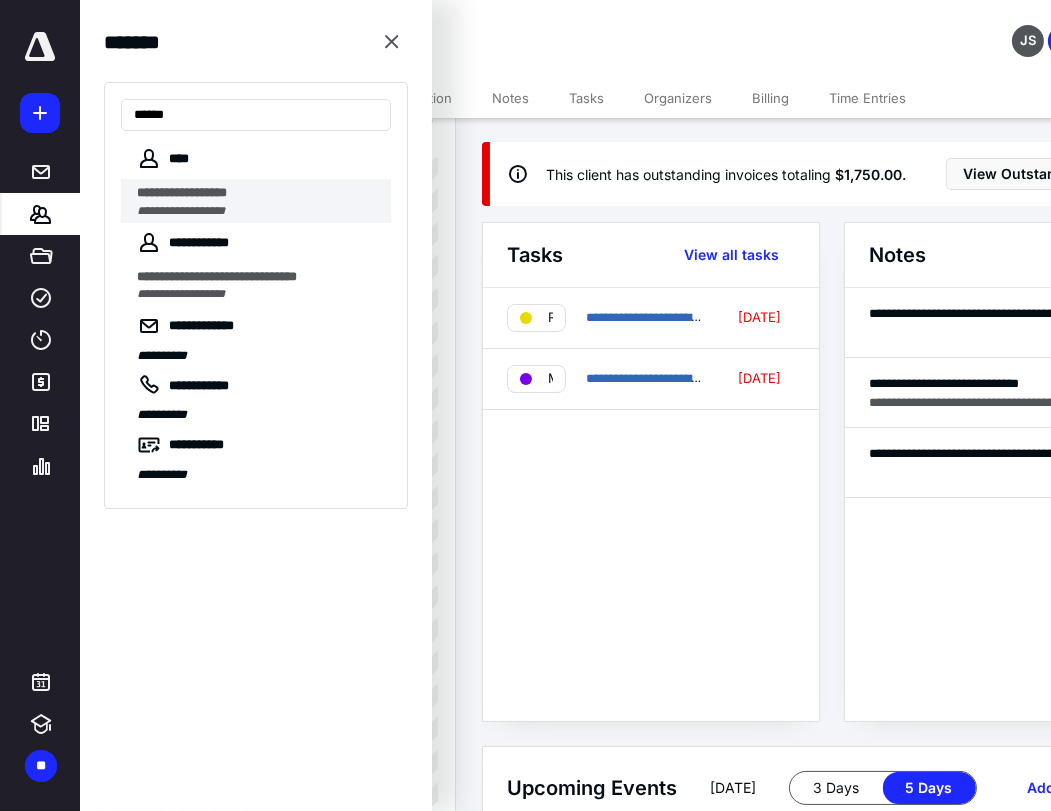 type on "*****" 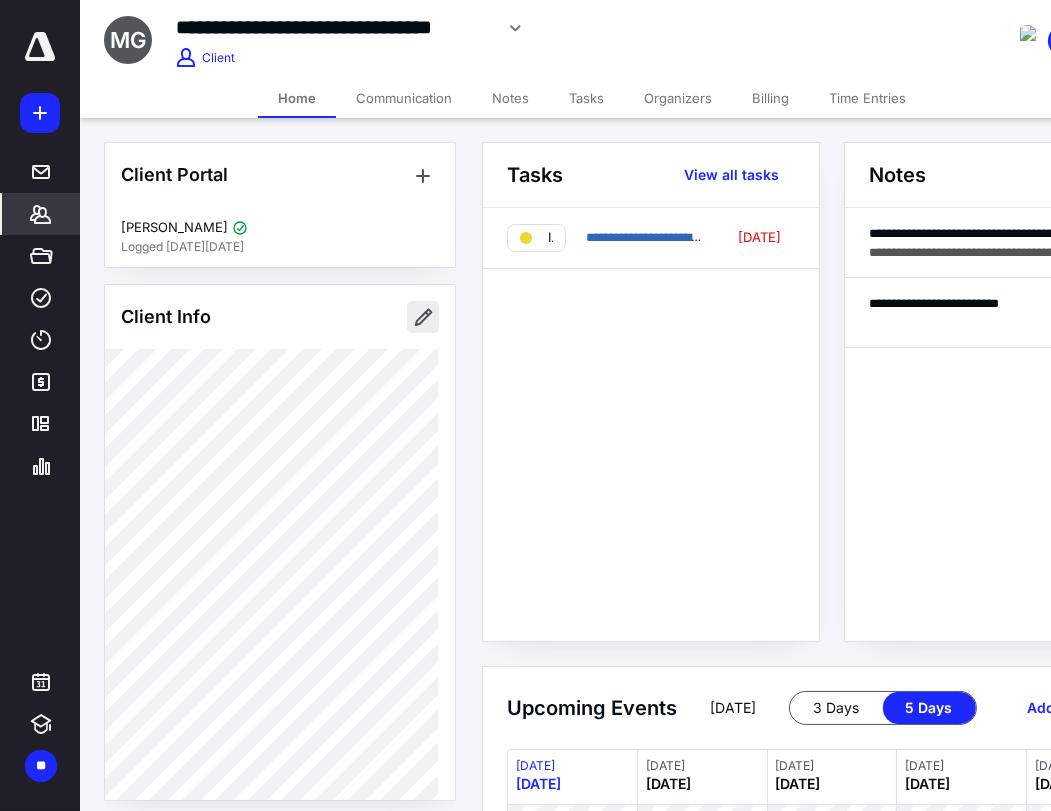 click at bounding box center [423, 317] 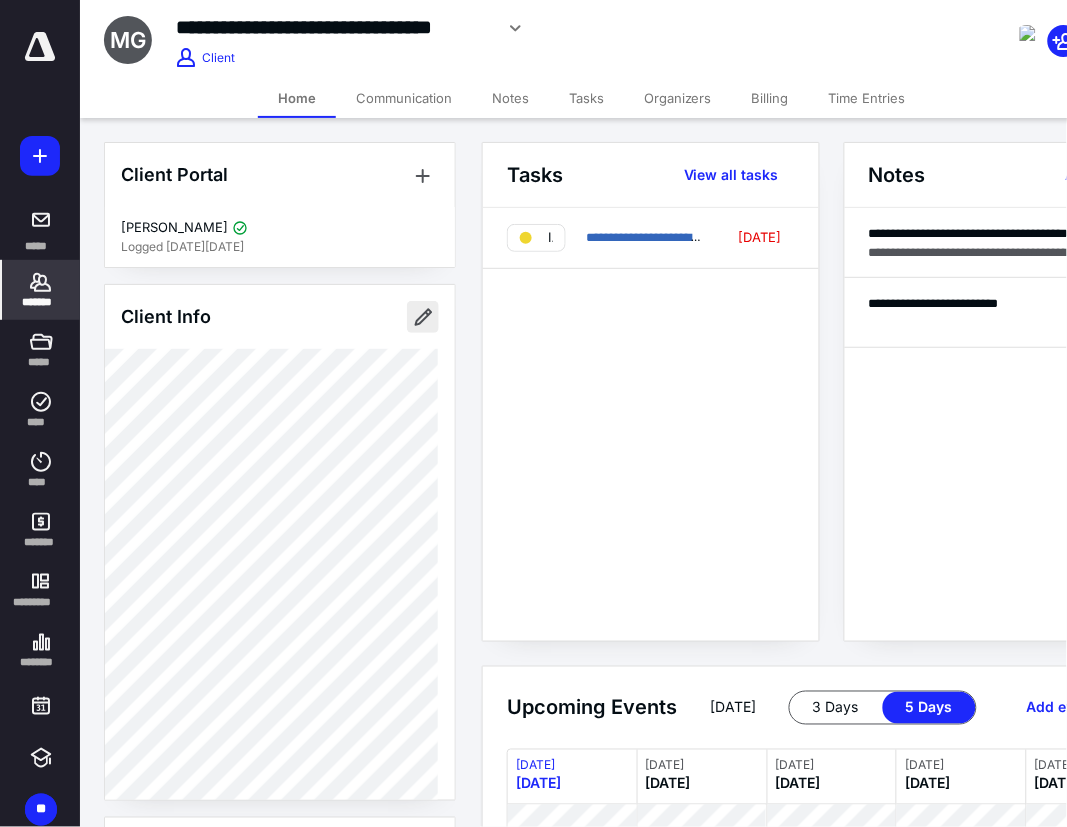 type on "**********" 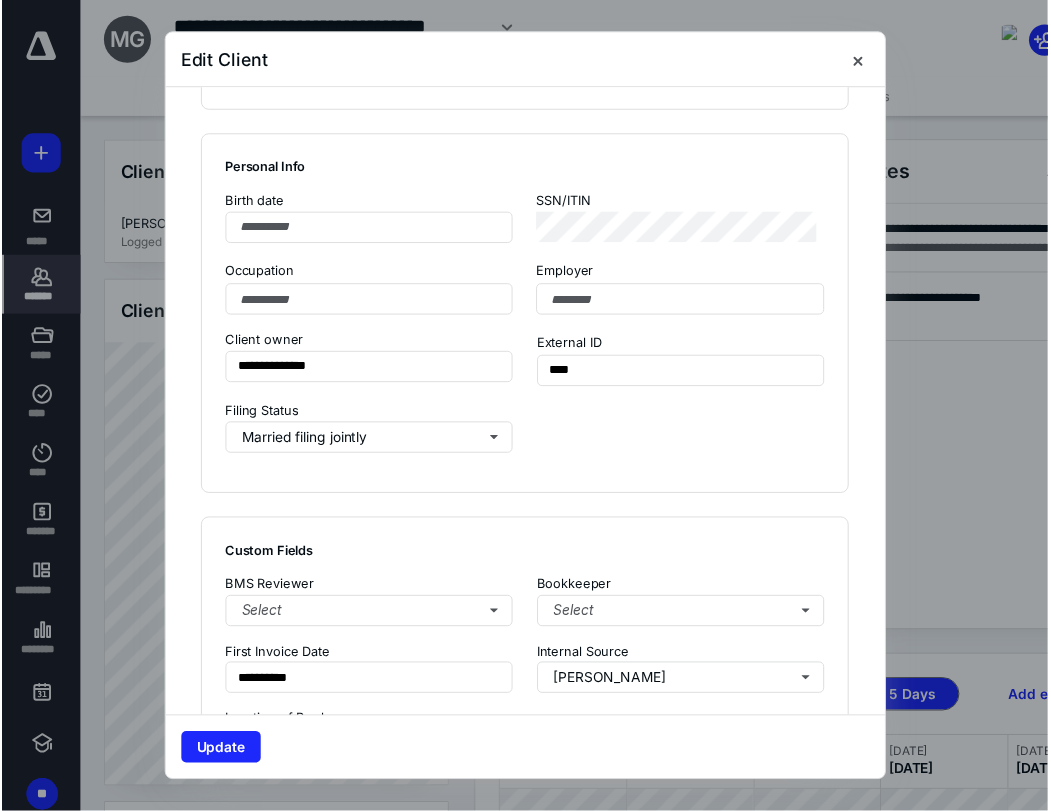 scroll, scrollTop: 1666, scrollLeft: 0, axis: vertical 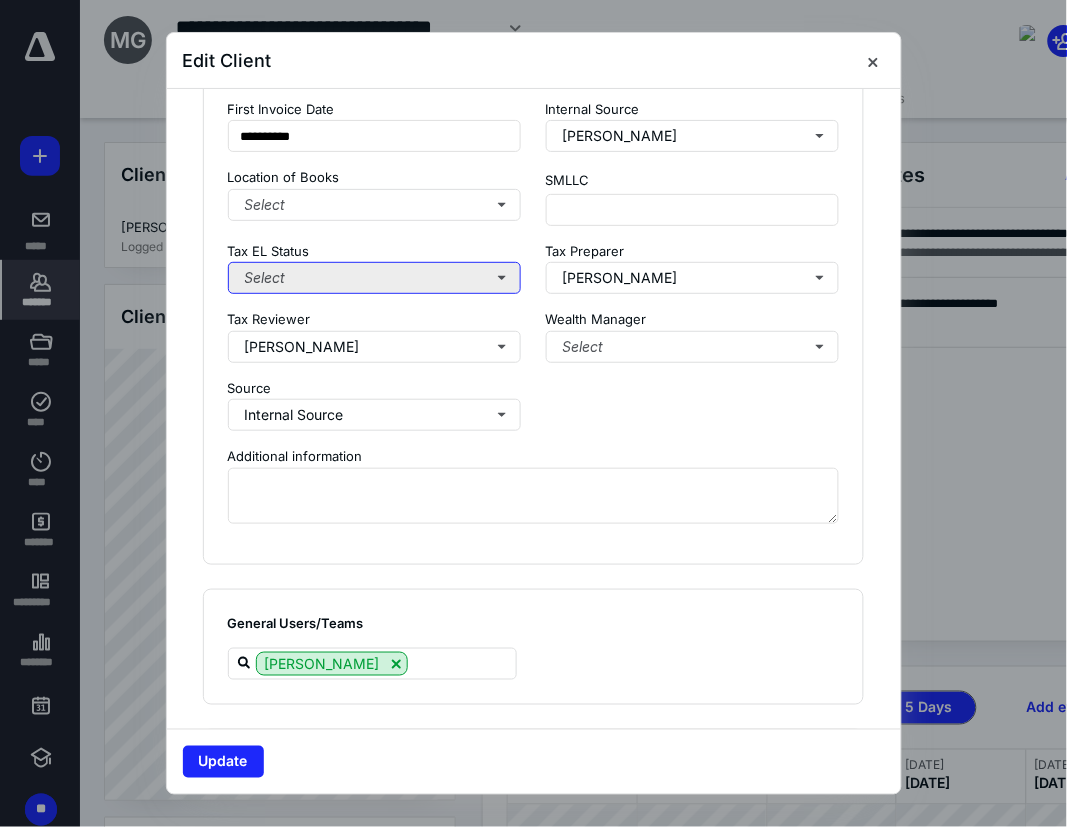 click on "Select" at bounding box center [375, 278] 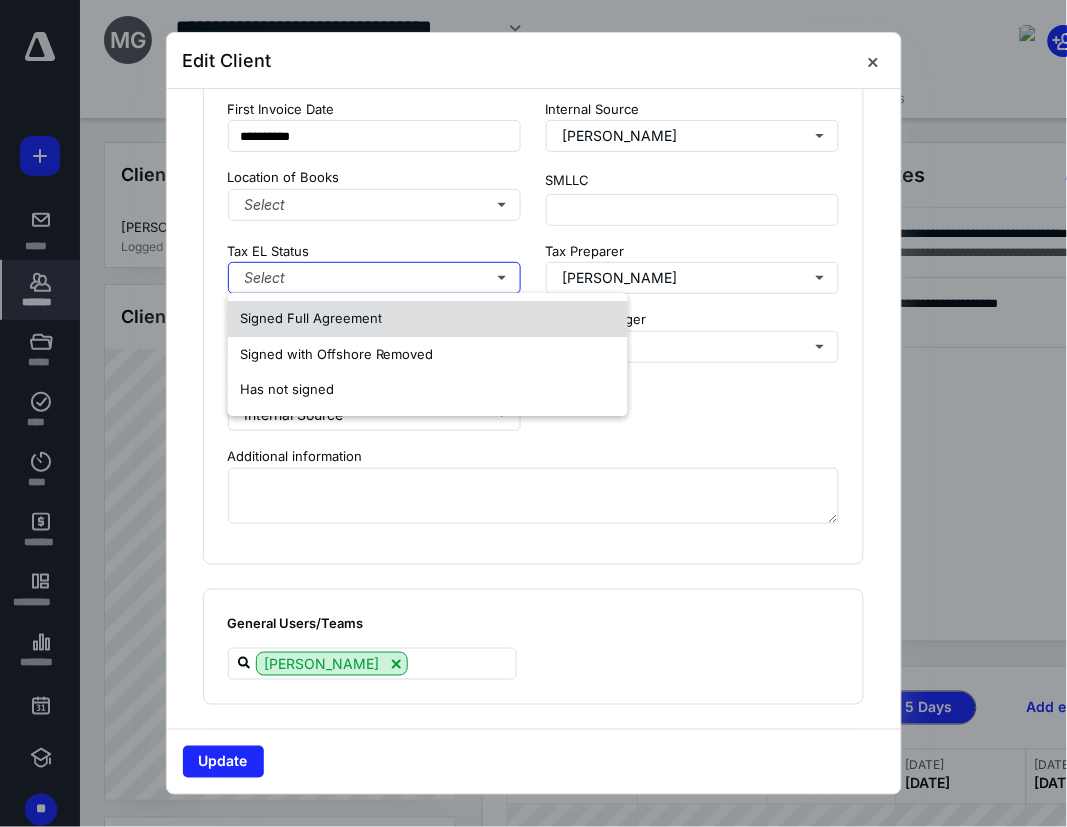 click on "Signed Full Agreement" at bounding box center [428, 319] 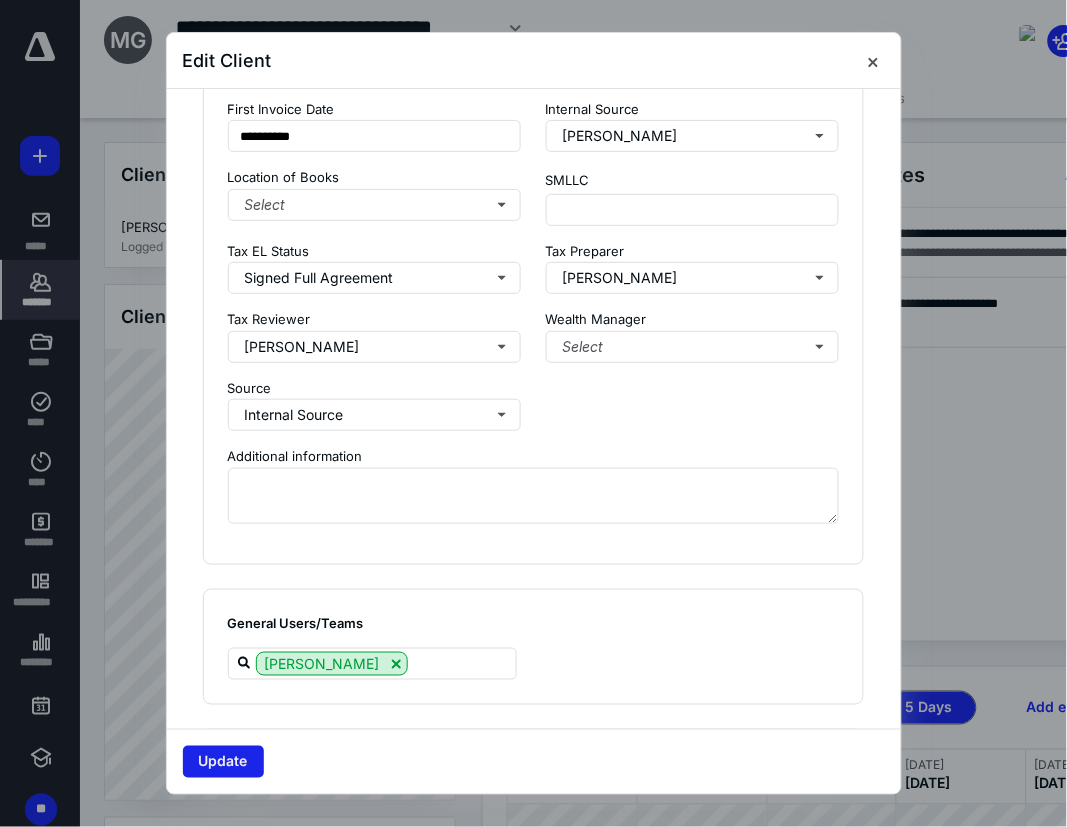 click on "Update" at bounding box center [223, 762] 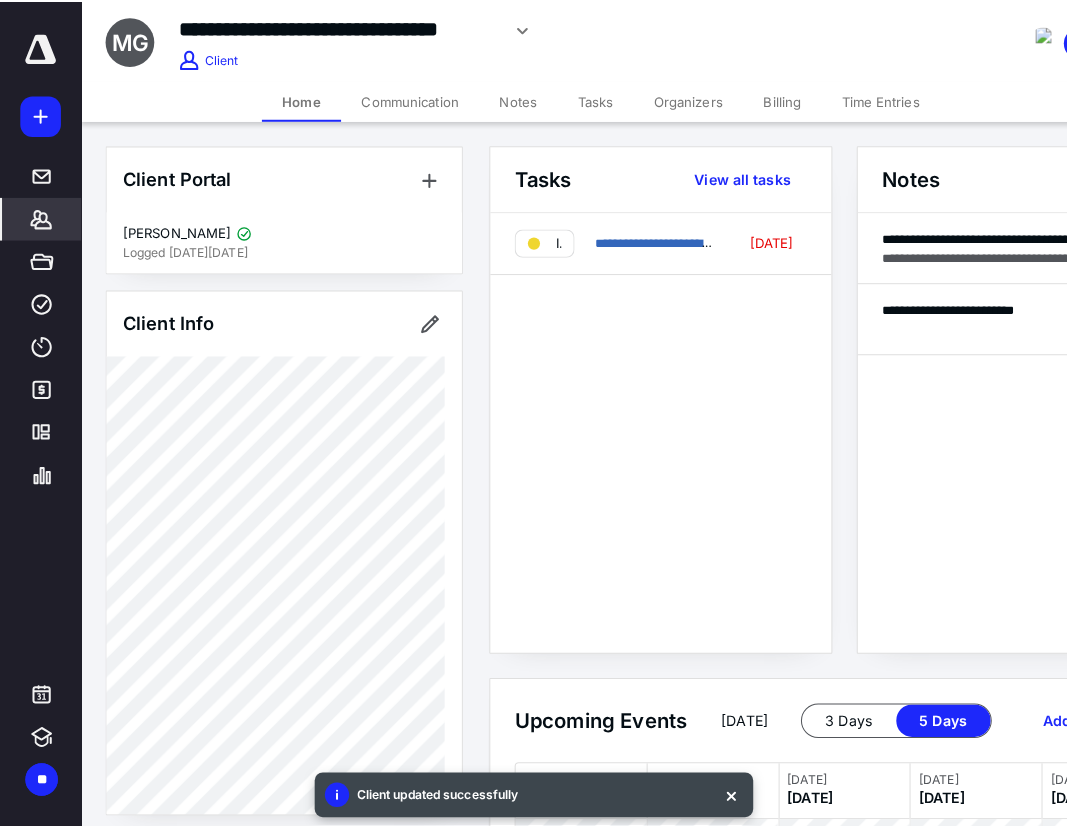 scroll, scrollTop: 666, scrollLeft: 0, axis: vertical 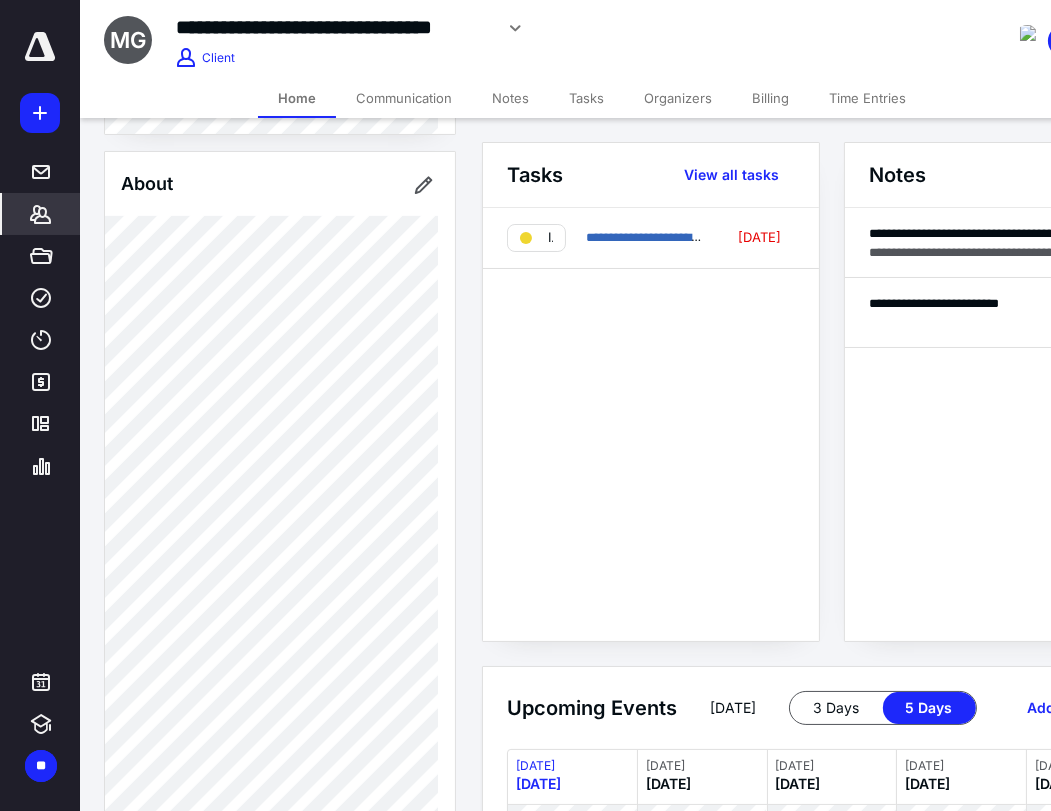 click on "*******" at bounding box center [41, 214] 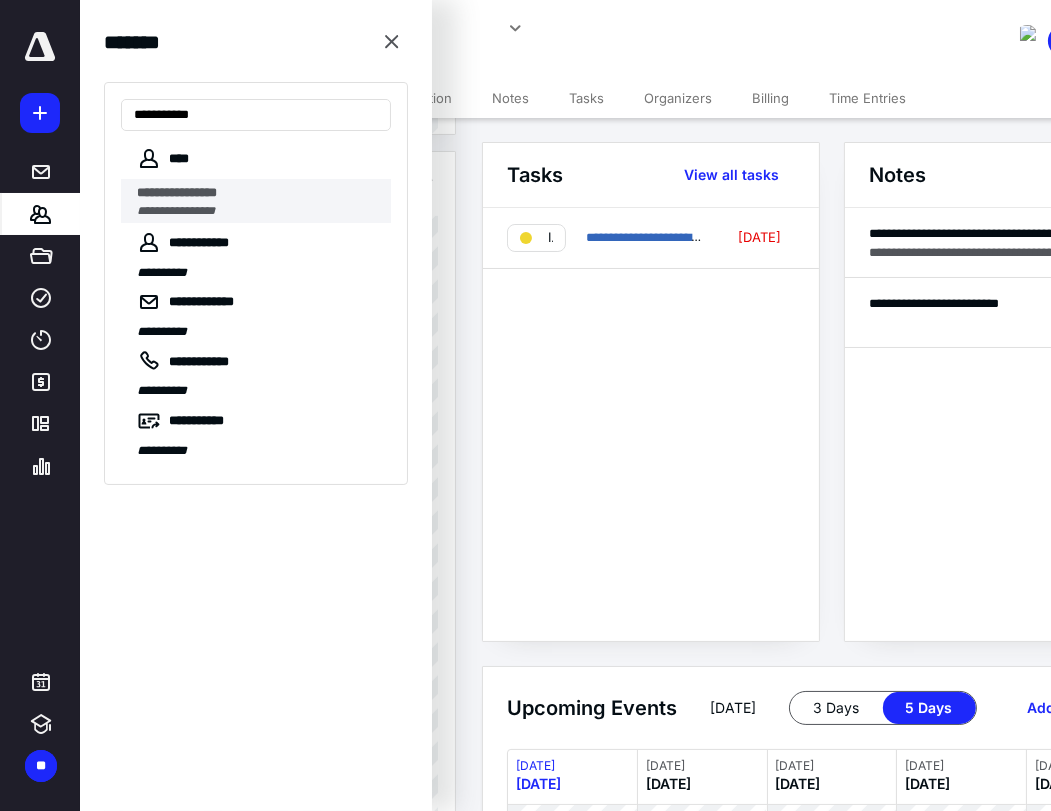 type on "**********" 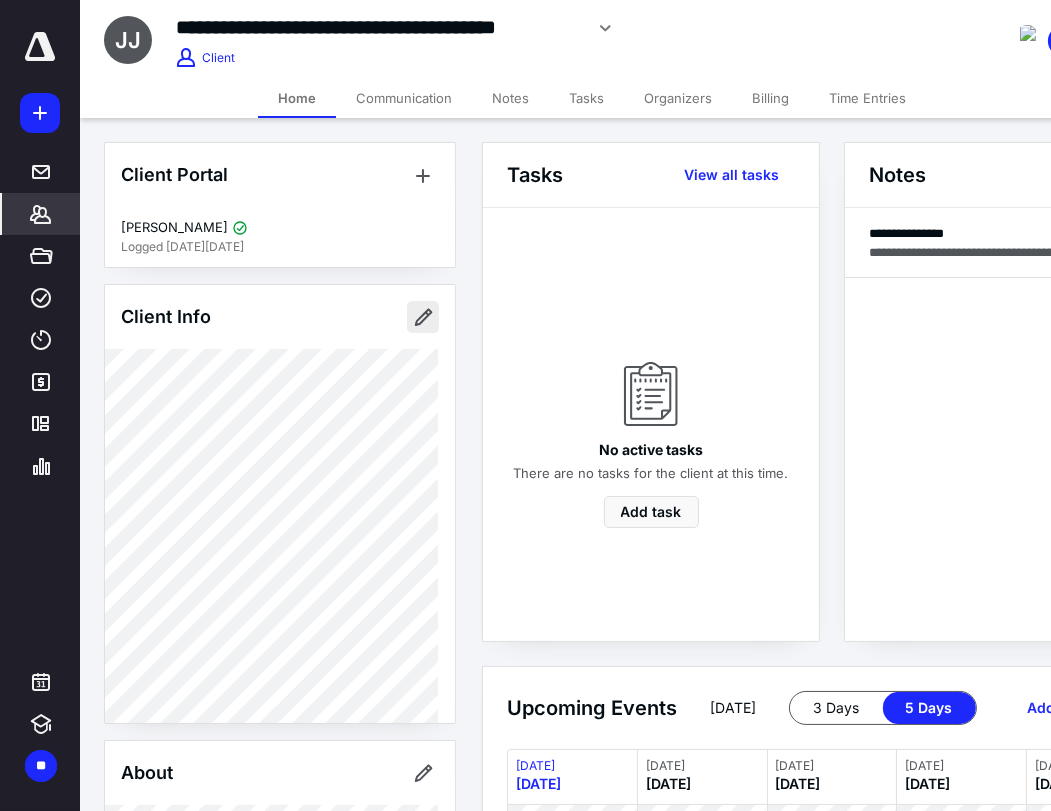 click at bounding box center (423, 317) 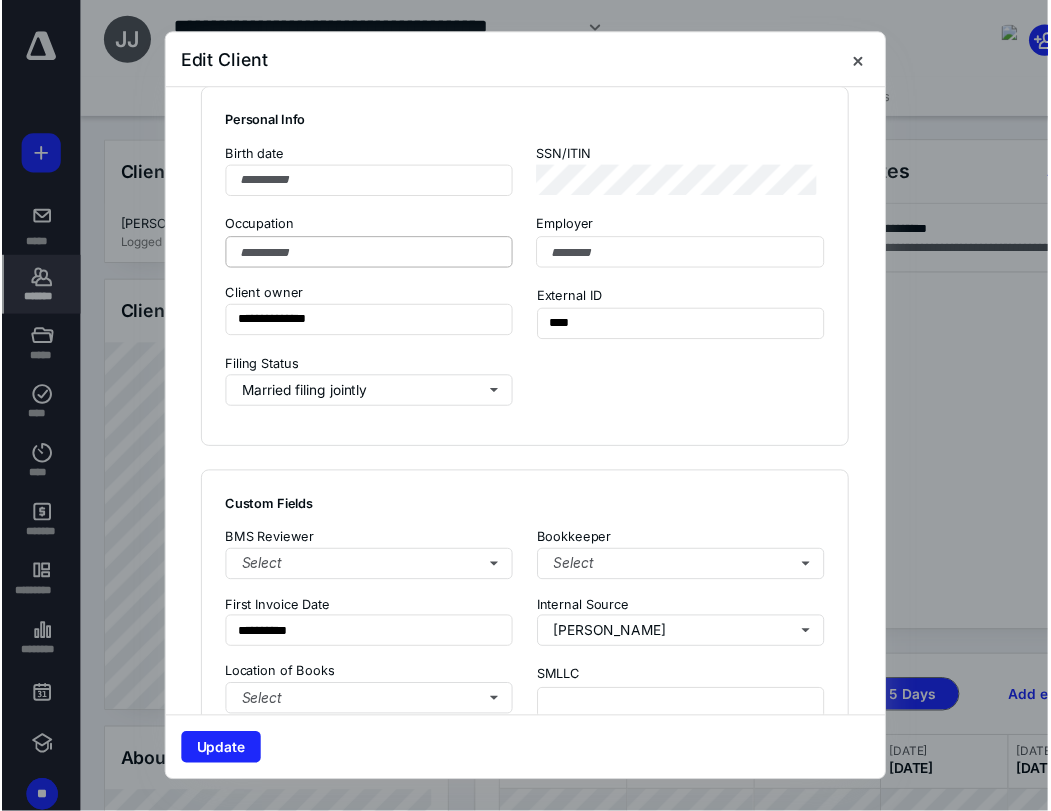 scroll, scrollTop: 1666, scrollLeft: 0, axis: vertical 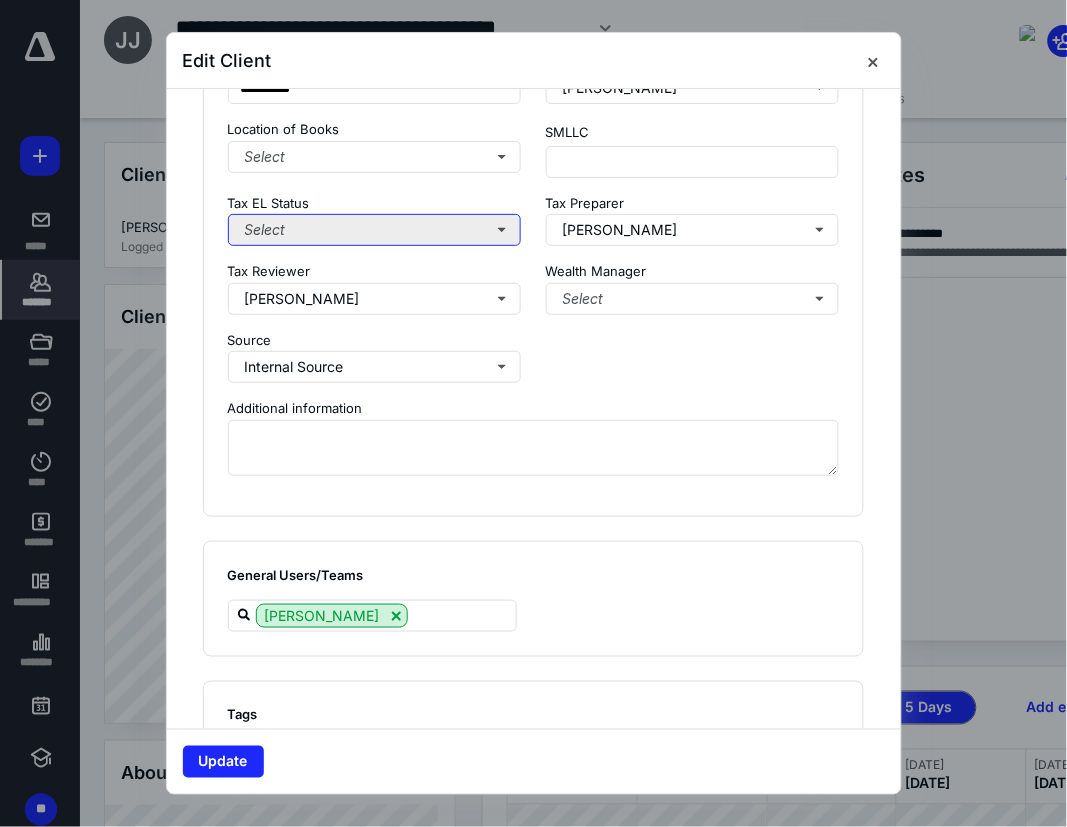 click on "Select" at bounding box center [375, 230] 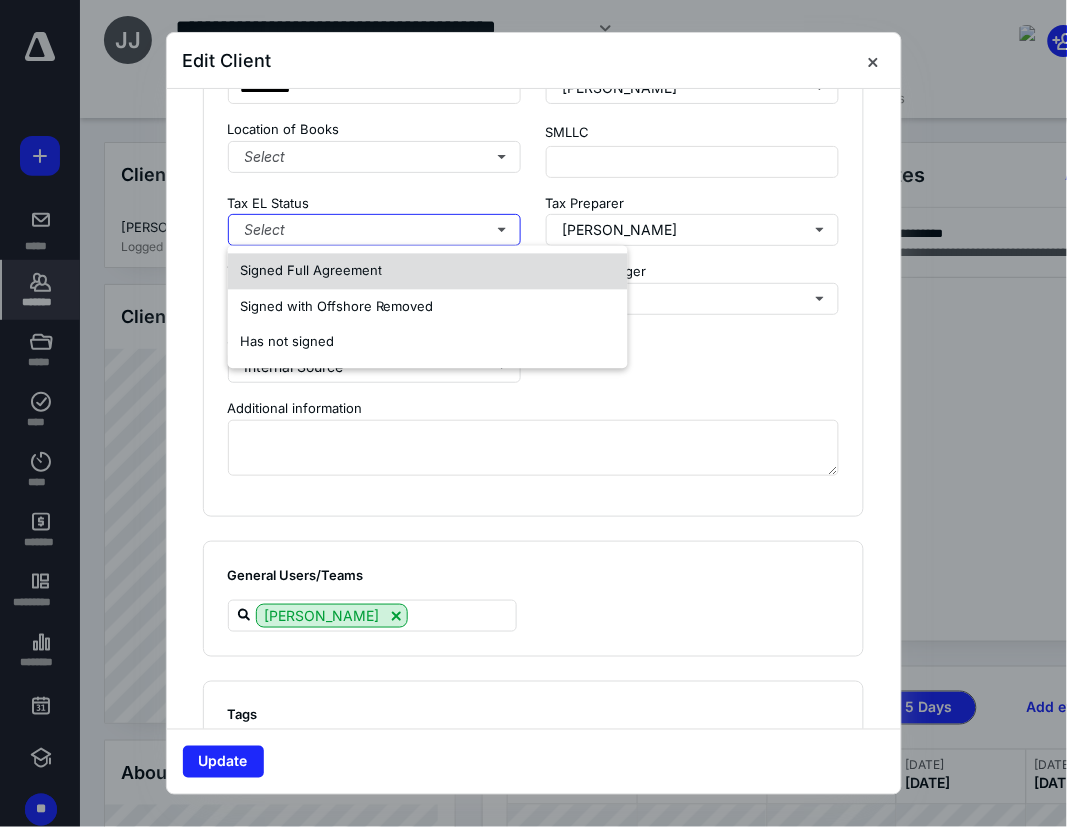 click on "Signed Full Agreement" at bounding box center [428, 272] 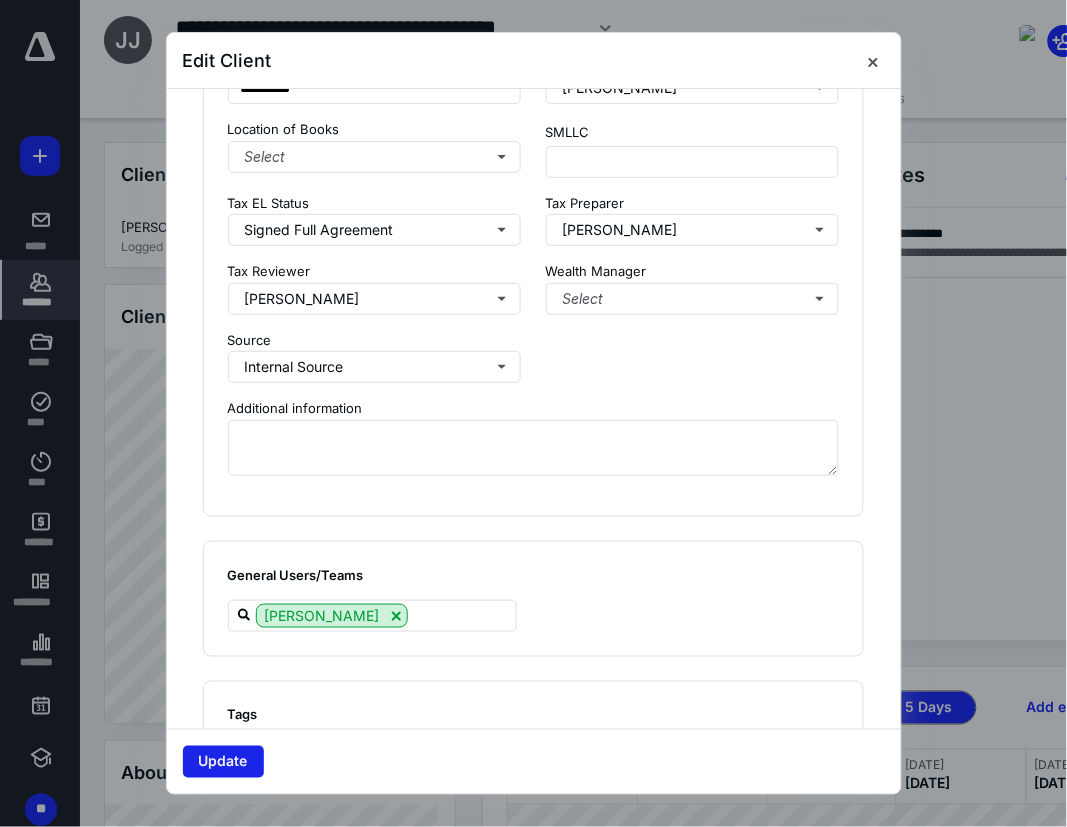 click on "Update" at bounding box center [223, 762] 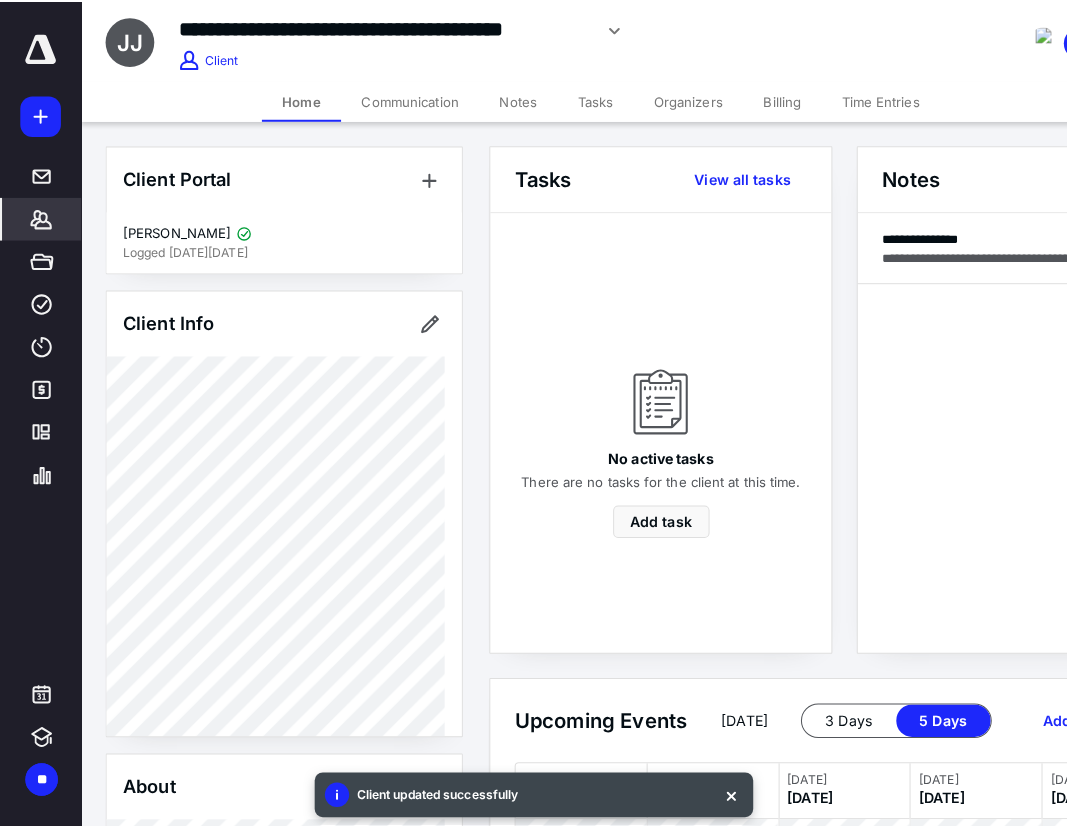 scroll, scrollTop: 555, scrollLeft: 0, axis: vertical 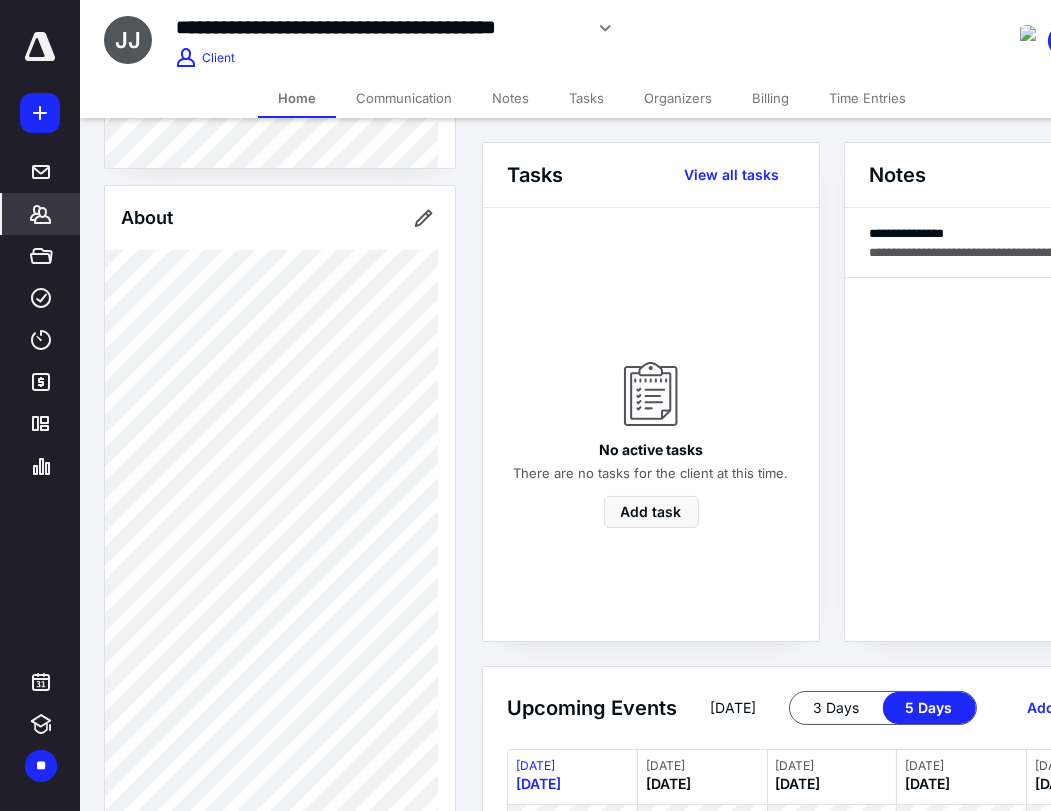click on "*******" at bounding box center (41, 214) 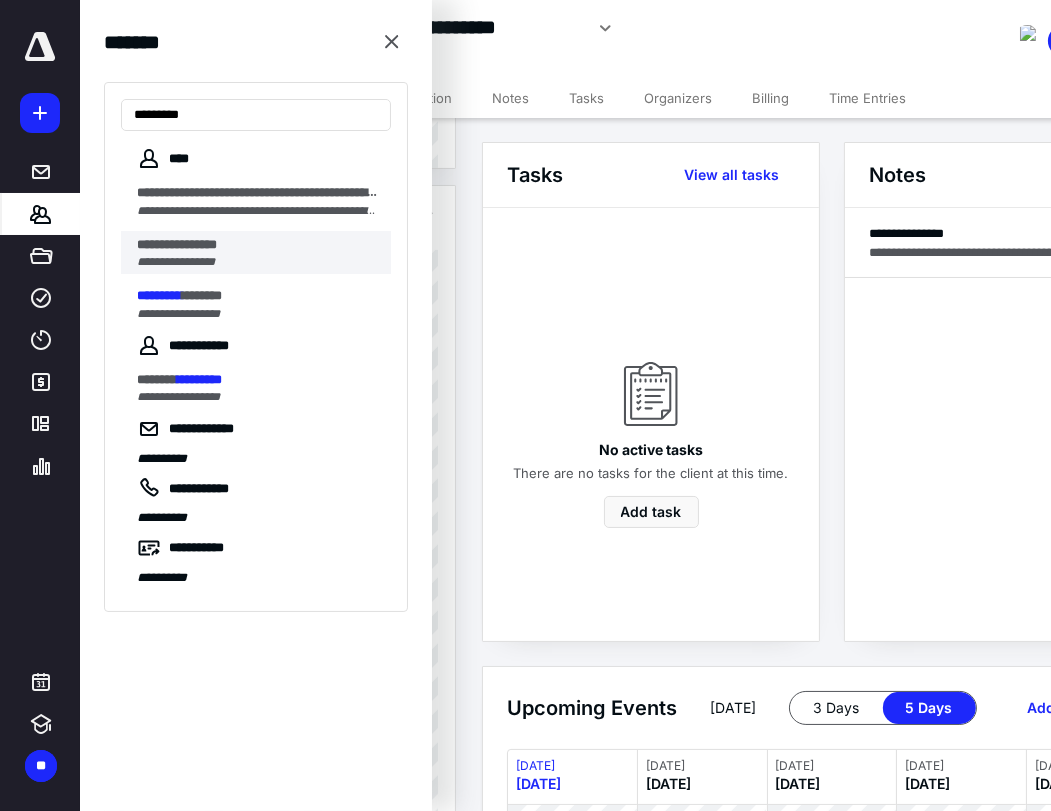 type on "*********" 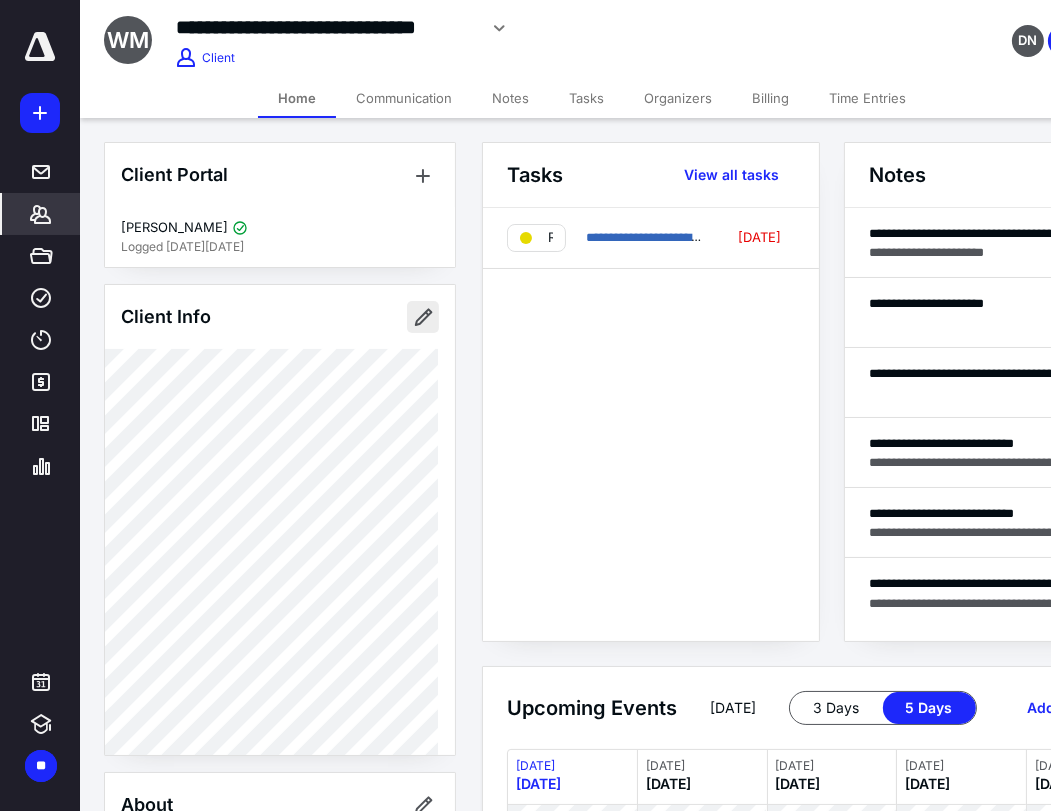 click at bounding box center (423, 317) 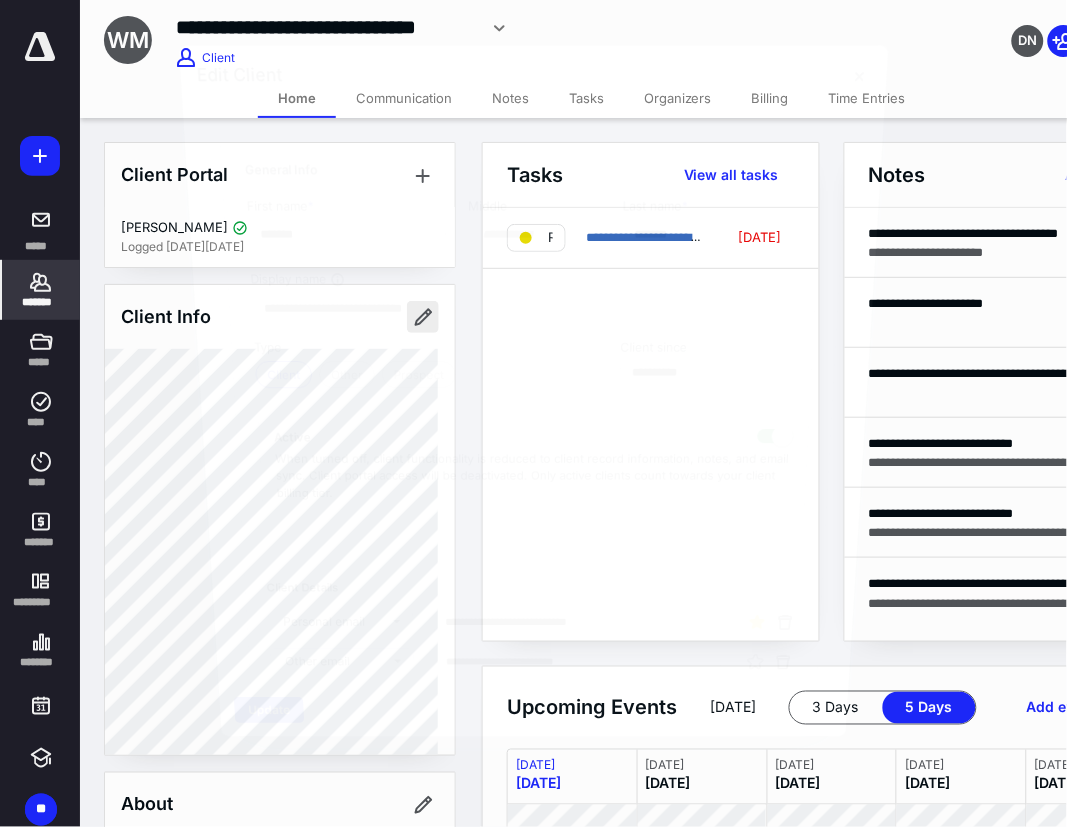 type on "**********" 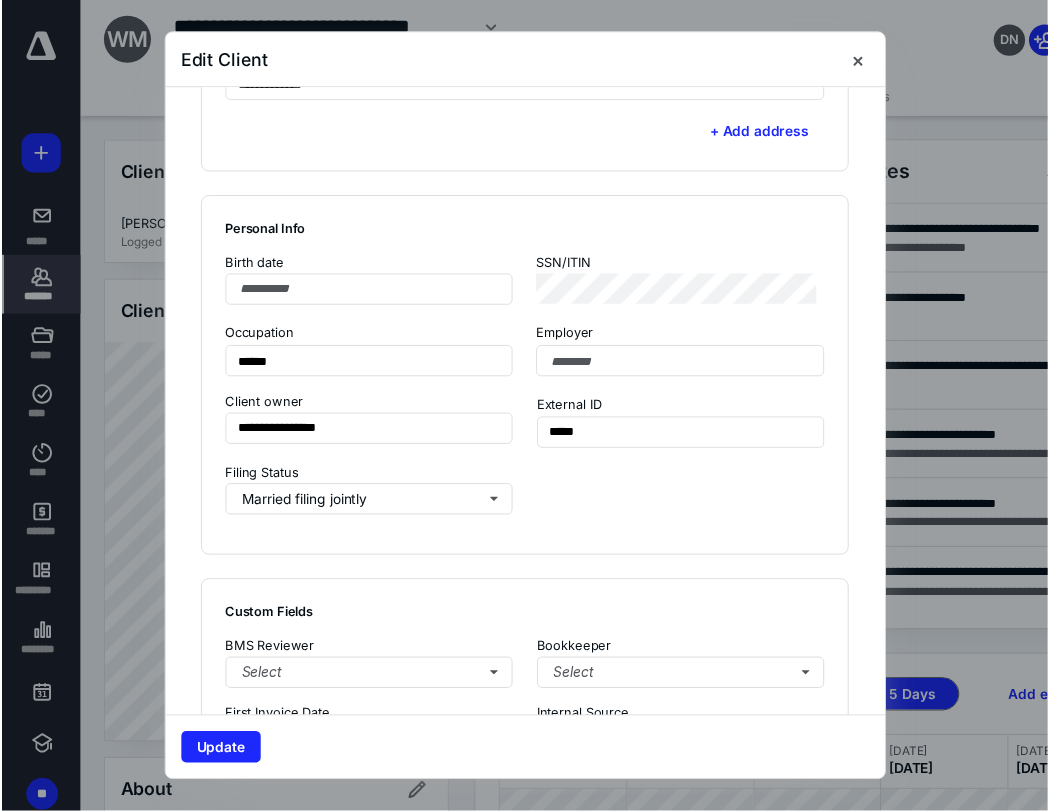 scroll, scrollTop: 1555, scrollLeft: 0, axis: vertical 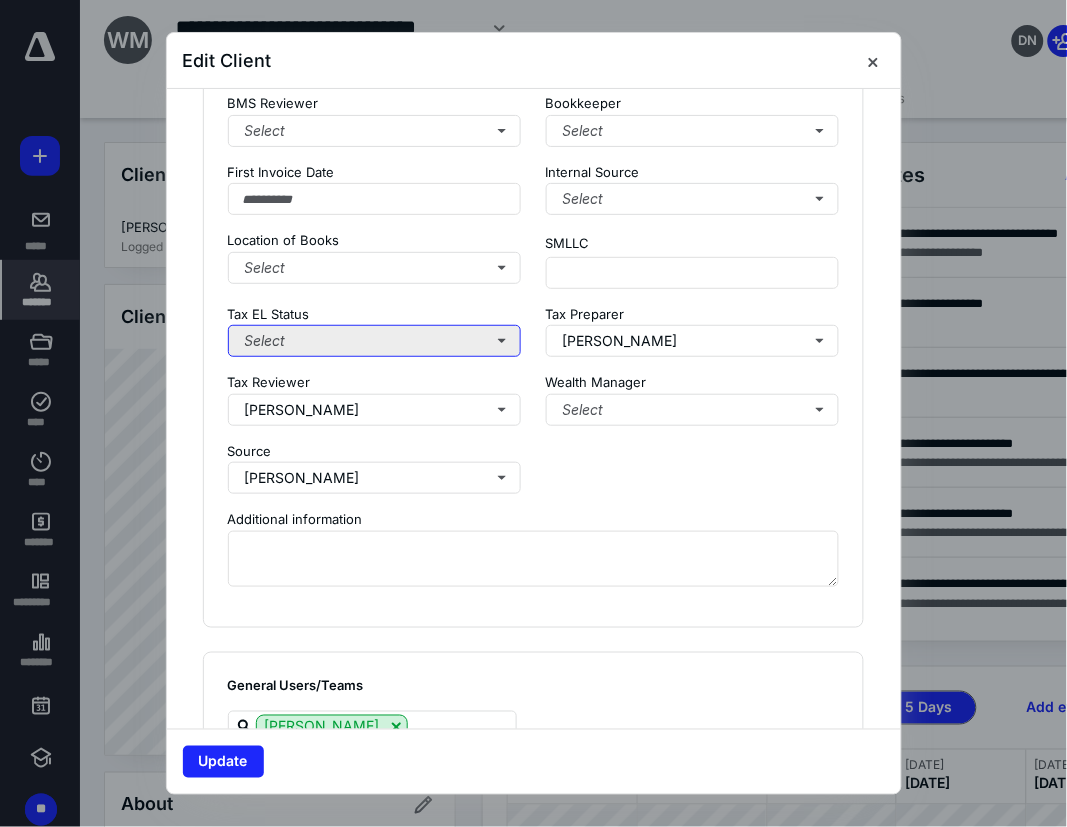 click on "Select" at bounding box center (375, 341) 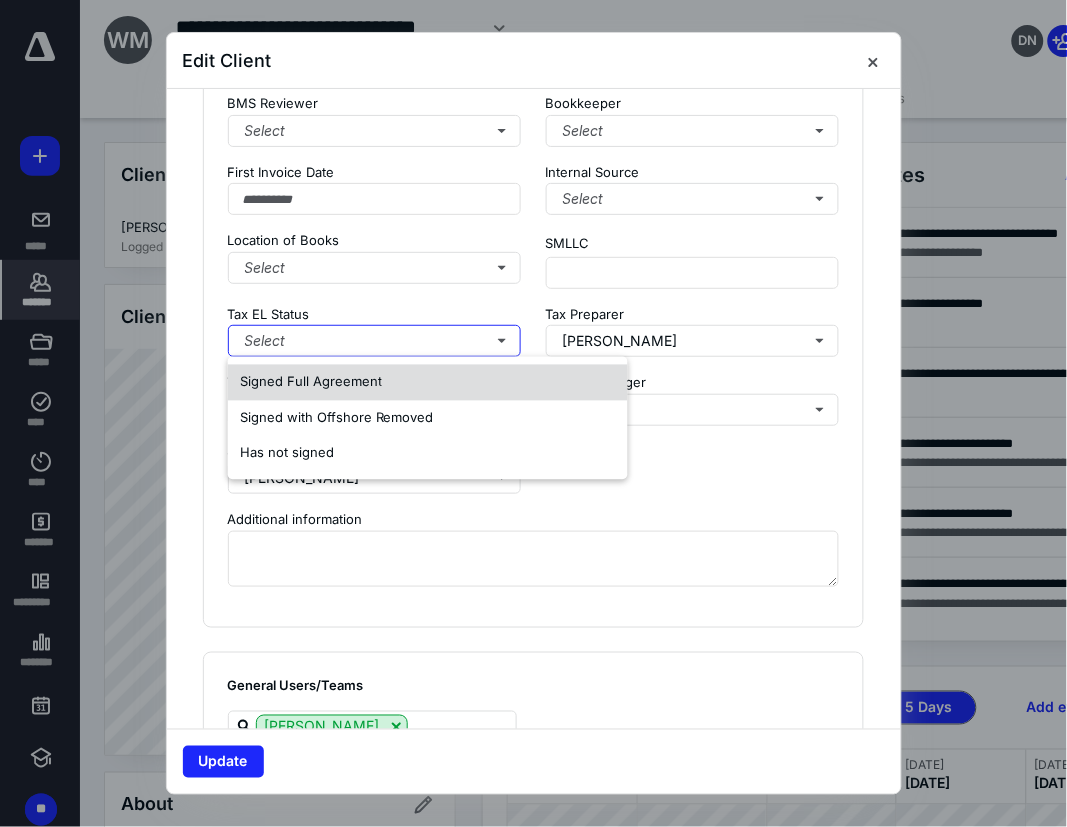 click on "Signed Full Agreement" at bounding box center [311, 382] 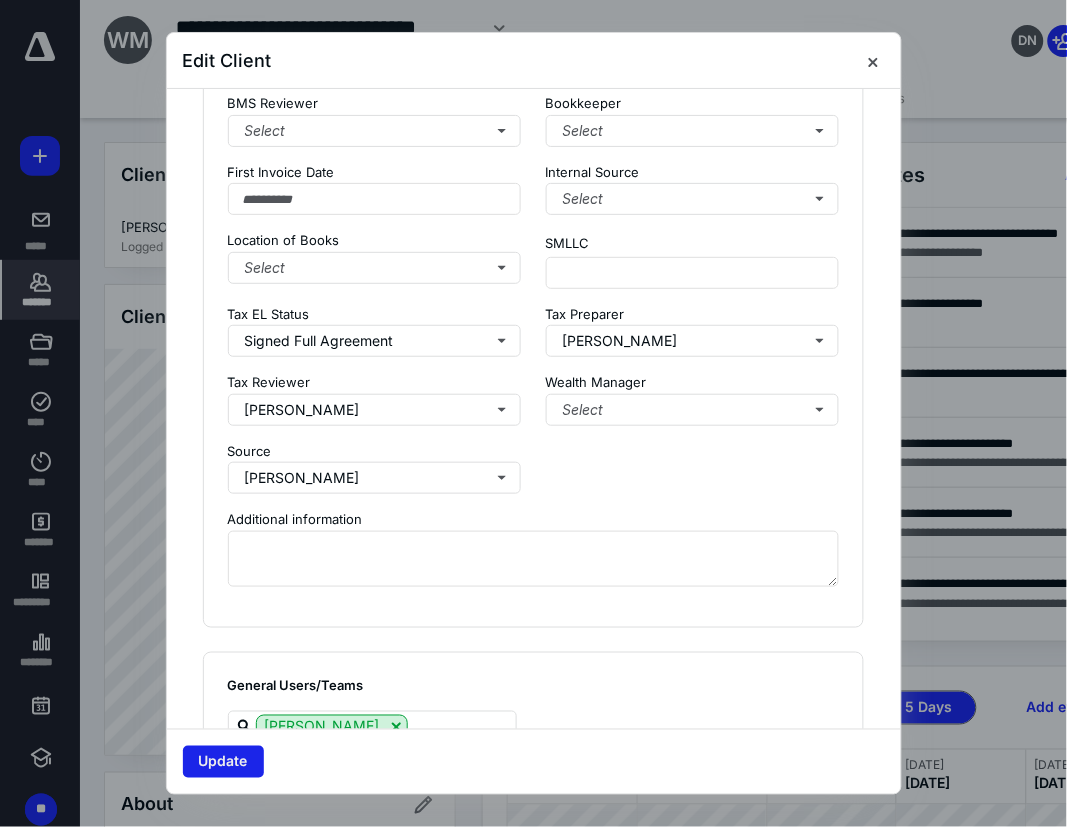 click on "Update" at bounding box center [223, 762] 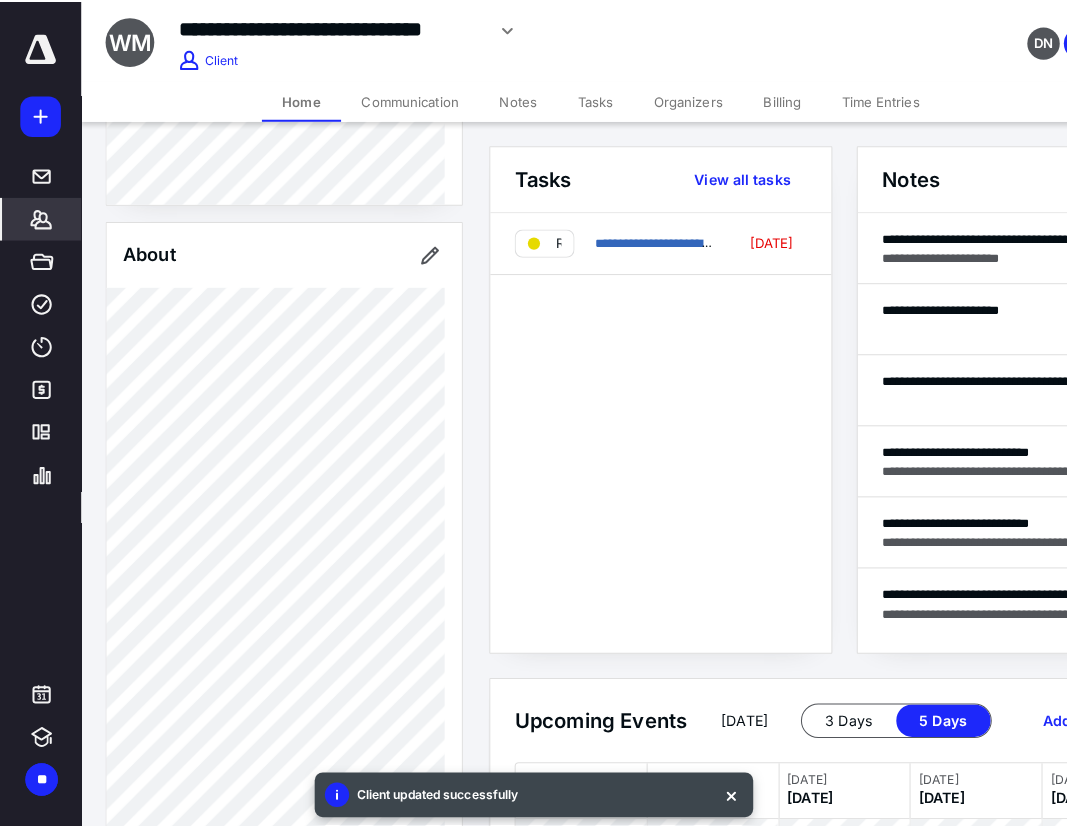 scroll, scrollTop: 666, scrollLeft: 0, axis: vertical 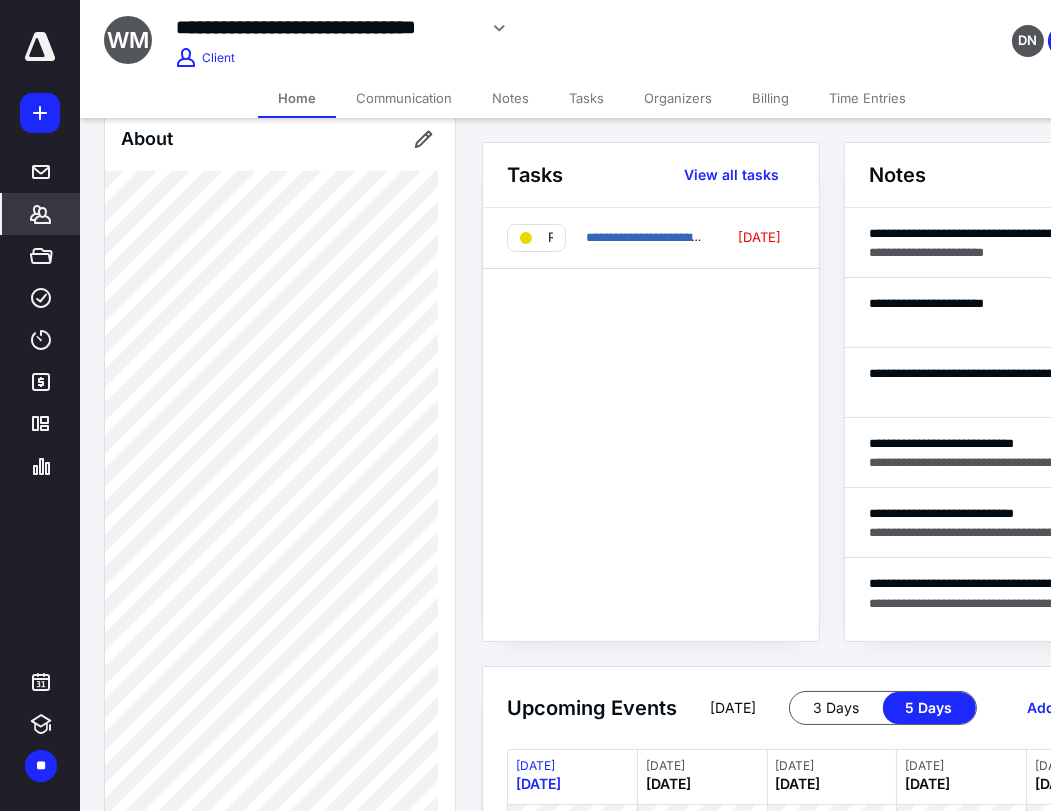 click 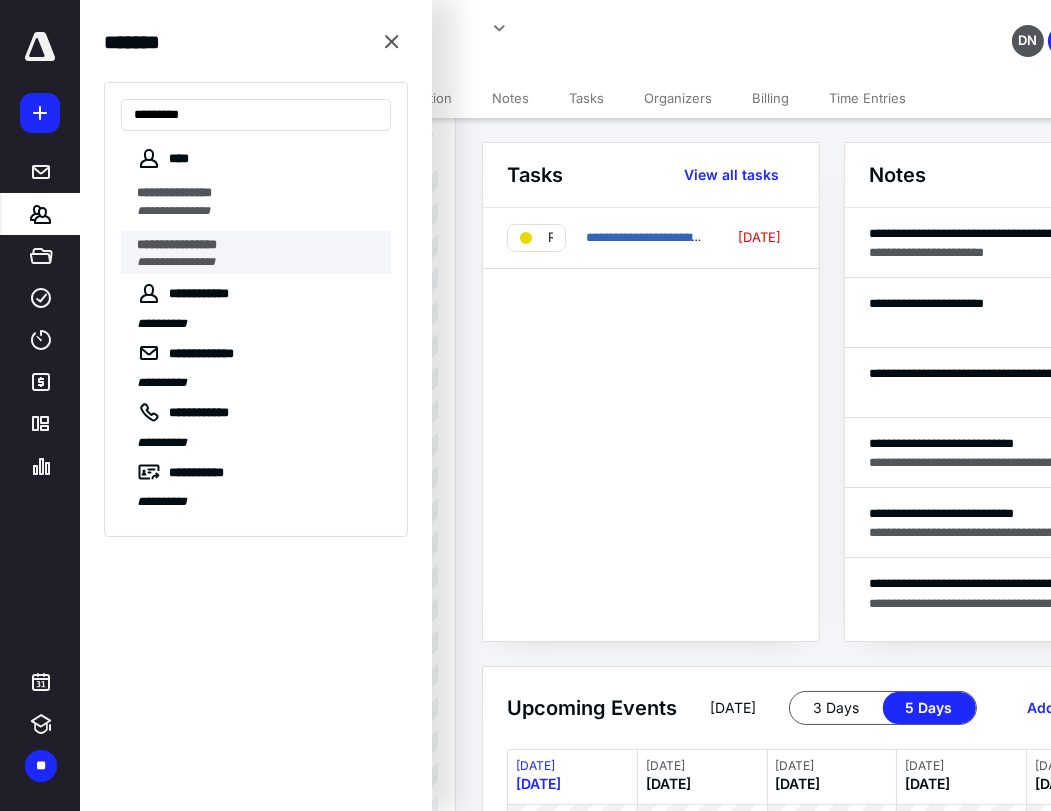 type on "*********" 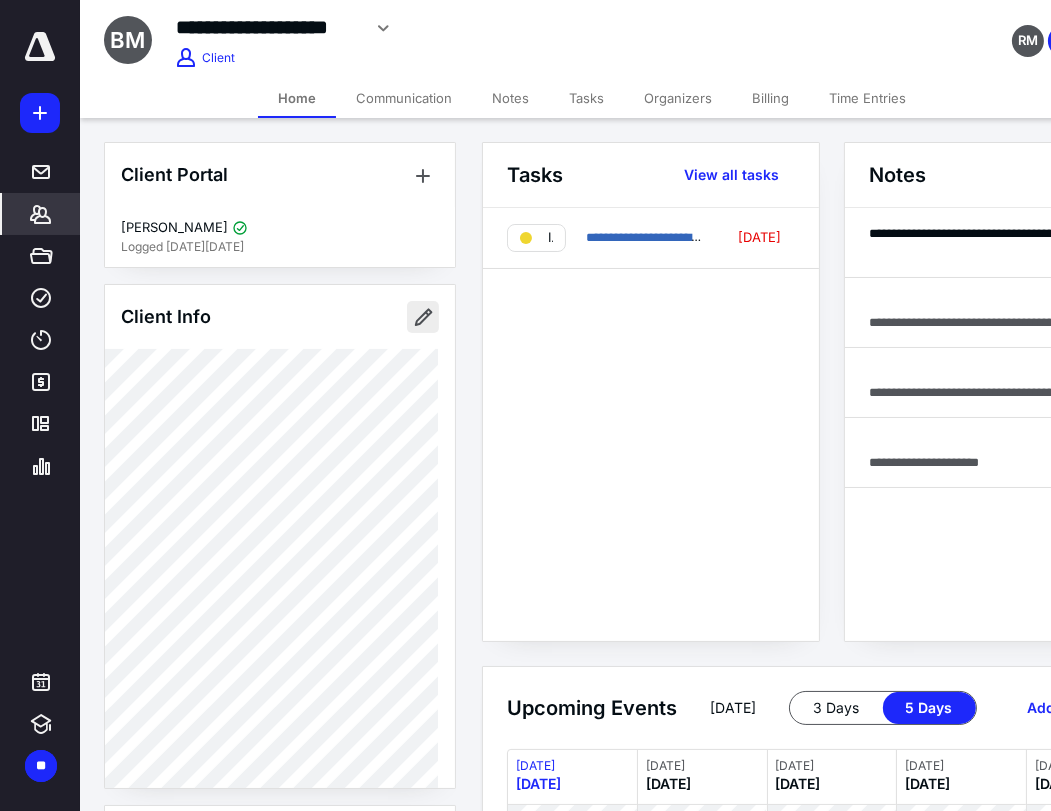 click at bounding box center [423, 317] 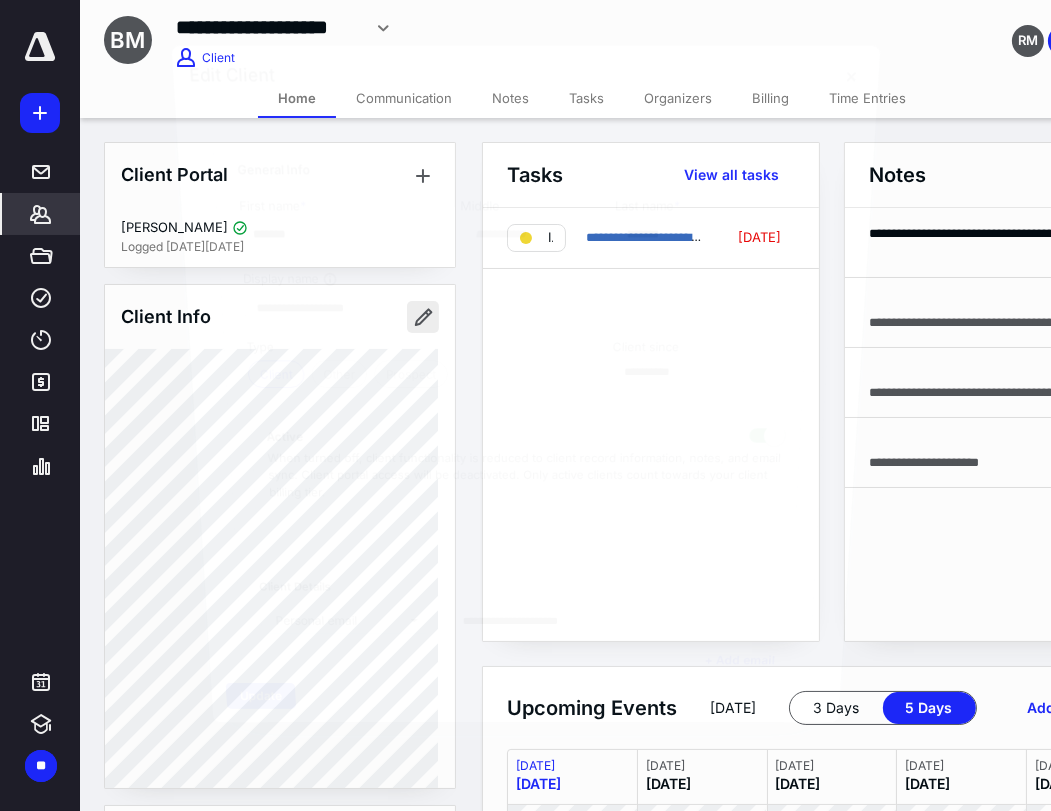 type on "**********" 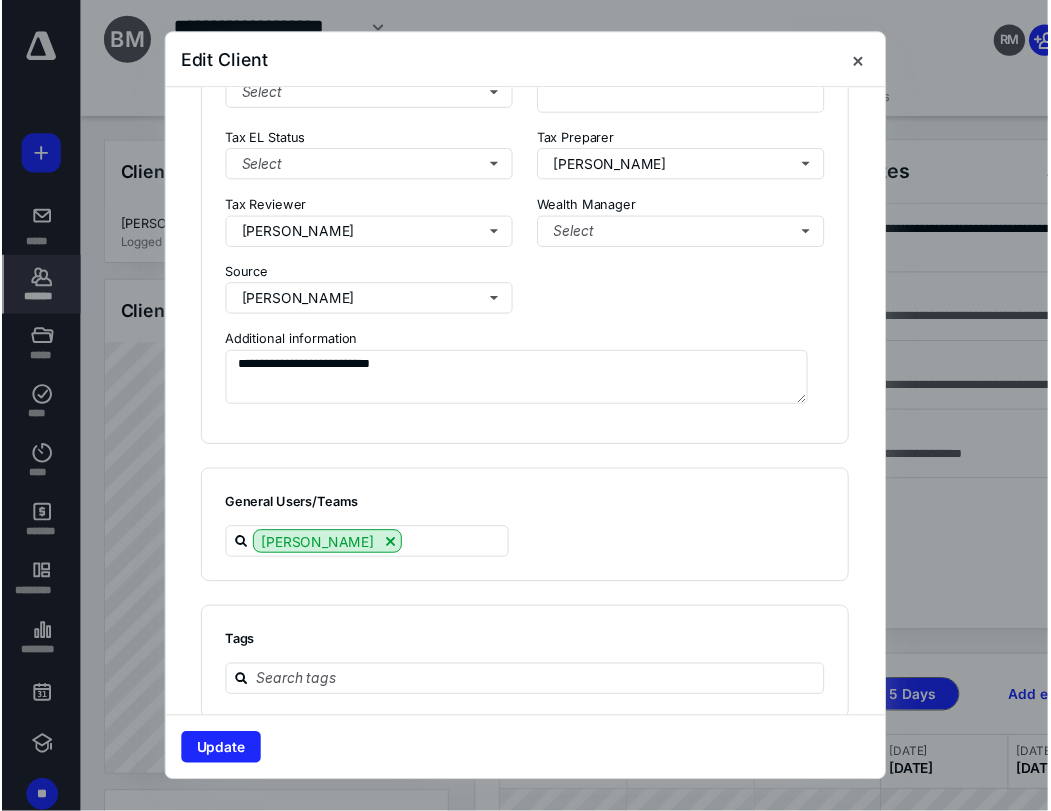scroll, scrollTop: 1813, scrollLeft: 0, axis: vertical 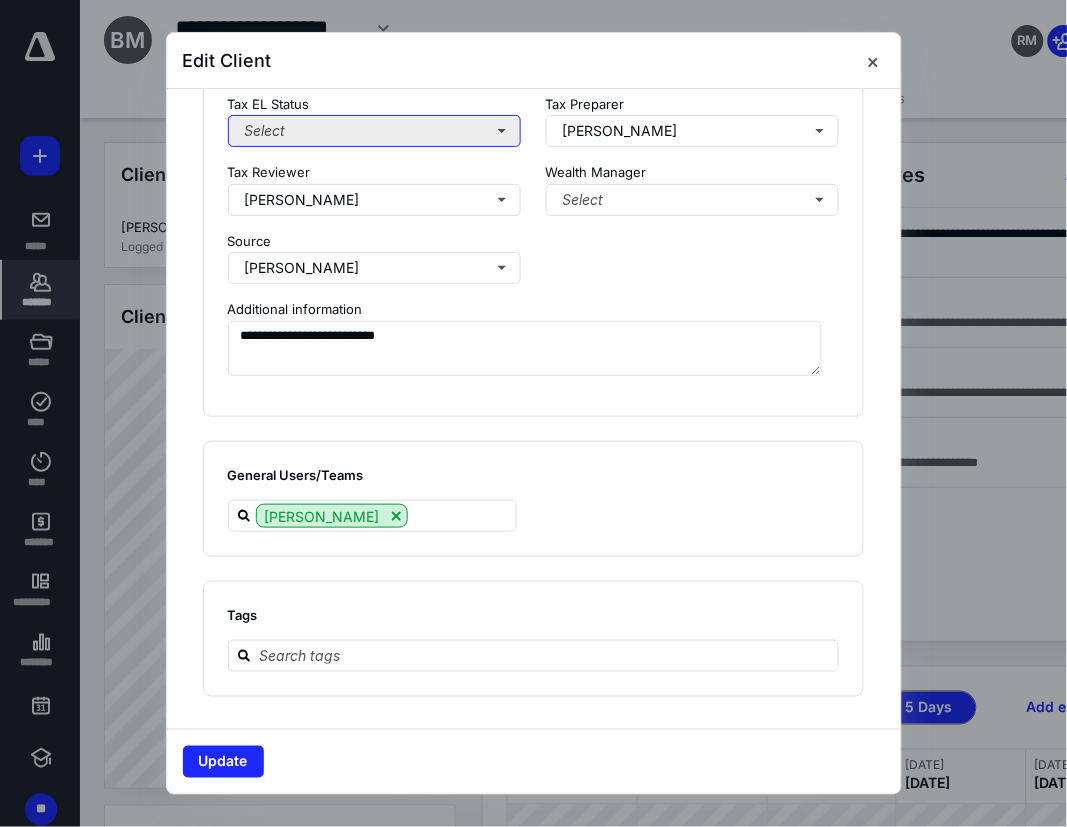 click on "Select" at bounding box center (375, 131) 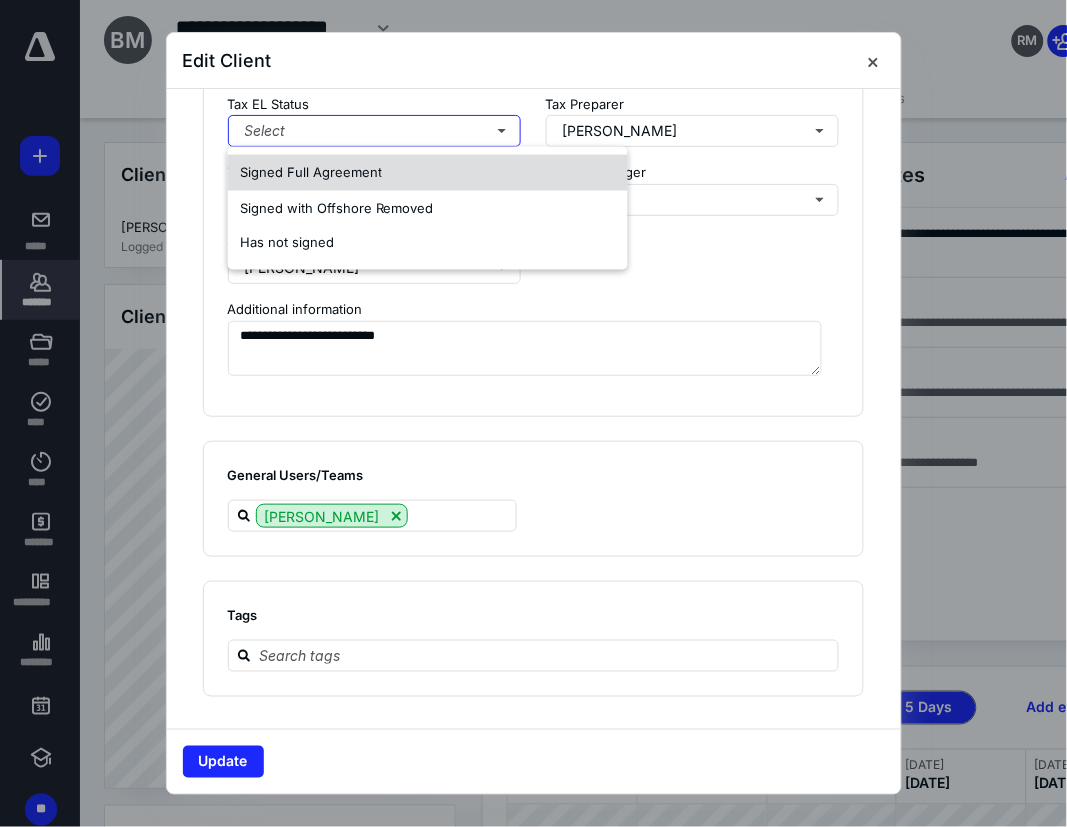 click on "Signed Full Agreement" at bounding box center [428, 173] 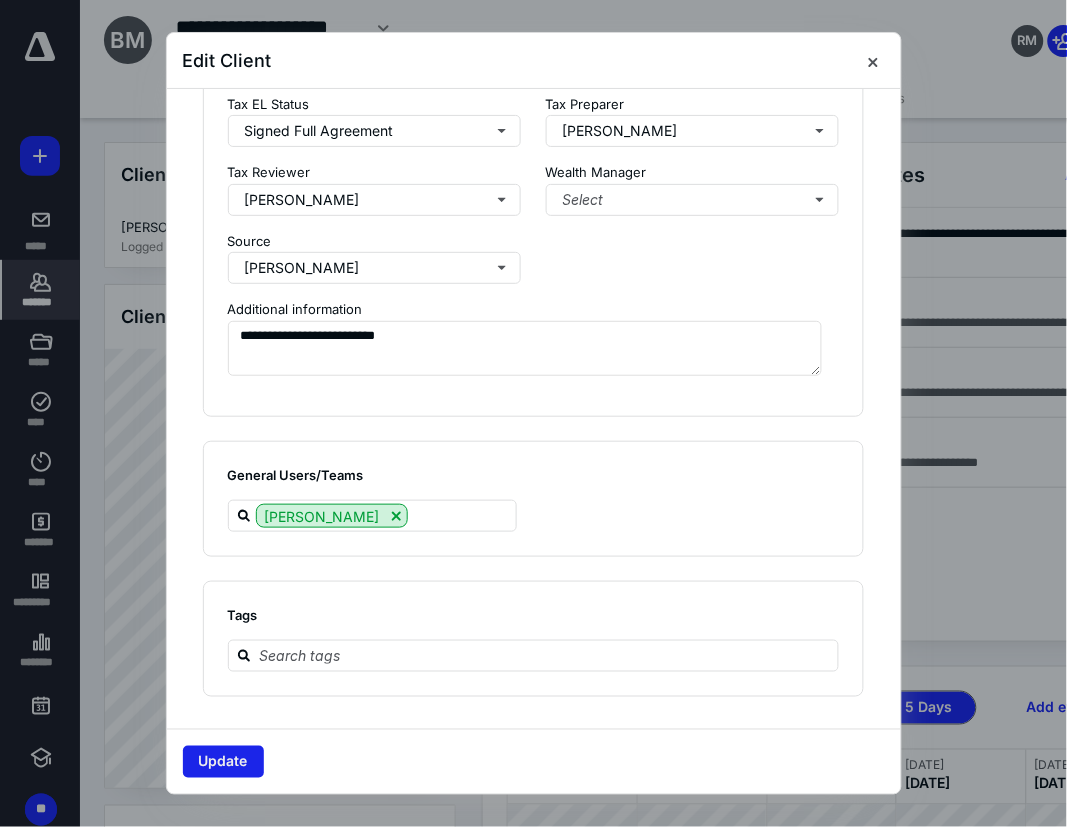 click on "Update" at bounding box center [223, 762] 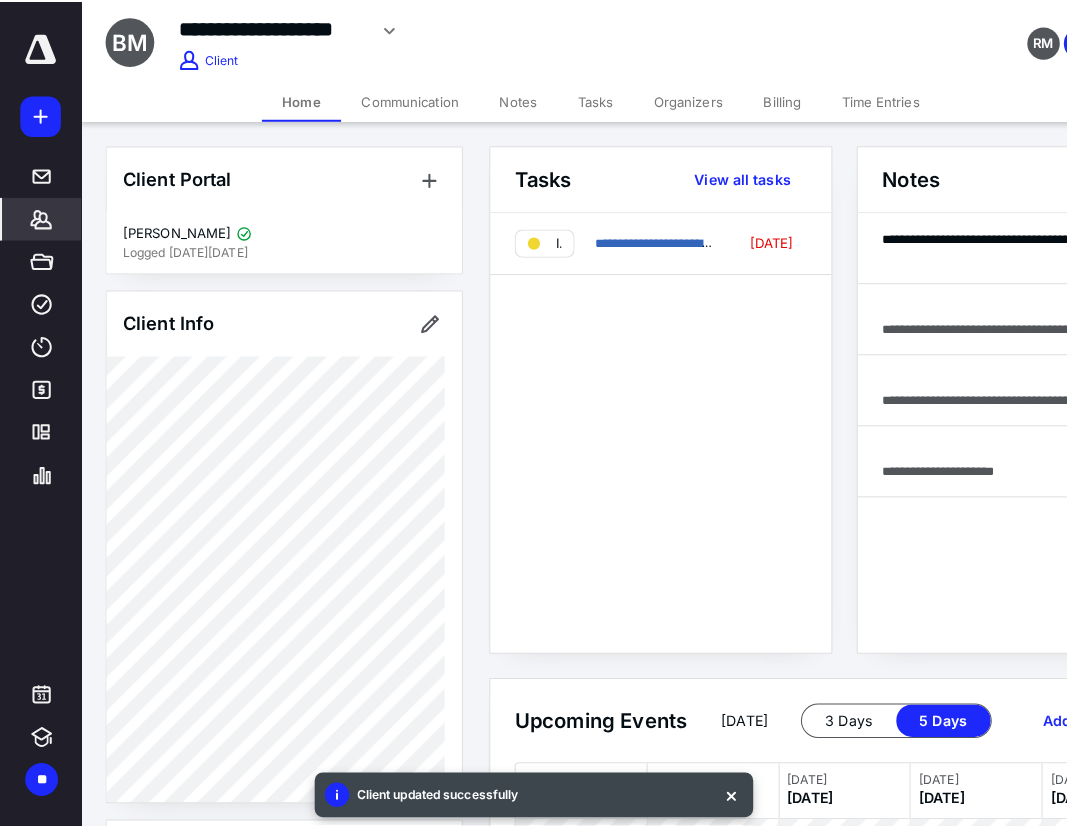 scroll, scrollTop: 555, scrollLeft: 0, axis: vertical 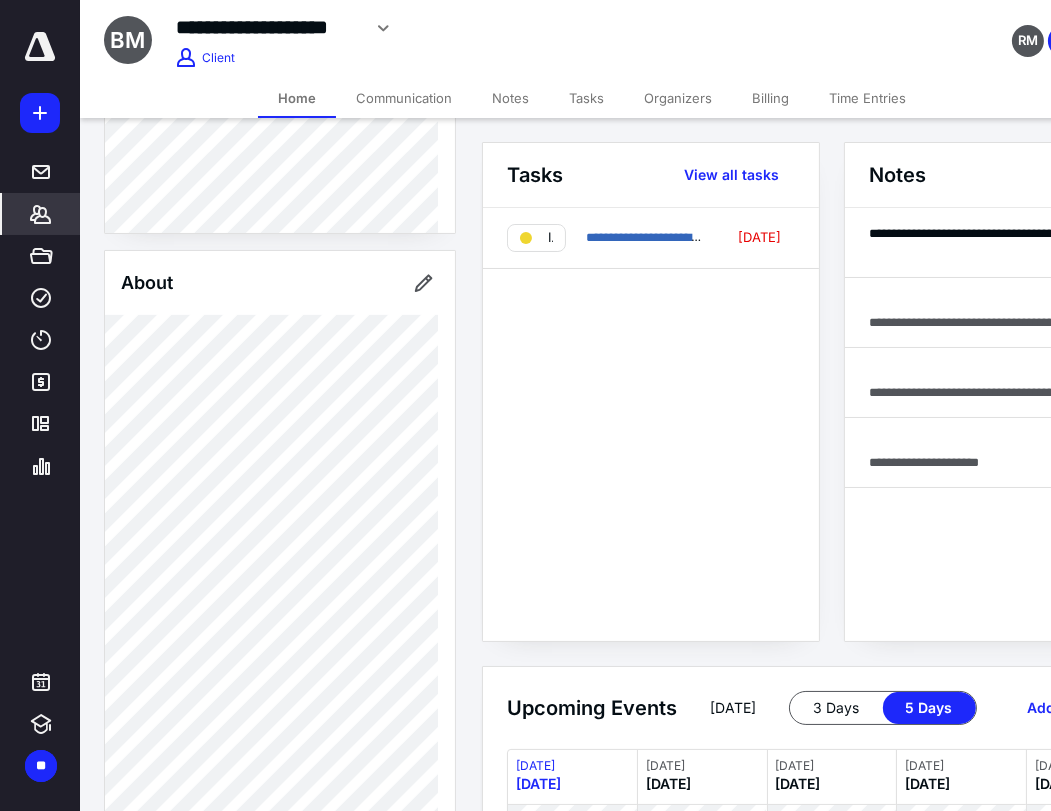 click 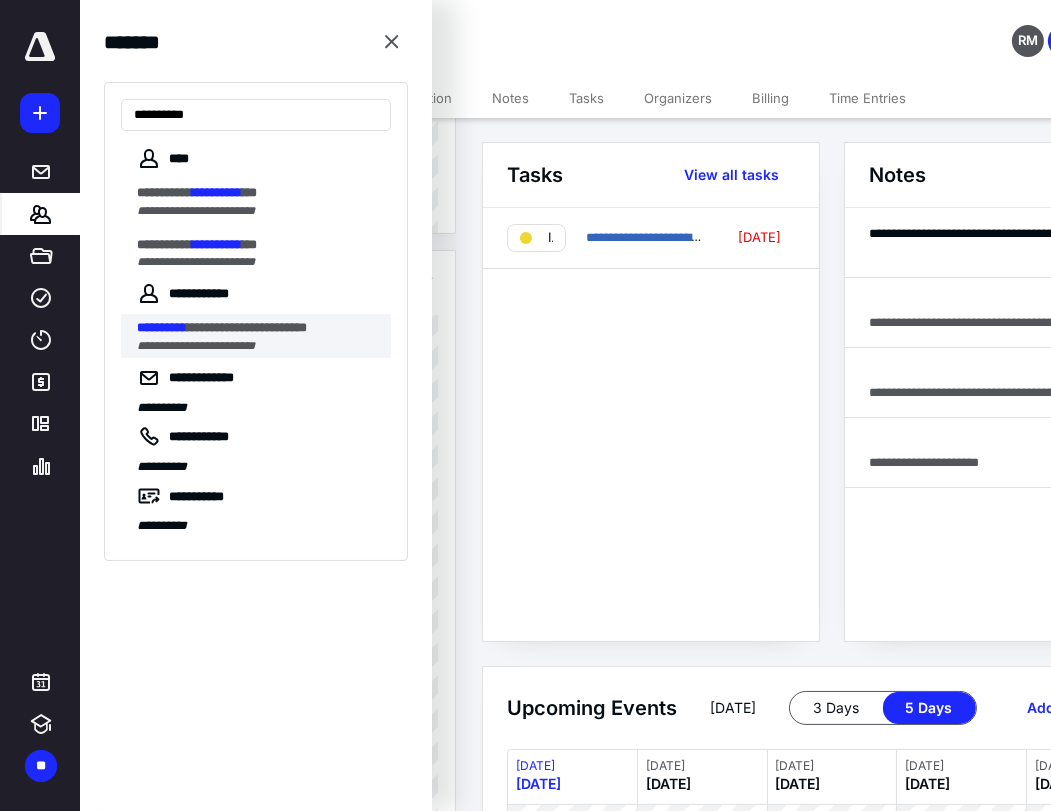 type on "**********" 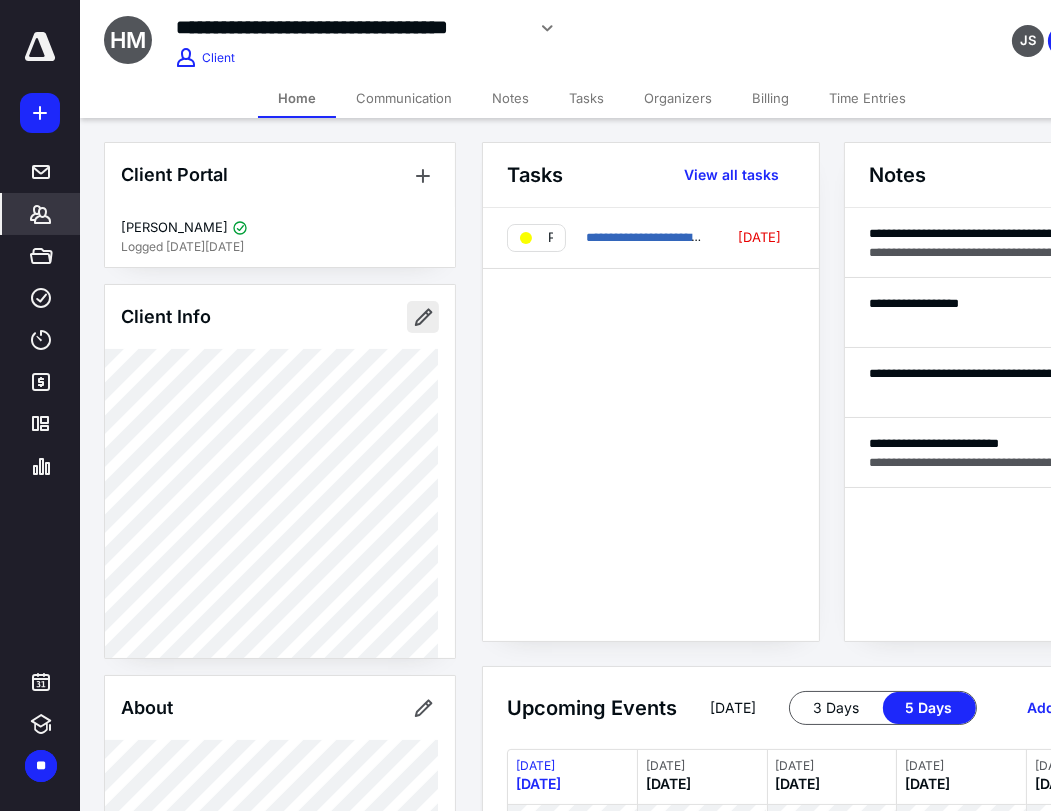 click at bounding box center (423, 317) 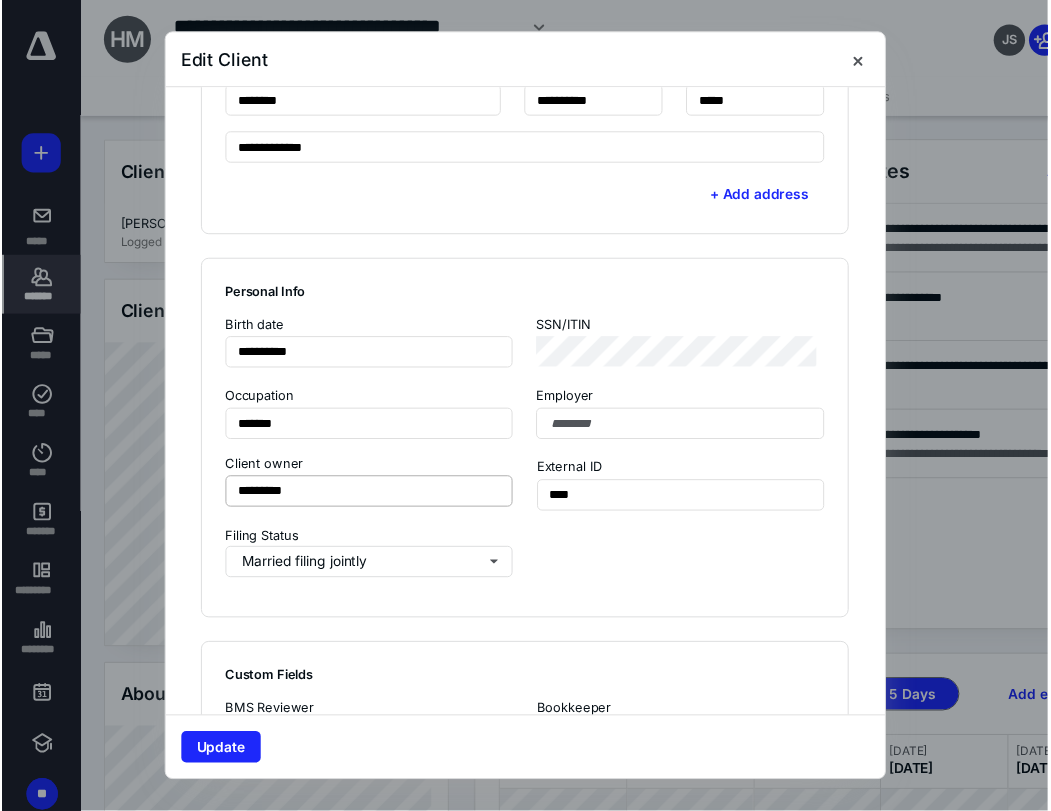 scroll, scrollTop: 1333, scrollLeft: 0, axis: vertical 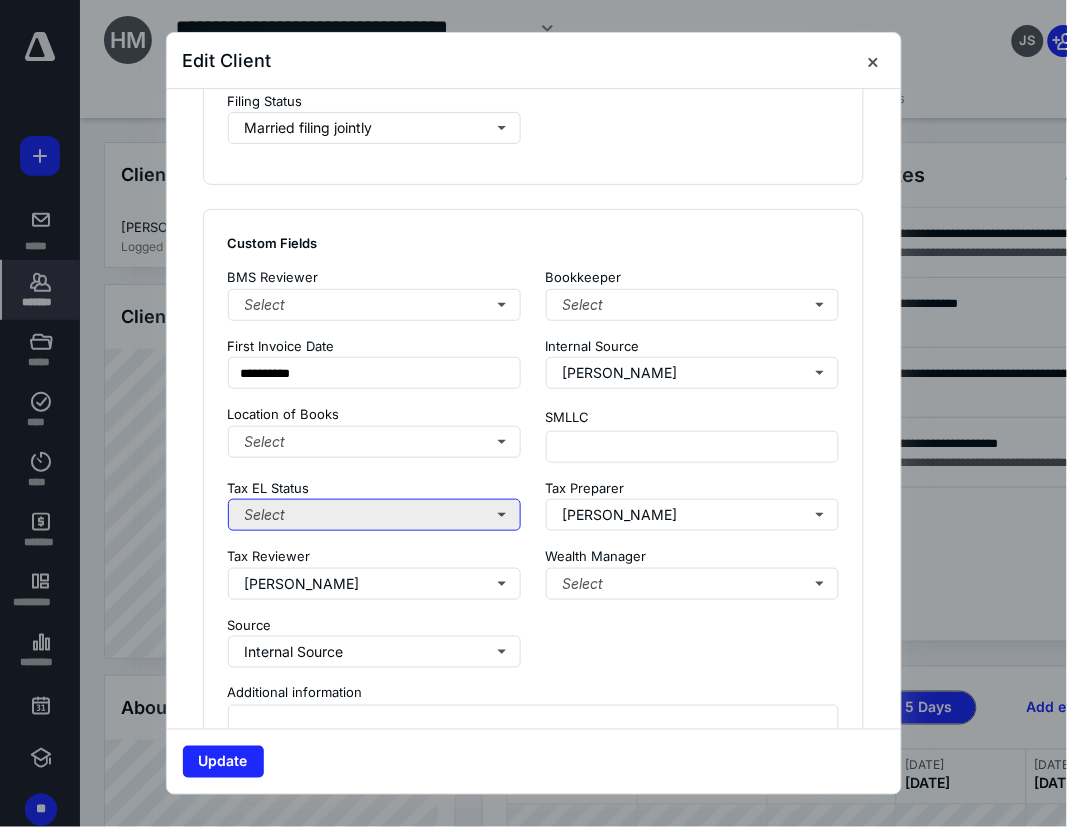 click on "Select" at bounding box center [375, 515] 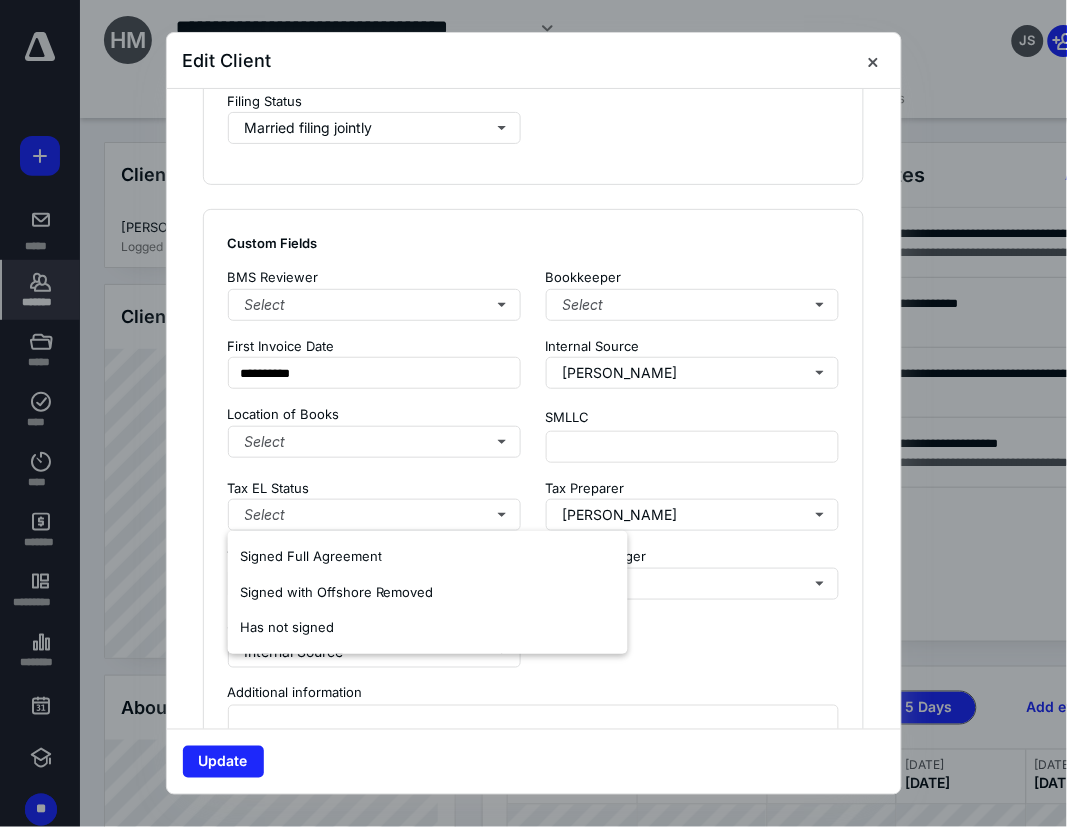 click on "Signed Full Agreement Signed with Offshore Removed Has not signed" at bounding box center [428, 592] 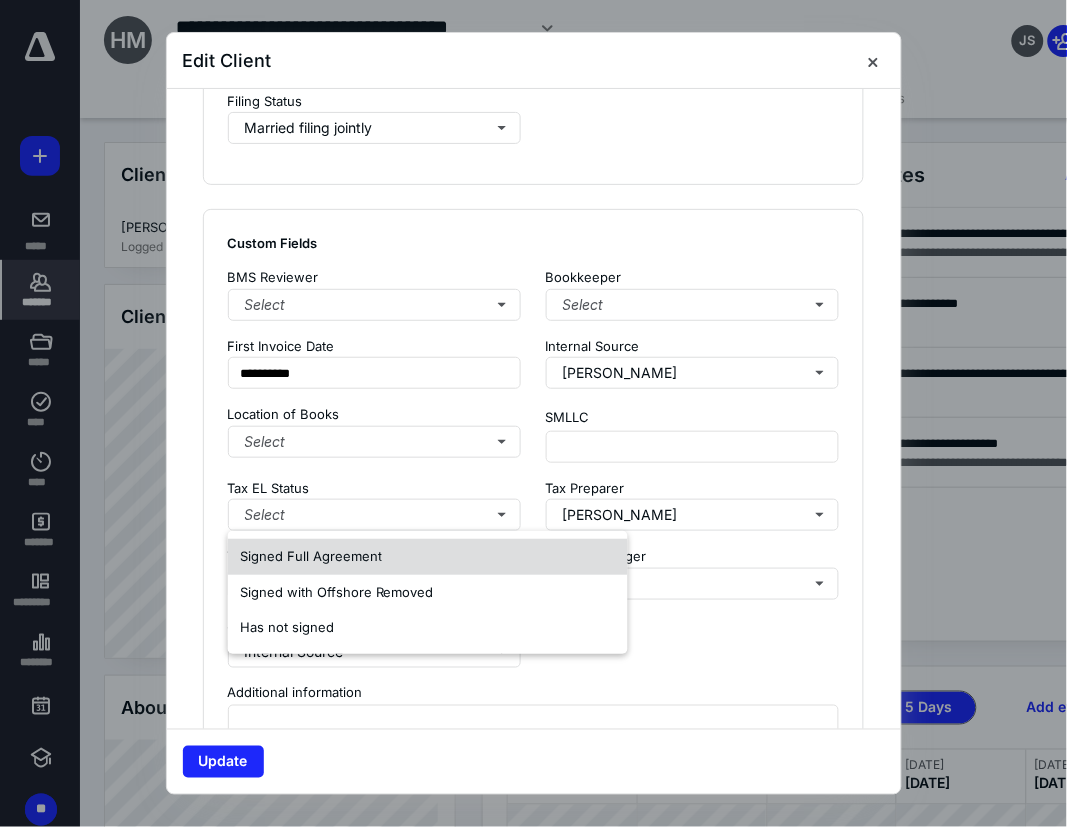click on "Signed Full Agreement" at bounding box center (311, 557) 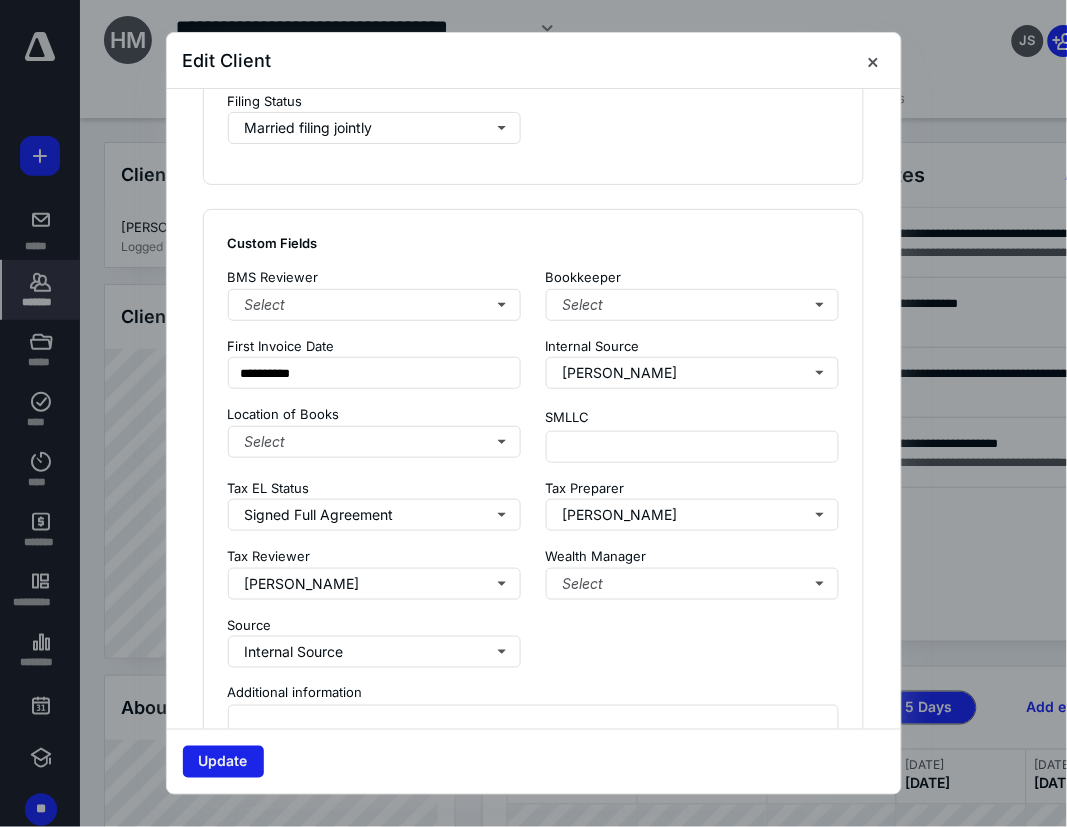 click on "Update" at bounding box center (223, 762) 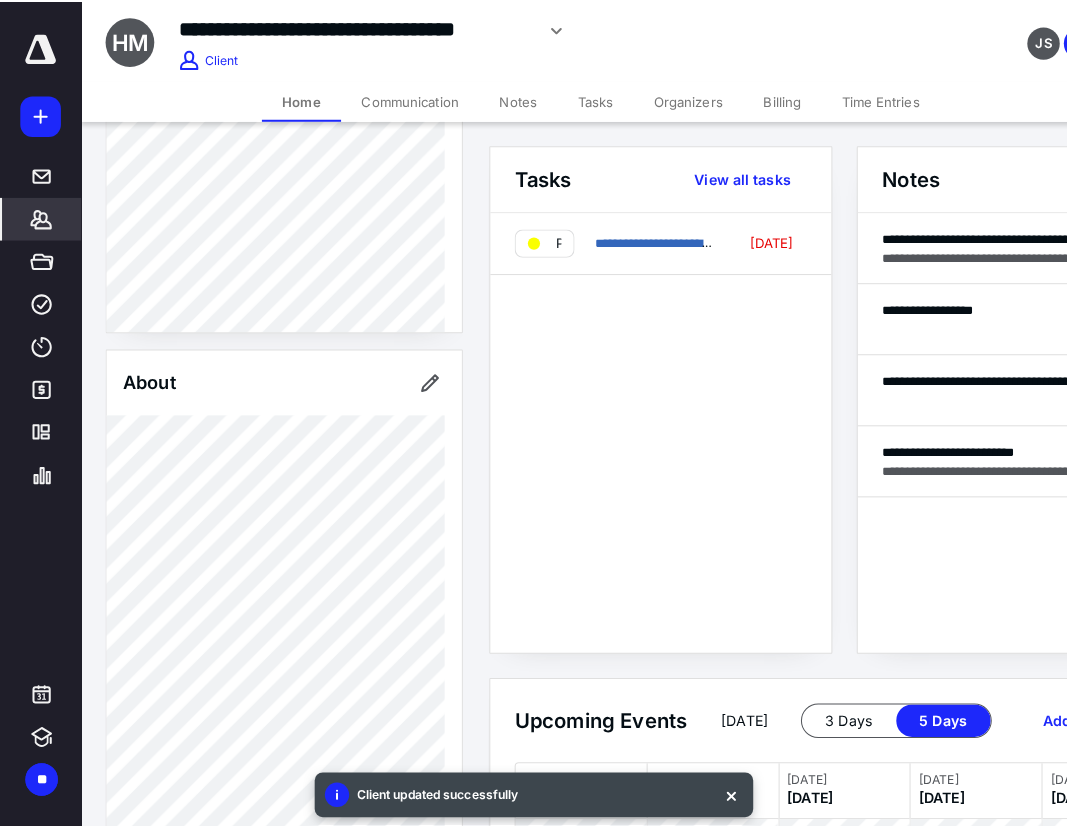 scroll, scrollTop: 777, scrollLeft: 0, axis: vertical 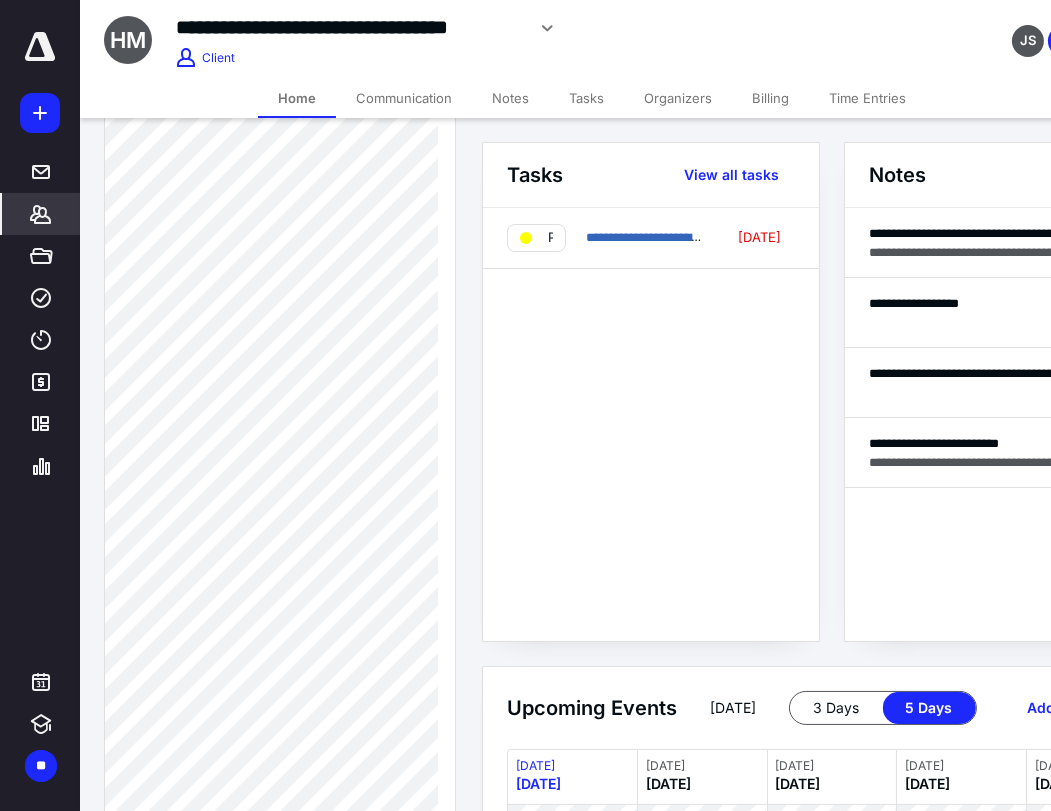 click on "*******" at bounding box center (41, 214) 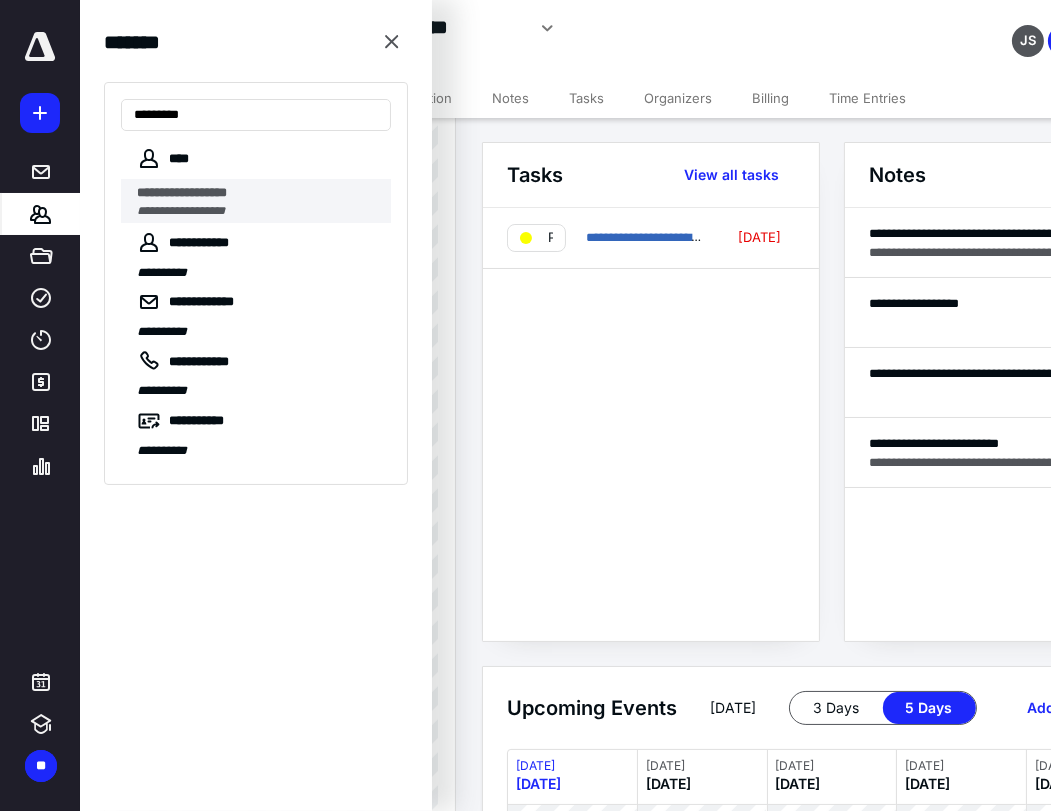 type on "*********" 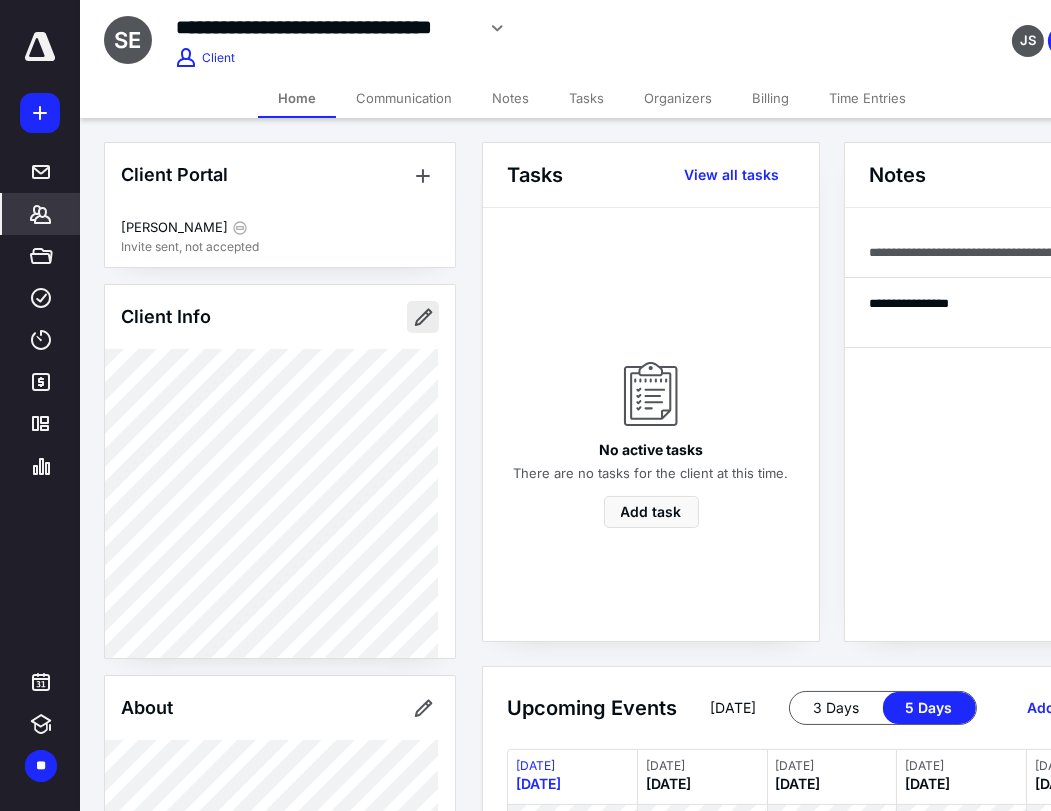 click at bounding box center [423, 317] 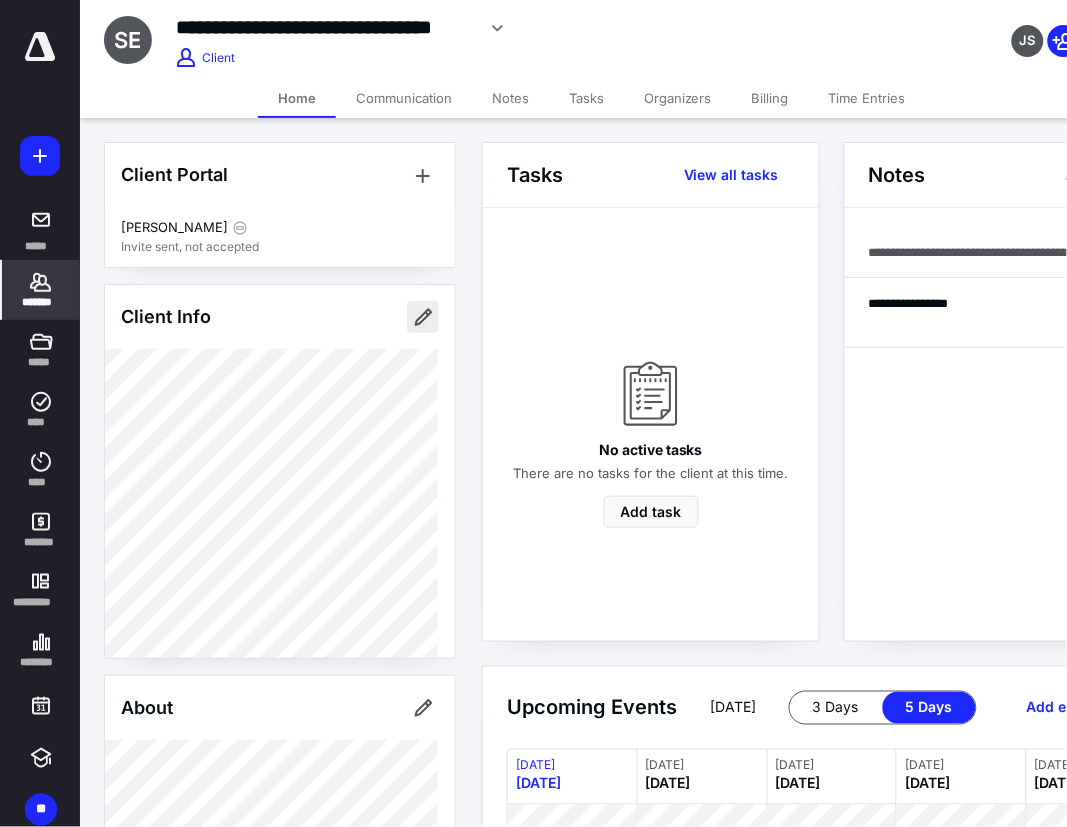 type on "*********" 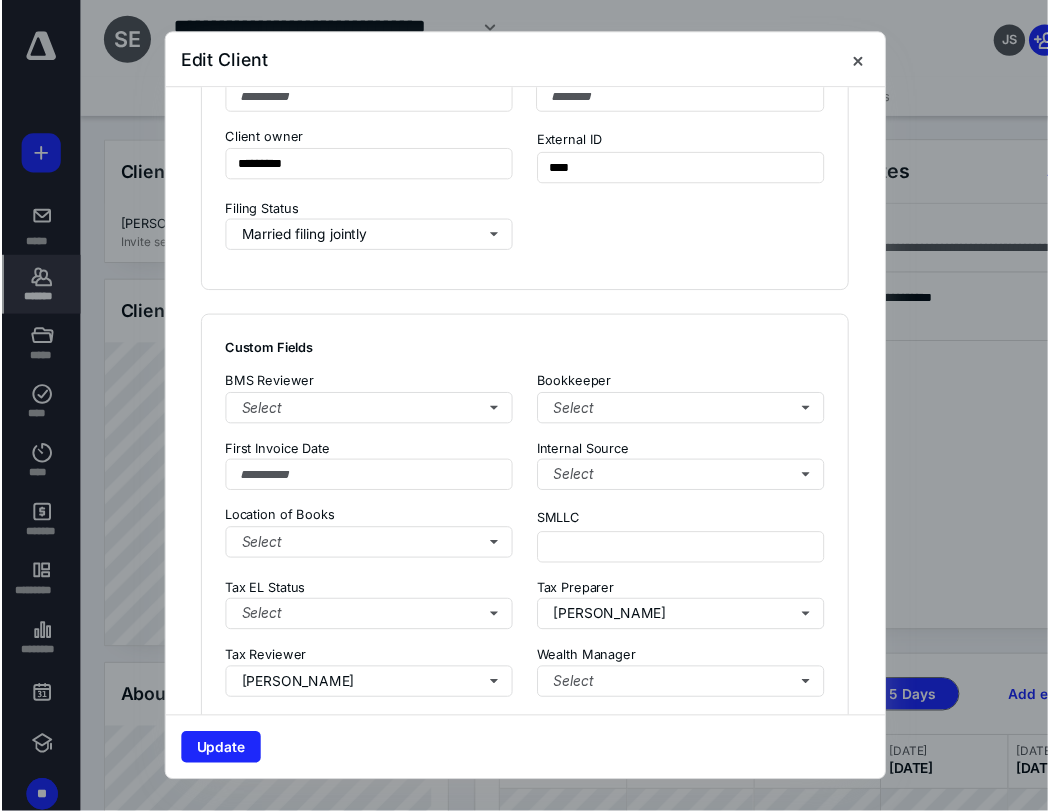 scroll, scrollTop: 1444, scrollLeft: 0, axis: vertical 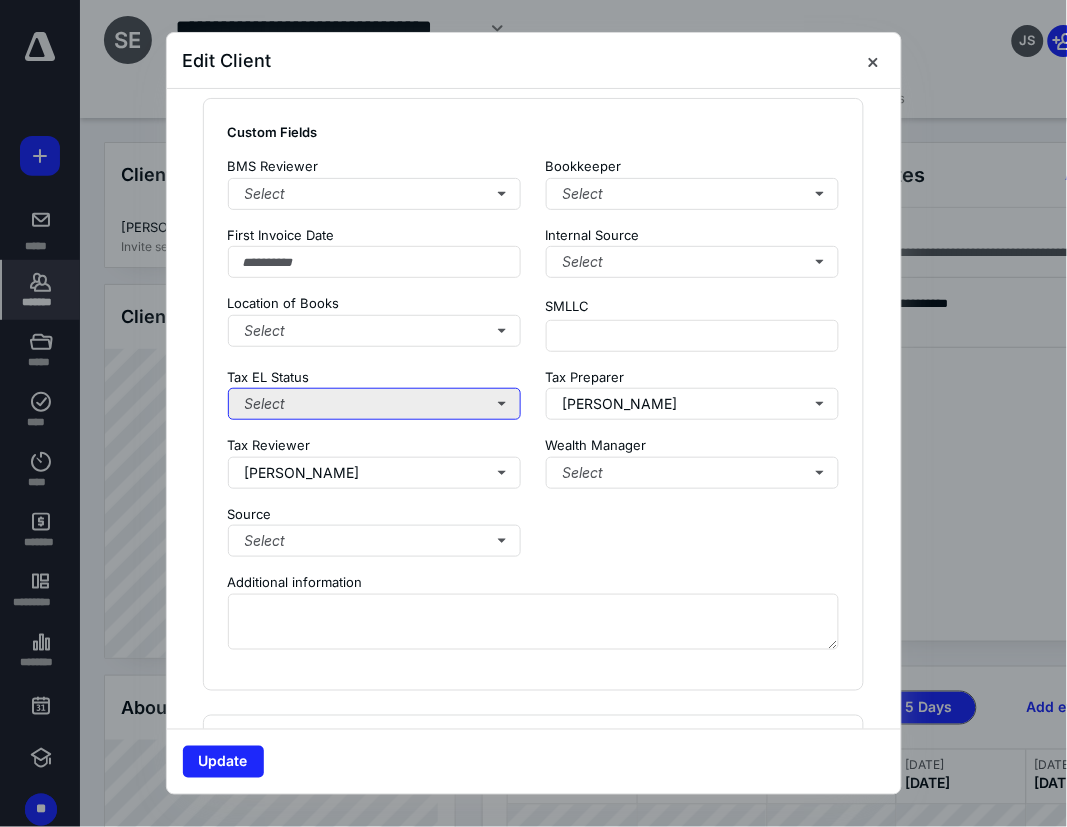 click on "Select" at bounding box center [375, 404] 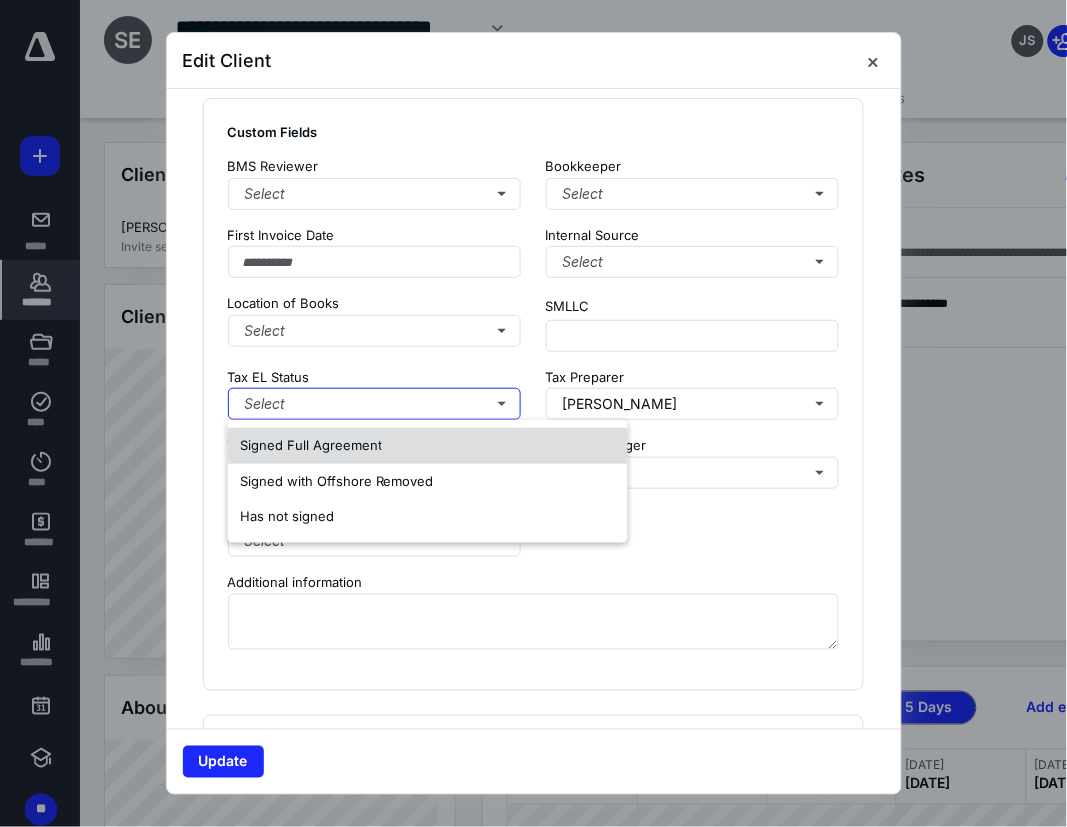 click on "Signed Full Agreement" at bounding box center (311, 445) 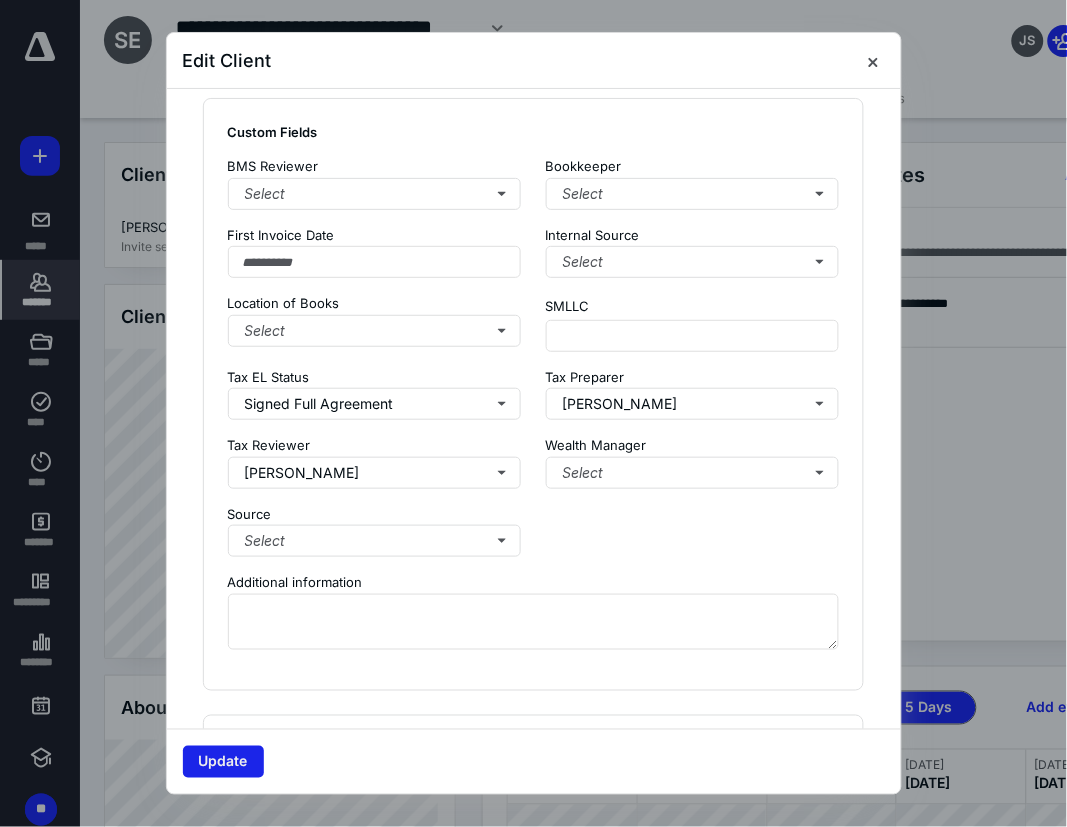 click on "Update" at bounding box center (223, 762) 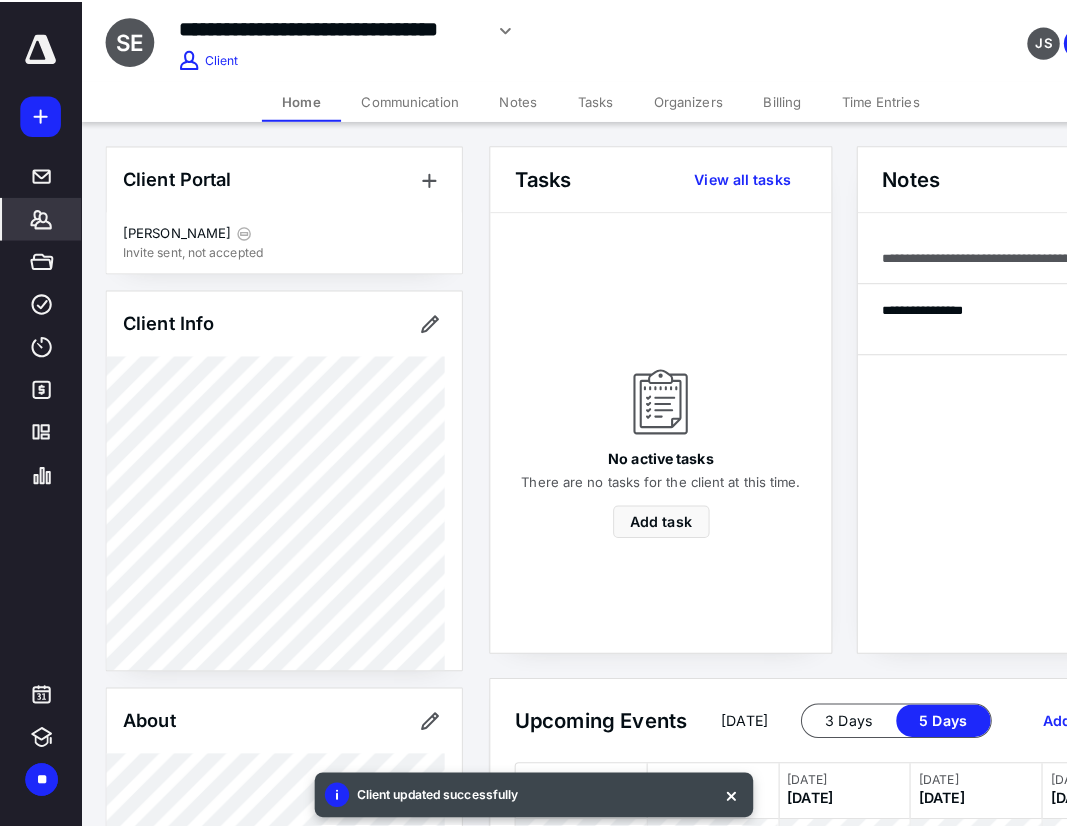 scroll, scrollTop: 555, scrollLeft: 0, axis: vertical 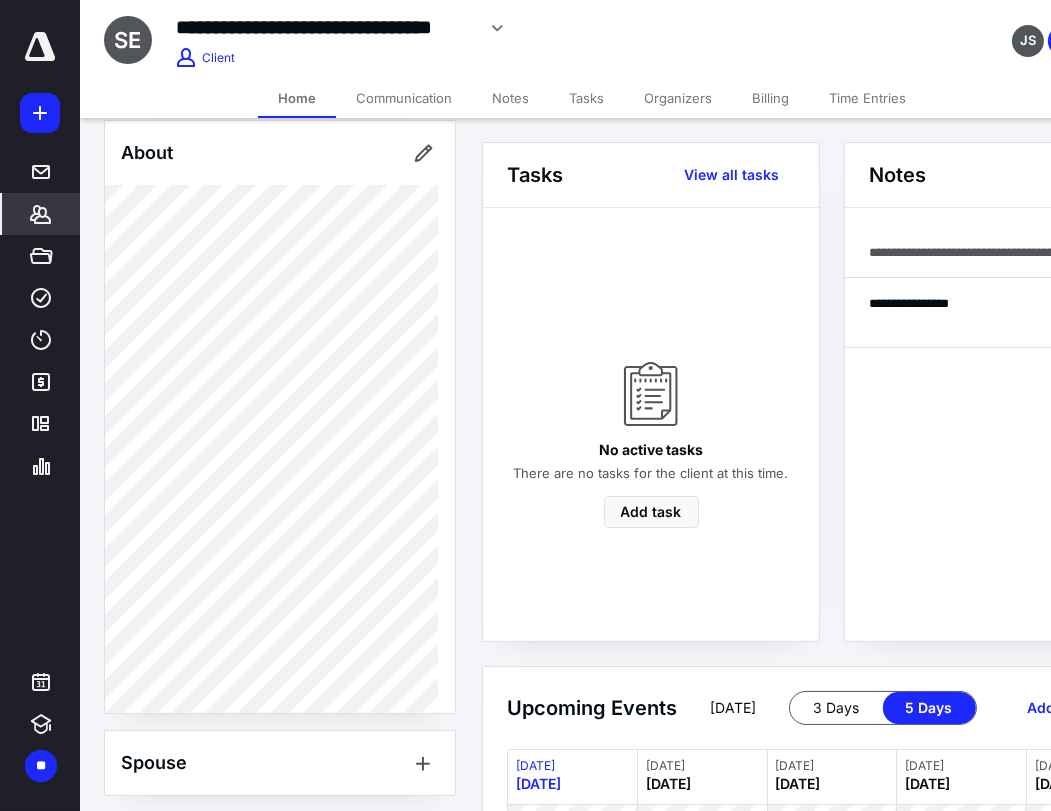 click 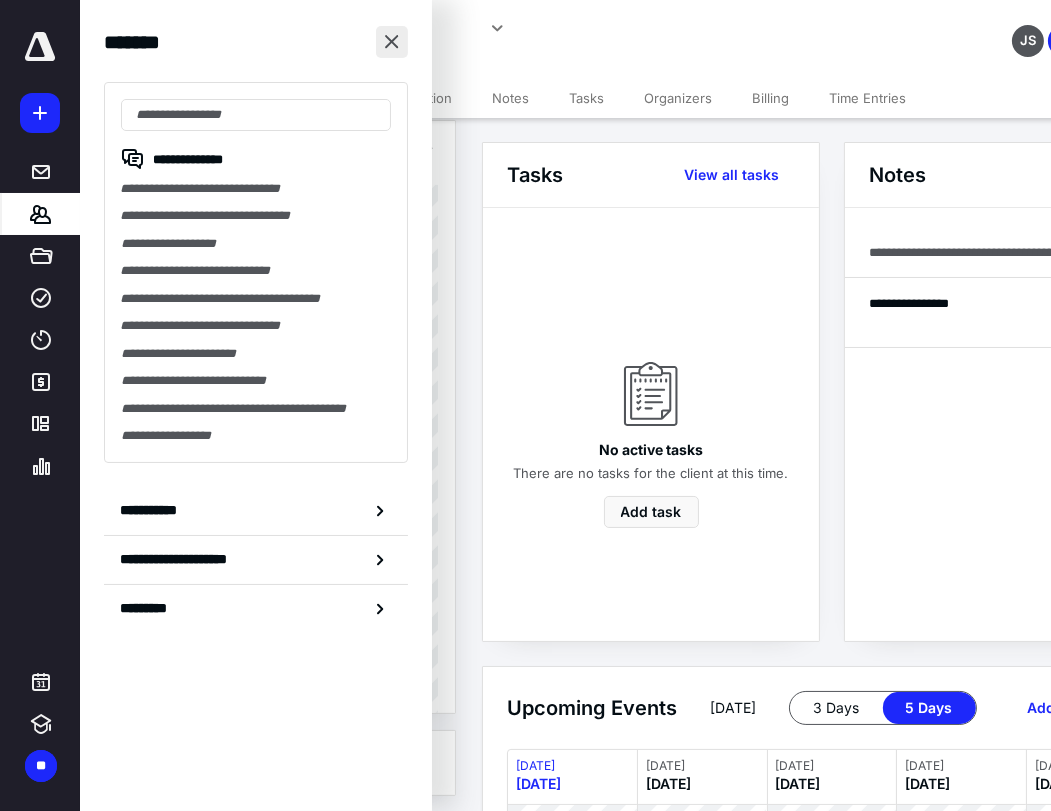 click at bounding box center [392, 42] 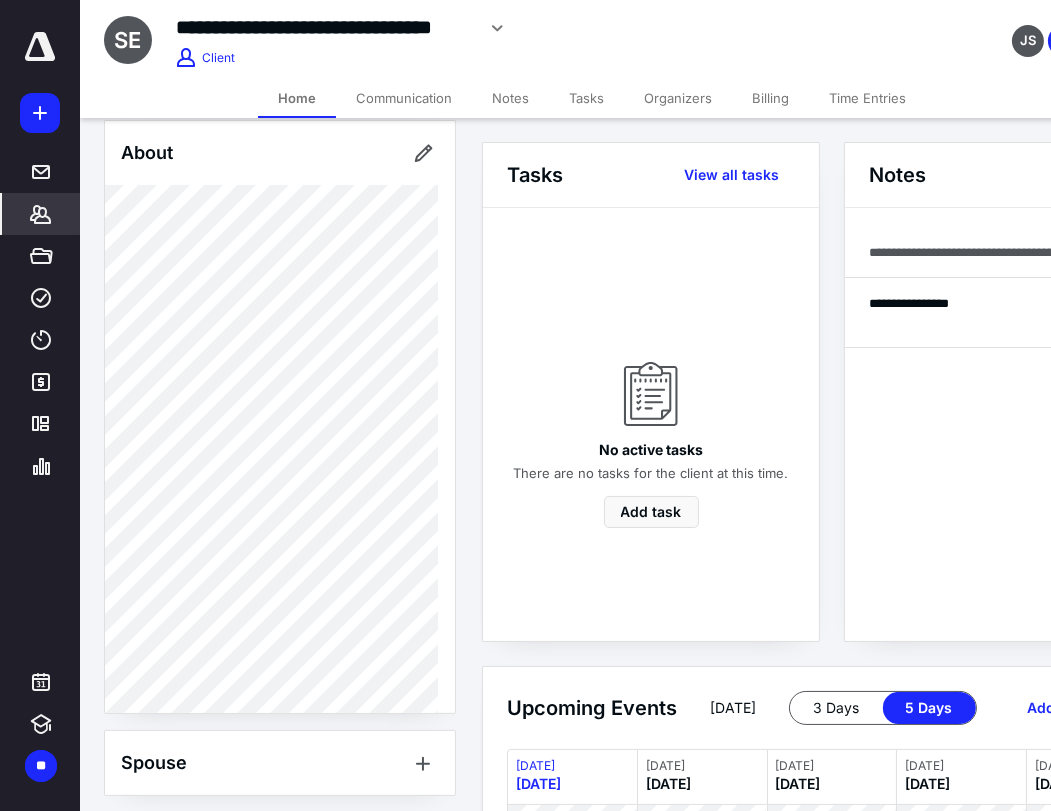 click on "*******" at bounding box center [0, 0] 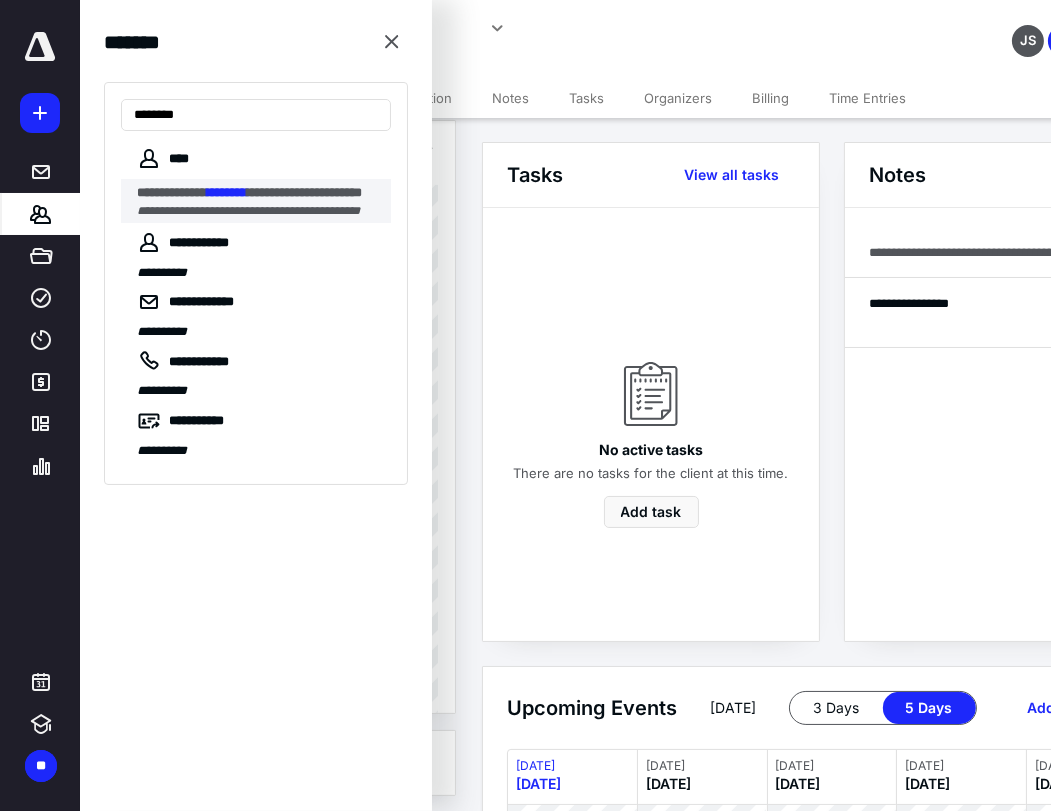 type on "********" 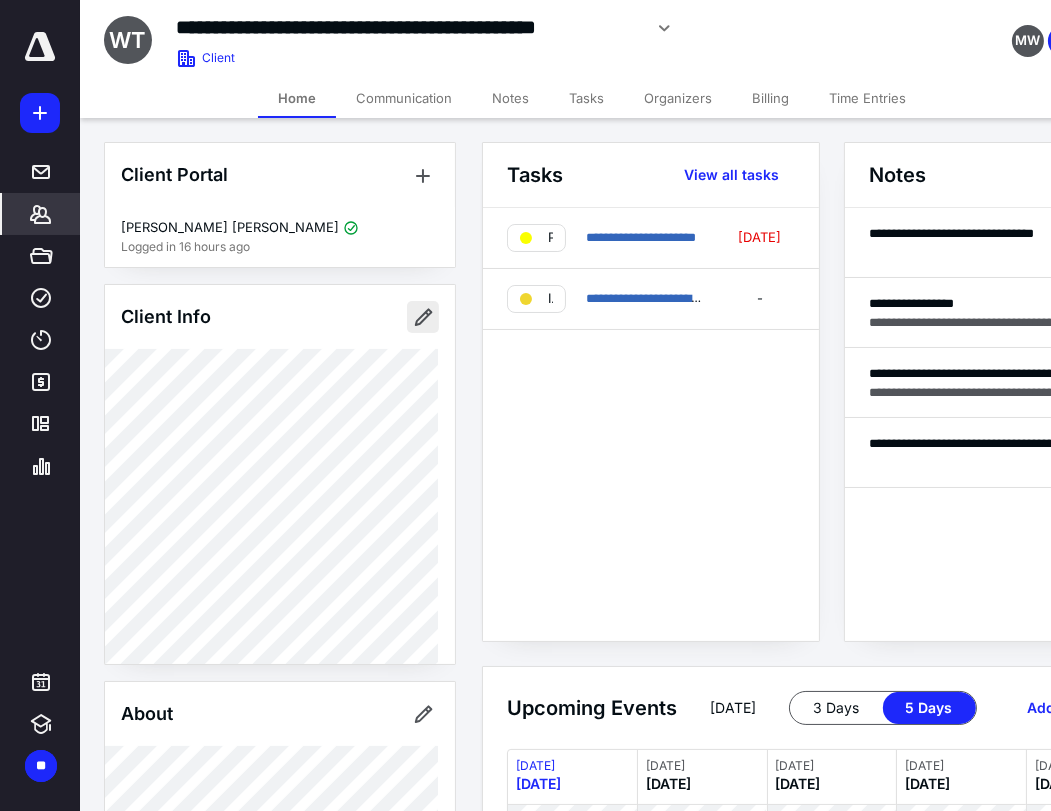 click at bounding box center (423, 317) 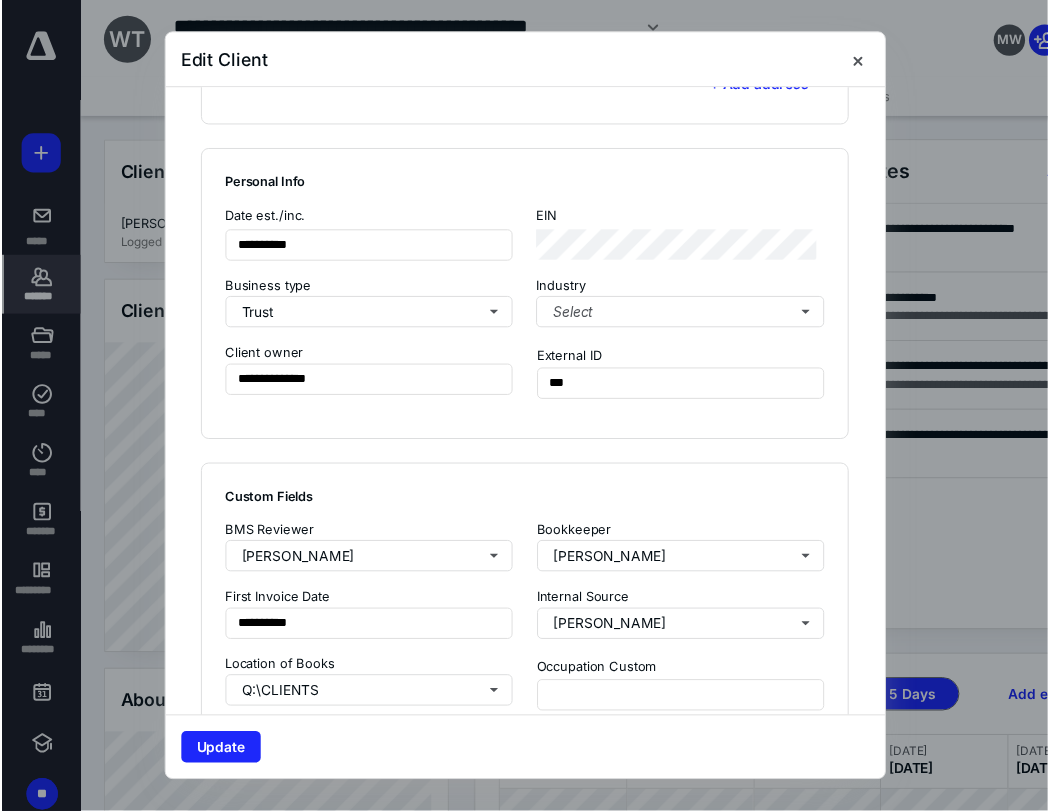 scroll, scrollTop: 1555, scrollLeft: 0, axis: vertical 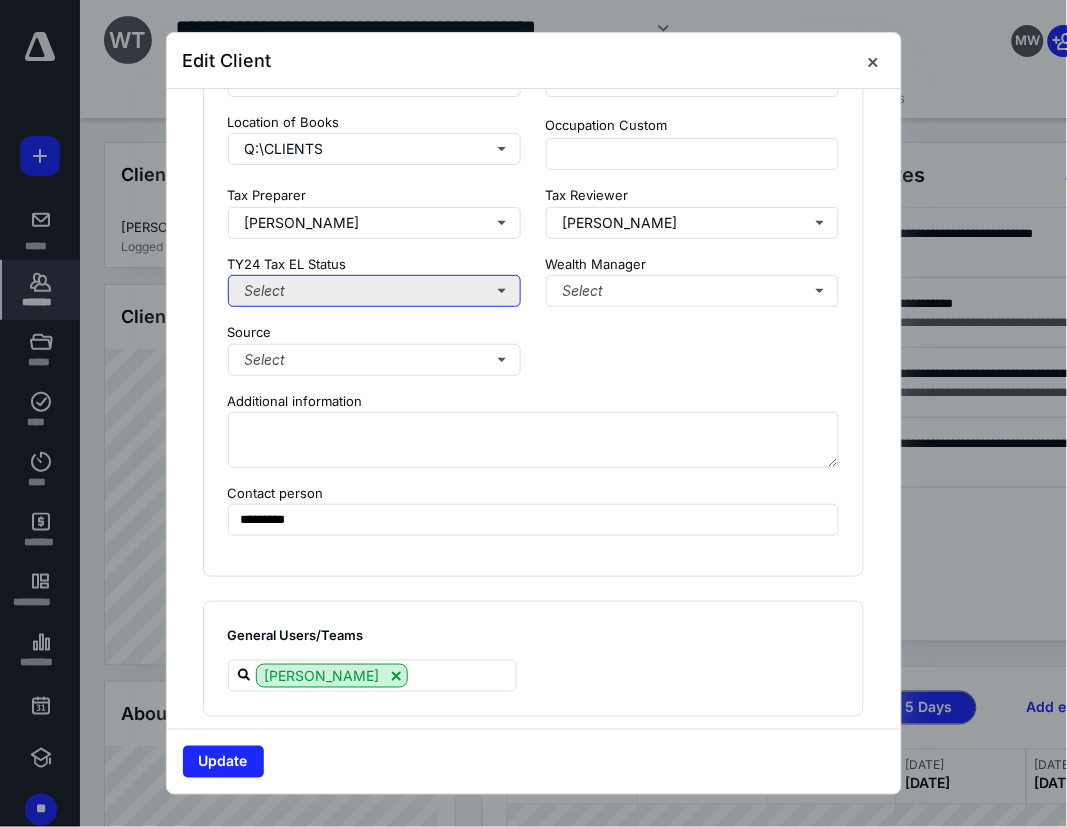 click on "Select" at bounding box center (375, 291) 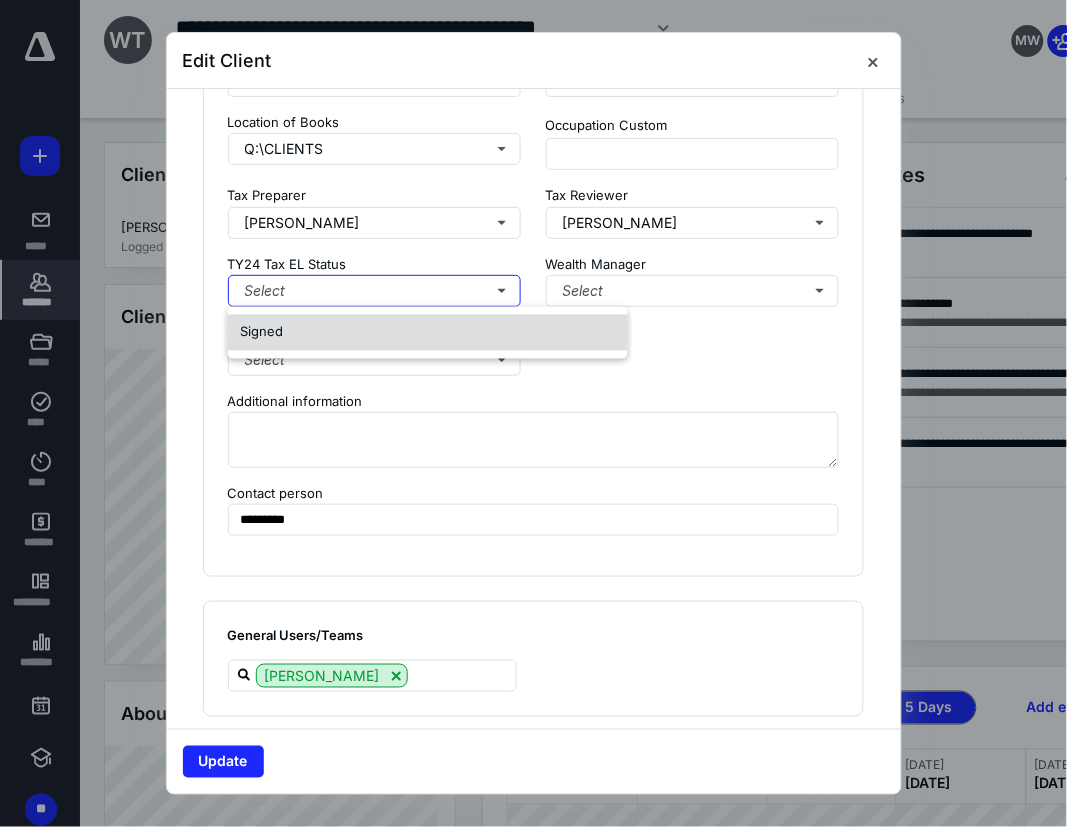 click on "Signed" at bounding box center (428, 333) 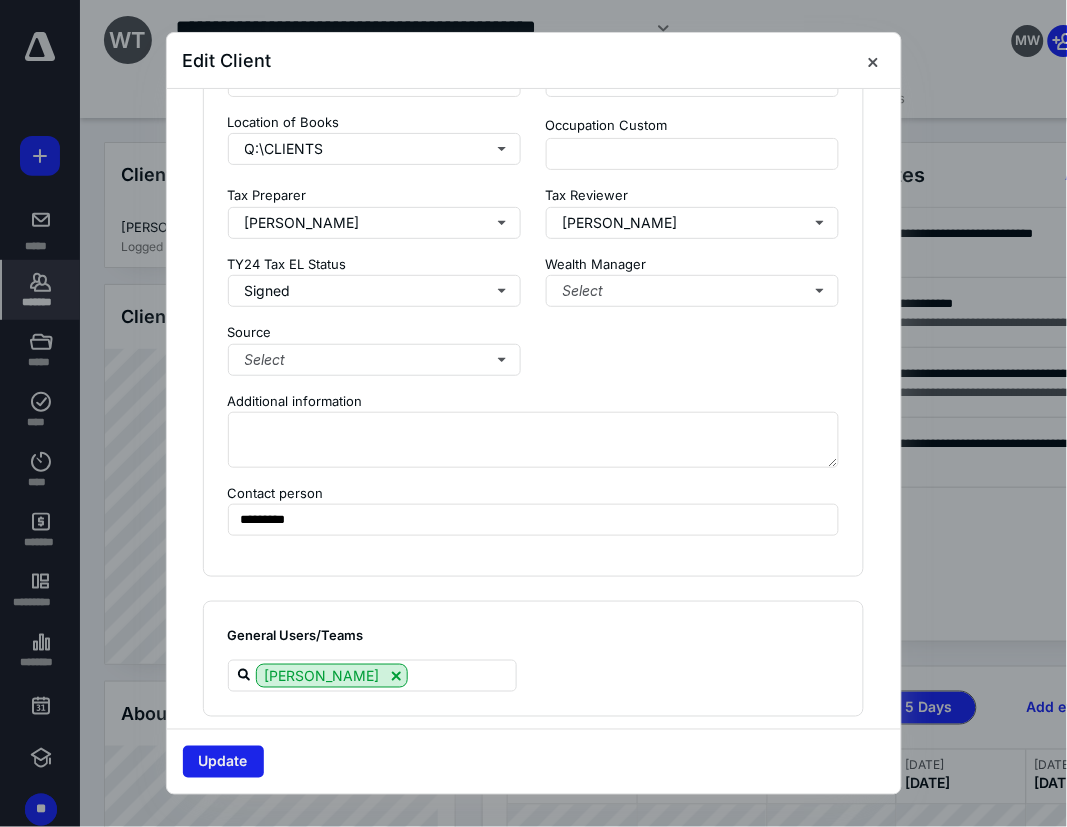 click on "Update" at bounding box center [223, 762] 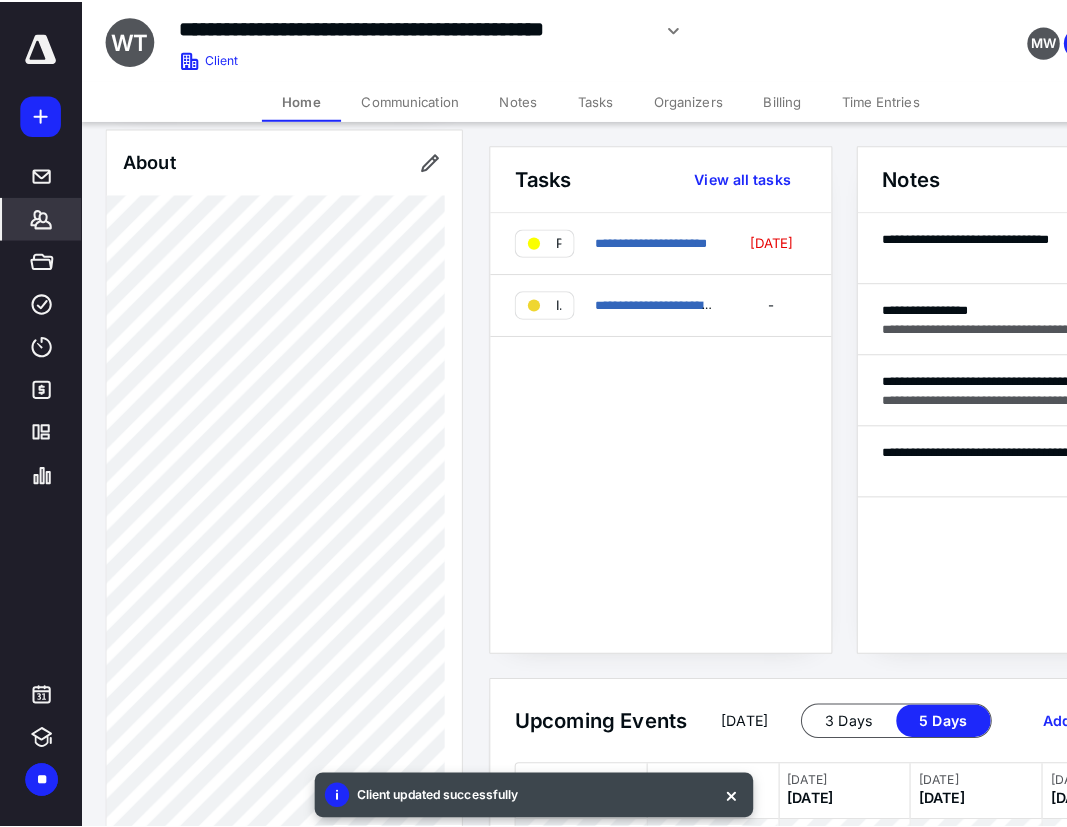 scroll, scrollTop: 1000, scrollLeft: 0, axis: vertical 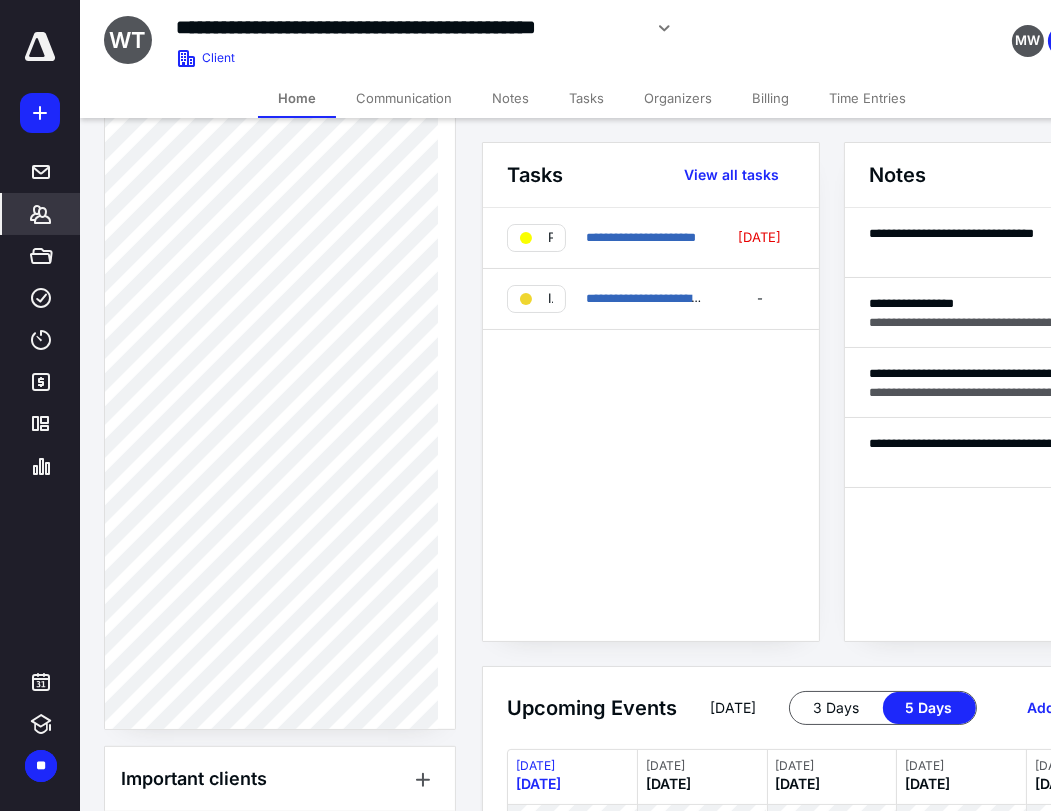 click 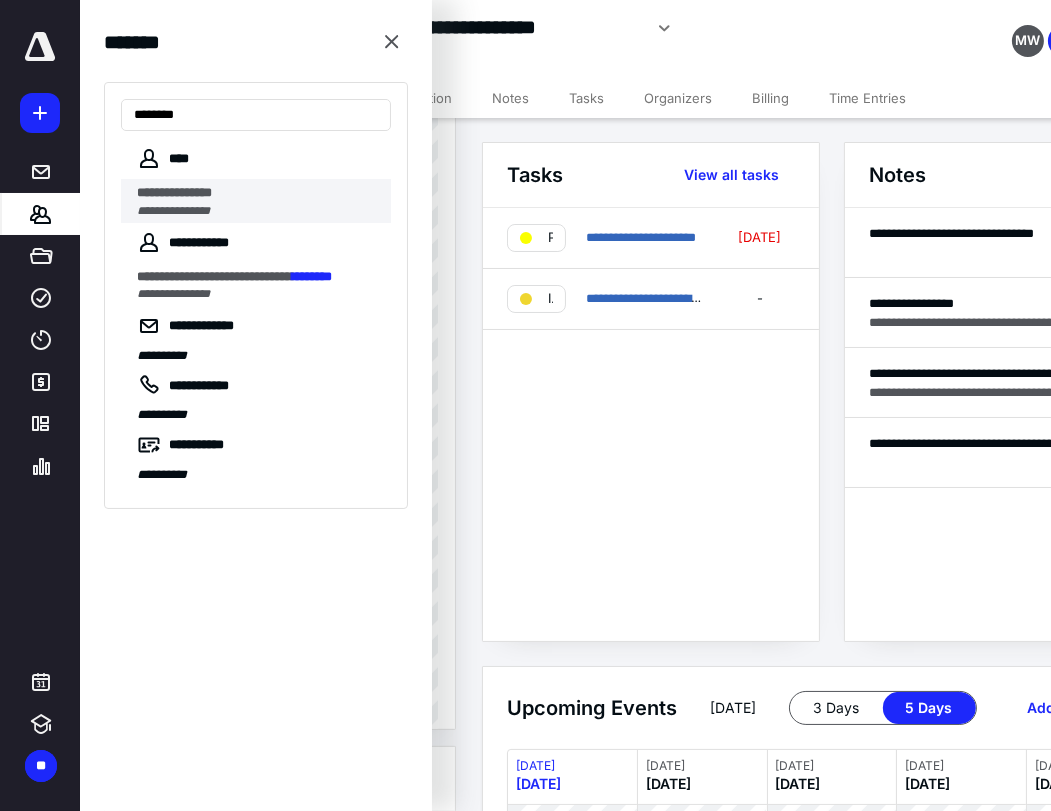 type on "********" 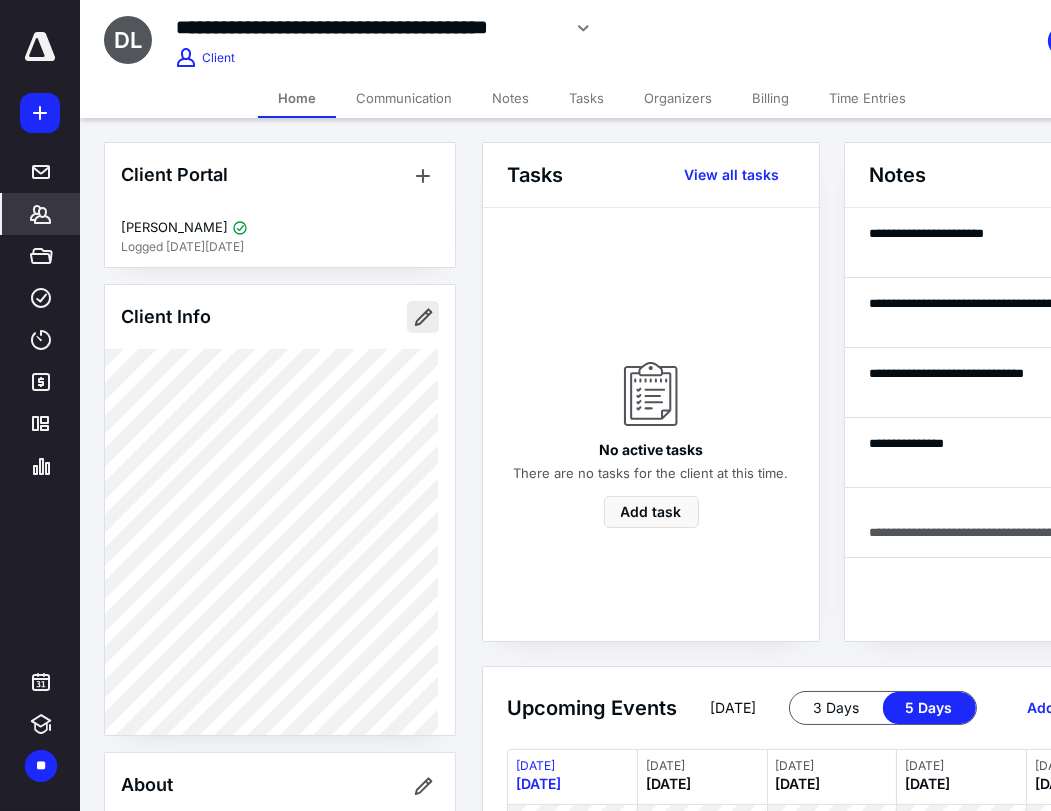 click at bounding box center [423, 317] 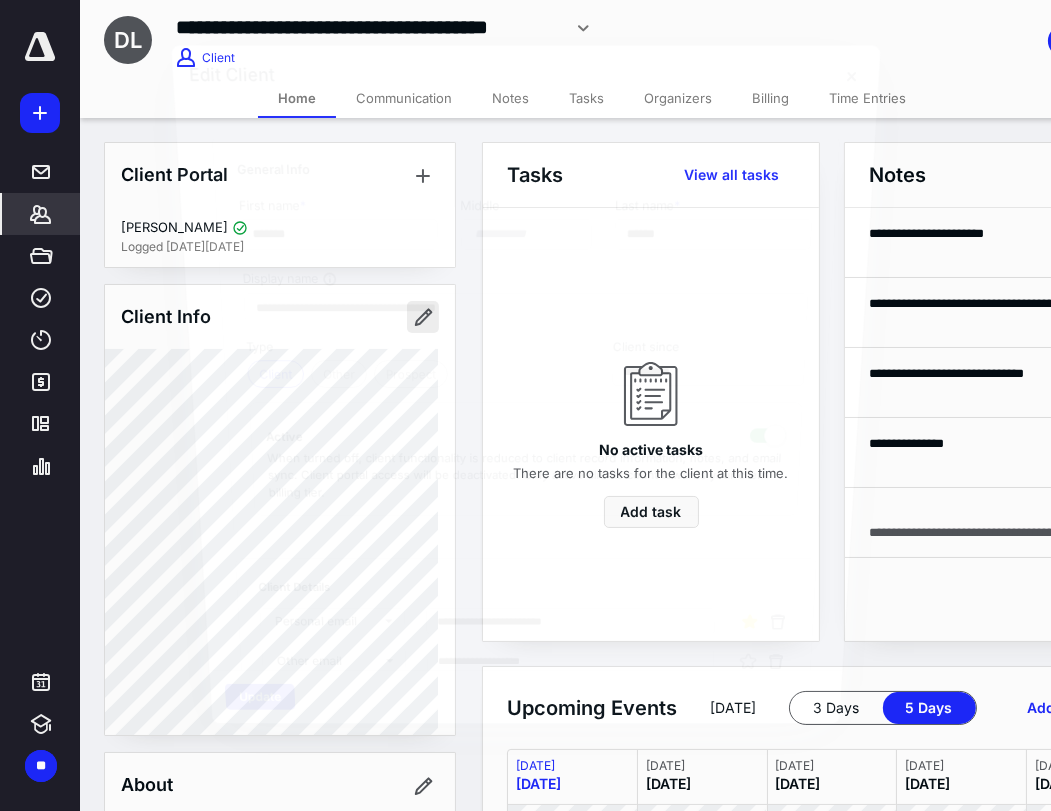 type on "**********" 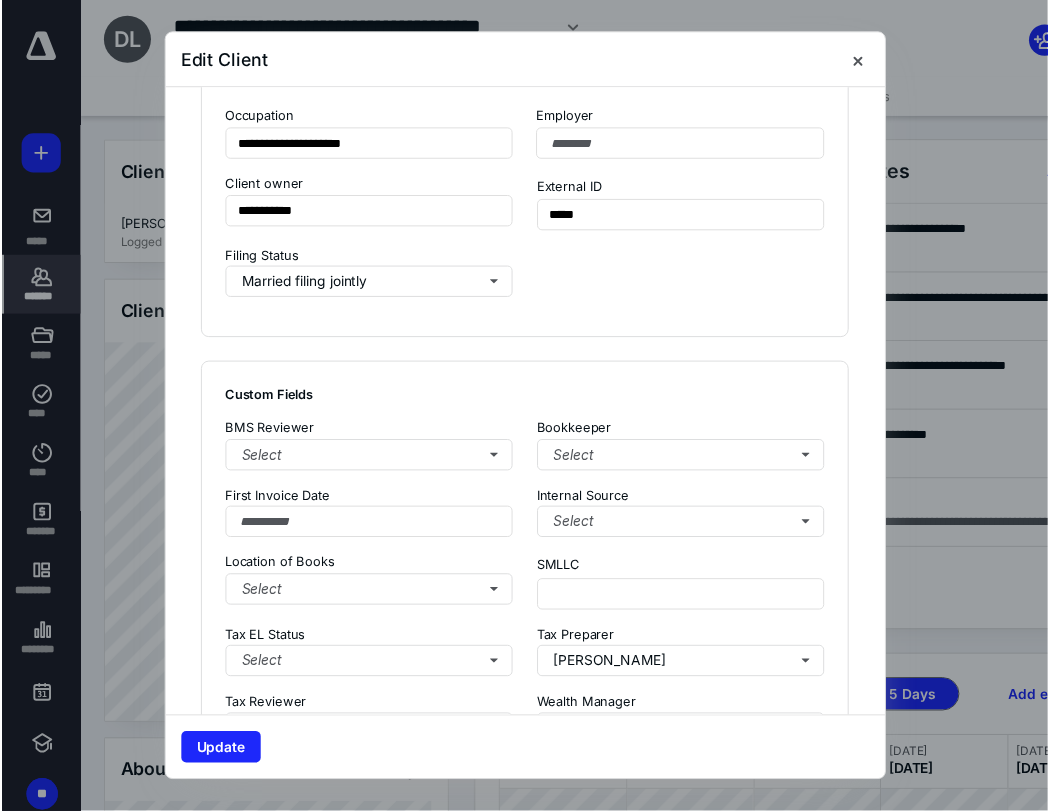 scroll, scrollTop: 1333, scrollLeft: 0, axis: vertical 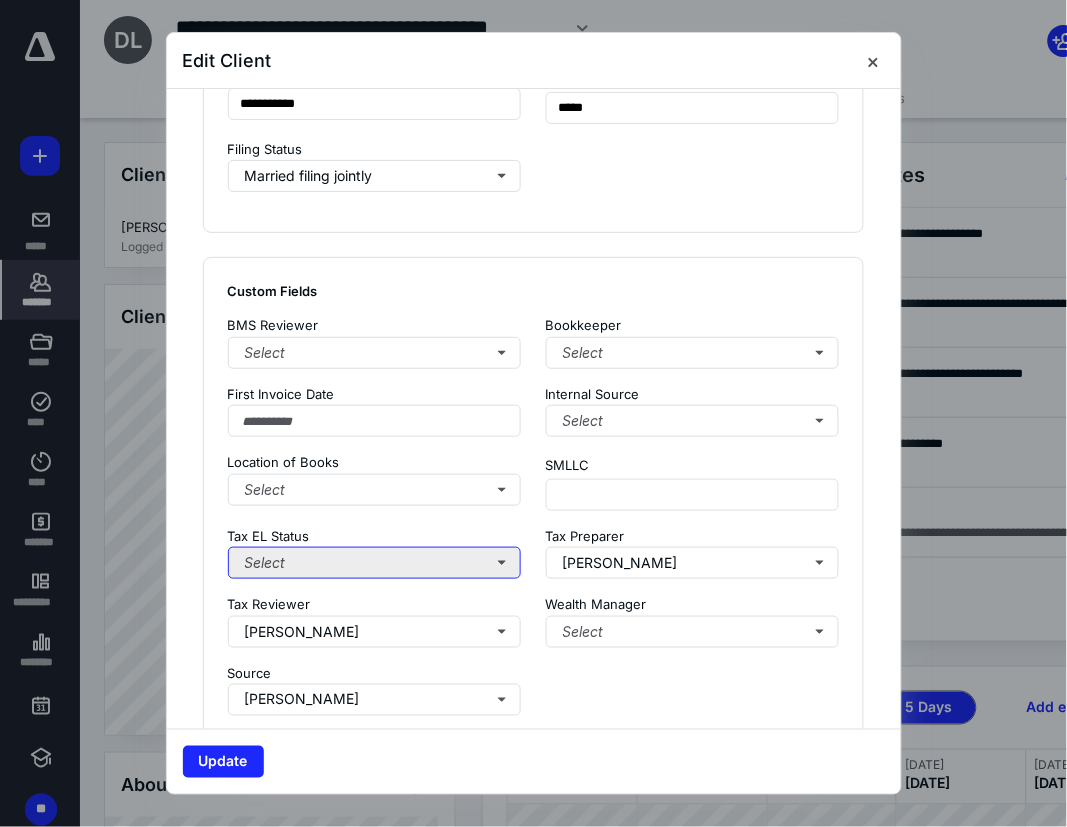 click on "Select" at bounding box center (375, 563) 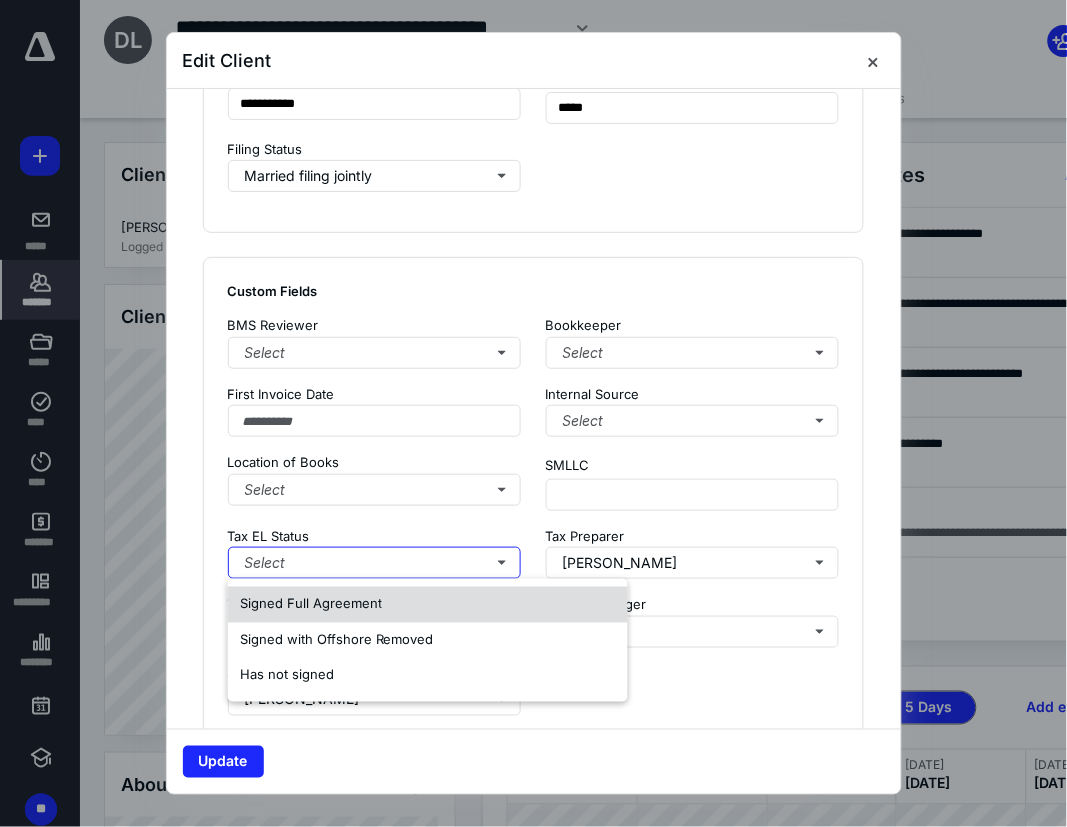 click on "Signed Full Agreement" at bounding box center (311, 604) 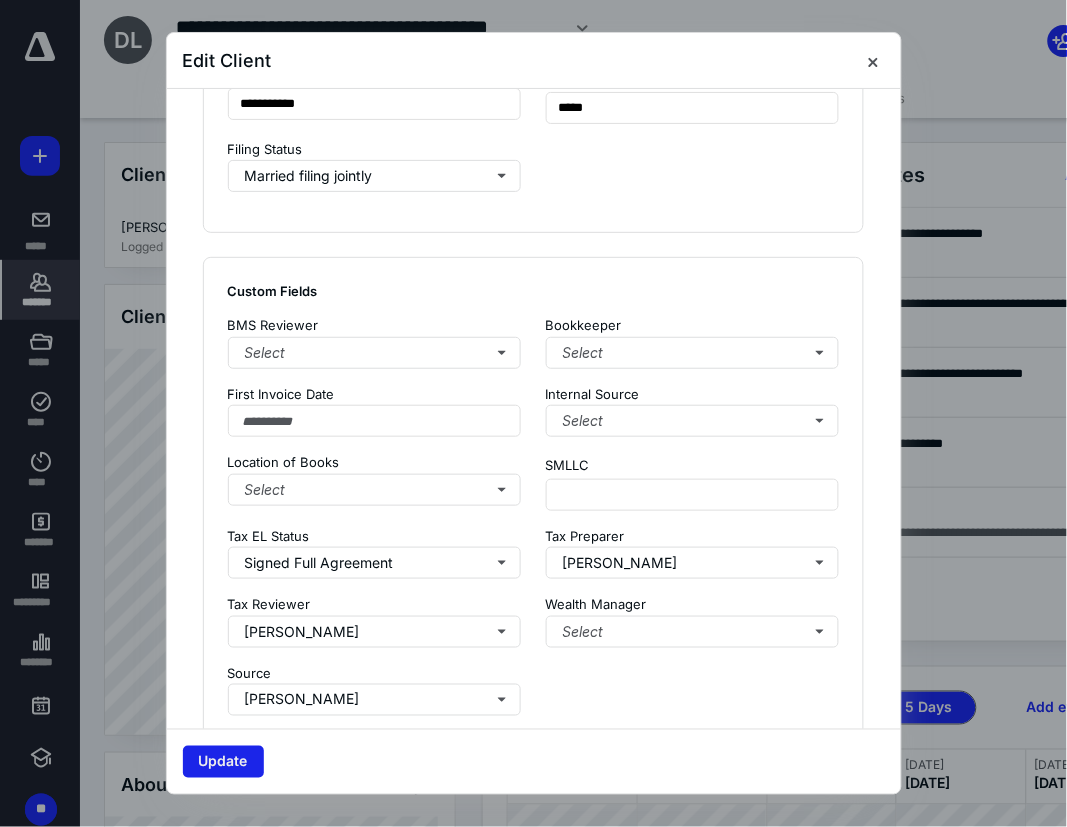 click on "Update" at bounding box center (223, 762) 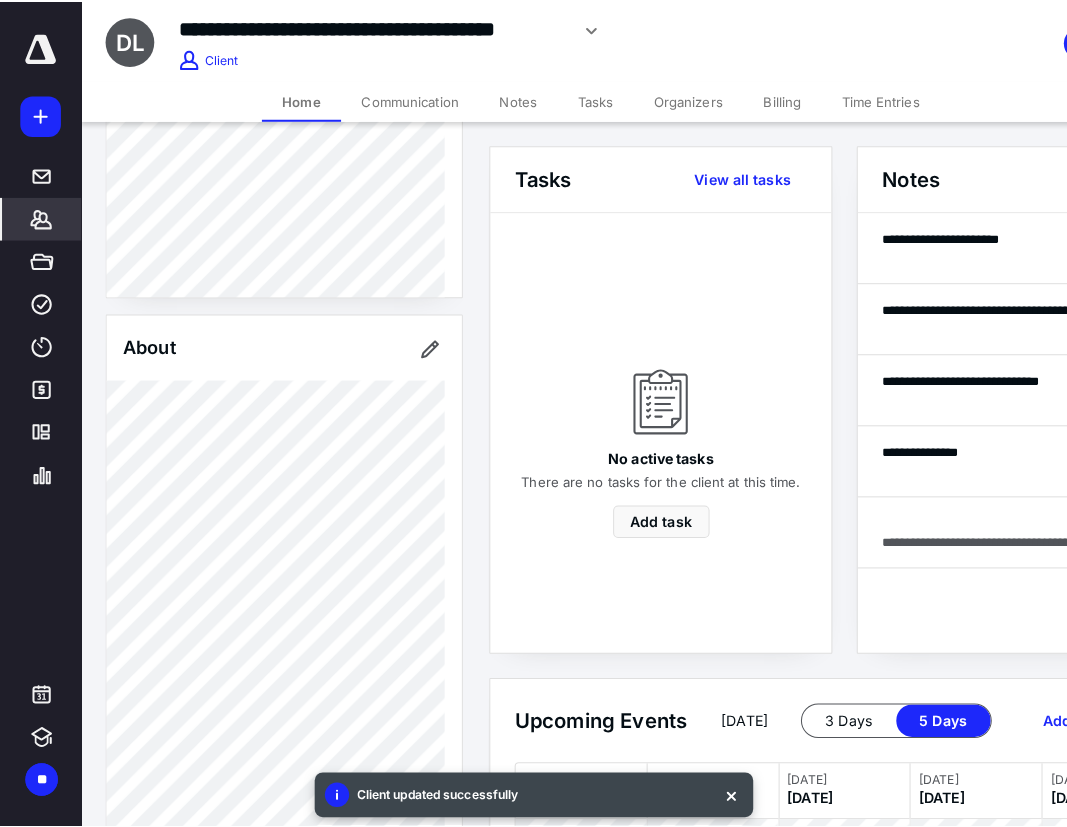 scroll, scrollTop: 555, scrollLeft: 0, axis: vertical 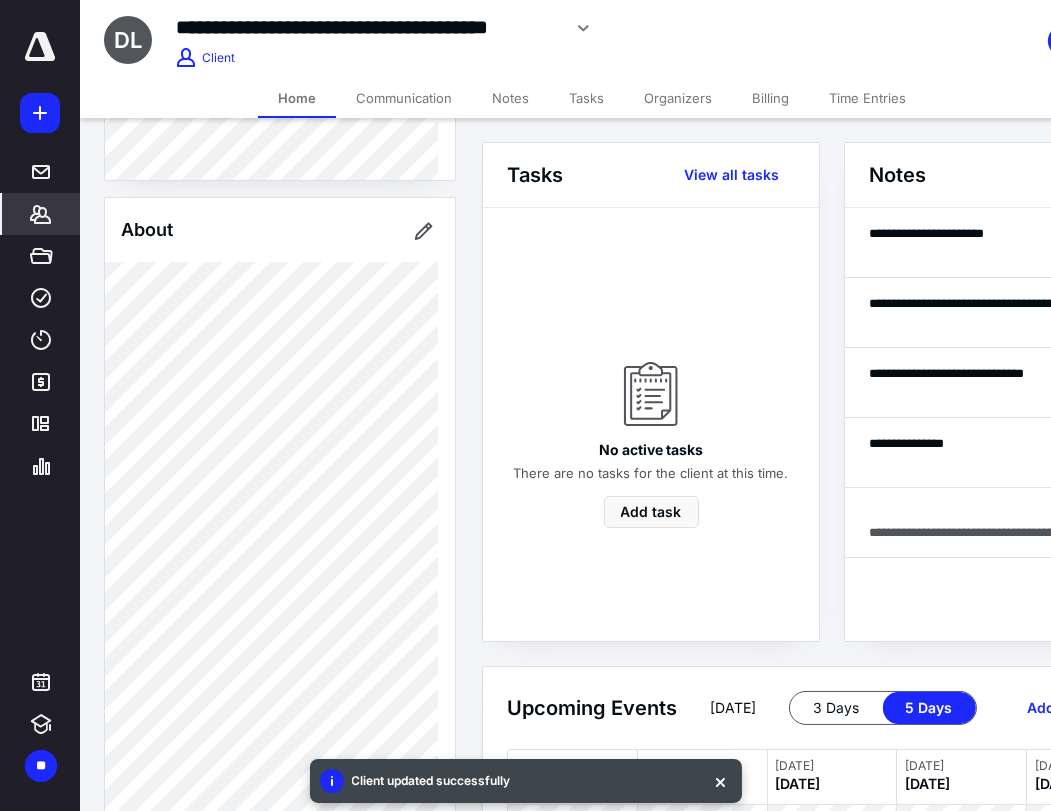click on "*******" at bounding box center (41, 214) 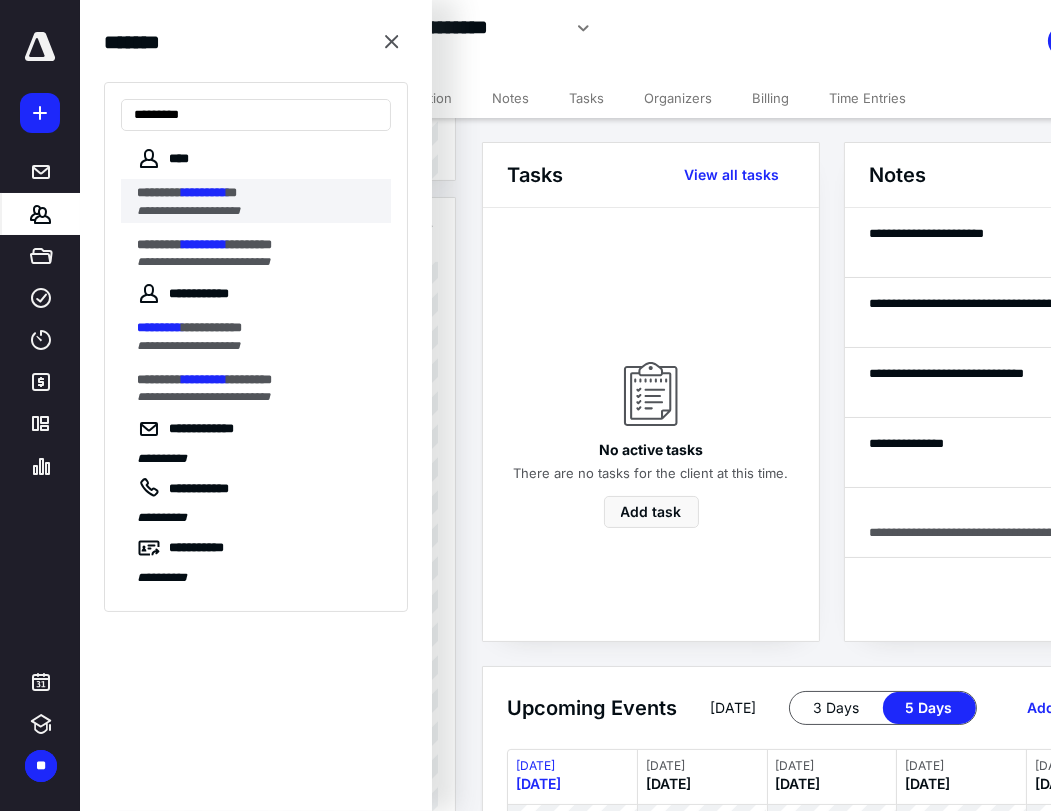type on "*********" 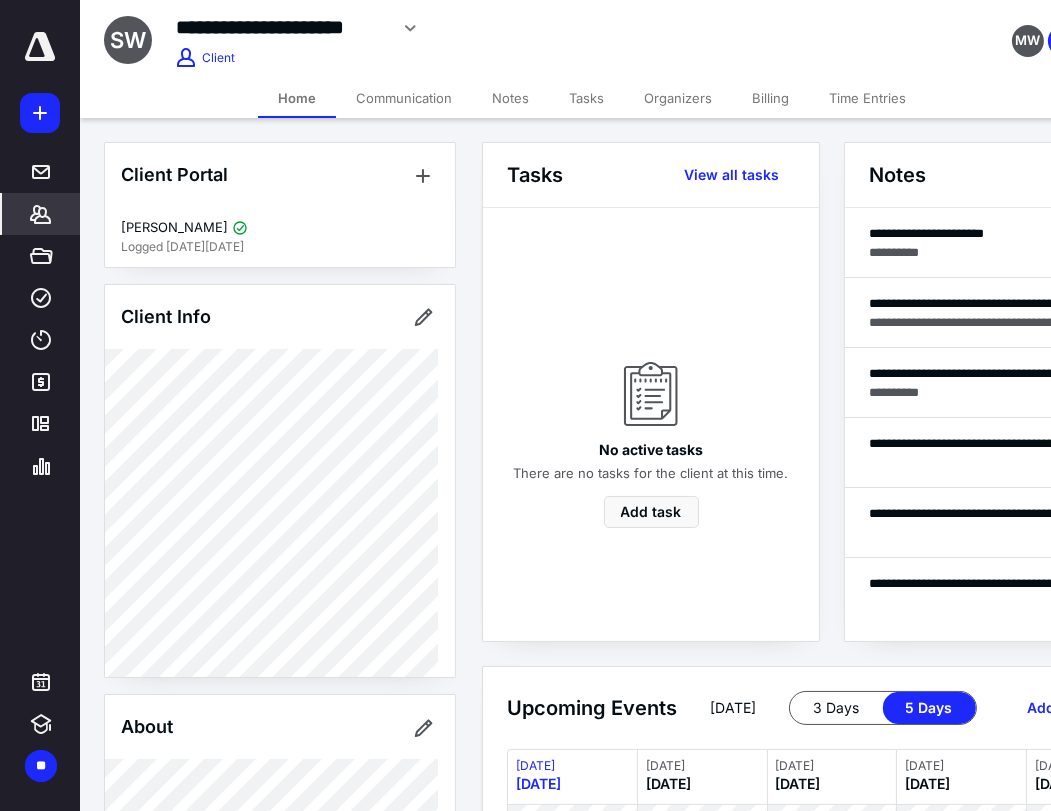 click on "Client Info" at bounding box center [280, 317] 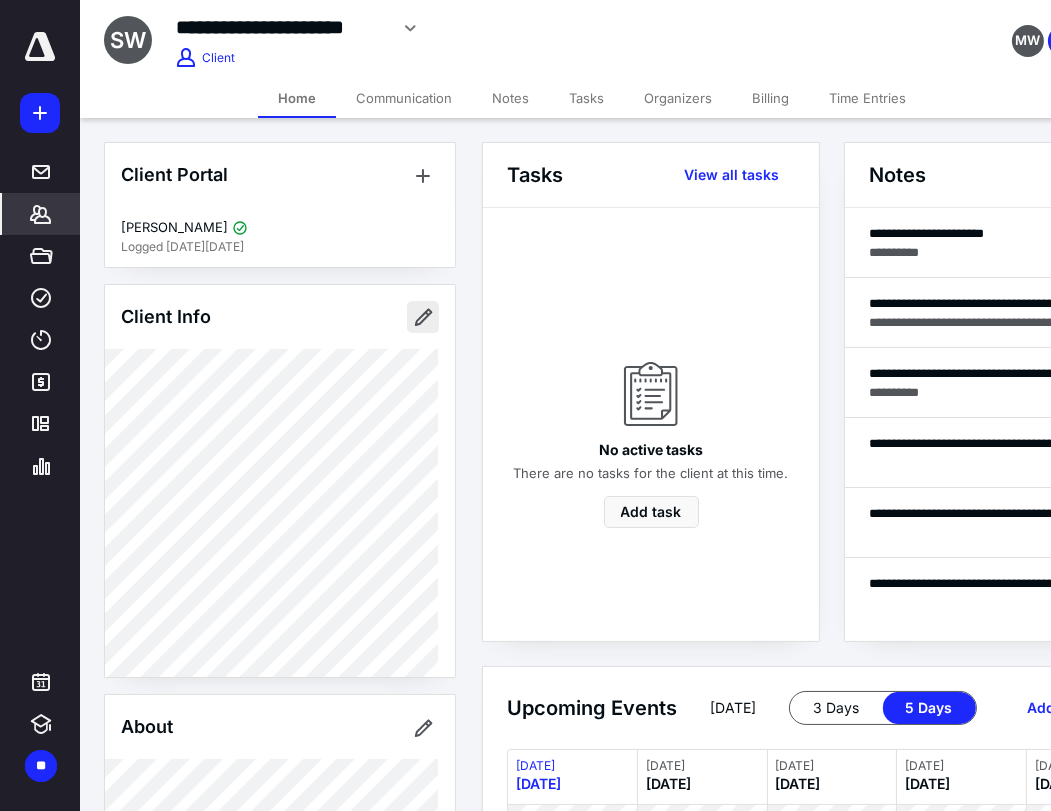 click at bounding box center (423, 317) 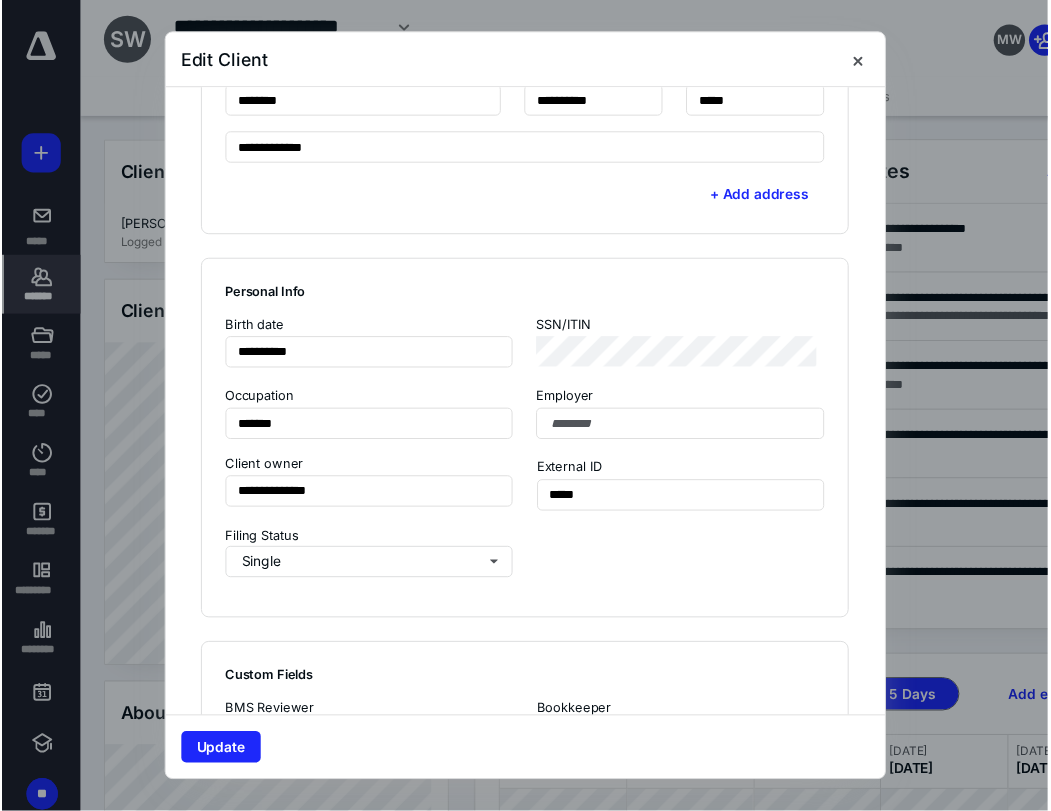 scroll, scrollTop: 1333, scrollLeft: 0, axis: vertical 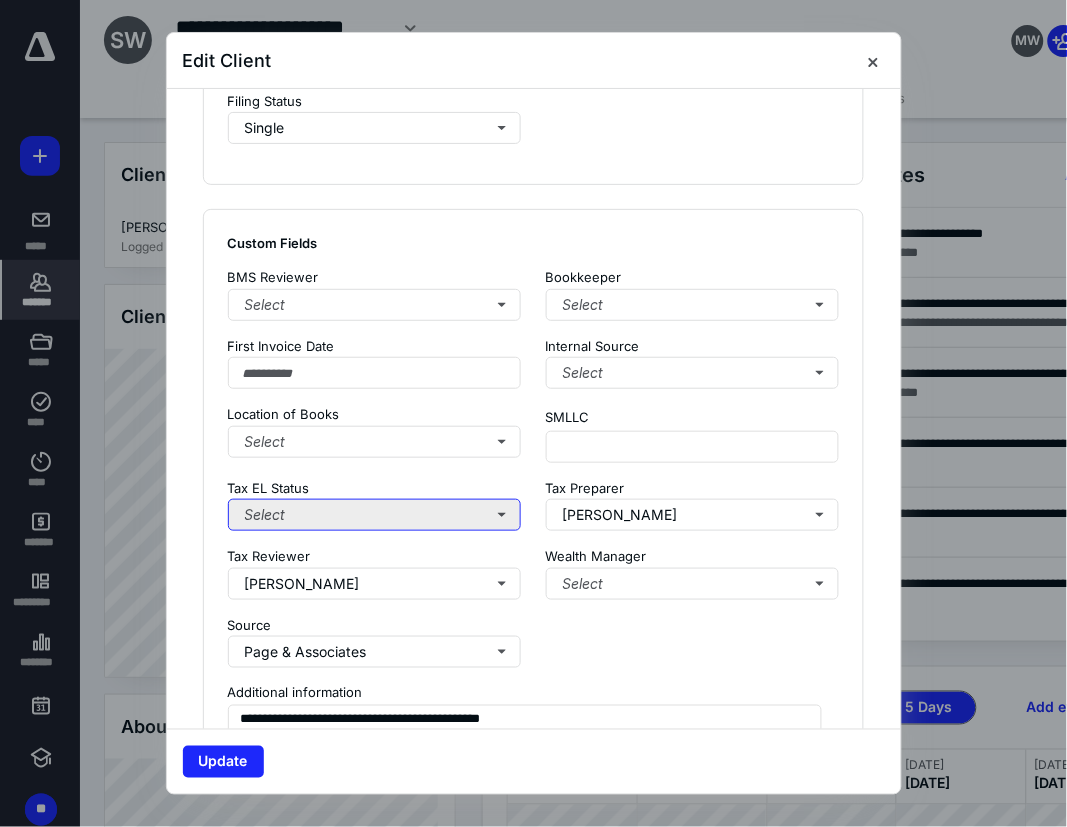 click on "Select" at bounding box center [375, 515] 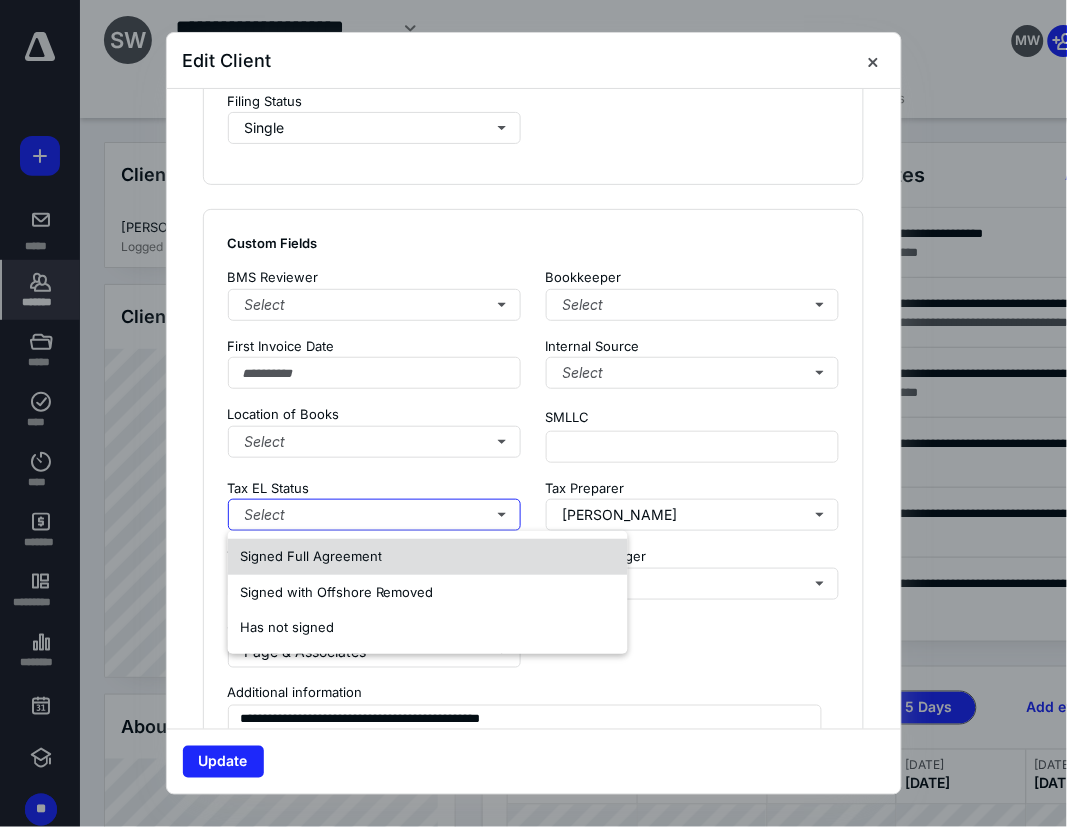click on "Signed Full Agreement" at bounding box center [311, 556] 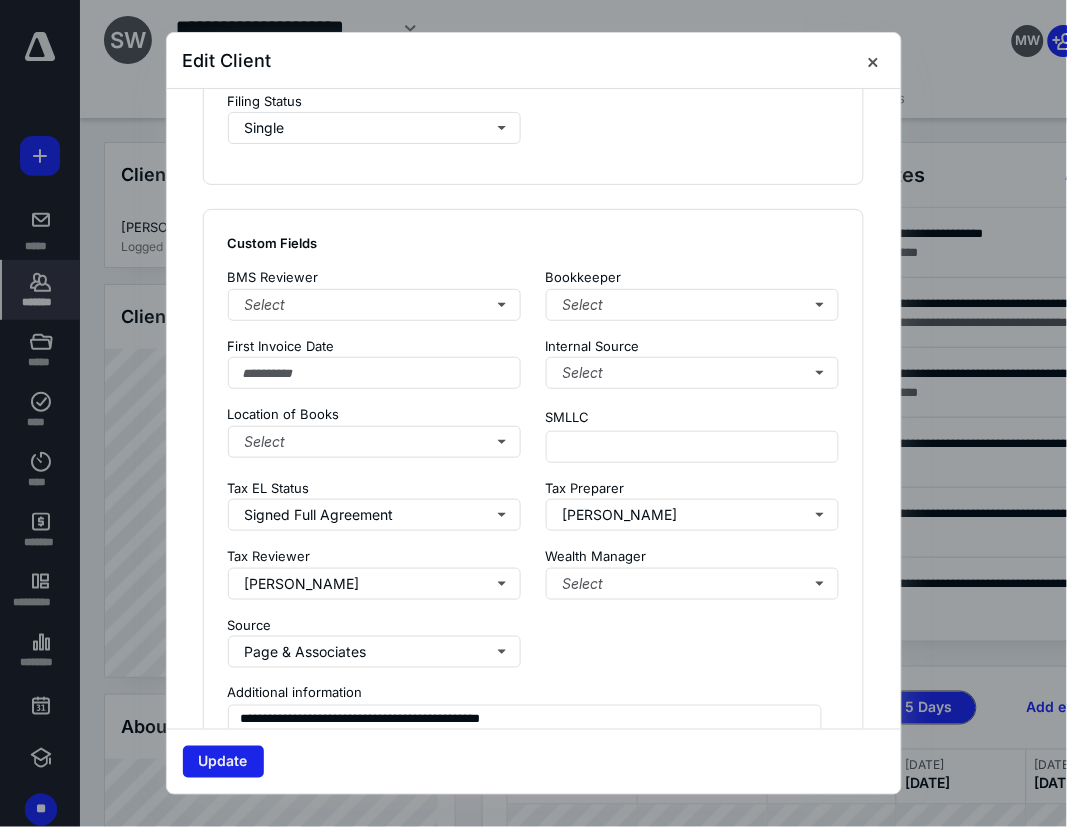 click on "Update" at bounding box center [223, 762] 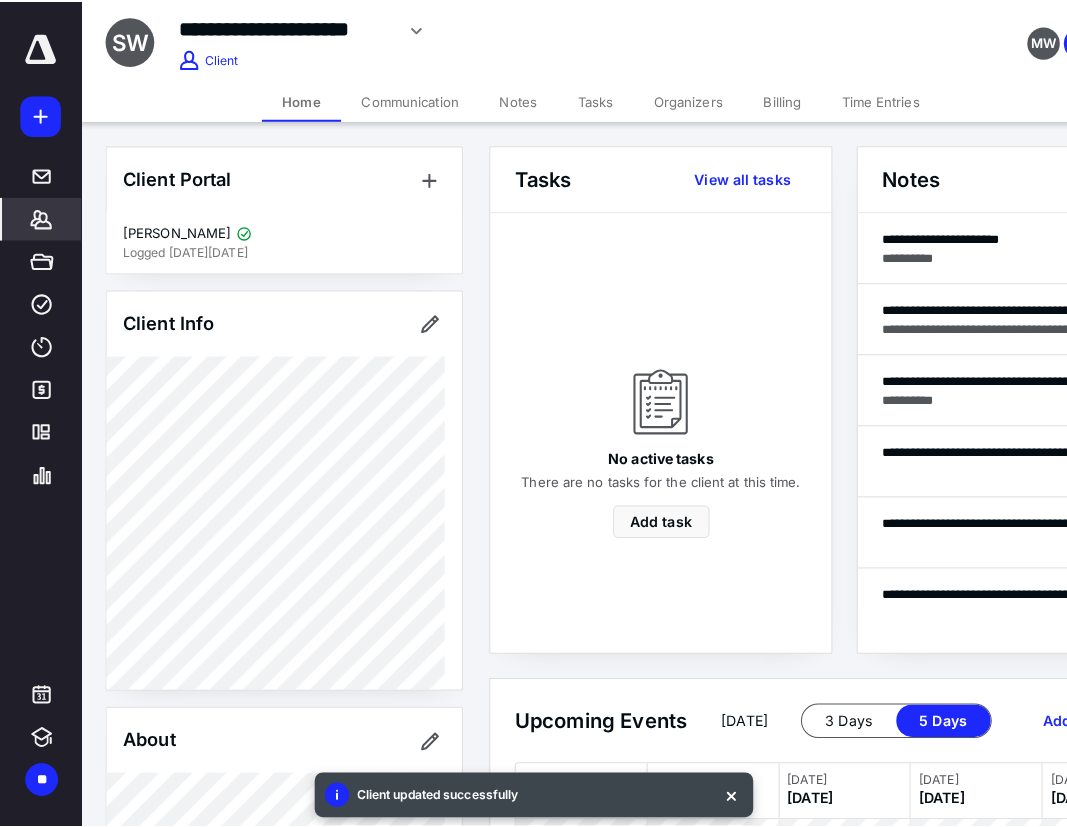 scroll, scrollTop: 555, scrollLeft: 0, axis: vertical 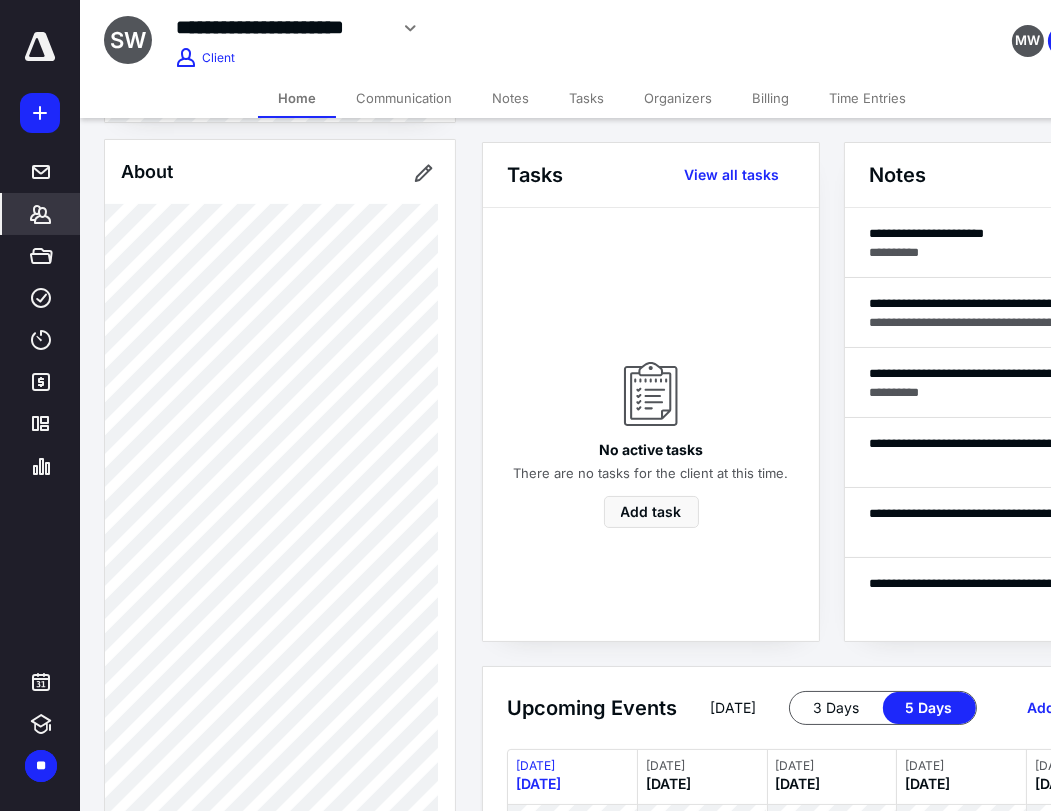 click on "*******" at bounding box center (41, 214) 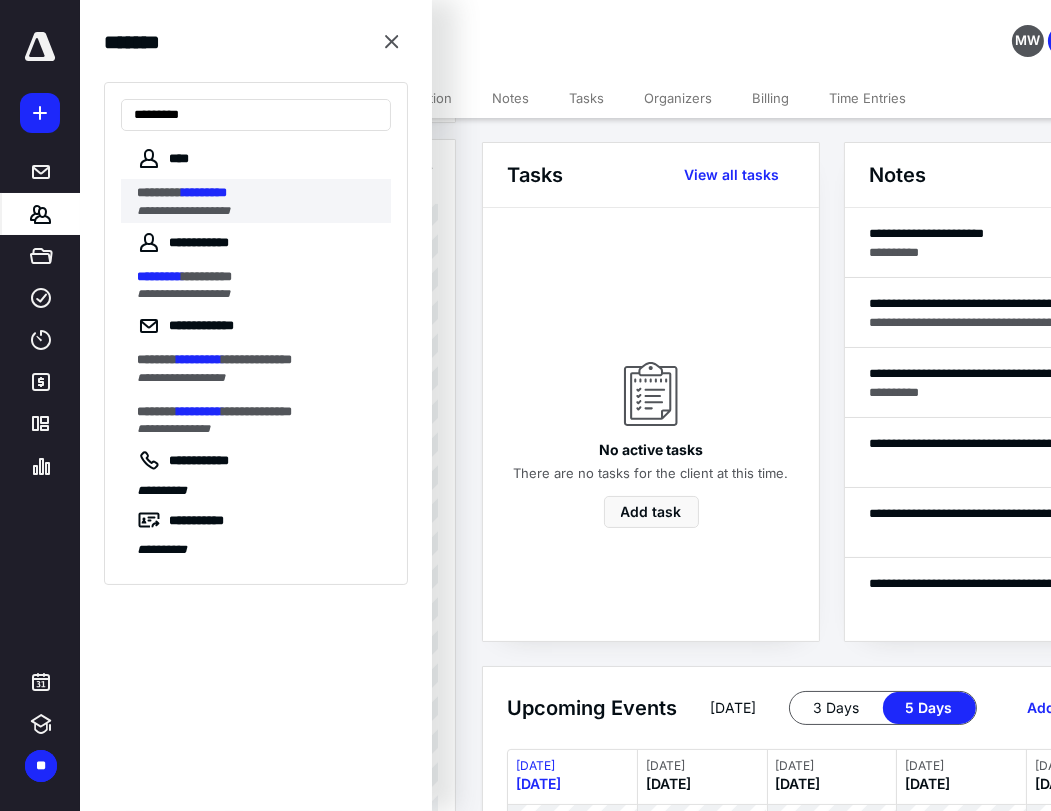 type on "*********" 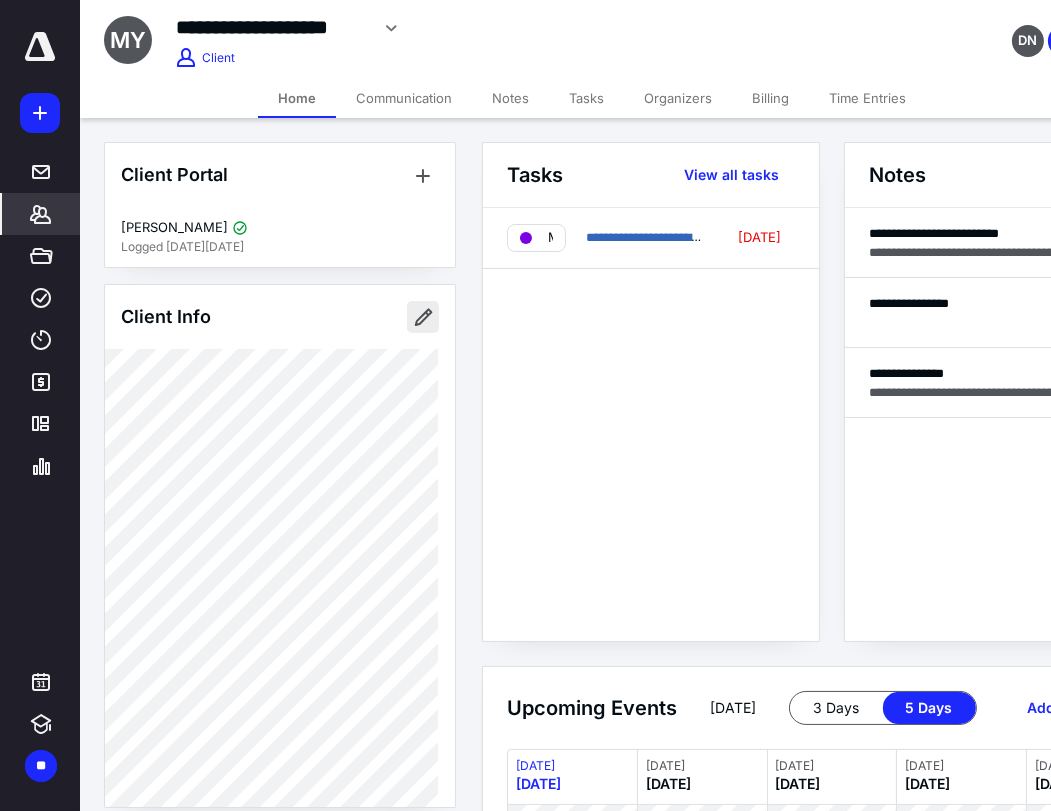 click at bounding box center [423, 317] 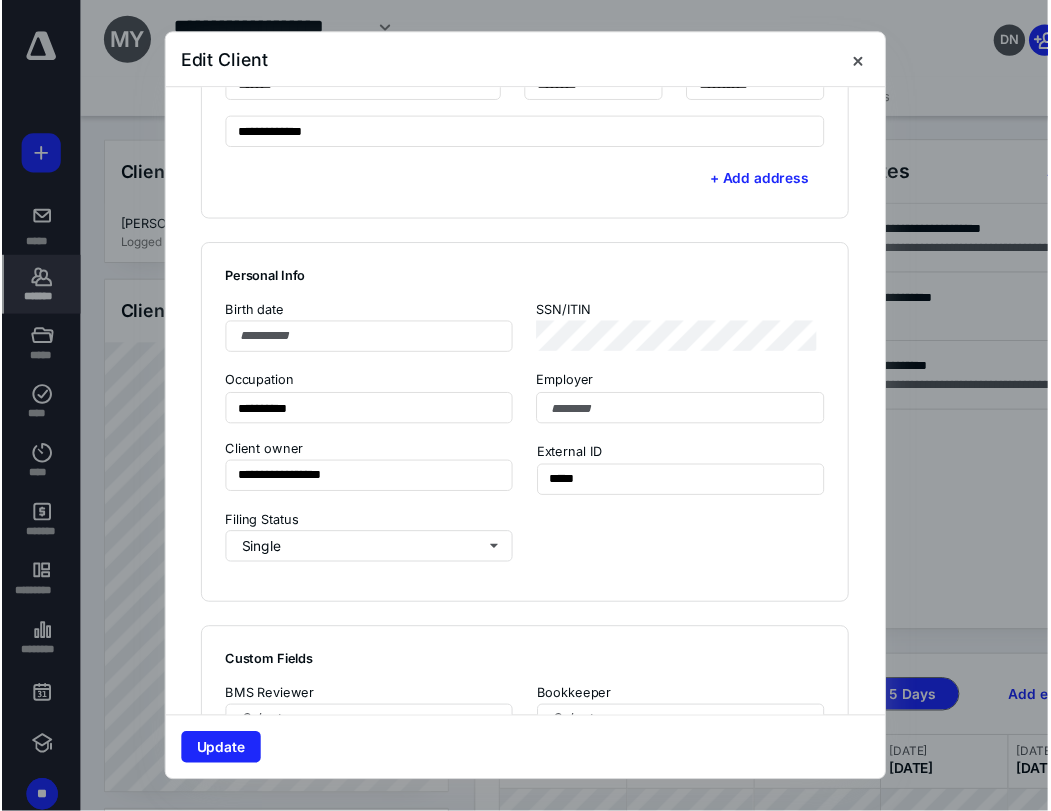scroll, scrollTop: 1444, scrollLeft: 0, axis: vertical 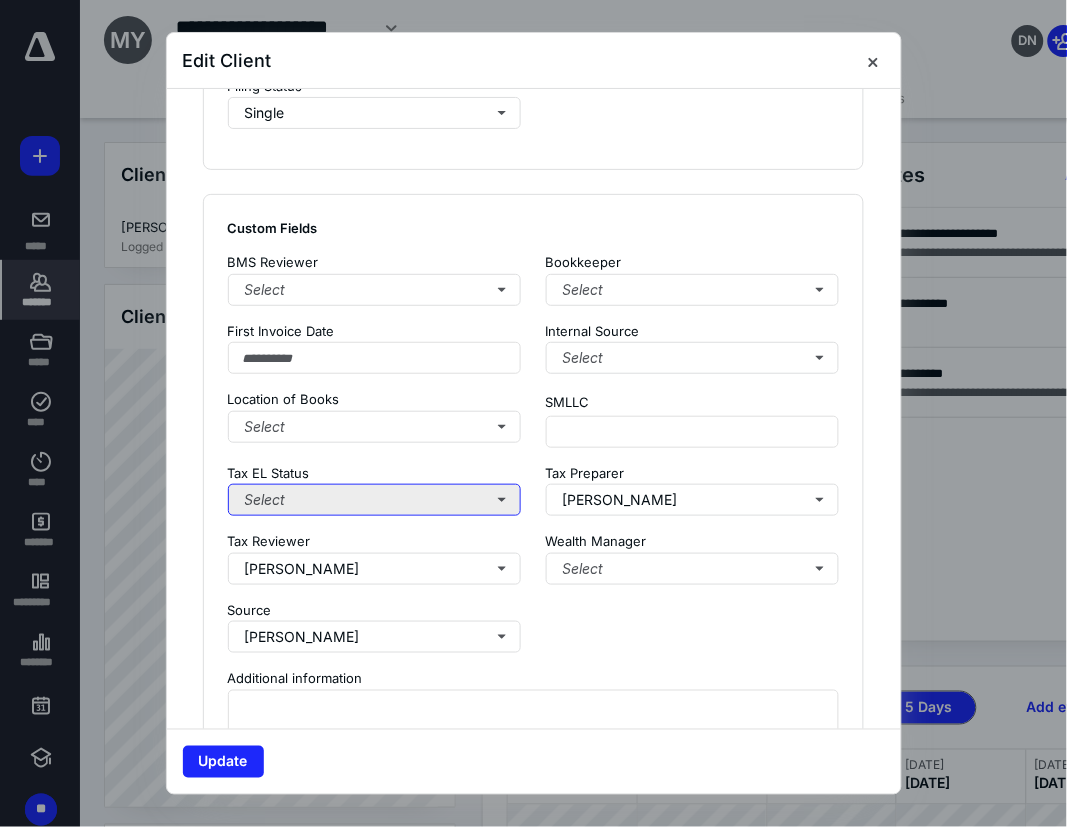 click on "Select" at bounding box center [375, 500] 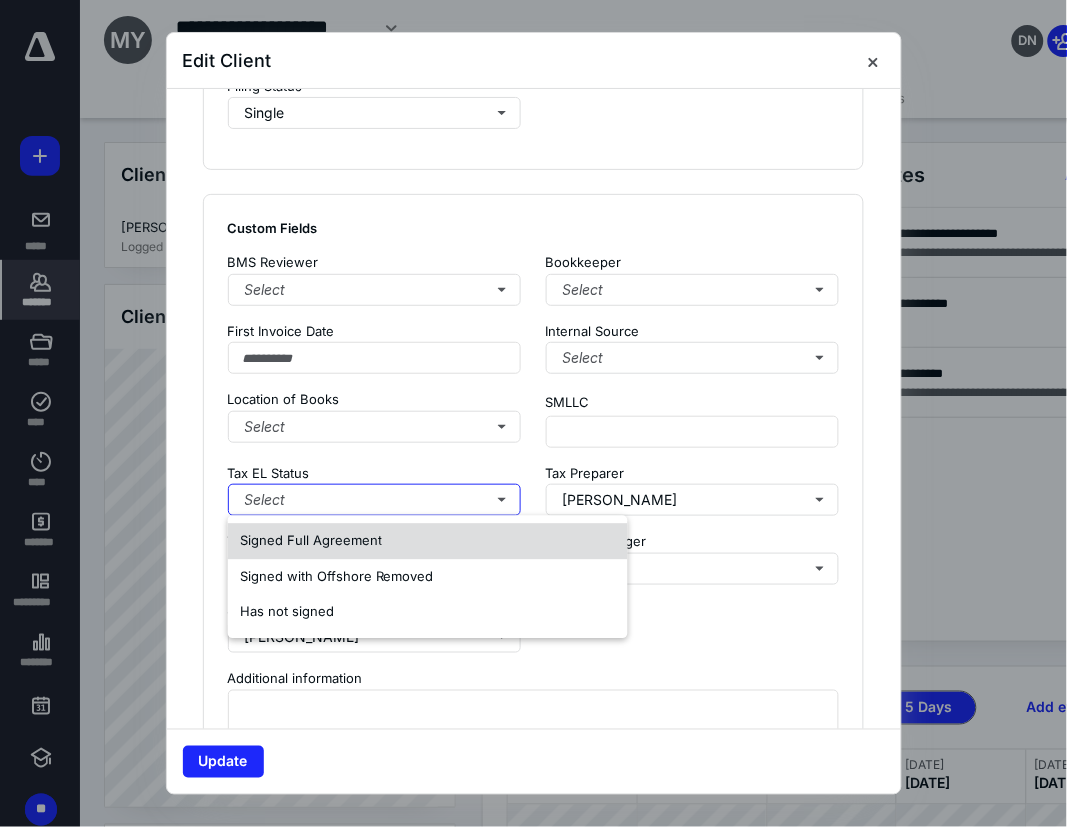 click on "Signed Full Agreement" at bounding box center [428, 542] 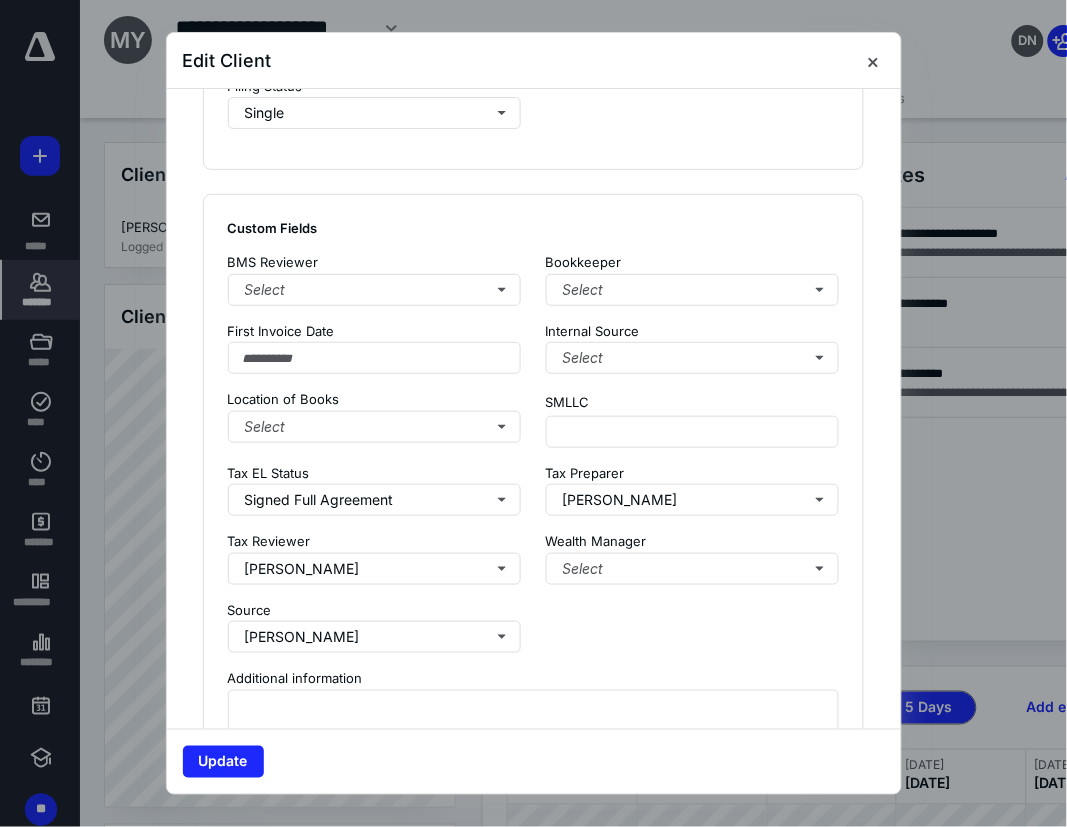 click on "Update" at bounding box center (534, 761) 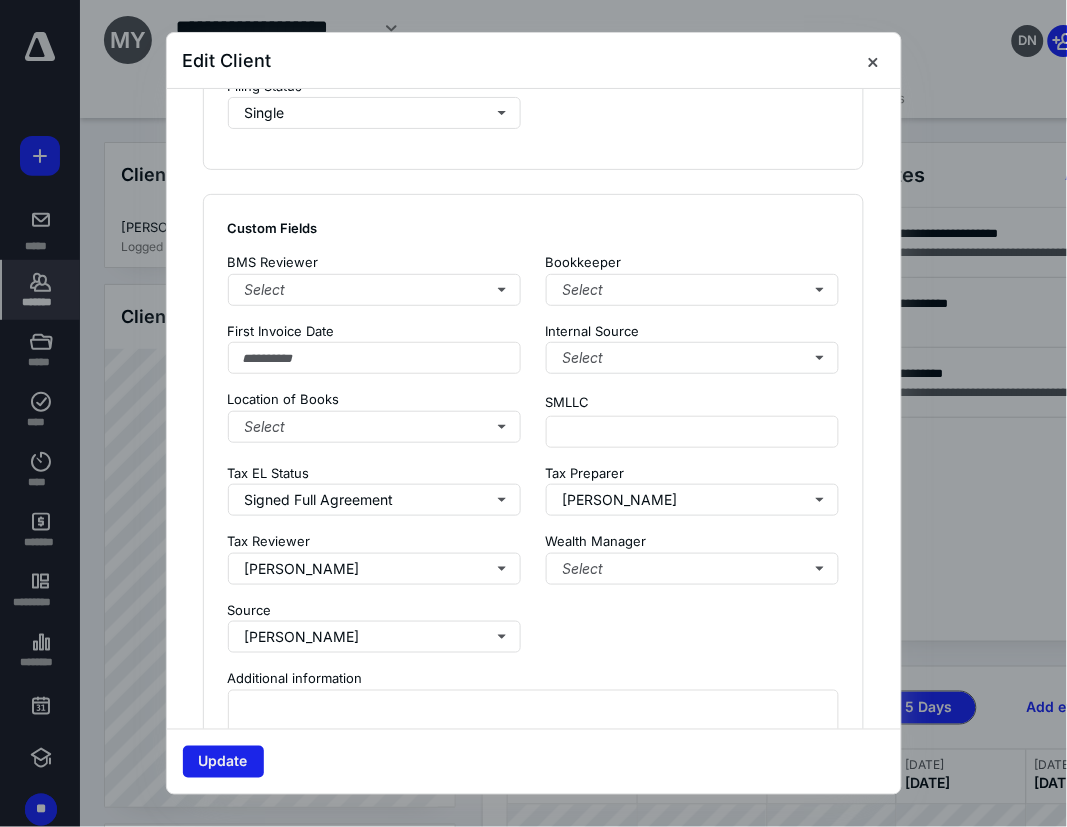 click on "Update" at bounding box center (223, 762) 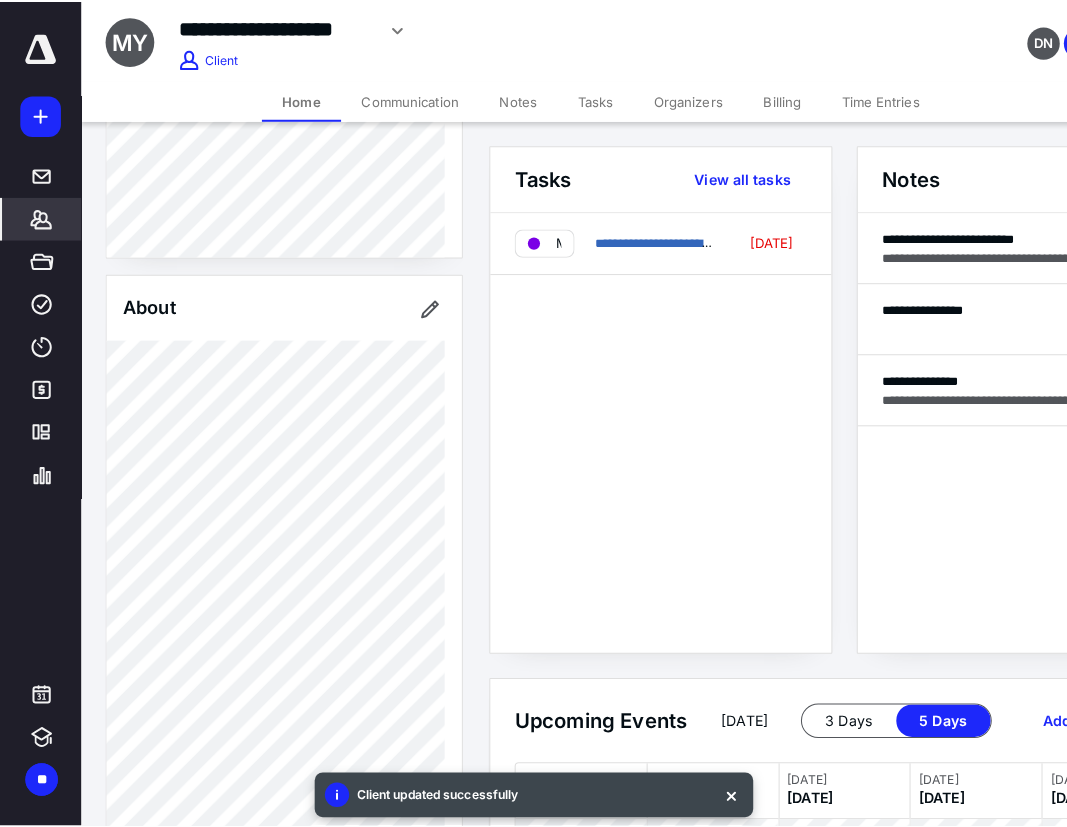 scroll, scrollTop: 1111, scrollLeft: 0, axis: vertical 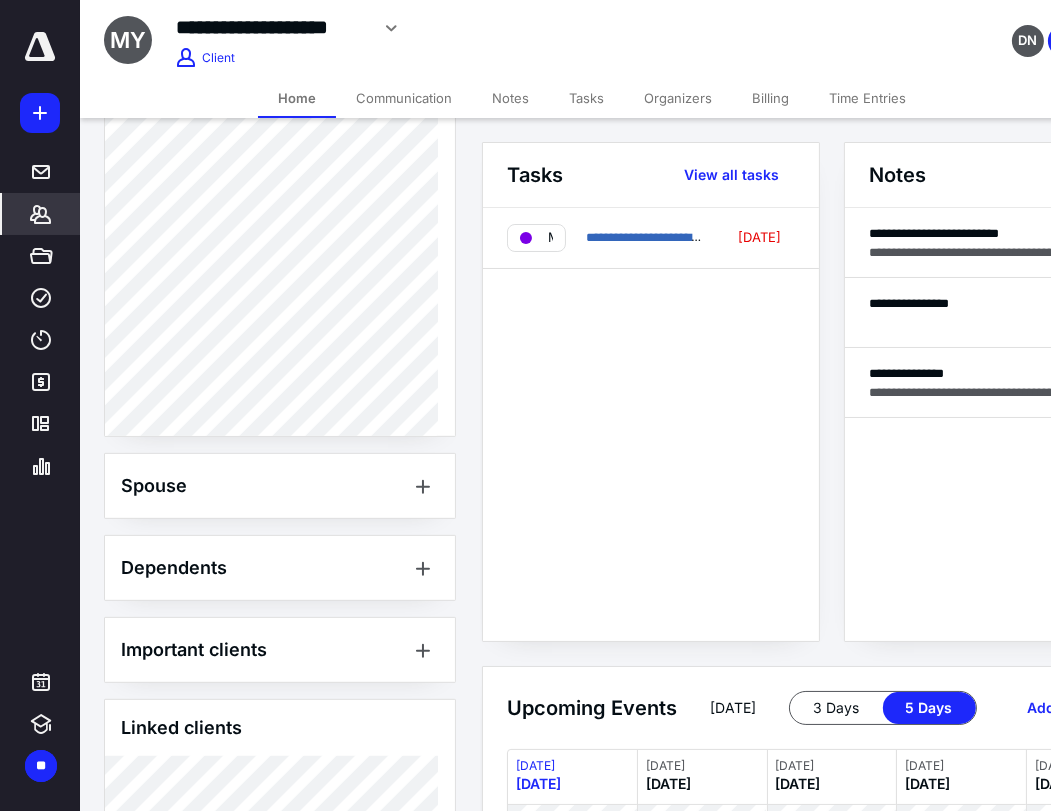 click 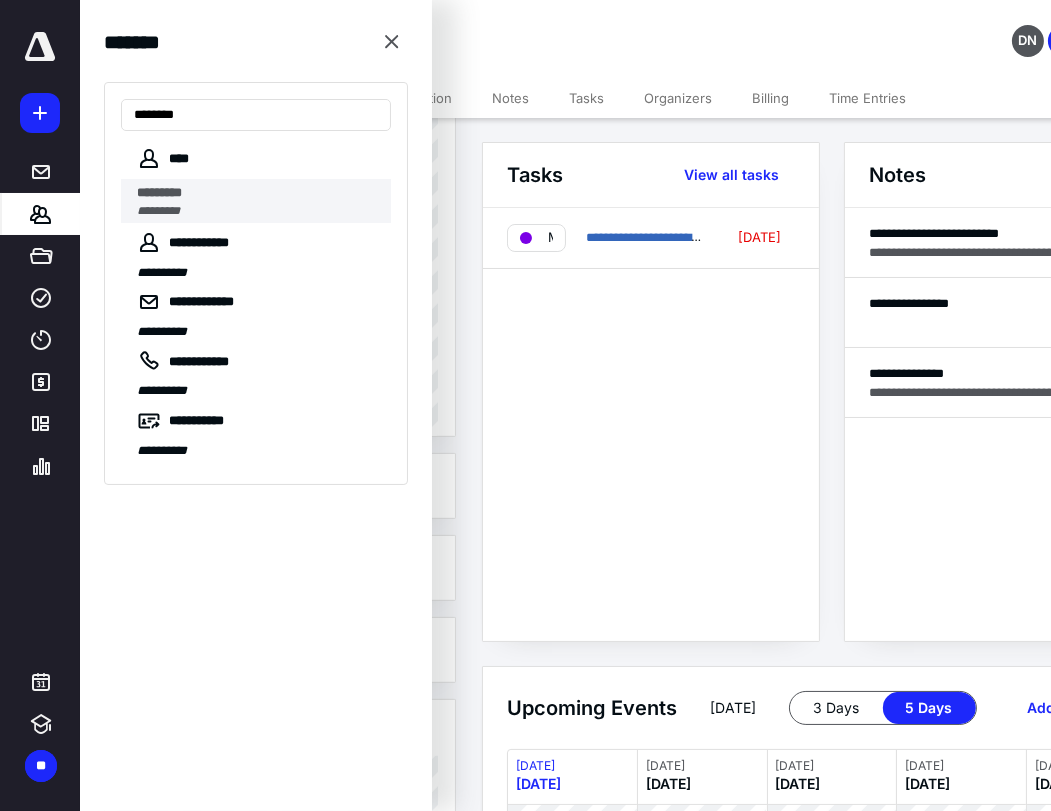 type on "********" 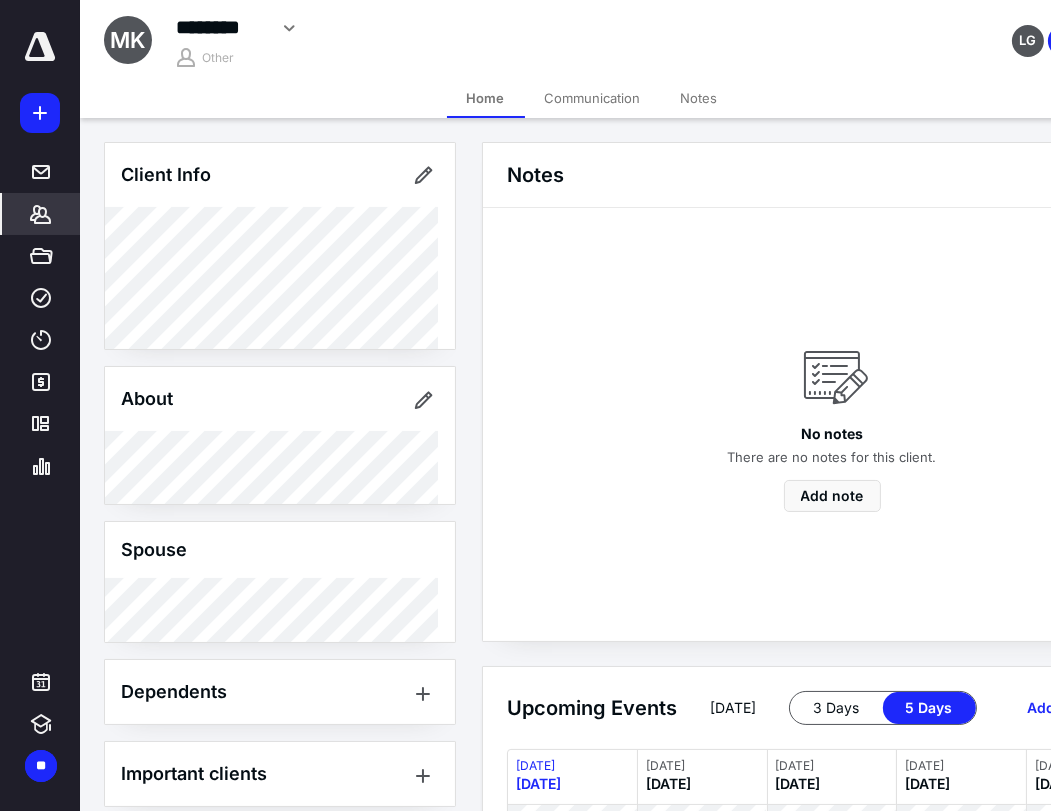 click on "*******" at bounding box center [0, 0] 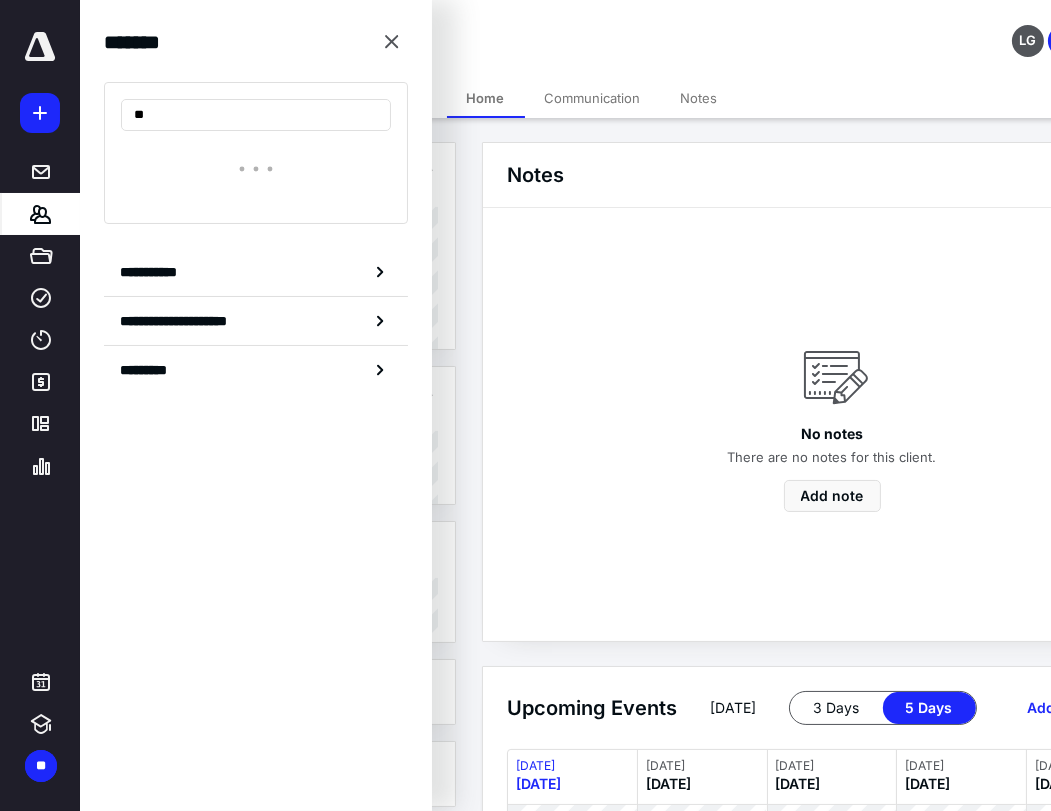 type on "*" 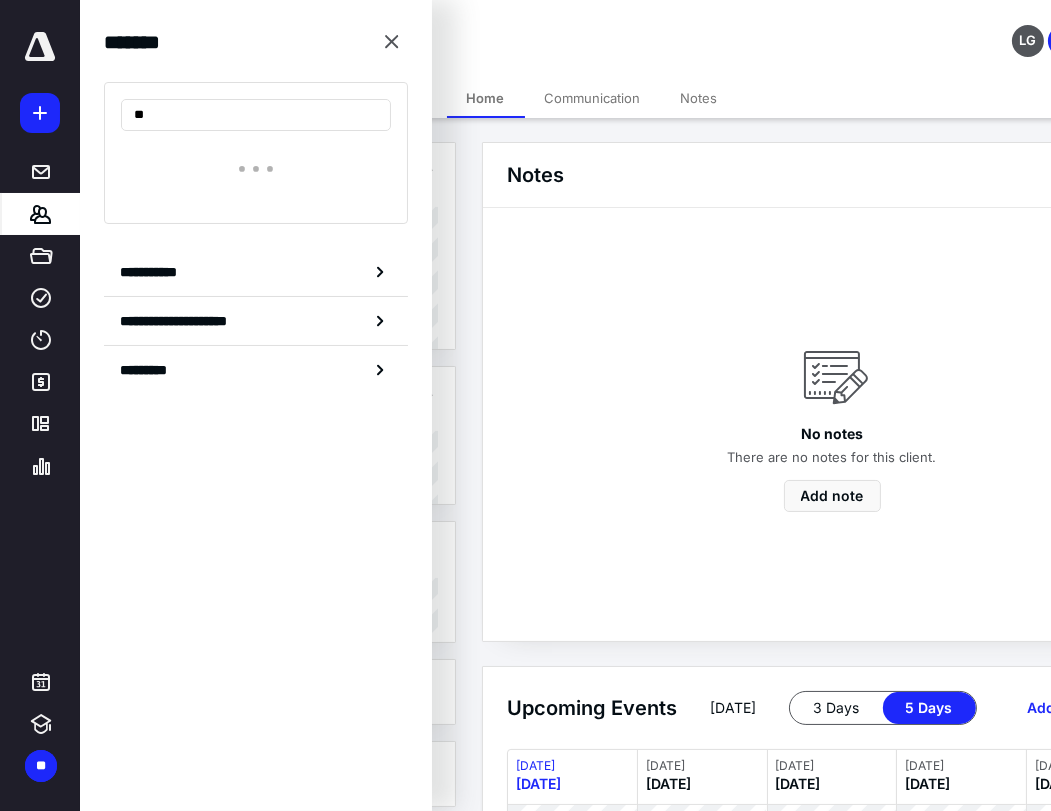 type on "*" 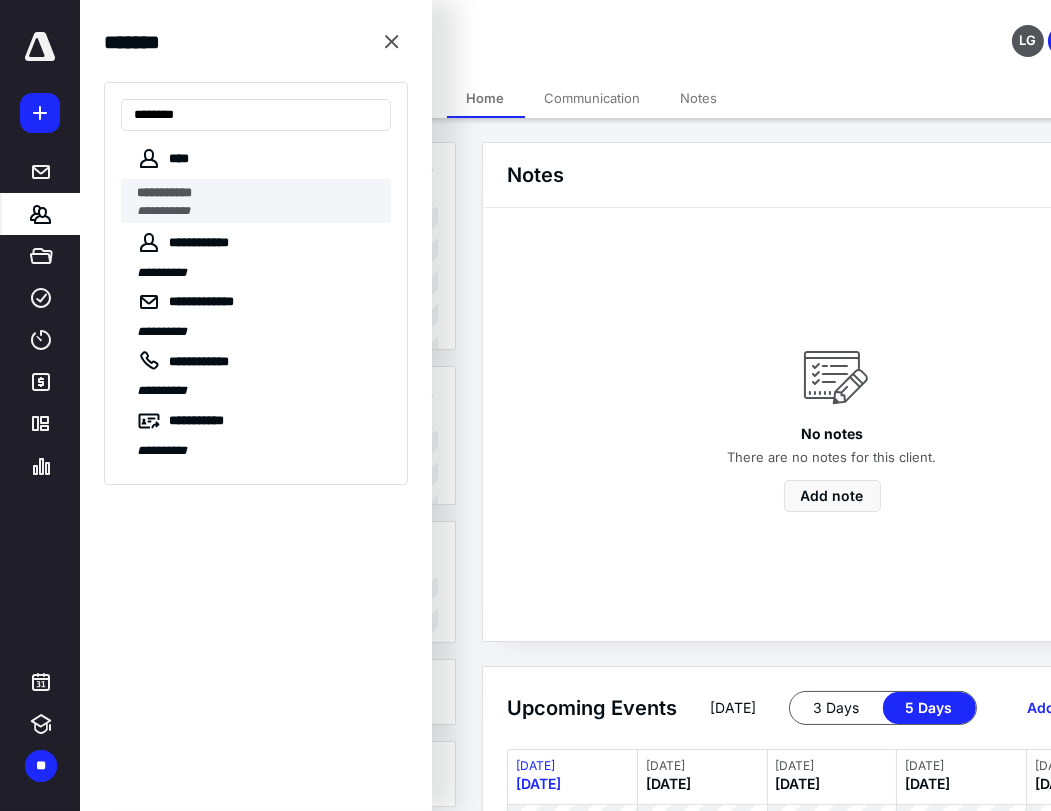 type on "********" 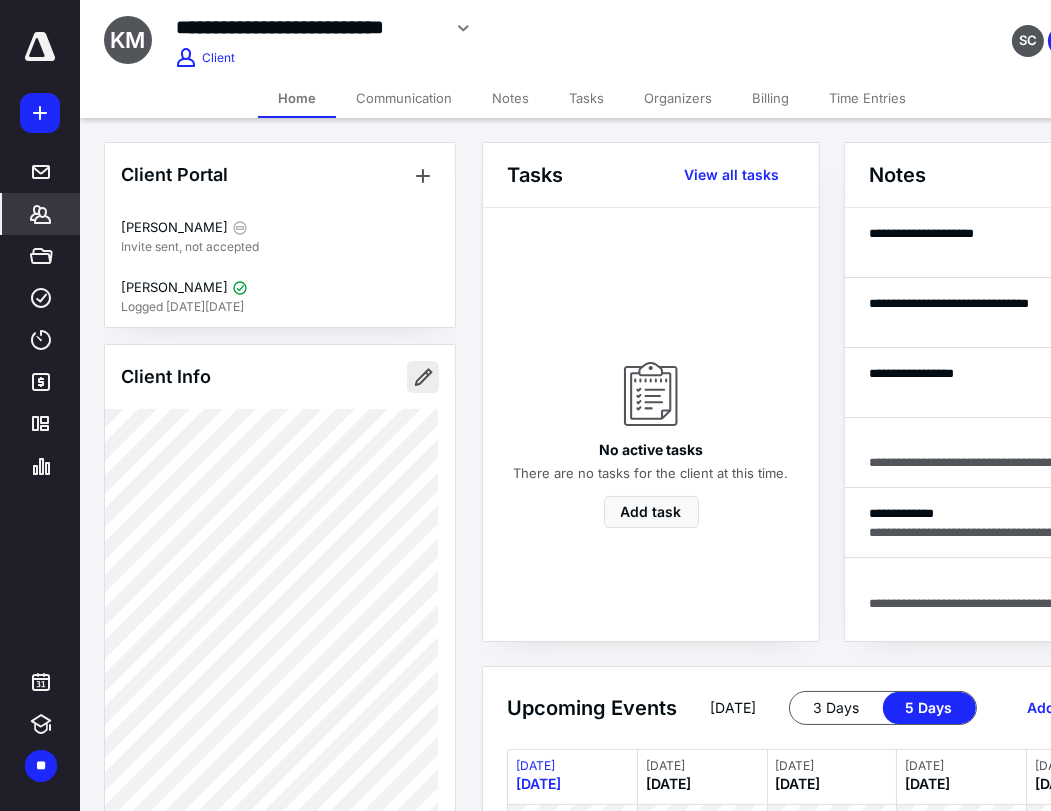 click at bounding box center (423, 377) 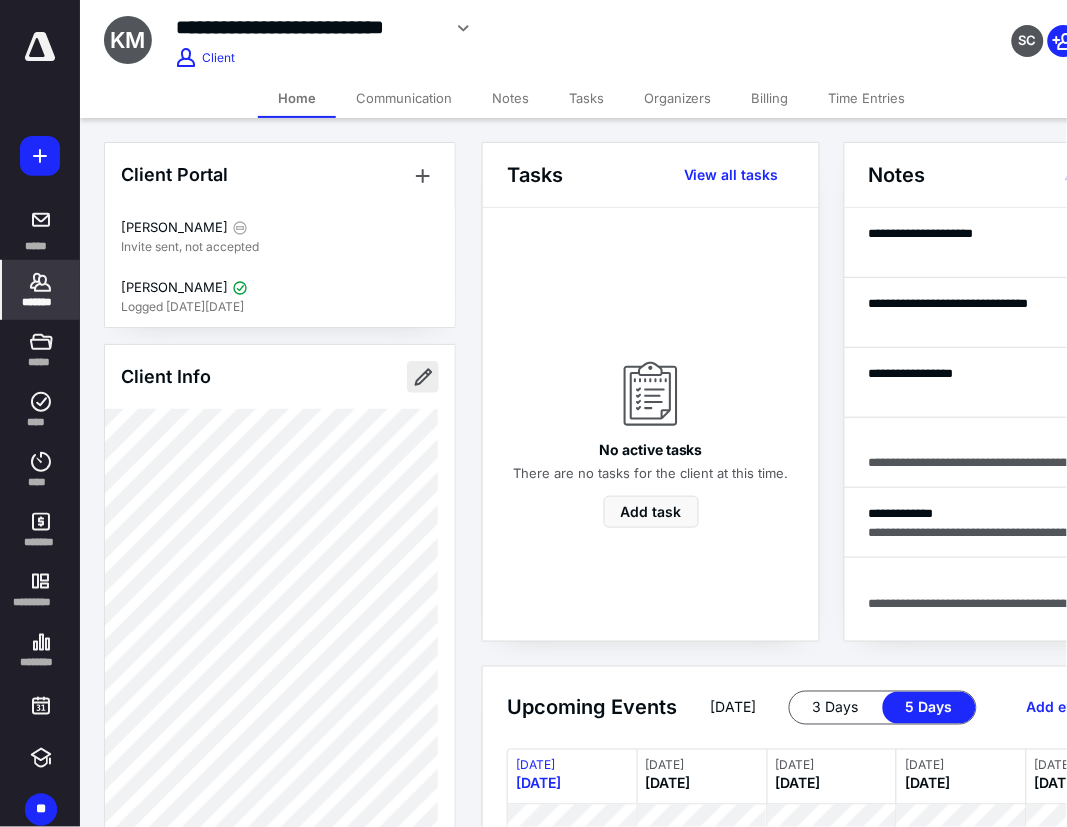type on "**********" 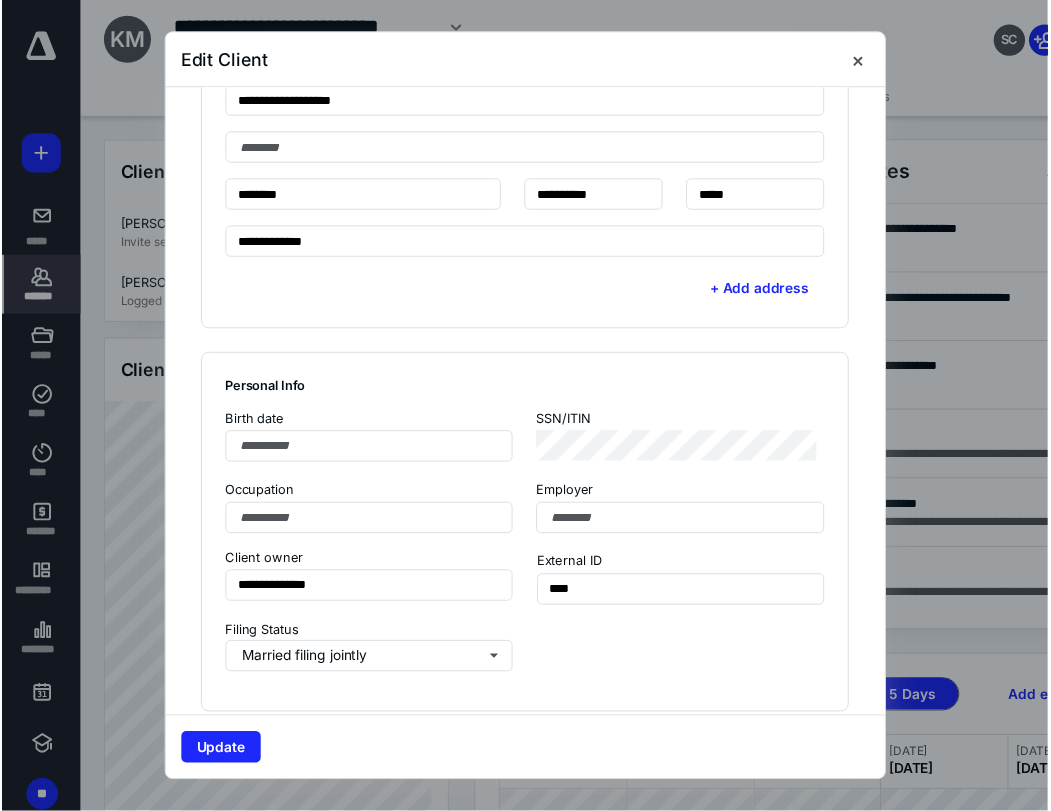 scroll, scrollTop: 1333, scrollLeft: 0, axis: vertical 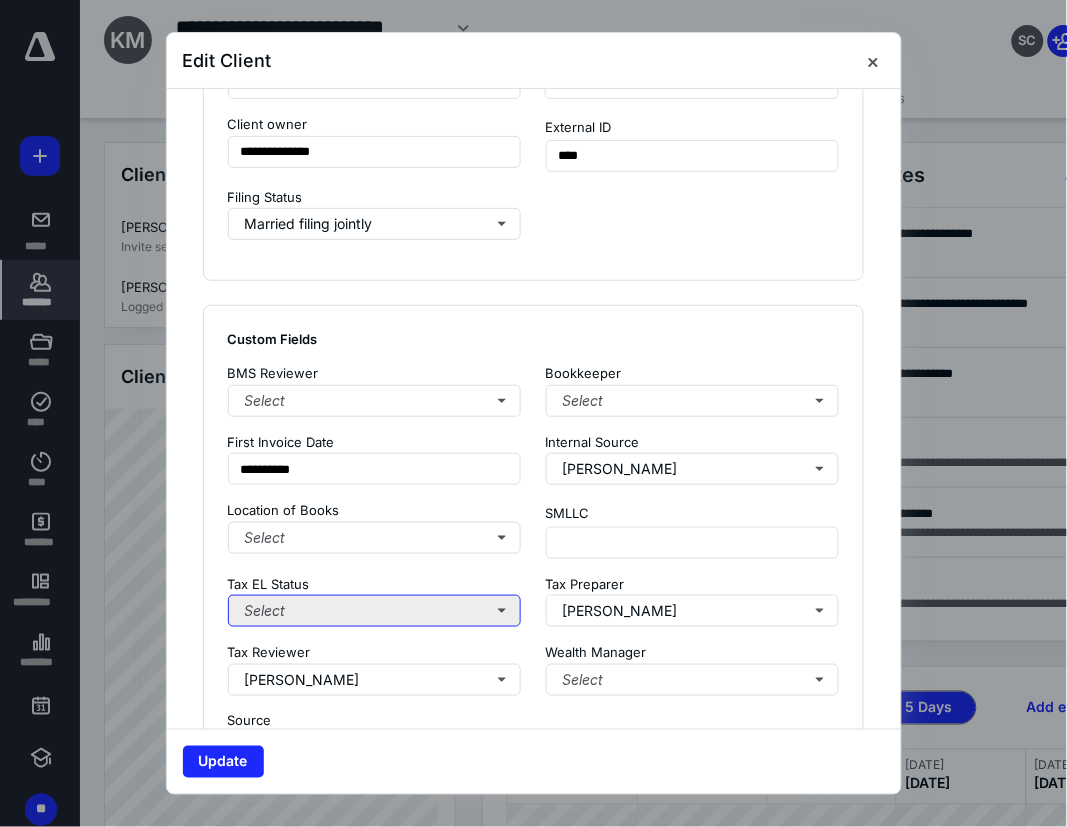 click on "Select" at bounding box center [375, 611] 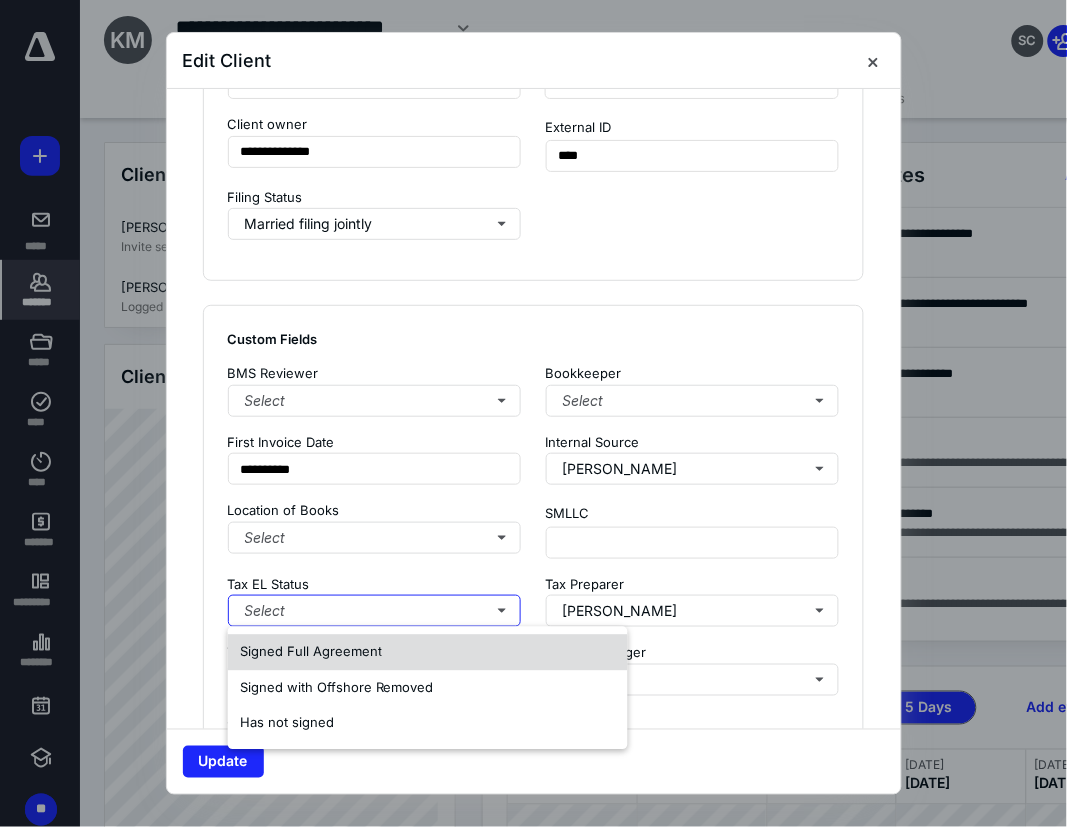 click on "Signed Full Agreement" at bounding box center [311, 652] 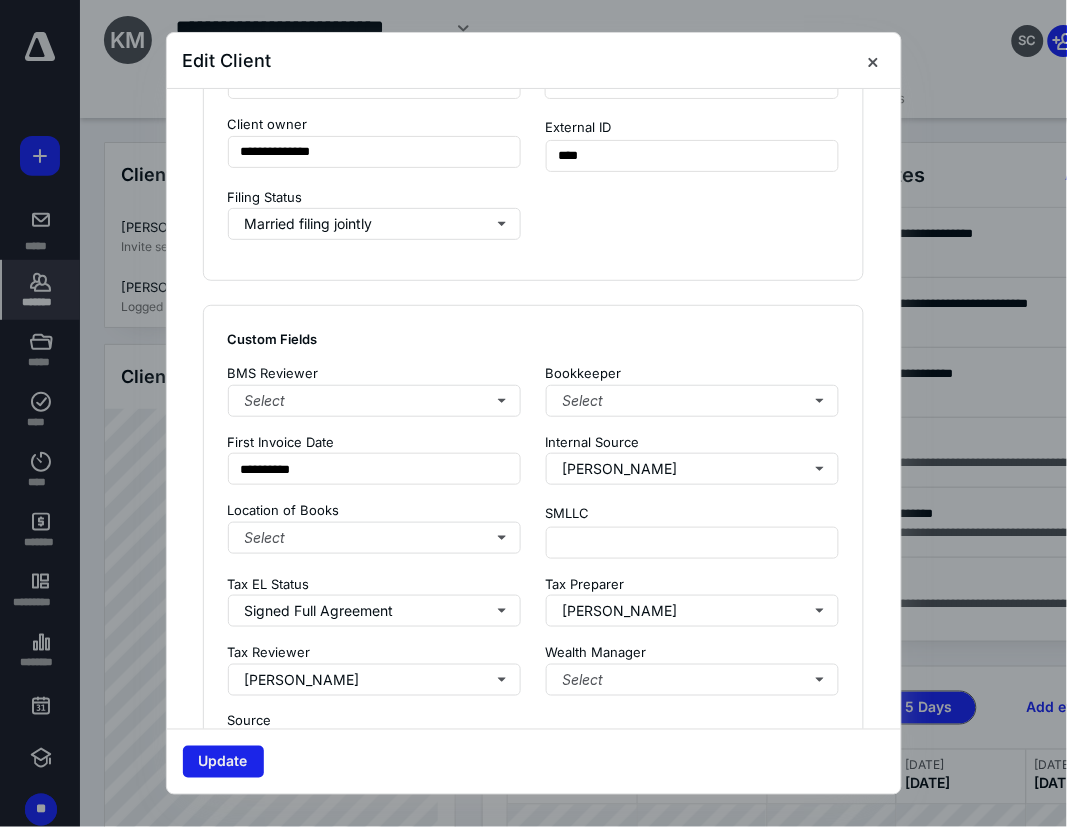 click on "Update" at bounding box center (223, 762) 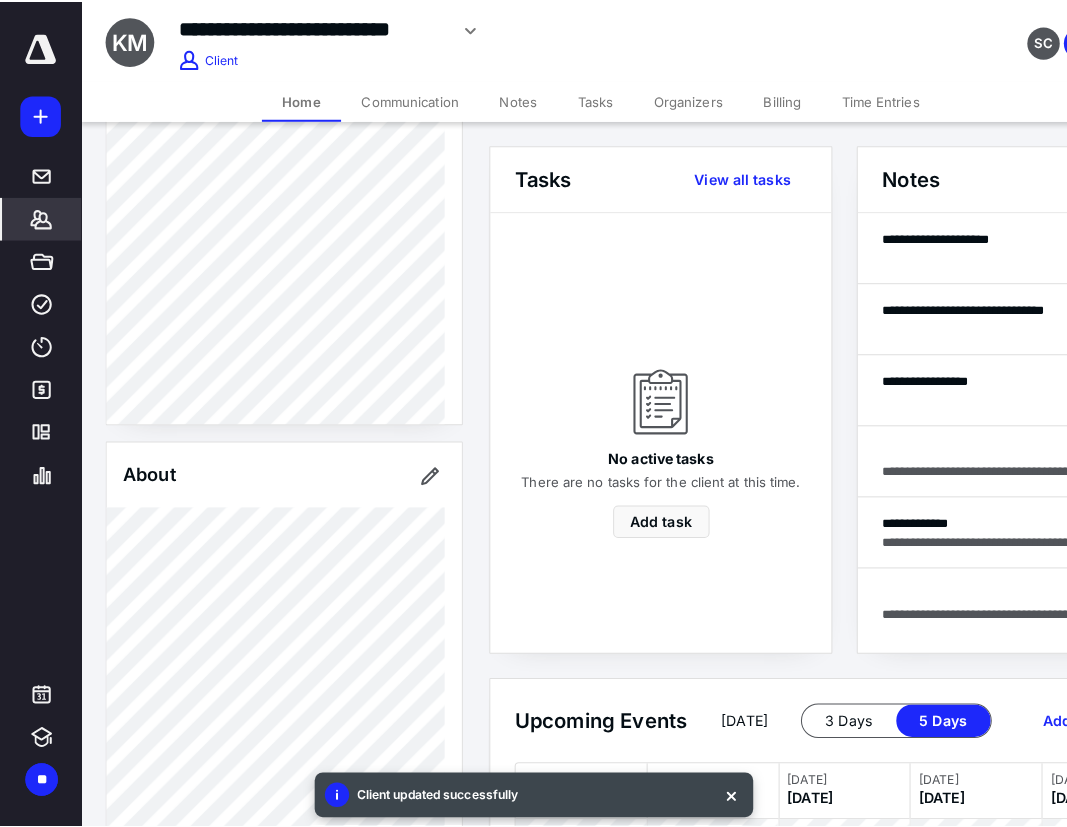 scroll, scrollTop: 666, scrollLeft: 0, axis: vertical 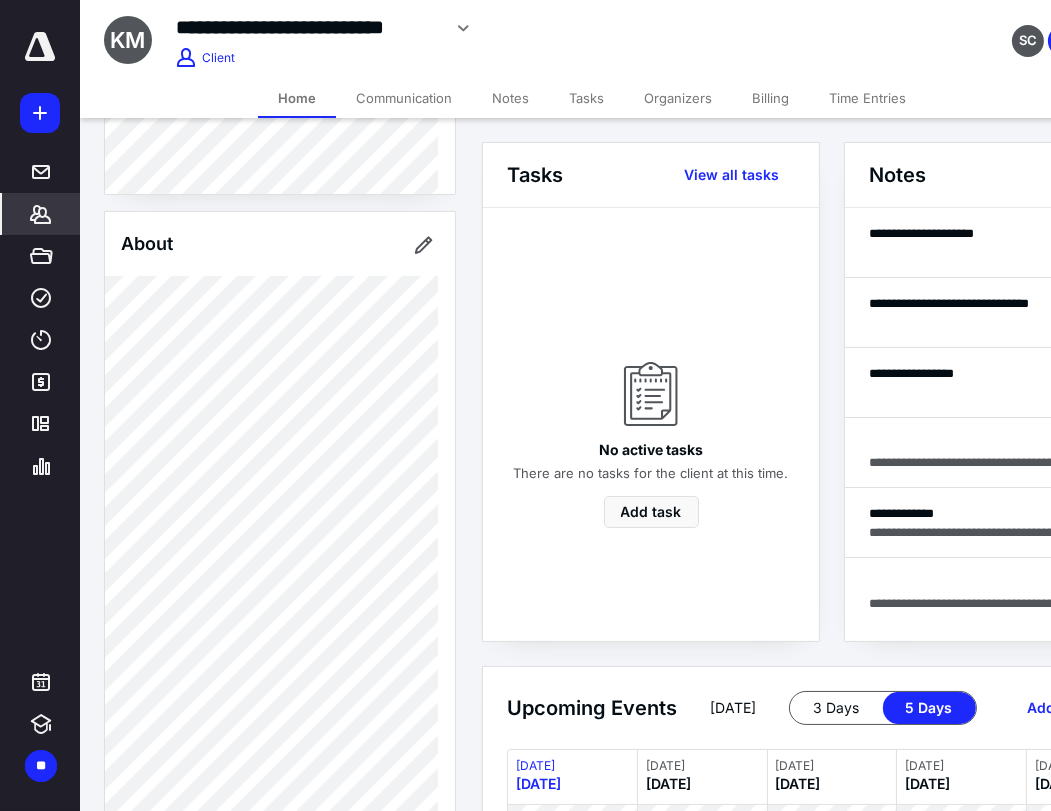 click 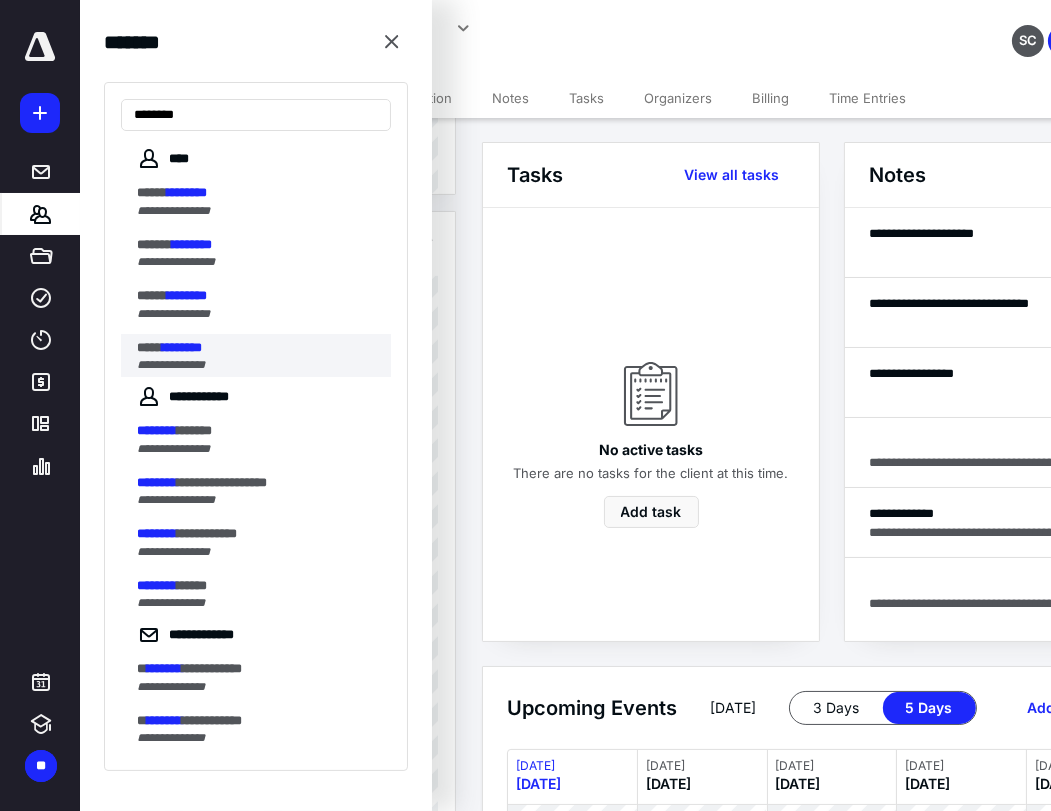 type on "********" 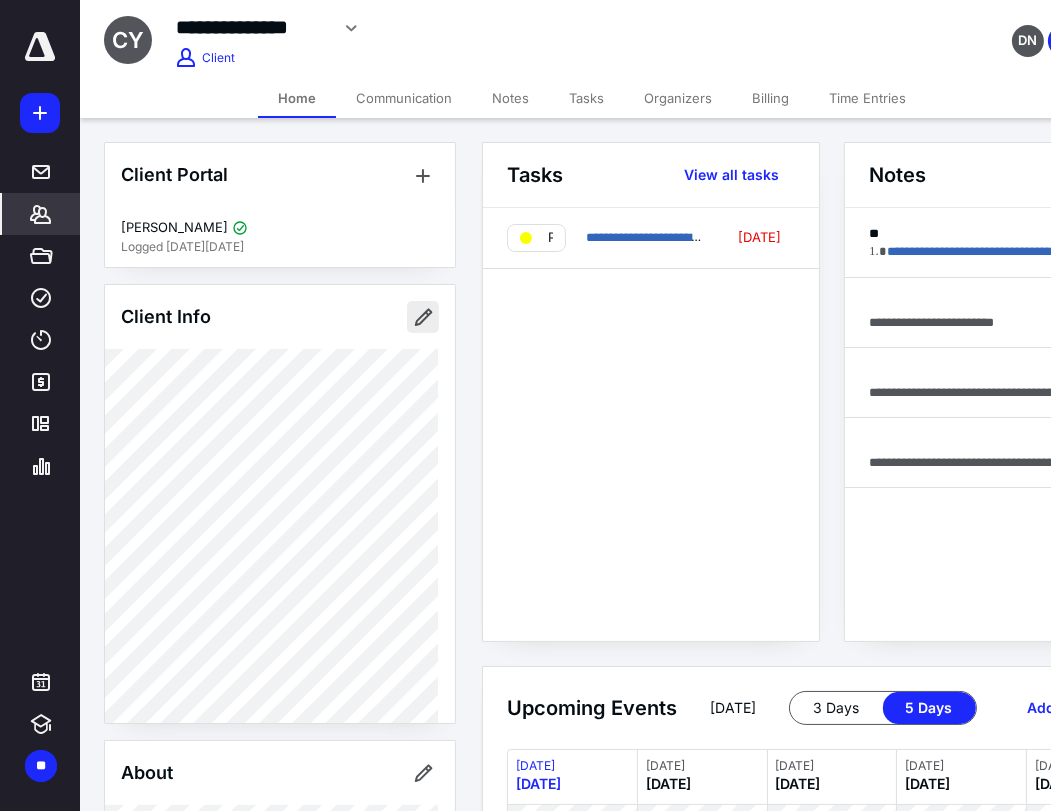 click at bounding box center [423, 317] 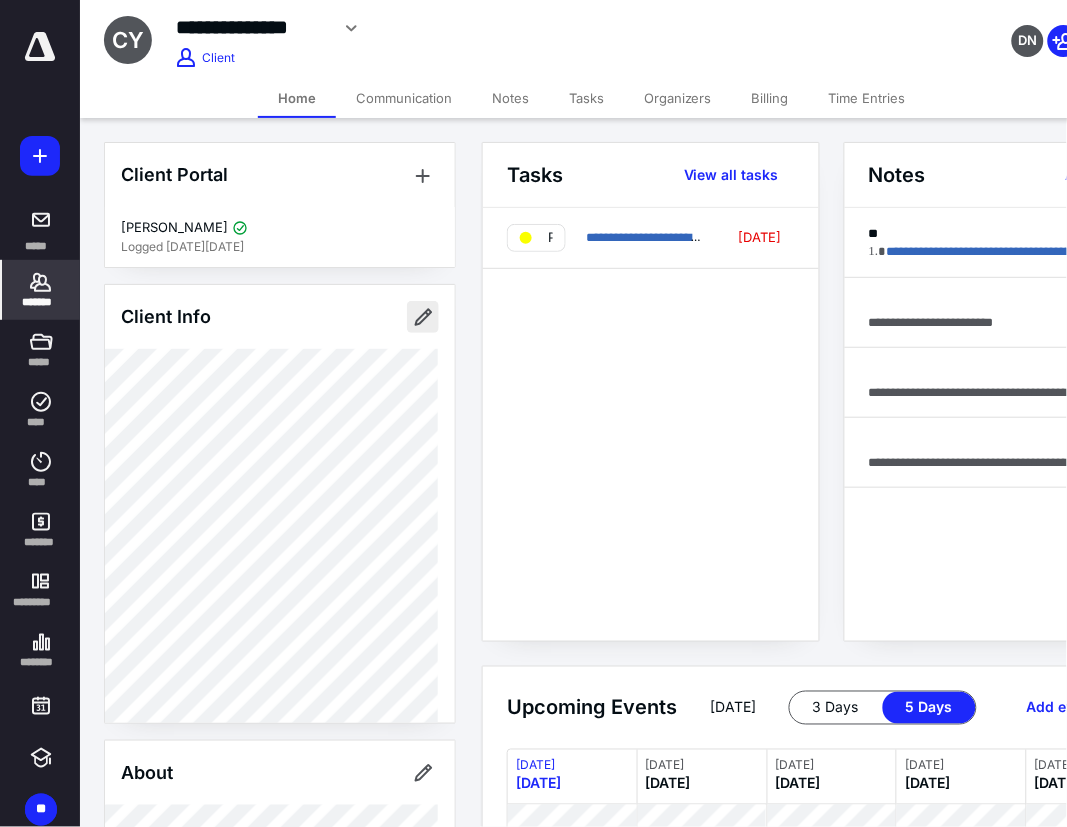 type on "**********" 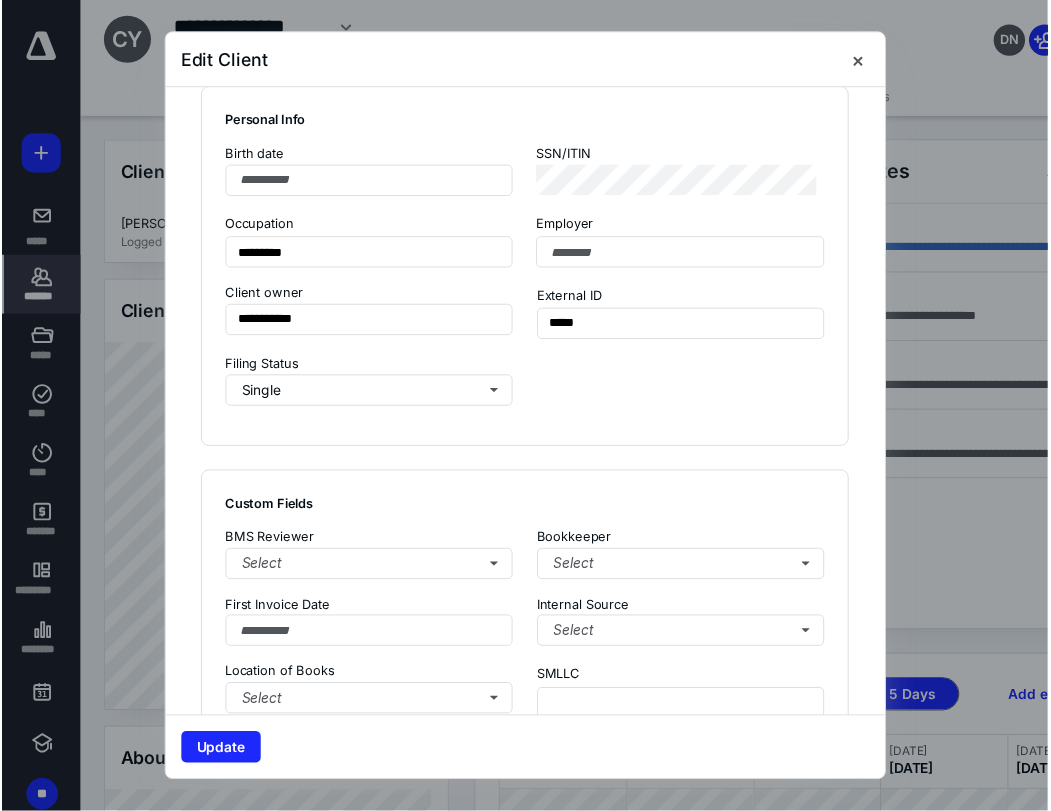 scroll, scrollTop: 1444, scrollLeft: 0, axis: vertical 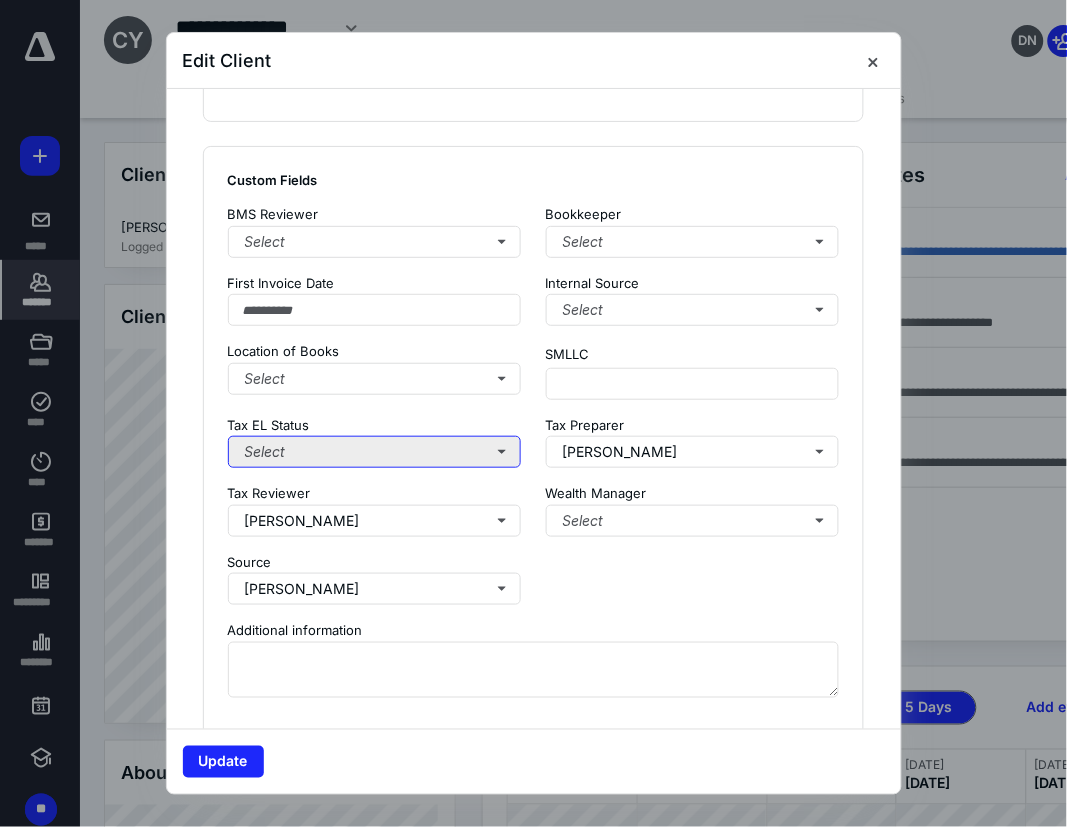 click on "Select" at bounding box center [375, 452] 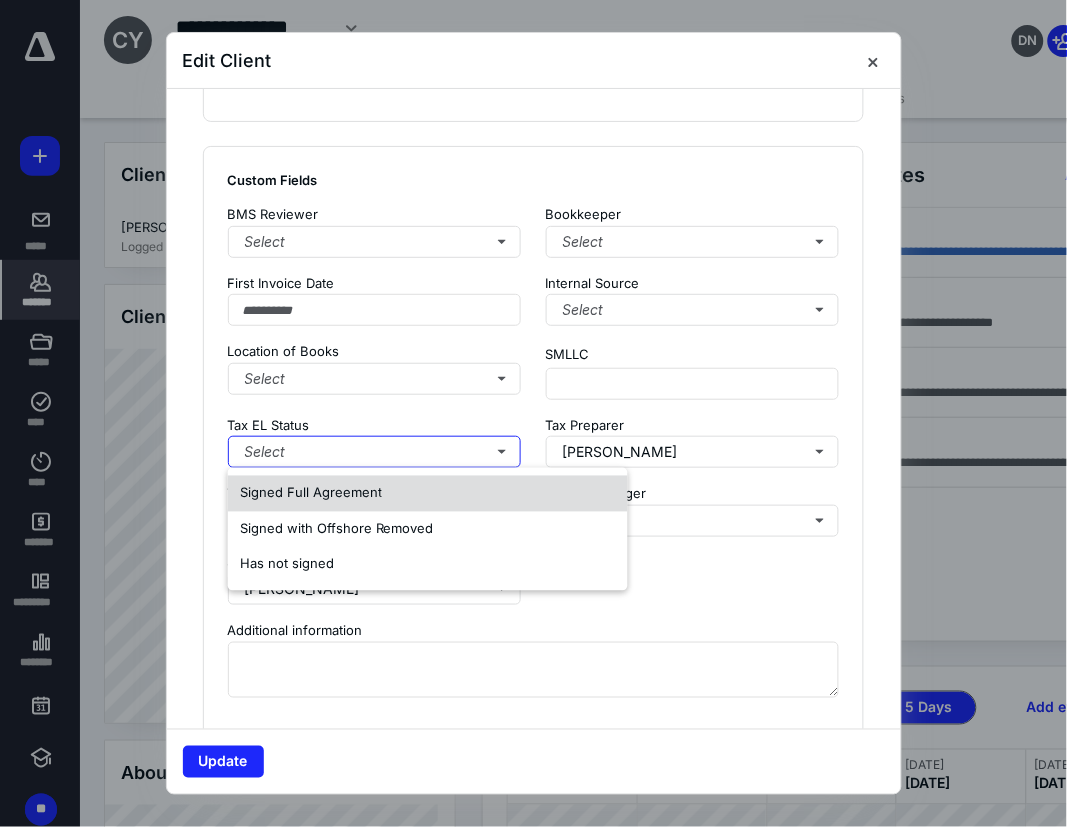 click on "Signed Full Agreement" at bounding box center (428, 494) 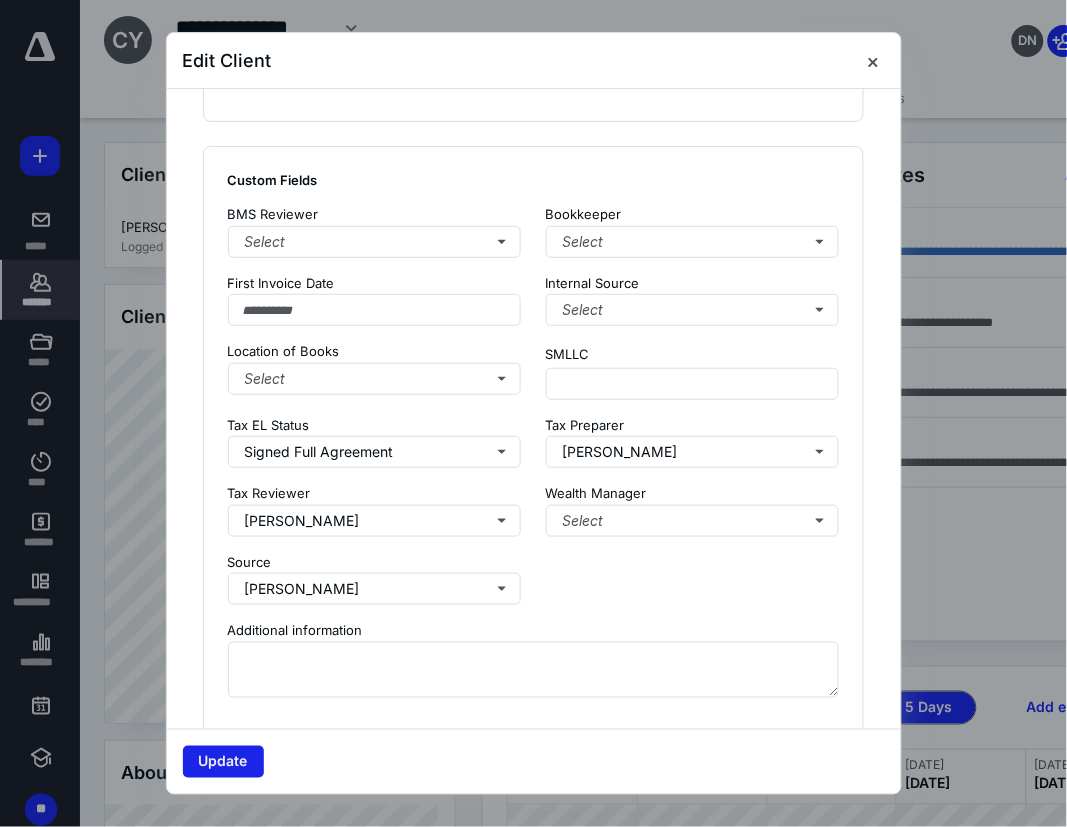 click on "Update" at bounding box center (223, 762) 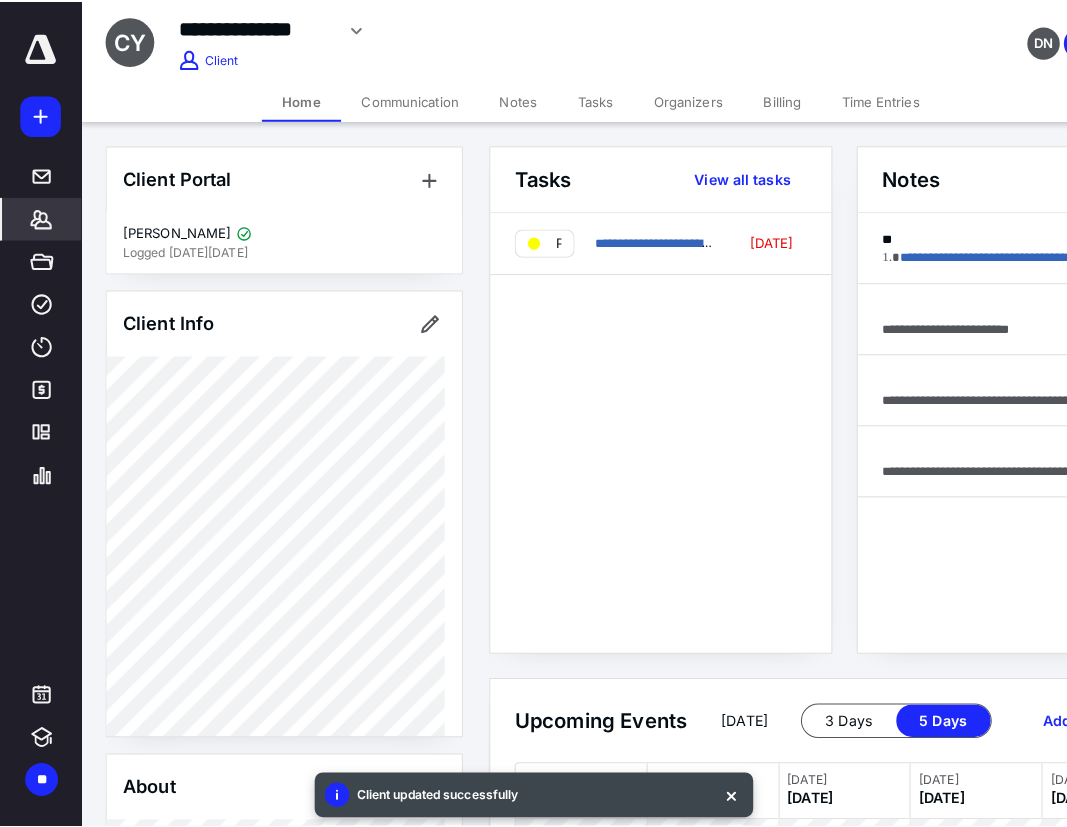 scroll, scrollTop: 555, scrollLeft: 0, axis: vertical 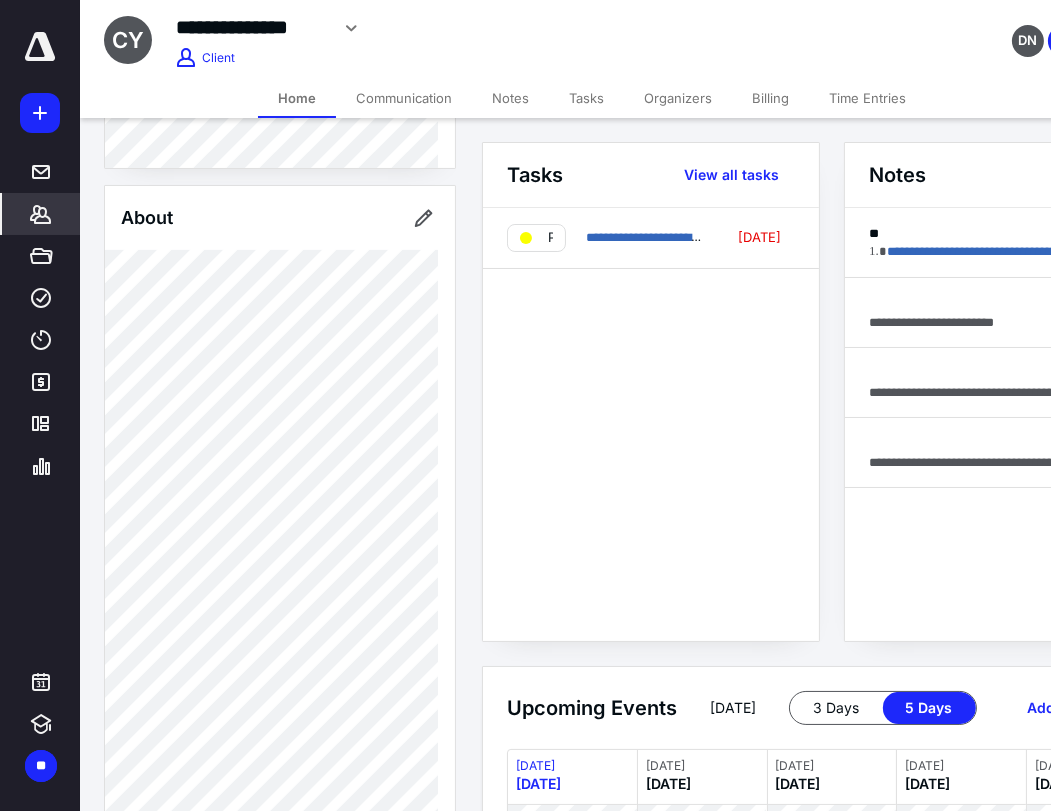 click on "*******" at bounding box center (41, 214) 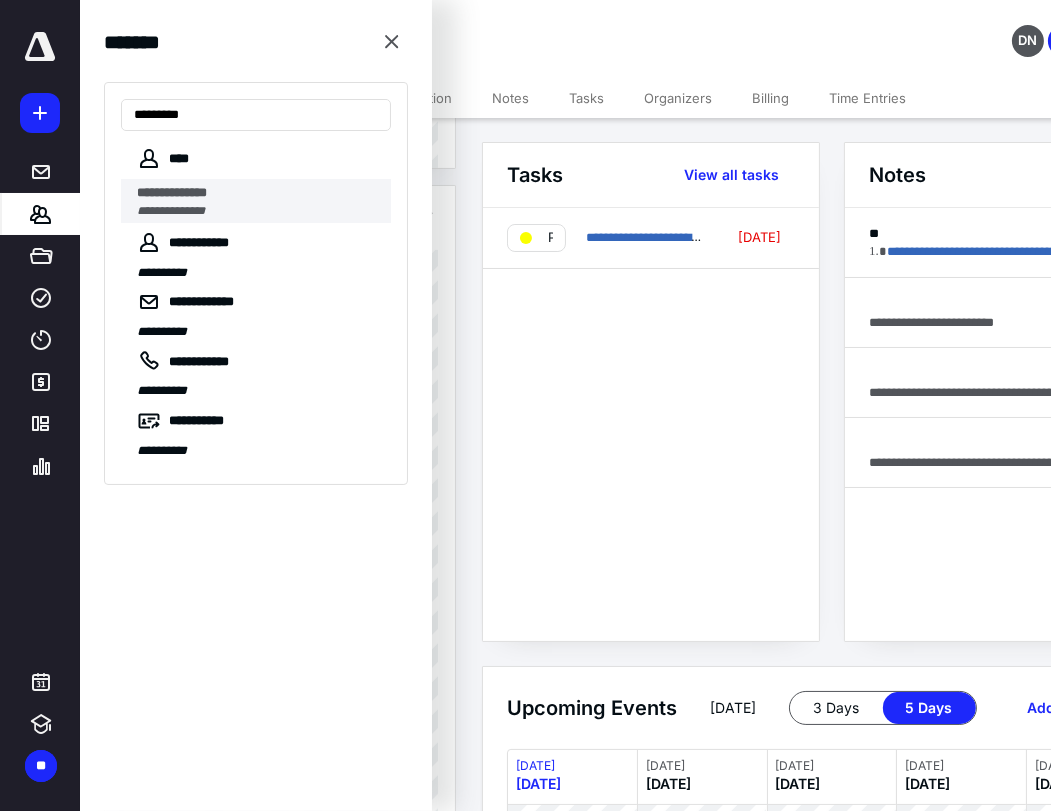type on "*********" 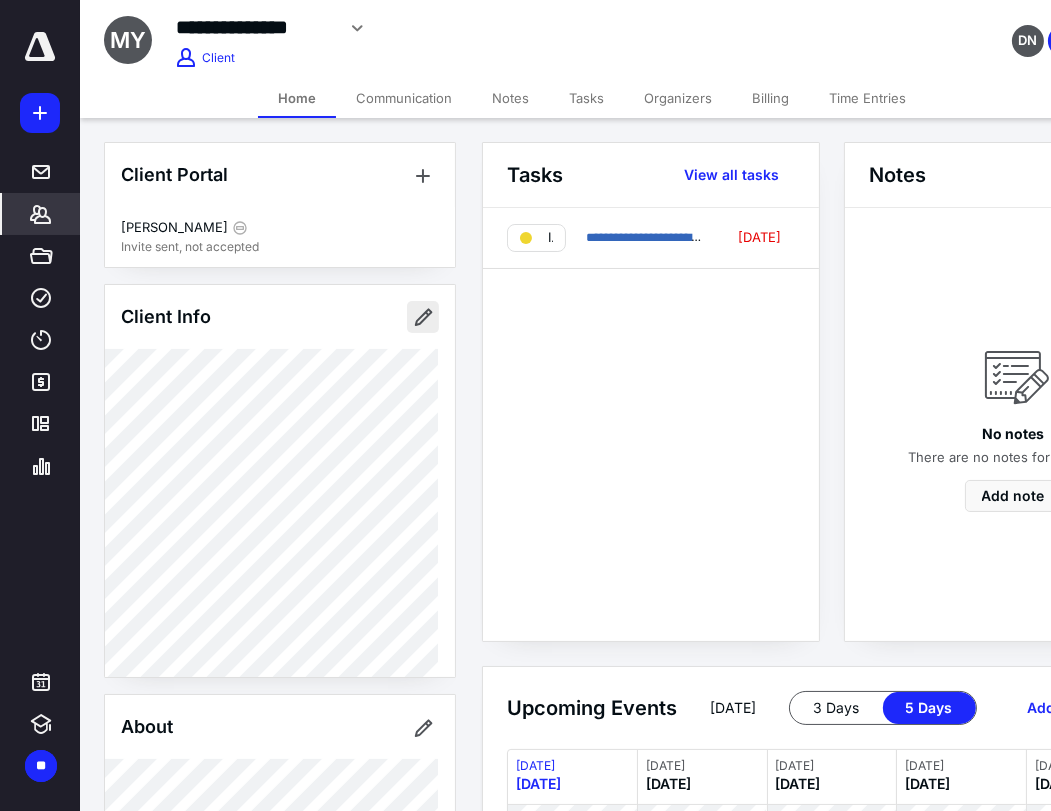 click at bounding box center (423, 317) 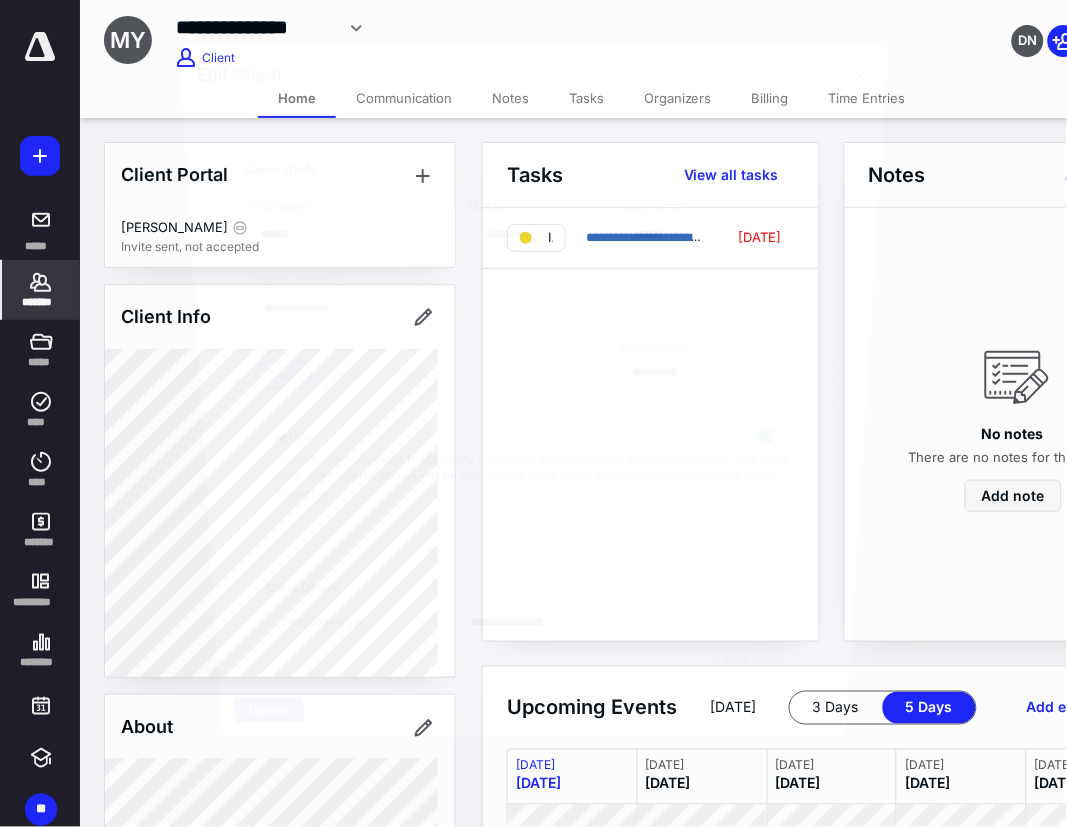 type on "**********" 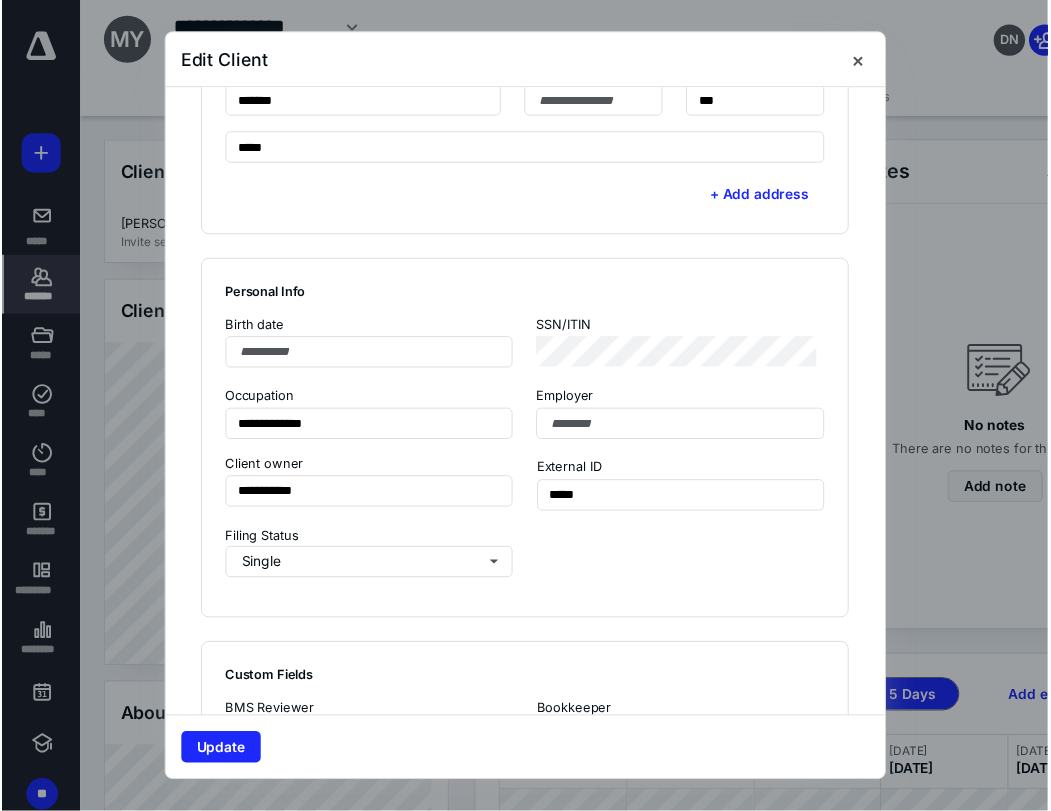 scroll, scrollTop: 1333, scrollLeft: 0, axis: vertical 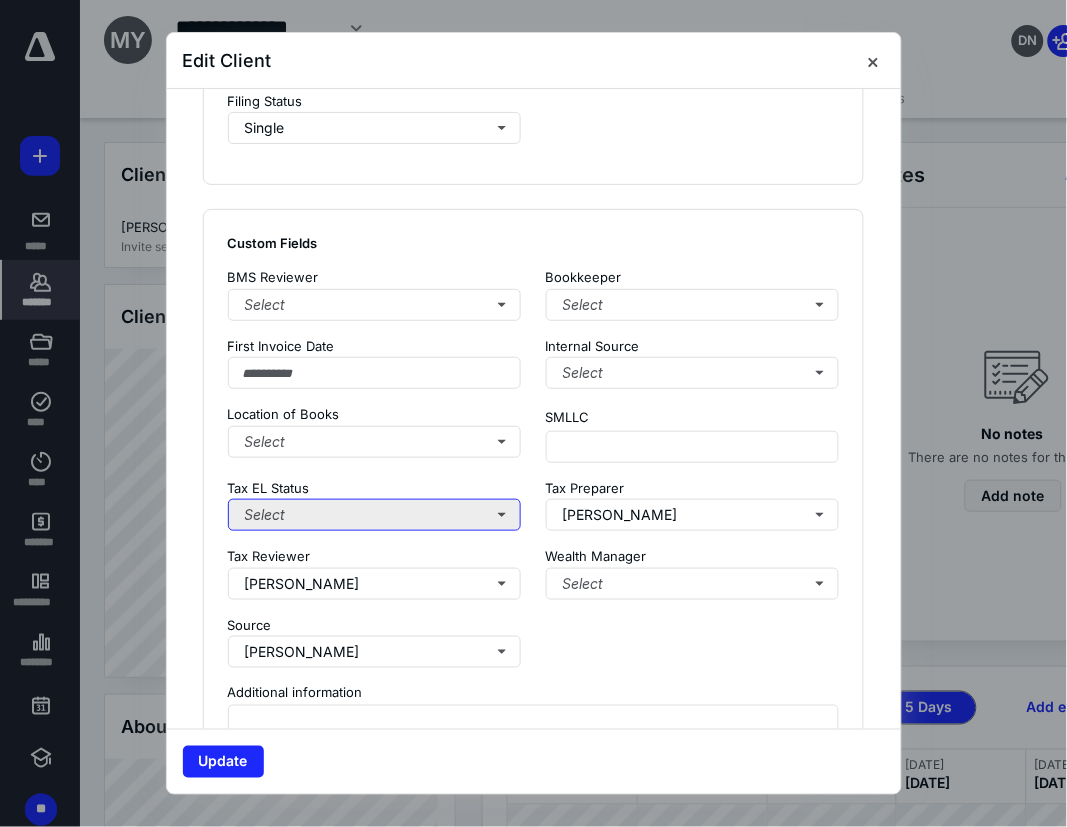 click on "Select" at bounding box center [375, 515] 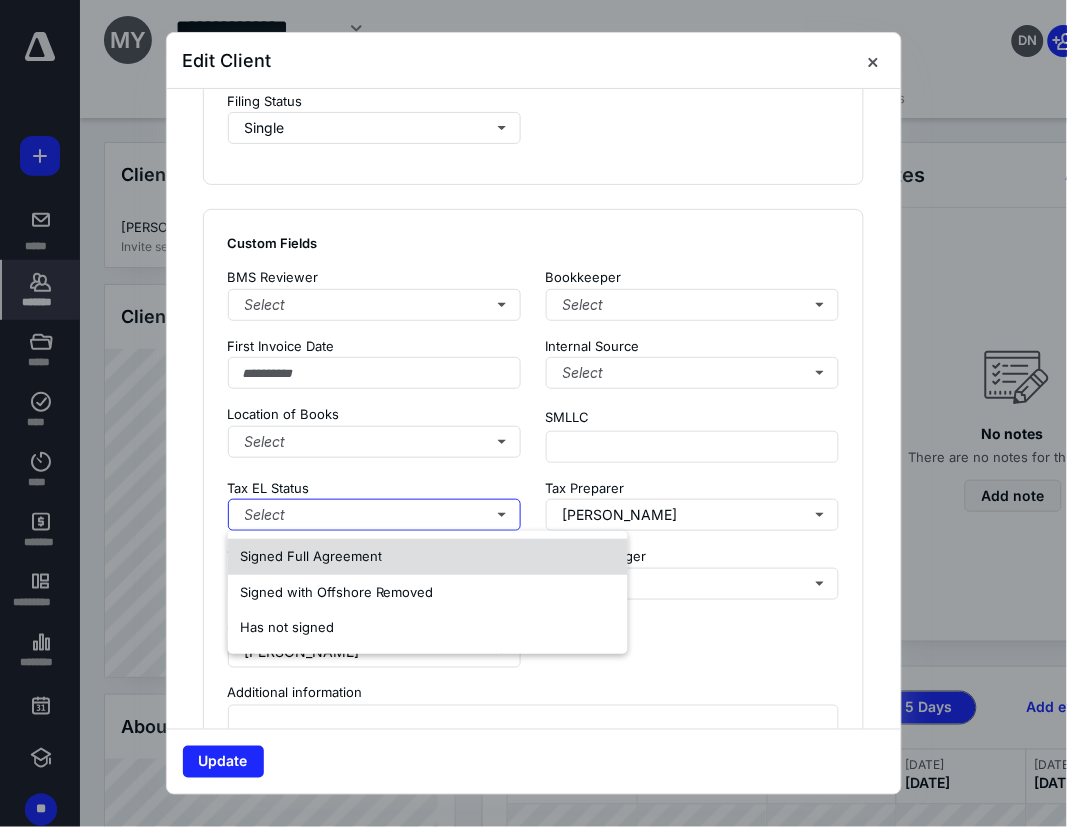 click on "Signed Full Agreement" at bounding box center (311, 556) 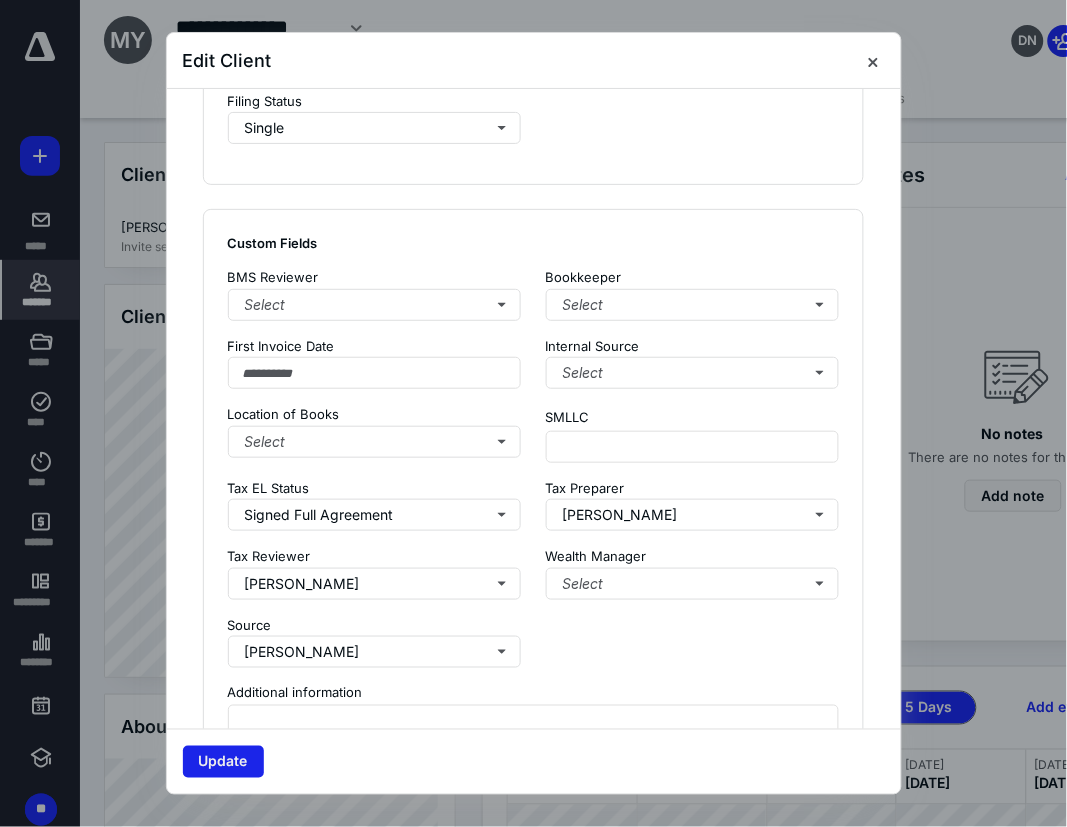 click on "Update" at bounding box center [223, 762] 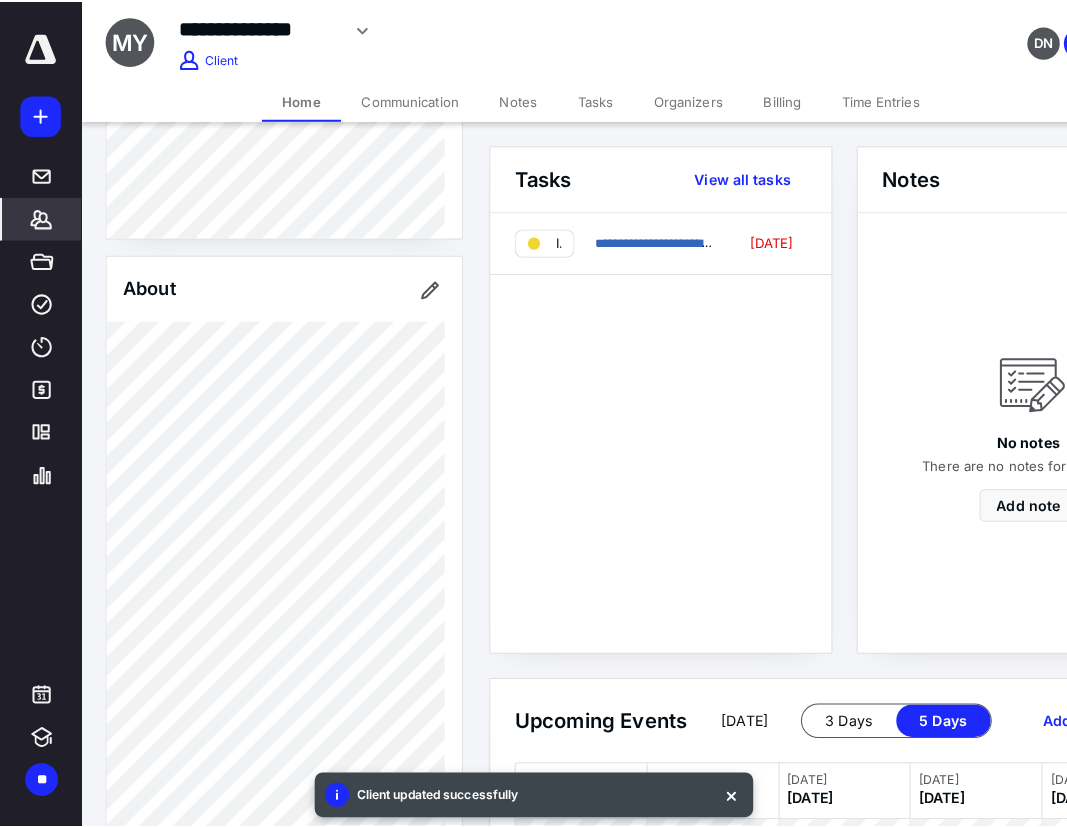 scroll, scrollTop: 555, scrollLeft: 0, axis: vertical 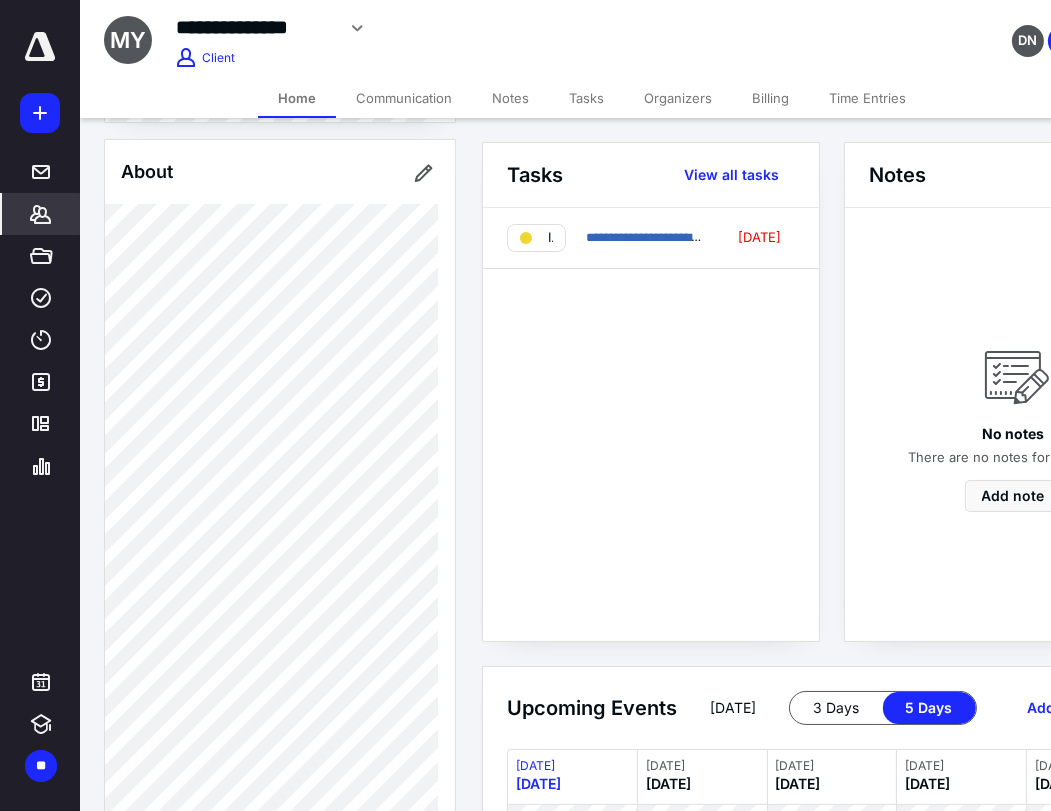 click on "*******" at bounding box center [41, 214] 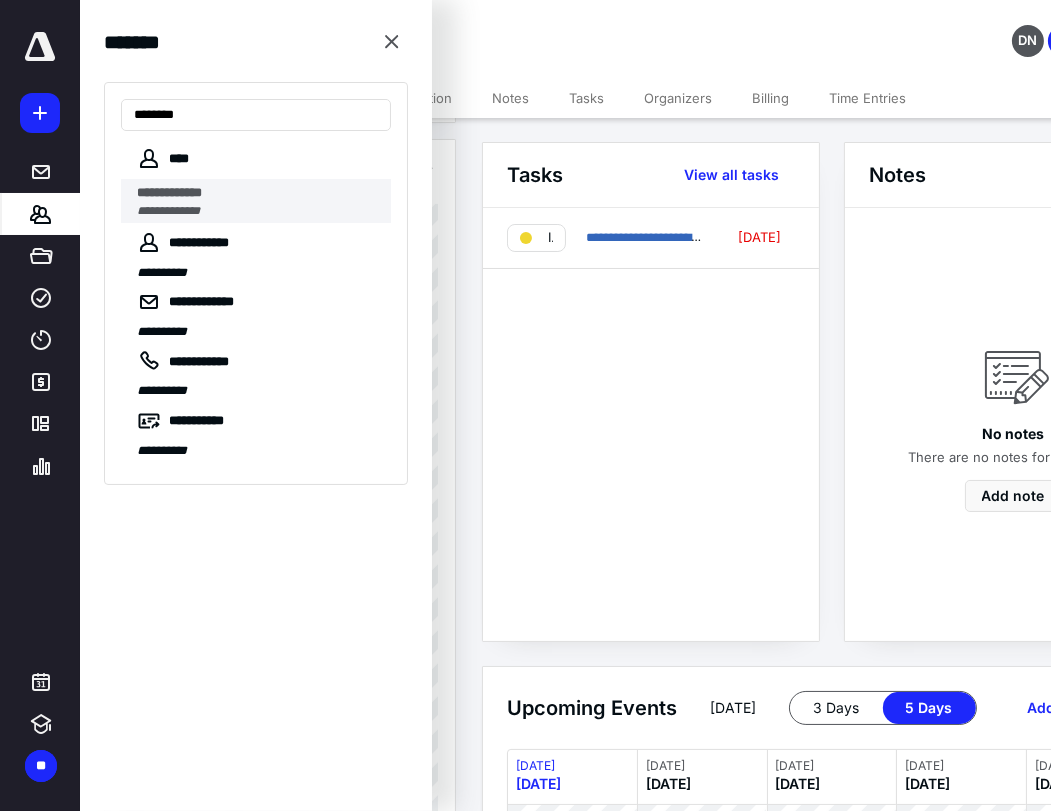 type on "********" 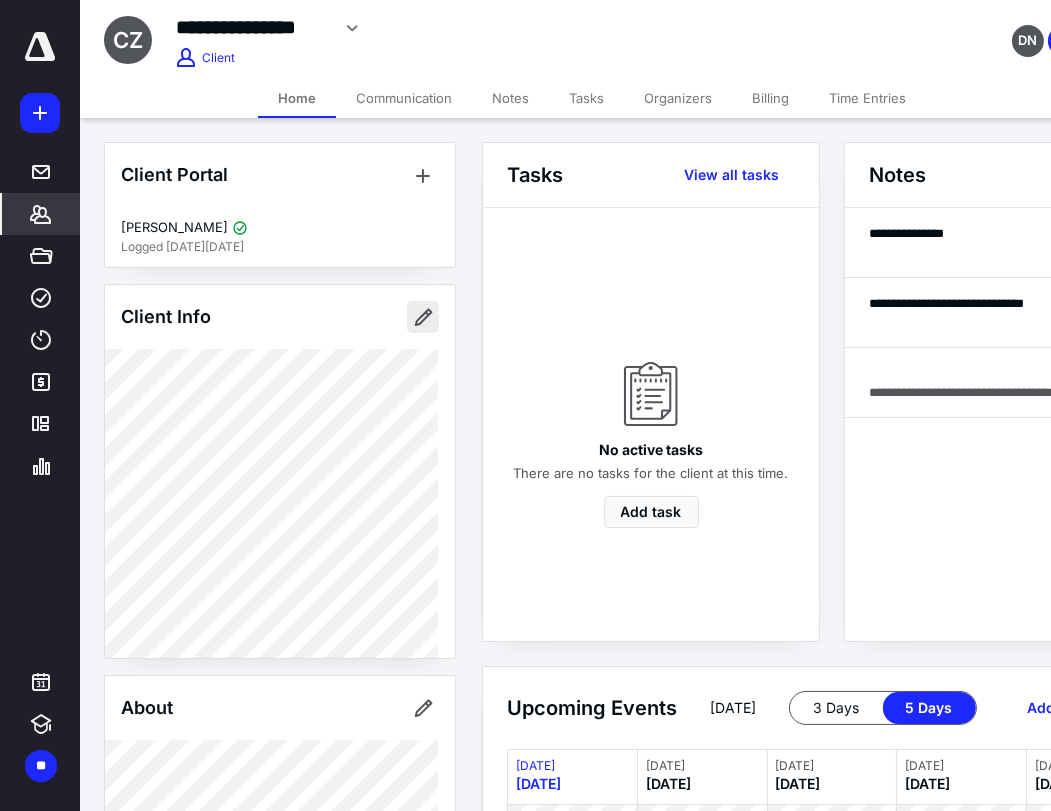 click at bounding box center [423, 317] 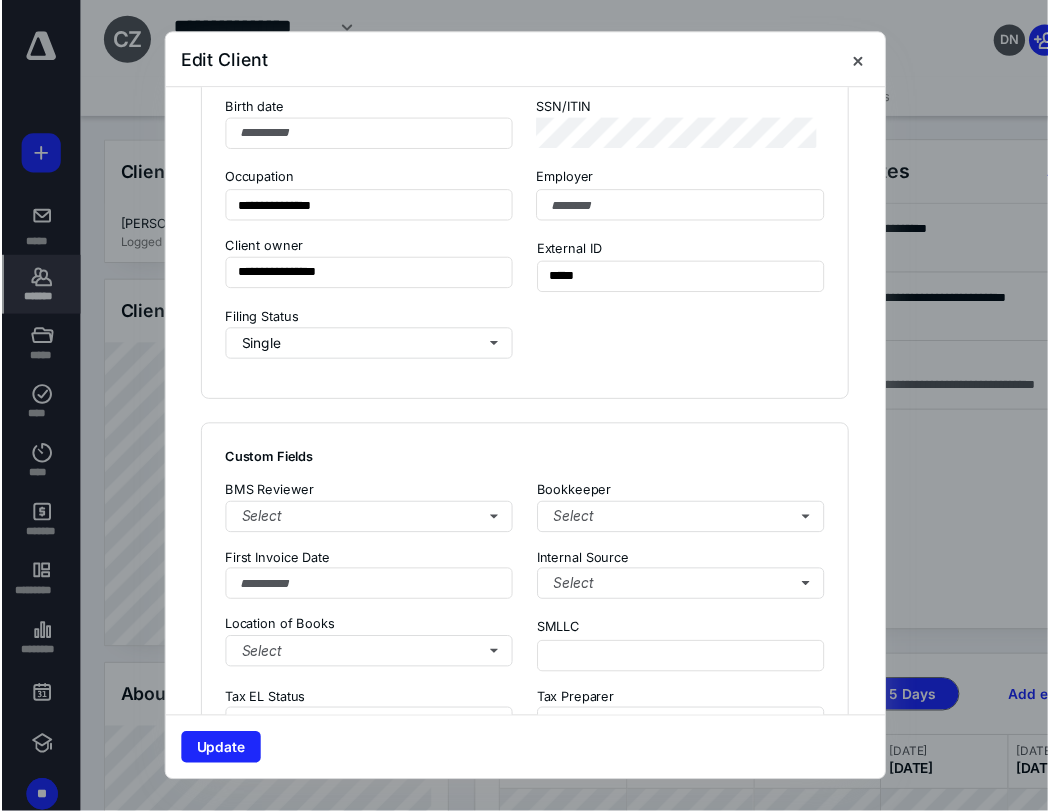 scroll, scrollTop: 1717, scrollLeft: 0, axis: vertical 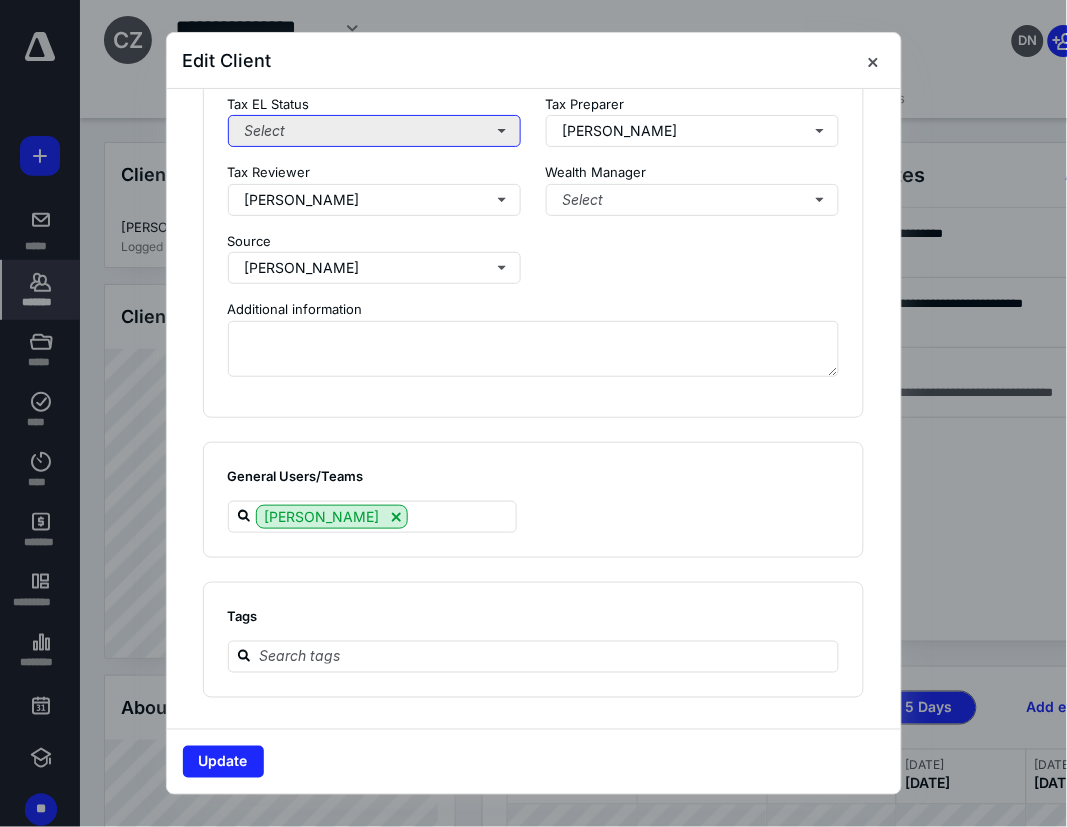 click on "Select" at bounding box center [375, 131] 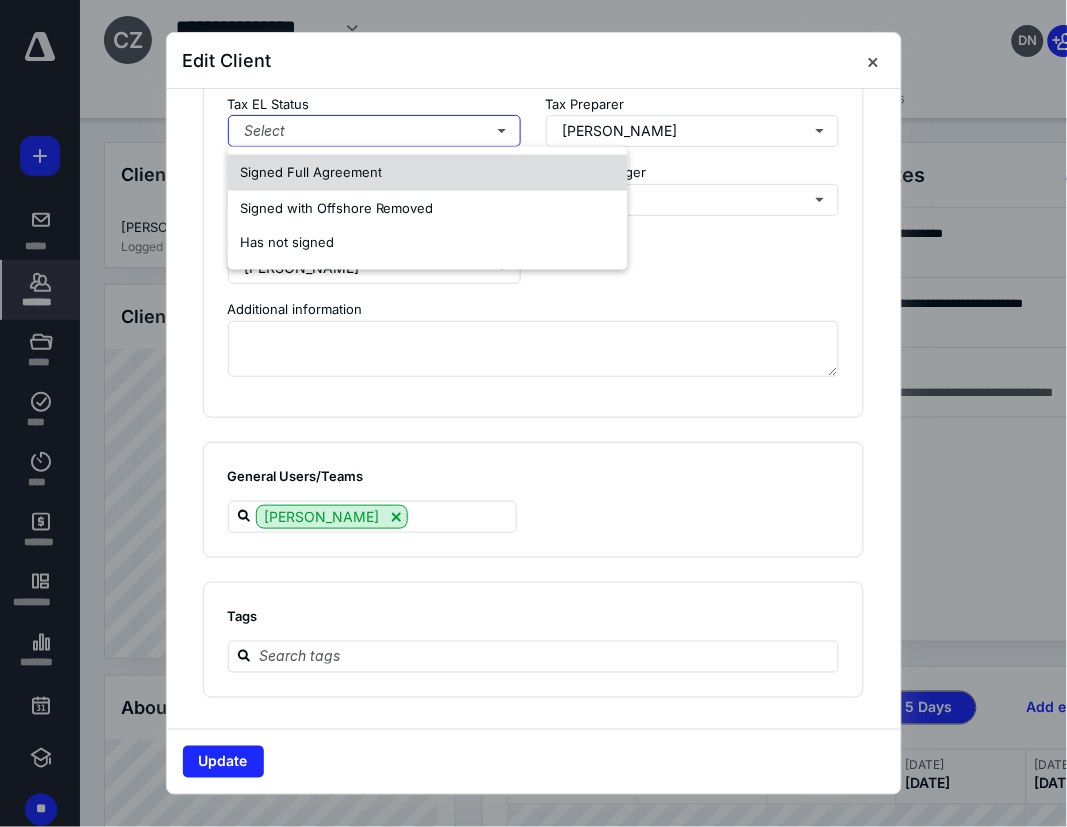 click on "Signed Full Agreement" at bounding box center (311, 172) 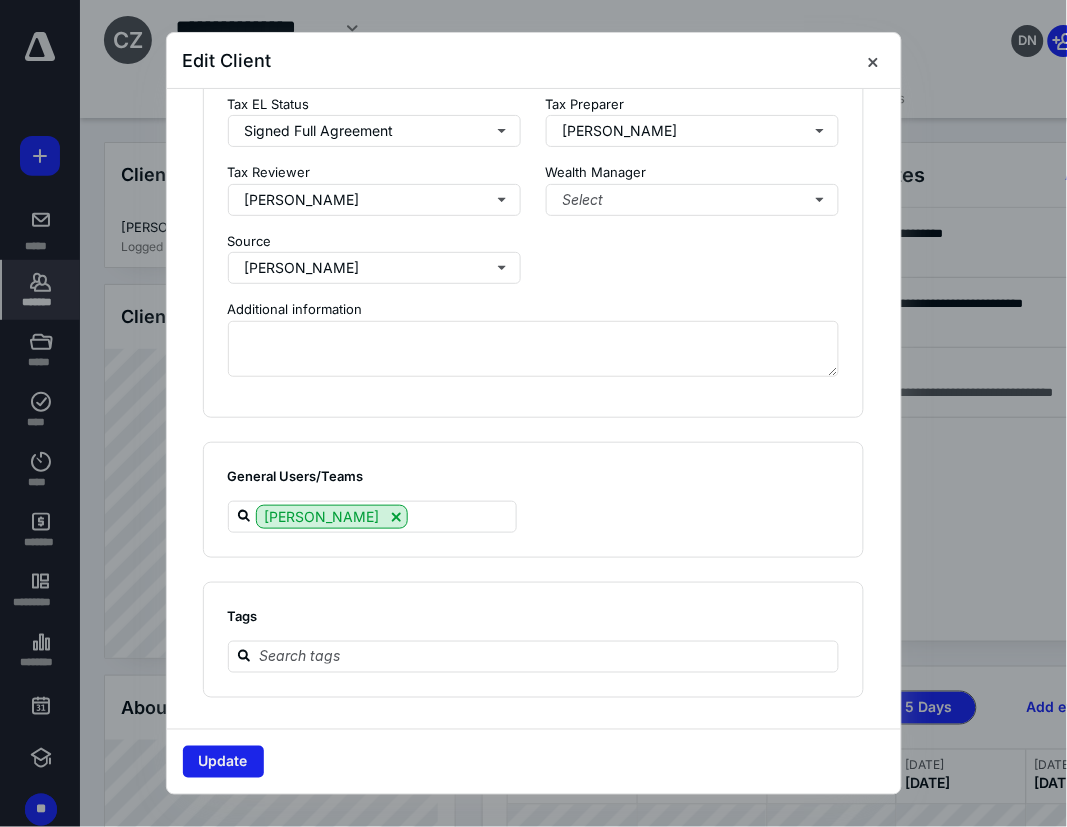 click on "Update" at bounding box center (223, 762) 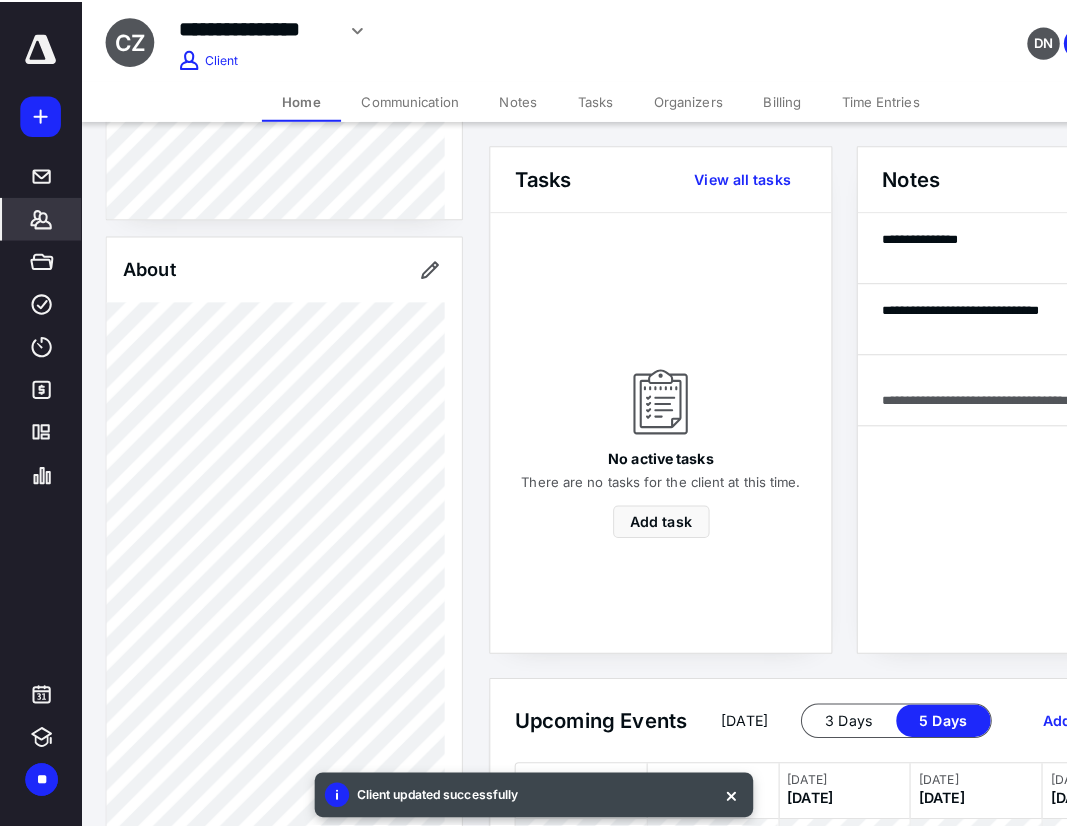 scroll, scrollTop: 888, scrollLeft: 0, axis: vertical 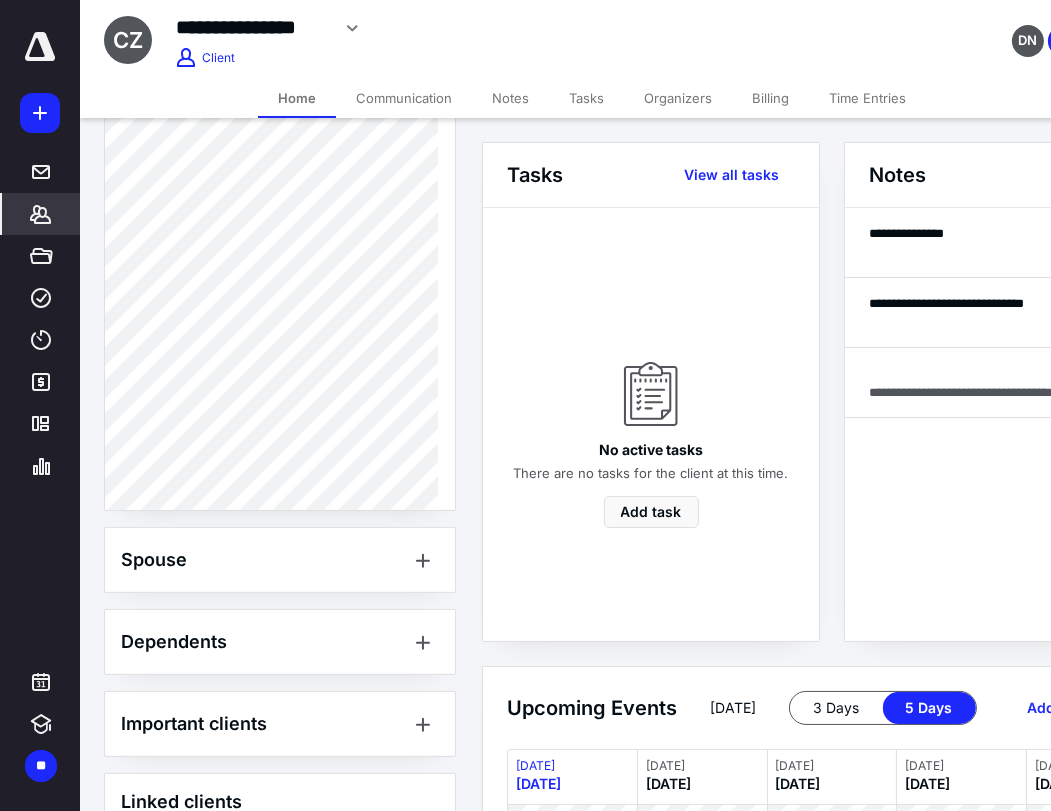 click 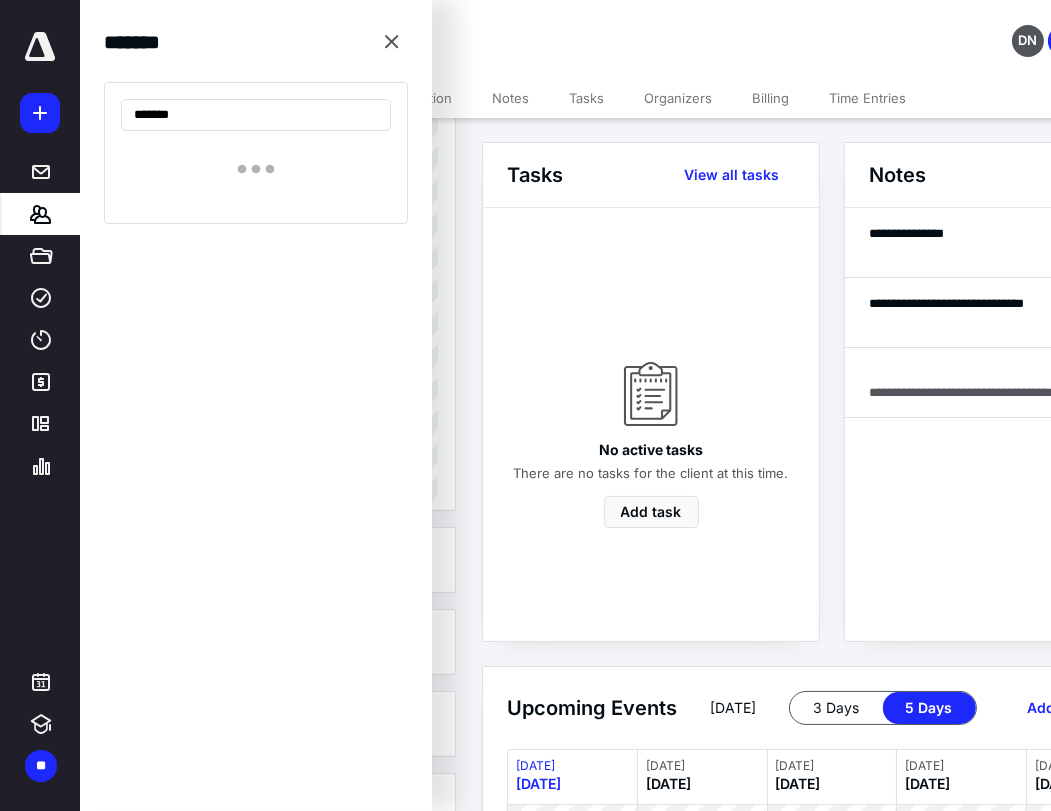 type on "********" 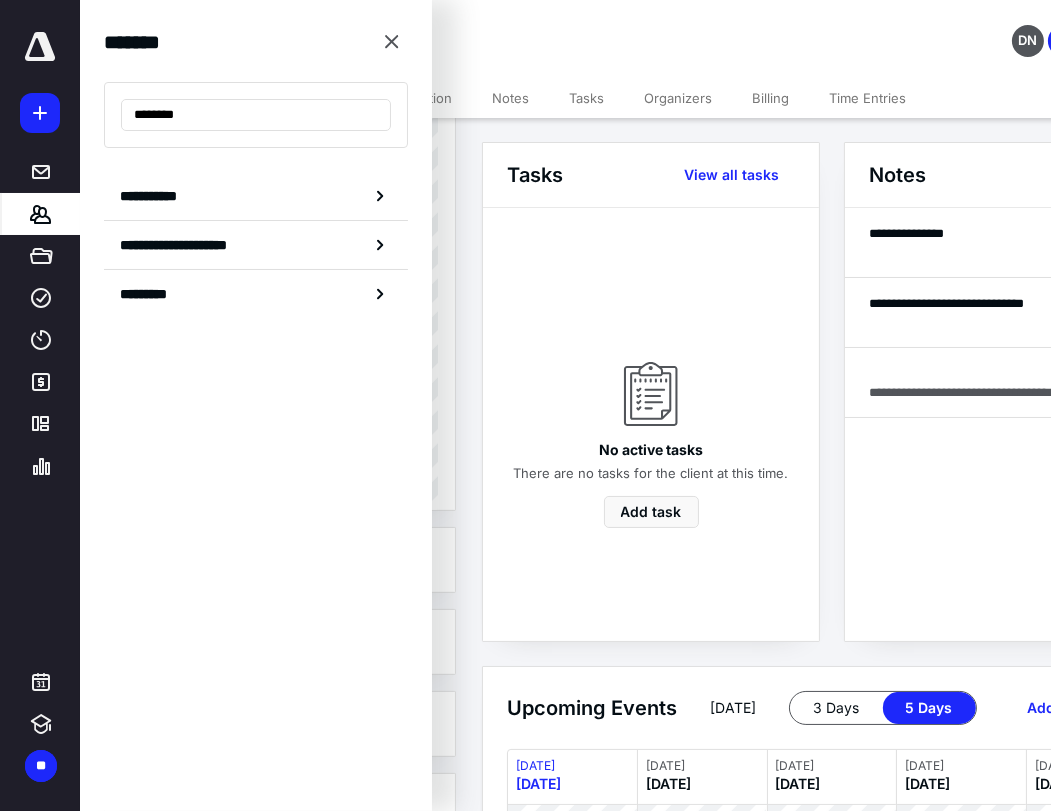 drag, startPoint x: 245, startPoint y: 122, endPoint x: 70, endPoint y: 97, distance: 176.7767 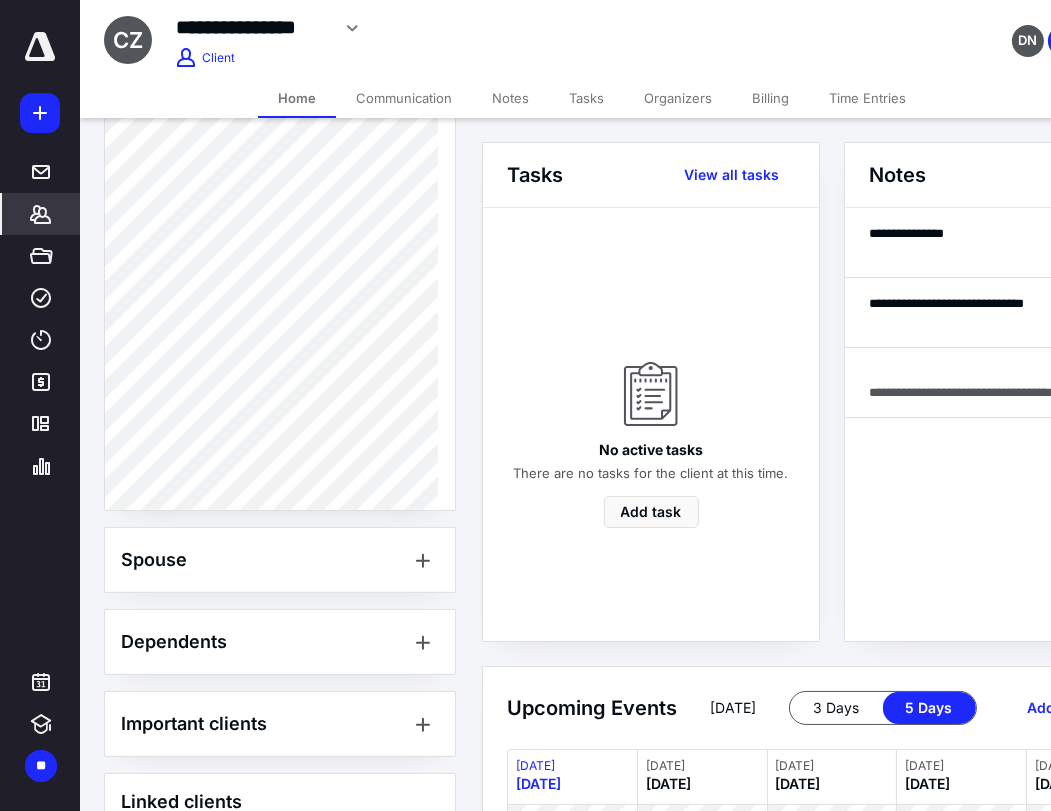 click on "*******" at bounding box center [0, 0] 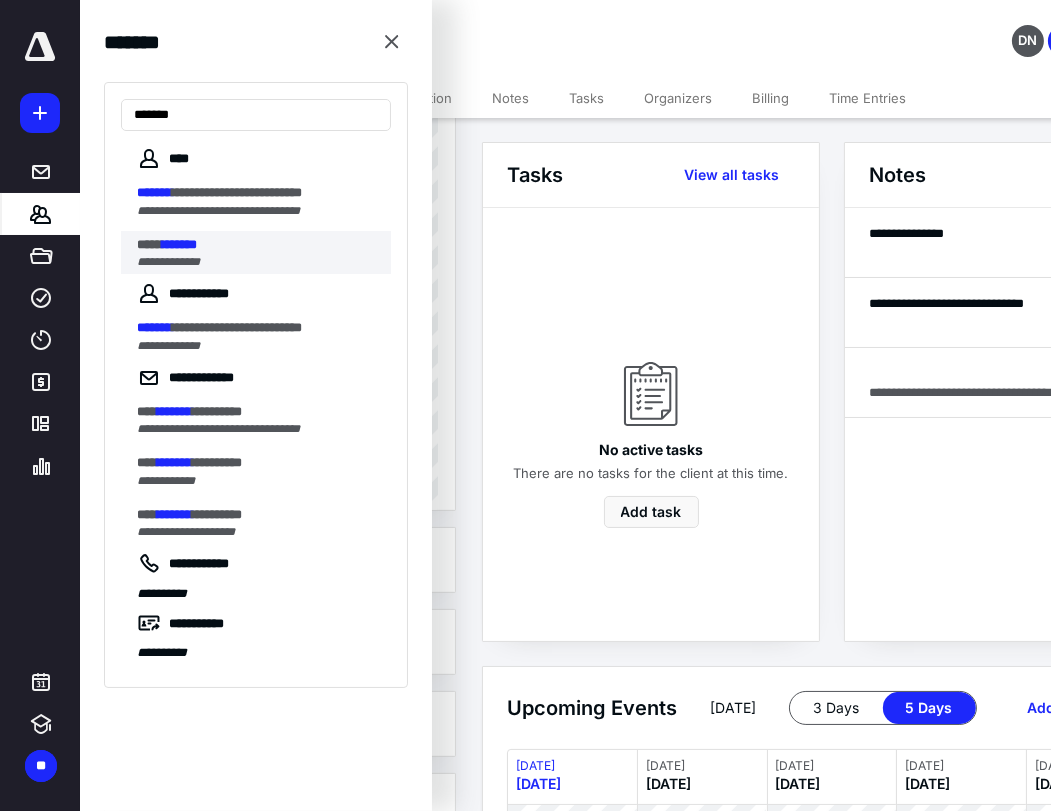 type on "*******" 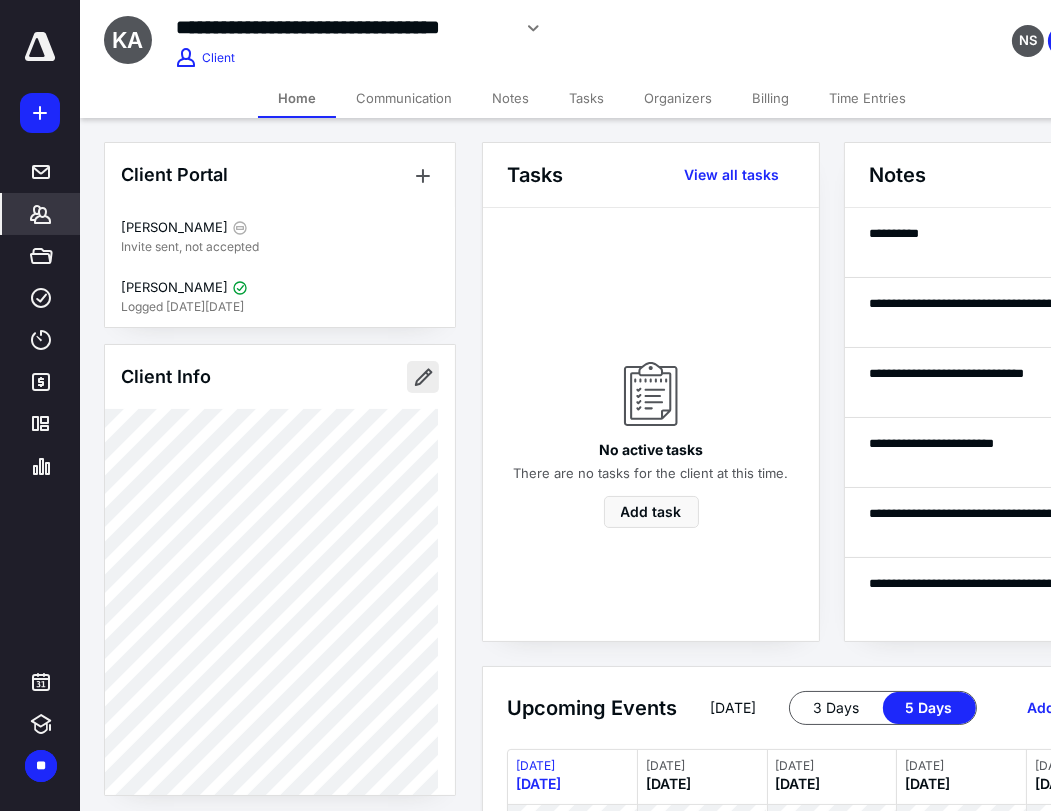 click at bounding box center (423, 377) 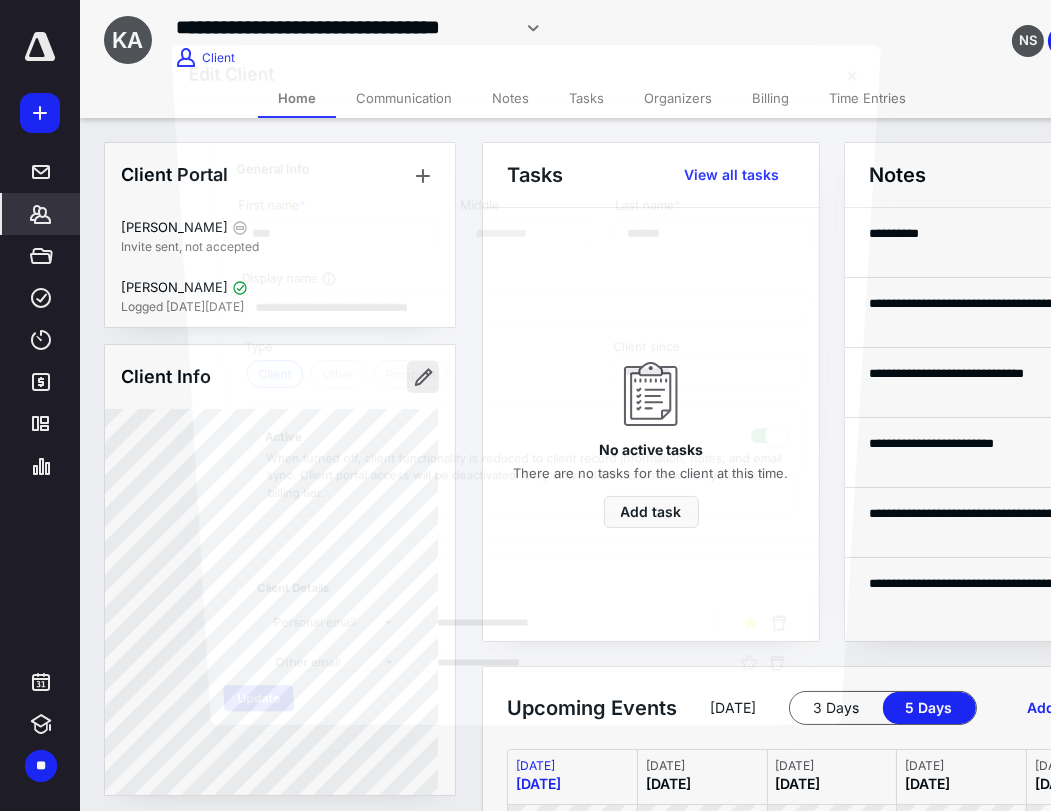 type on "**********" 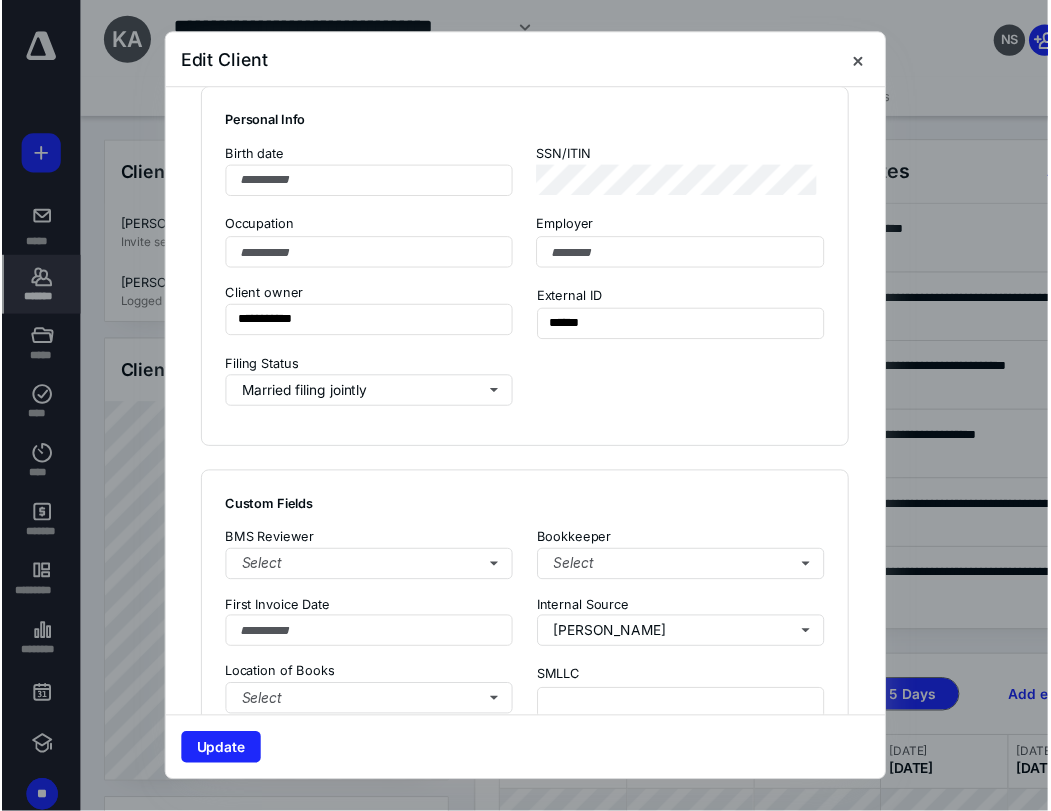 scroll, scrollTop: 1666, scrollLeft: 0, axis: vertical 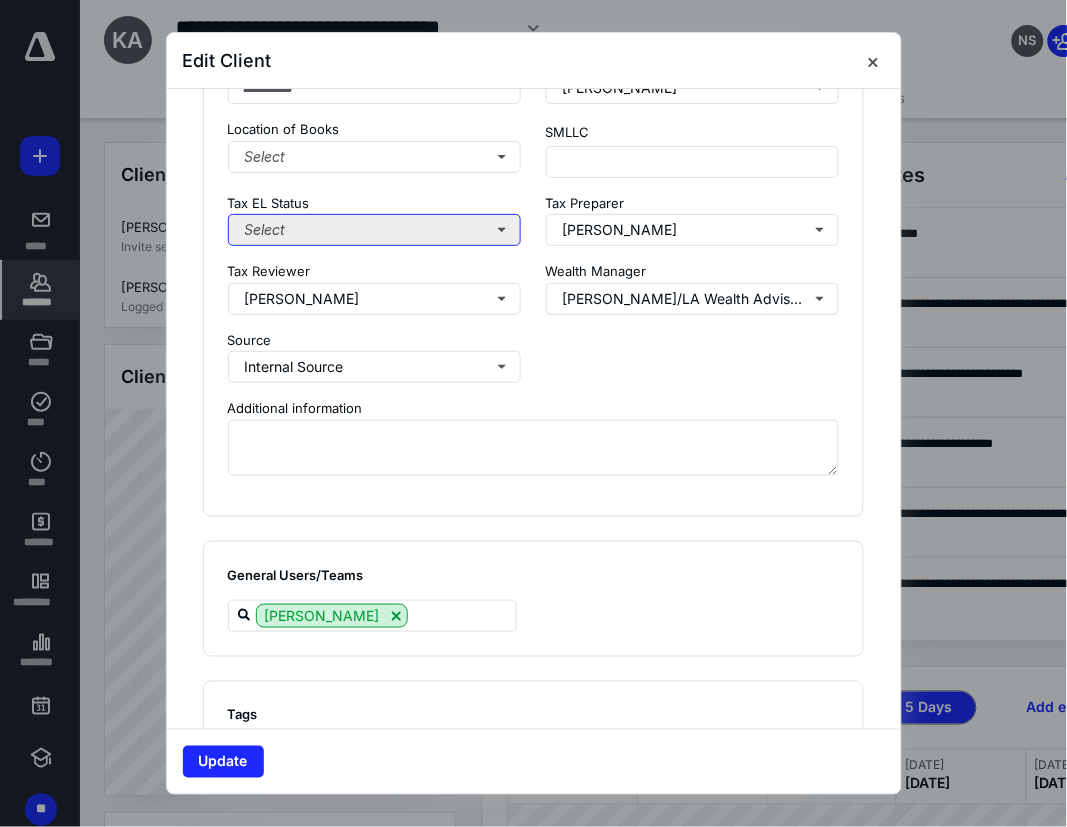 click on "Select" at bounding box center [375, 230] 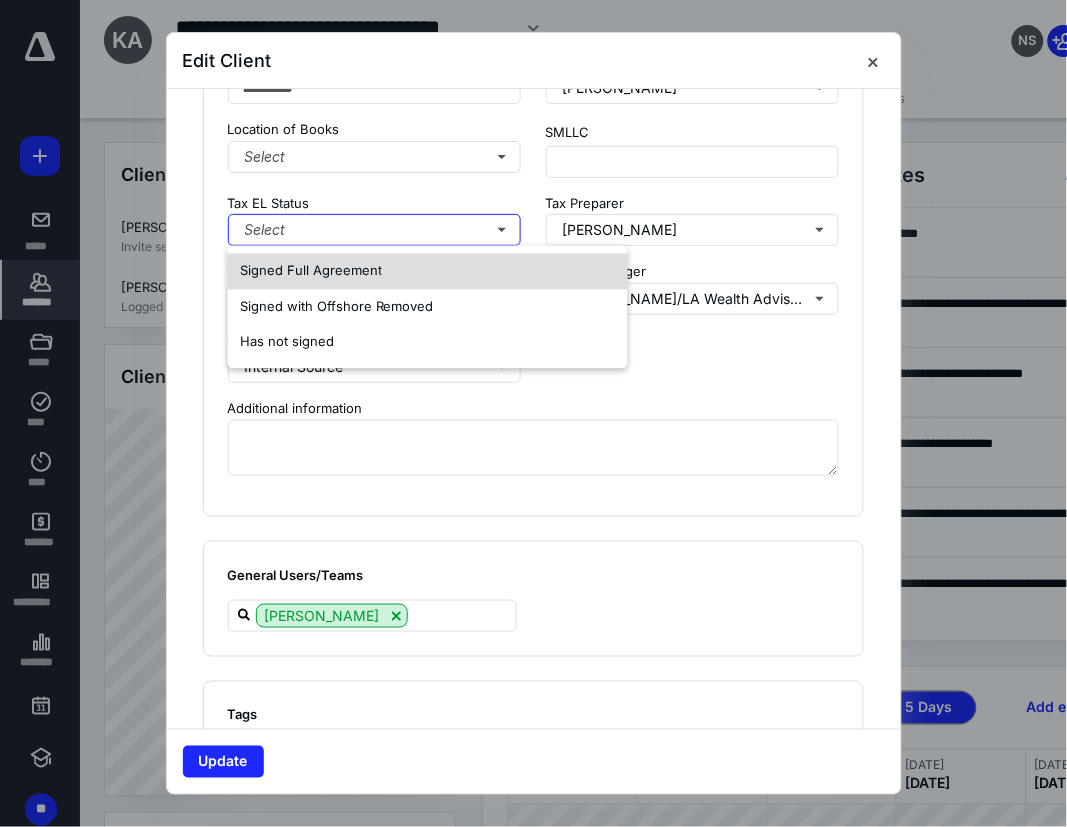 click on "Signed Full Agreement" at bounding box center (311, 271) 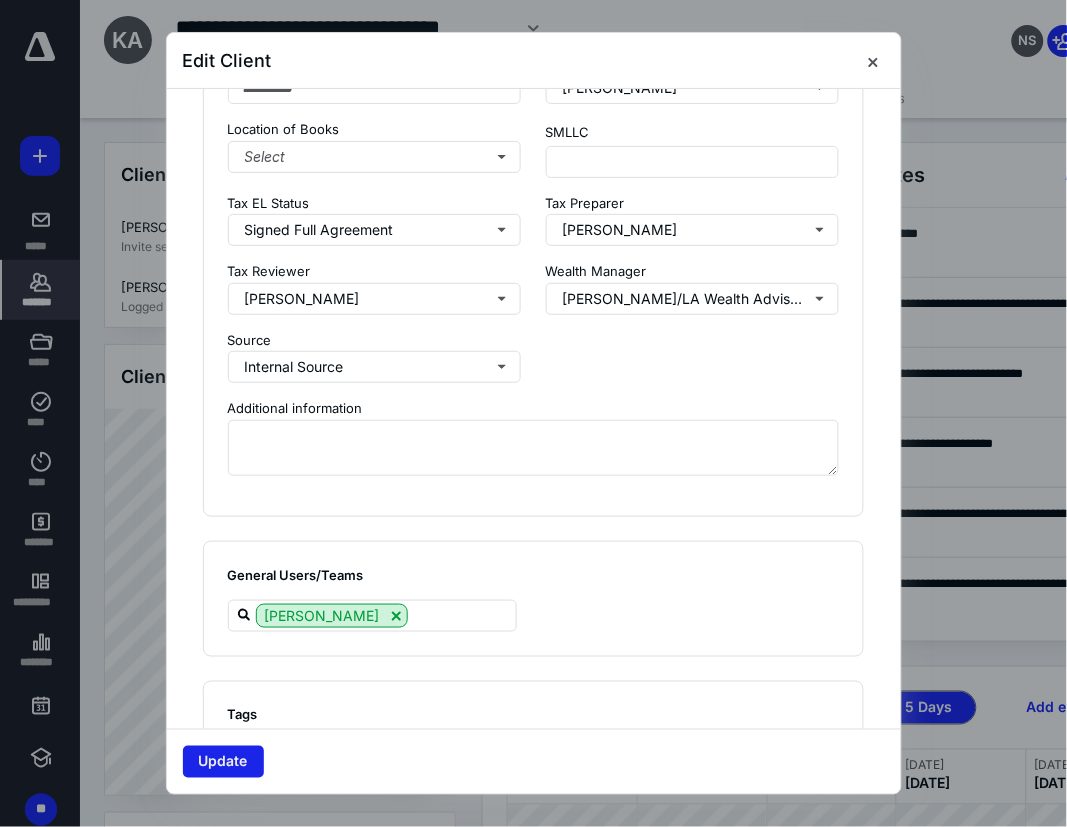 click on "Update" at bounding box center [223, 762] 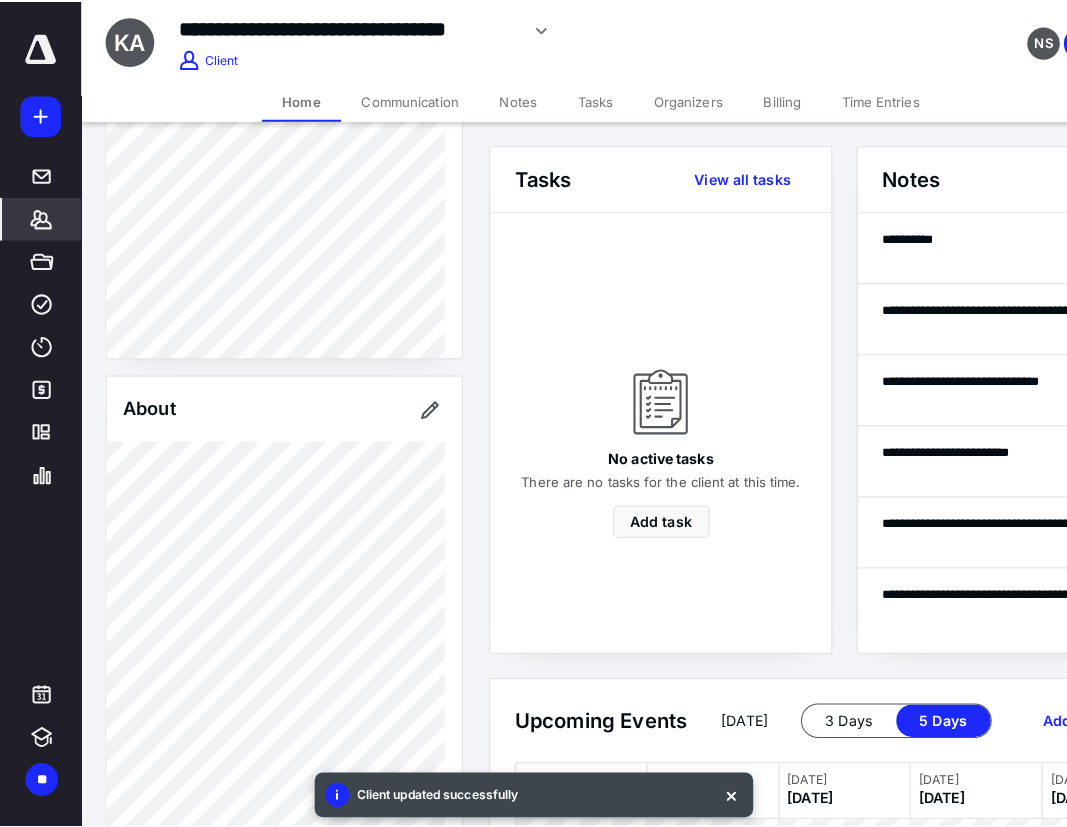 scroll, scrollTop: 1000, scrollLeft: 0, axis: vertical 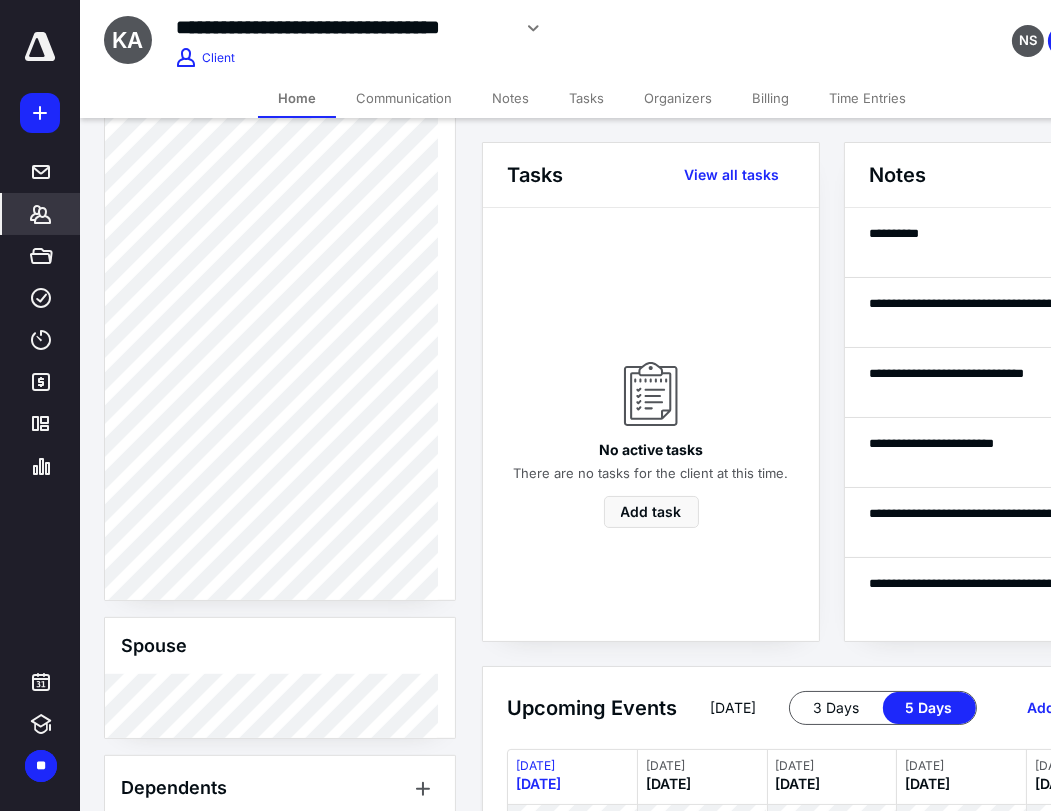 click 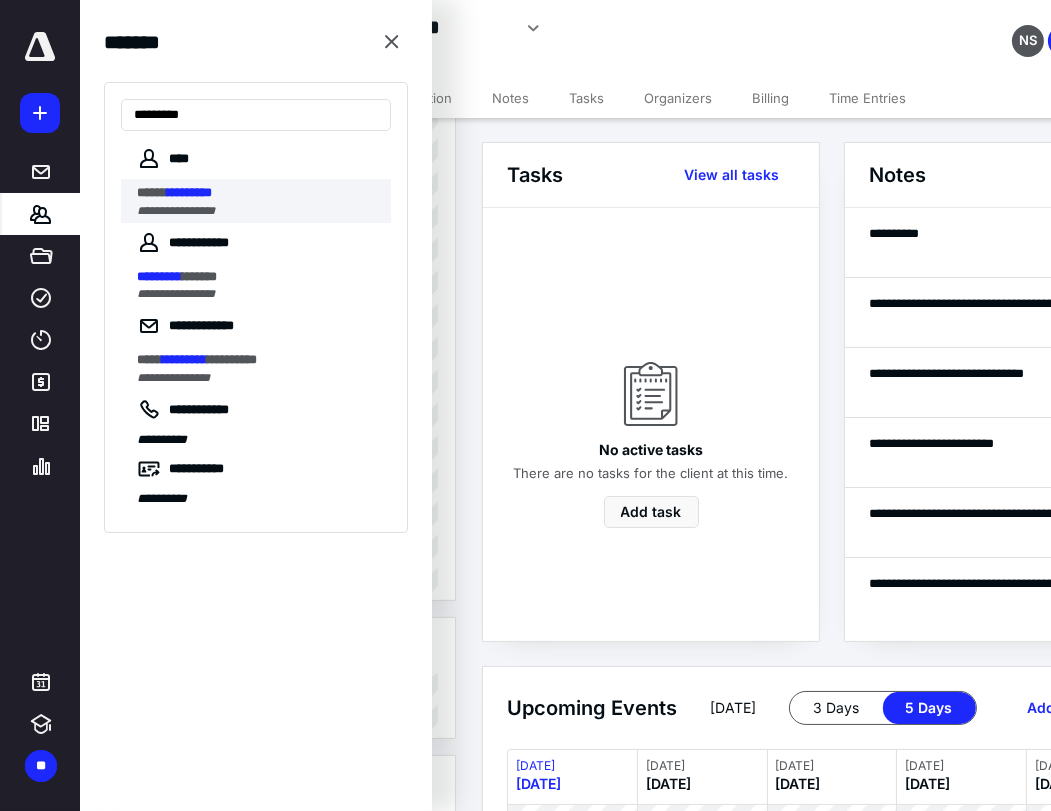type on "*********" 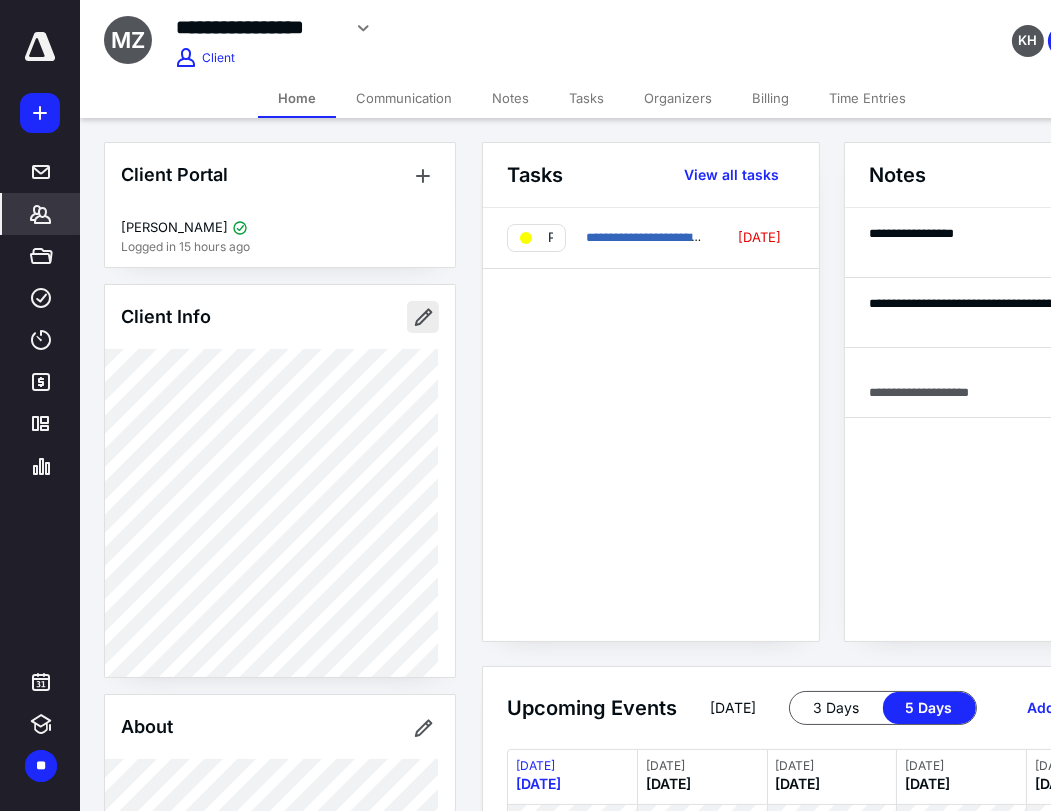 click at bounding box center [423, 317] 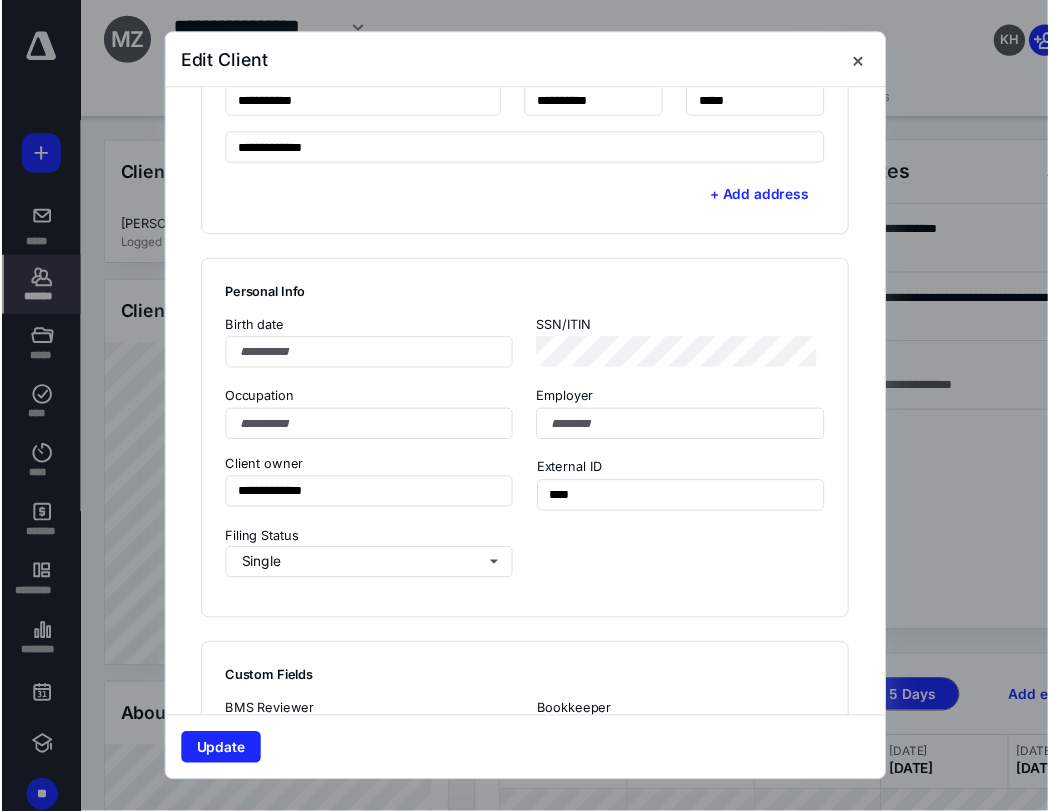 scroll, scrollTop: 1444, scrollLeft: 0, axis: vertical 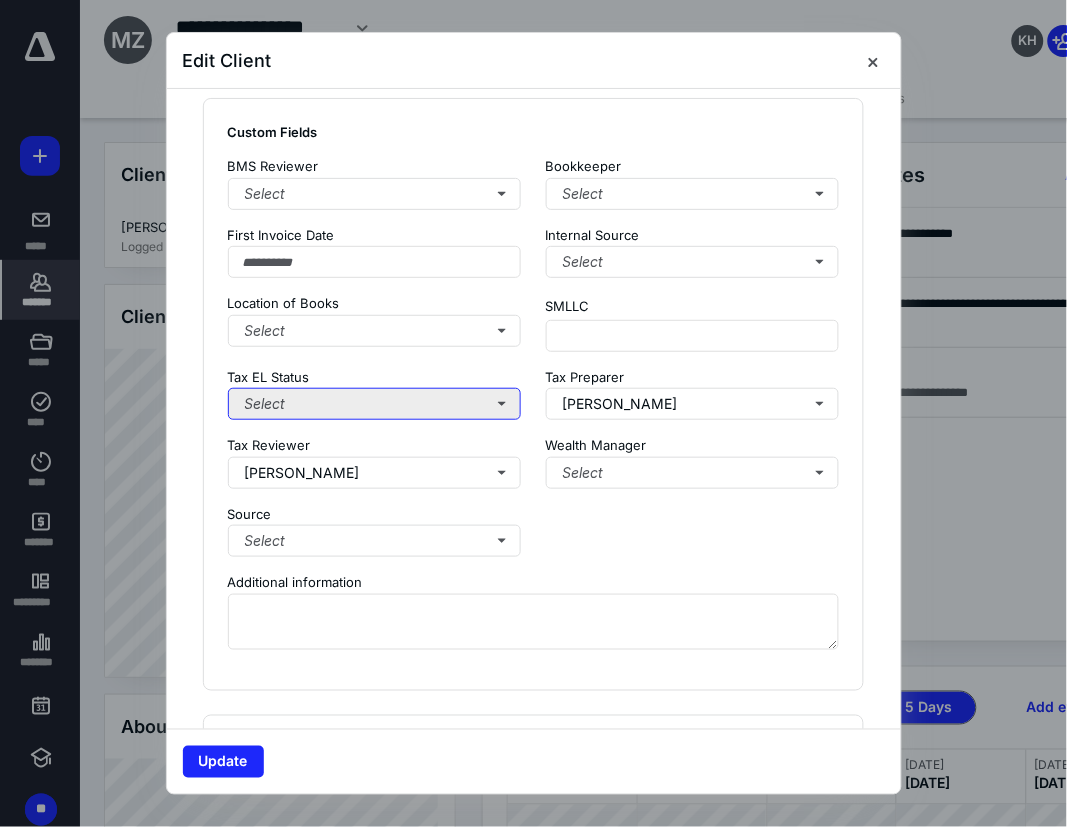 click on "Select" at bounding box center (375, 404) 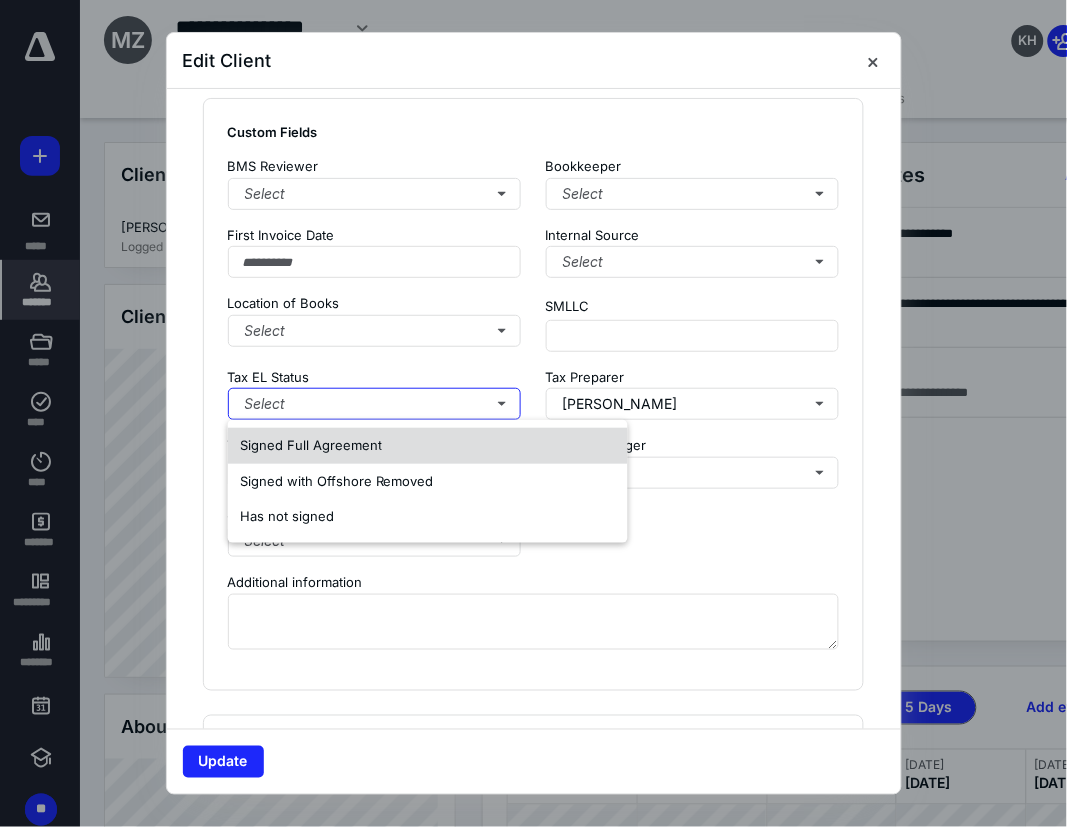 click on "Signed Full Agreement" at bounding box center (311, 445) 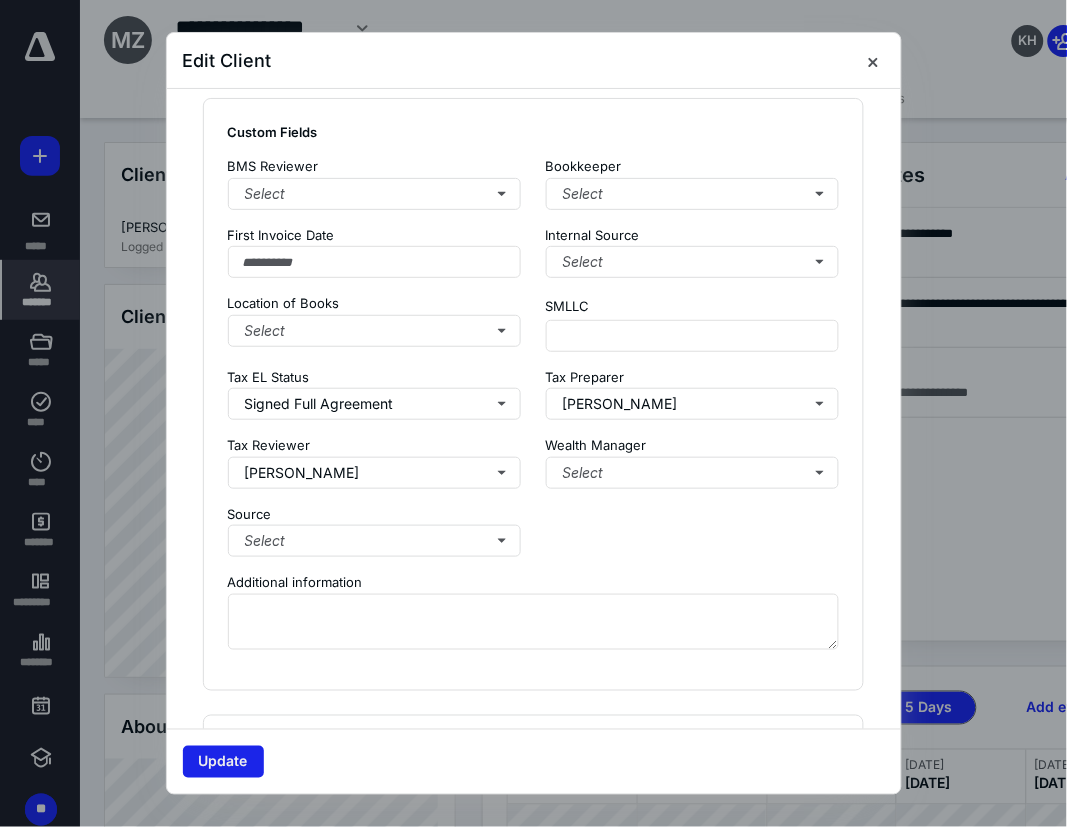 click on "Update" at bounding box center (534, 761) 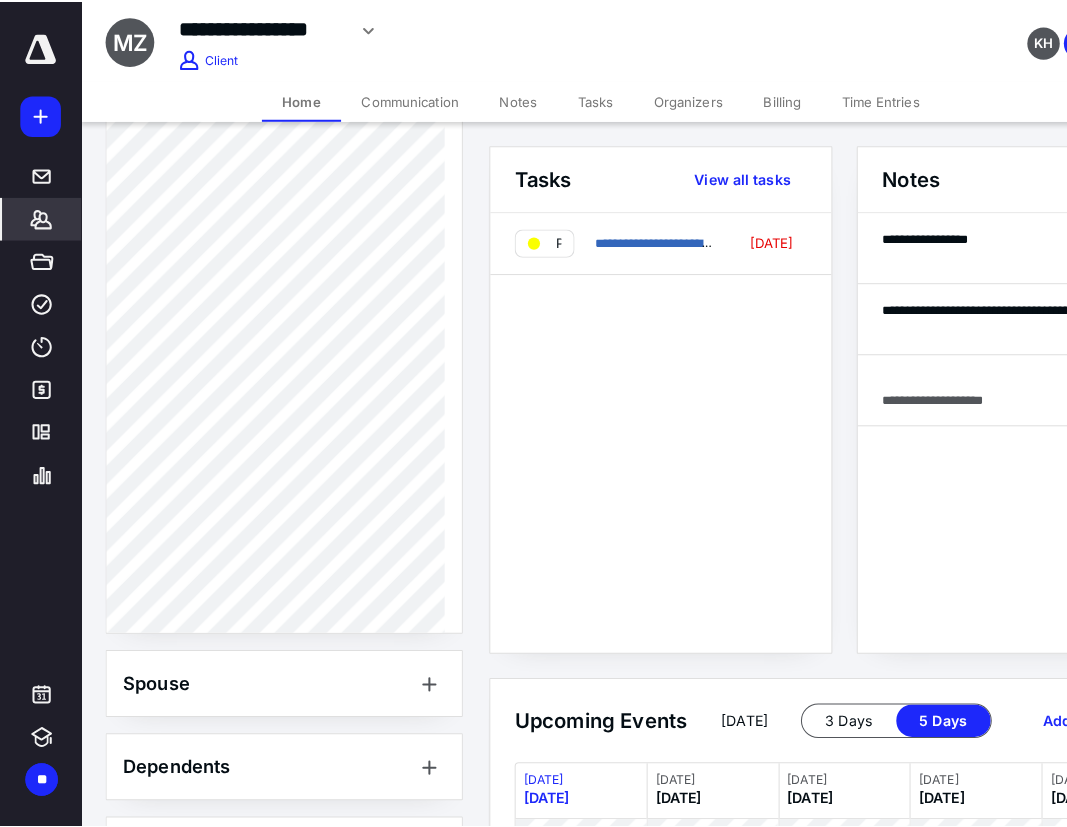 scroll, scrollTop: 444, scrollLeft: 0, axis: vertical 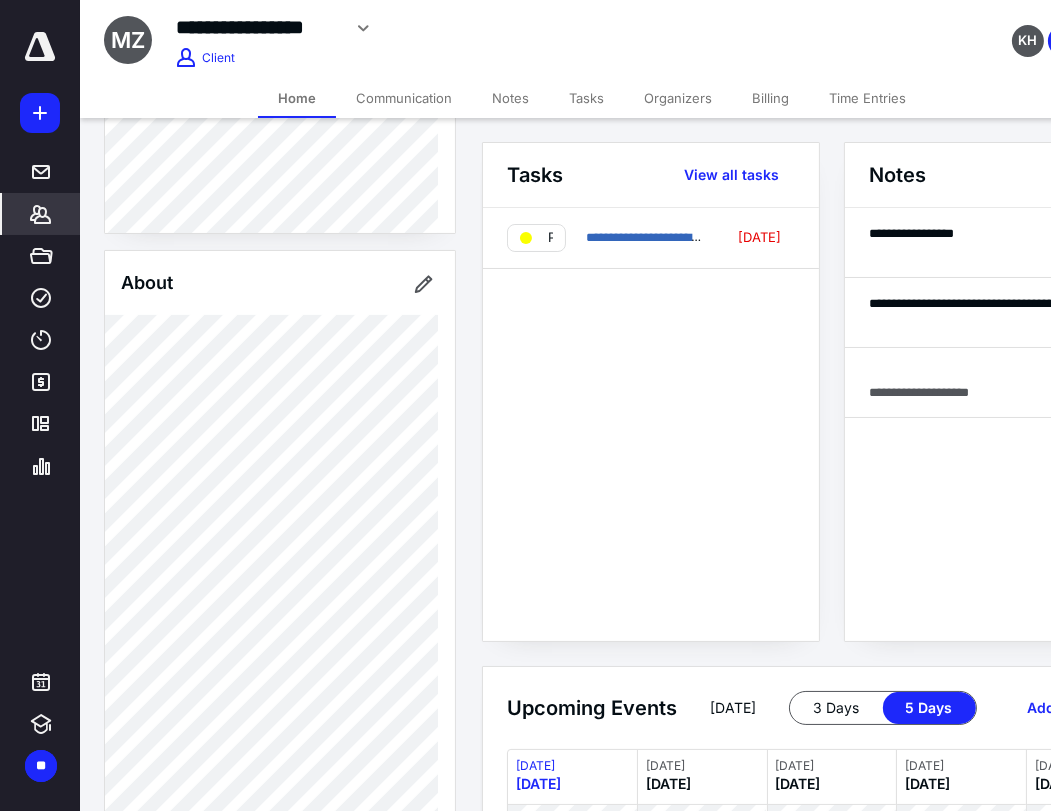 click on "*******" at bounding box center (0, 0) 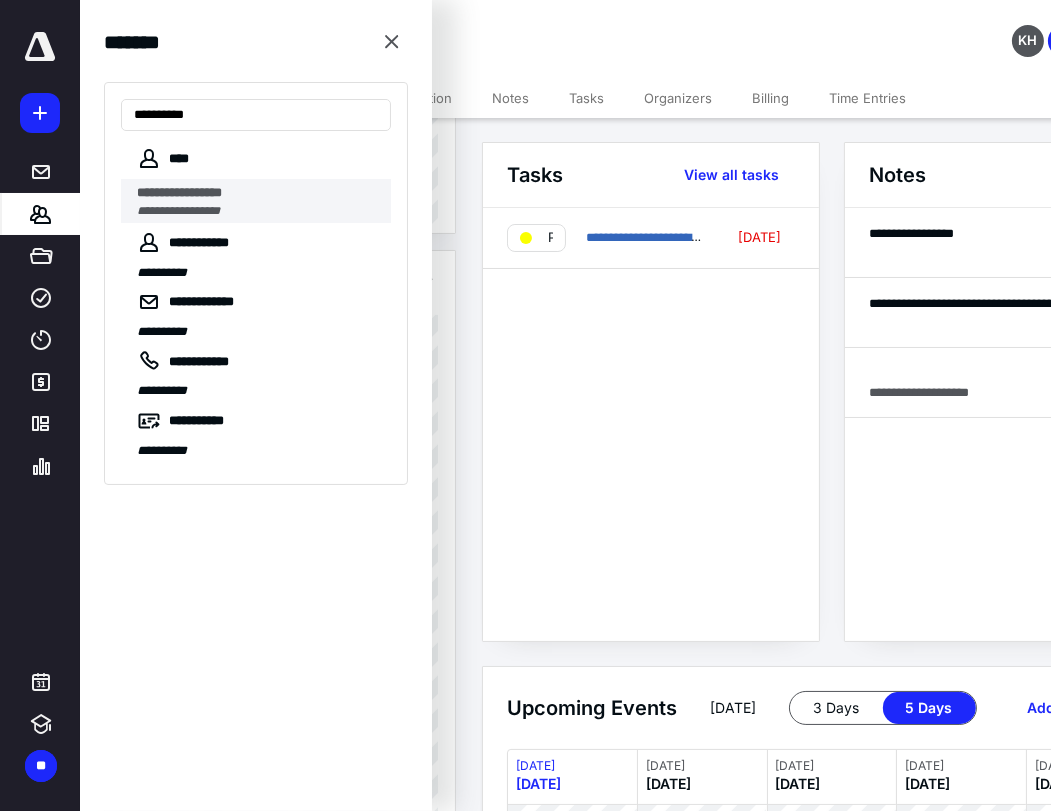type on "**********" 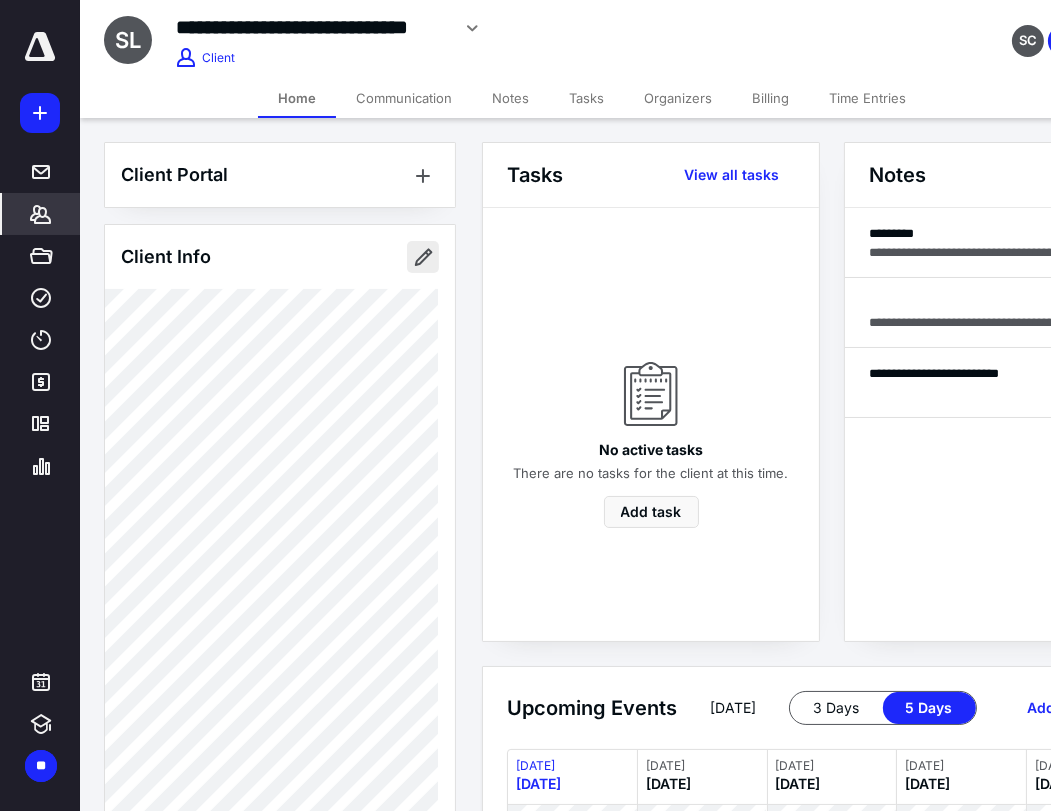 click at bounding box center (423, 257) 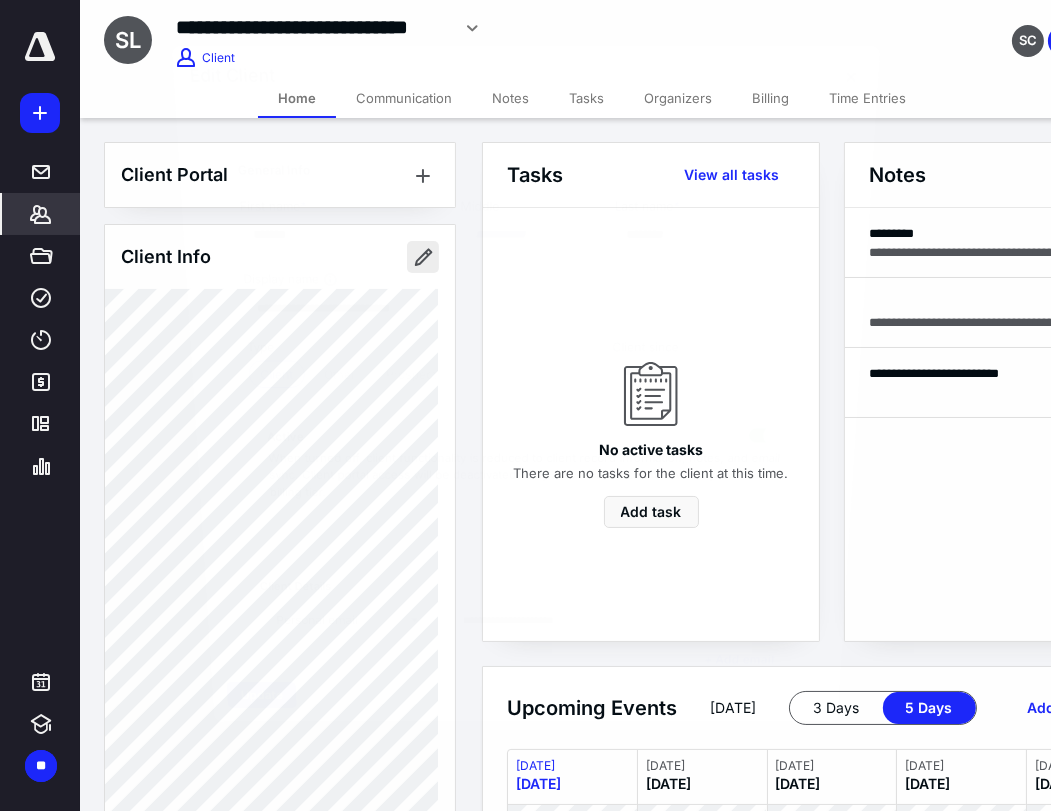 type on "**********" 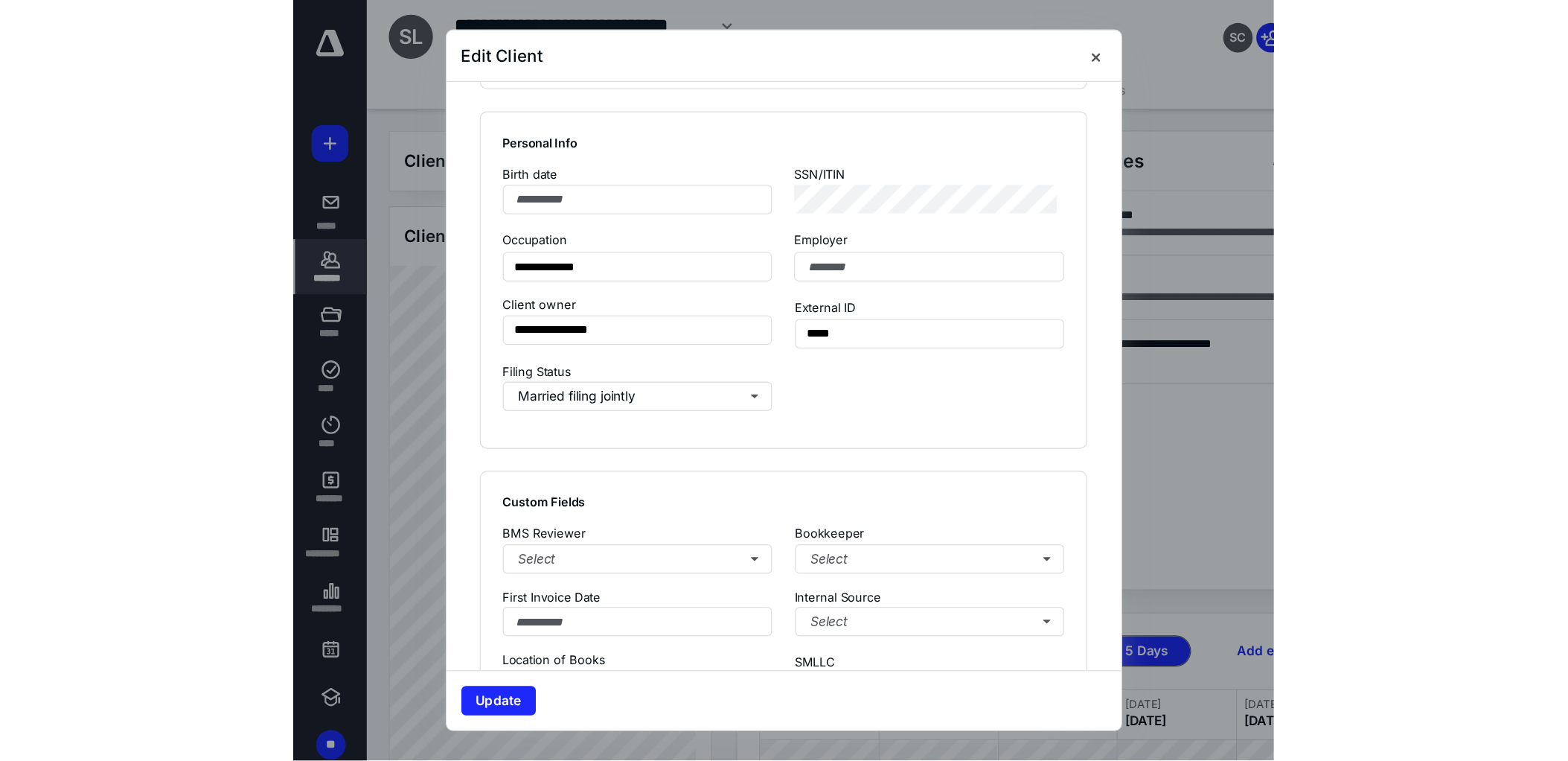 scroll, scrollTop: 1241, scrollLeft: 0, axis: vertical 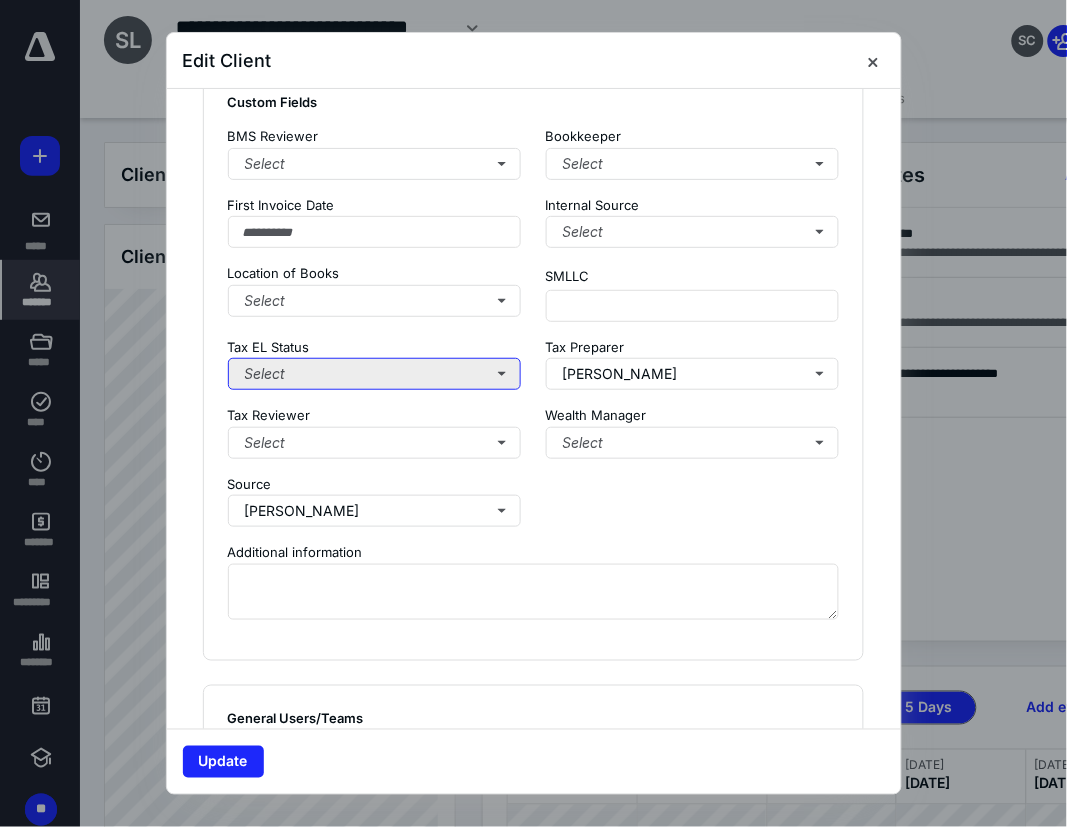 click on "Select" at bounding box center (375, 374) 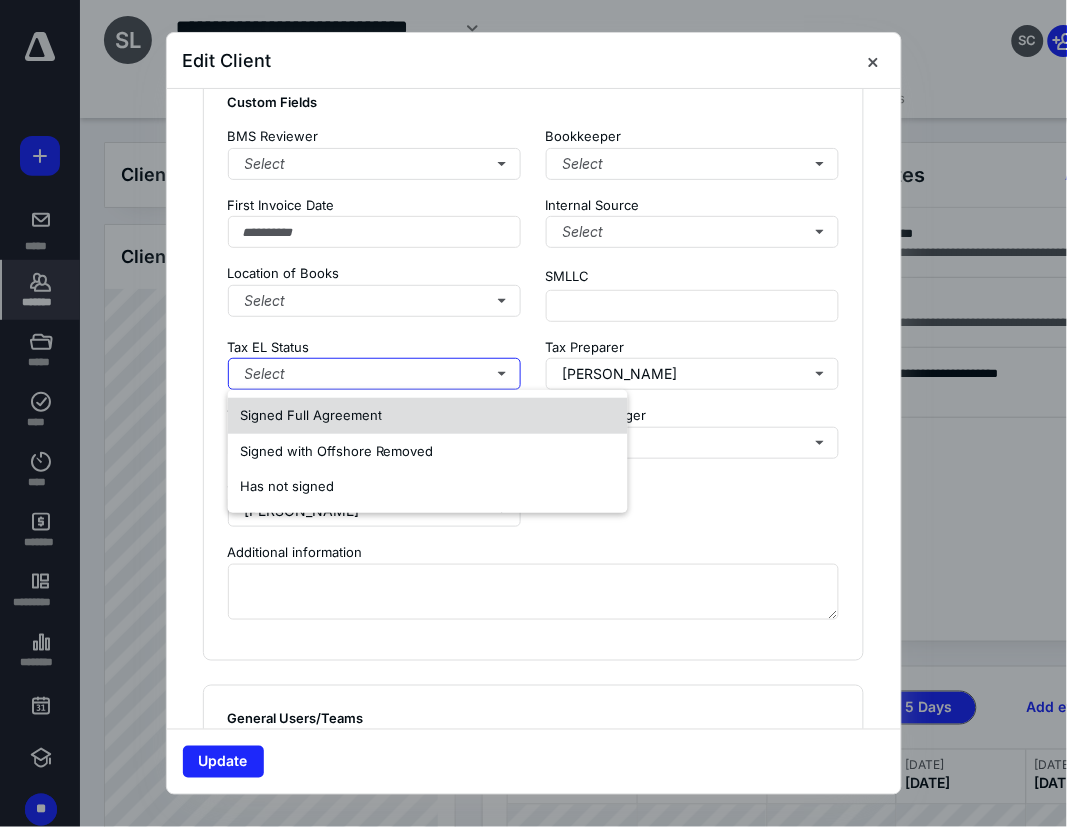 click on "Signed Full Agreement" at bounding box center (311, 415) 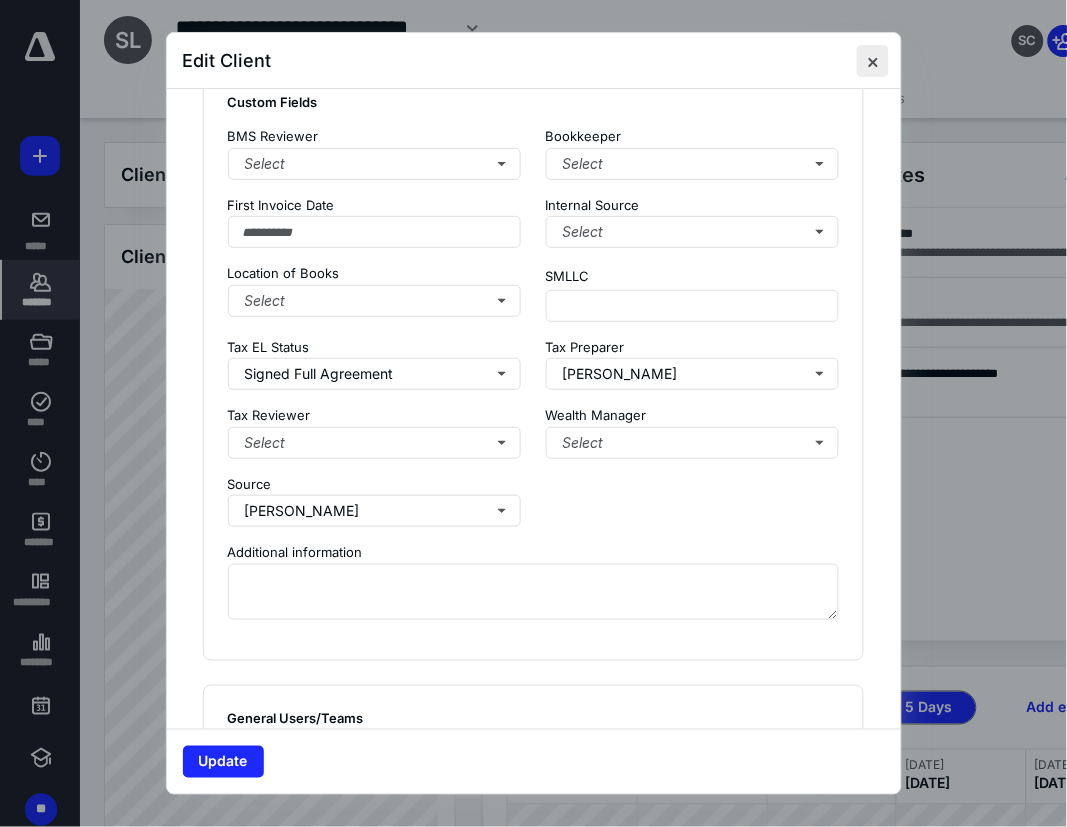 click at bounding box center (873, 61) 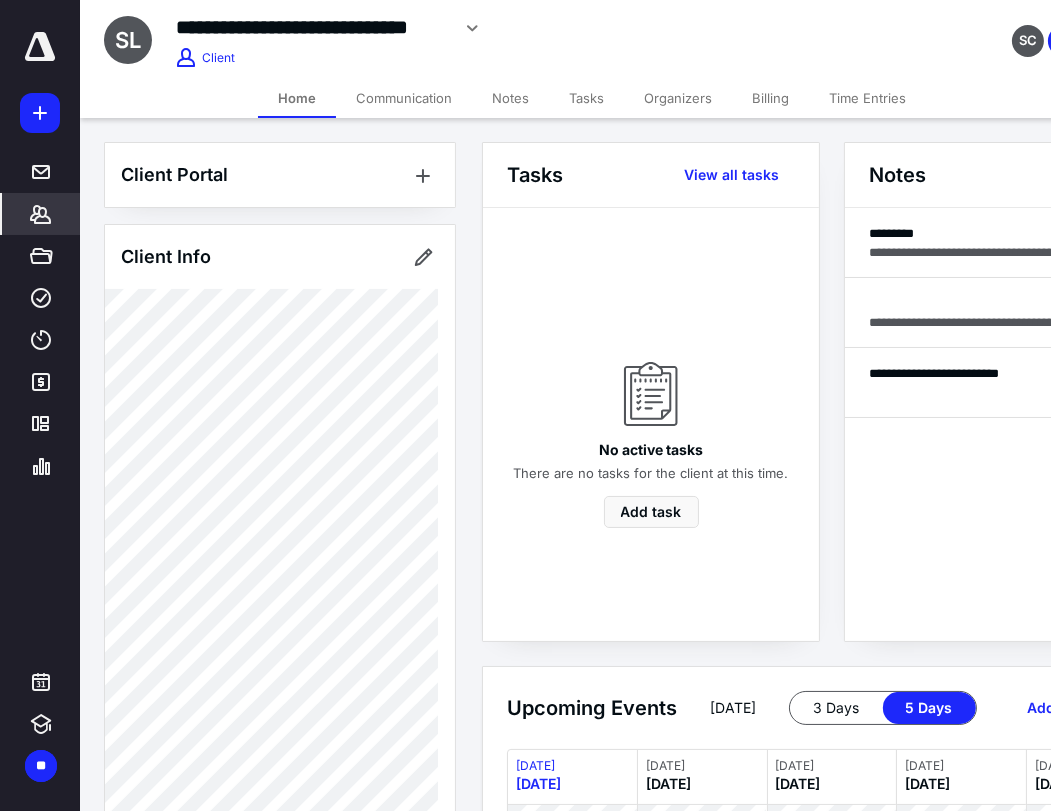 click on "Client Portal Client Info About Spouse Dependents Important clients Tags Manage all tags" at bounding box center (280, 969) 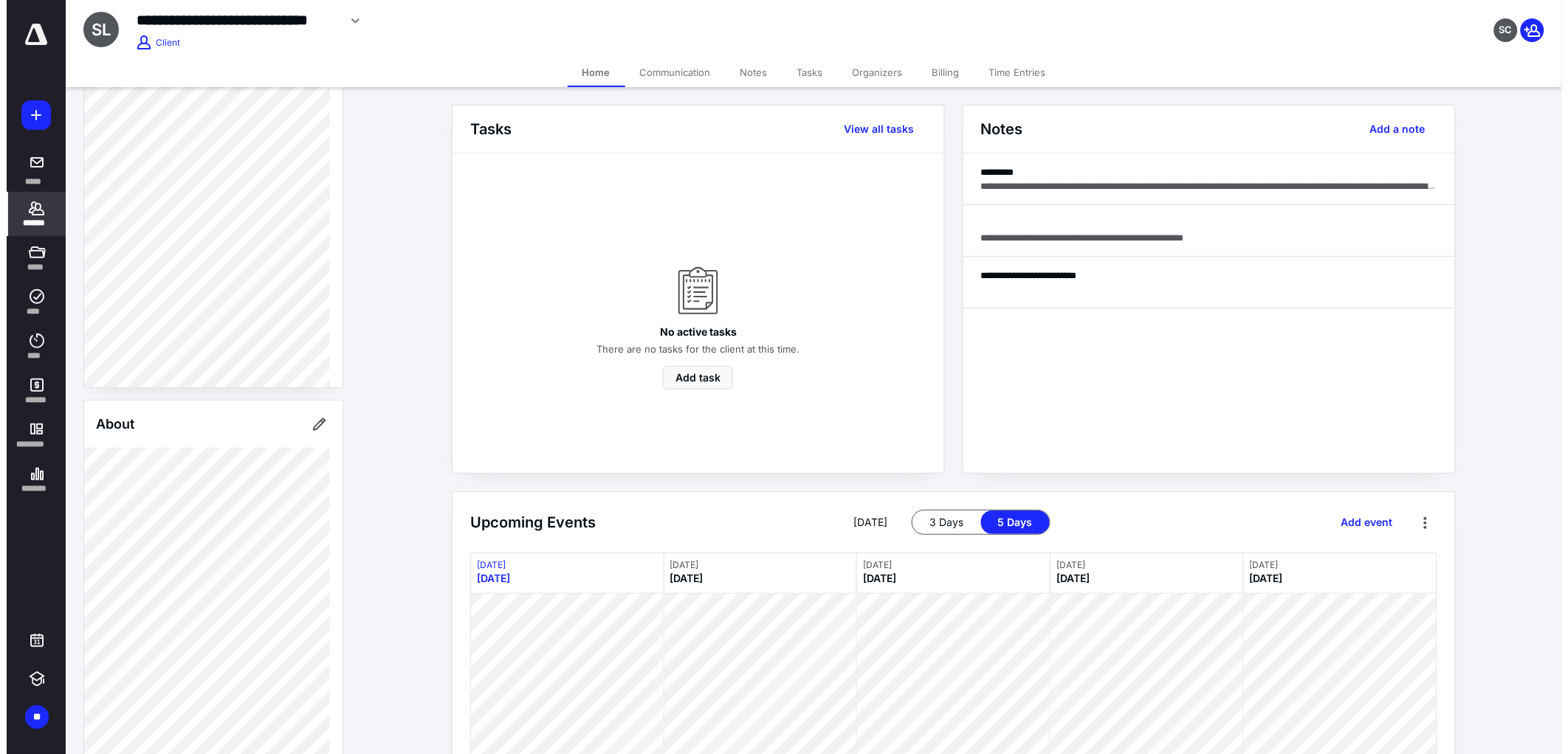 scroll, scrollTop: 573, scrollLeft: 0, axis: vertical 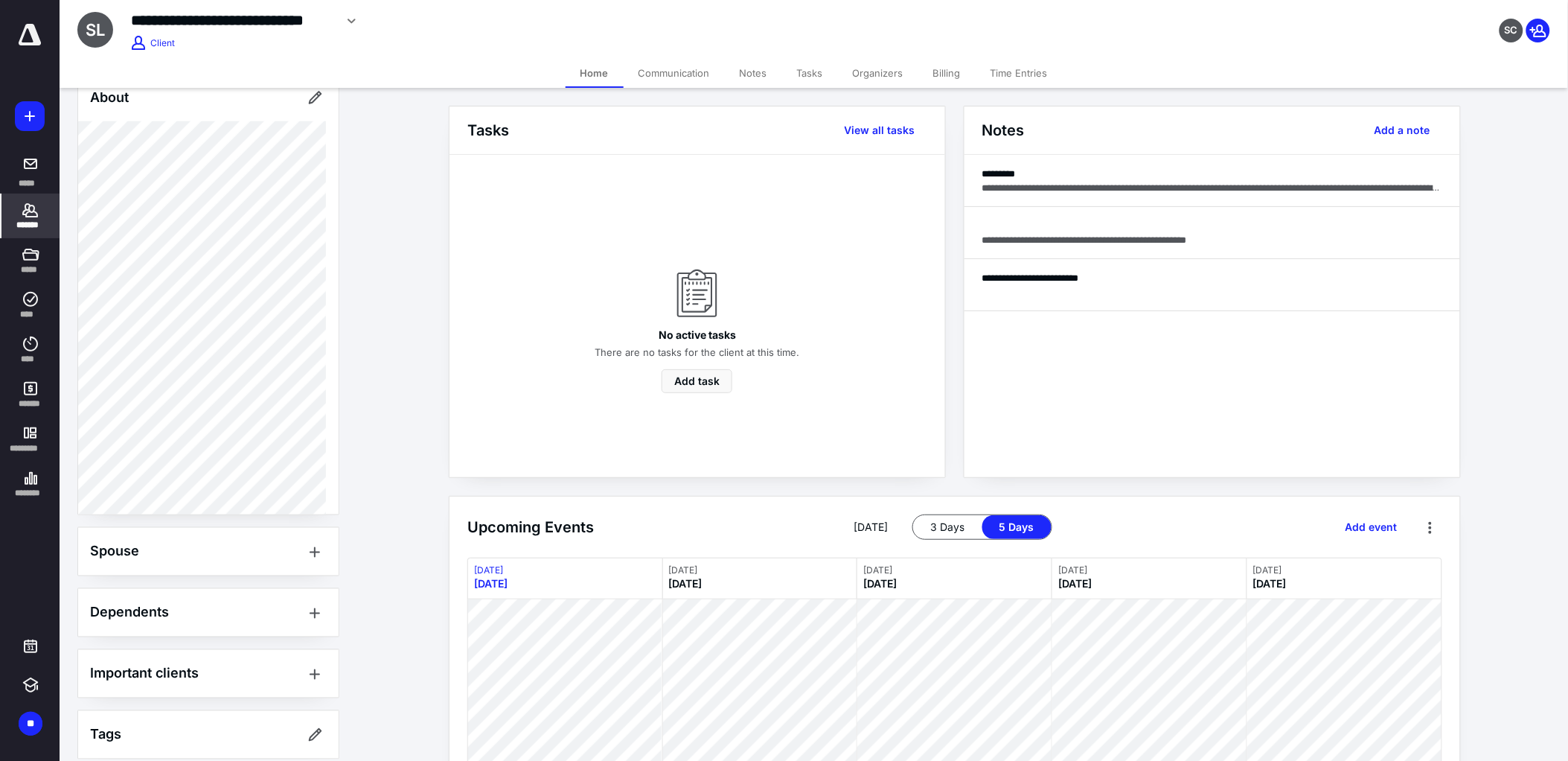 click 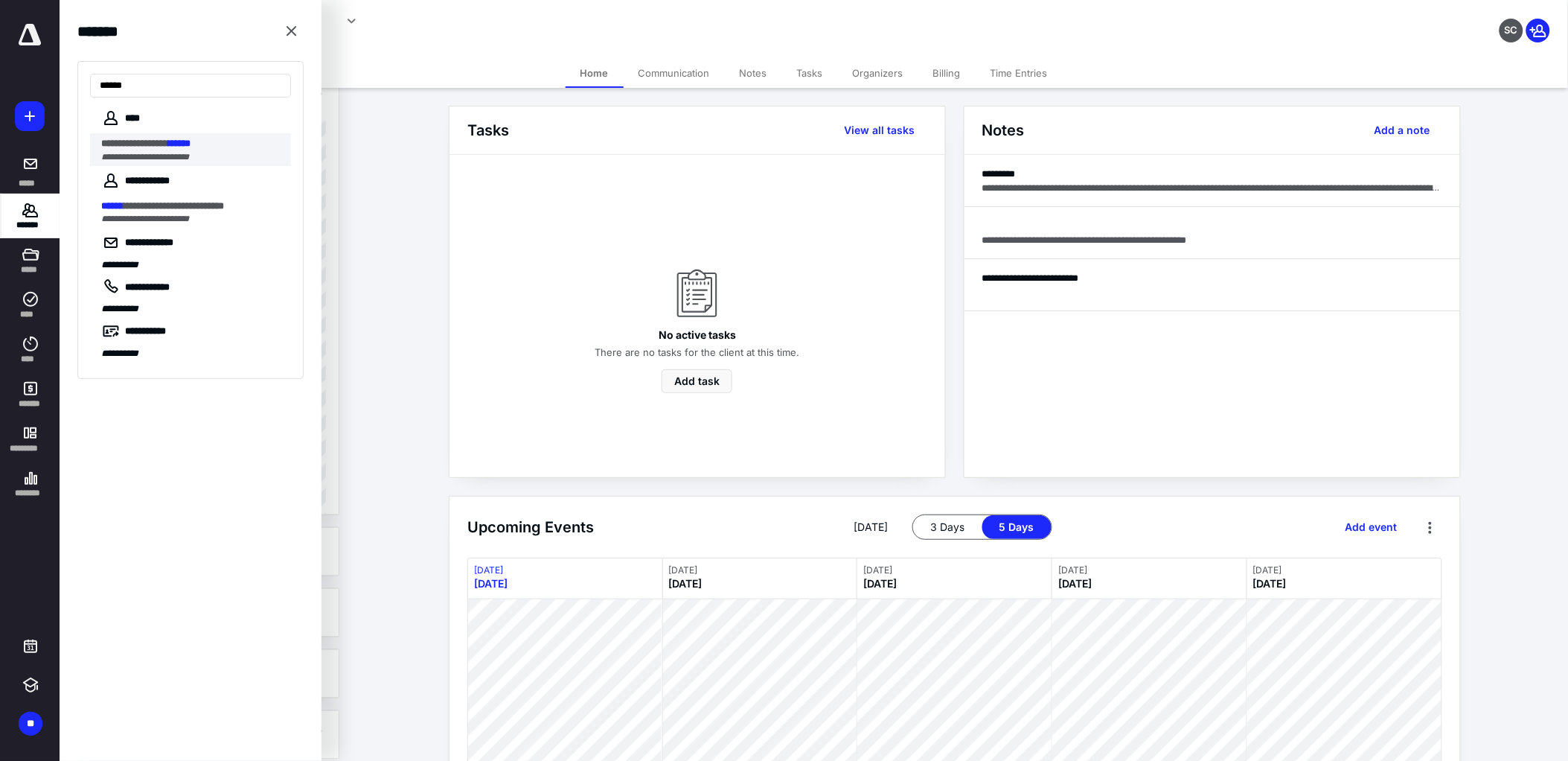 type on "******" 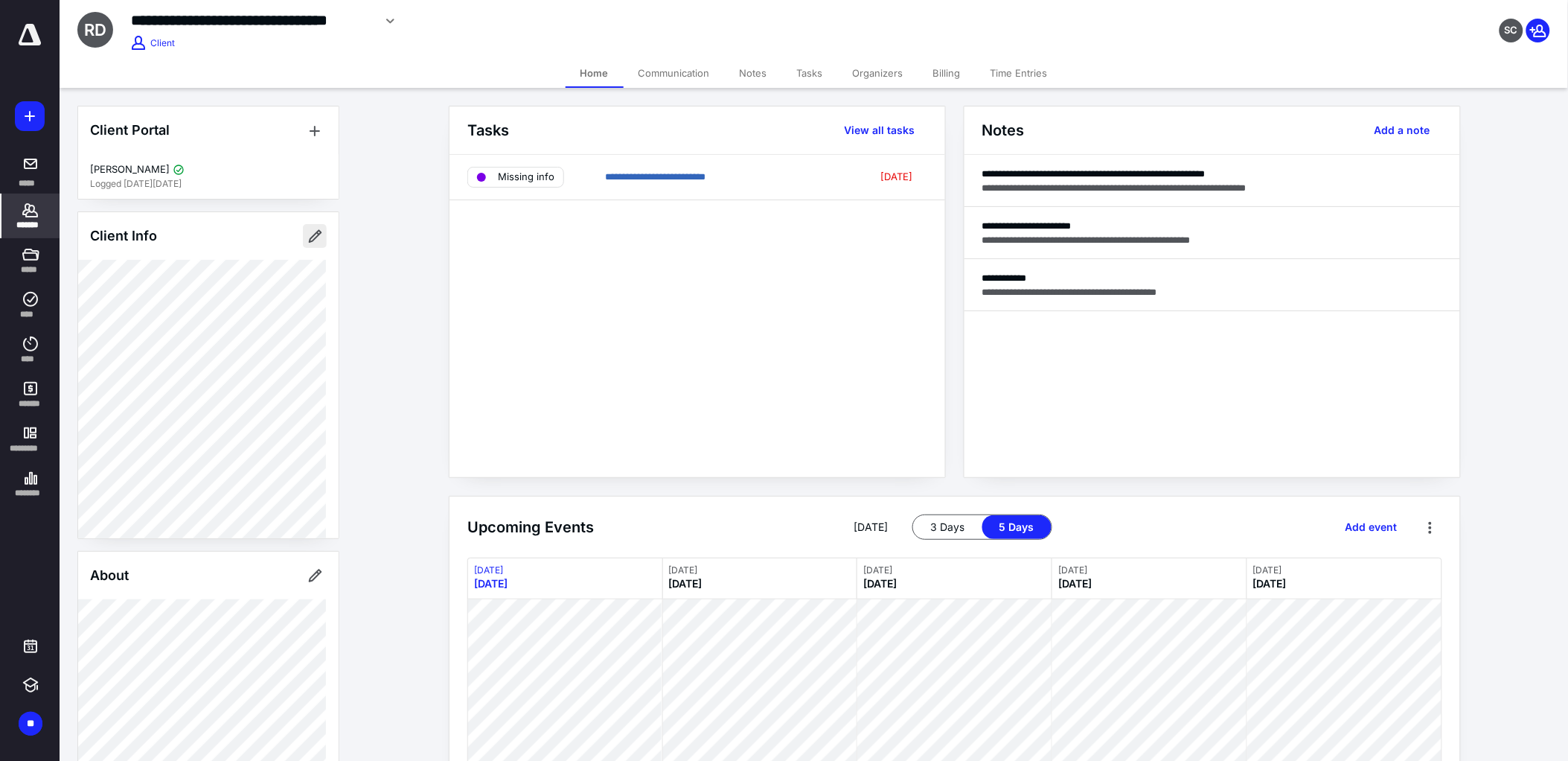 click at bounding box center (315, 236) 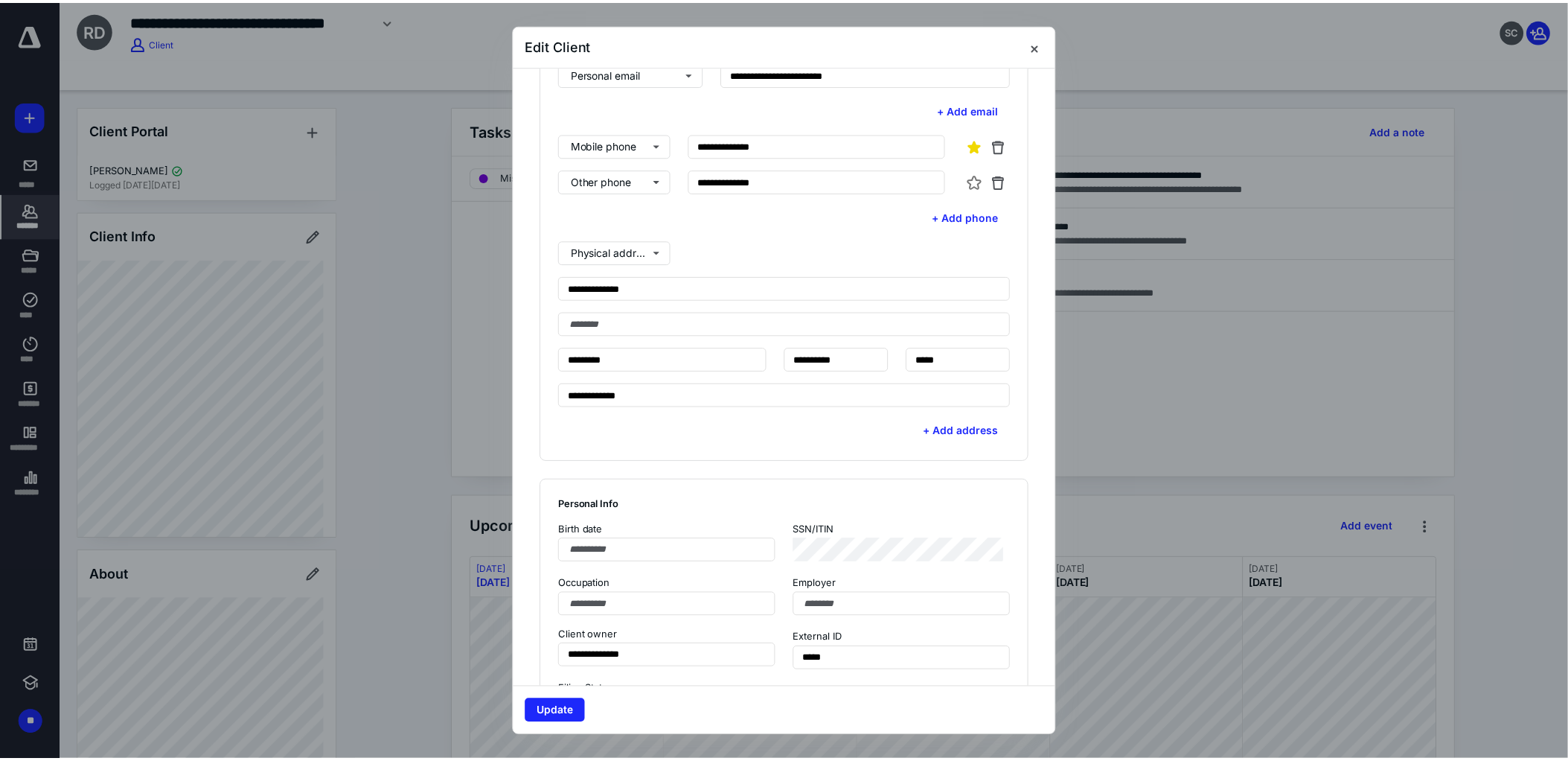 scroll, scrollTop: 827, scrollLeft: 0, axis: vertical 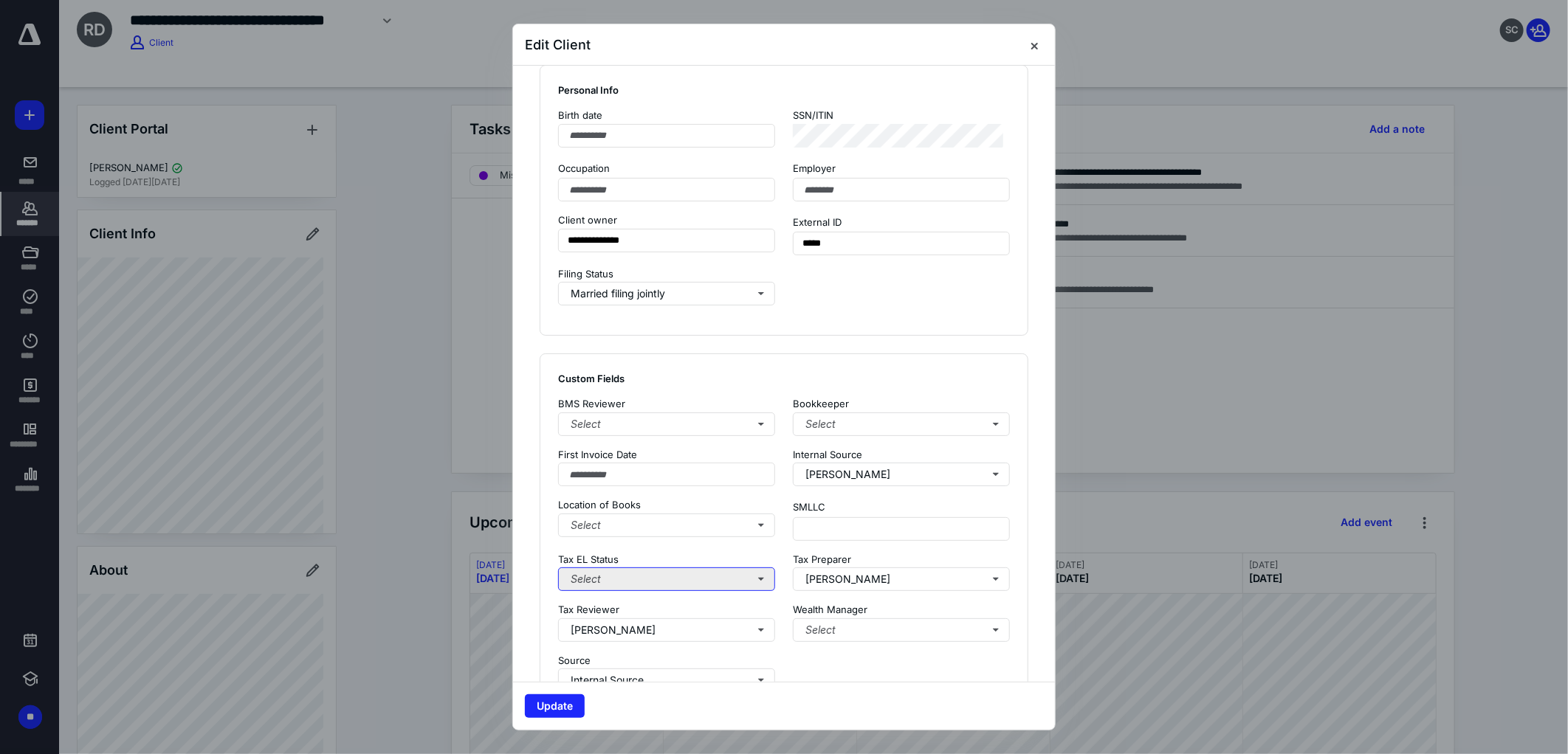 click on "Select" at bounding box center [667, 579] 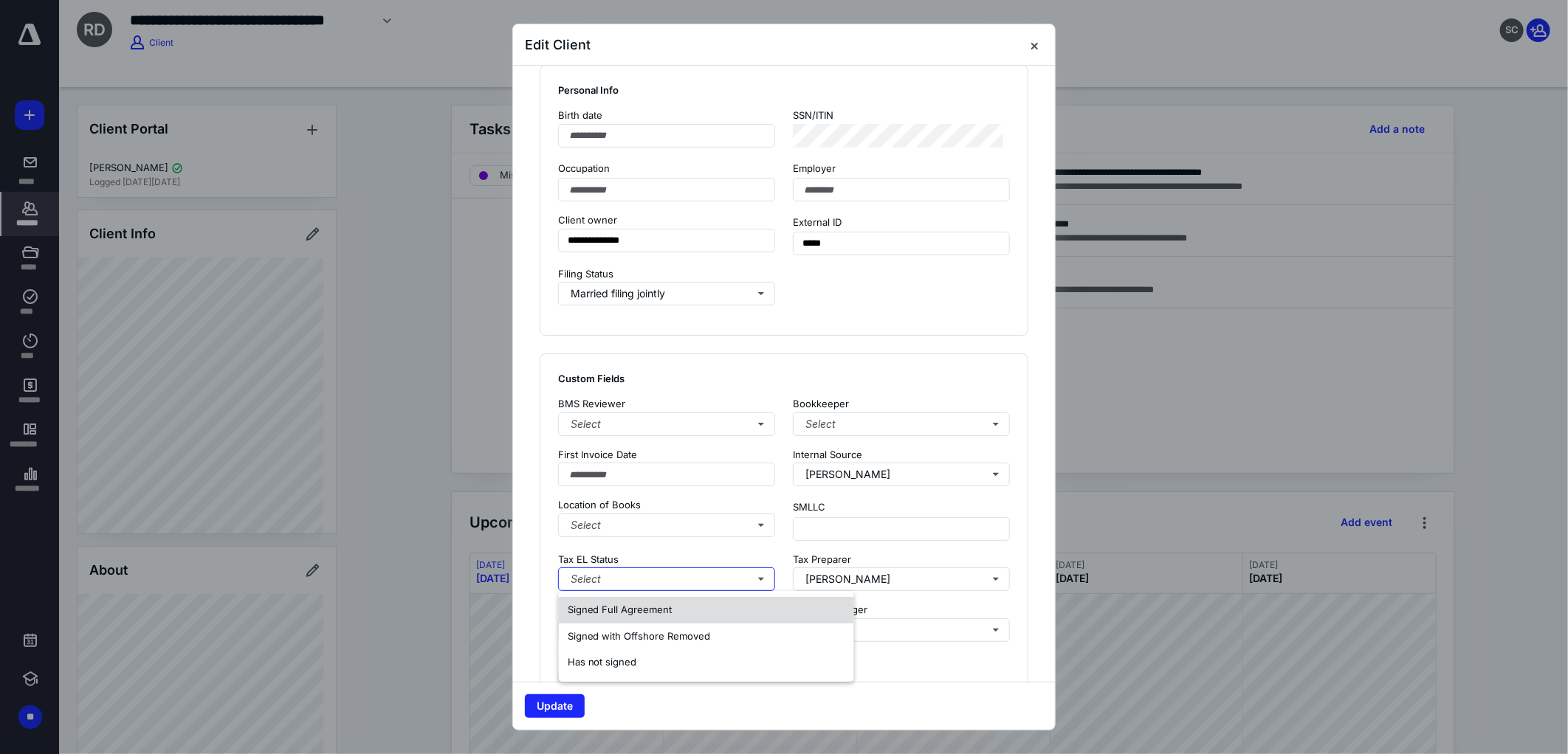 click on "Signed Full Agreement" at bounding box center [620, 609] 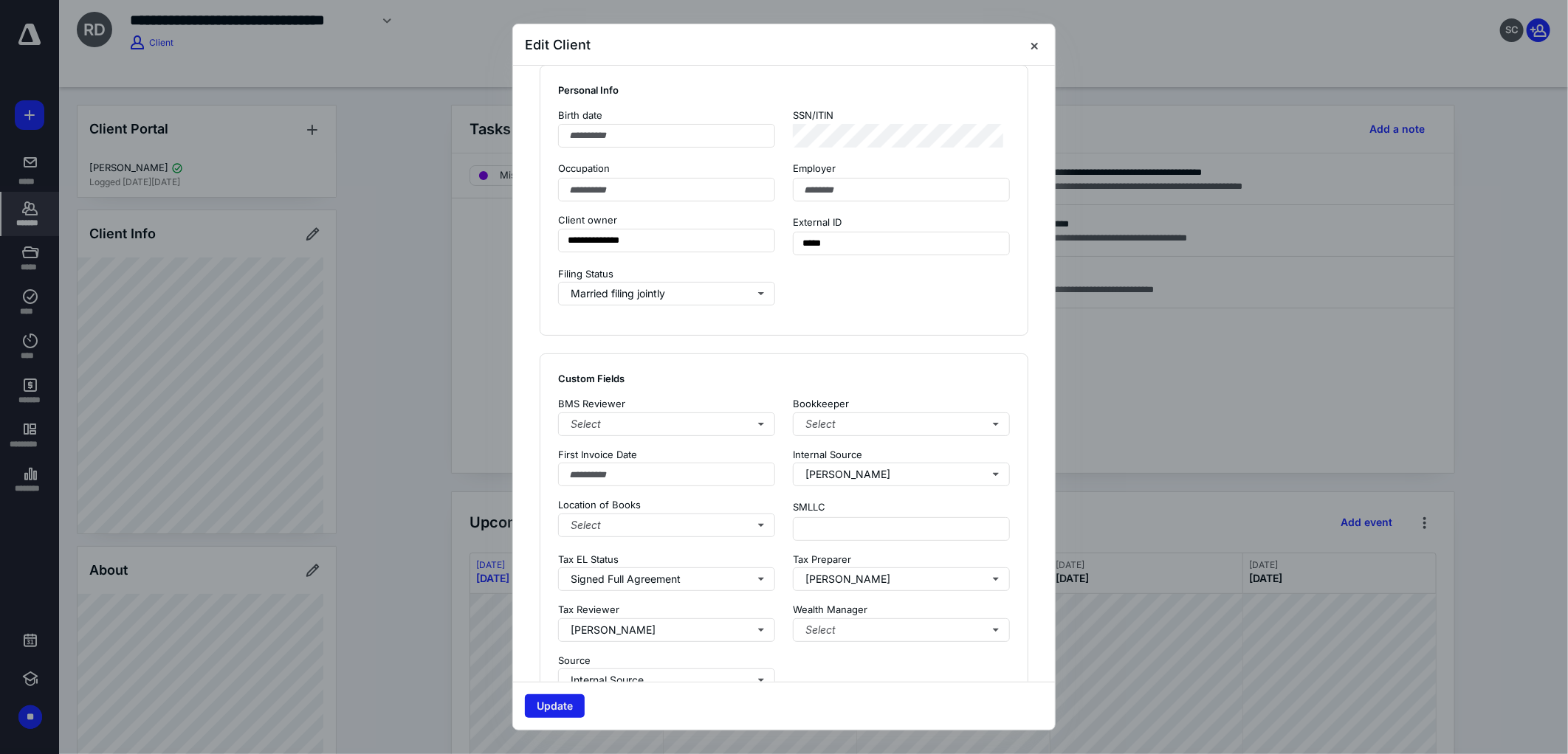 click on "Update" at bounding box center (554, 706) 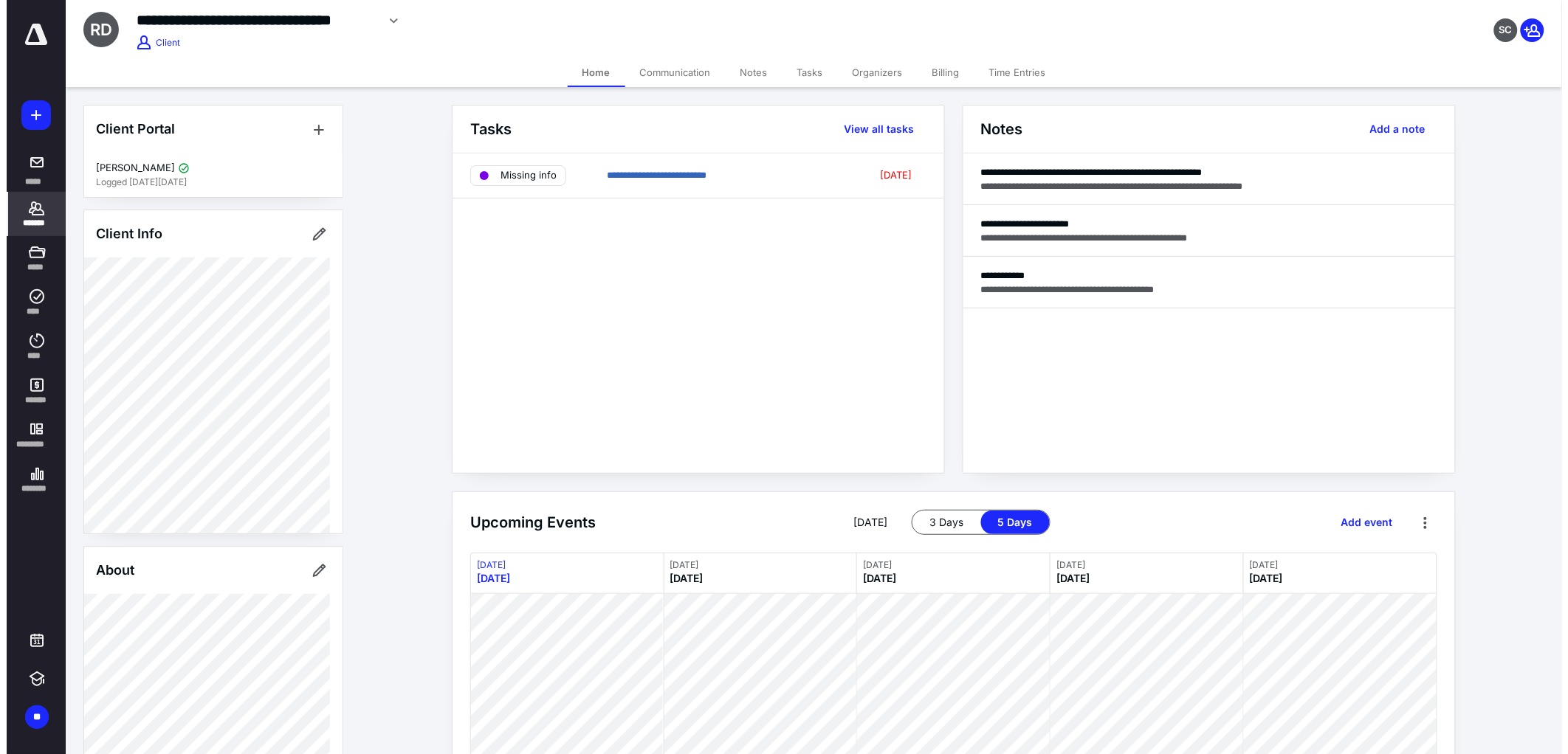 scroll, scrollTop: 491, scrollLeft: 0, axis: vertical 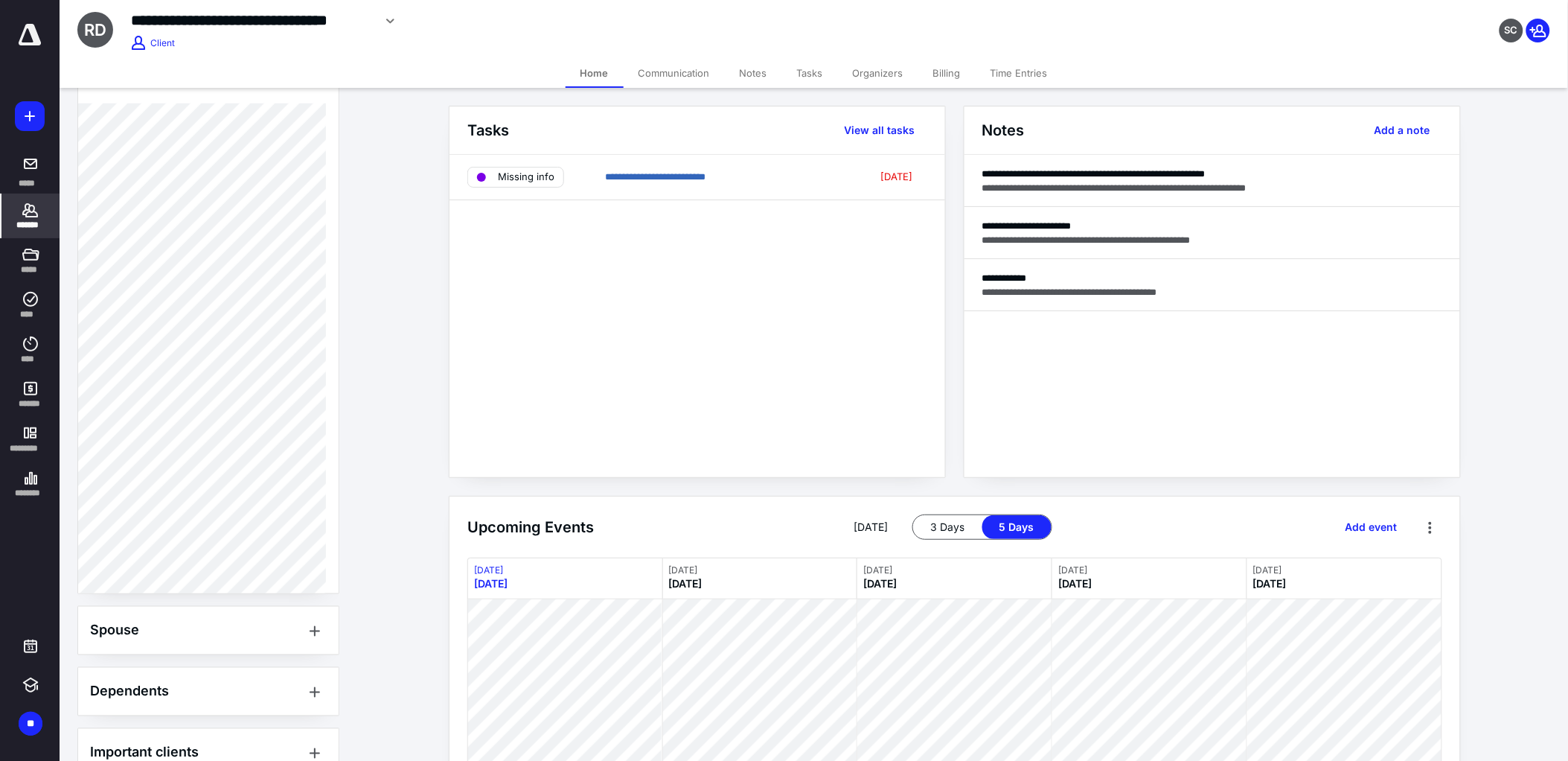 click 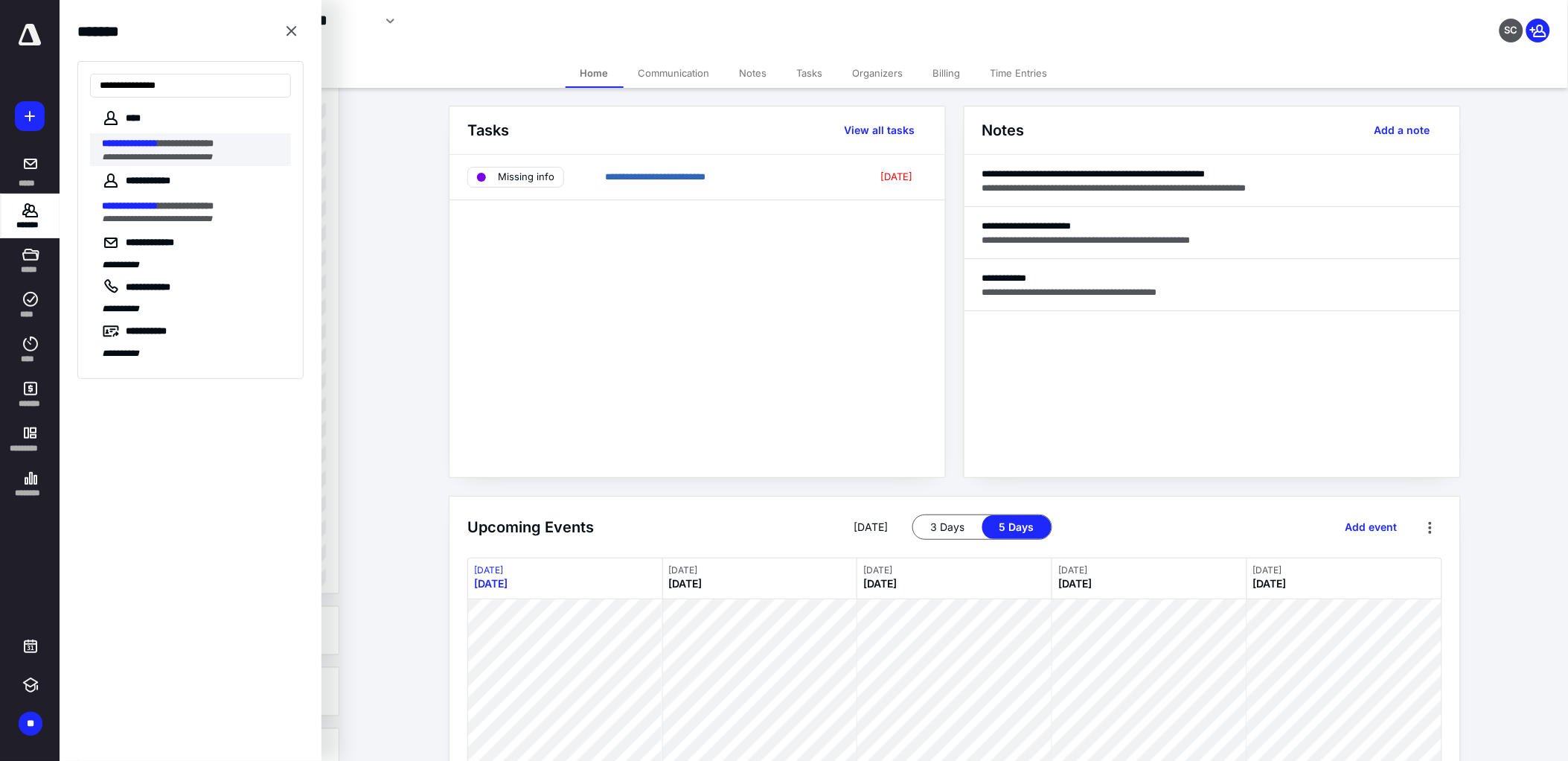 type on "**********" 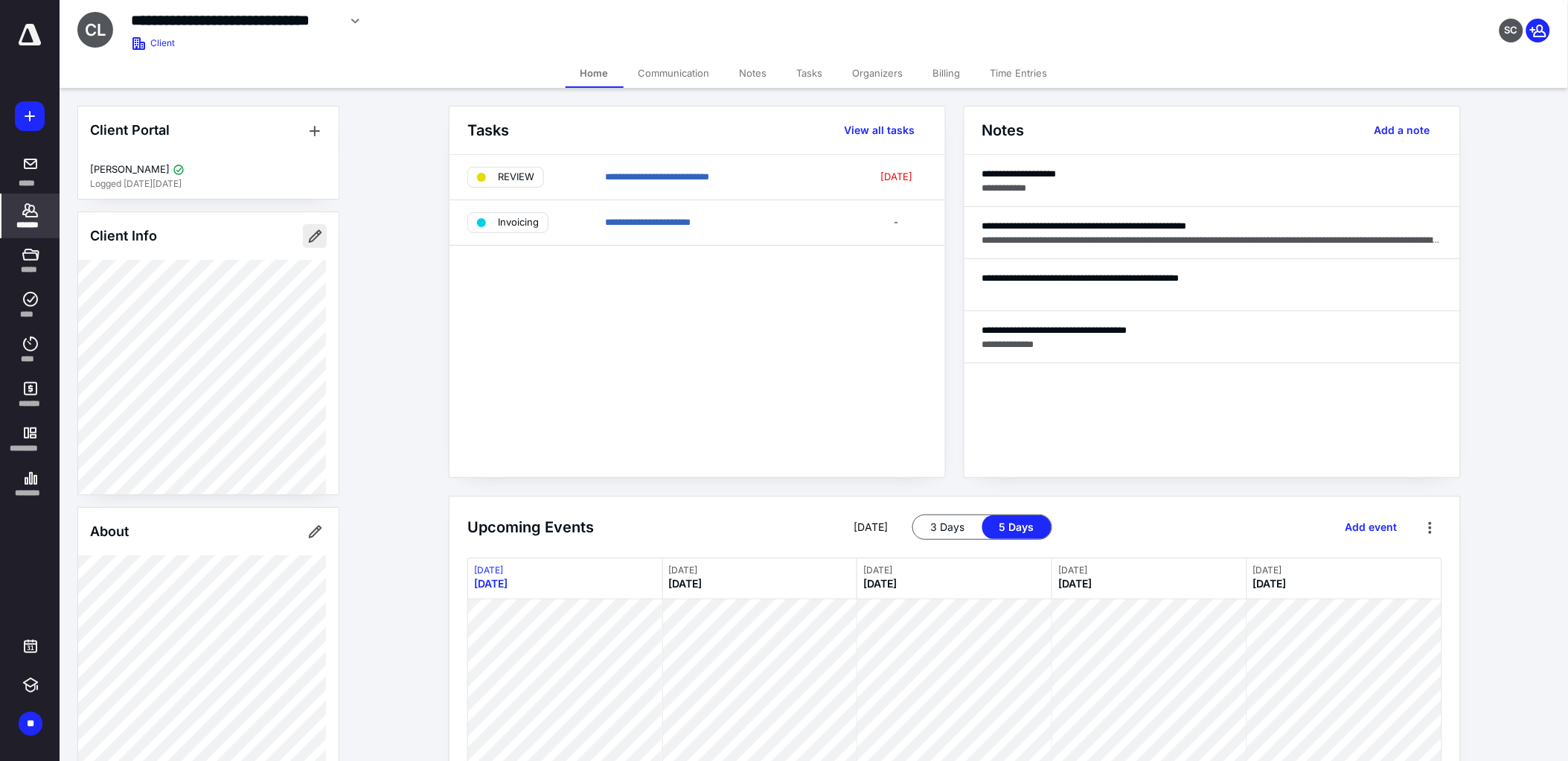 click at bounding box center (315, 236) 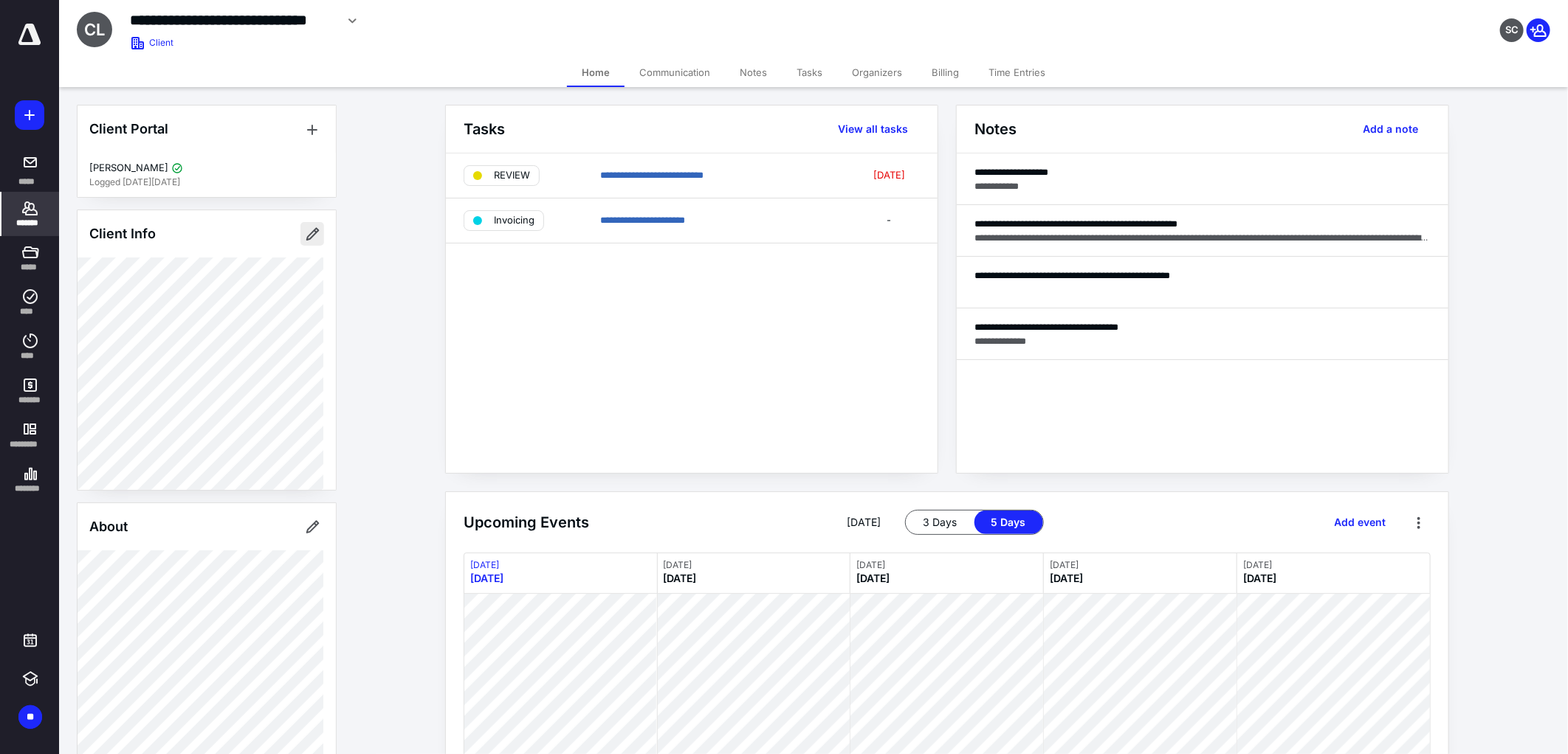 type on "**********" 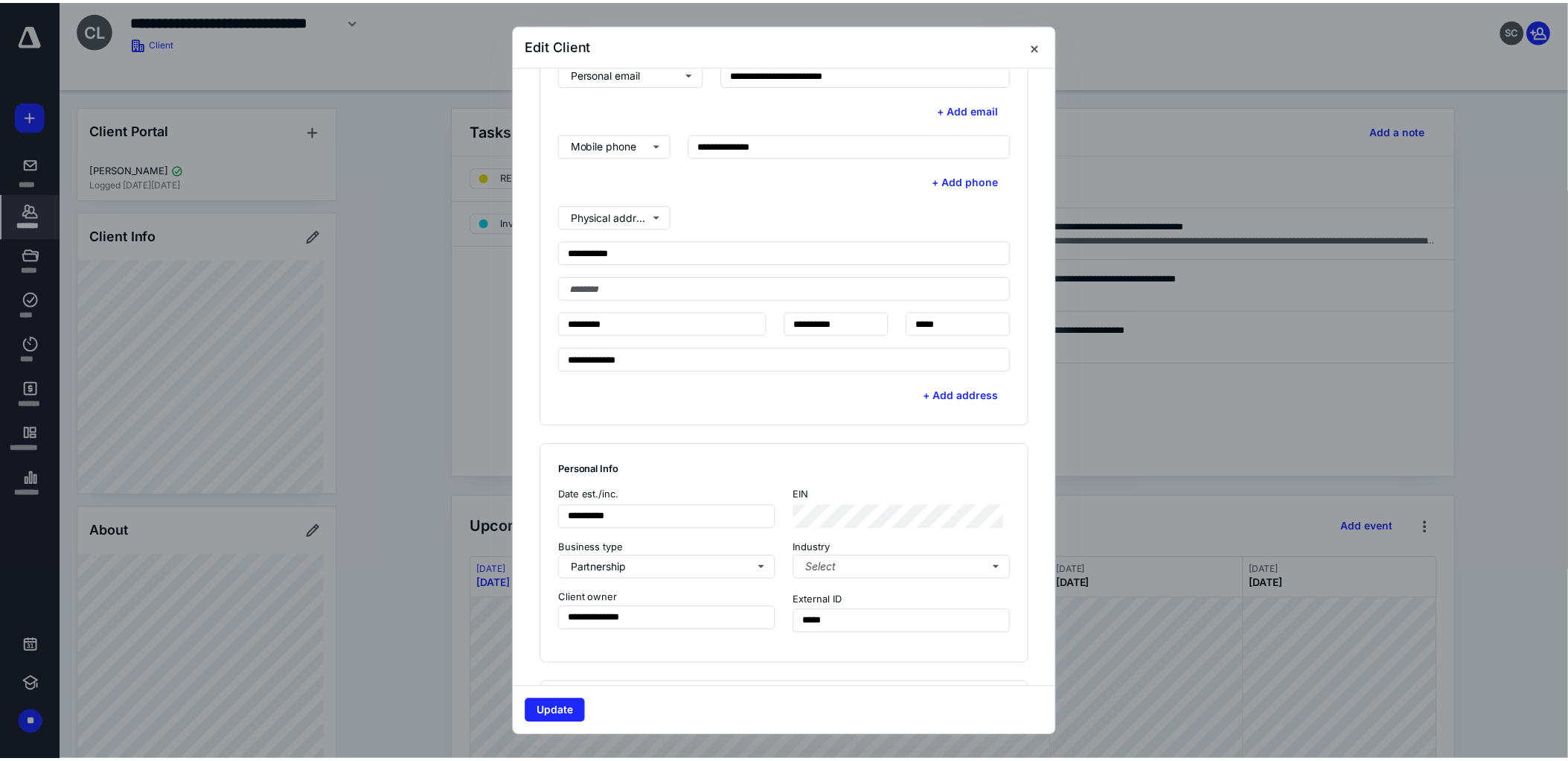 scroll, scrollTop: 827, scrollLeft: 0, axis: vertical 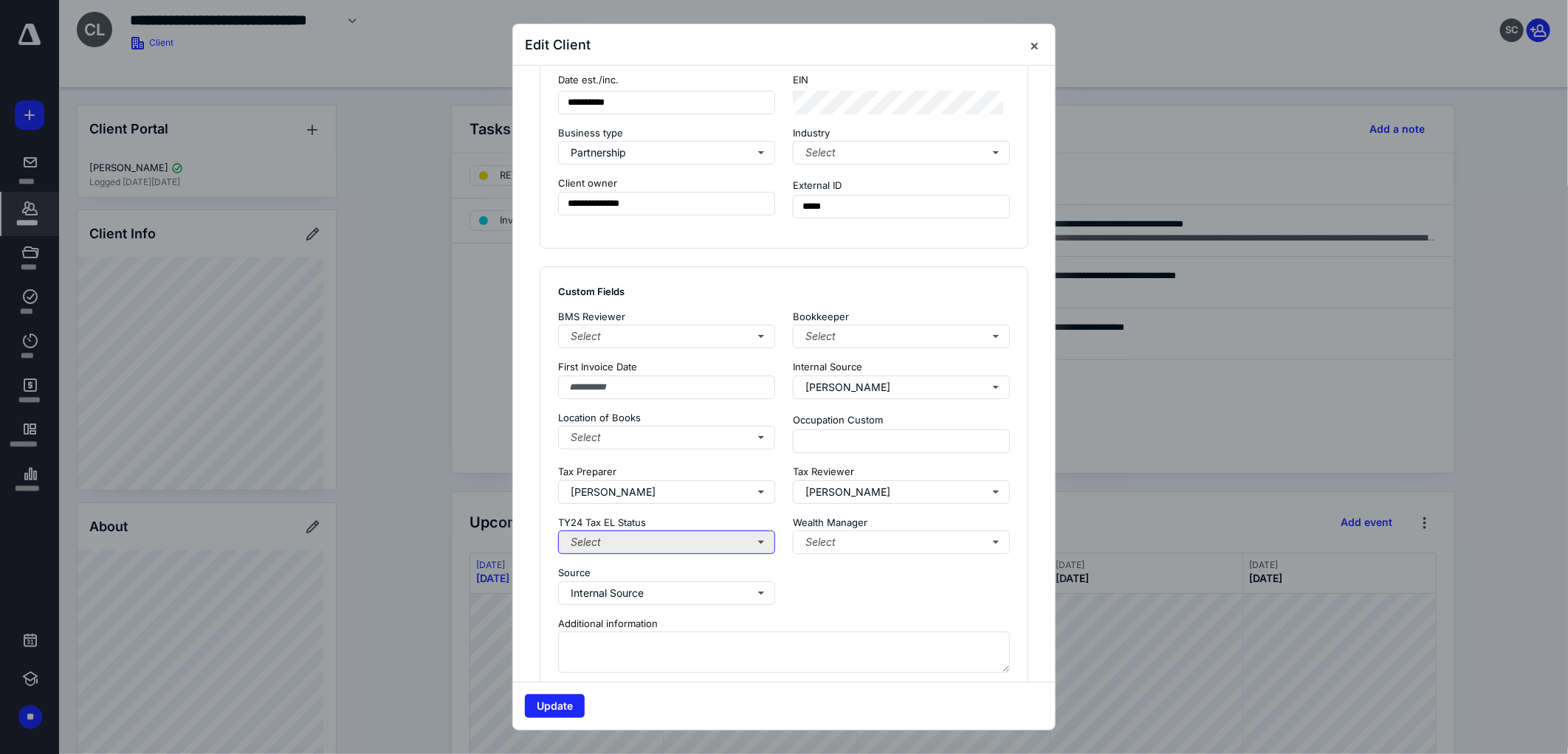 click on "Select" at bounding box center [667, 542] 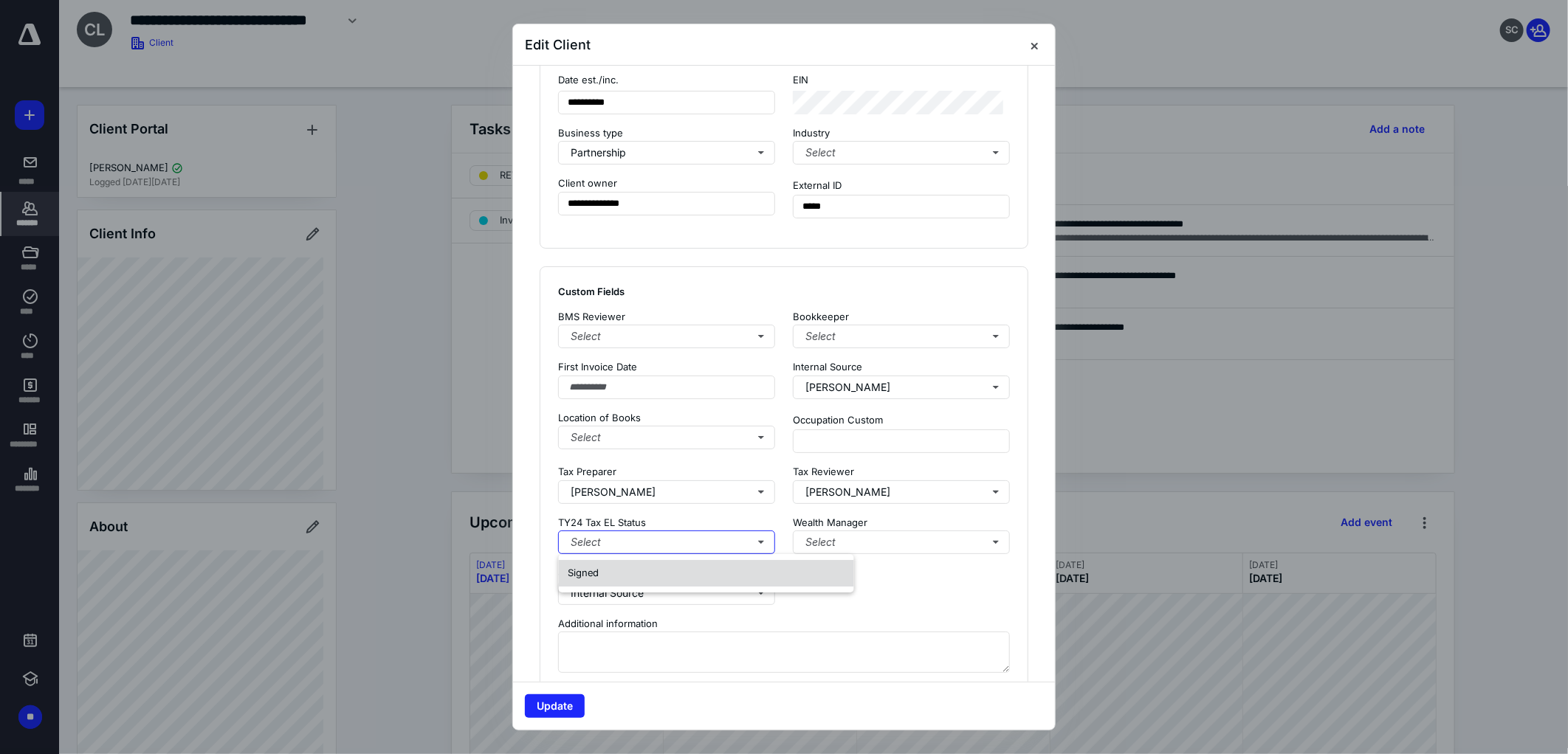 click on "Signed" at bounding box center (706, 573) 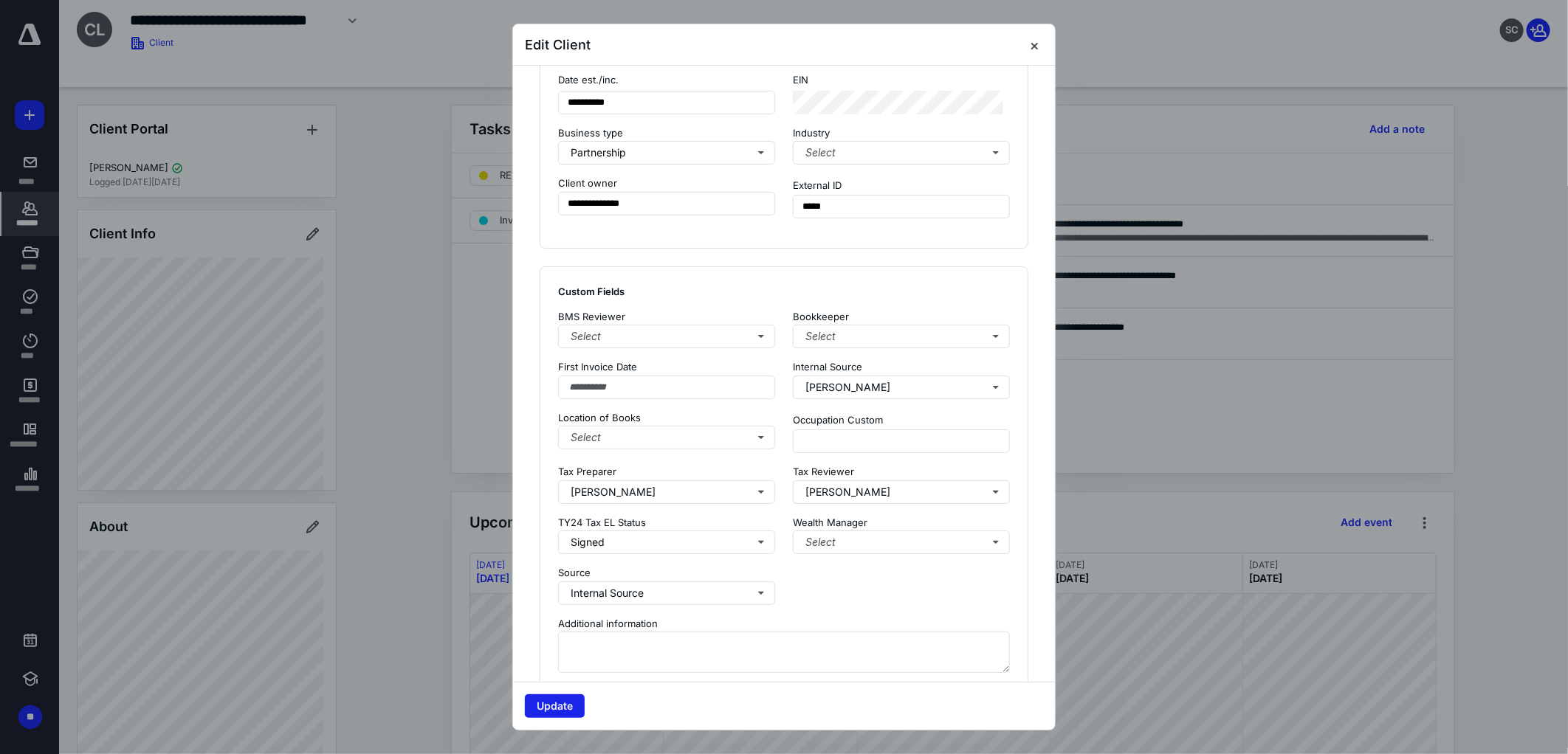 click on "Update" at bounding box center (554, 706) 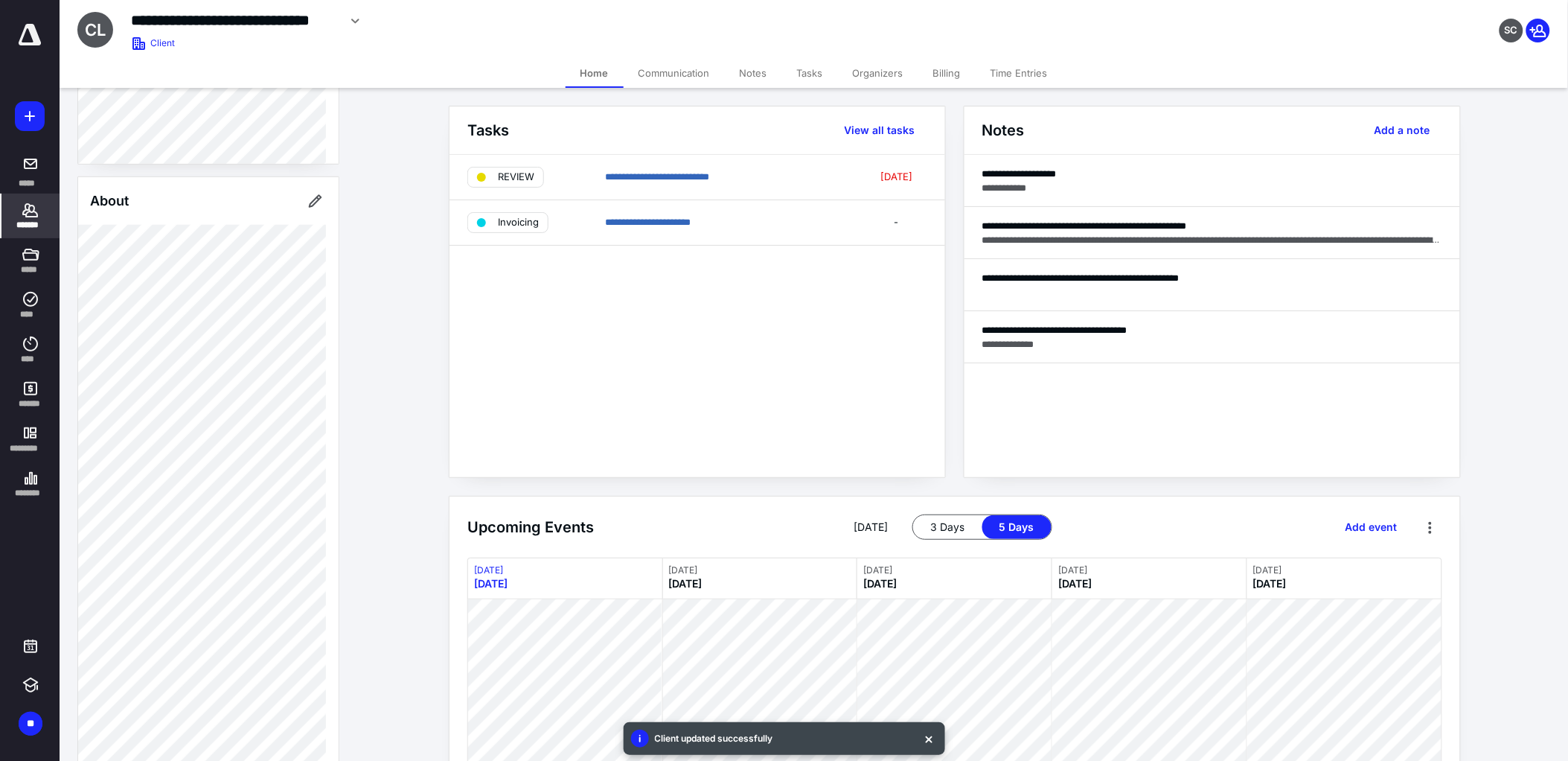 scroll, scrollTop: 496, scrollLeft: 0, axis: vertical 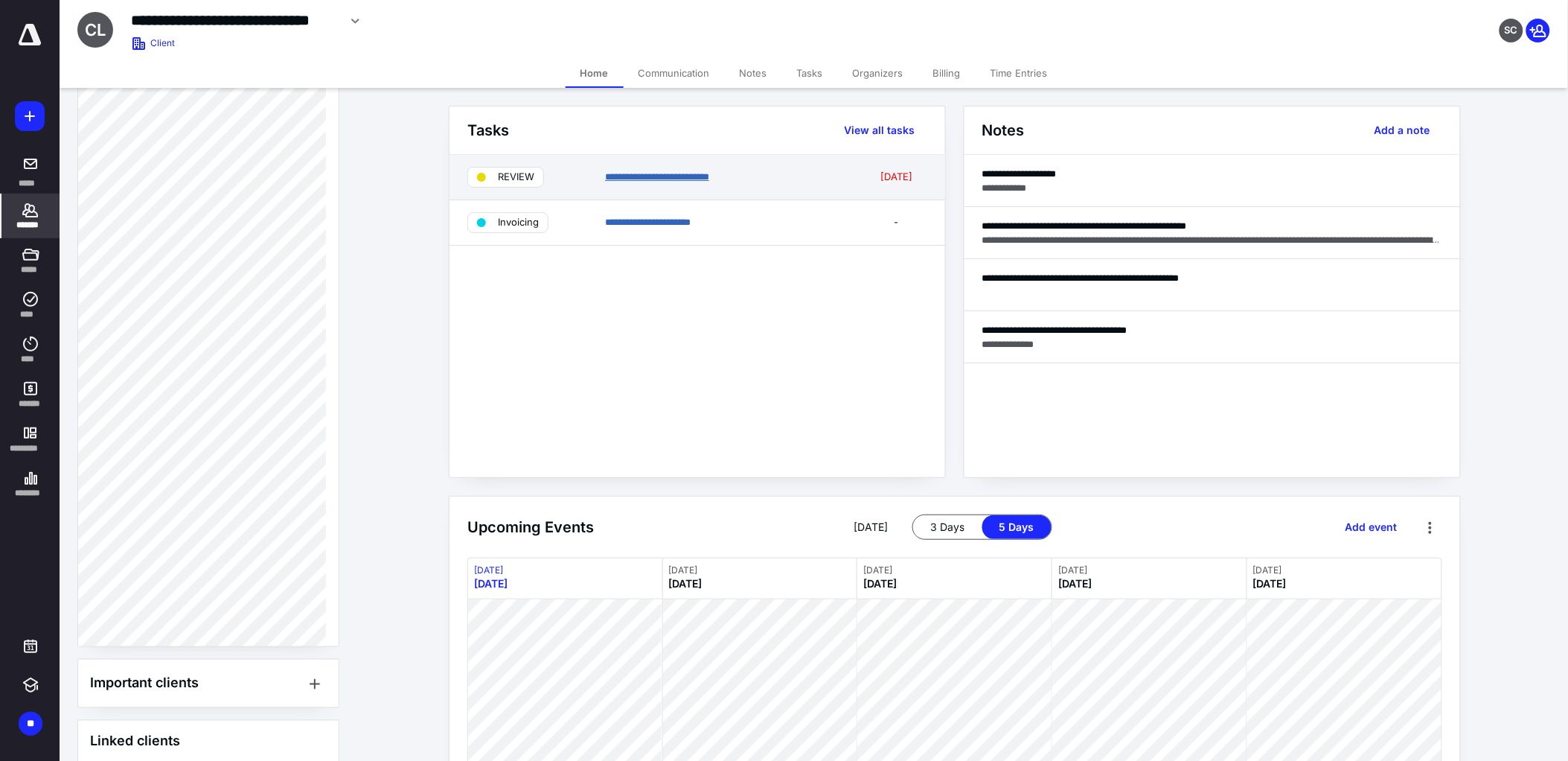 click on "**********" at bounding box center [657, 176] 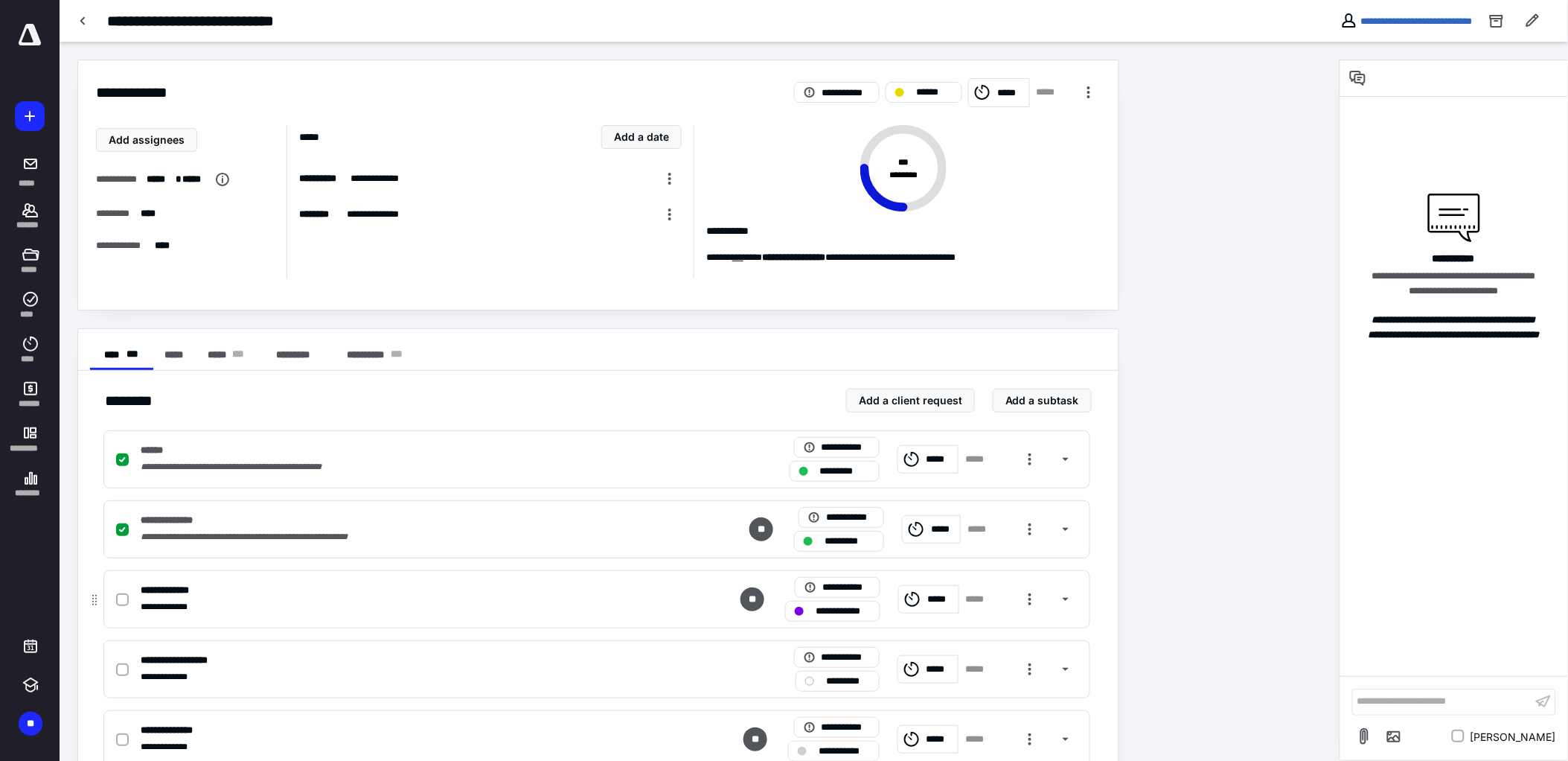 scroll, scrollTop: 255, scrollLeft: 0, axis: vertical 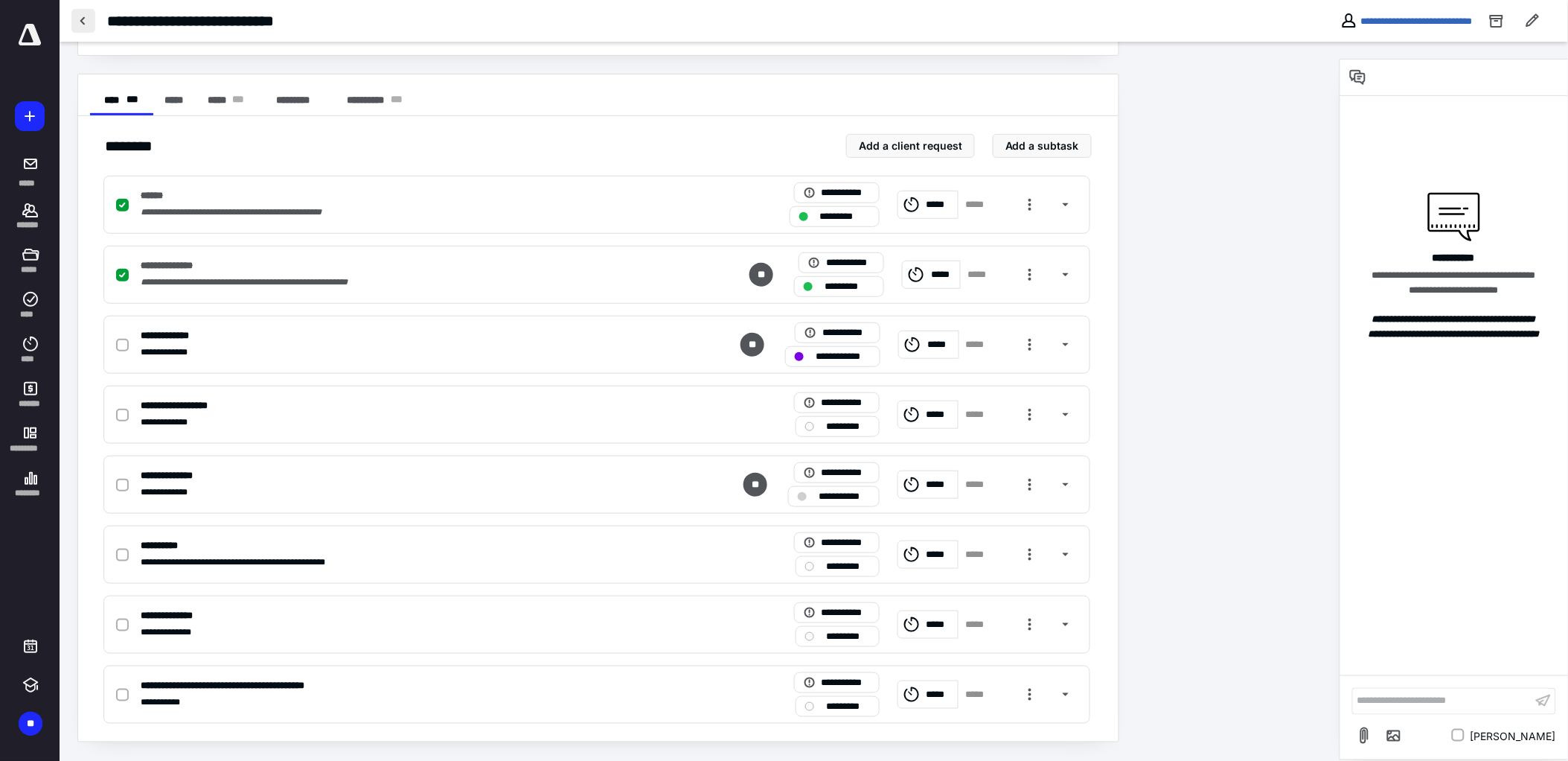 click at bounding box center (83, 21) 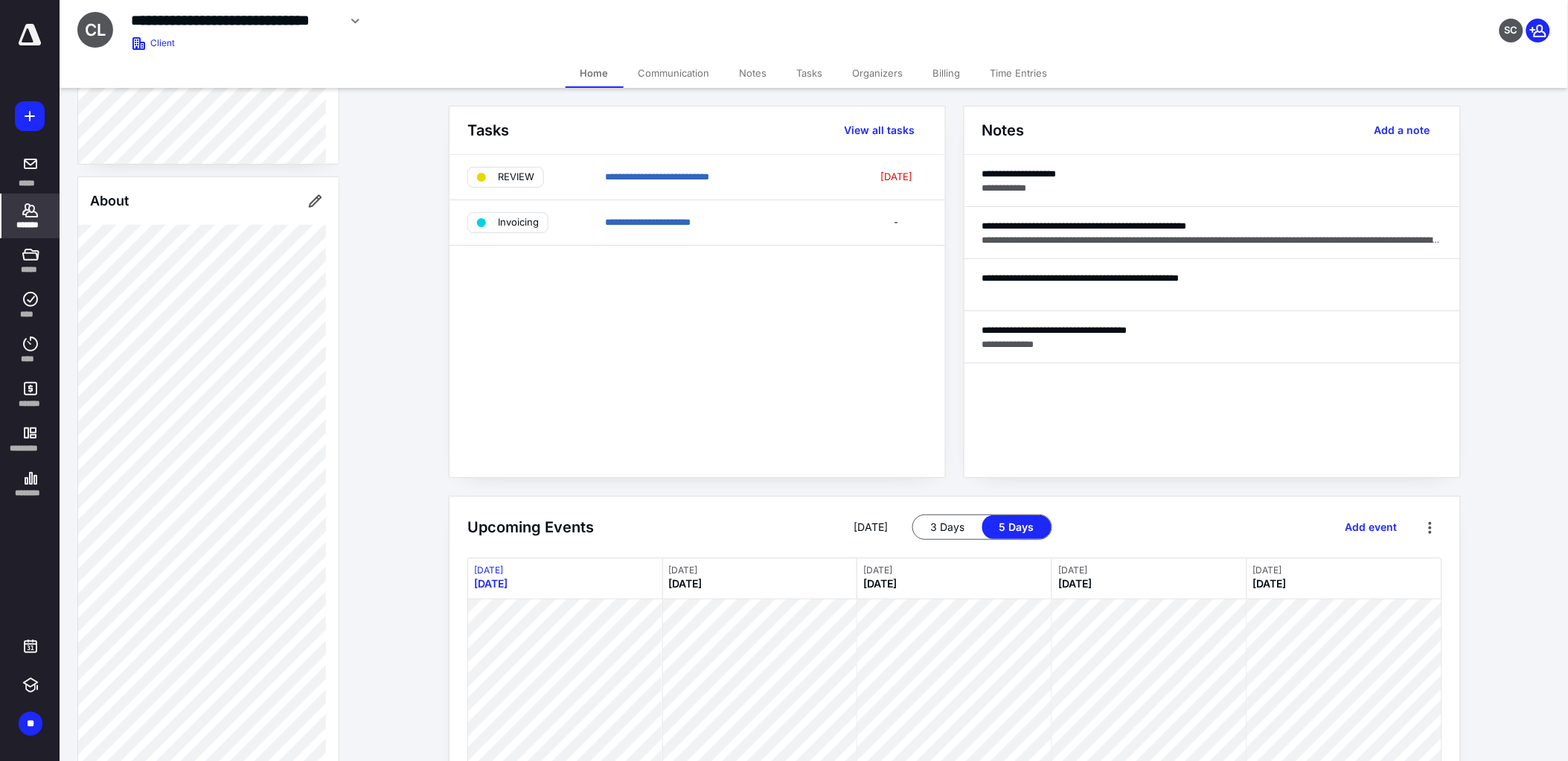 scroll, scrollTop: 496, scrollLeft: 0, axis: vertical 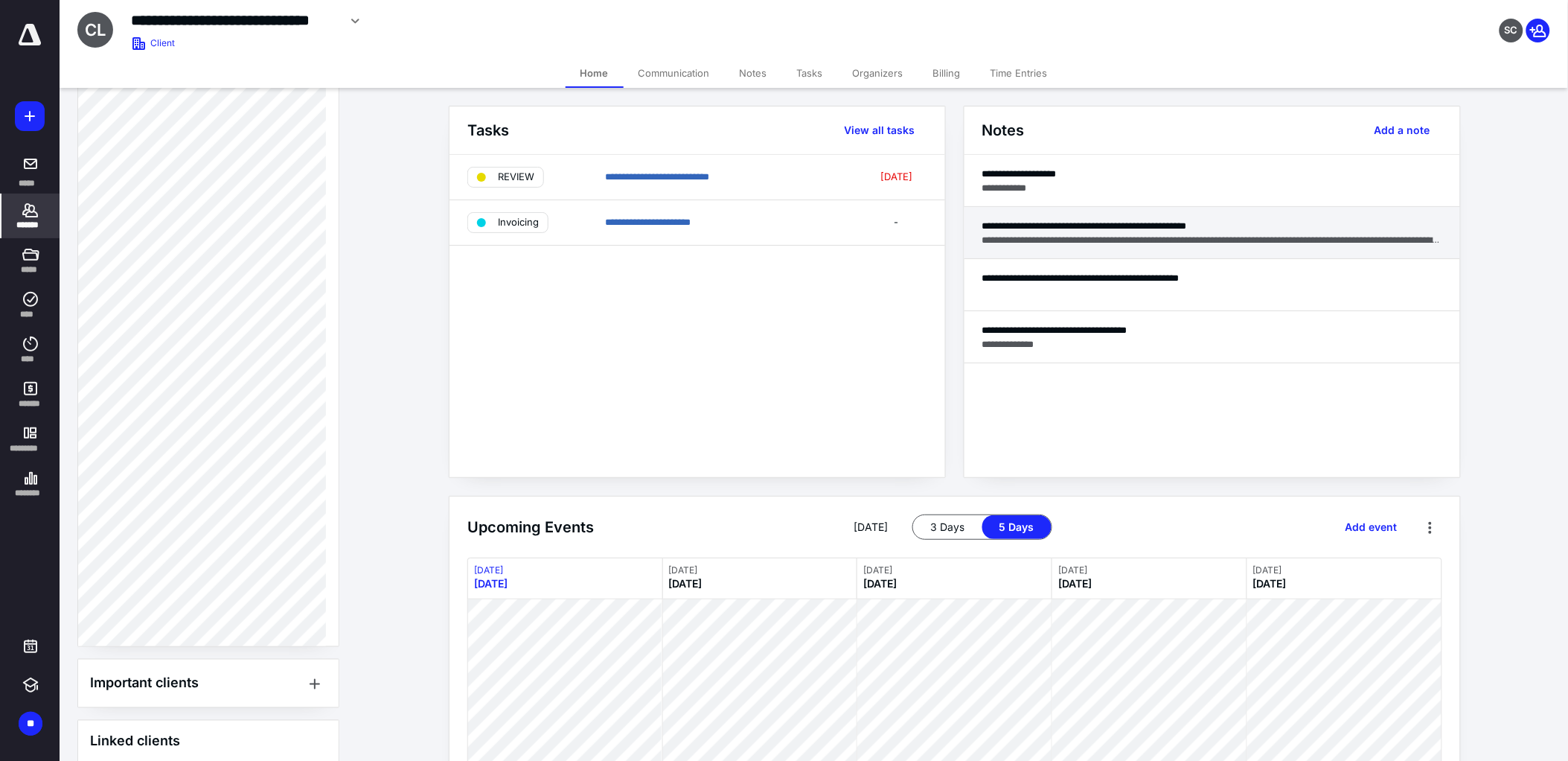 click on "**********" at bounding box center [1212, 240] 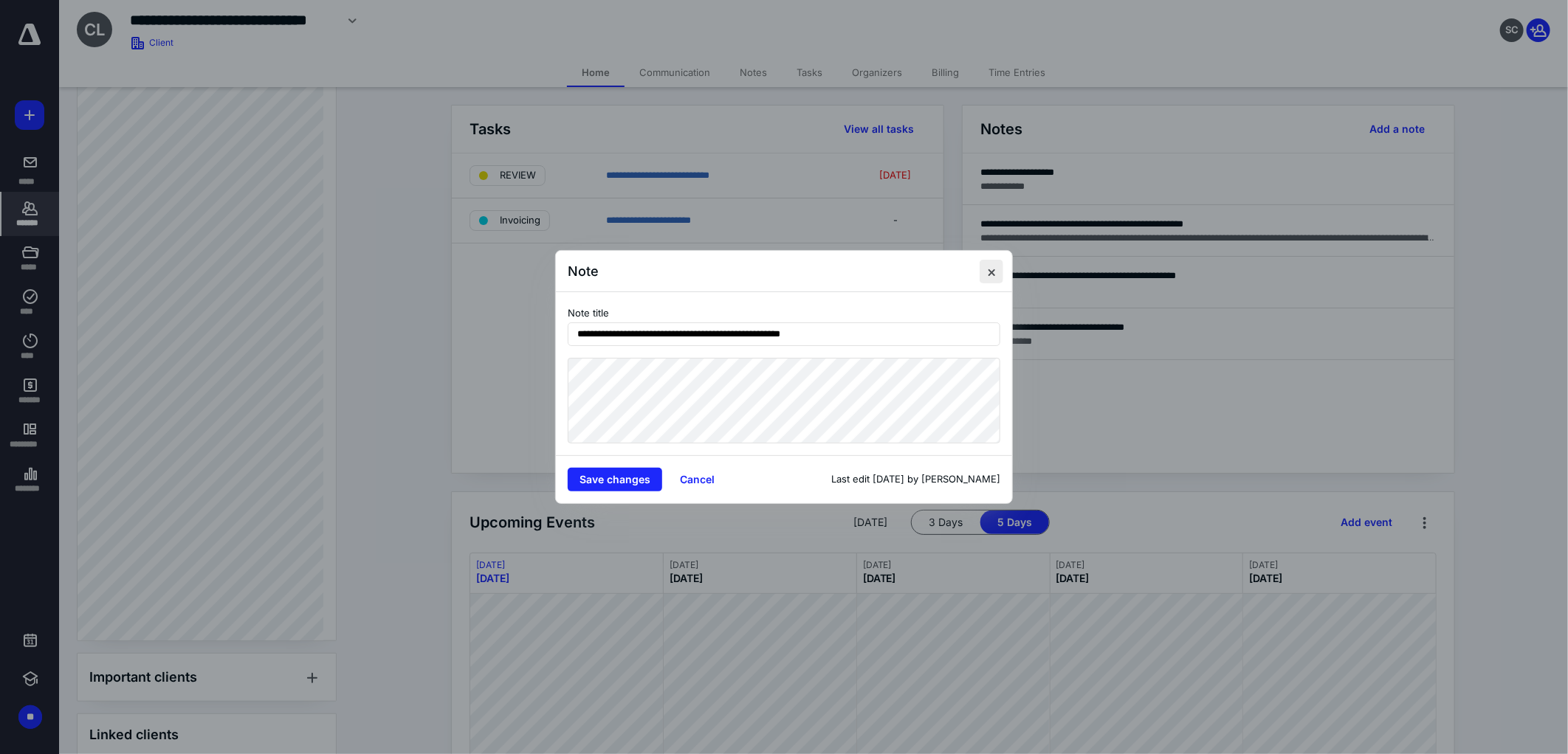 click at bounding box center [991, 271] 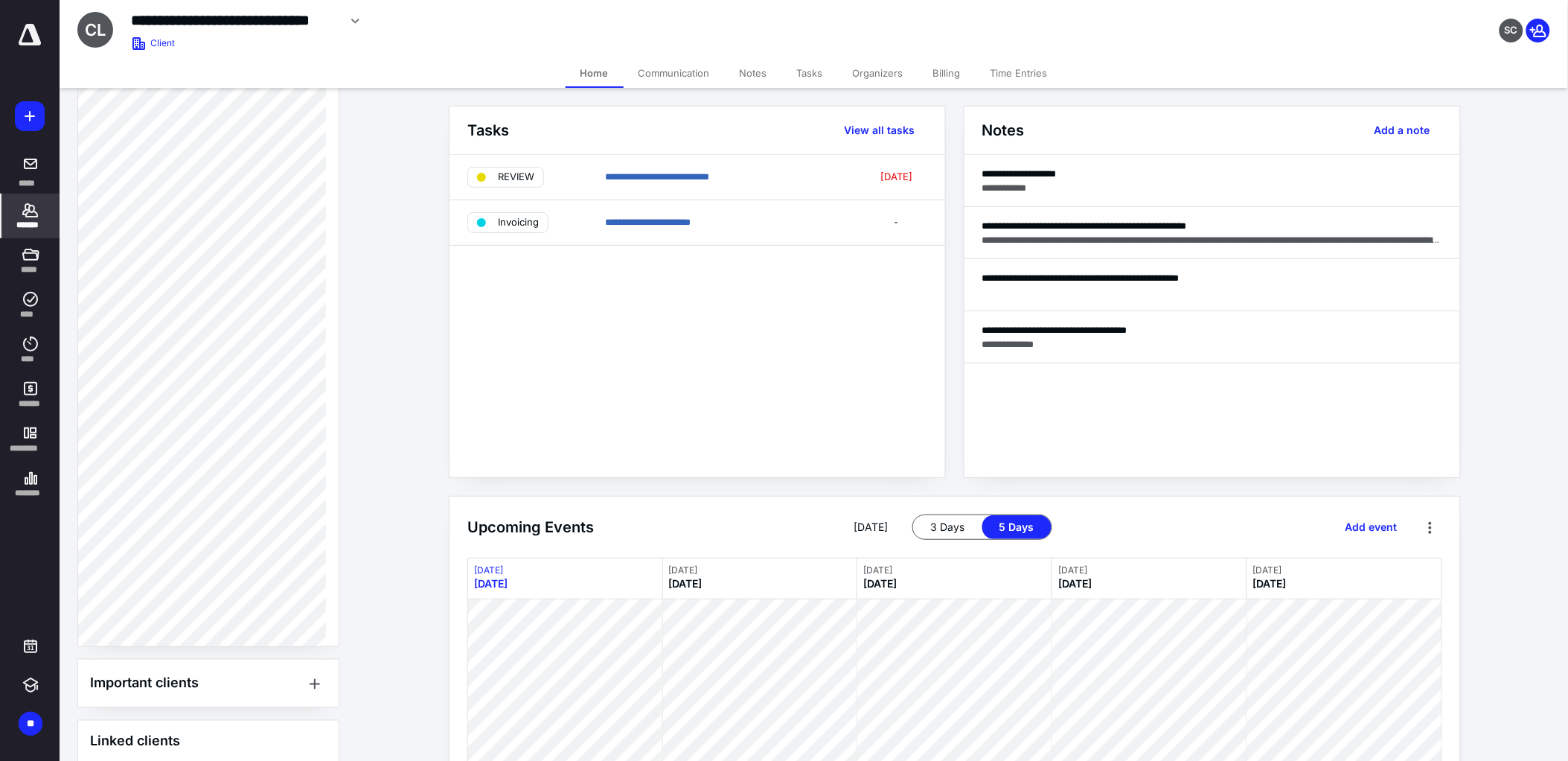 scroll, scrollTop: 331, scrollLeft: 0, axis: vertical 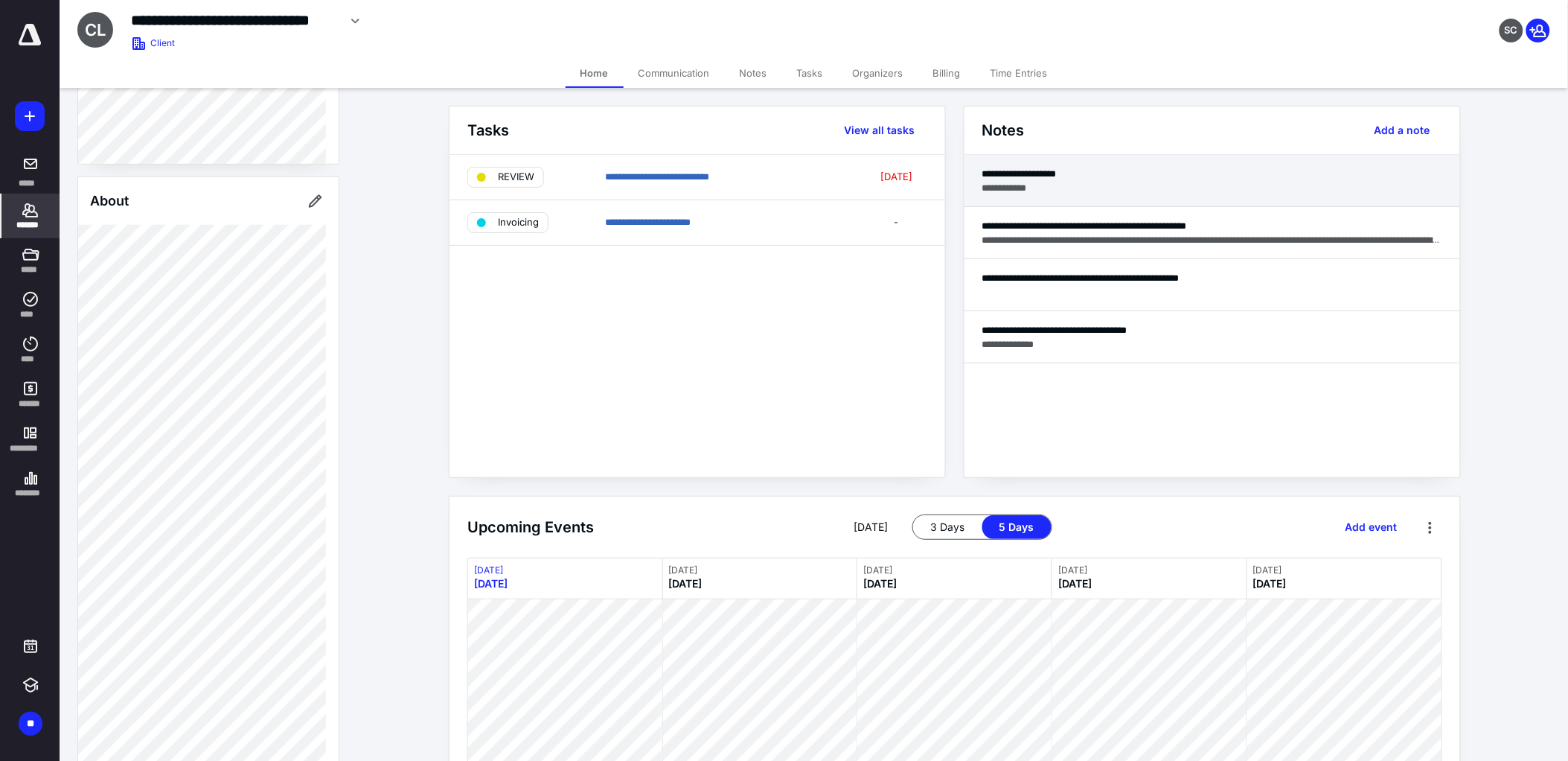 click on "**********" at bounding box center [1212, 173] 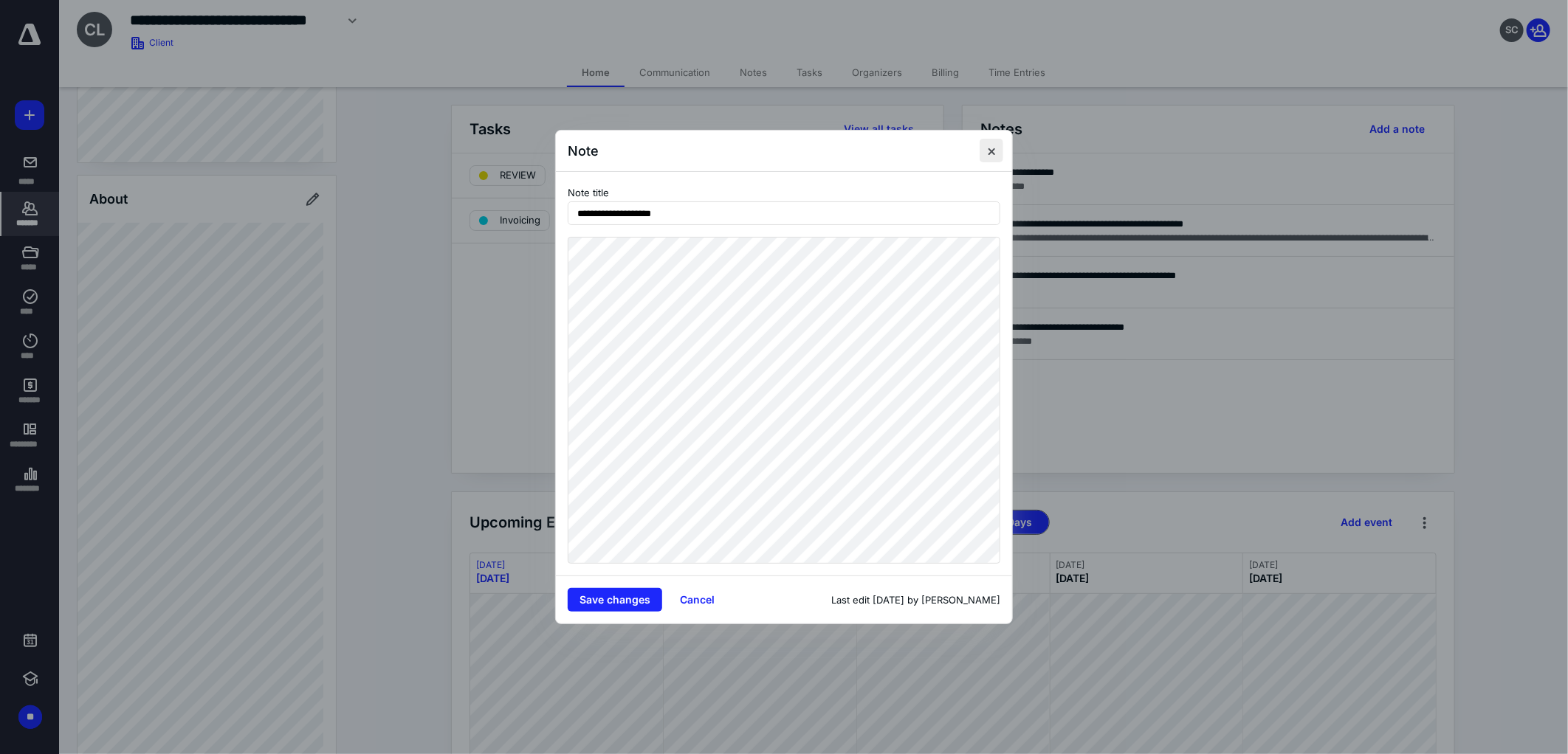 click at bounding box center [991, 151] 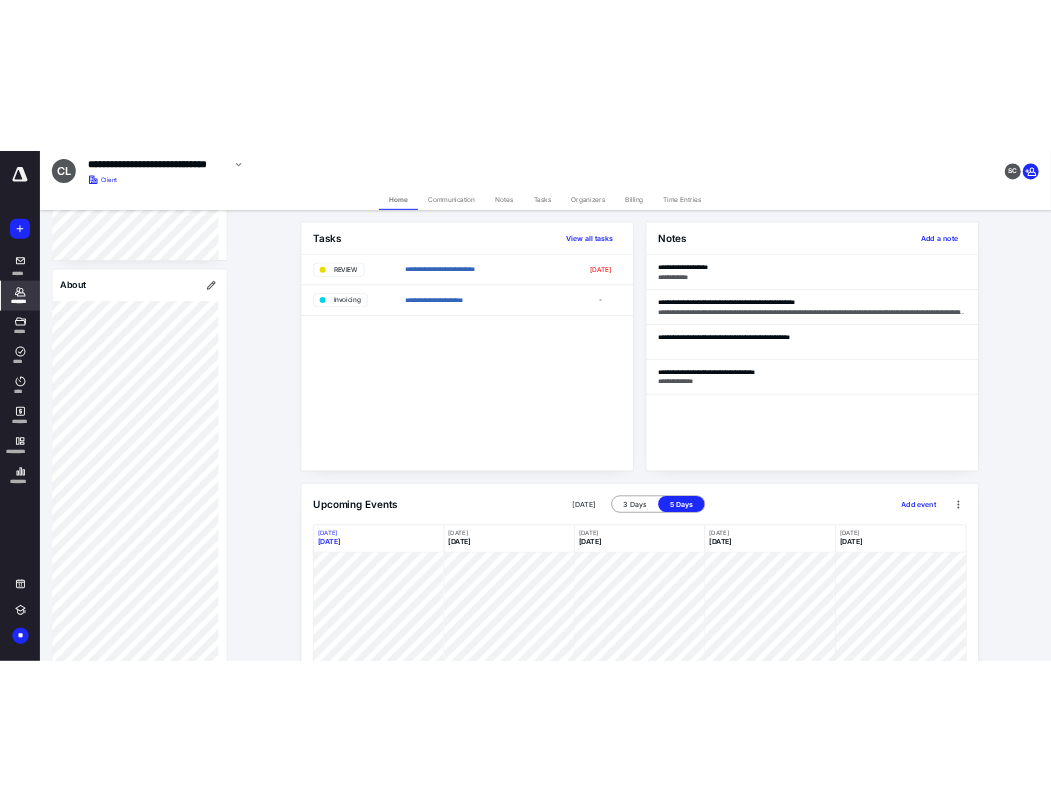 scroll, scrollTop: 843, scrollLeft: 0, axis: vertical 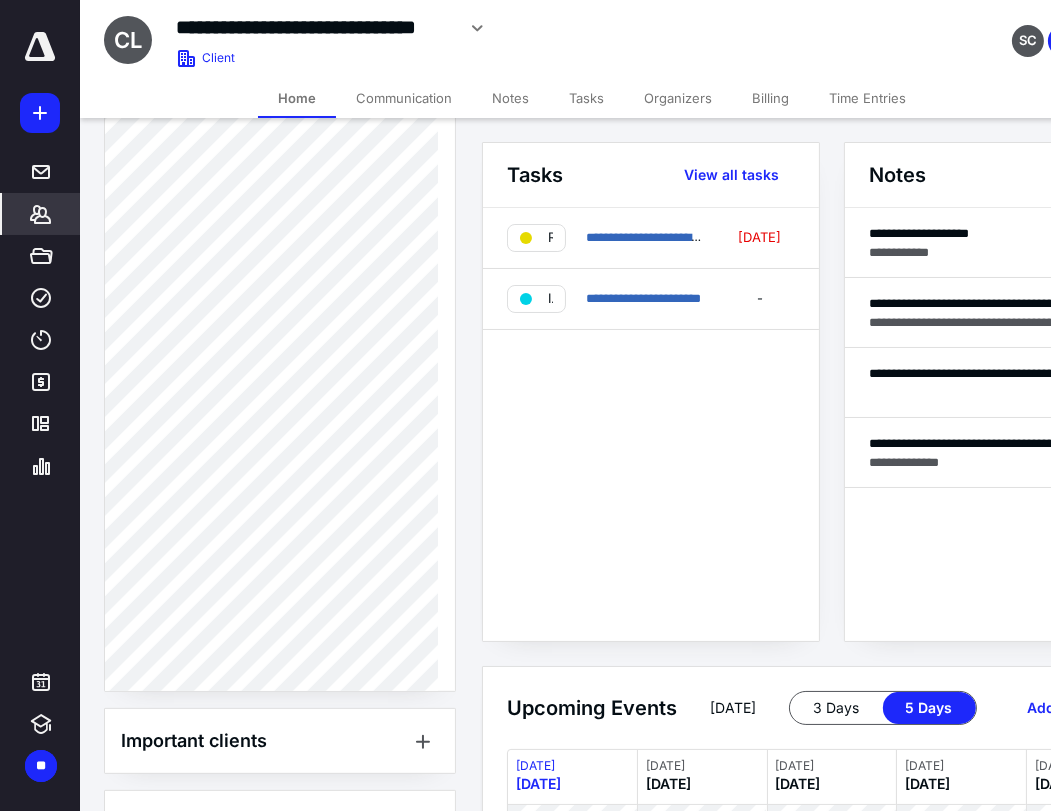 click 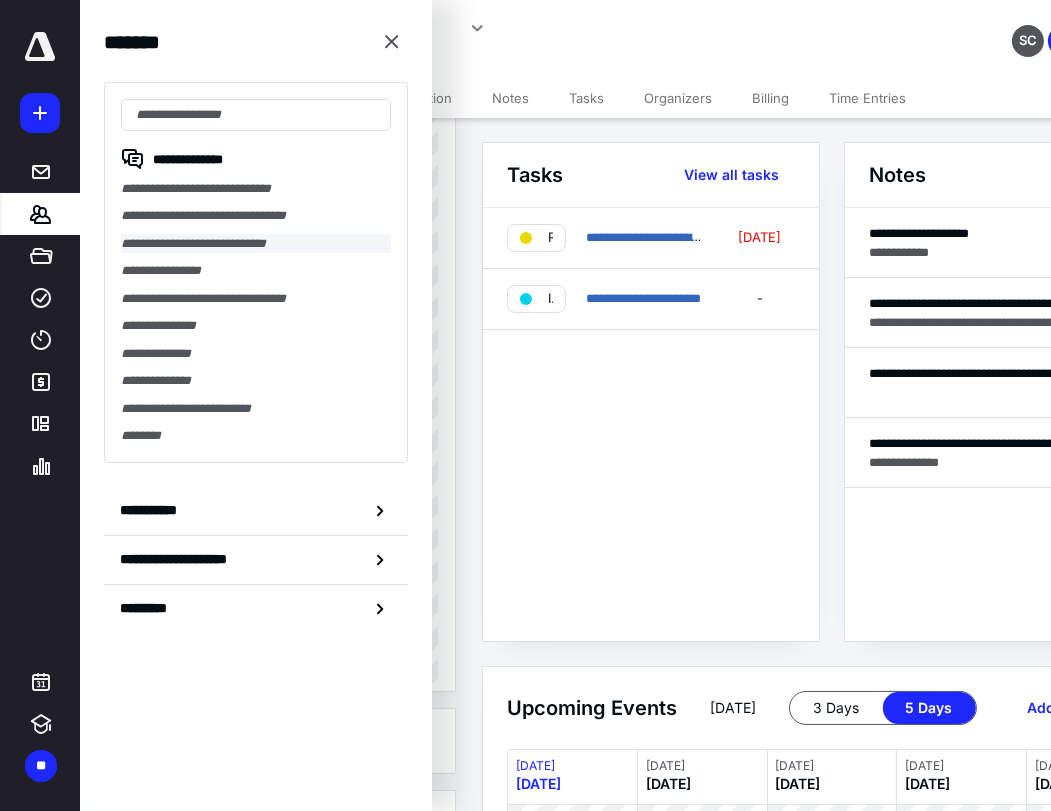 click on "**********" at bounding box center (256, 243) 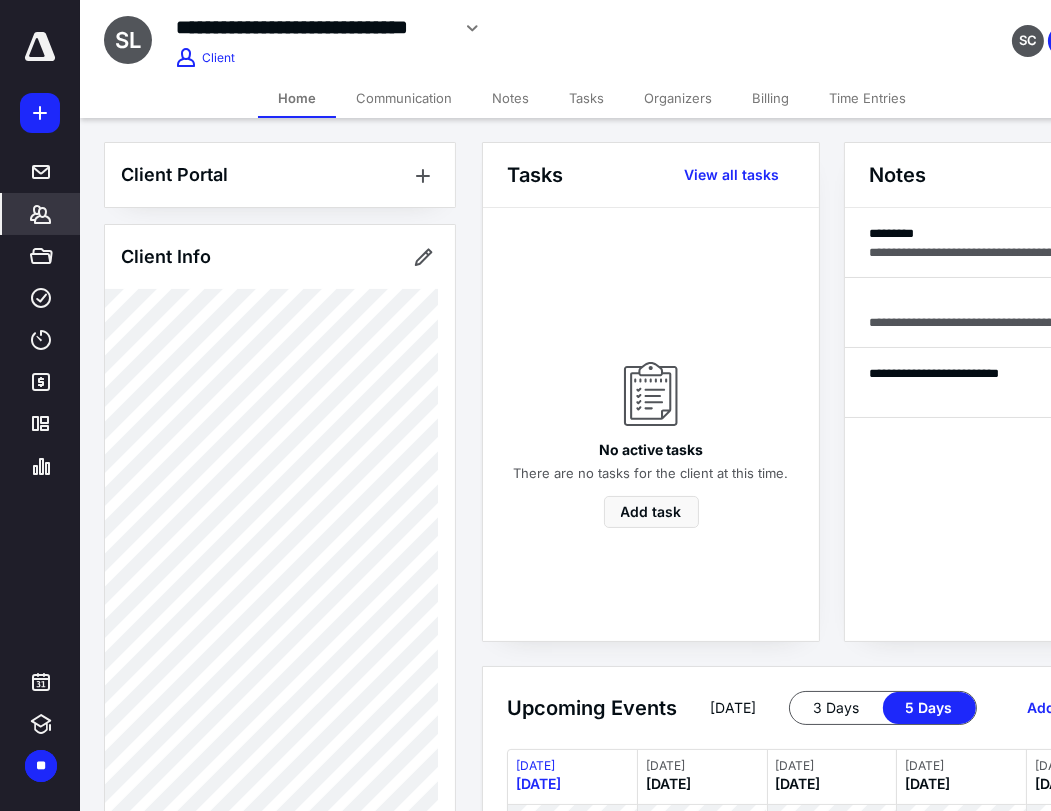 click on "Tasks" at bounding box center [586, 98] 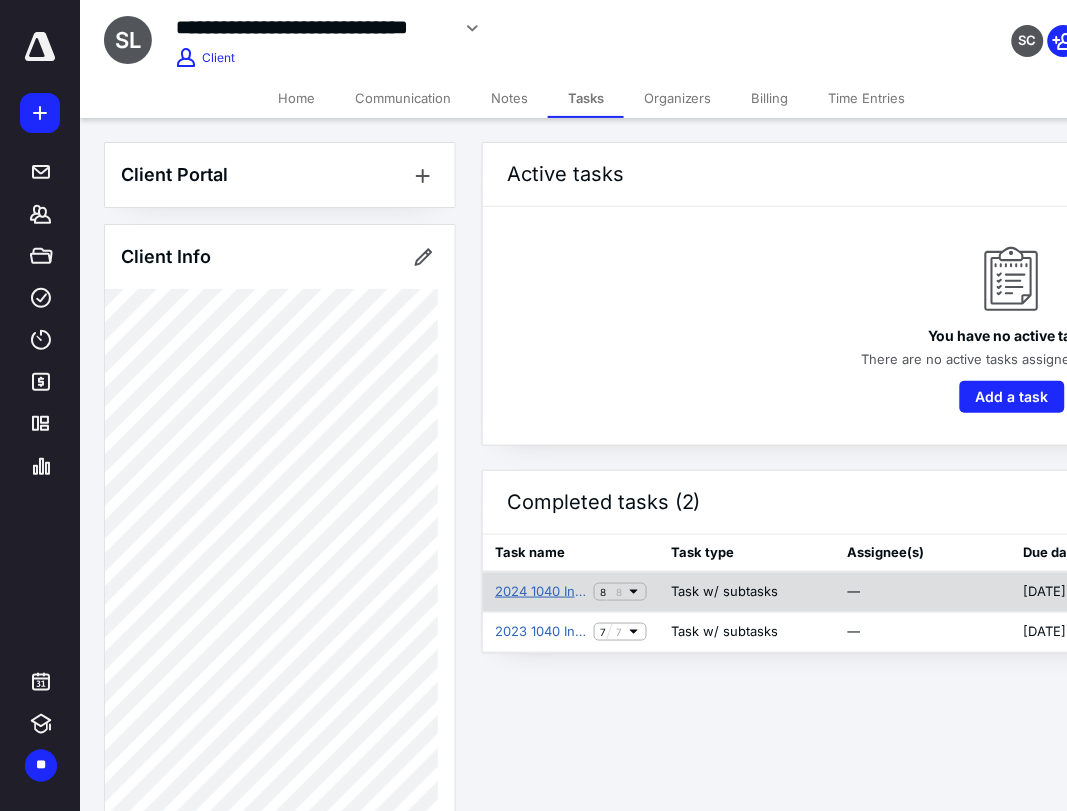 click on "2024 1040 Individual Return - 03/09/25 @ 1:00PM" at bounding box center [540, 592] 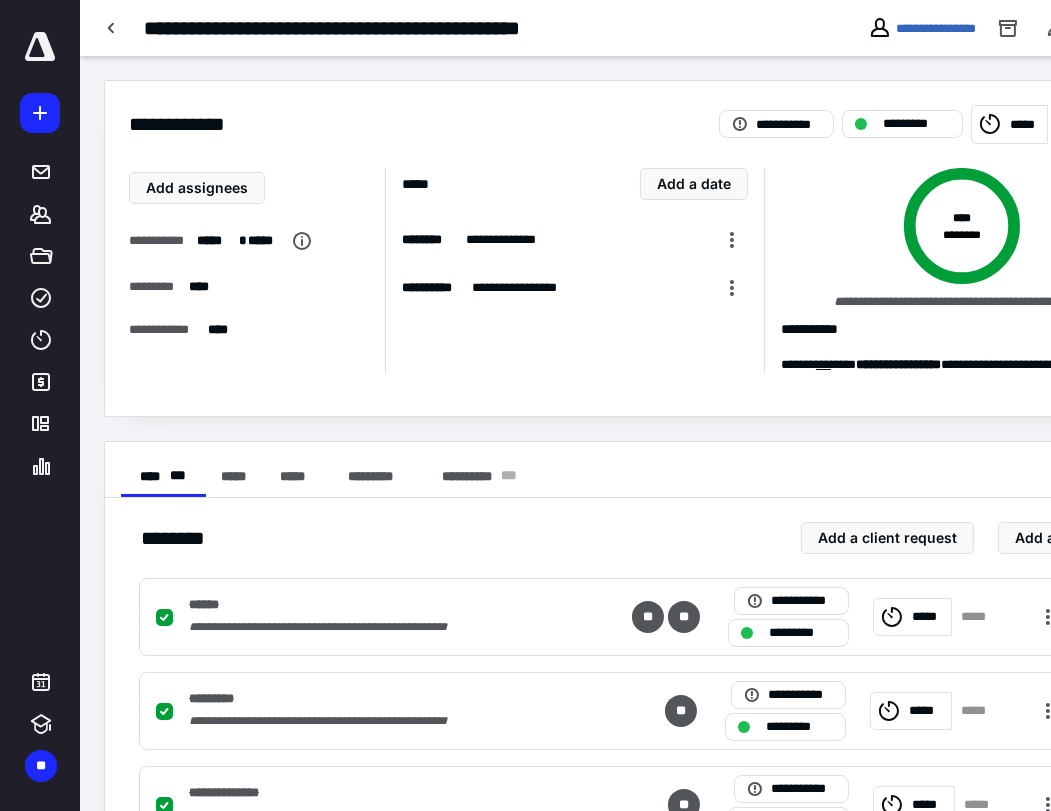 scroll, scrollTop: 553, scrollLeft: 0, axis: vertical 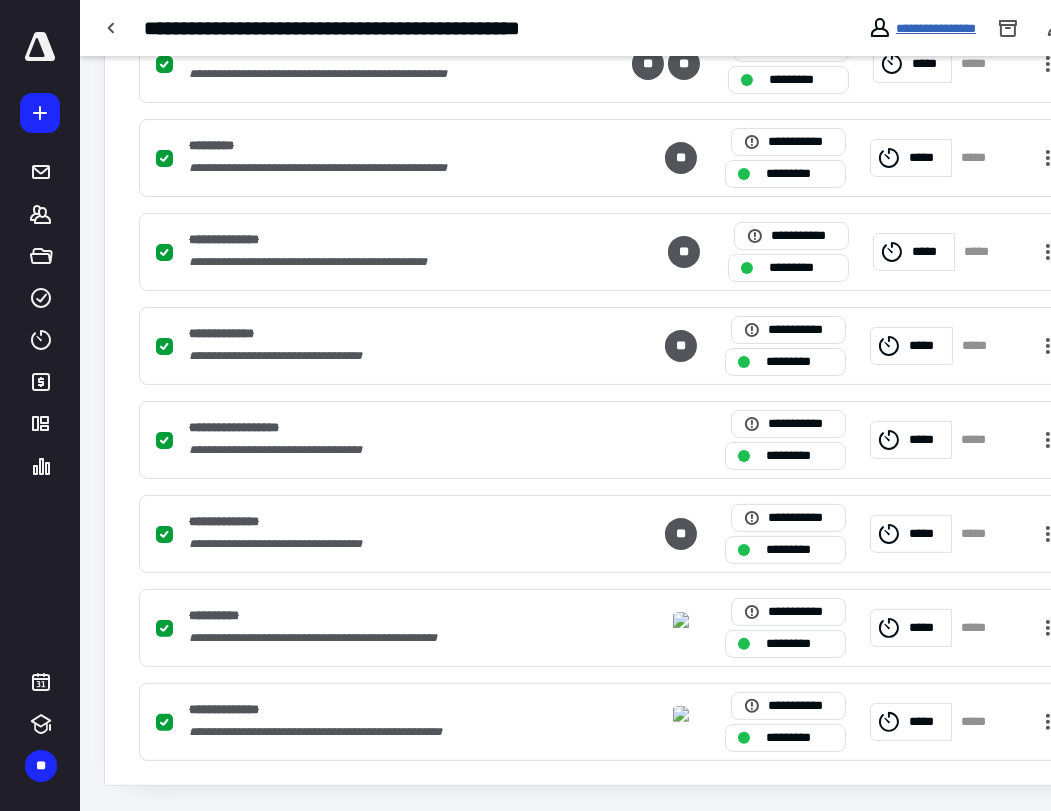 click on "**********" at bounding box center (936, 28) 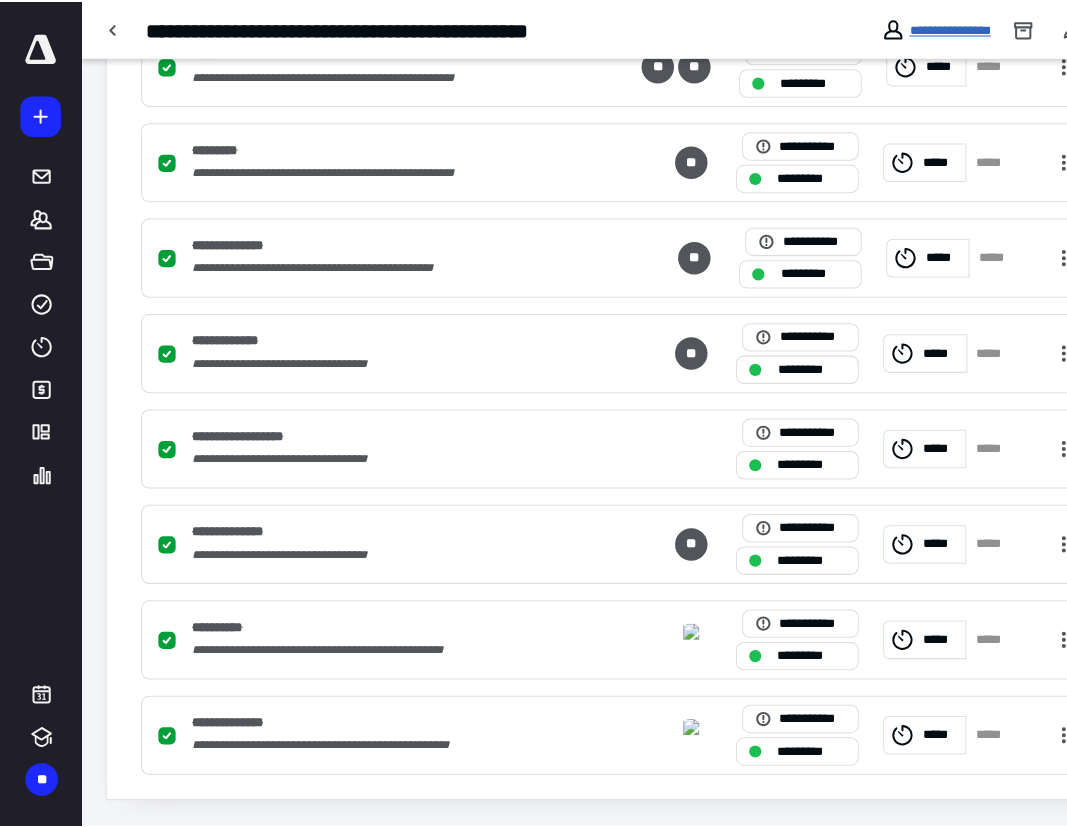 scroll, scrollTop: 0, scrollLeft: 0, axis: both 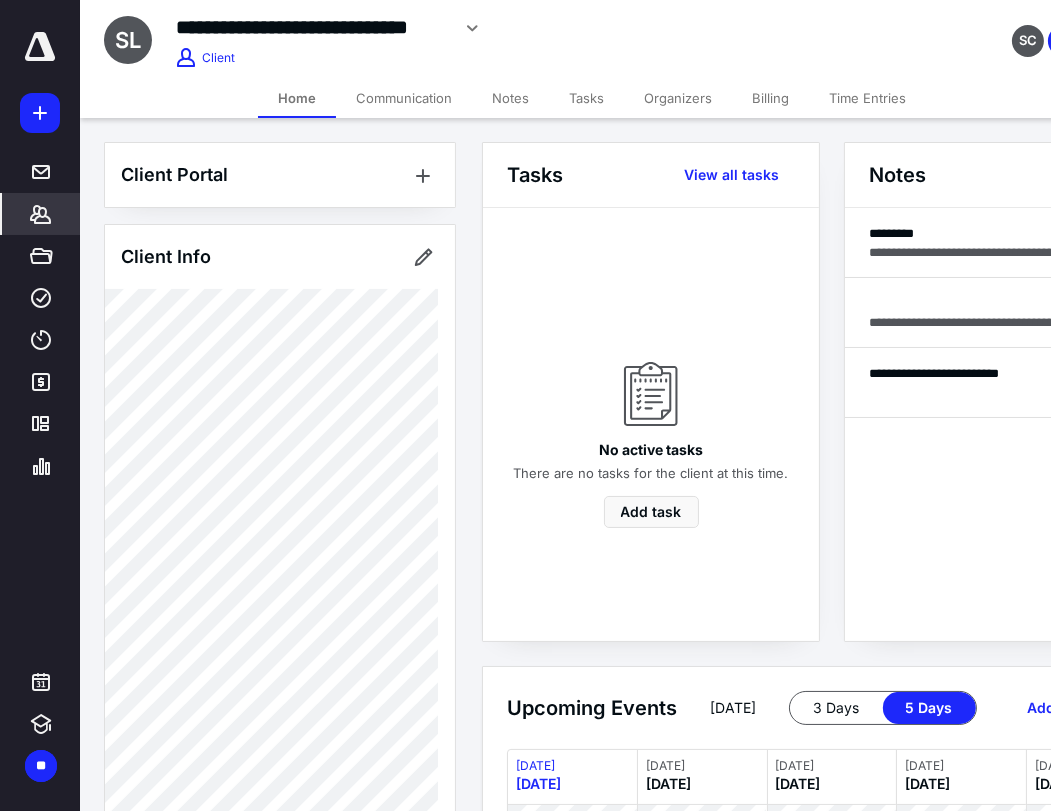 click on "Billing" at bounding box center (770, 98) 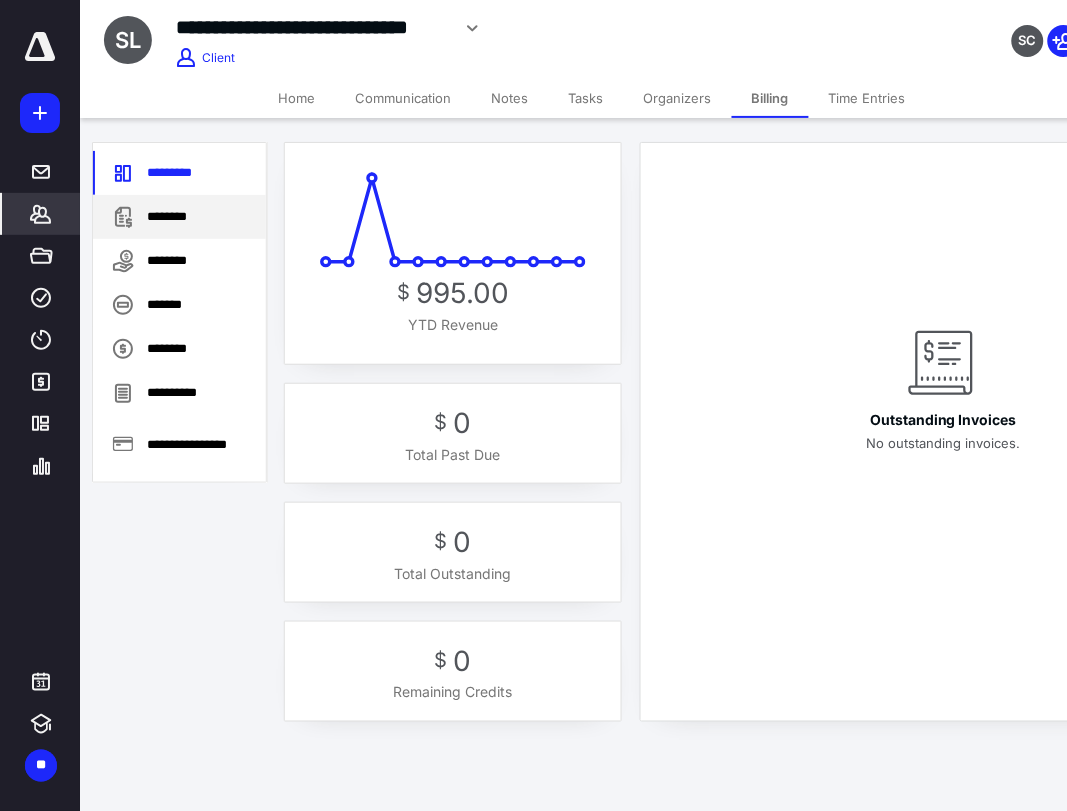 click on "********" at bounding box center [179, 217] 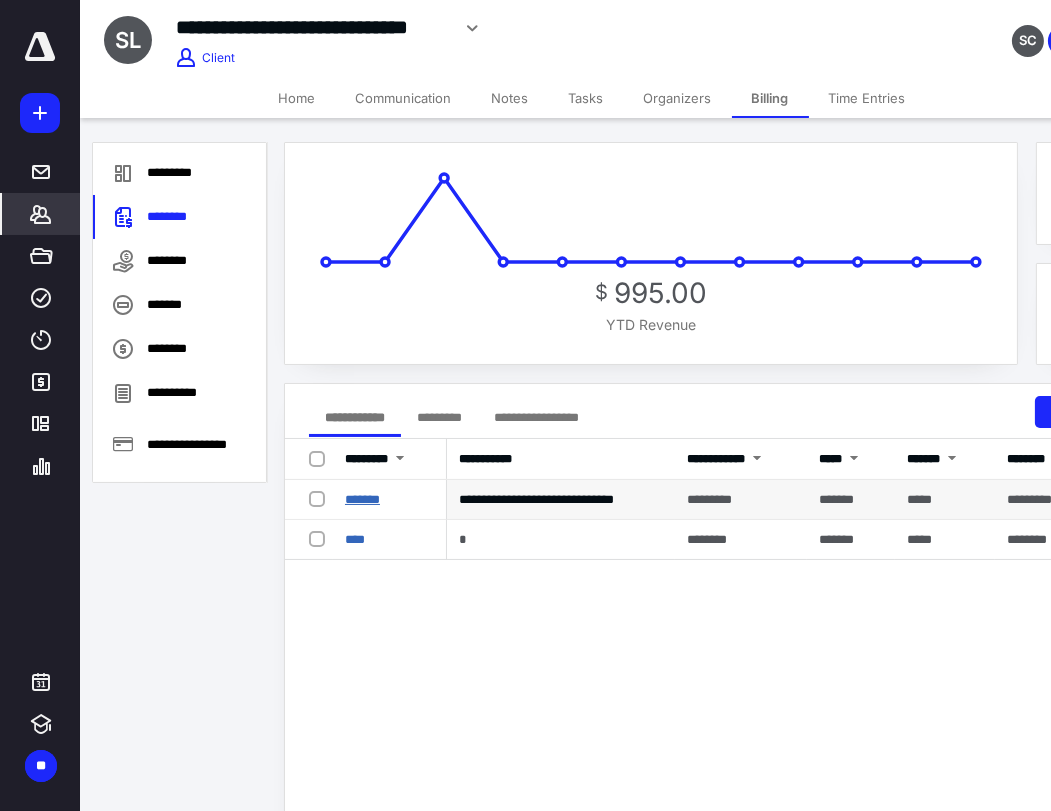 click on "*******" at bounding box center (362, 499) 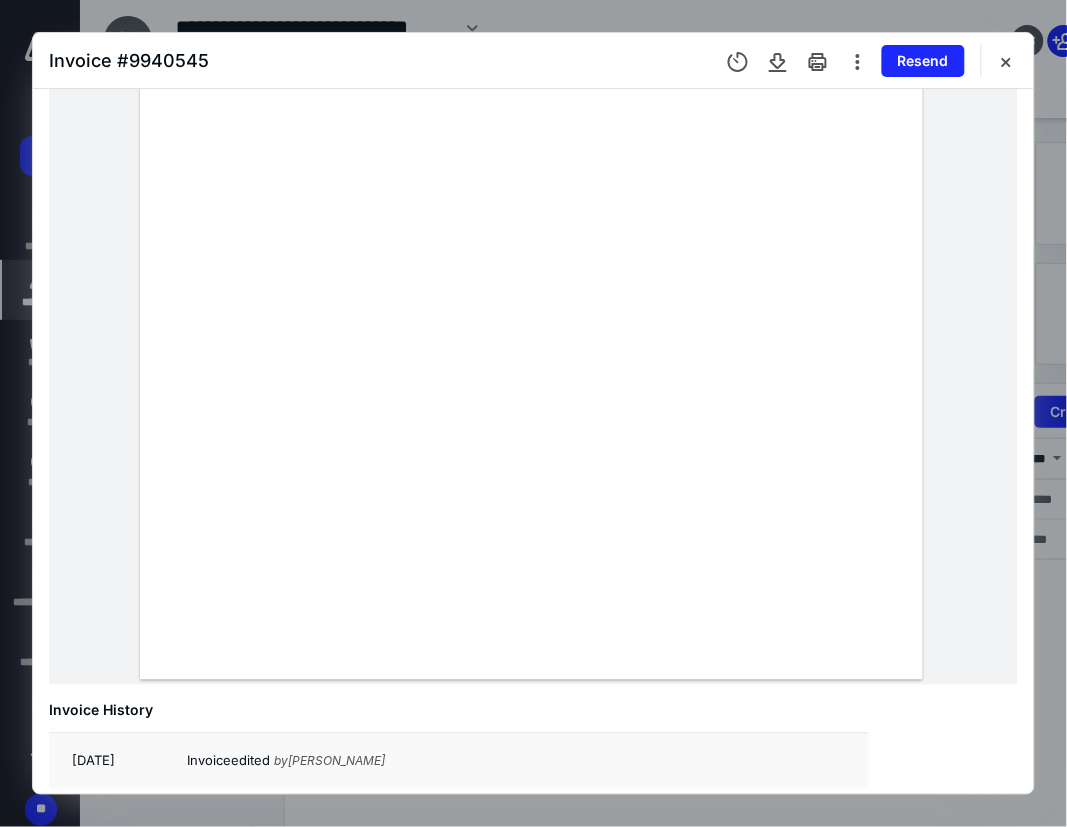 scroll, scrollTop: 728, scrollLeft: 0, axis: vertical 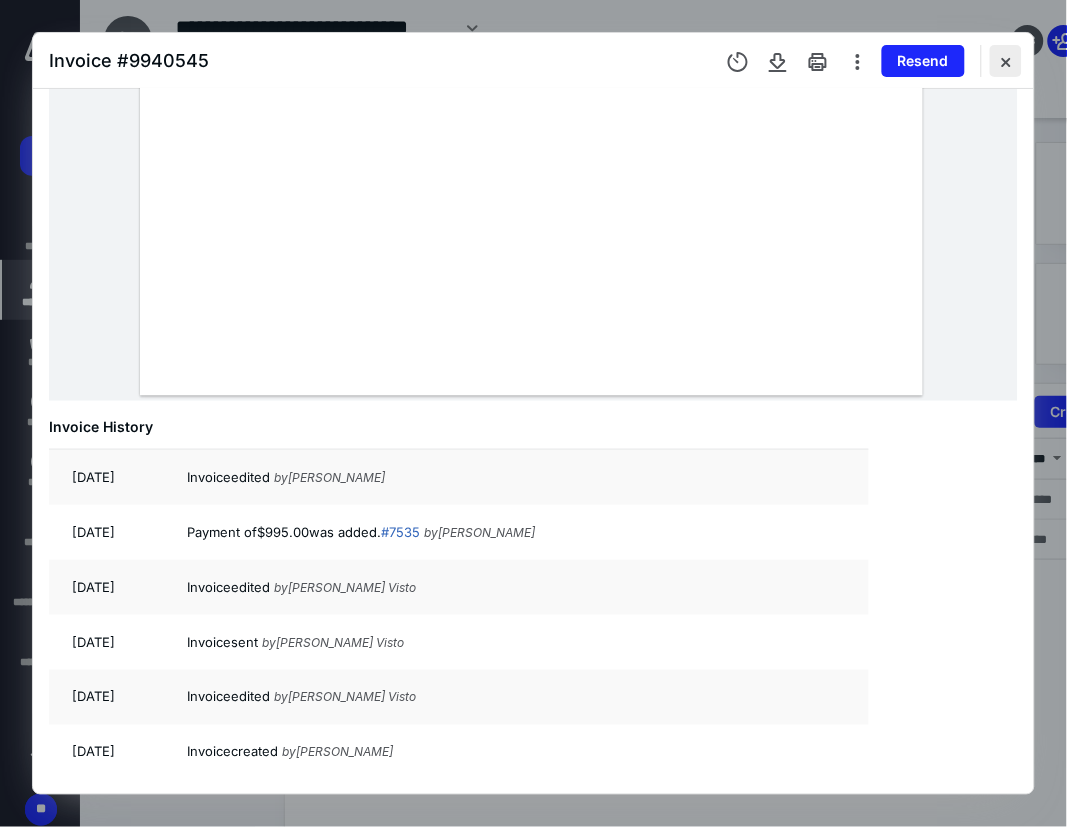 click at bounding box center [1006, 61] 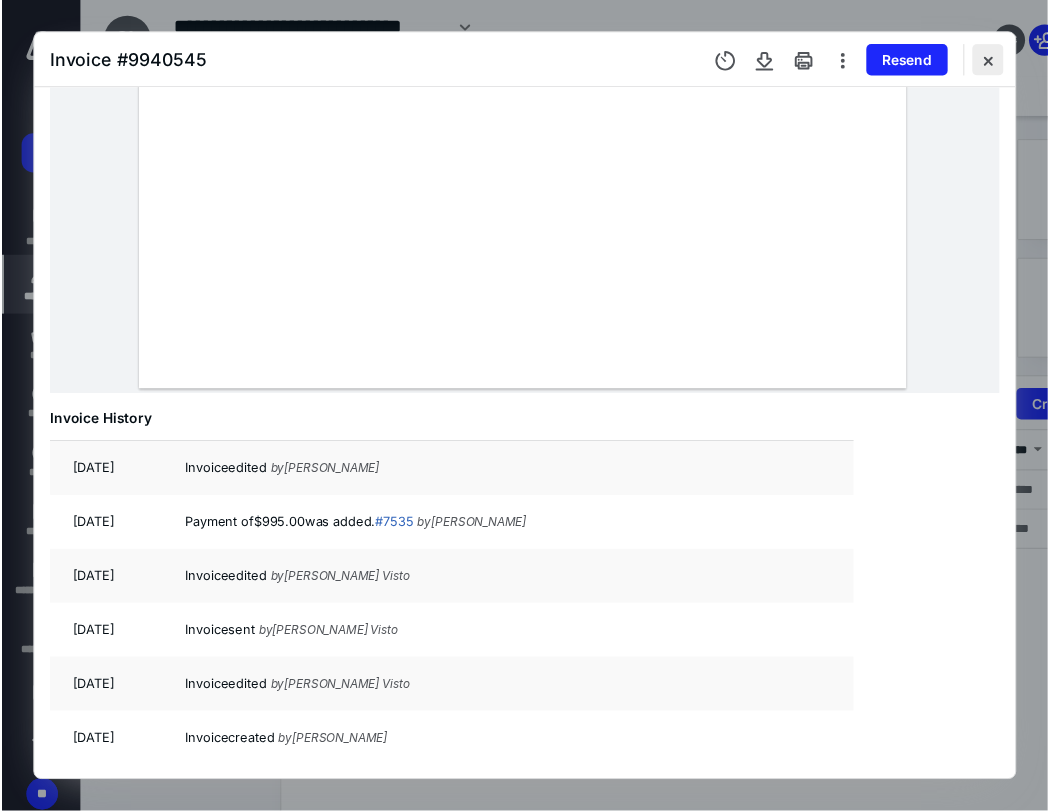 scroll, scrollTop: 350, scrollLeft: 0, axis: vertical 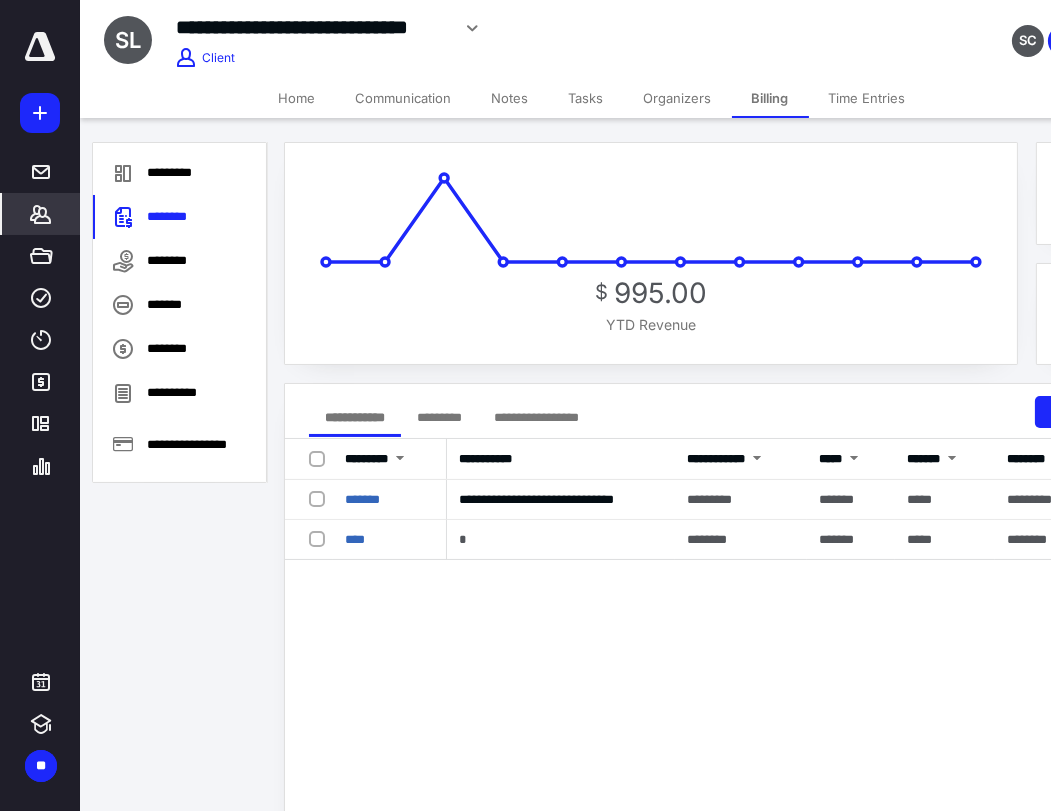 click on "Home" at bounding box center (297, 98) 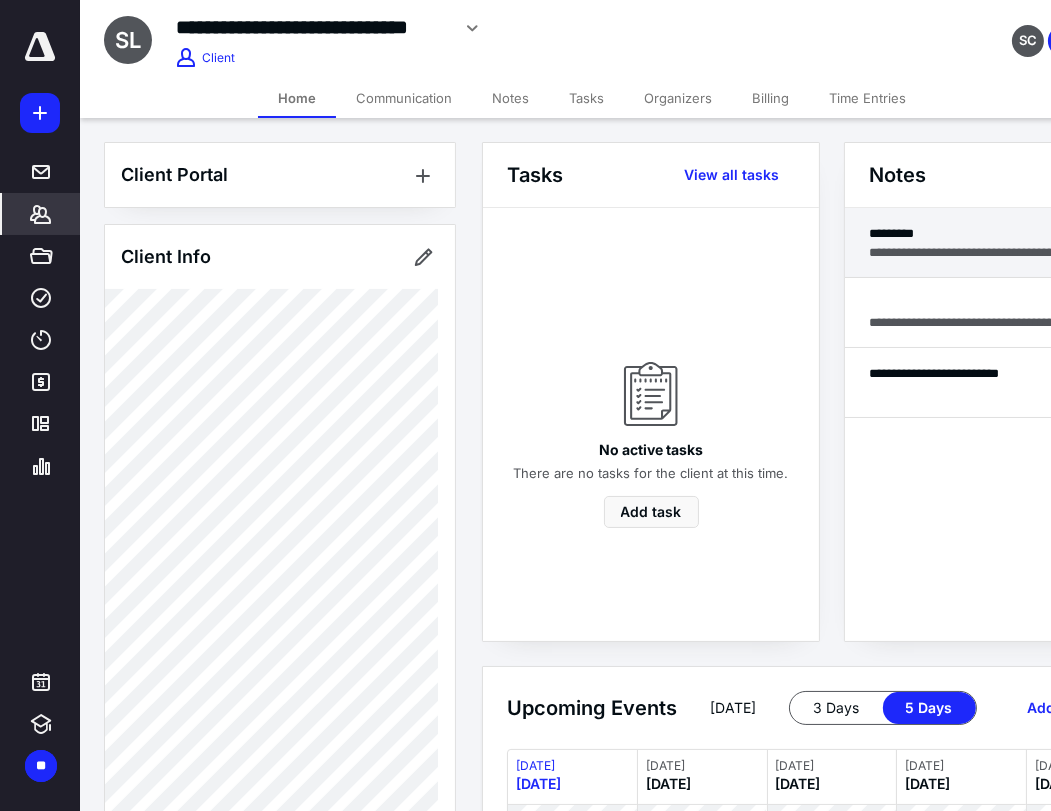 click on "**********" at bounding box center (1013, 252) 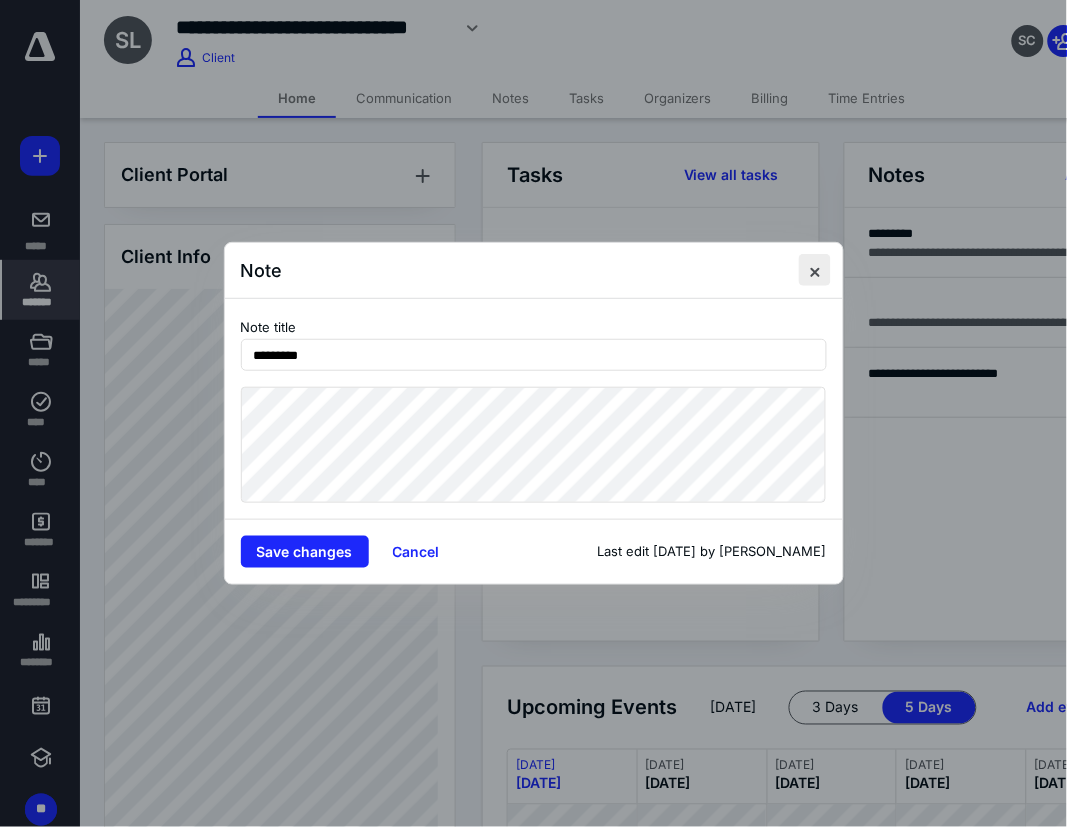 click at bounding box center [815, 270] 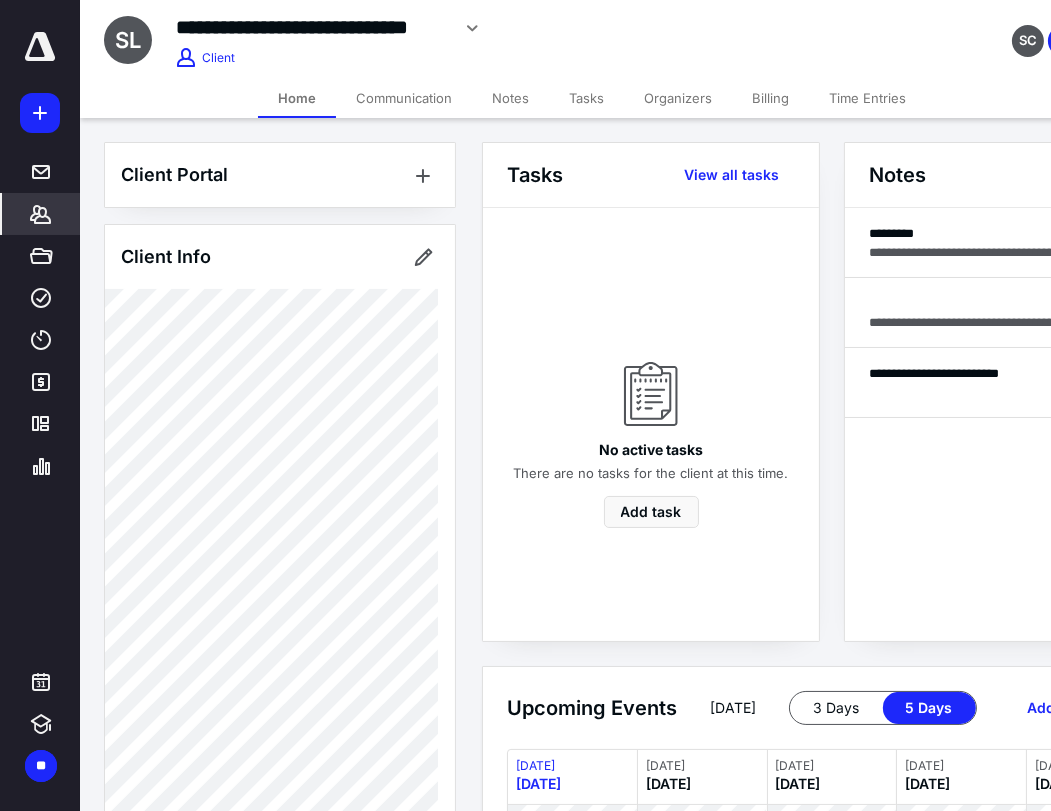 click at bounding box center [1013, 303] 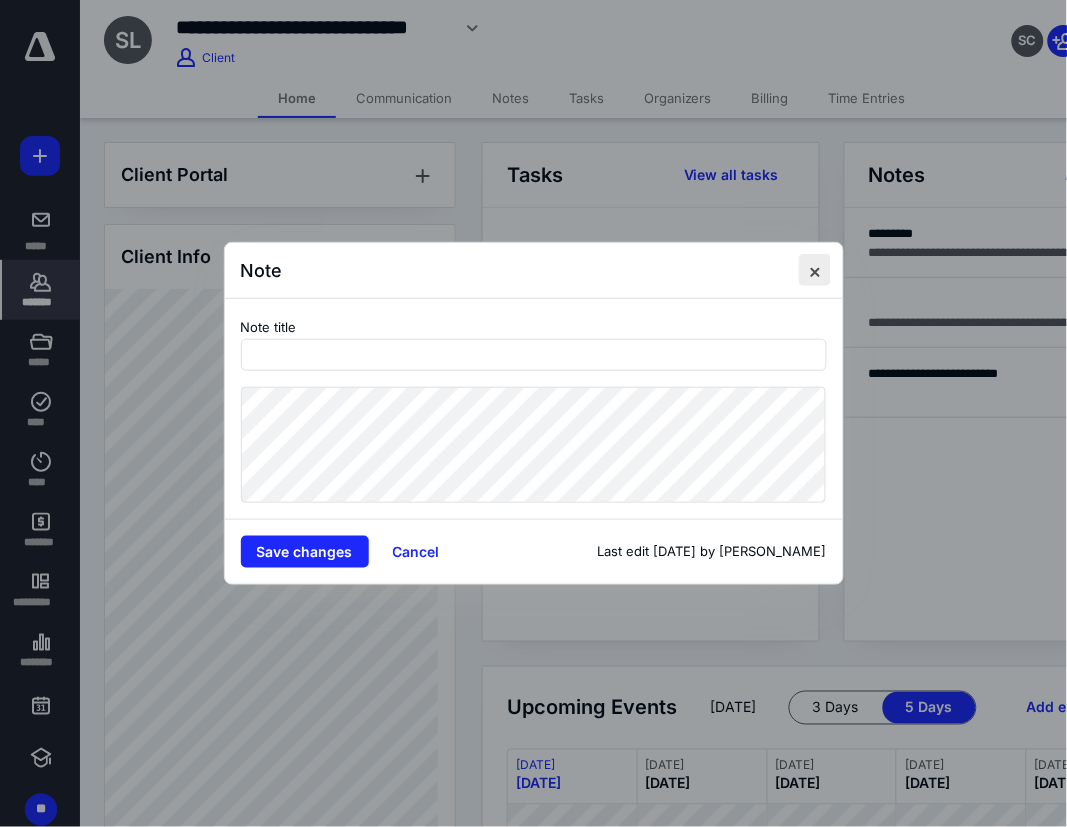 click at bounding box center [815, 270] 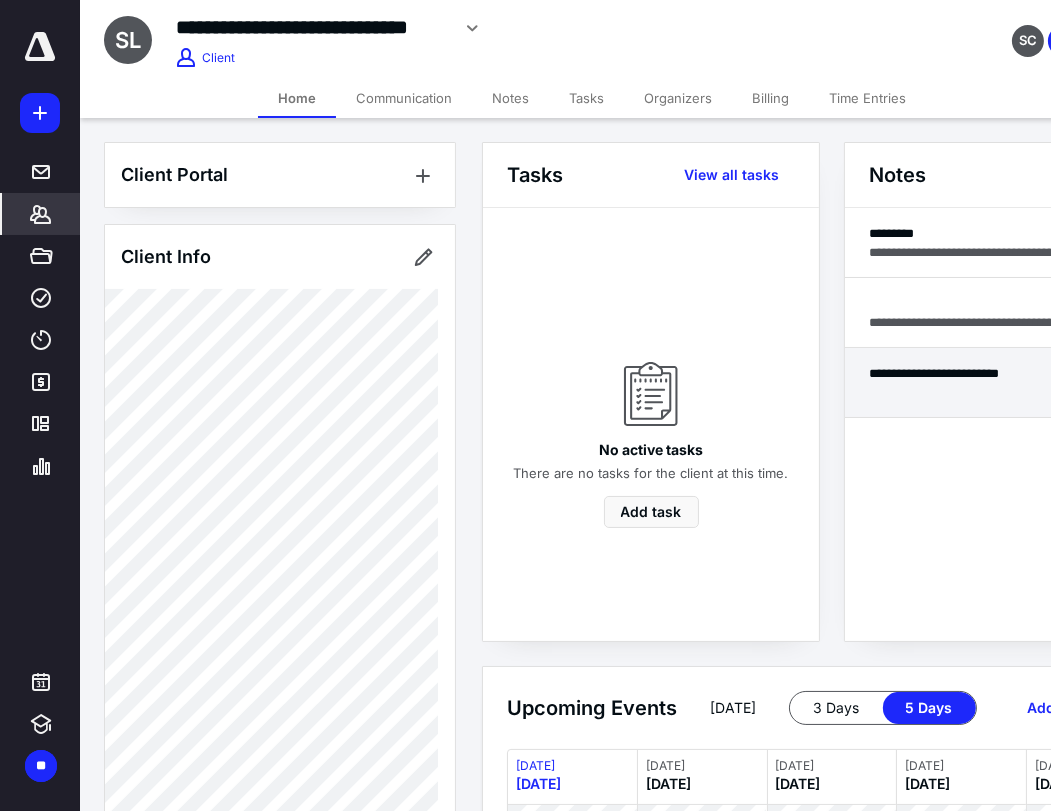 click on "**********" at bounding box center (1013, 383) 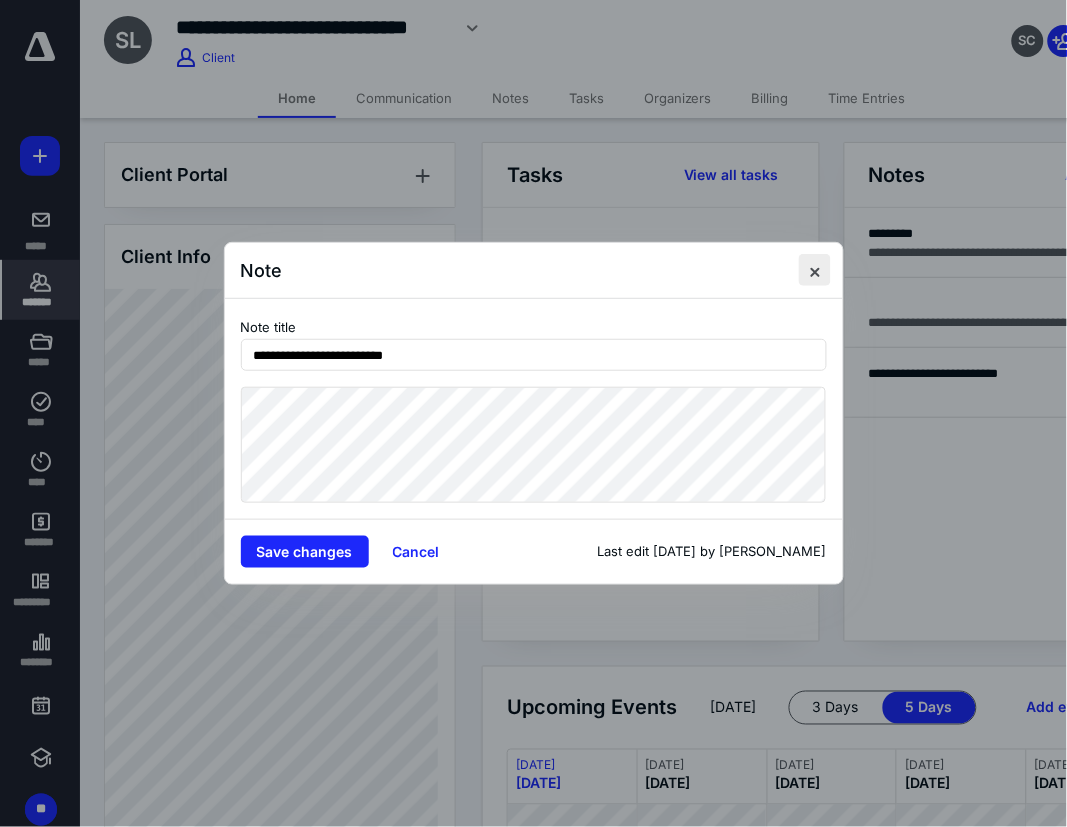 click at bounding box center (815, 270) 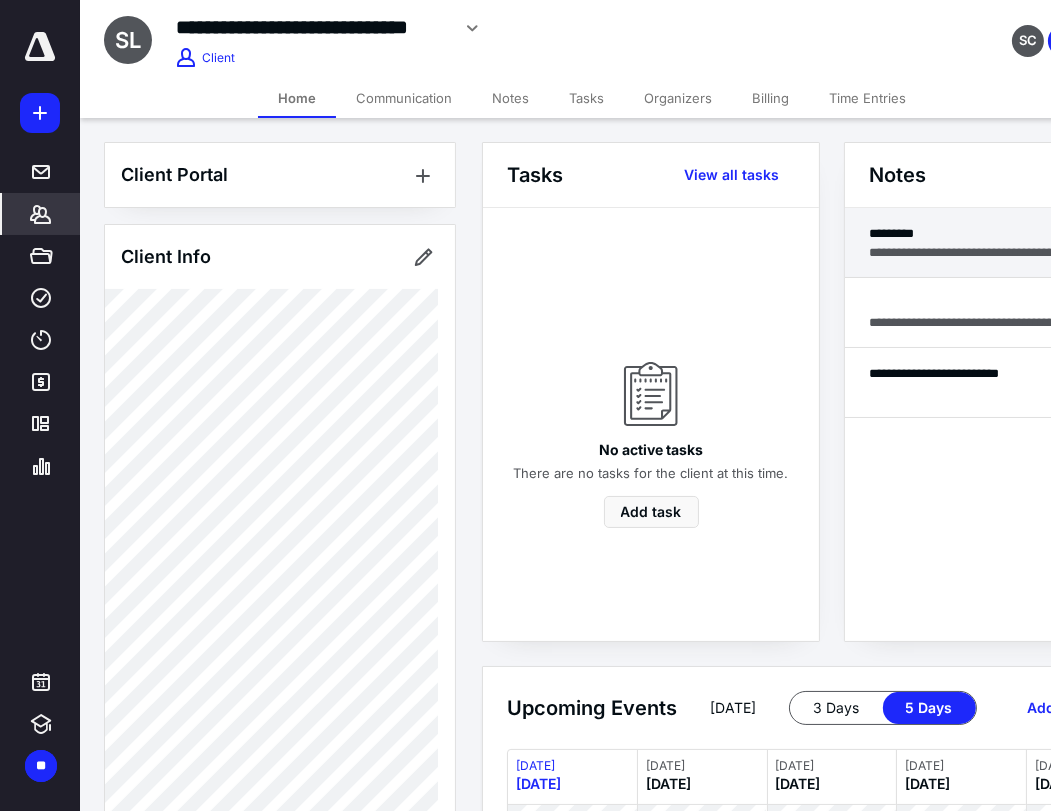 click on "**********" at bounding box center [1013, 252] 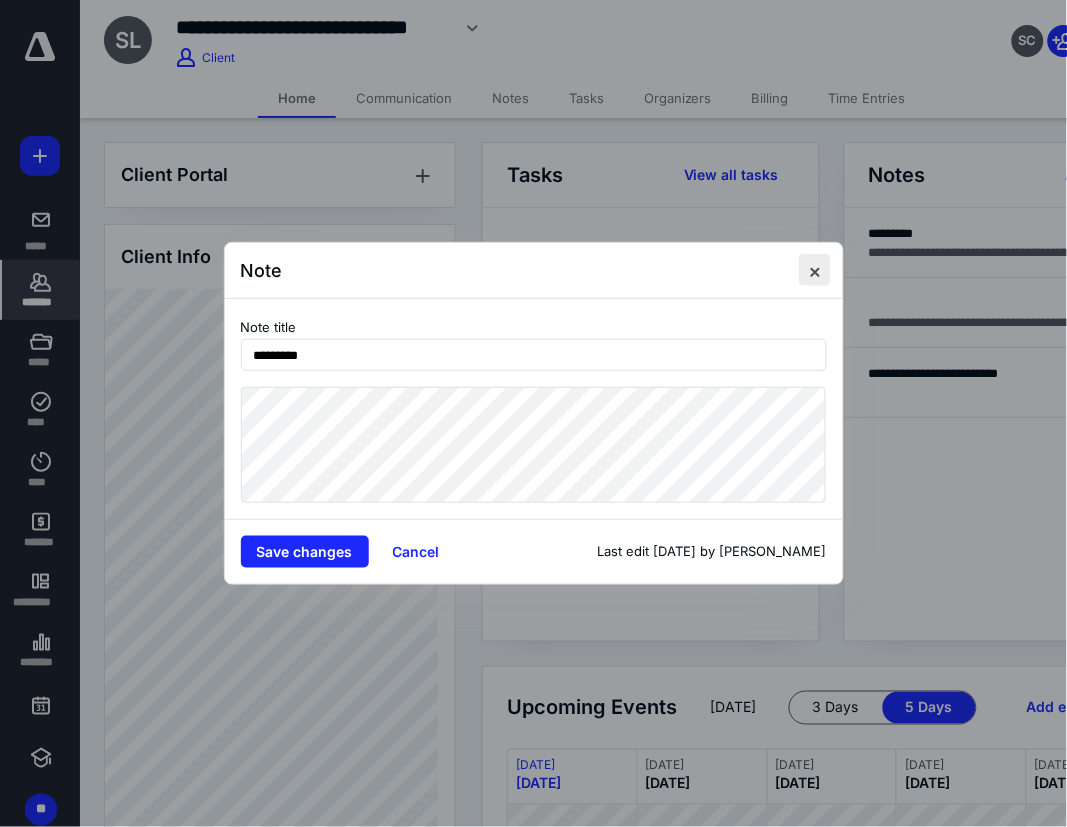 click at bounding box center (815, 270) 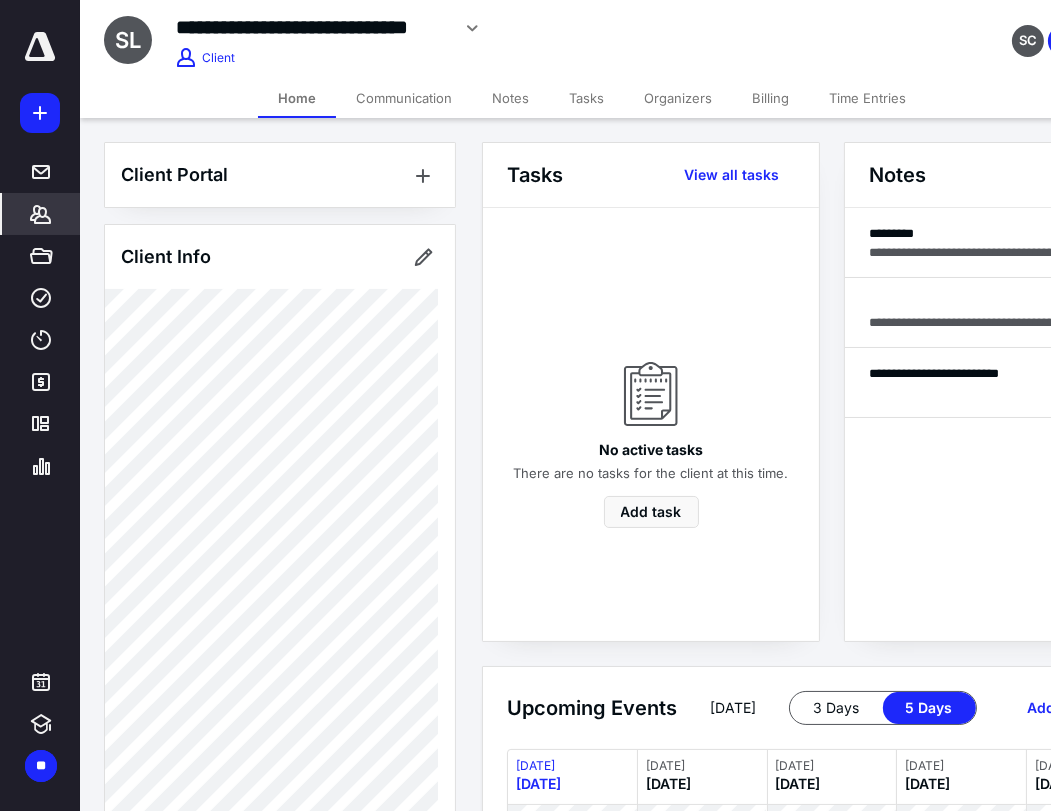 click on "Tasks" at bounding box center (586, 98) 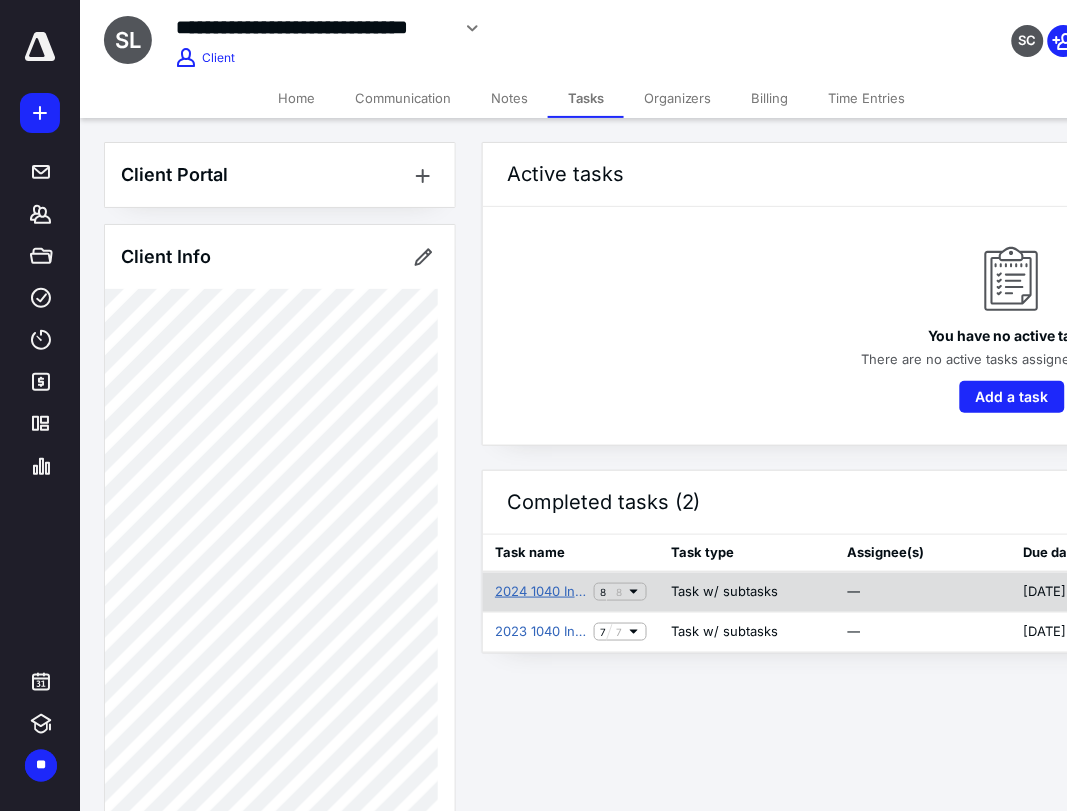 click on "2024 1040 Individual Return - 03/09/25 @ 1:00PM" at bounding box center (540, 592) 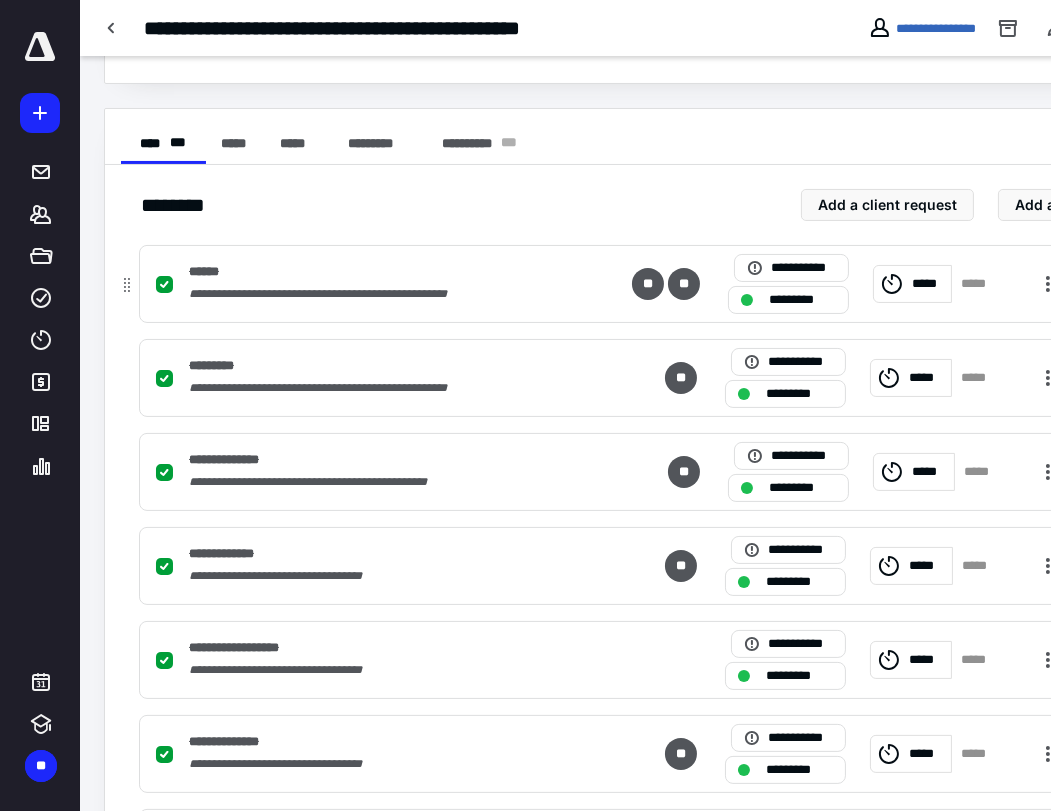 scroll, scrollTop: 572, scrollLeft: 0, axis: vertical 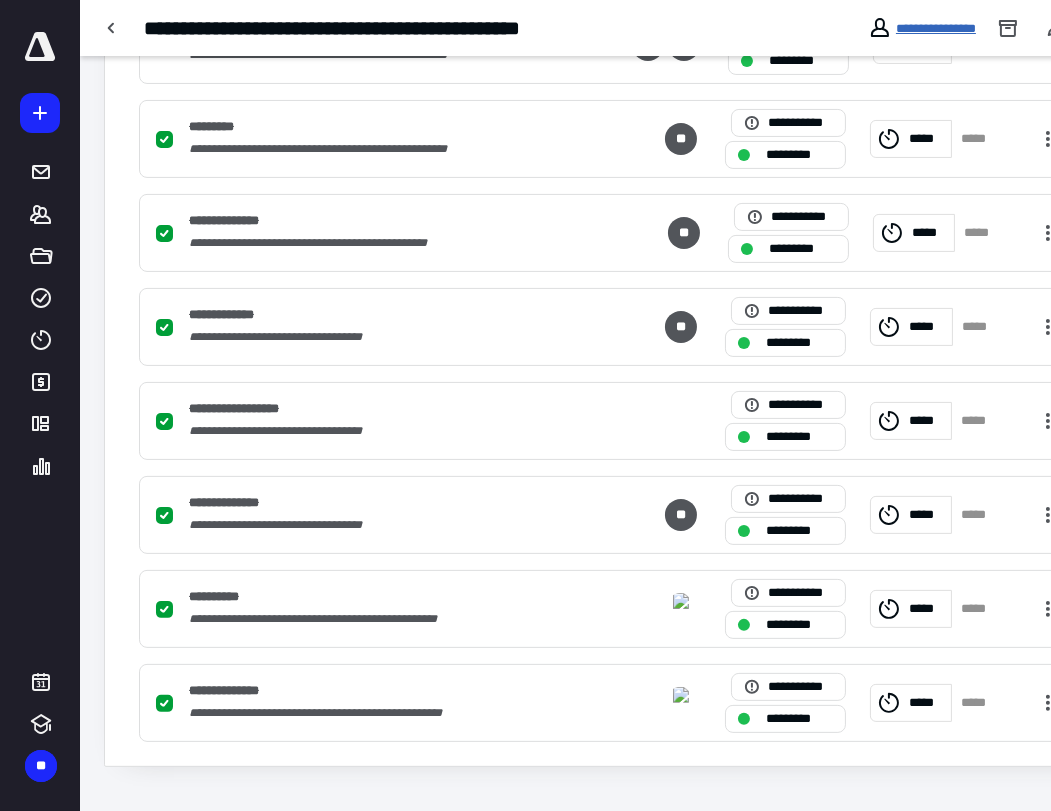 click on "**********" at bounding box center (936, 28) 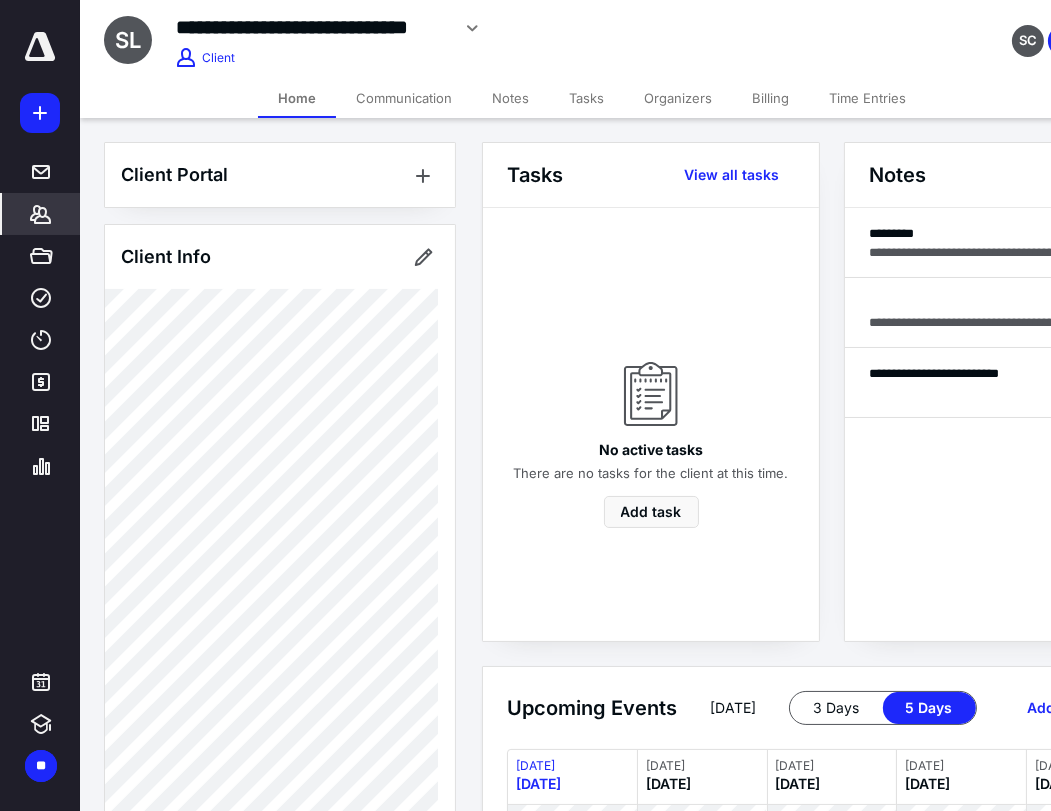 click on "Tasks" at bounding box center [586, 98] 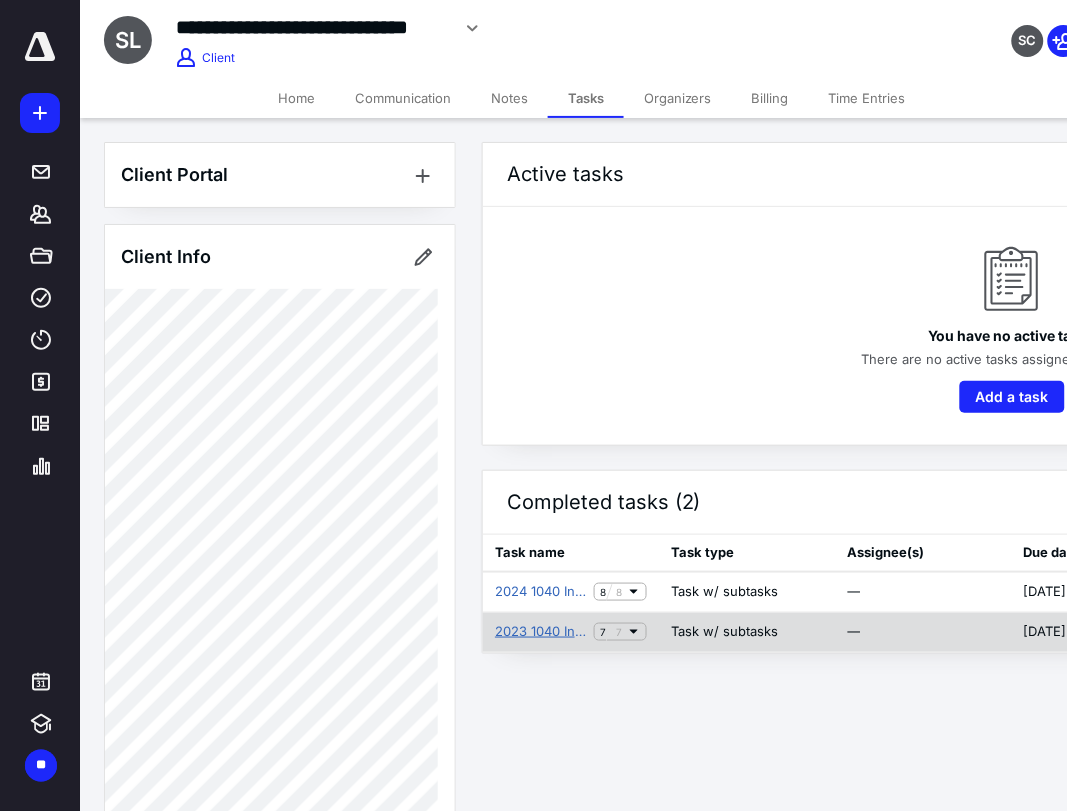 click on "2023 1040 Individual Return" at bounding box center (540, 632) 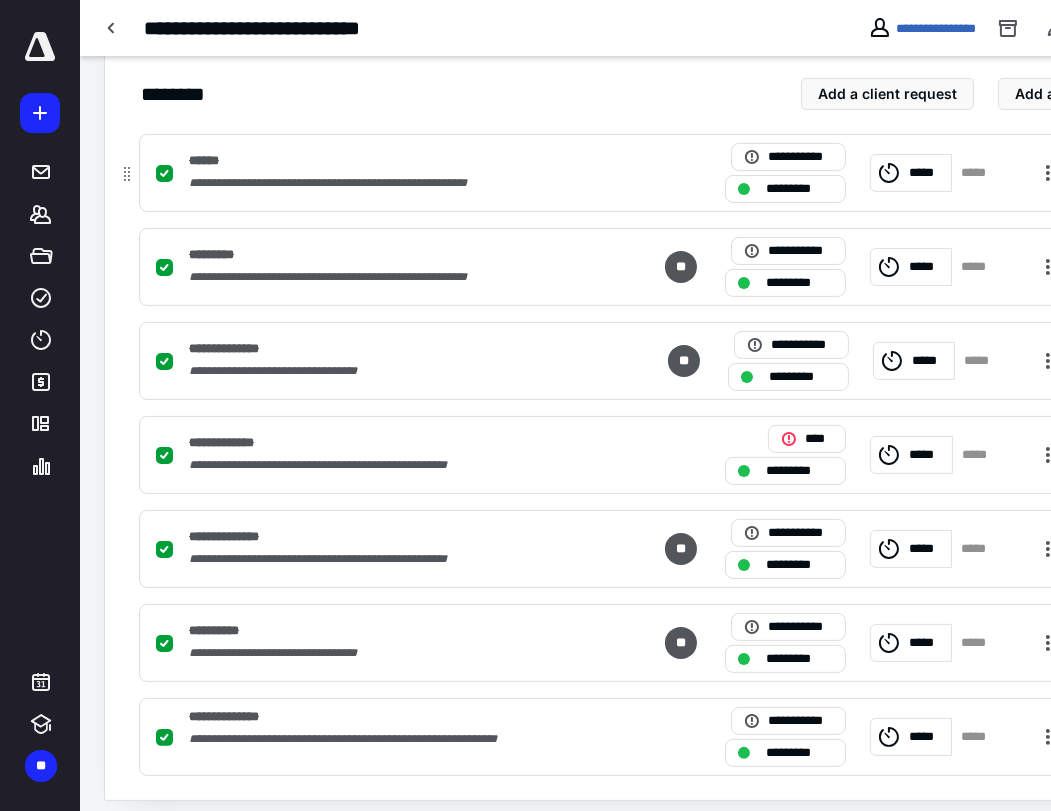 scroll, scrollTop: 478, scrollLeft: 0, axis: vertical 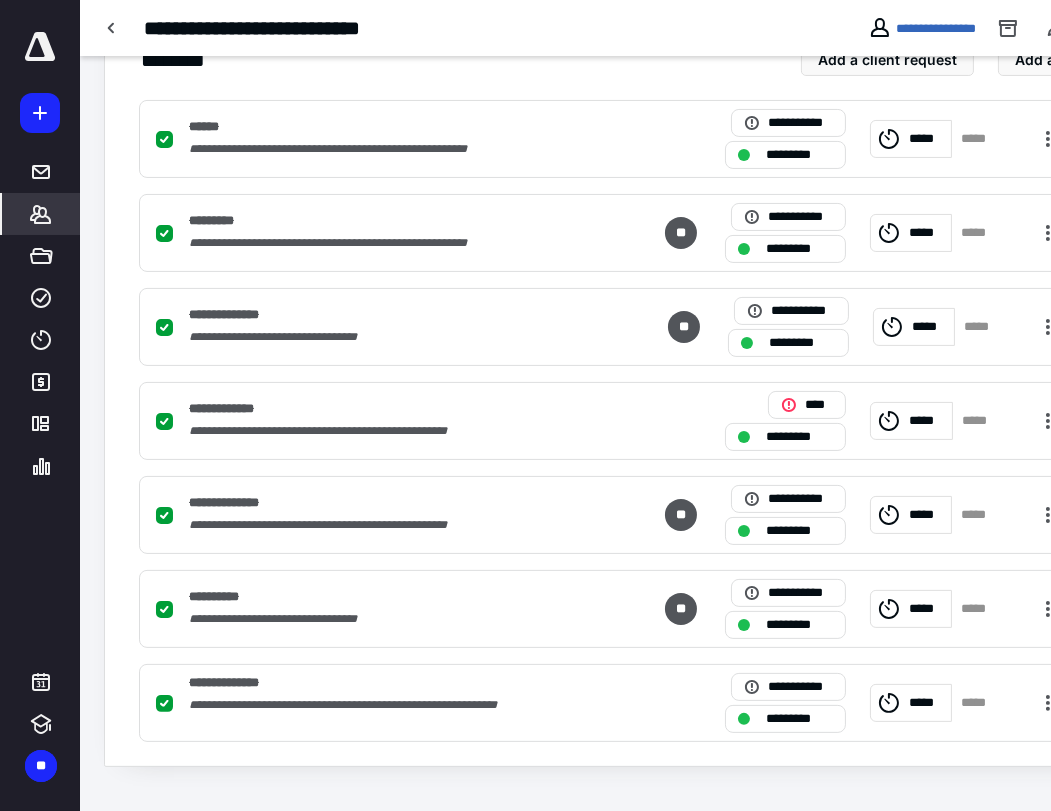 click on "*******" at bounding box center (41, 214) 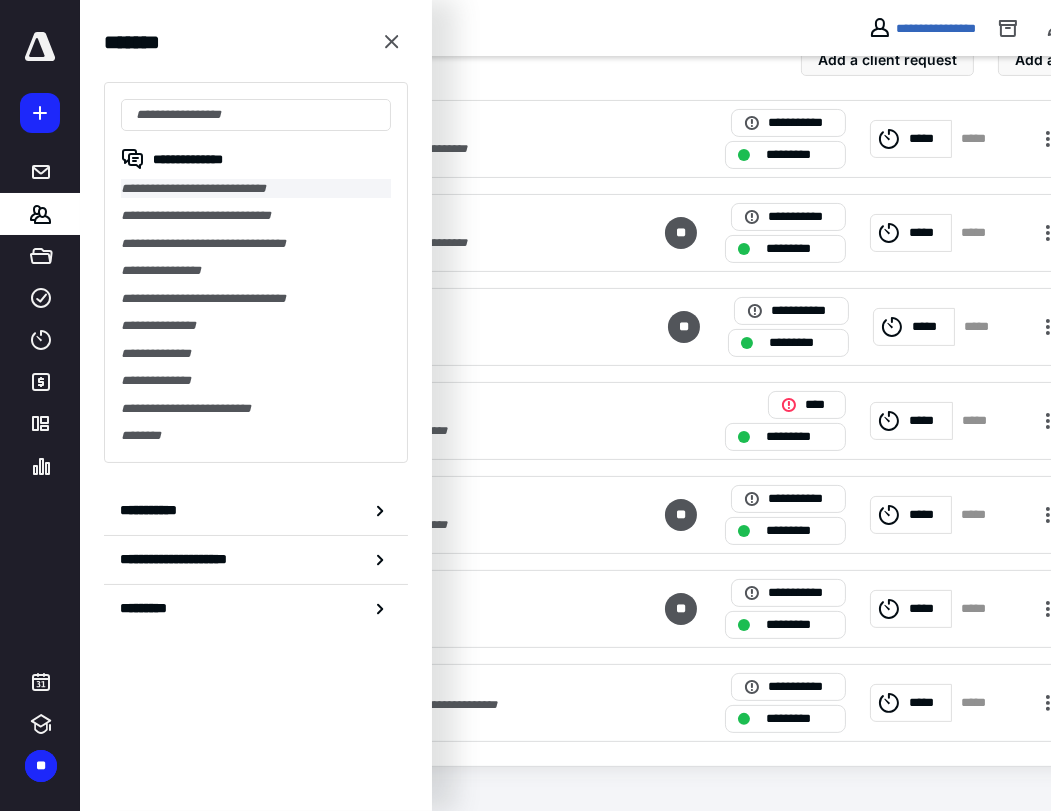 click on "**********" at bounding box center (256, 188) 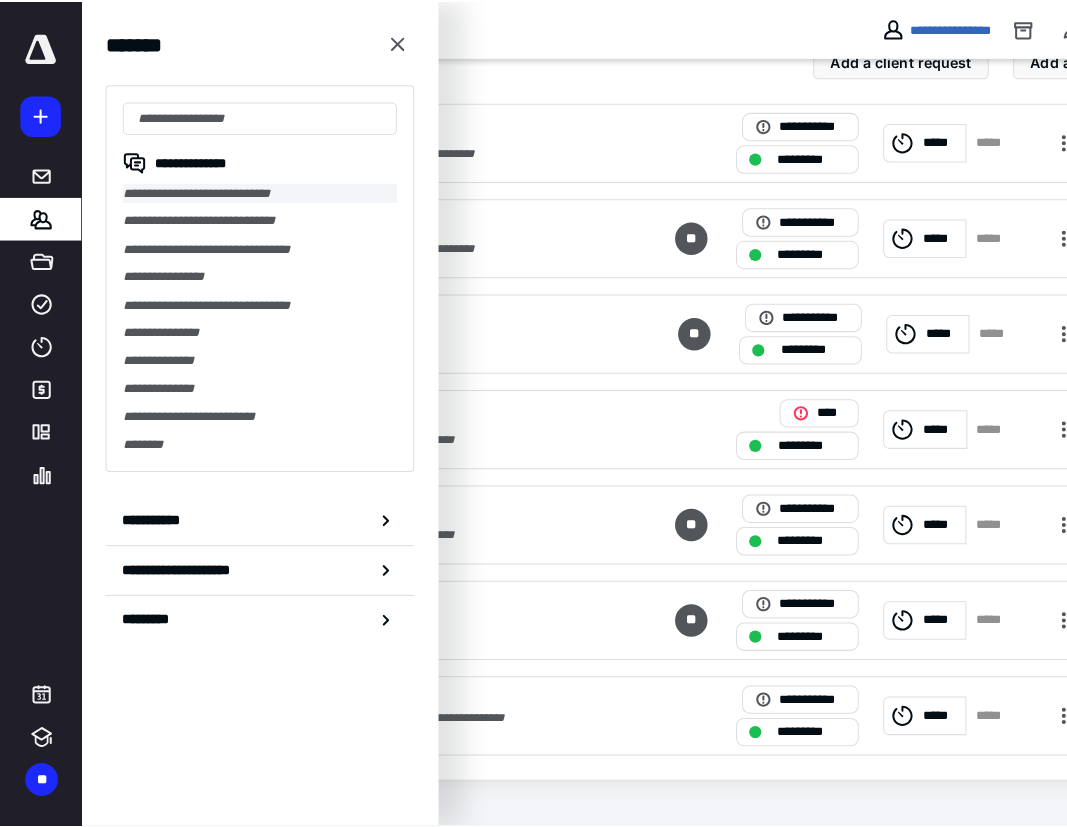 scroll, scrollTop: 0, scrollLeft: 0, axis: both 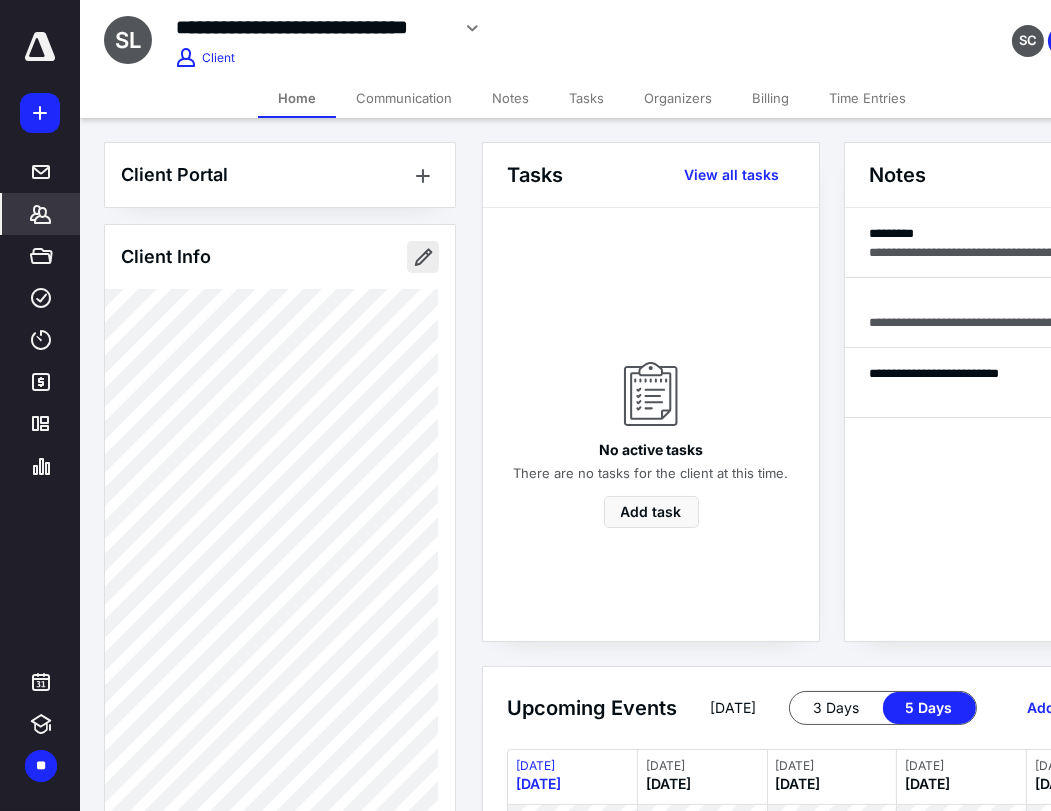 click on "Client Info" at bounding box center [280, 257] 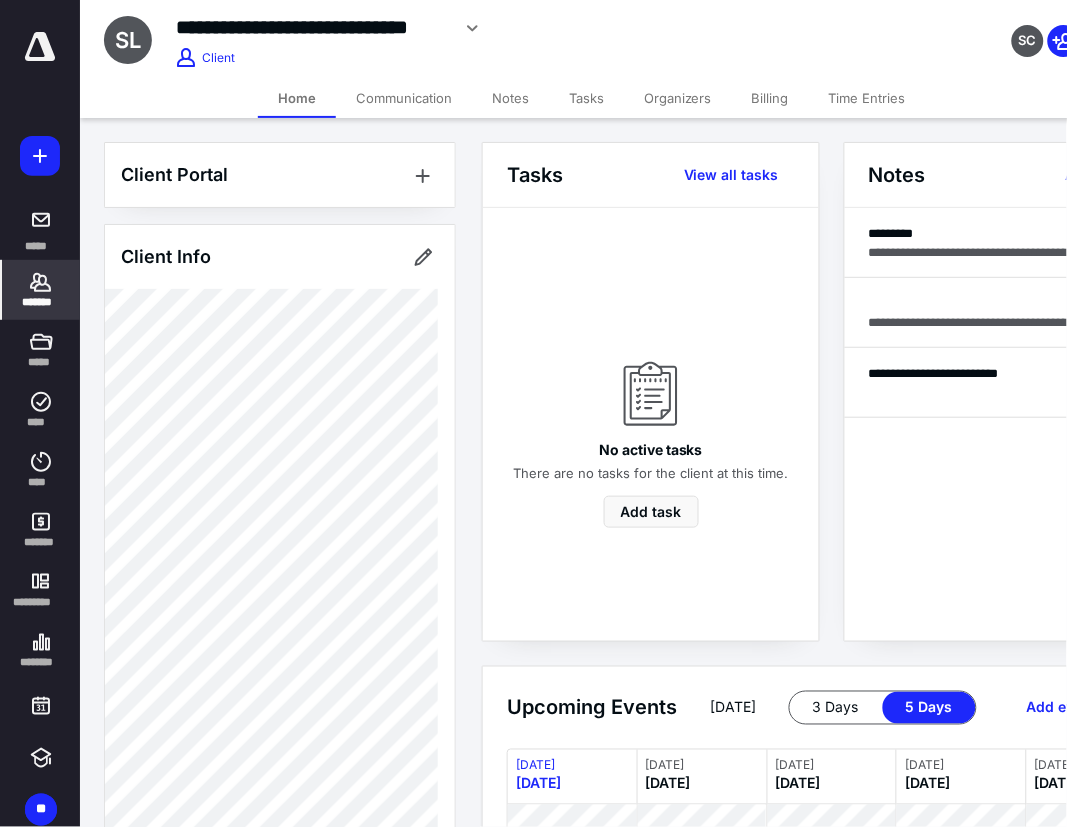 type on "**********" 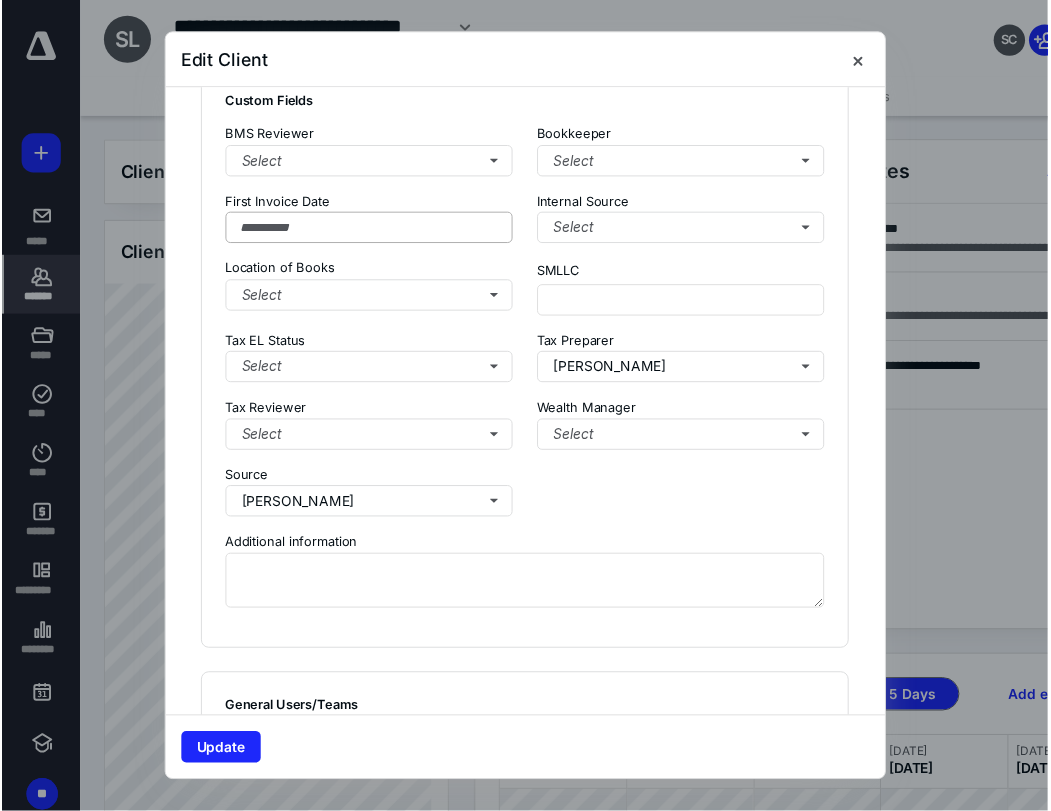 scroll, scrollTop: 1908, scrollLeft: 0, axis: vertical 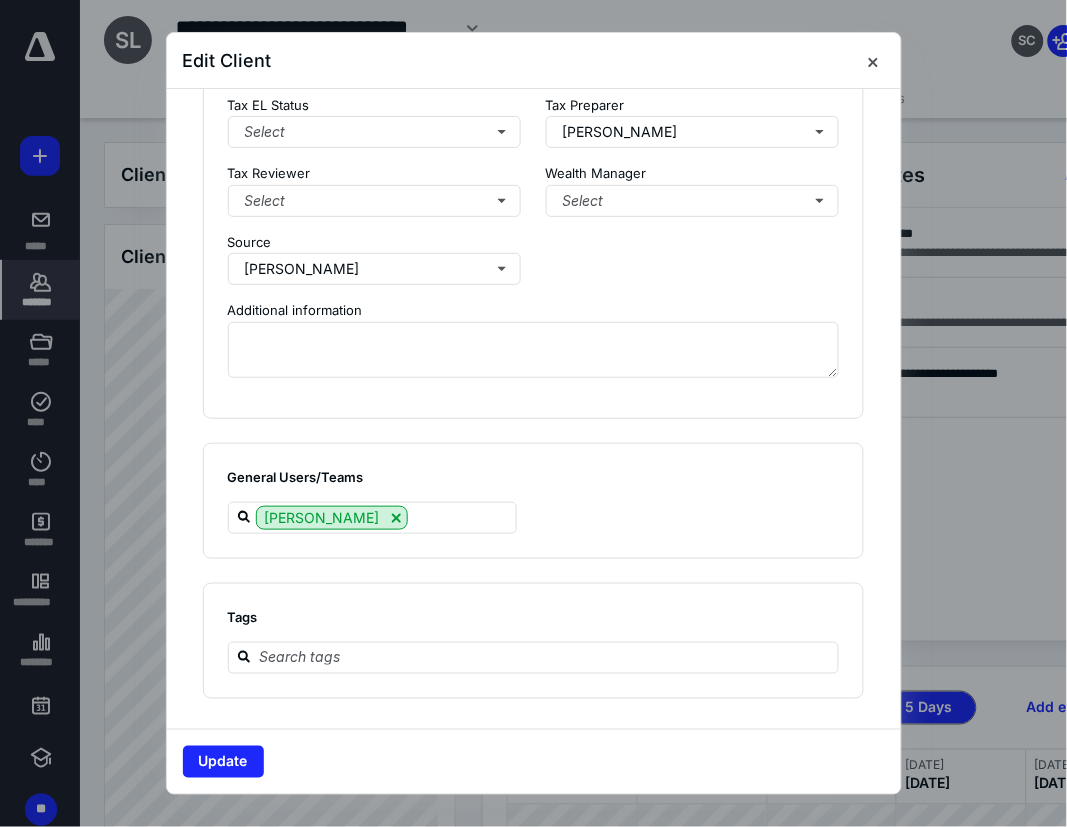 click on "BMS Reviewer Select Bookkeeper Select First Invoice Date Internal Source Select Location of Books Select SMLLC Tax EL Status Select Tax Preparer Eric Silva Tax Reviewer Select Wealth Manager Select" at bounding box center (534, 59) 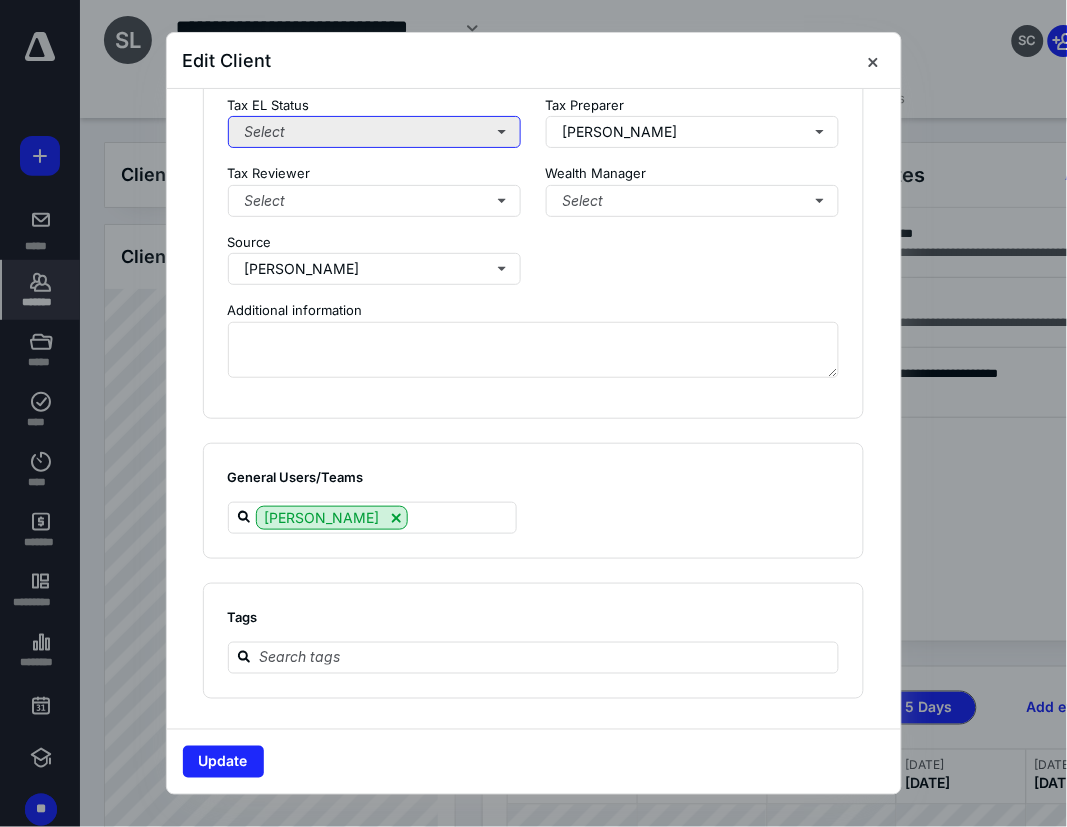 click on "Select" at bounding box center (375, 132) 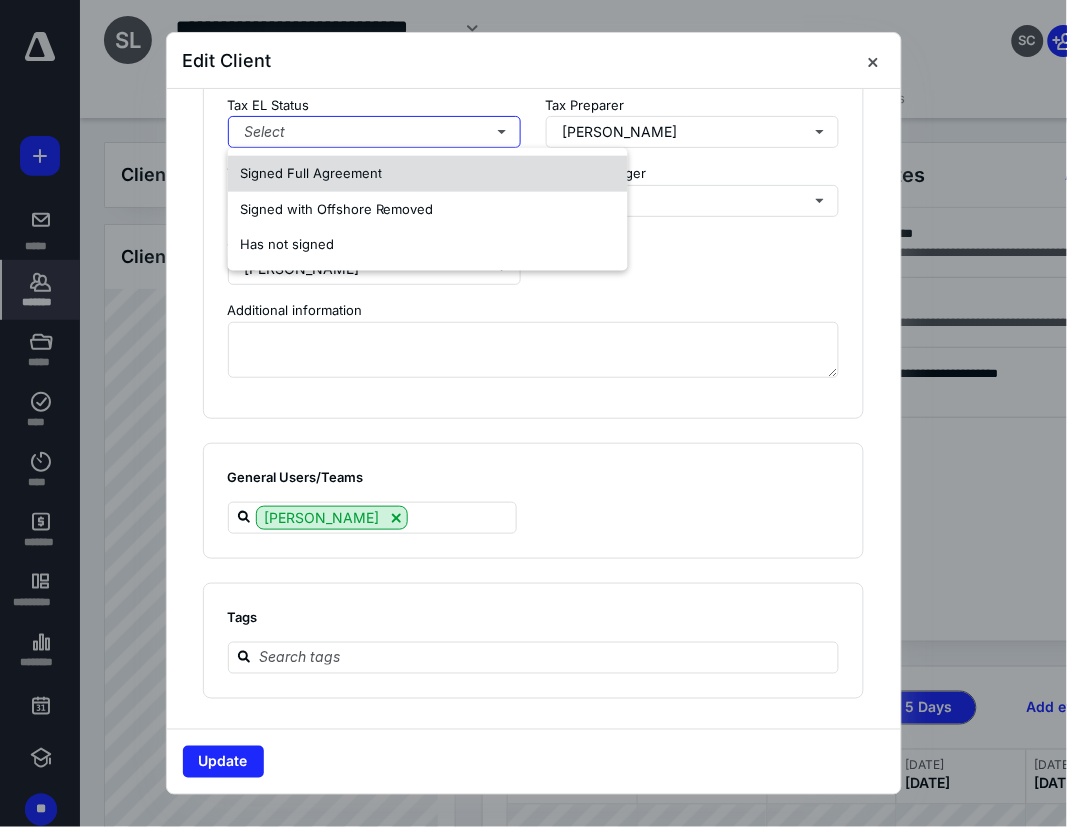 click on "Signed Full Agreement" at bounding box center [311, 173] 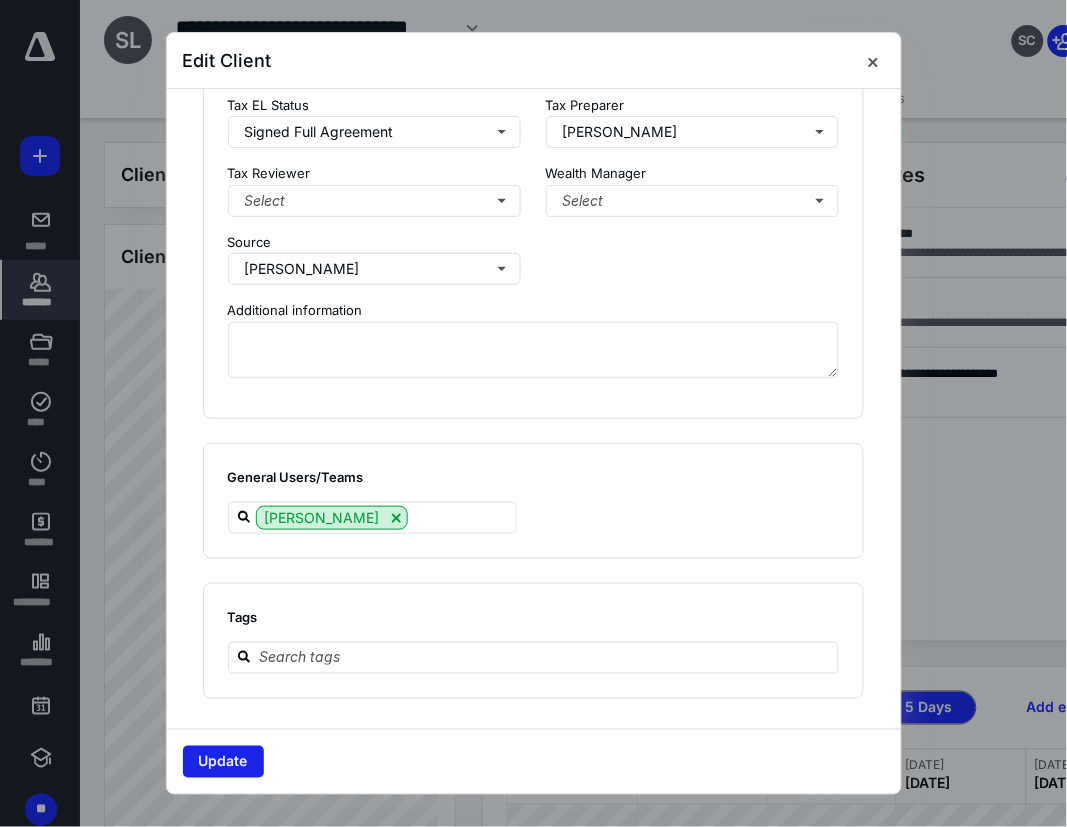 click on "Update" at bounding box center [223, 762] 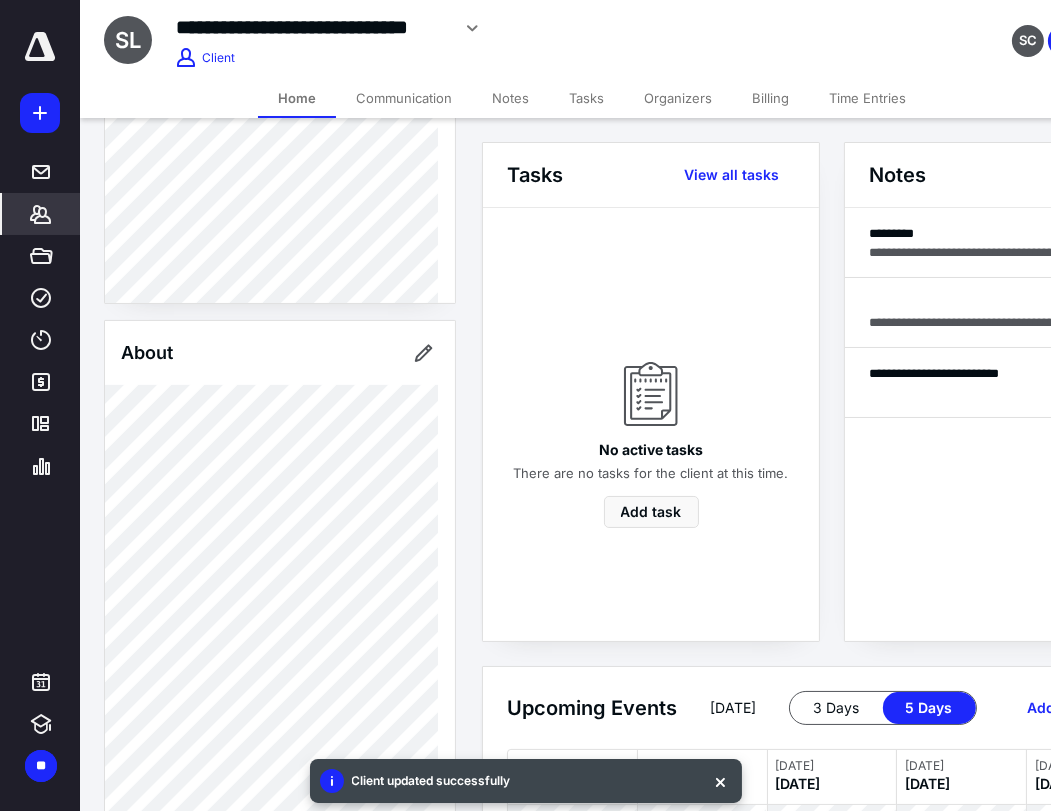 scroll, scrollTop: 1075, scrollLeft: 0, axis: vertical 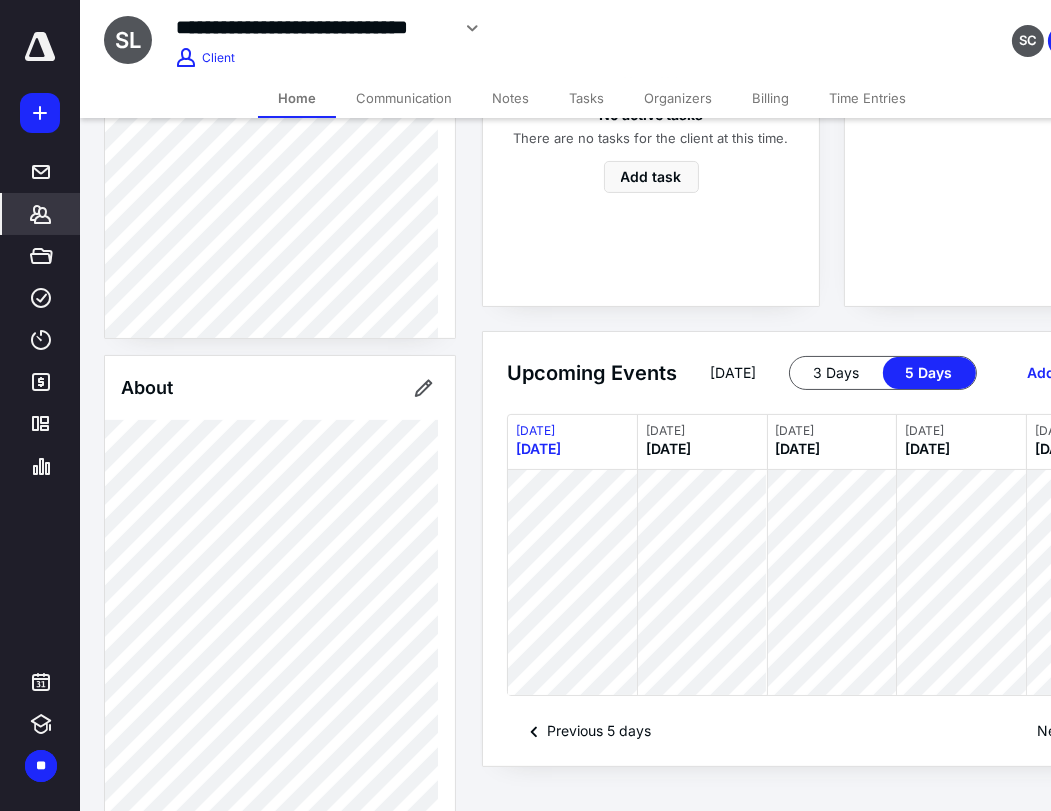 click on "**********" at bounding box center (765, 287) 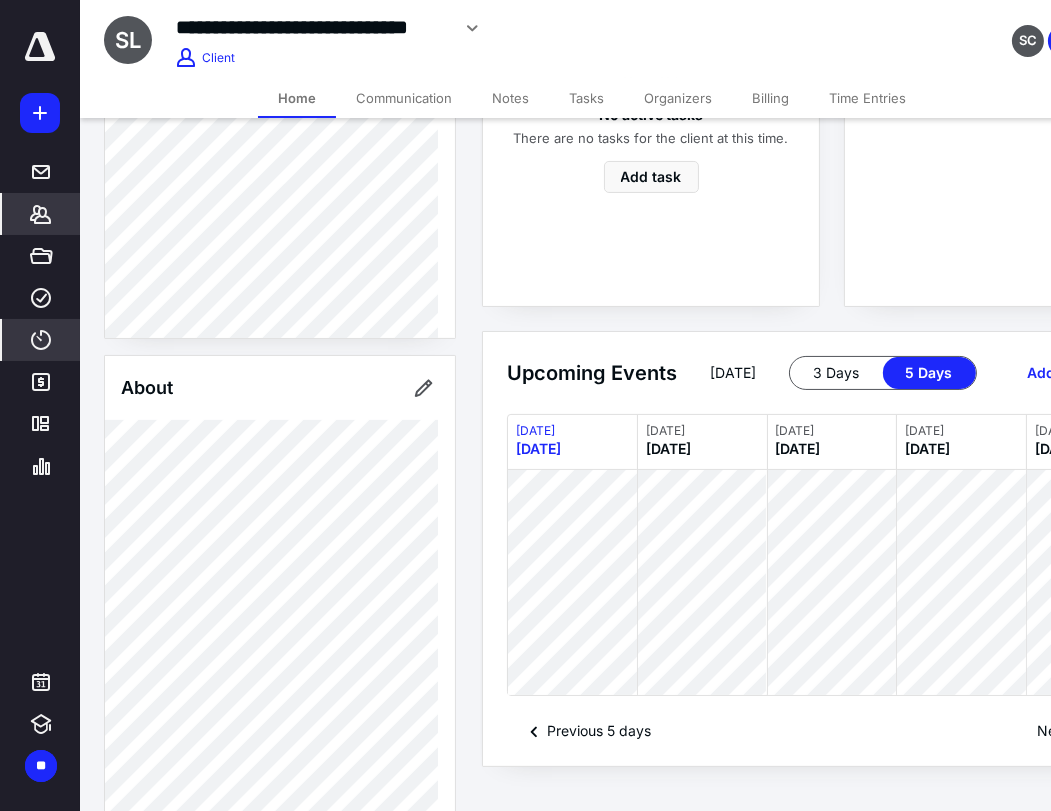 click 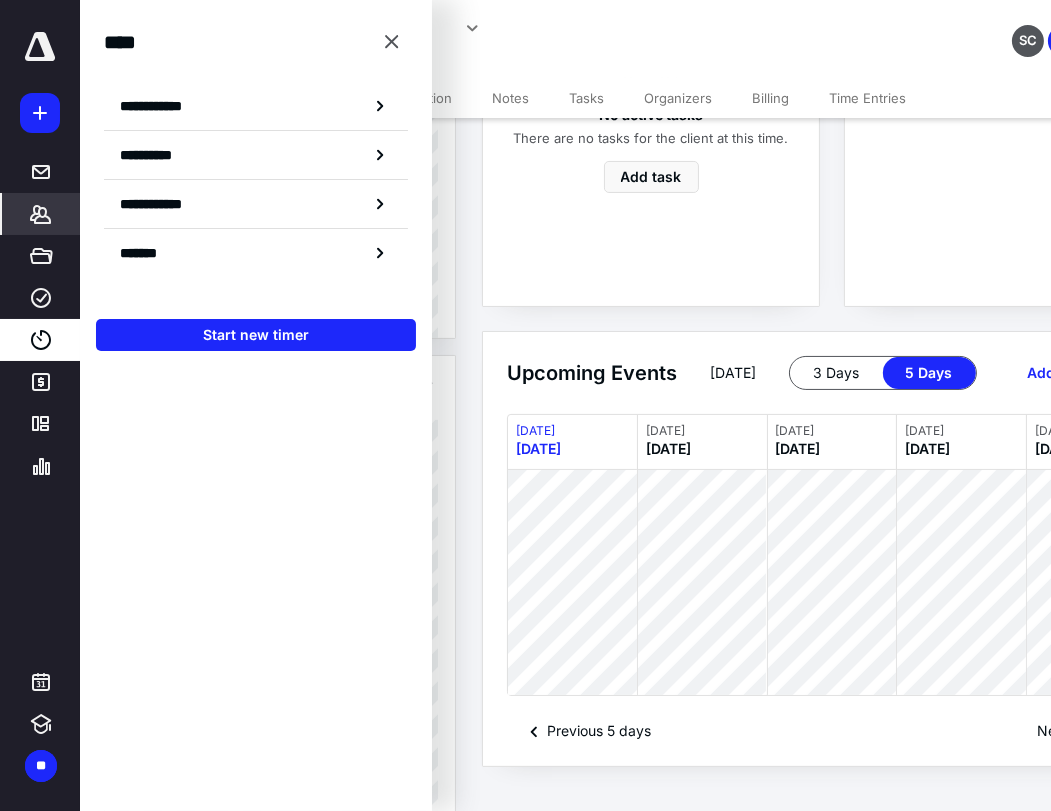 click on "Client Portal Client Info About Spouse Dependents Important clients Tags Manage all tags" at bounding box center (280, 482) 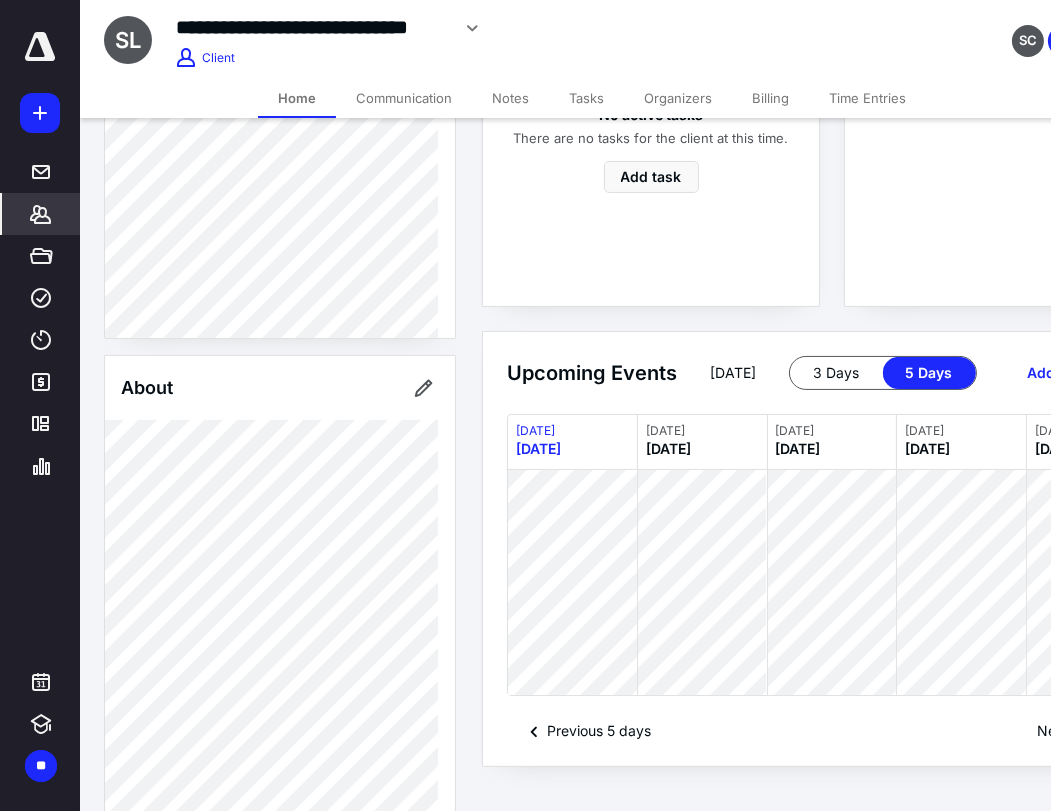 scroll, scrollTop: 742, scrollLeft: 0, axis: vertical 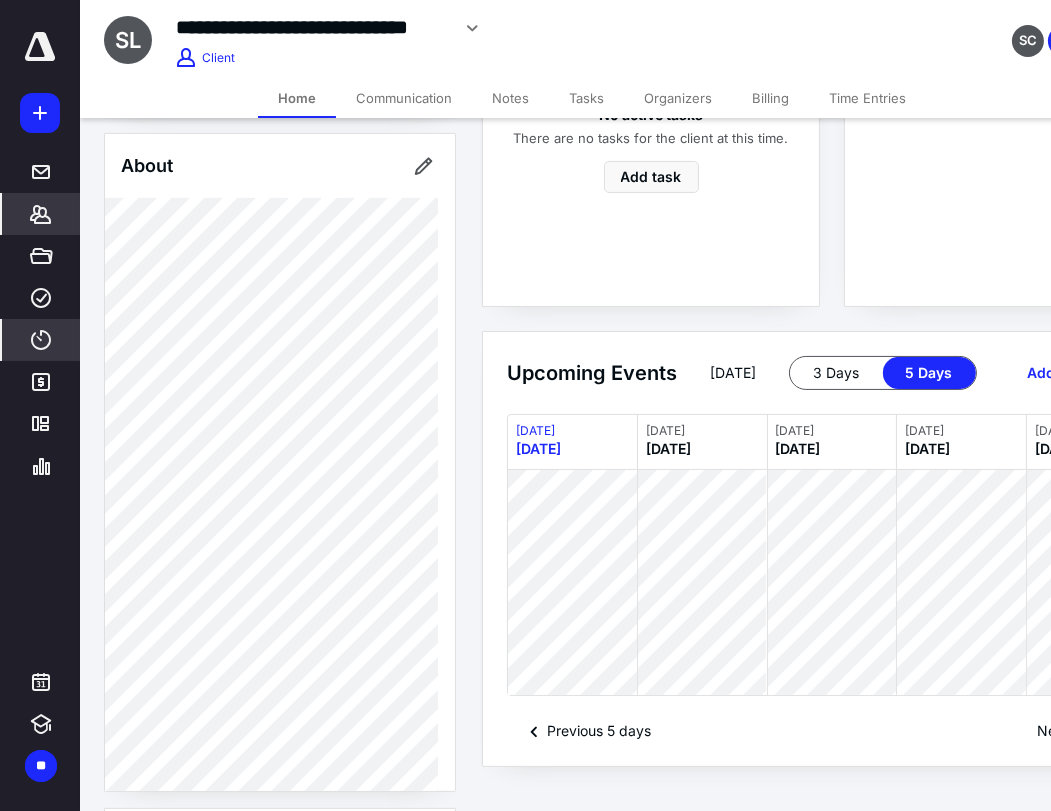 click on "****" at bounding box center (0, 0) 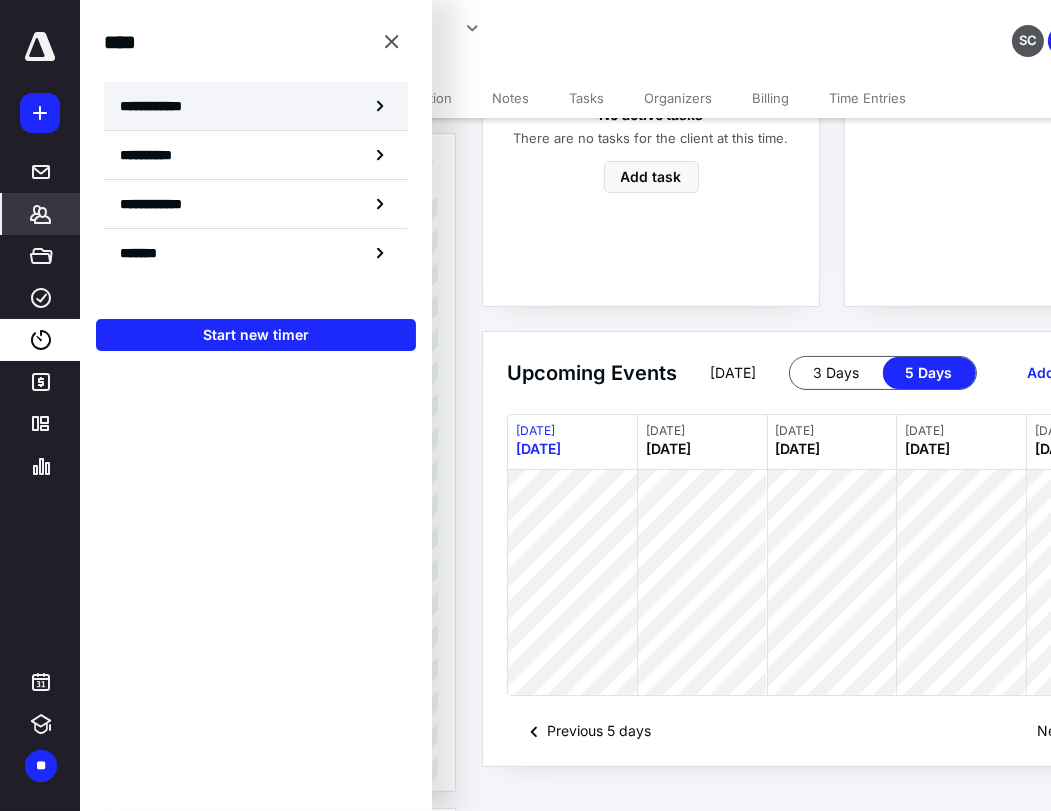 click on "**********" at bounding box center [162, 106] 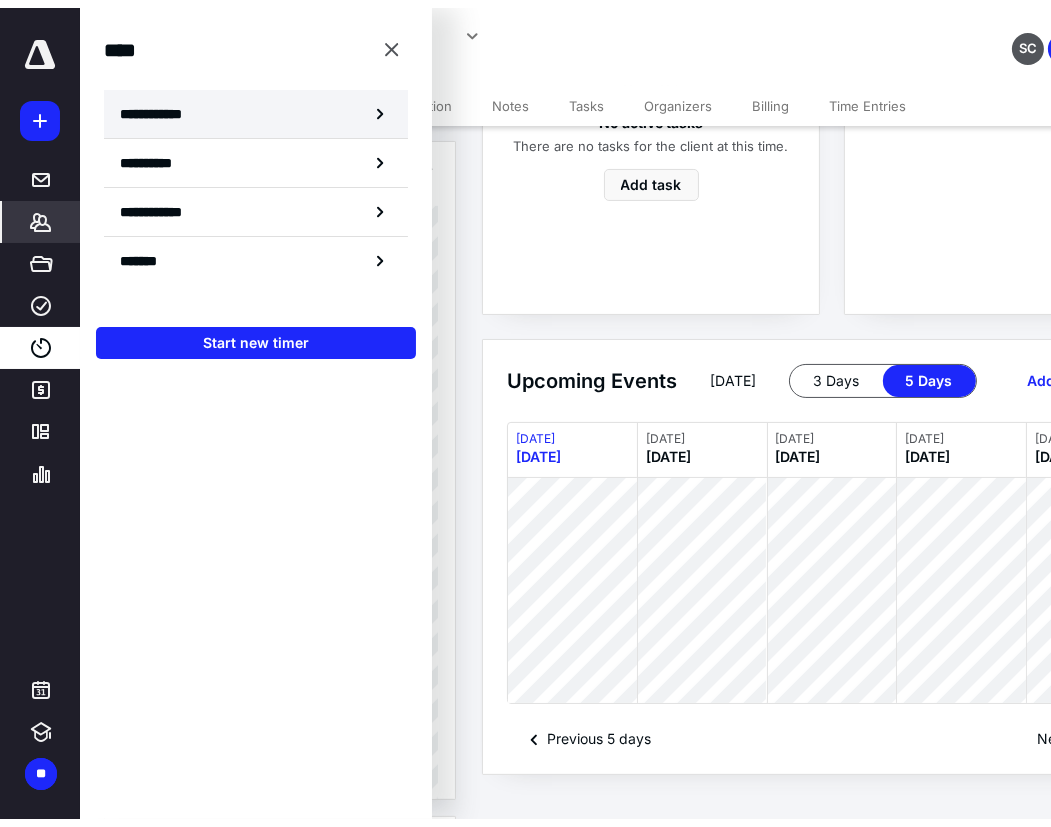 scroll, scrollTop: 0, scrollLeft: 0, axis: both 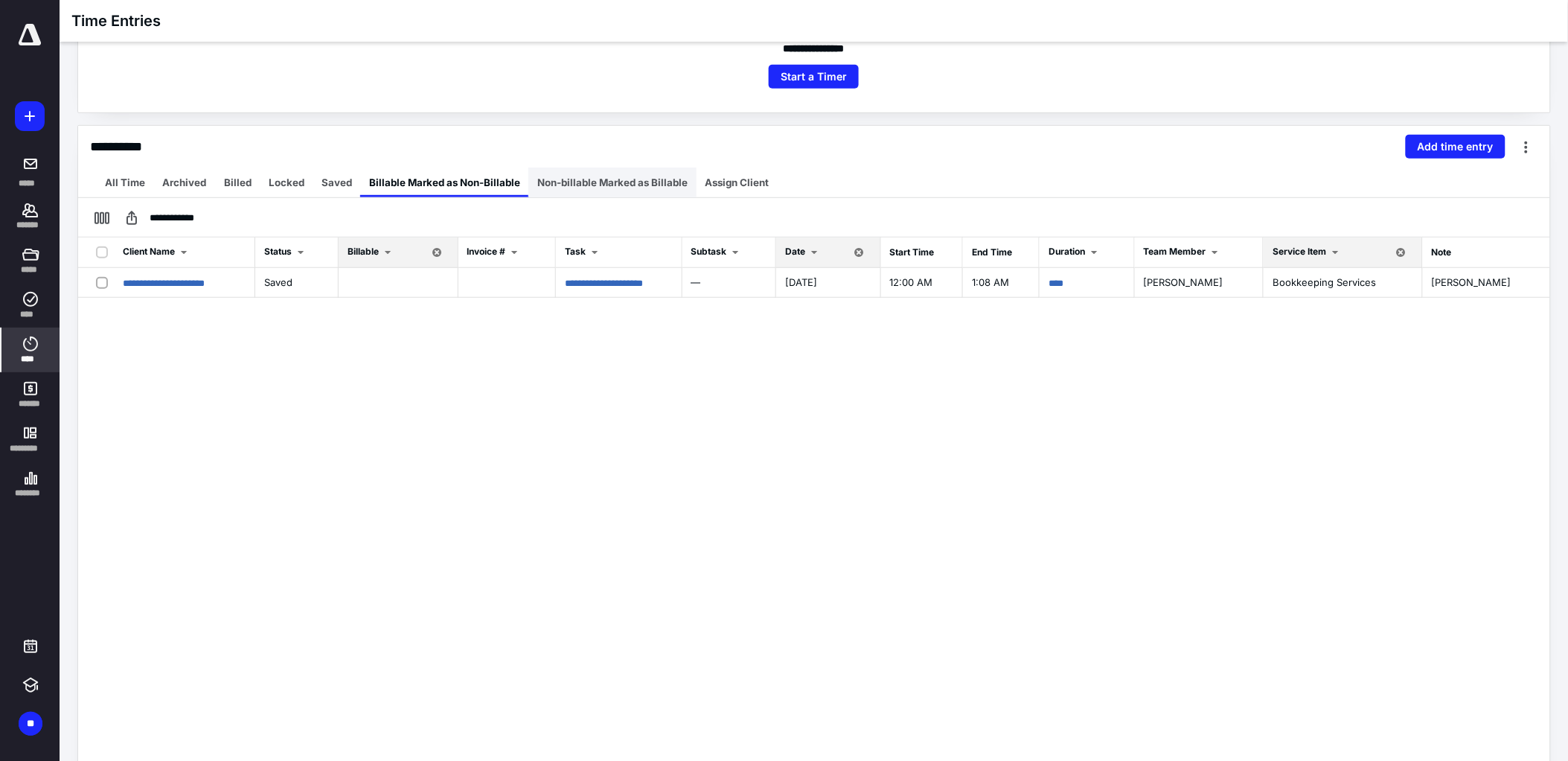 click on "Non-billable Marked as Billable" at bounding box center [612, 182] 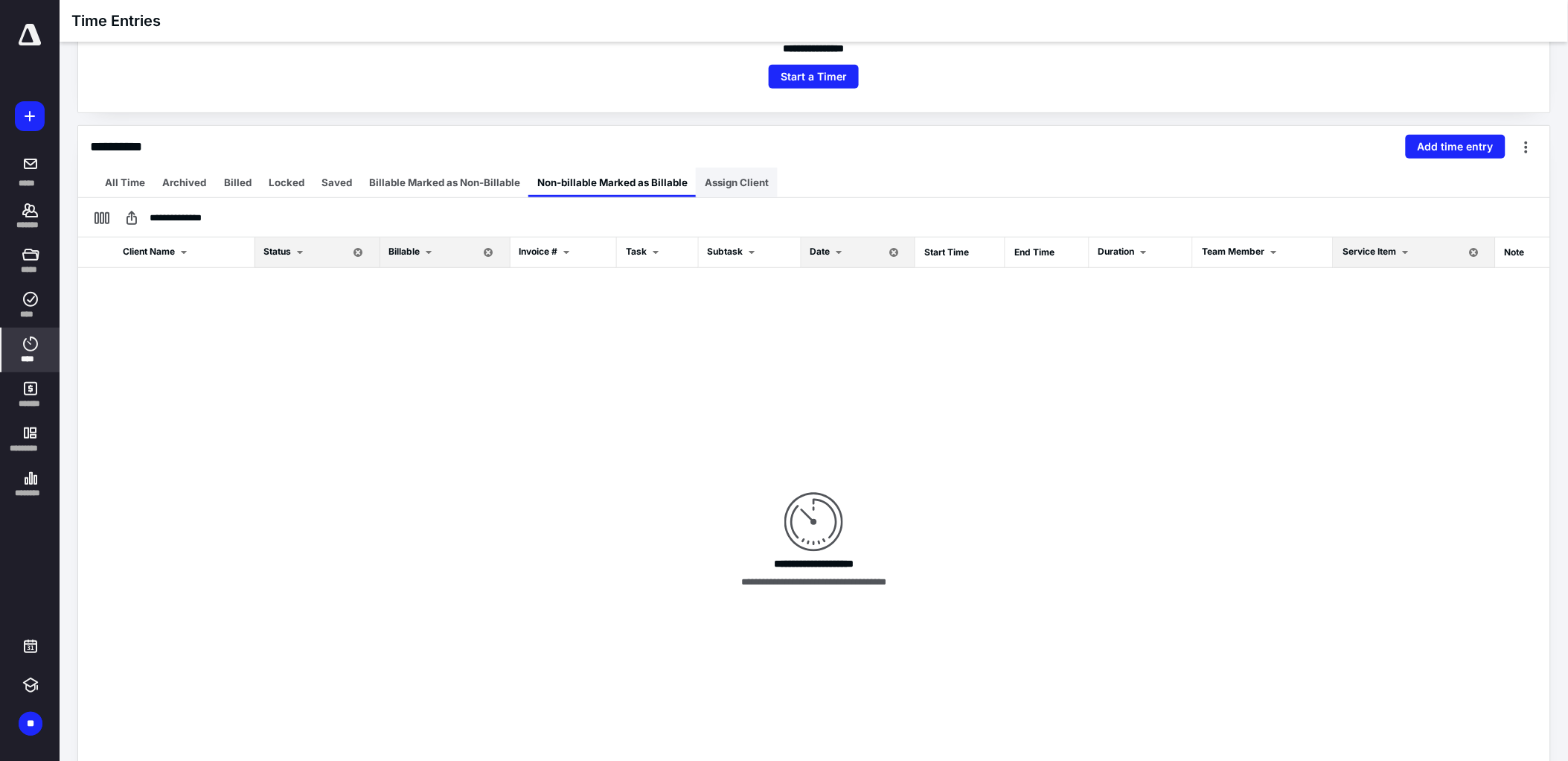 click on "Assign Client" at bounding box center [737, 182] 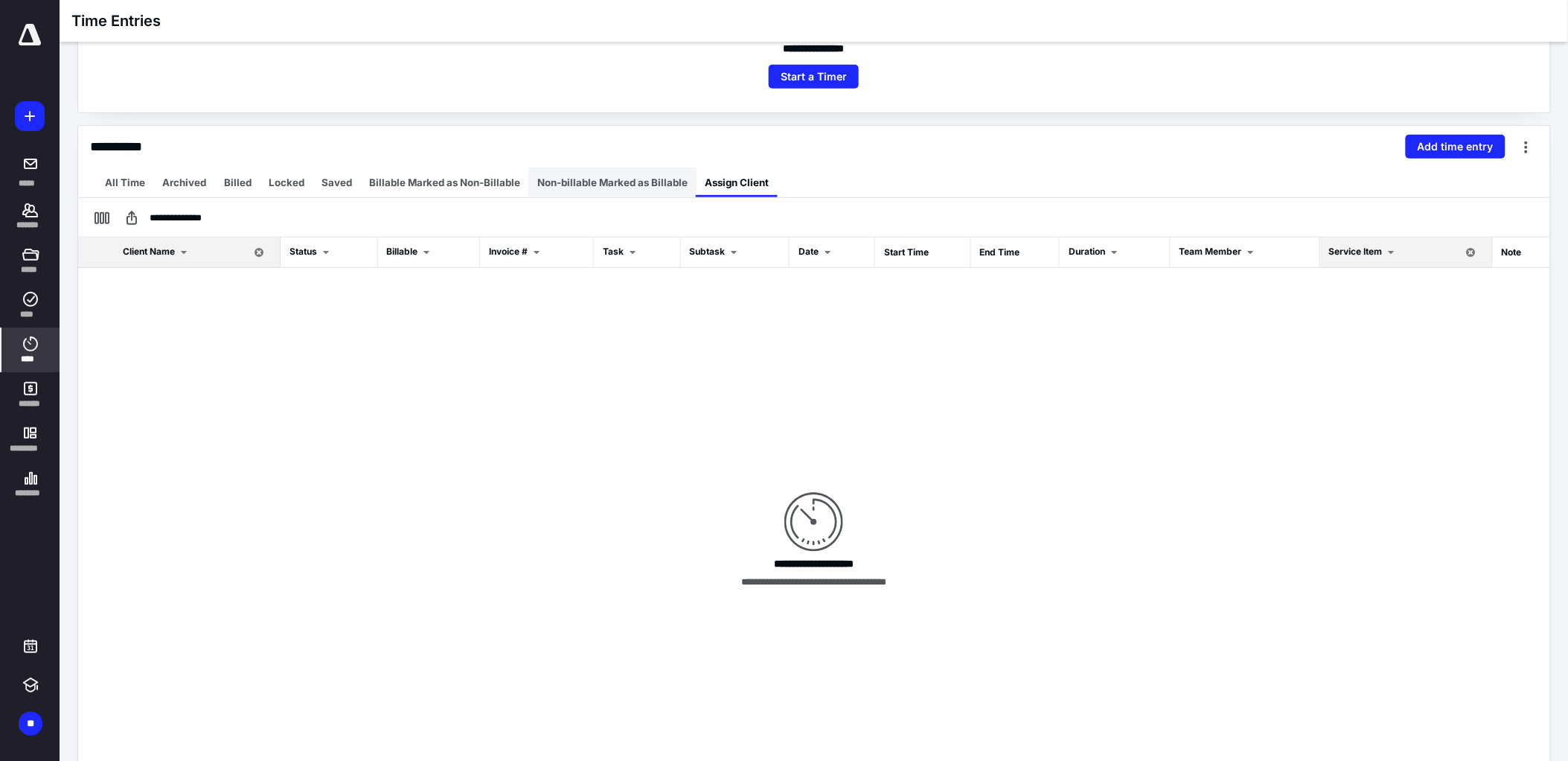 click on "Non-billable Marked as Billable" at bounding box center [612, 182] 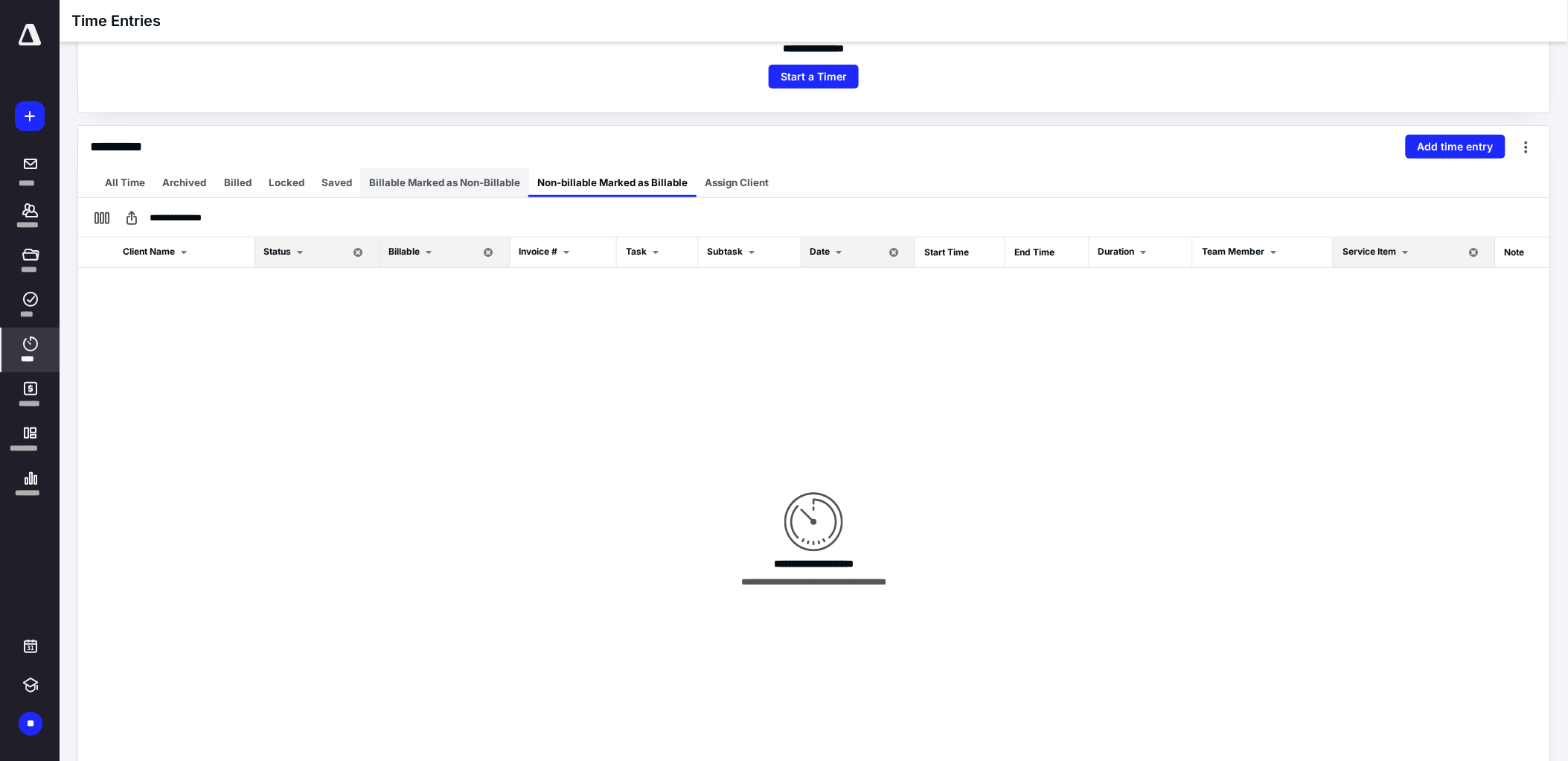 click on "Billable Marked as Non-Billable" at bounding box center [444, 182] 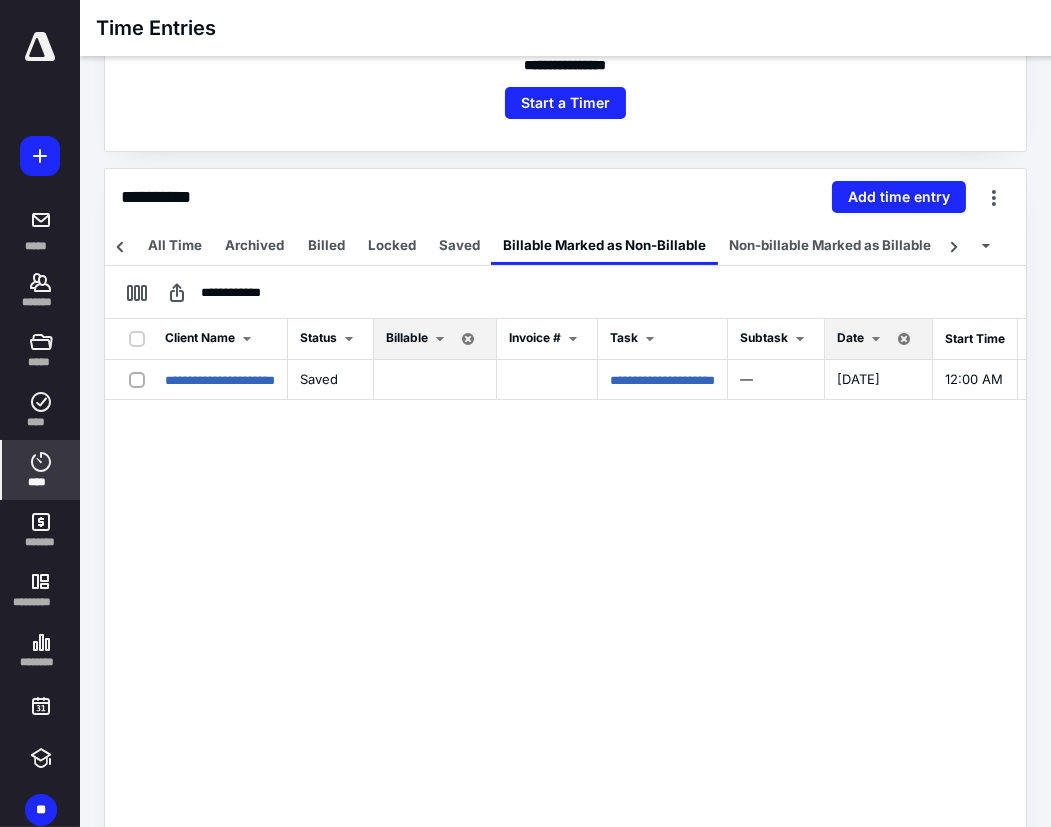 click on "**********" at bounding box center (565, 607) 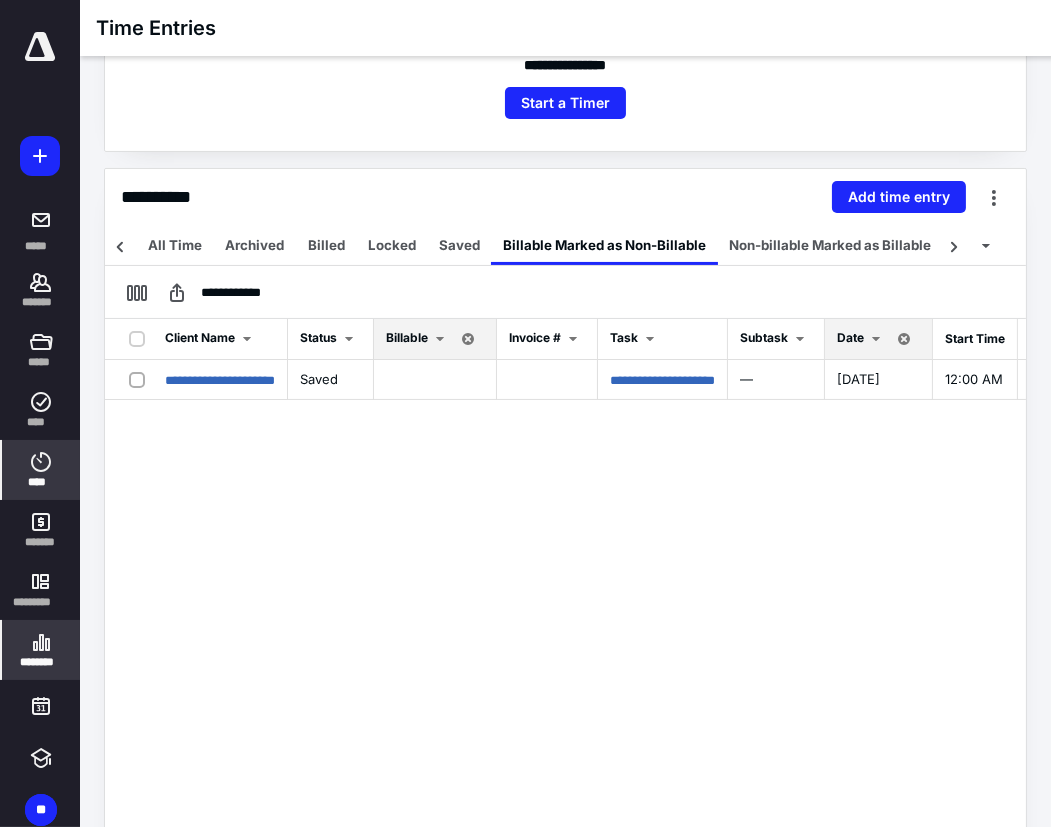 click on "********" at bounding box center [41, 662] 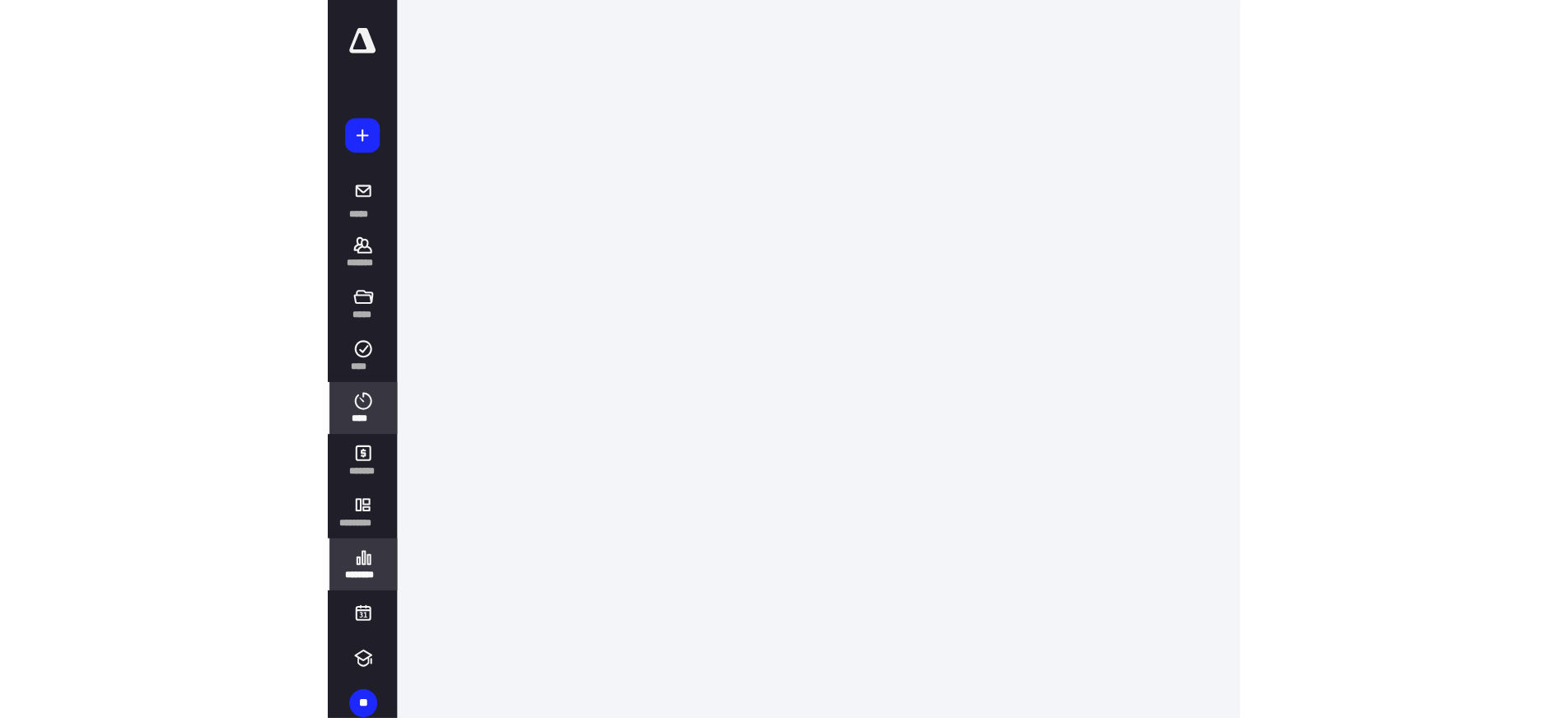 scroll, scrollTop: 0, scrollLeft: 0, axis: both 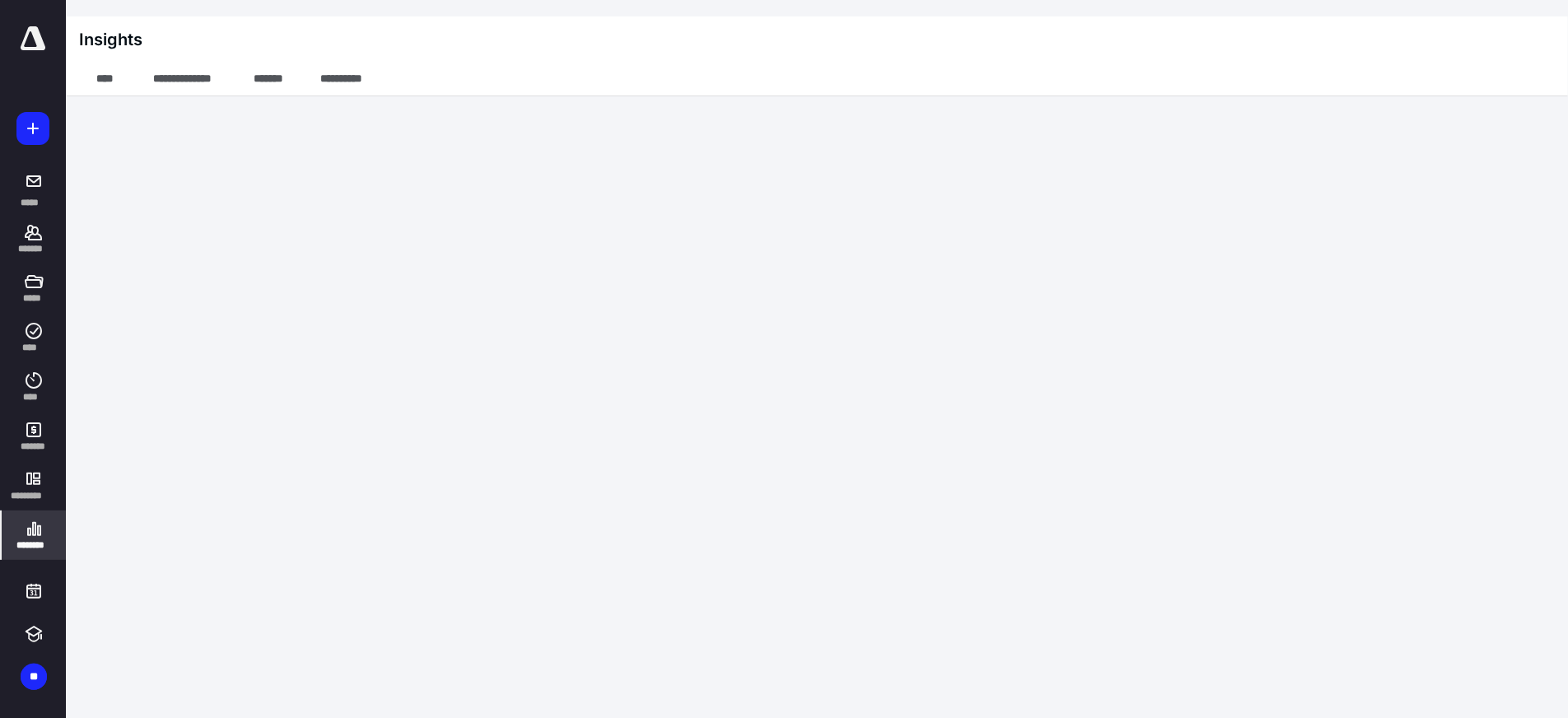 click on "Insights" at bounding box center [817, 40] 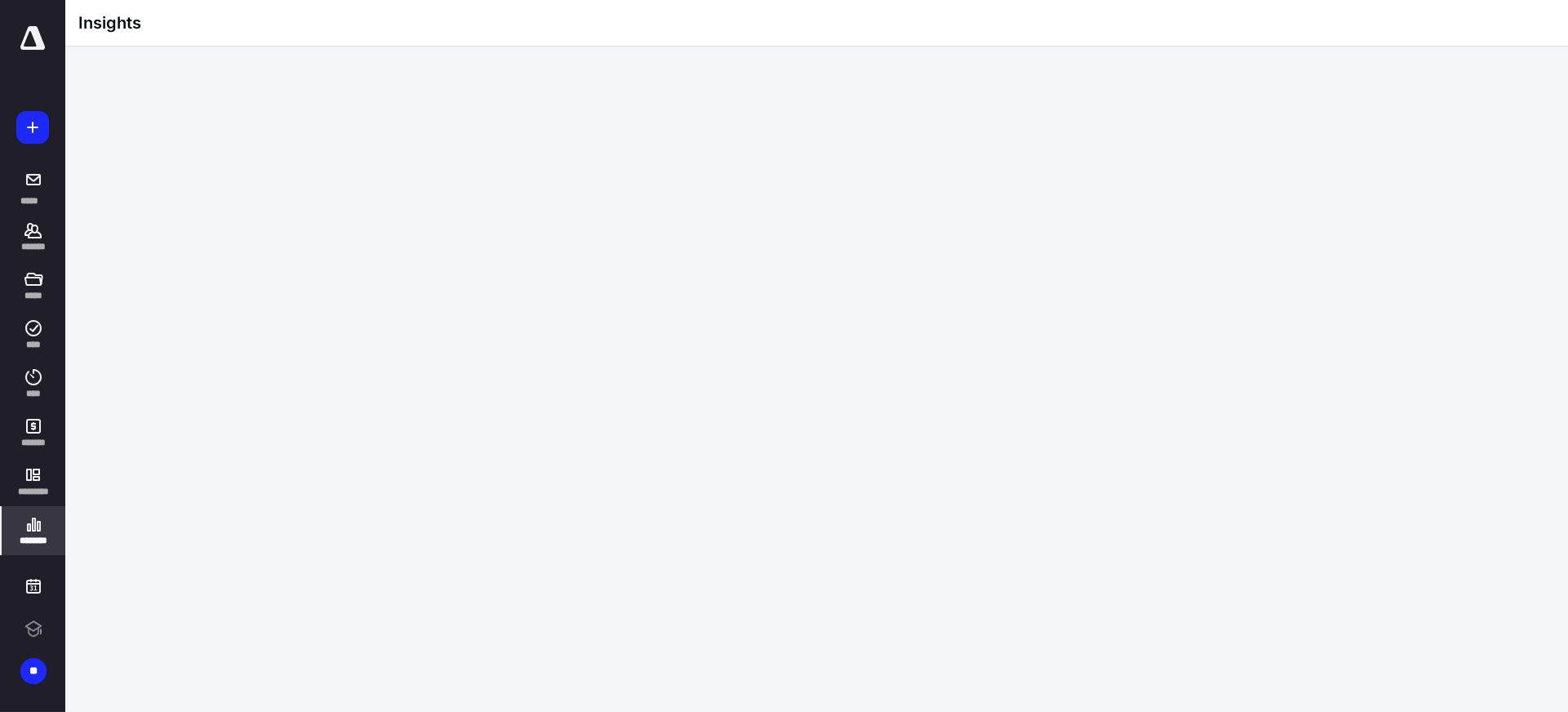 scroll, scrollTop: 0, scrollLeft: 0, axis: both 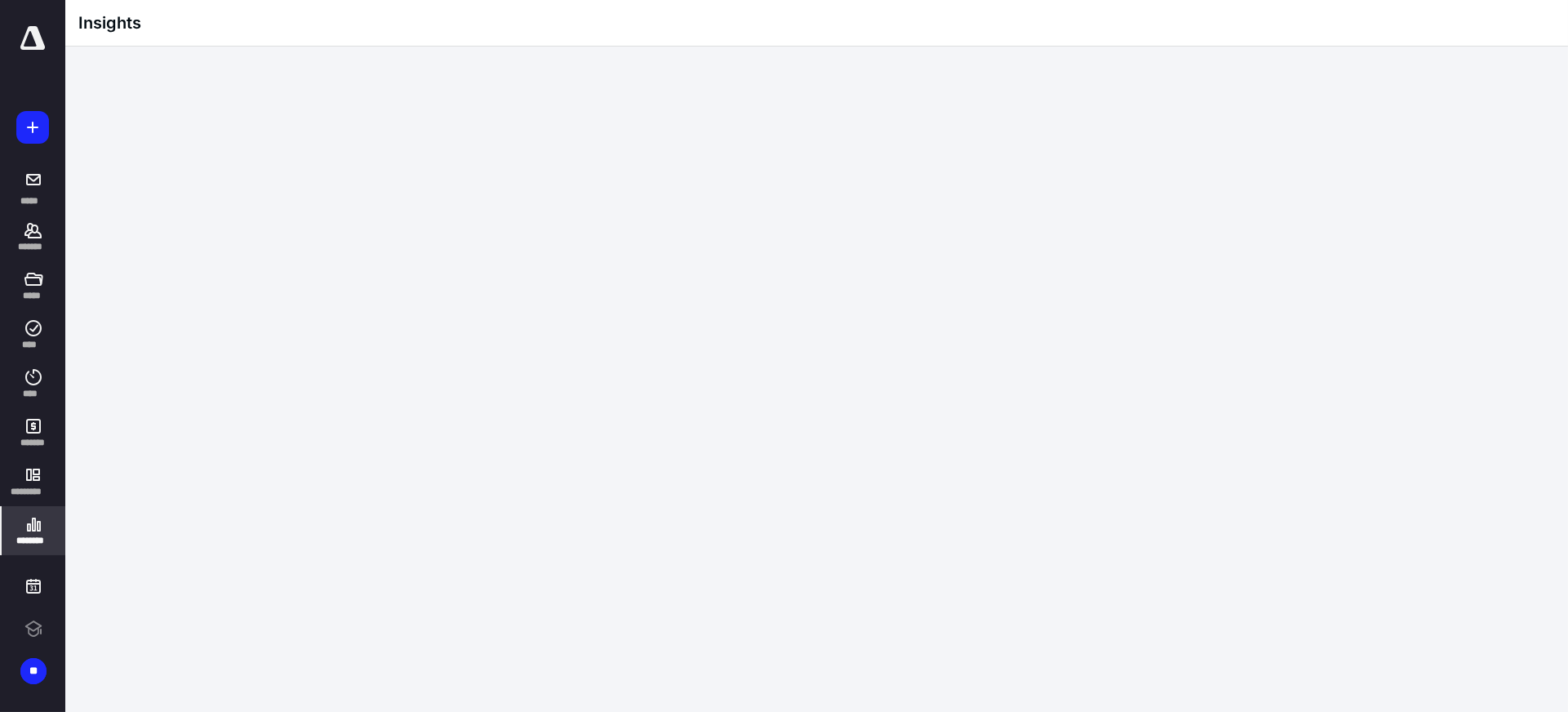 click 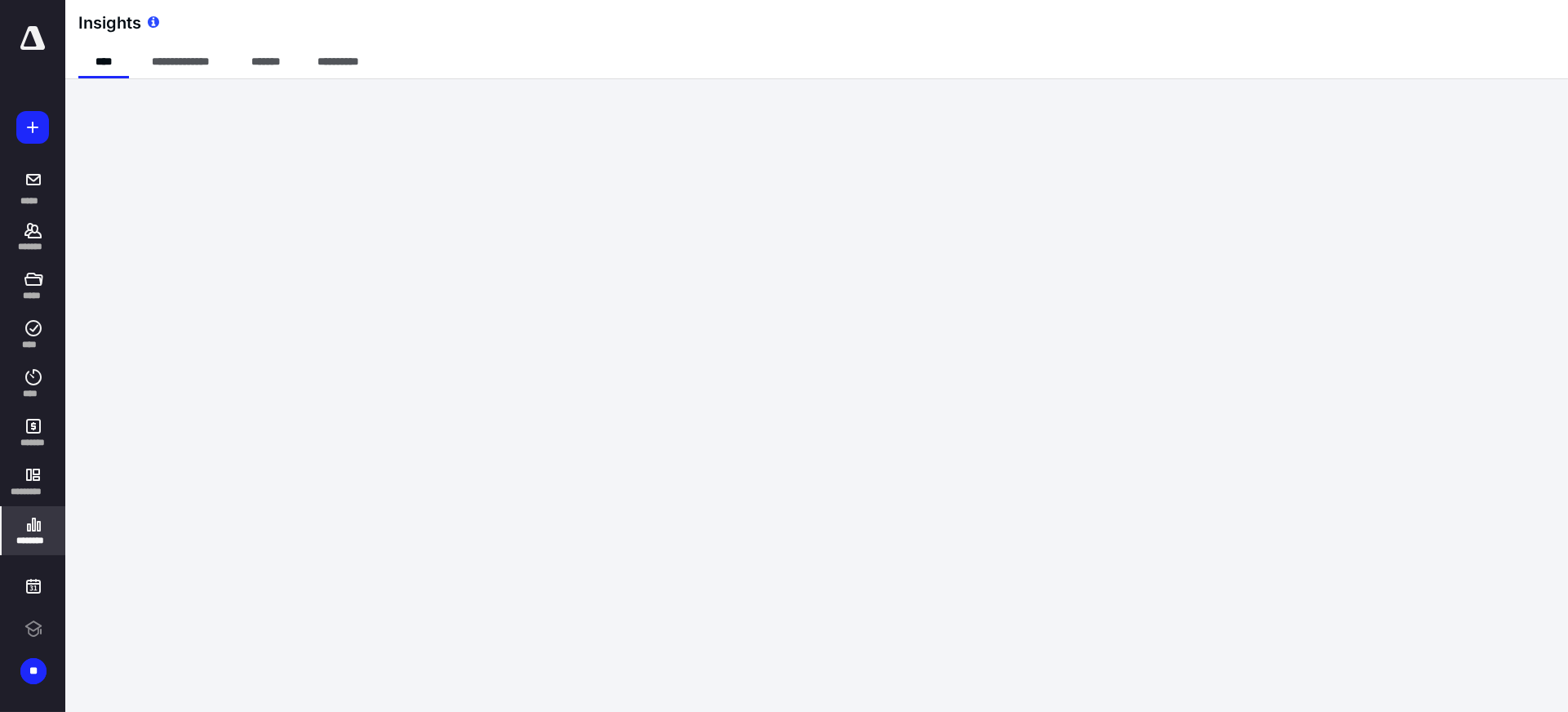 scroll, scrollTop: 0, scrollLeft: 0, axis: both 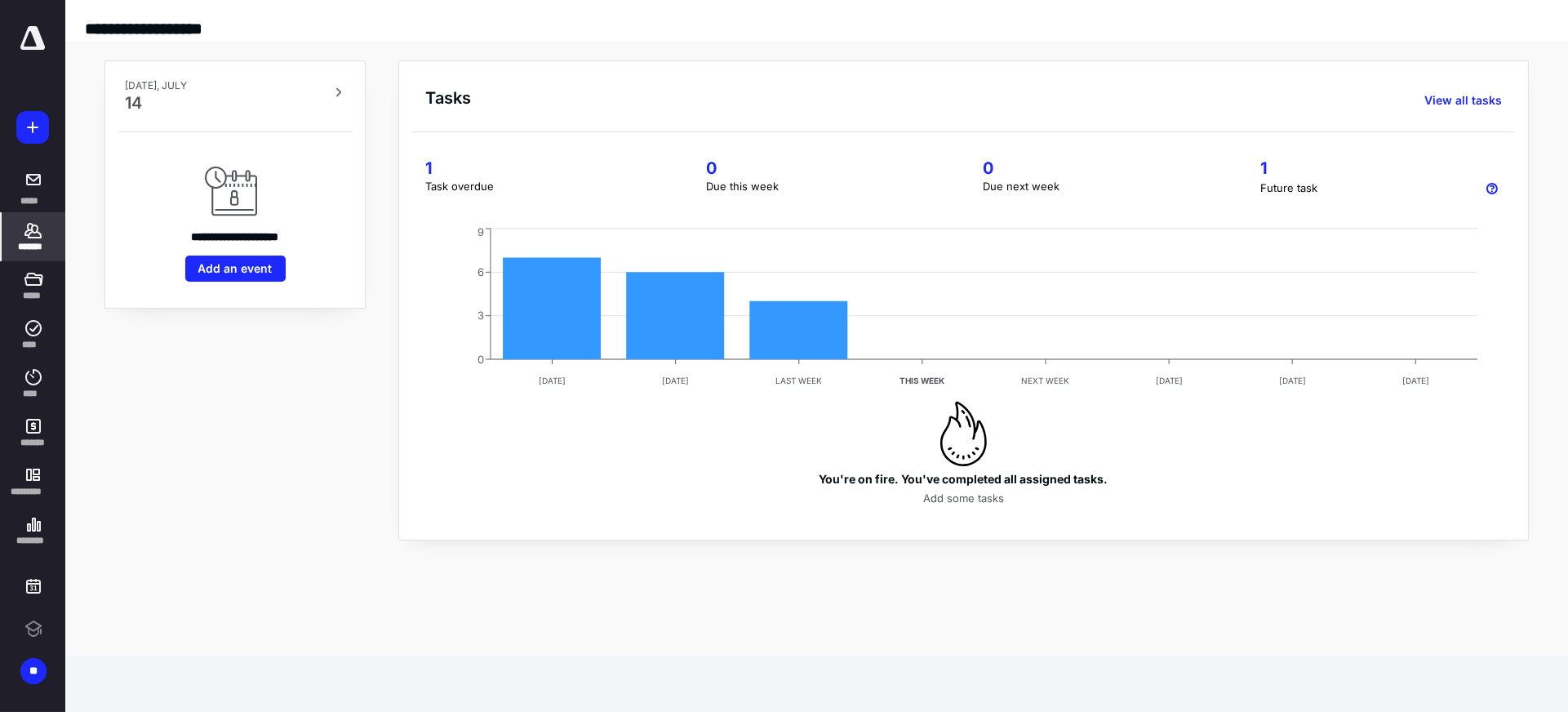 click 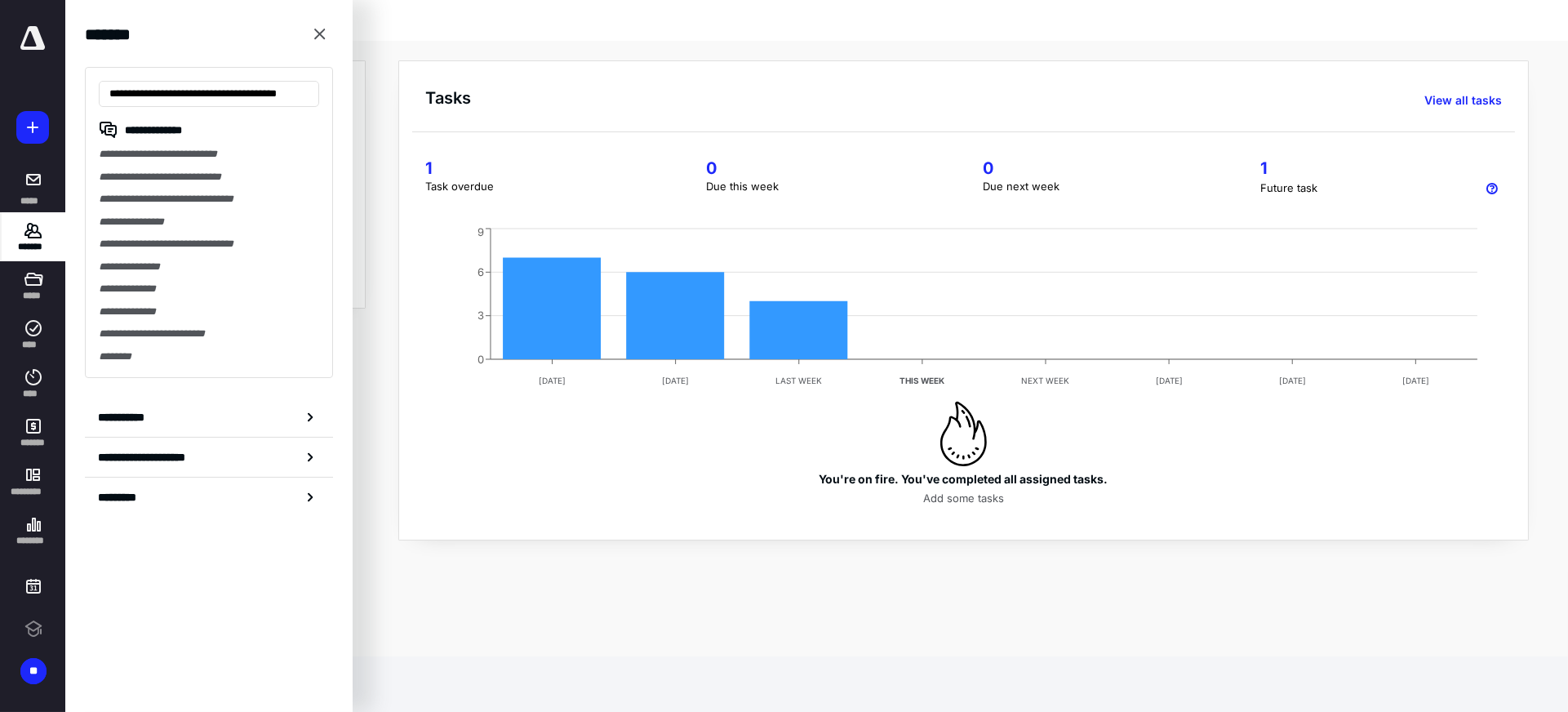 scroll, scrollTop: 0, scrollLeft: 28, axis: horizontal 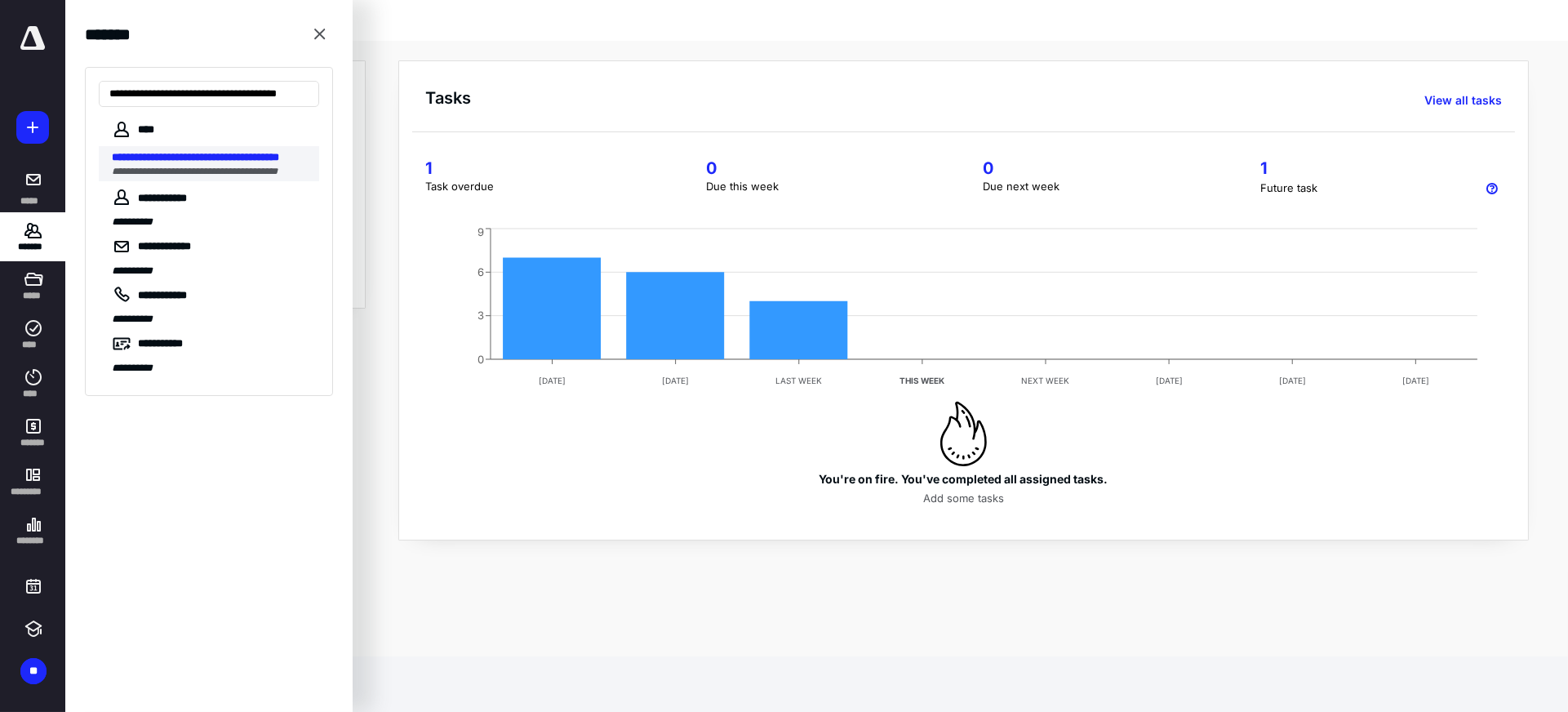 type on "**********" 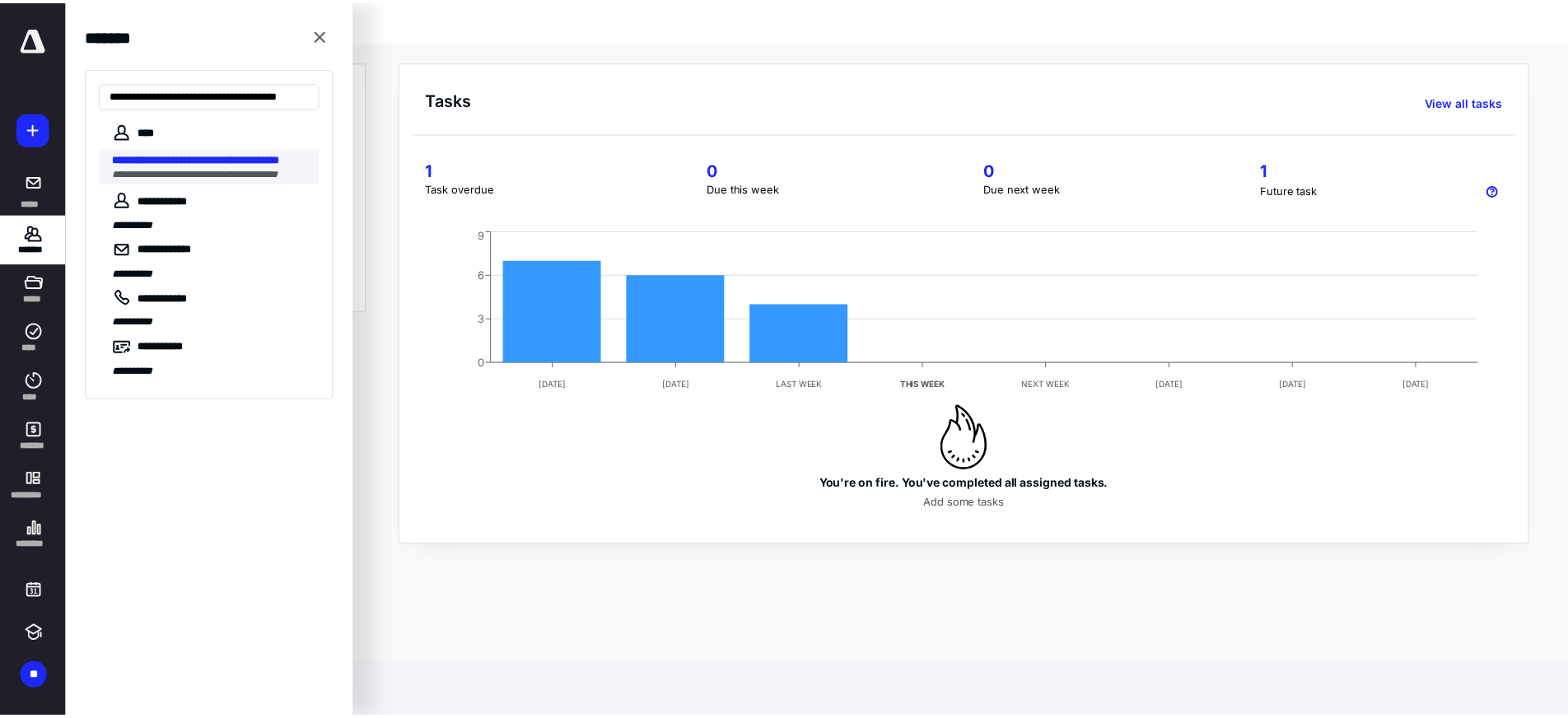 scroll, scrollTop: 0, scrollLeft: 0, axis: both 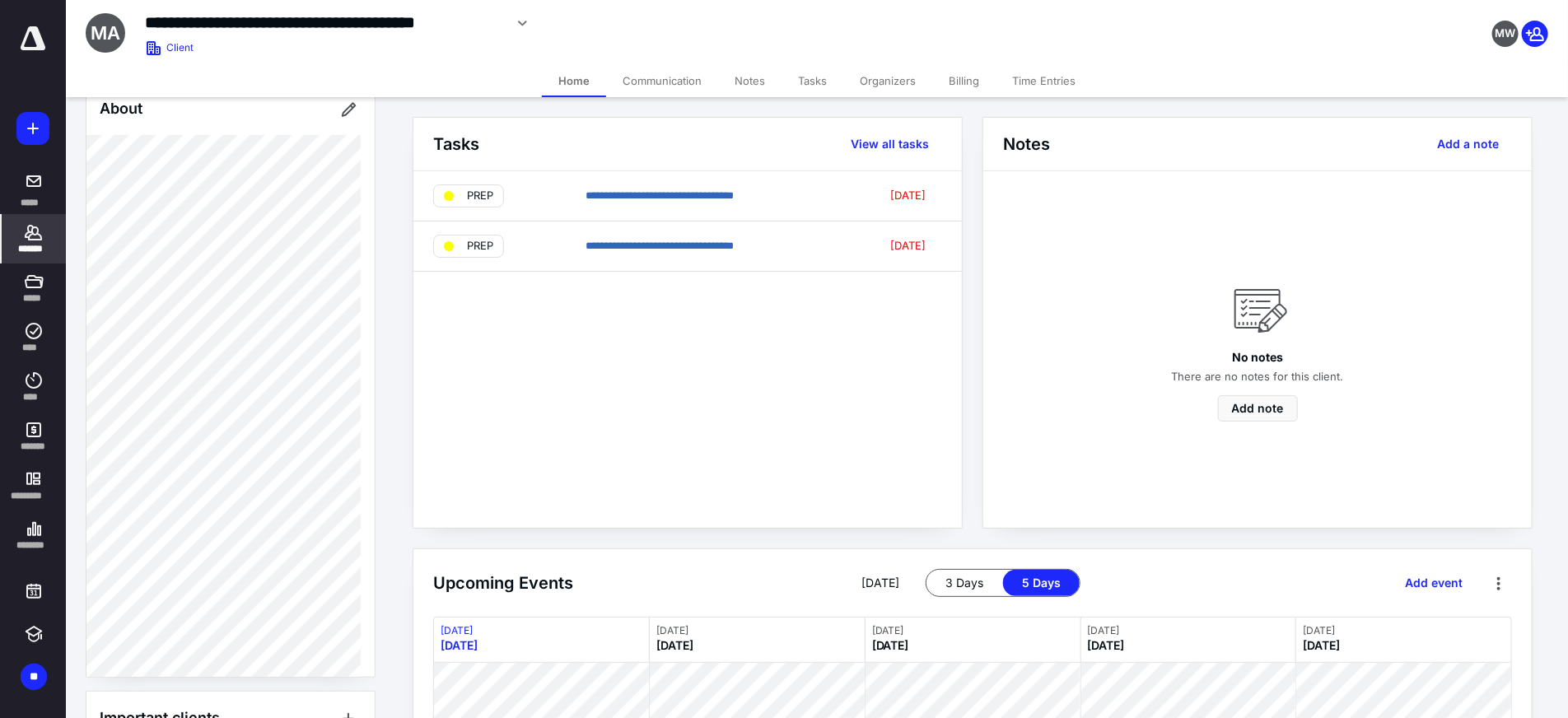 click 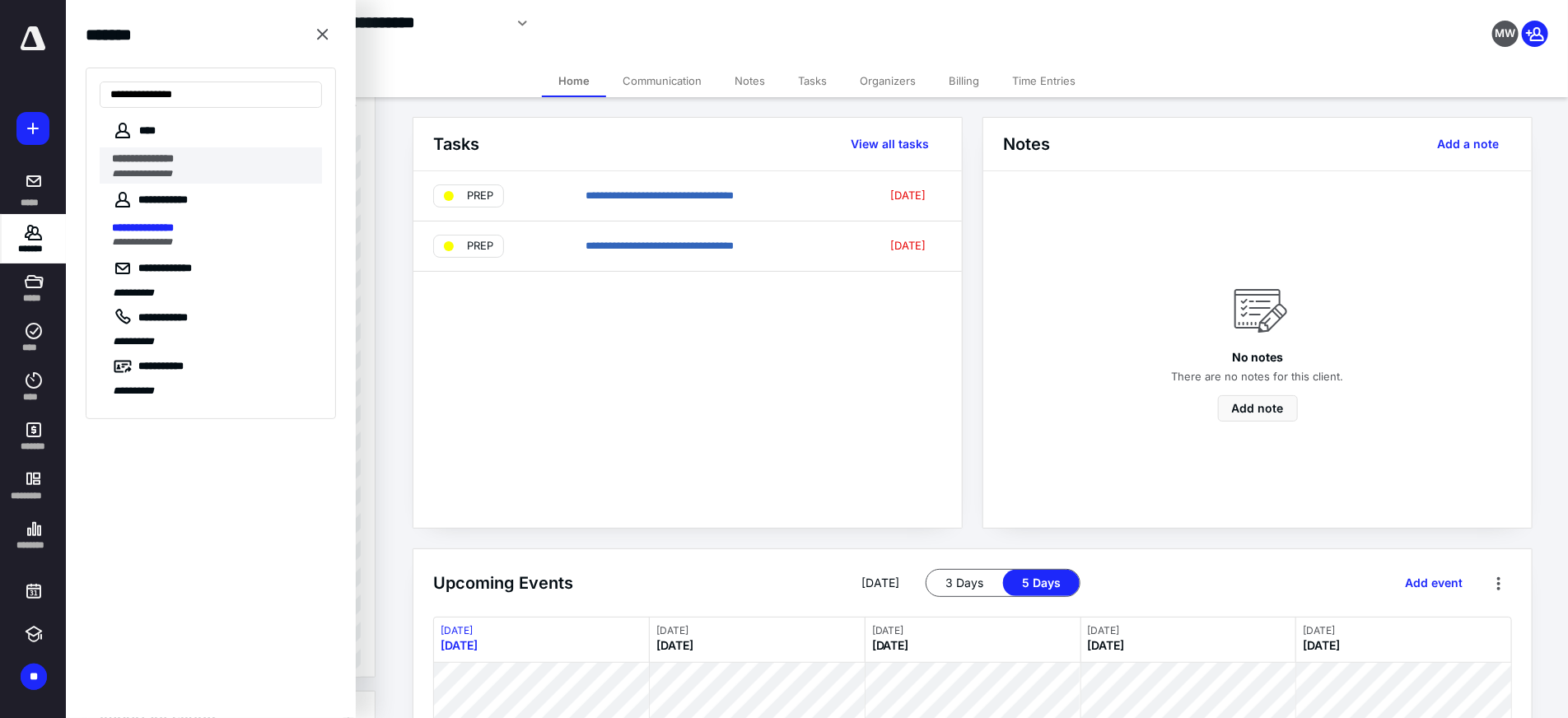 type on "**********" 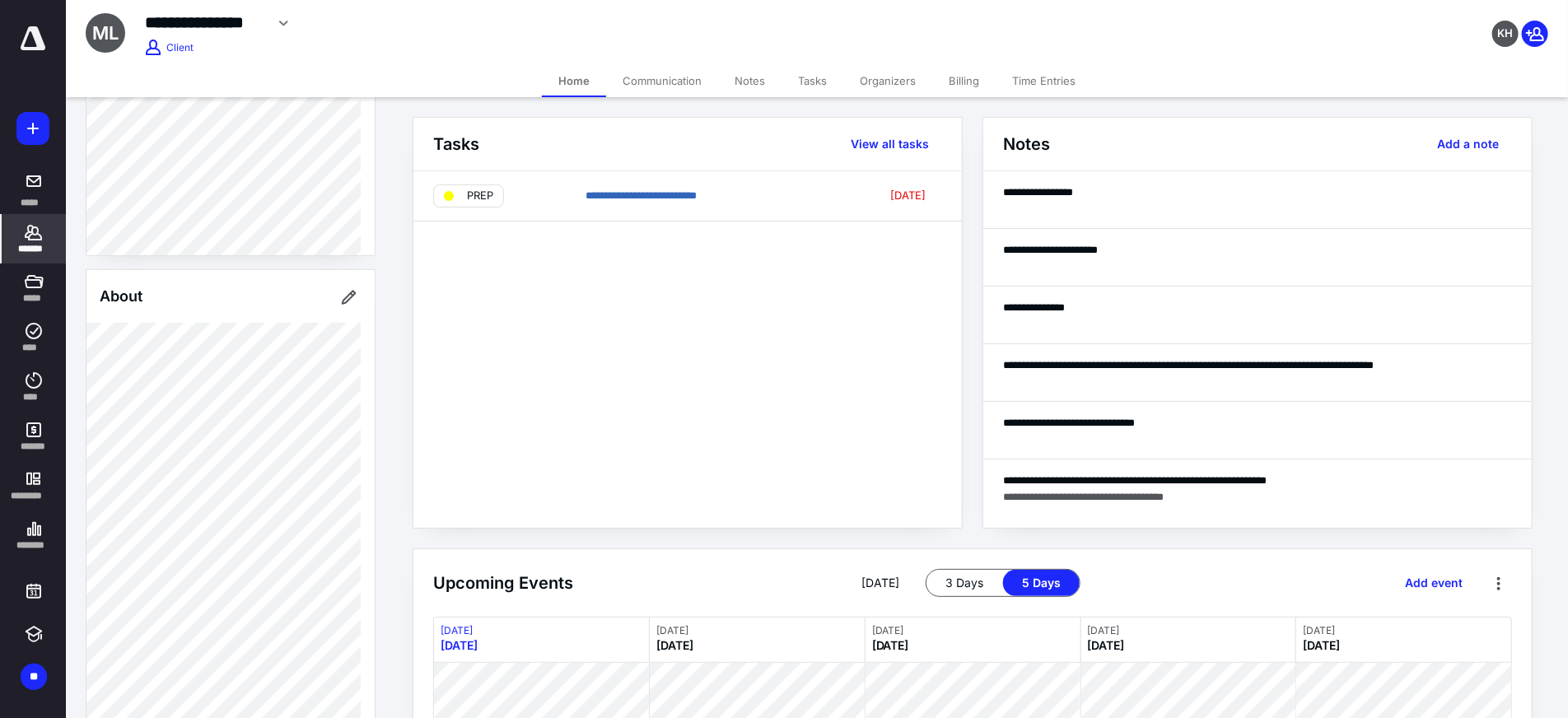 scroll, scrollTop: 640, scrollLeft: 0, axis: vertical 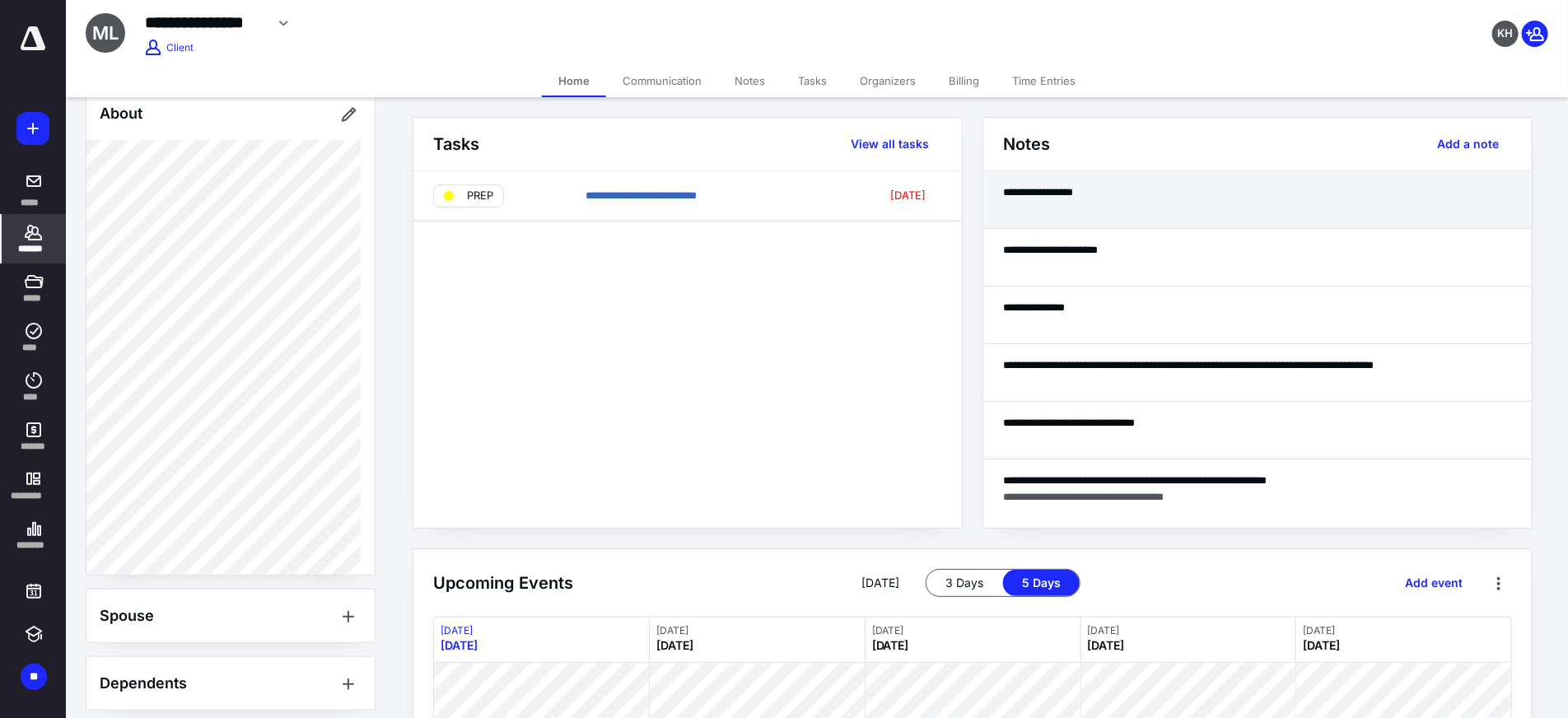 click on "**********" at bounding box center [1258, 200] 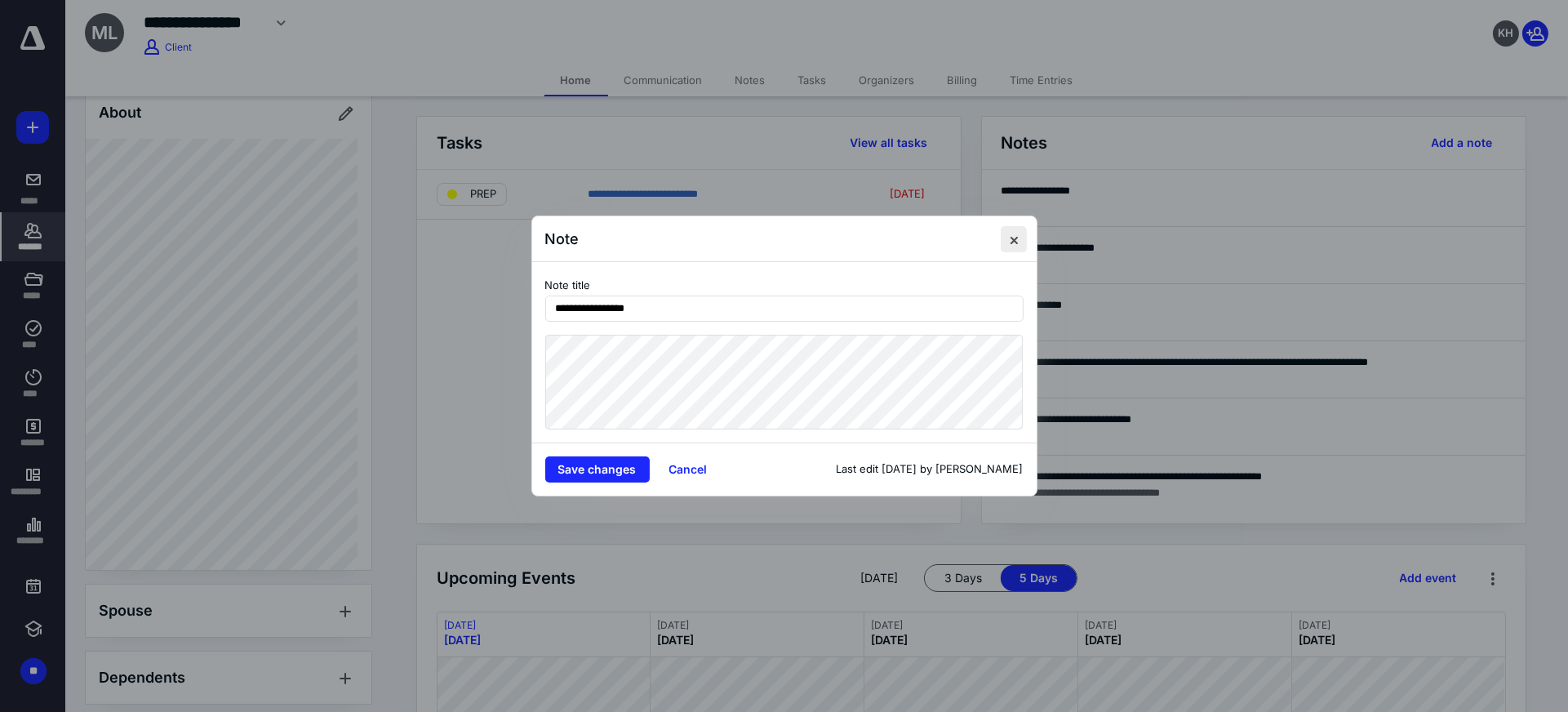 click at bounding box center (1014, 239) 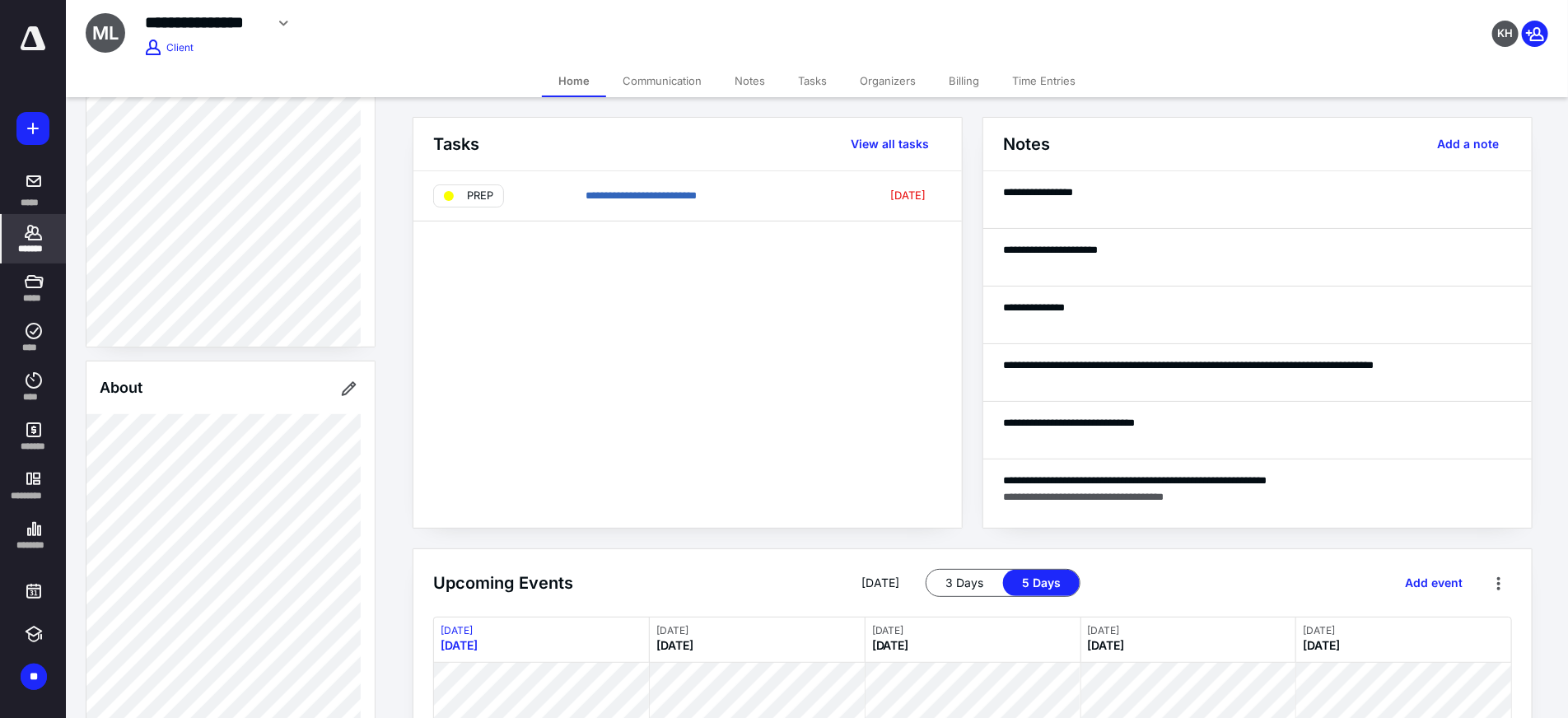 scroll, scrollTop: 731, scrollLeft: 0, axis: vertical 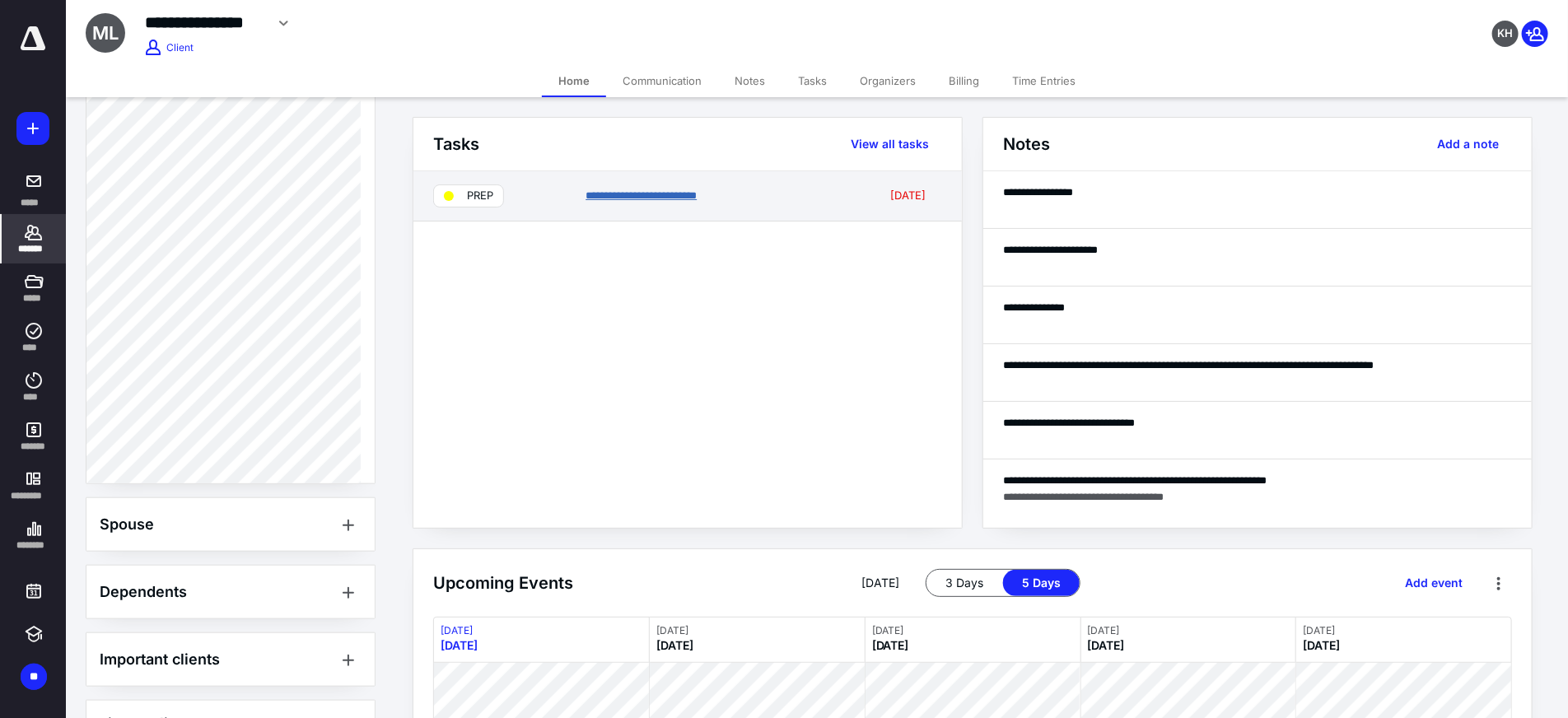 click on "**********" at bounding box center [641, 195] 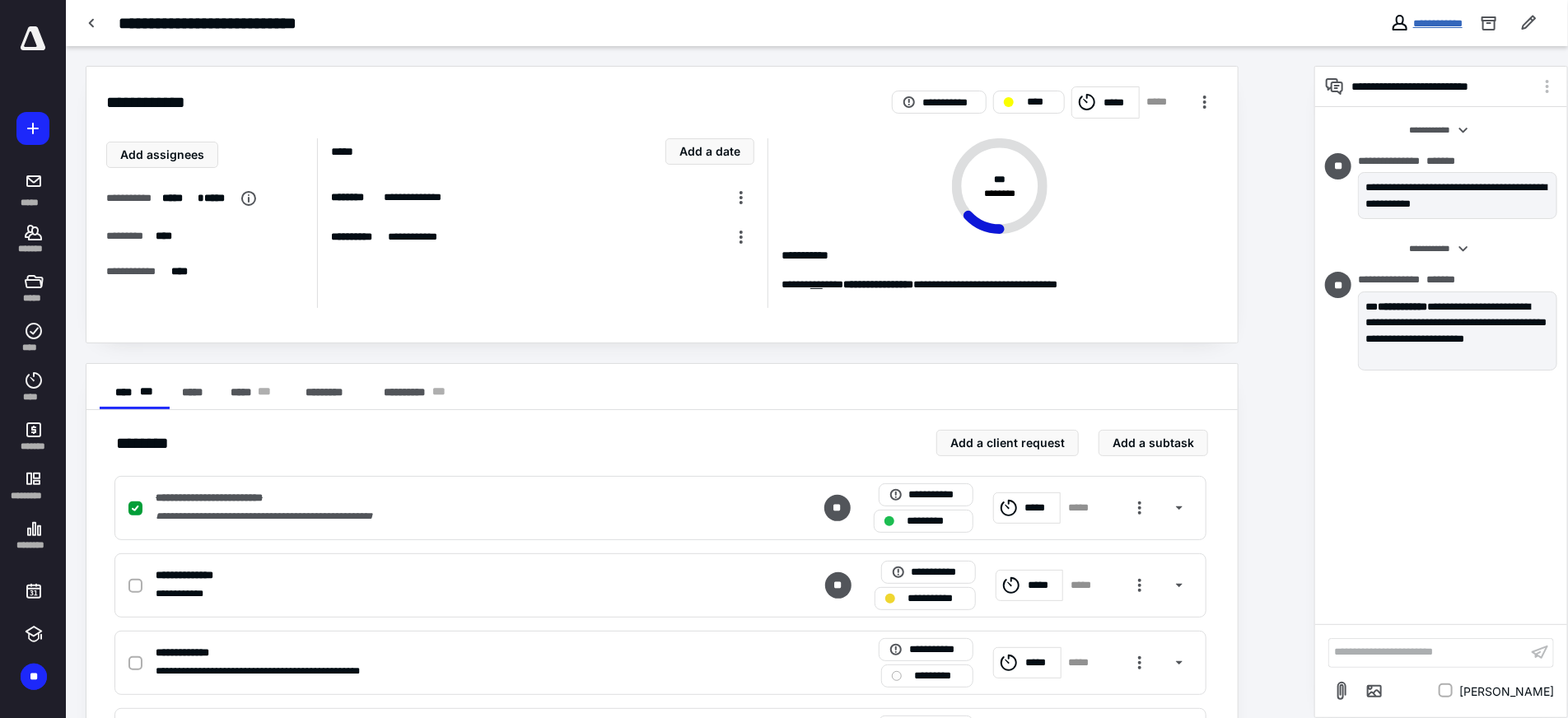 click on "**********" at bounding box center (1438, 23) 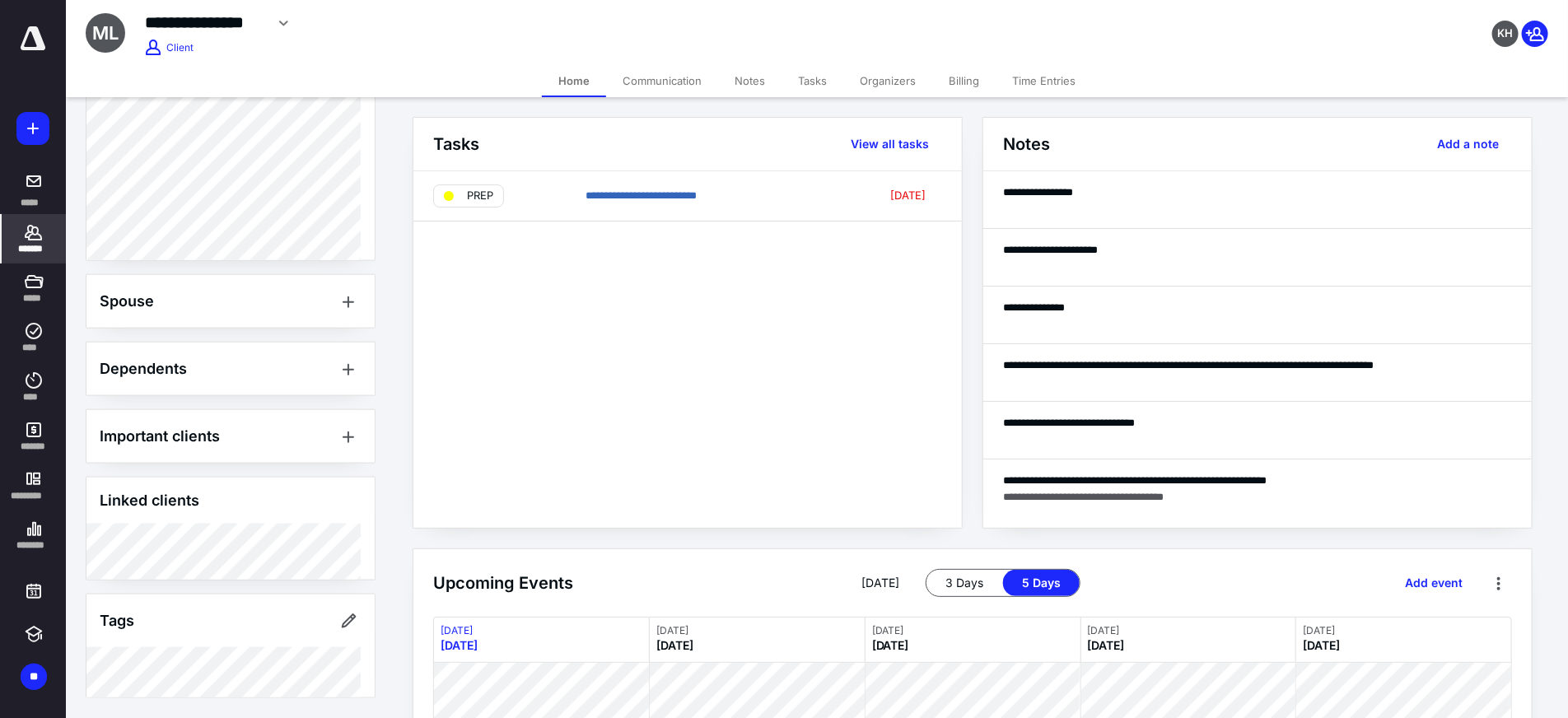 scroll, scrollTop: 772, scrollLeft: 0, axis: vertical 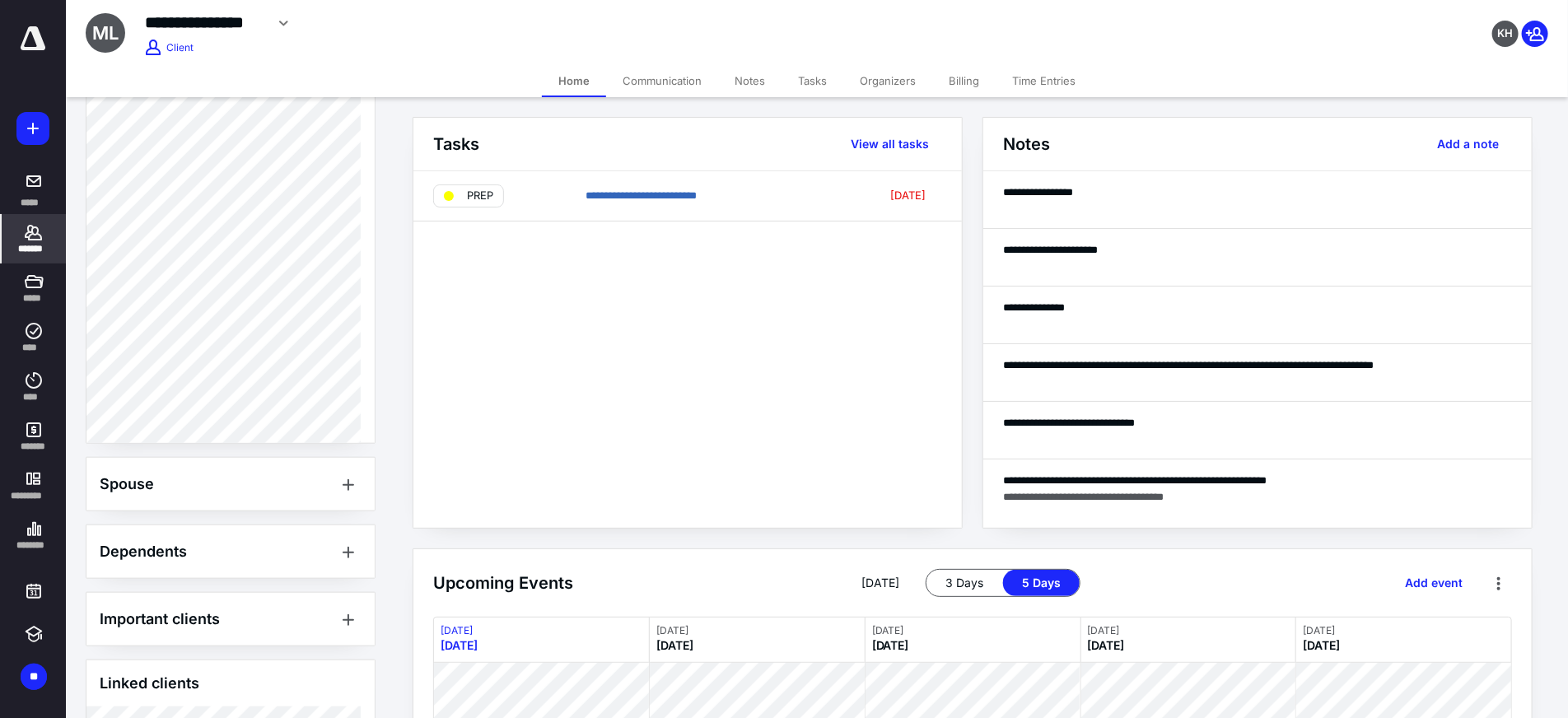 click 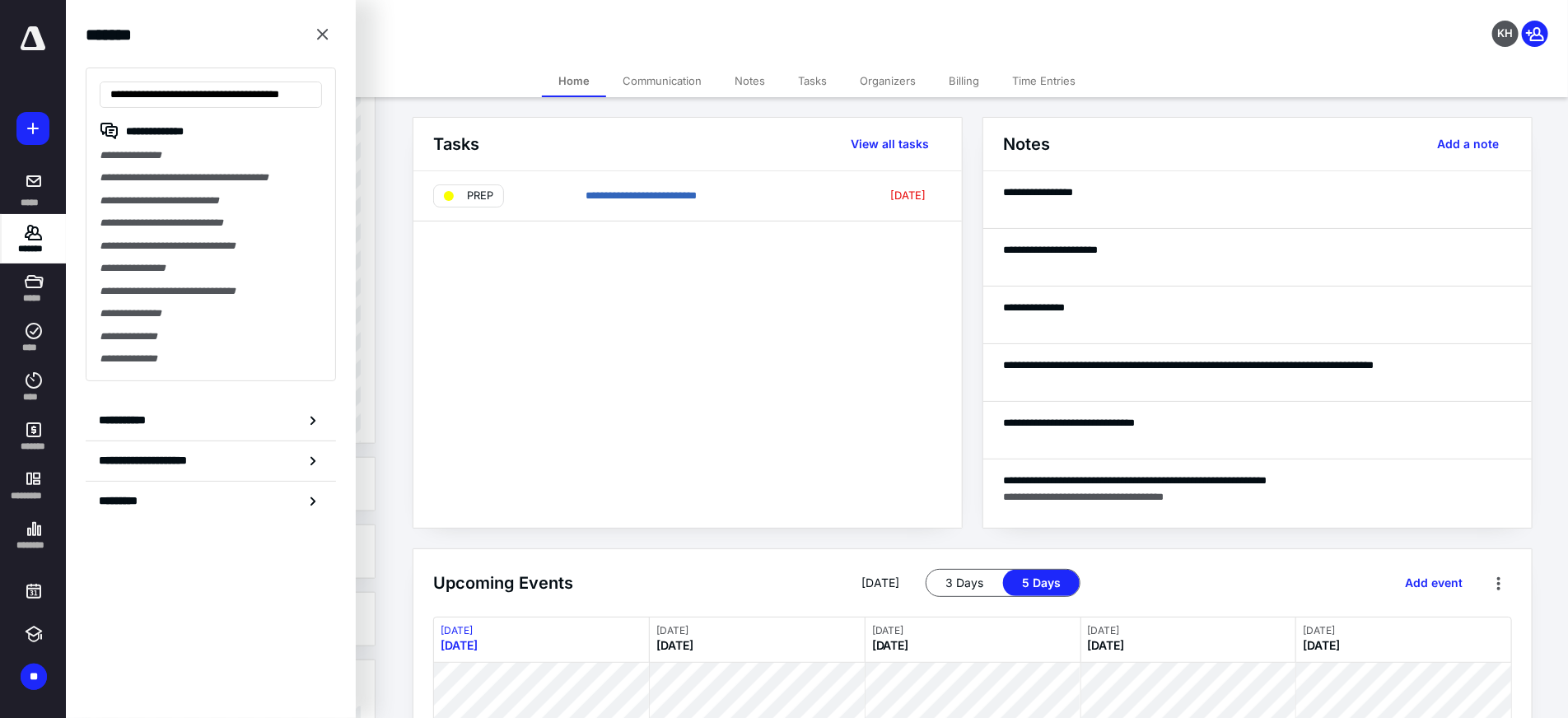 scroll, scrollTop: 0, scrollLeft: 27, axis: horizontal 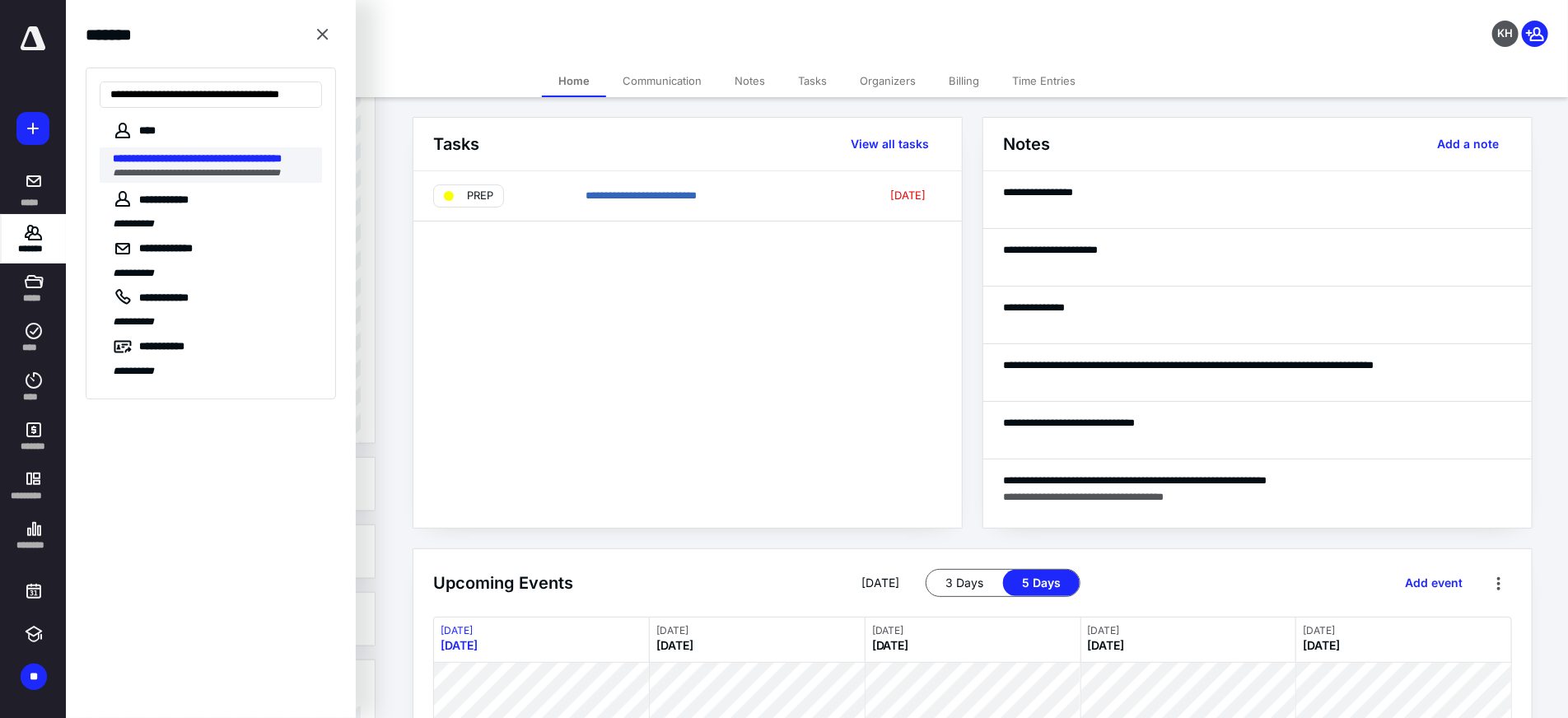type on "**********" 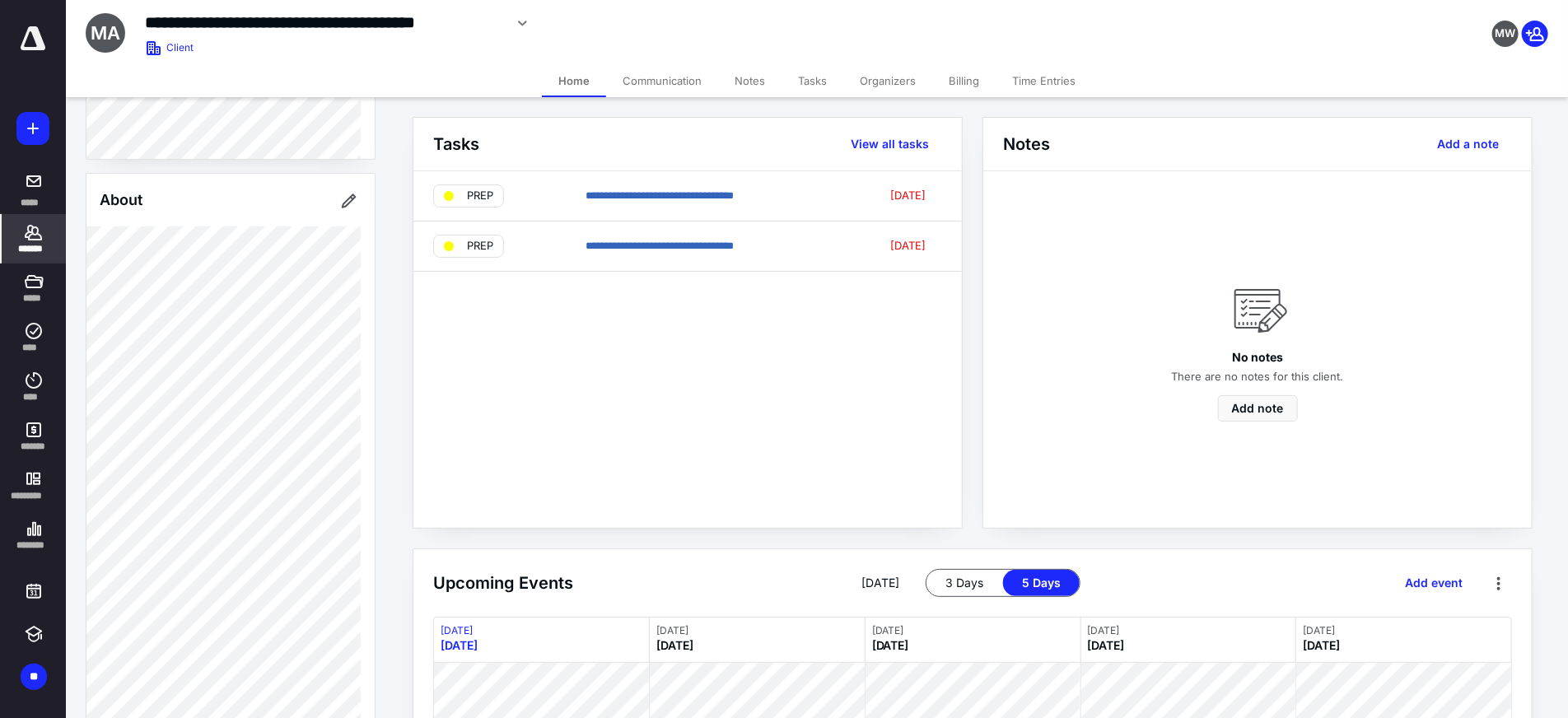 scroll, scrollTop: 548, scrollLeft: 0, axis: vertical 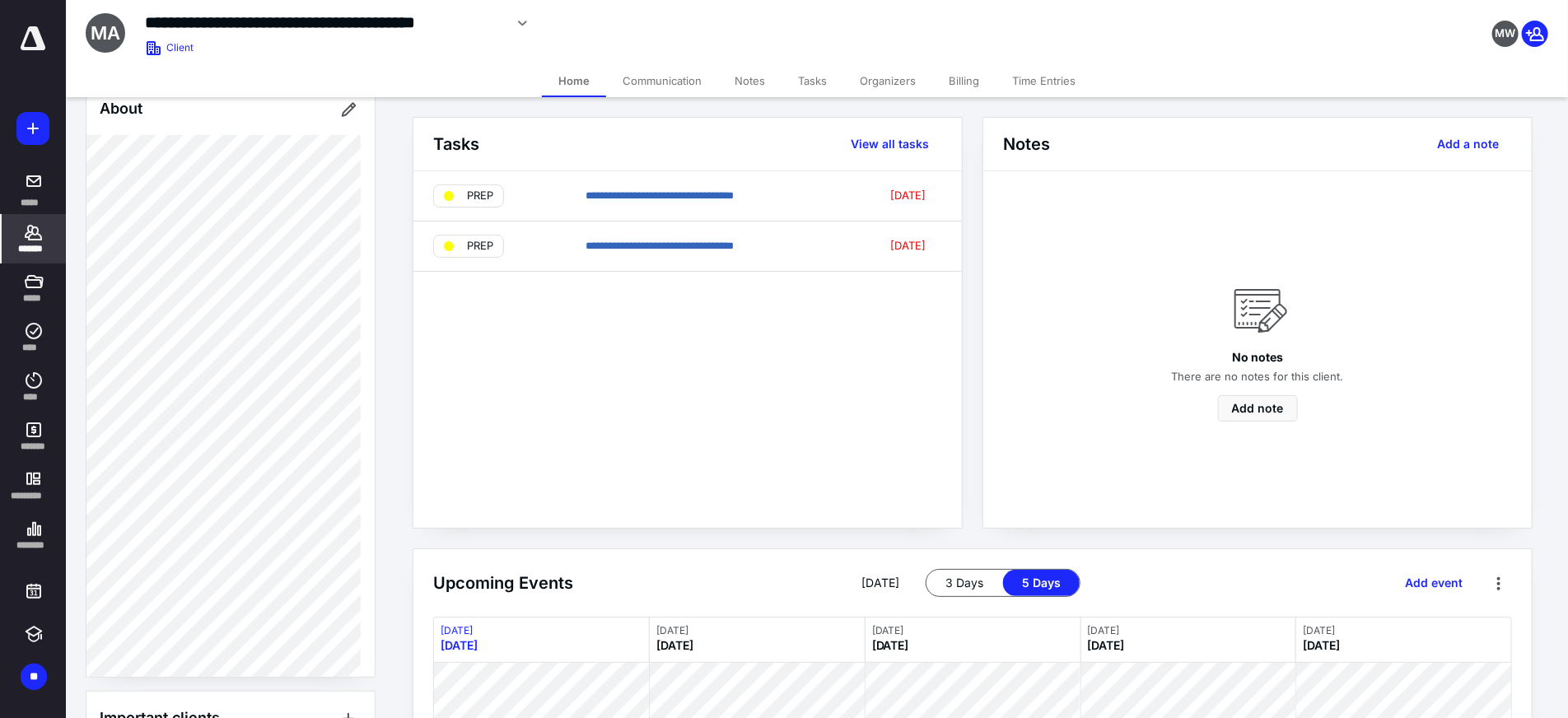click 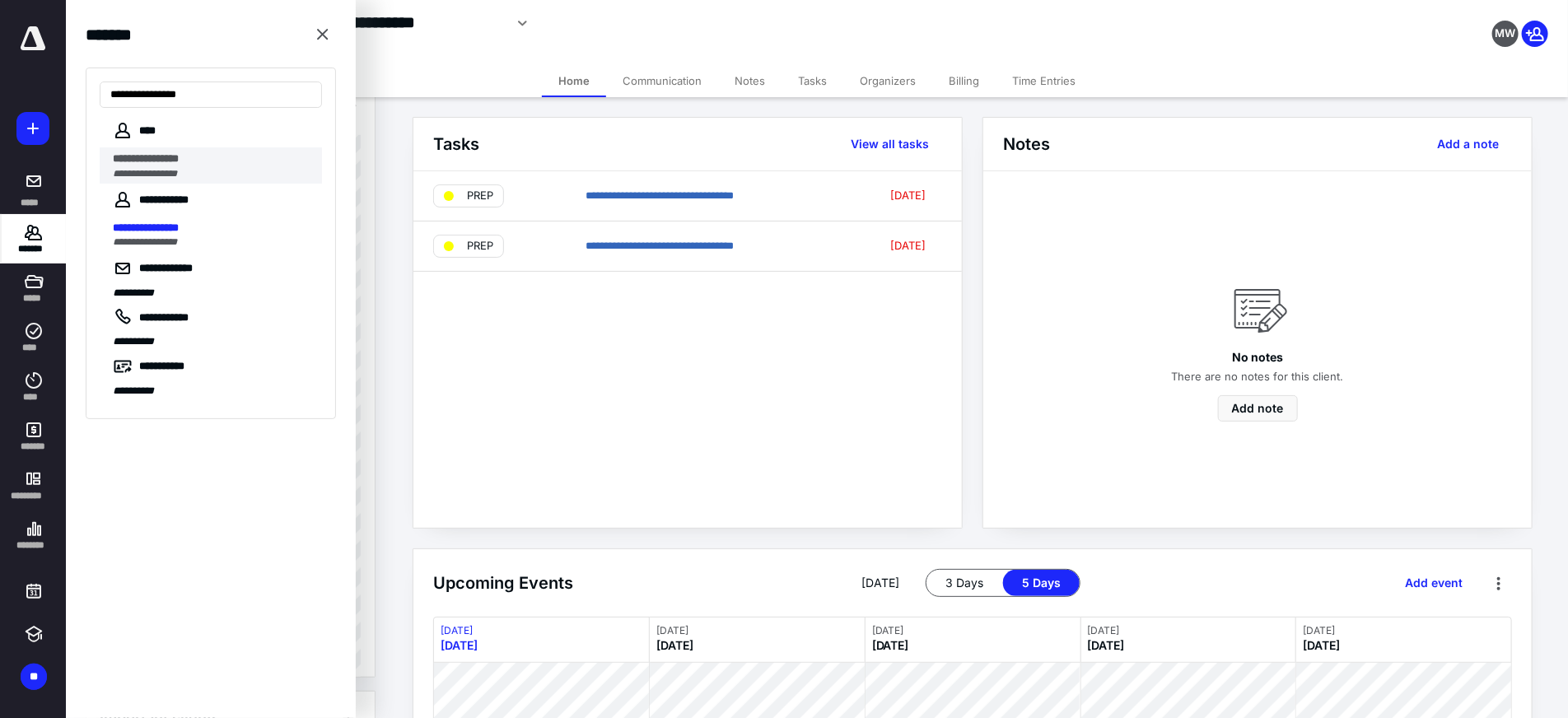 type on "**********" 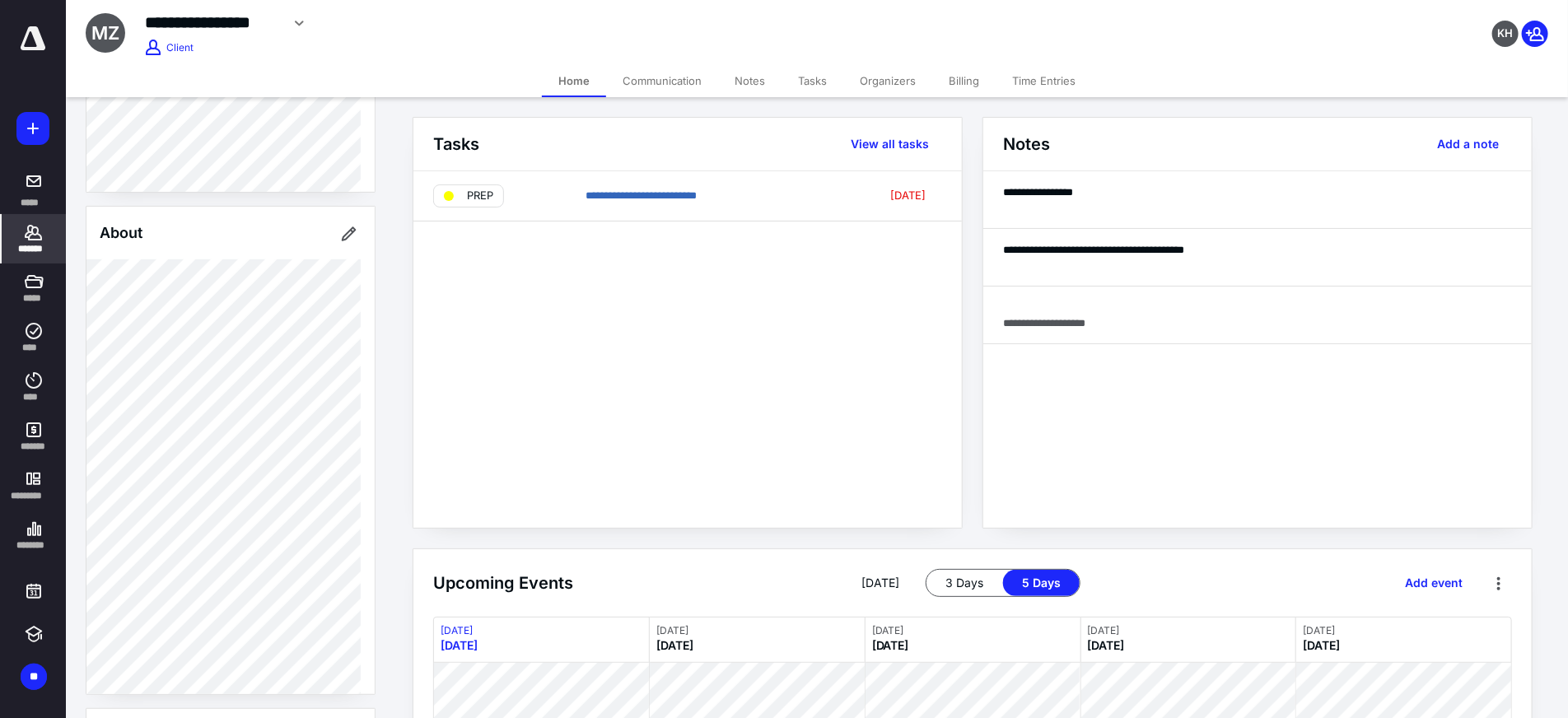 scroll, scrollTop: 632, scrollLeft: 0, axis: vertical 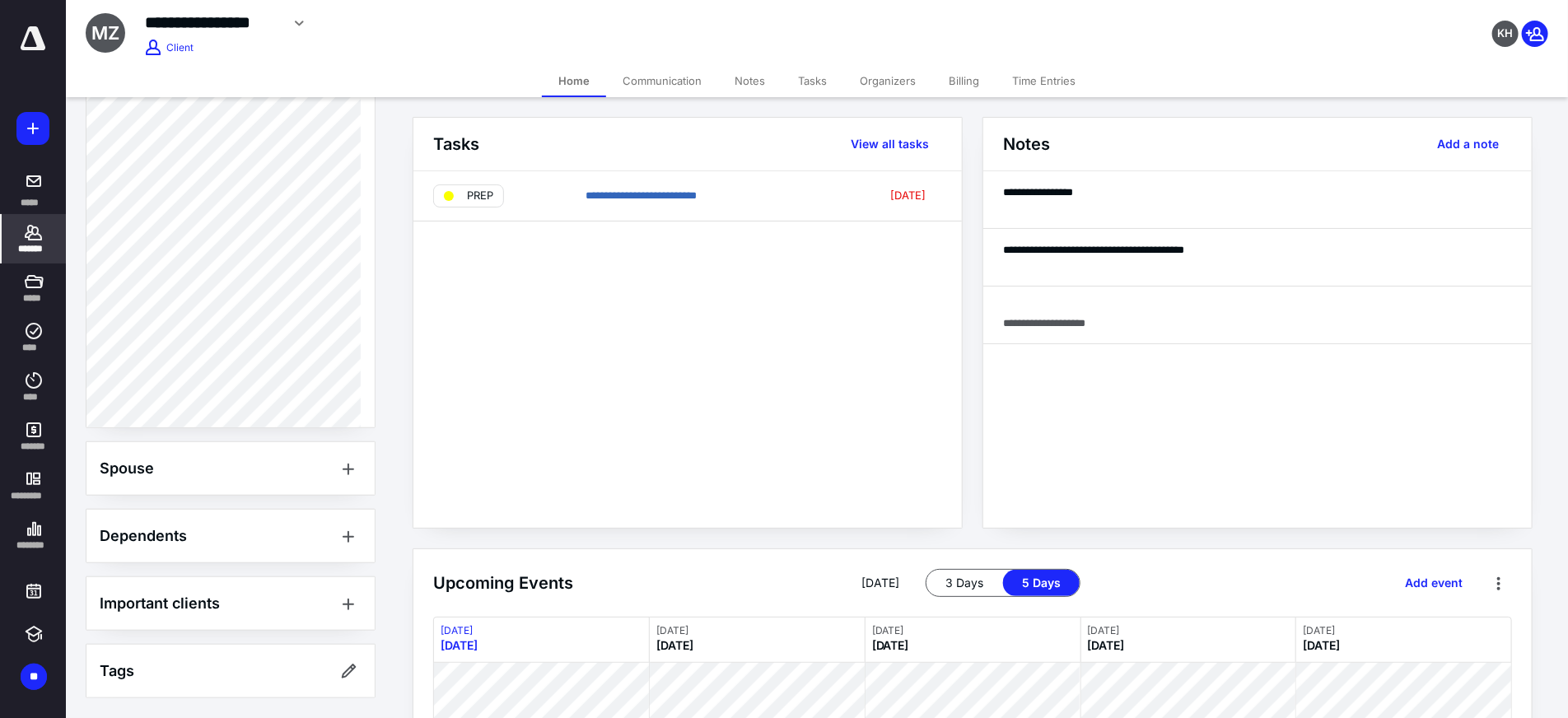click on "Tasks" at bounding box center (812, 81) 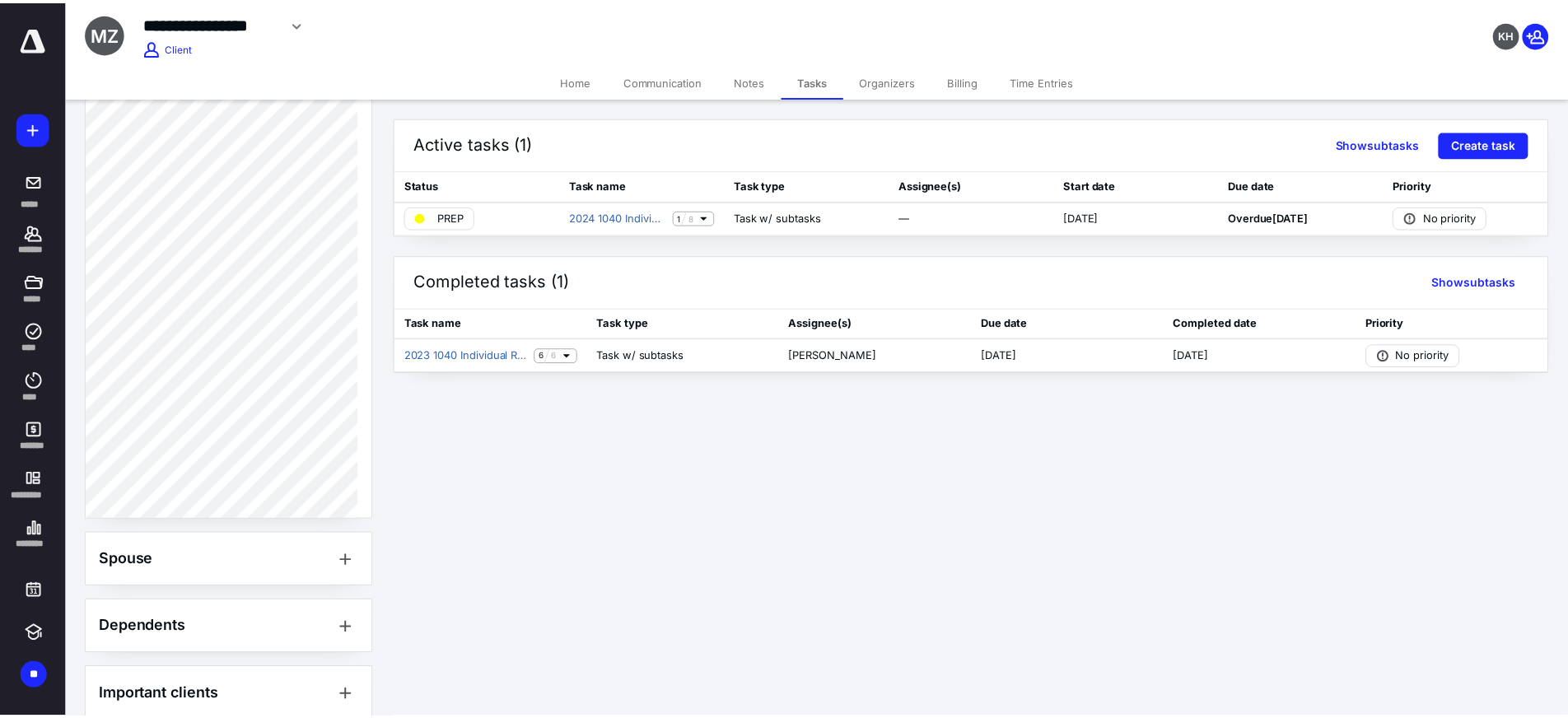 scroll, scrollTop: 450, scrollLeft: 0, axis: vertical 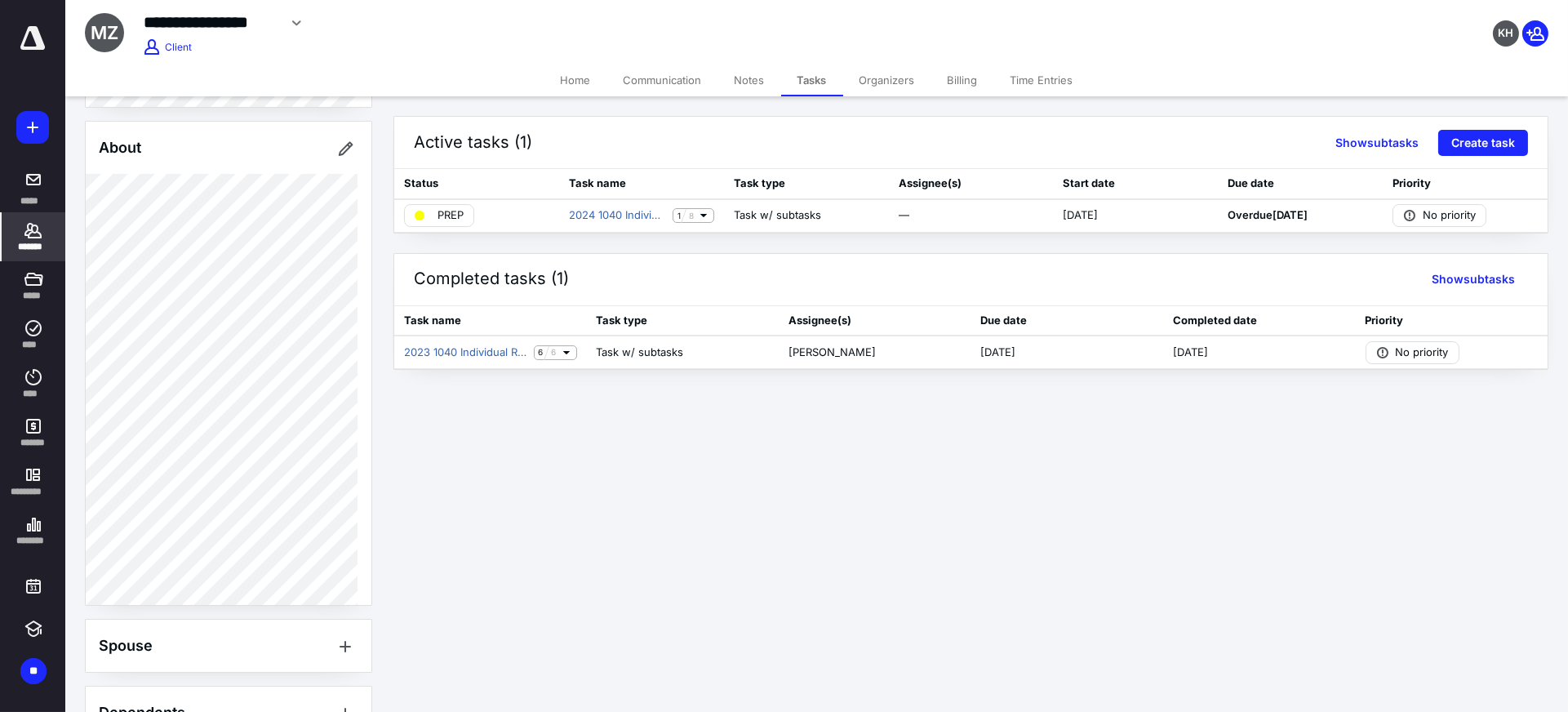 click 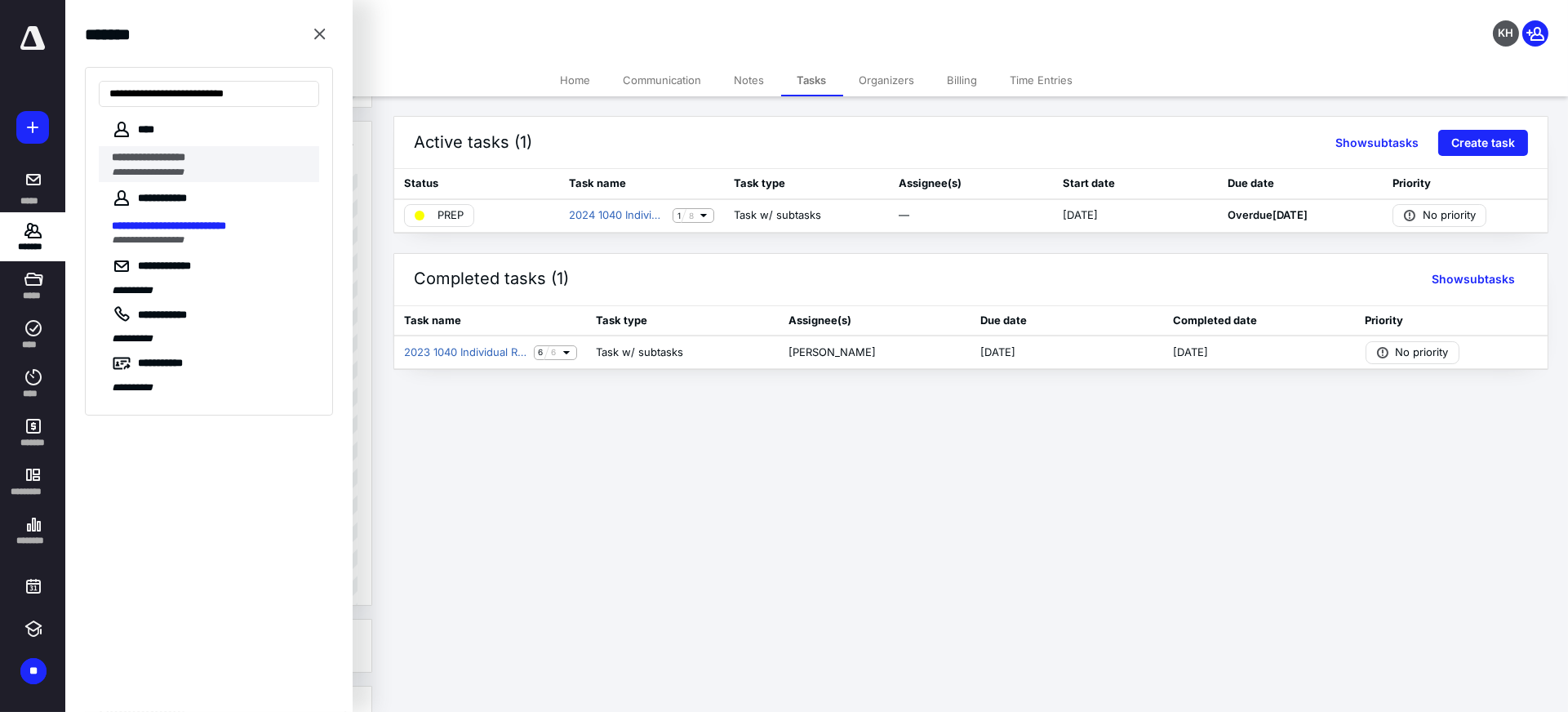 type on "**********" 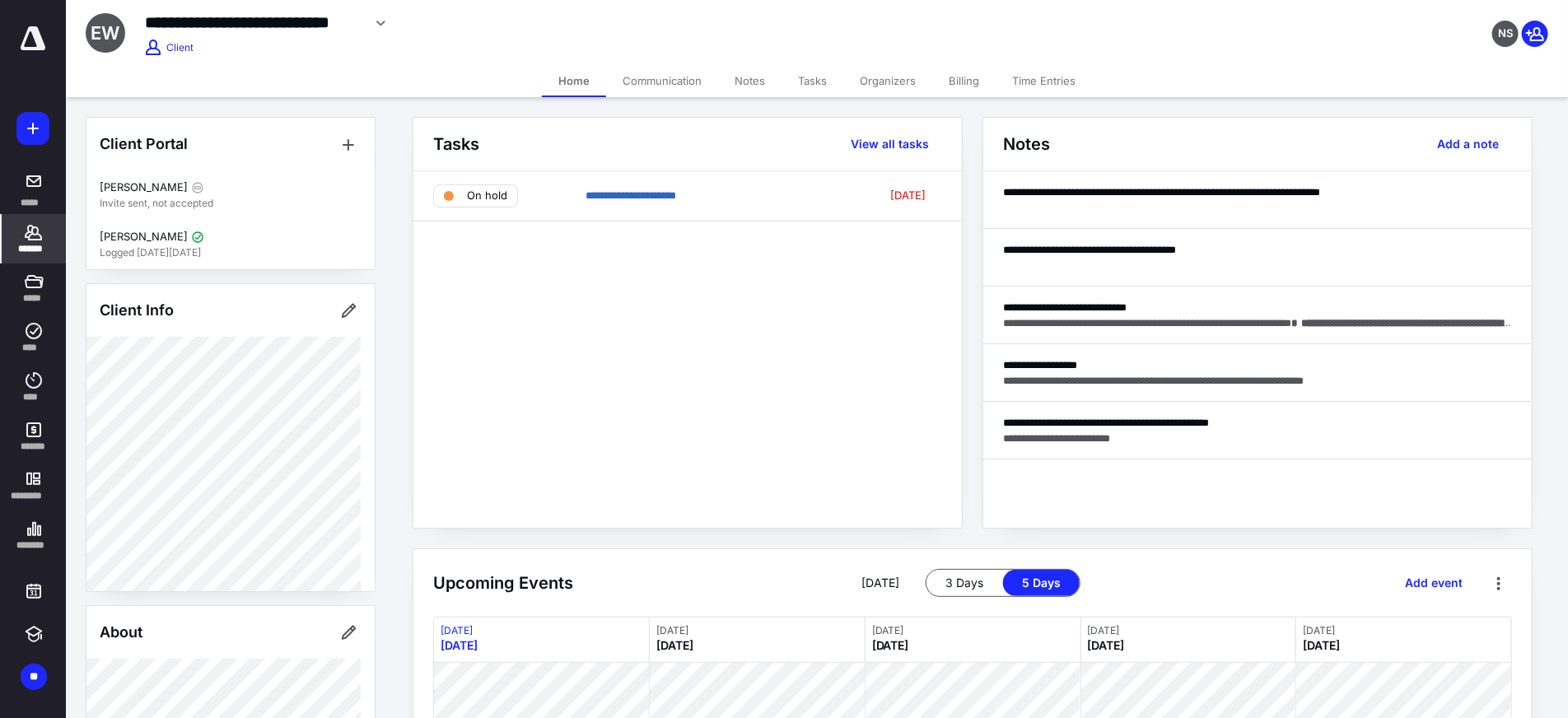 click on "Client Portal Mattie Williams Invite sent, not accepted Robert Crawford Logged in 2 weeks ago Client Info About Spouse Dependents Important clients Tags Manage all tags" at bounding box center (231, 851) 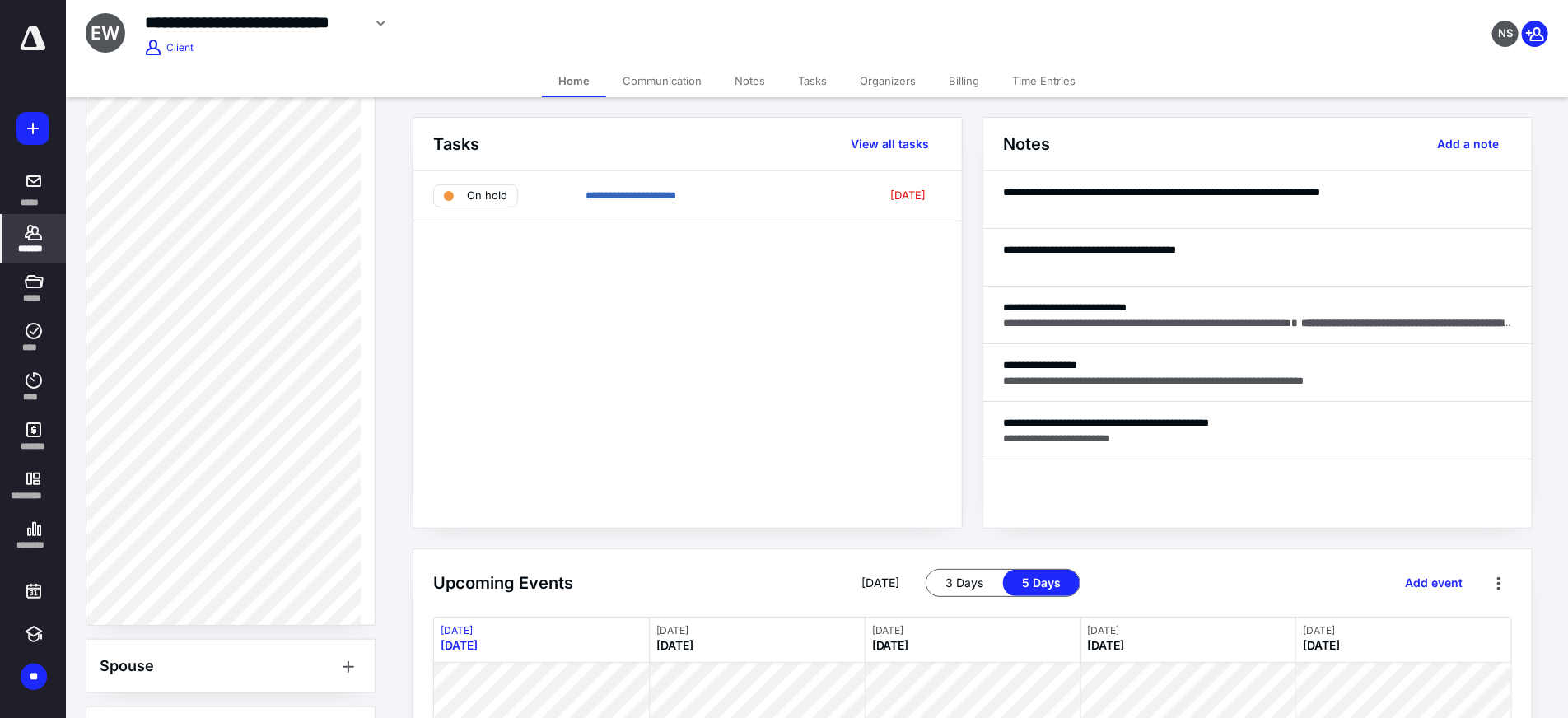 scroll, scrollTop: 457, scrollLeft: 0, axis: vertical 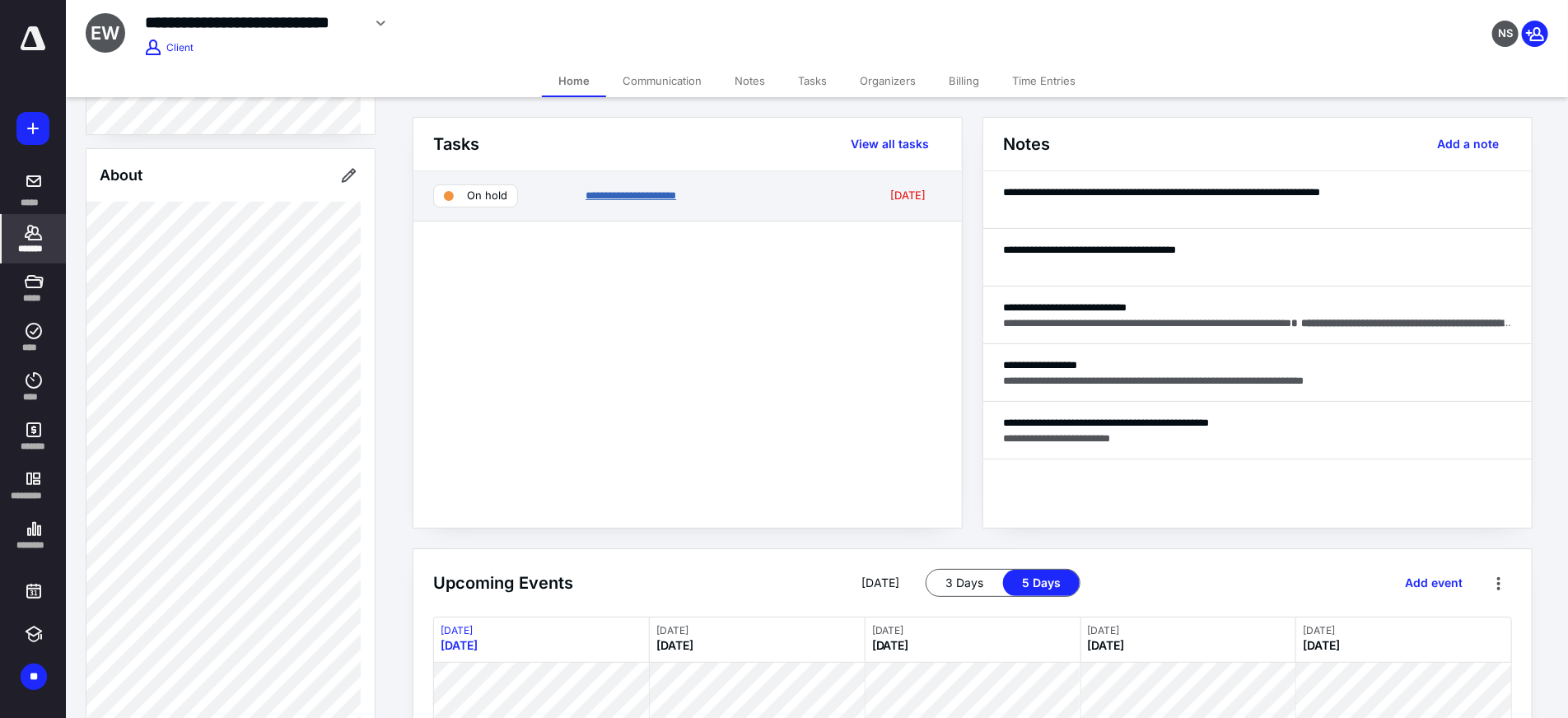click on "**********" at bounding box center [631, 195] 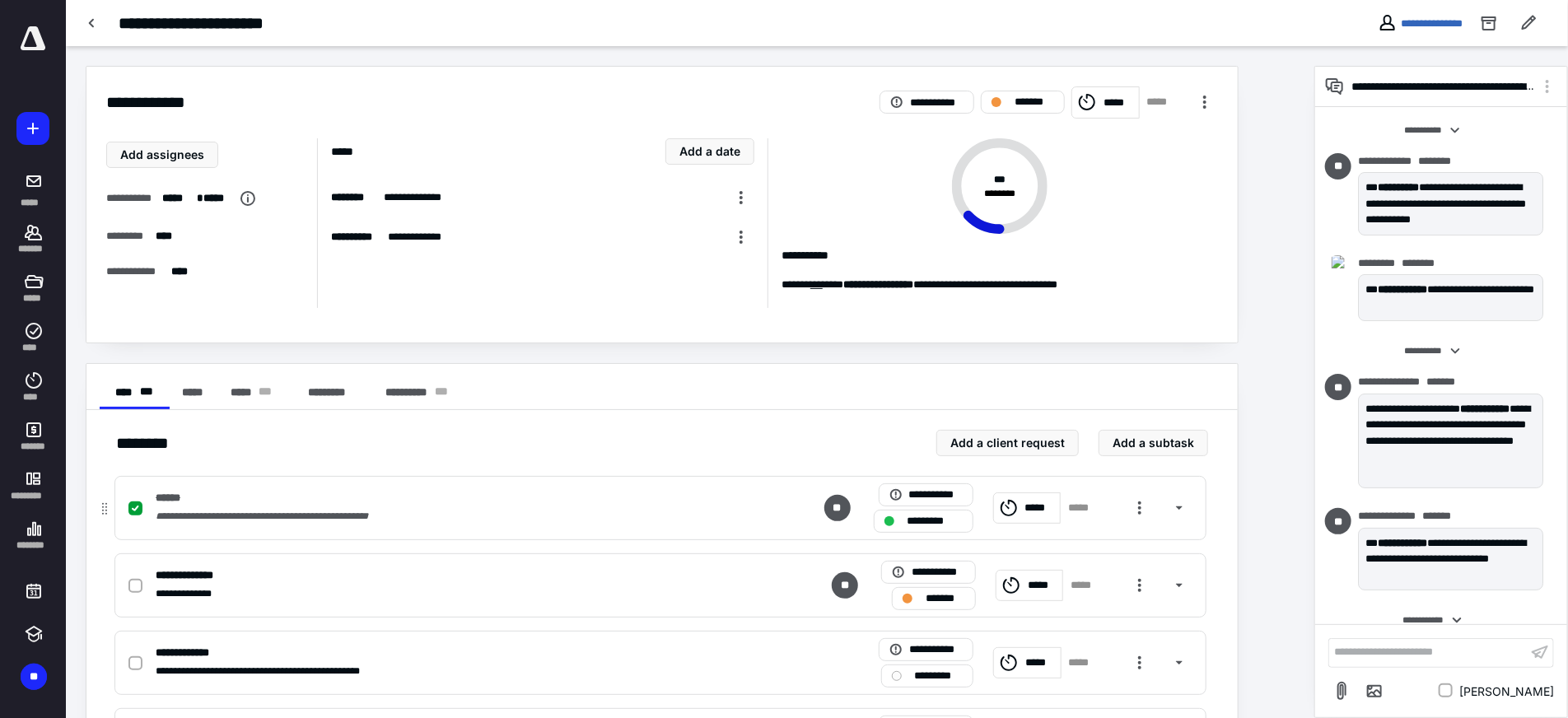 scroll, scrollTop: 437, scrollLeft: 0, axis: vertical 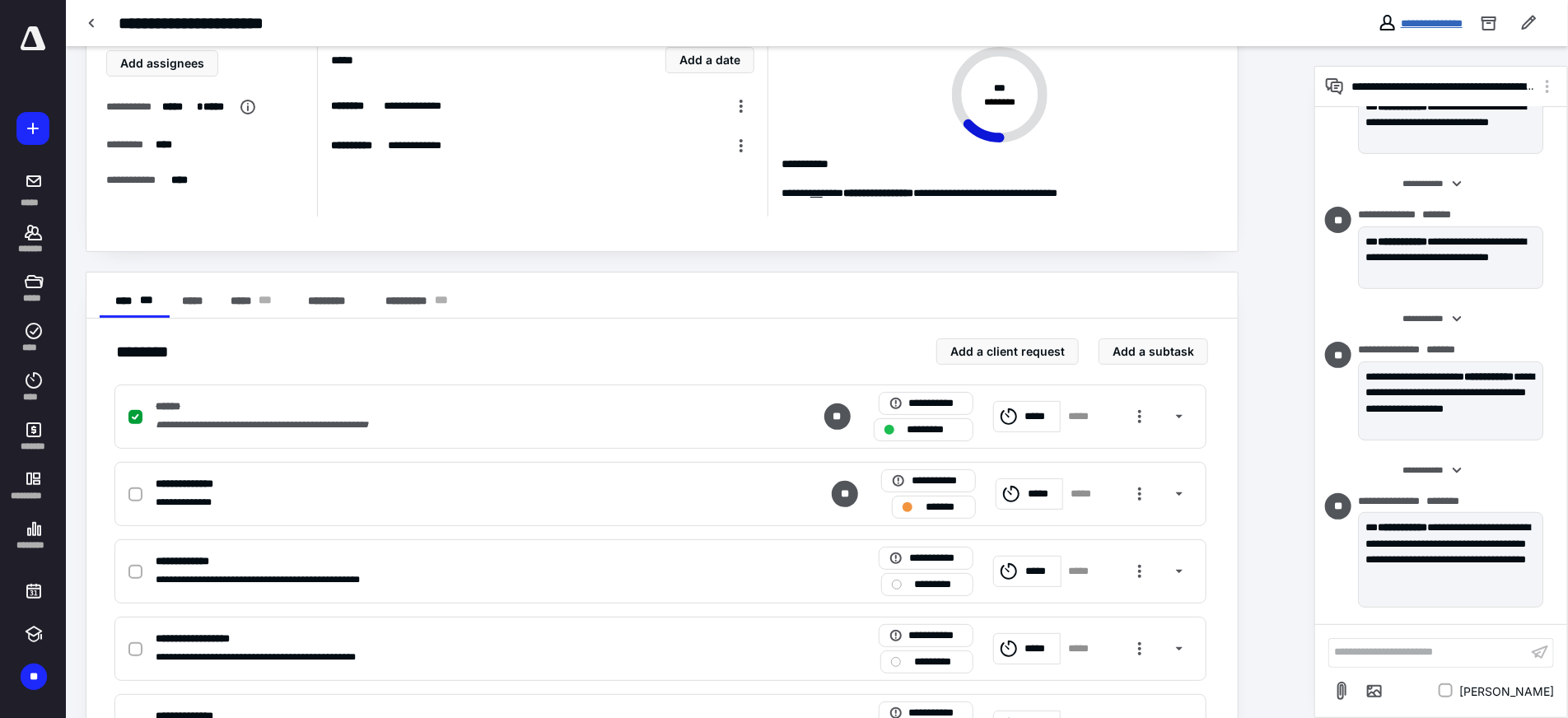 click on "**********" at bounding box center [1431, 23] 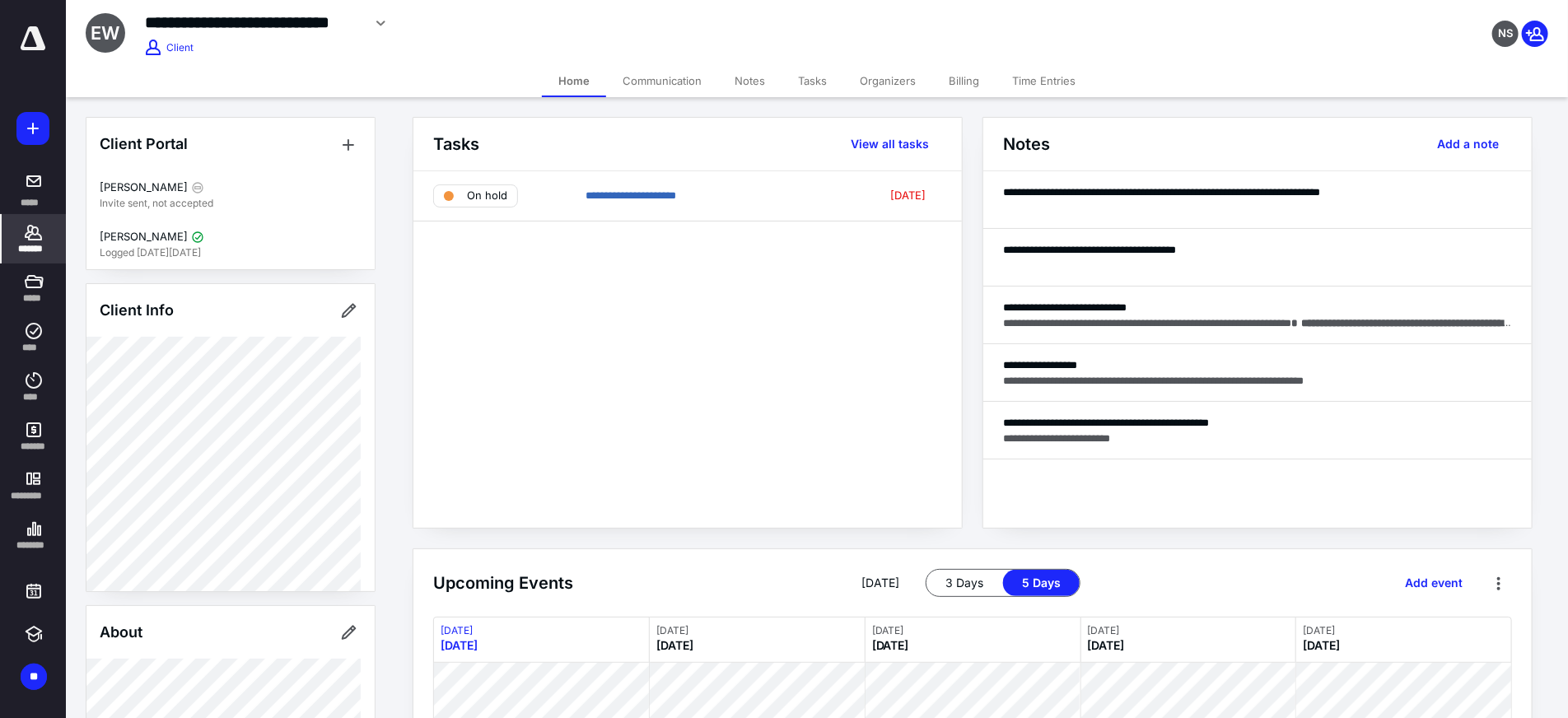 scroll, scrollTop: 457, scrollLeft: 0, axis: vertical 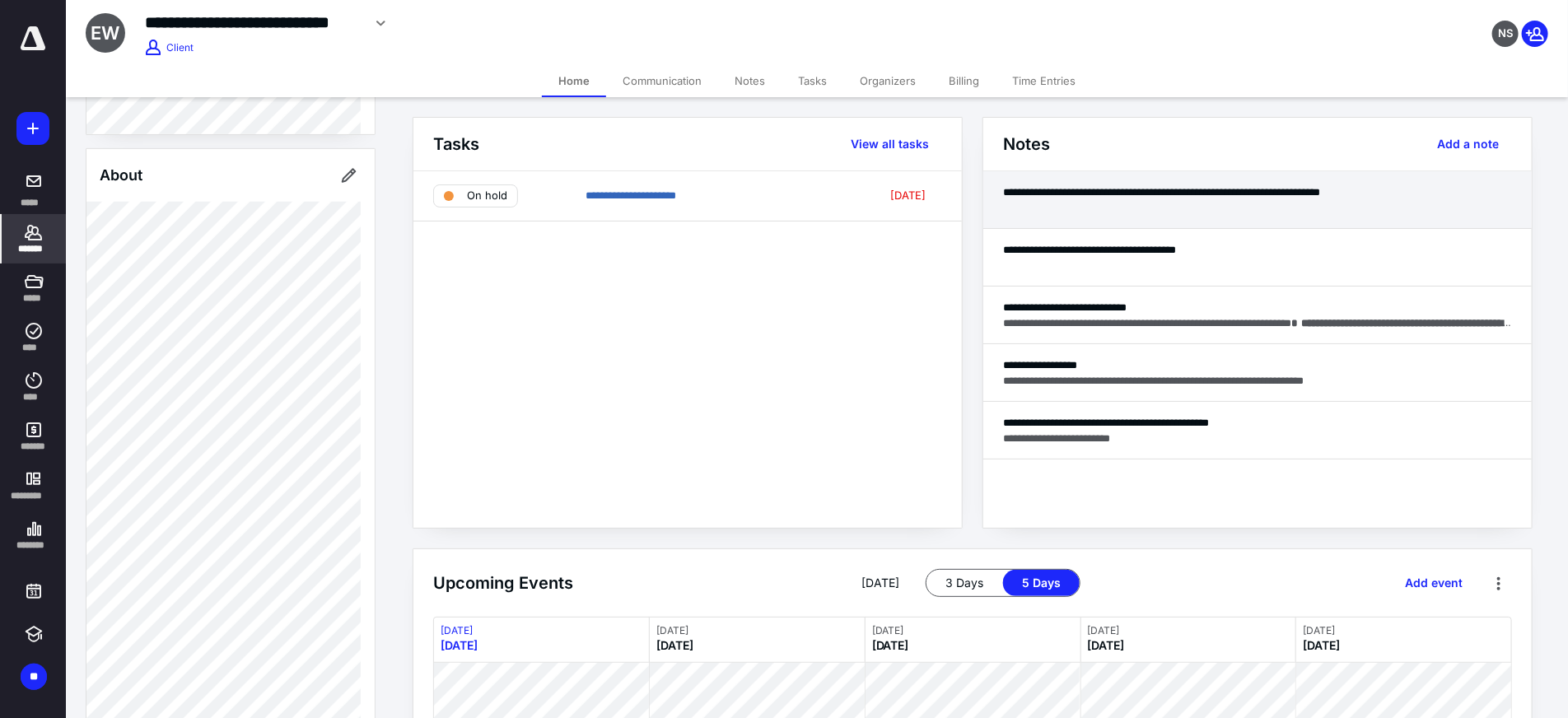 click on "**********" at bounding box center (1258, 192) 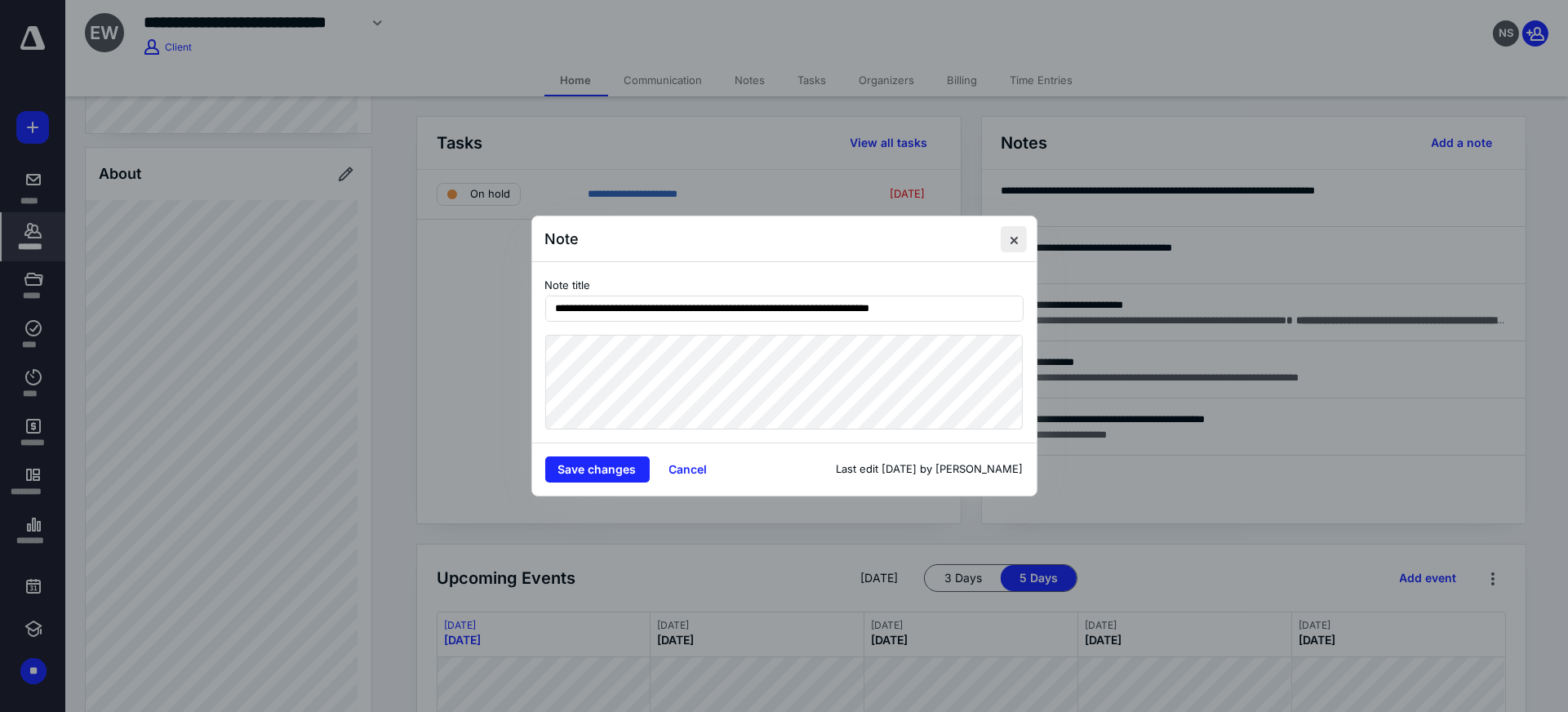 click at bounding box center [1014, 239] 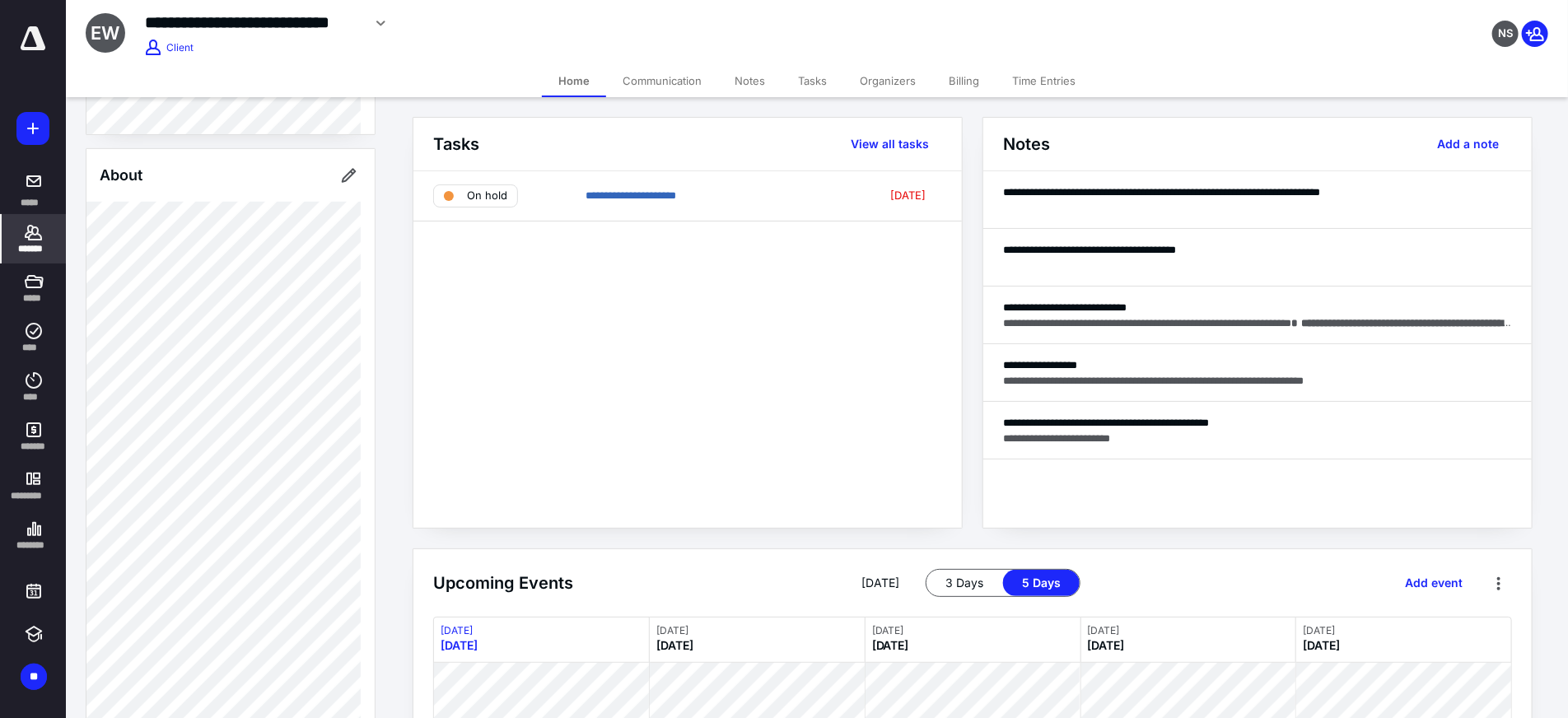 click on "**********" at bounding box center (600, 23) 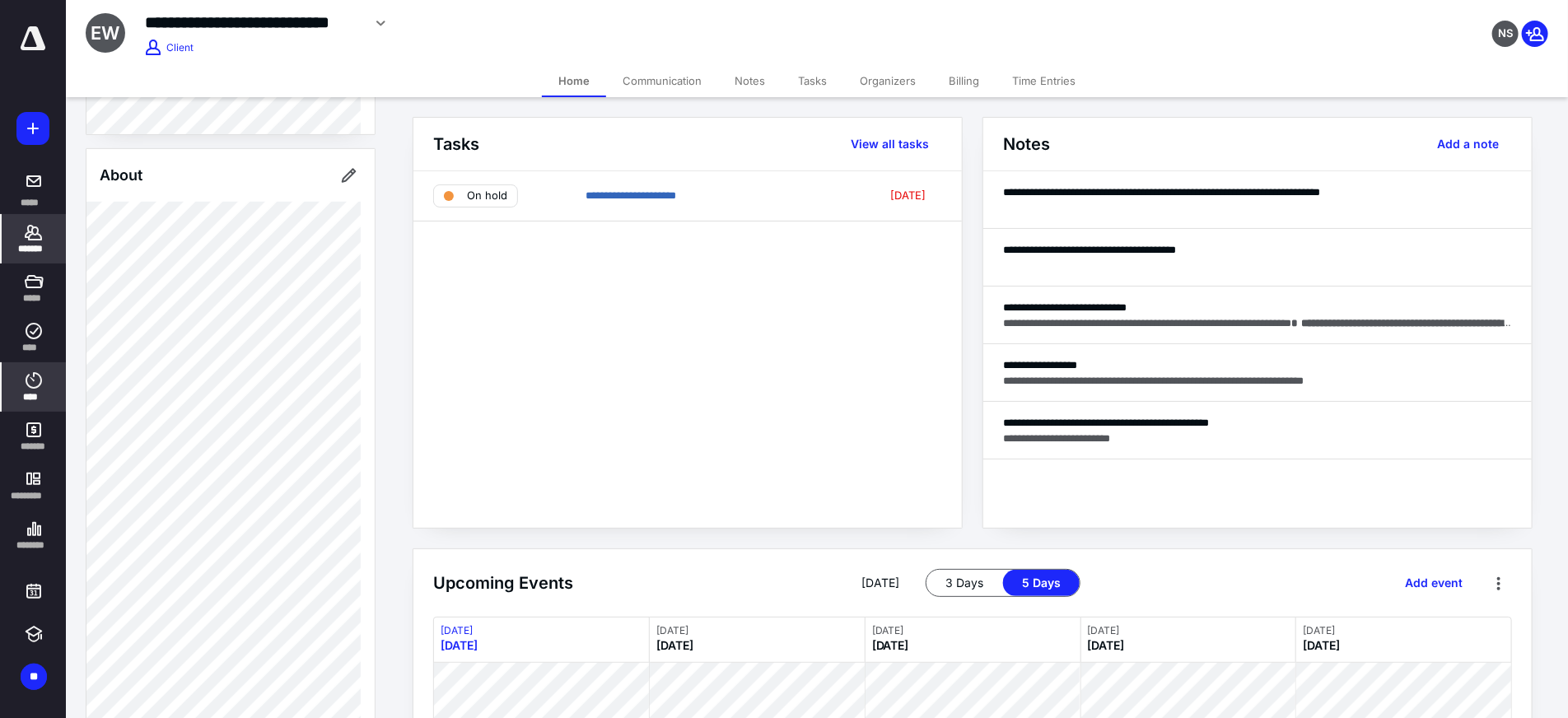 click on "****" at bounding box center (34, 397) 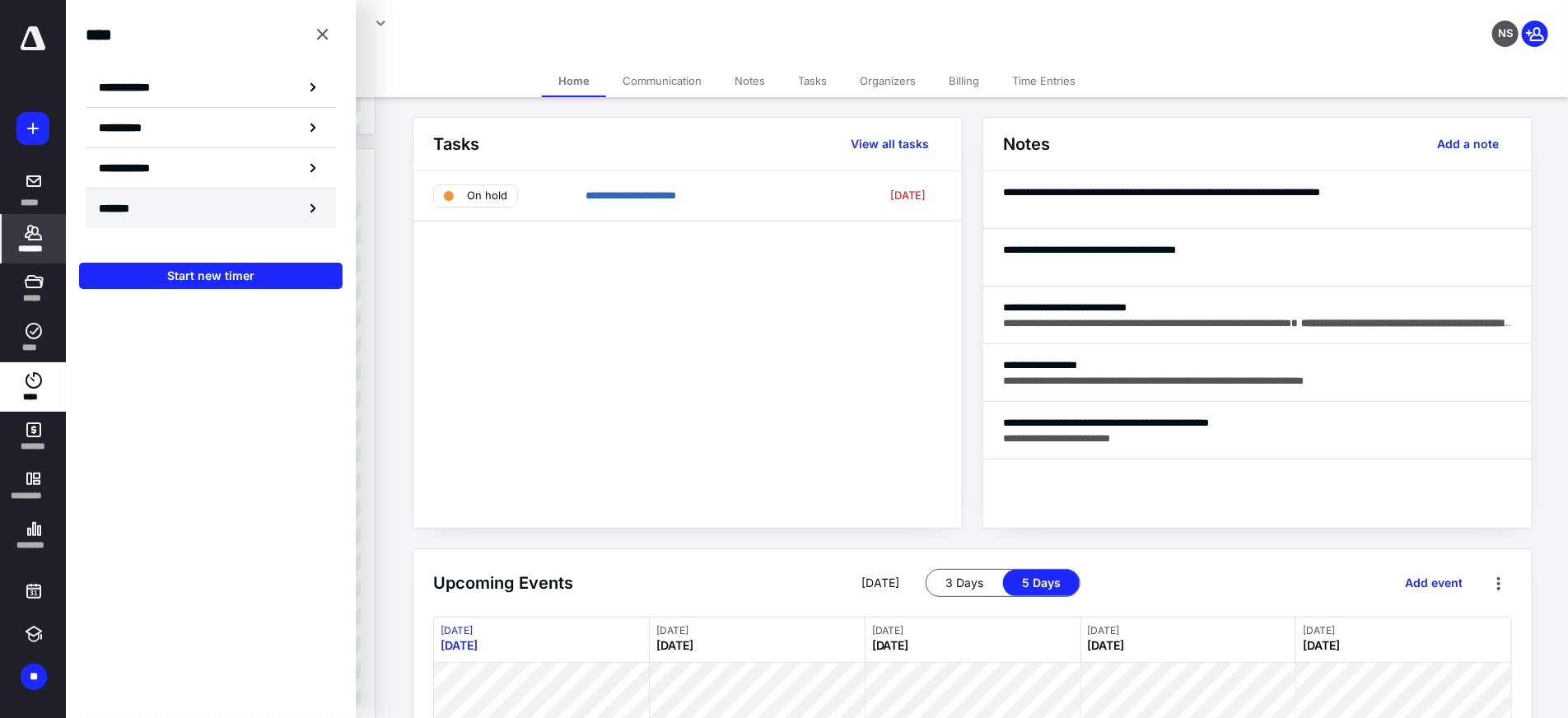 click on "*******" at bounding box center (120, 208) 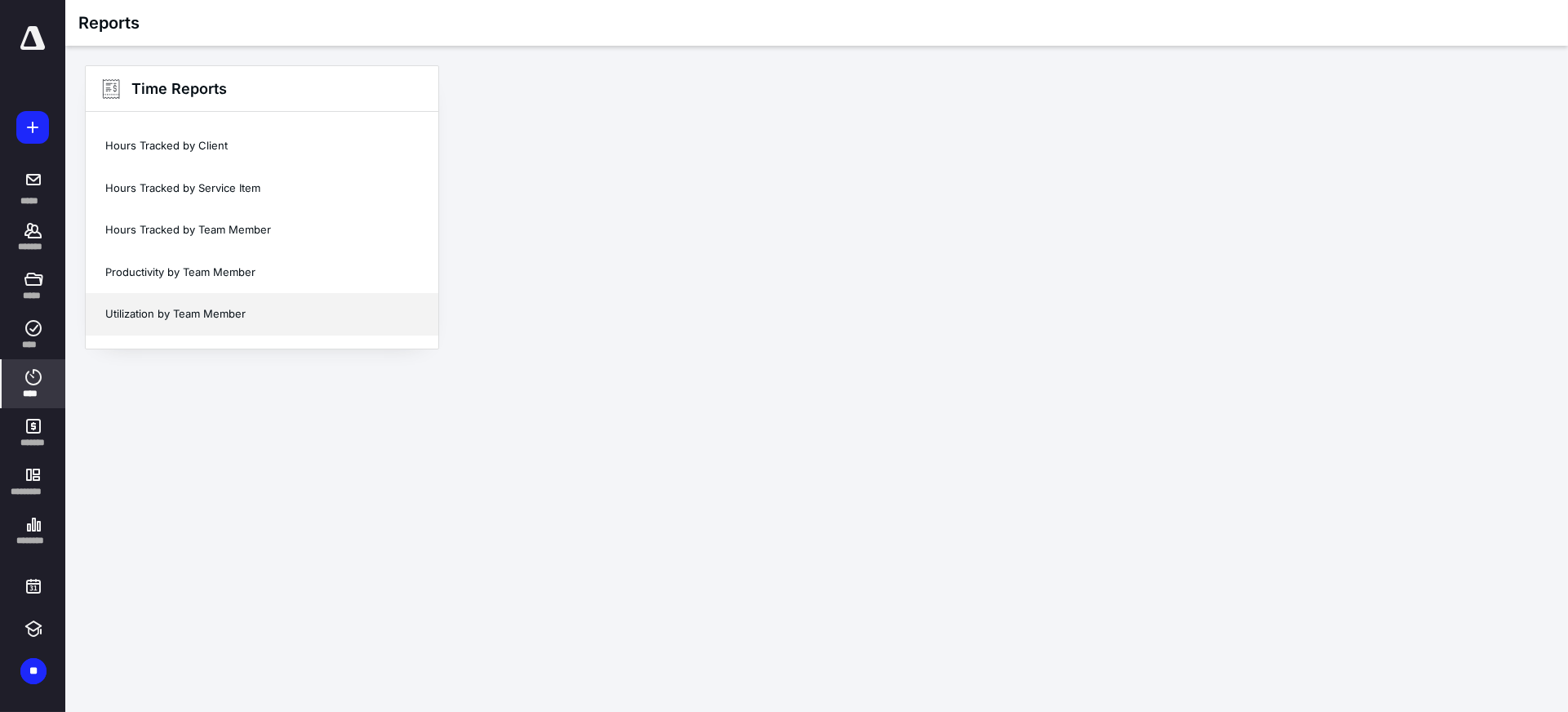 click on "Utilization by Team Member" at bounding box center [262, 314] 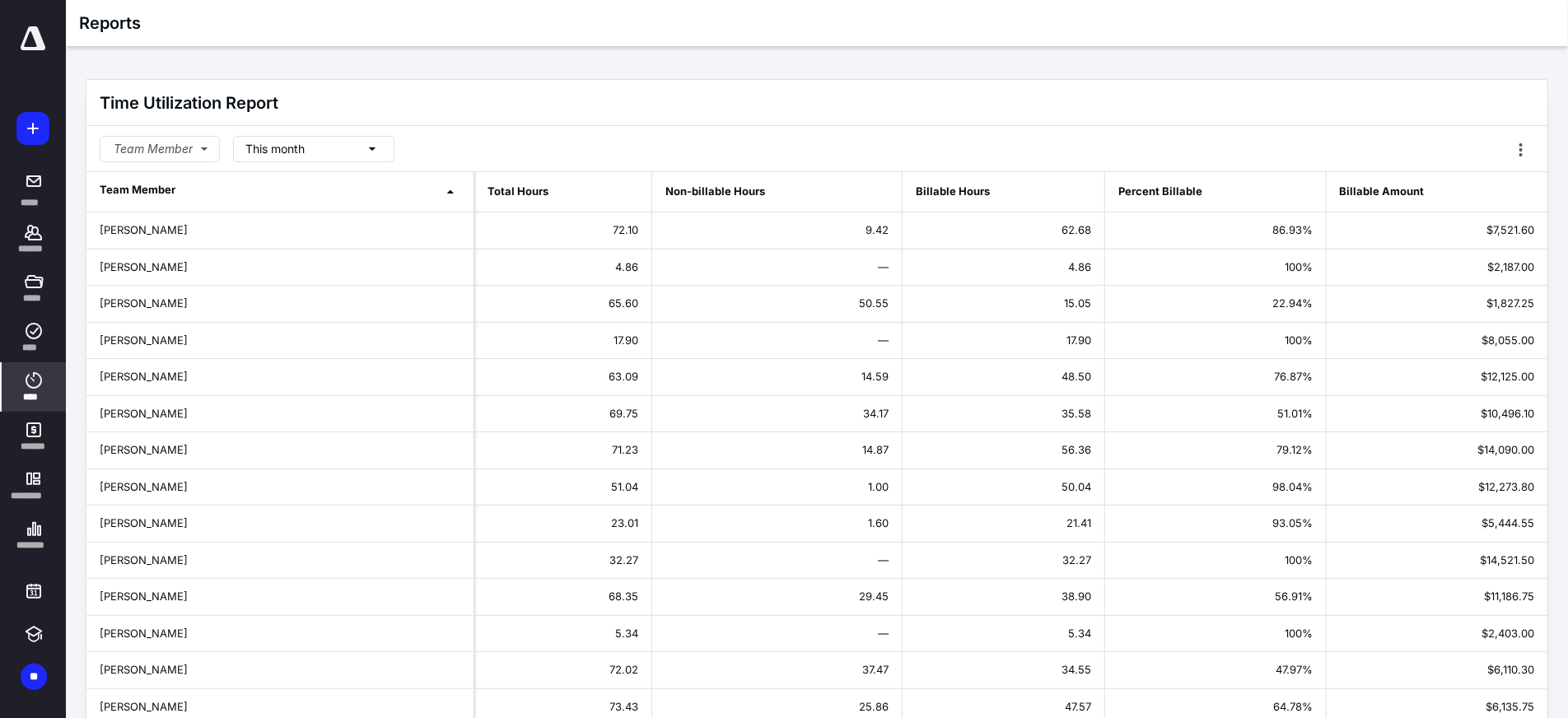 click 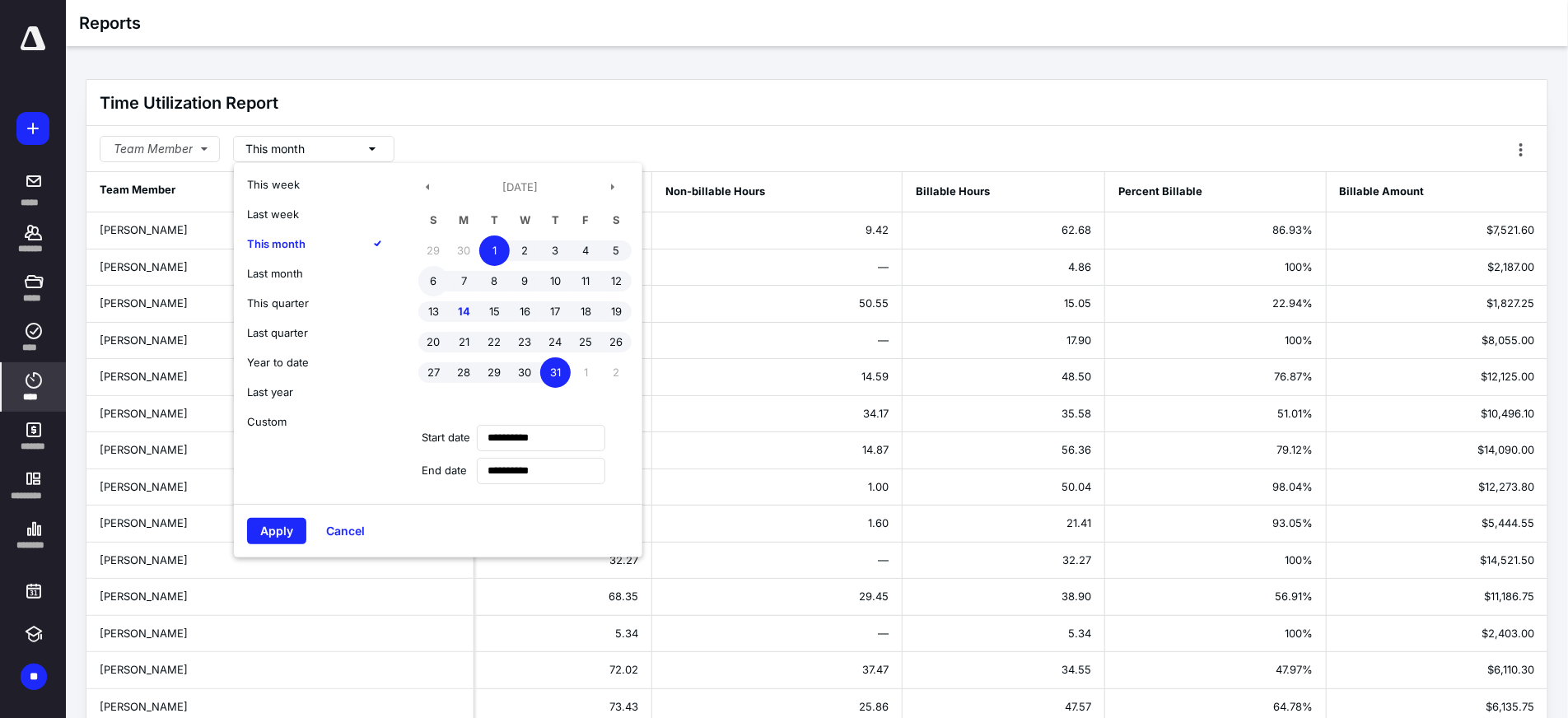 click on "6" at bounding box center [433, 281] 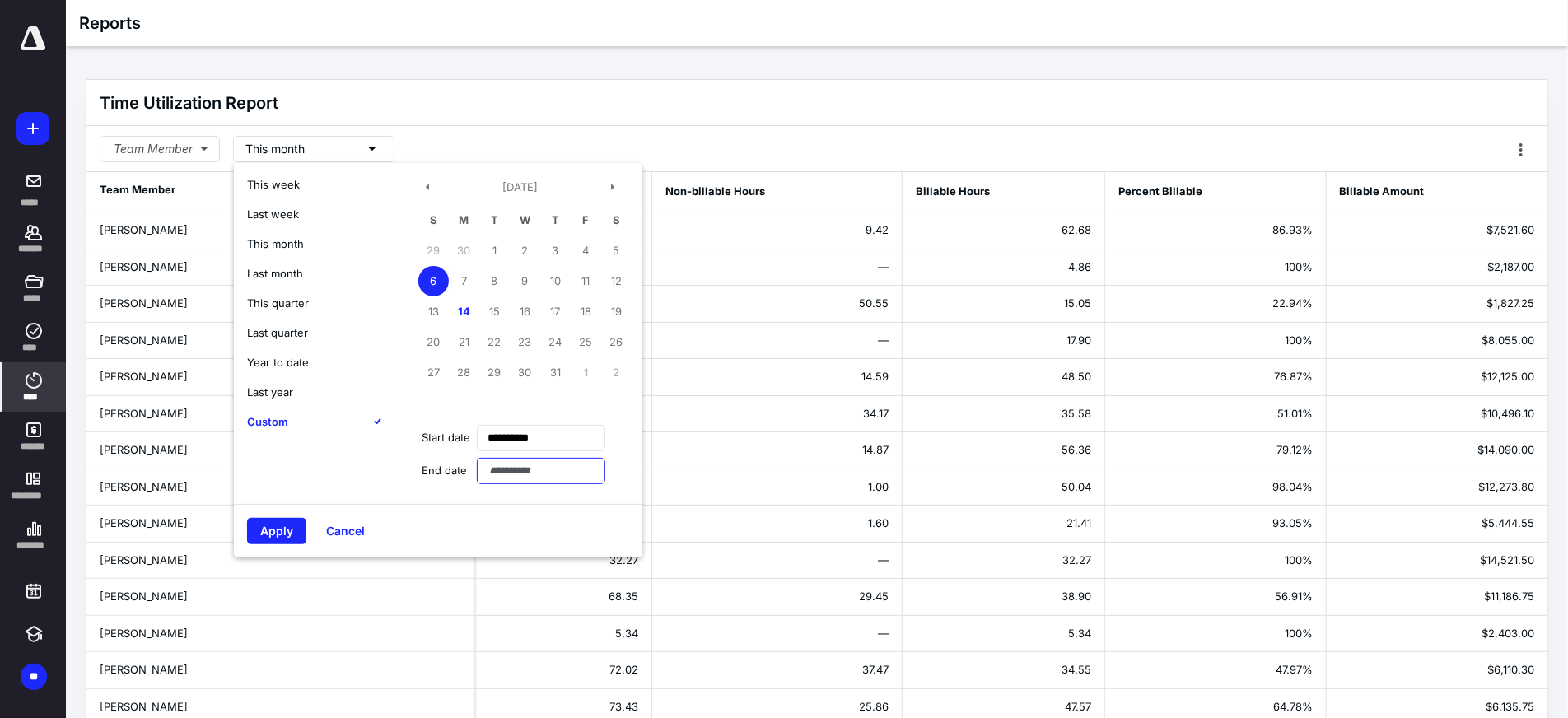 click at bounding box center (541, 471) 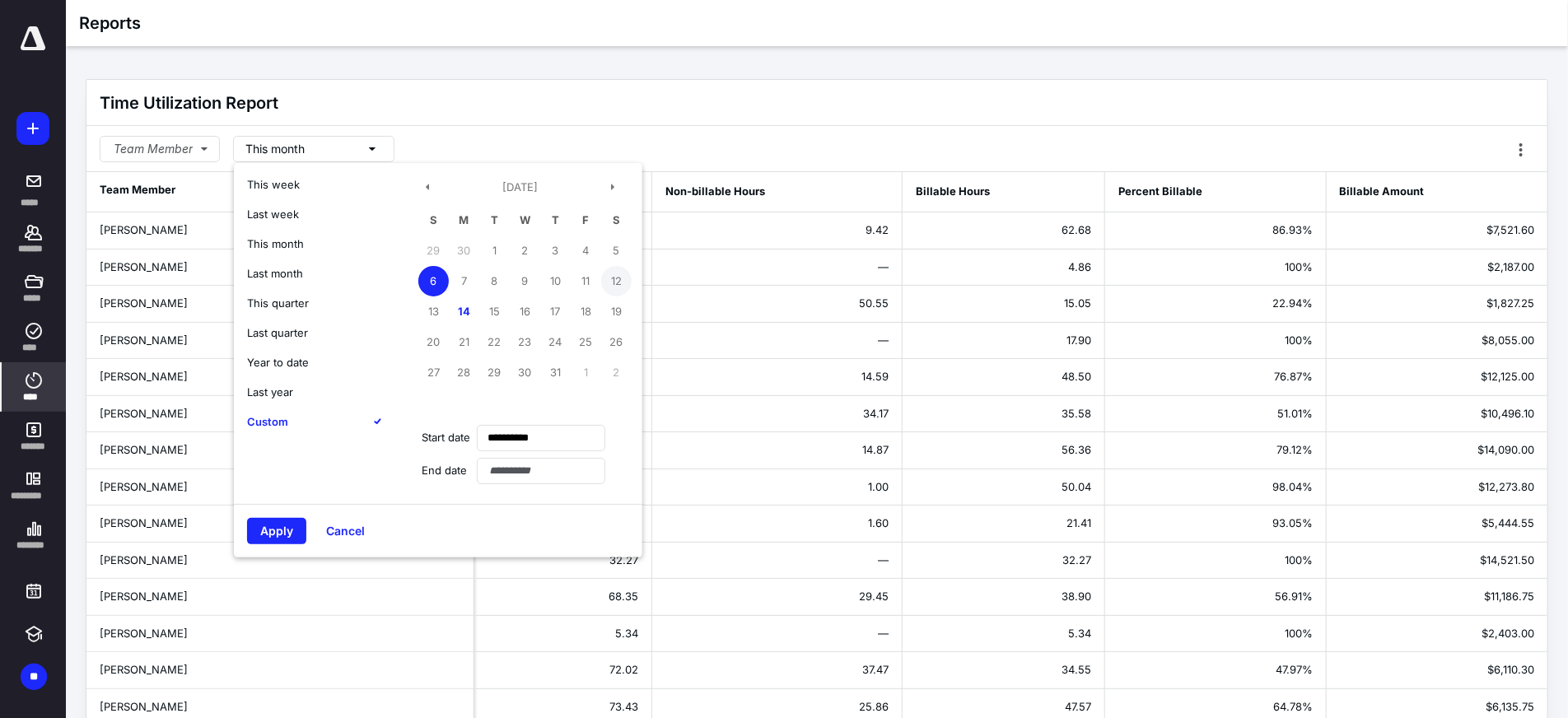 click on "12" at bounding box center [616, 281] 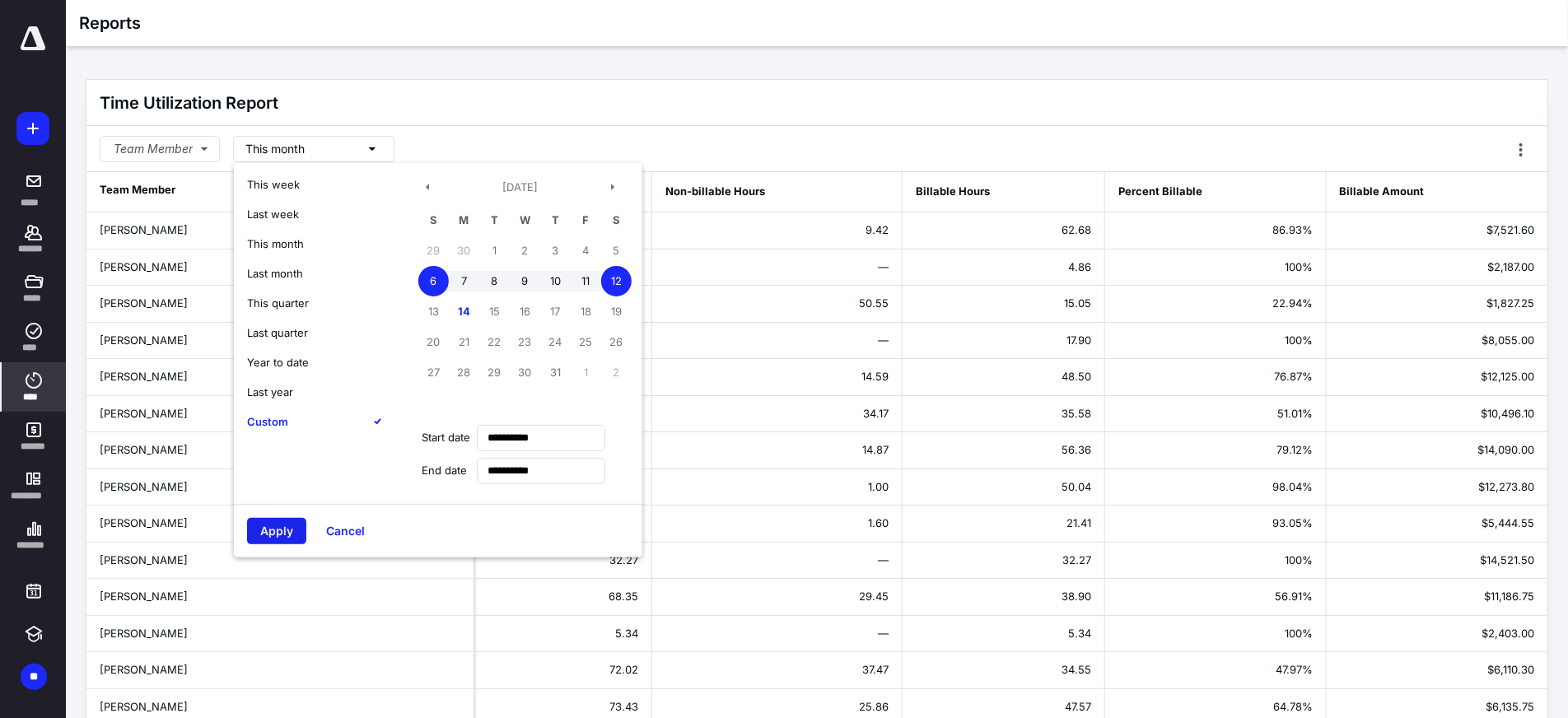 click on "Apply" at bounding box center (277, 531) 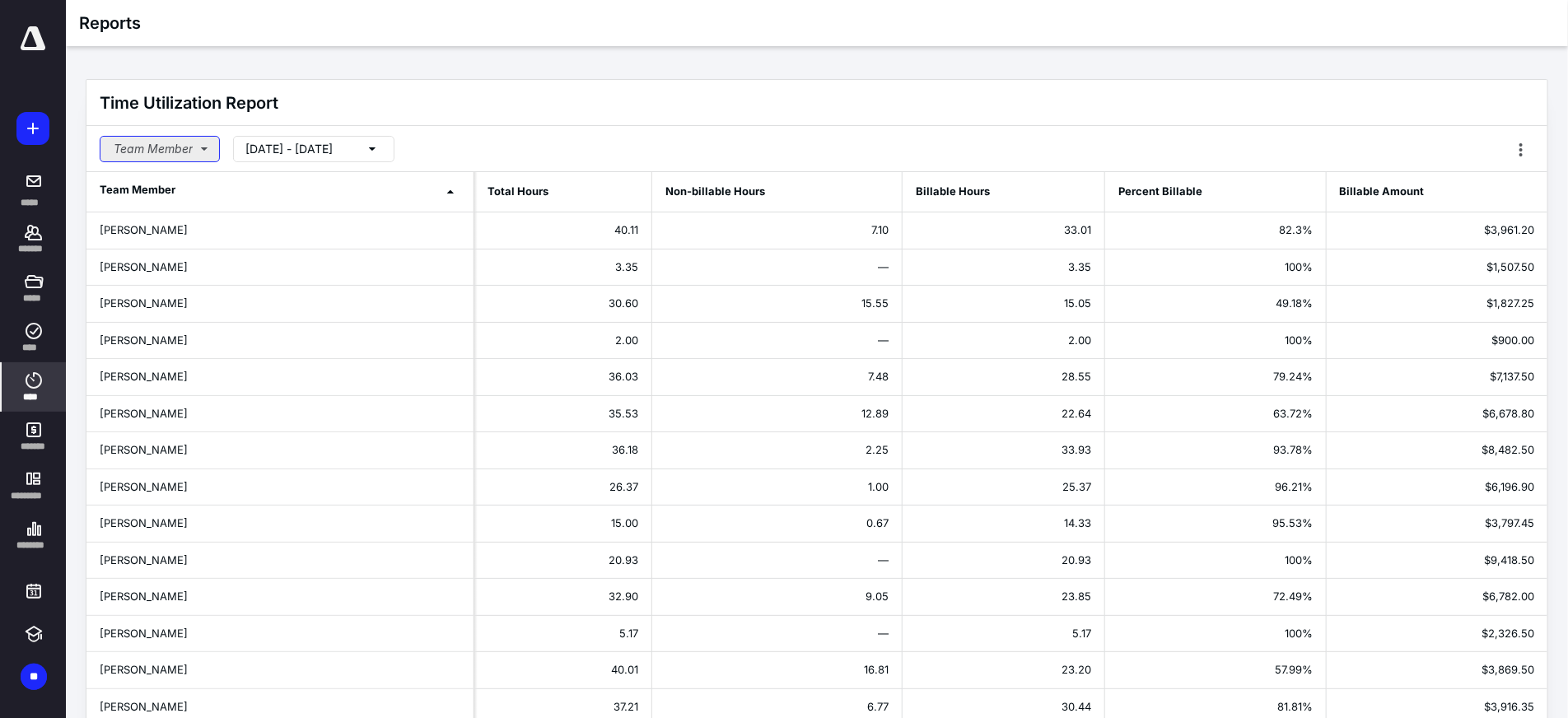 click on "Team Member" at bounding box center [160, 149] 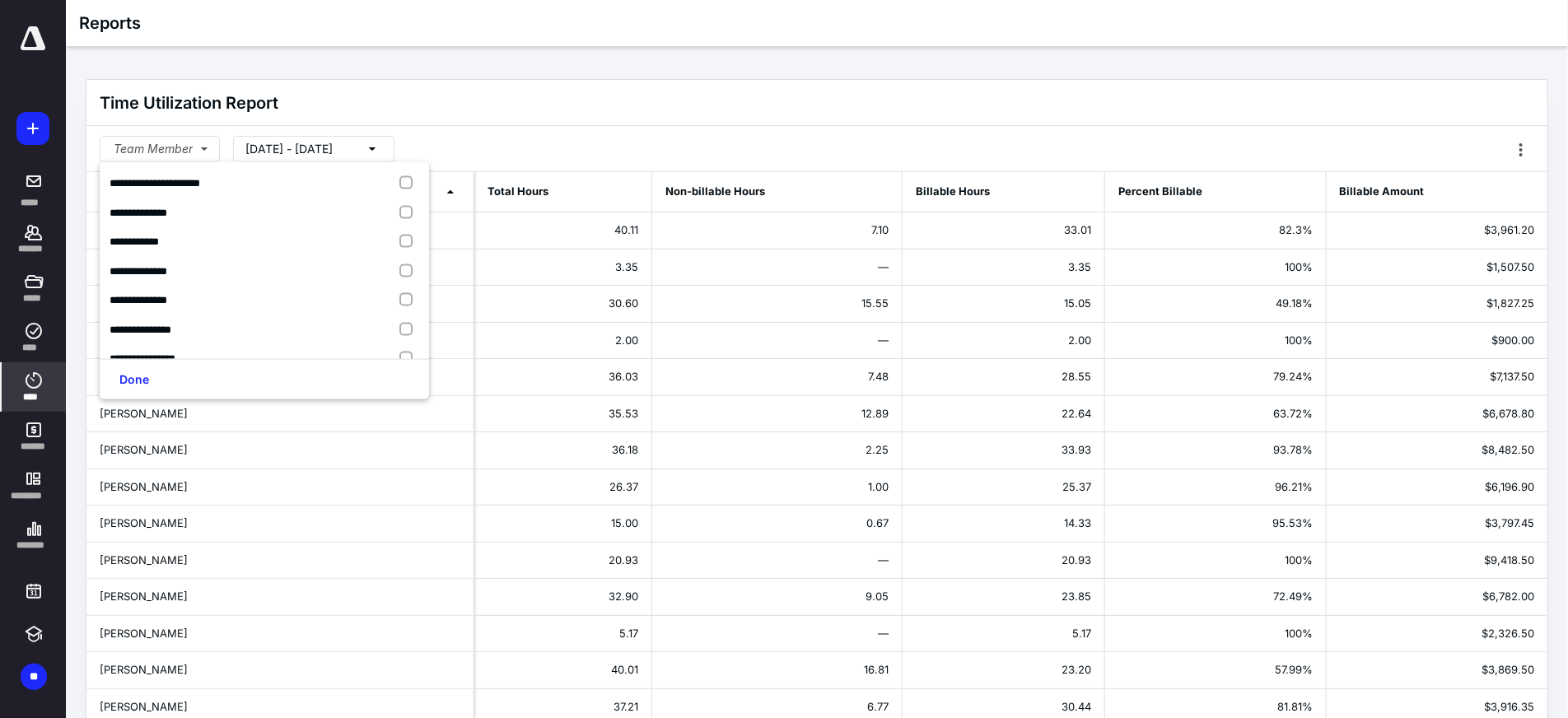 click on "Time Utilization Report" at bounding box center (817, 103) 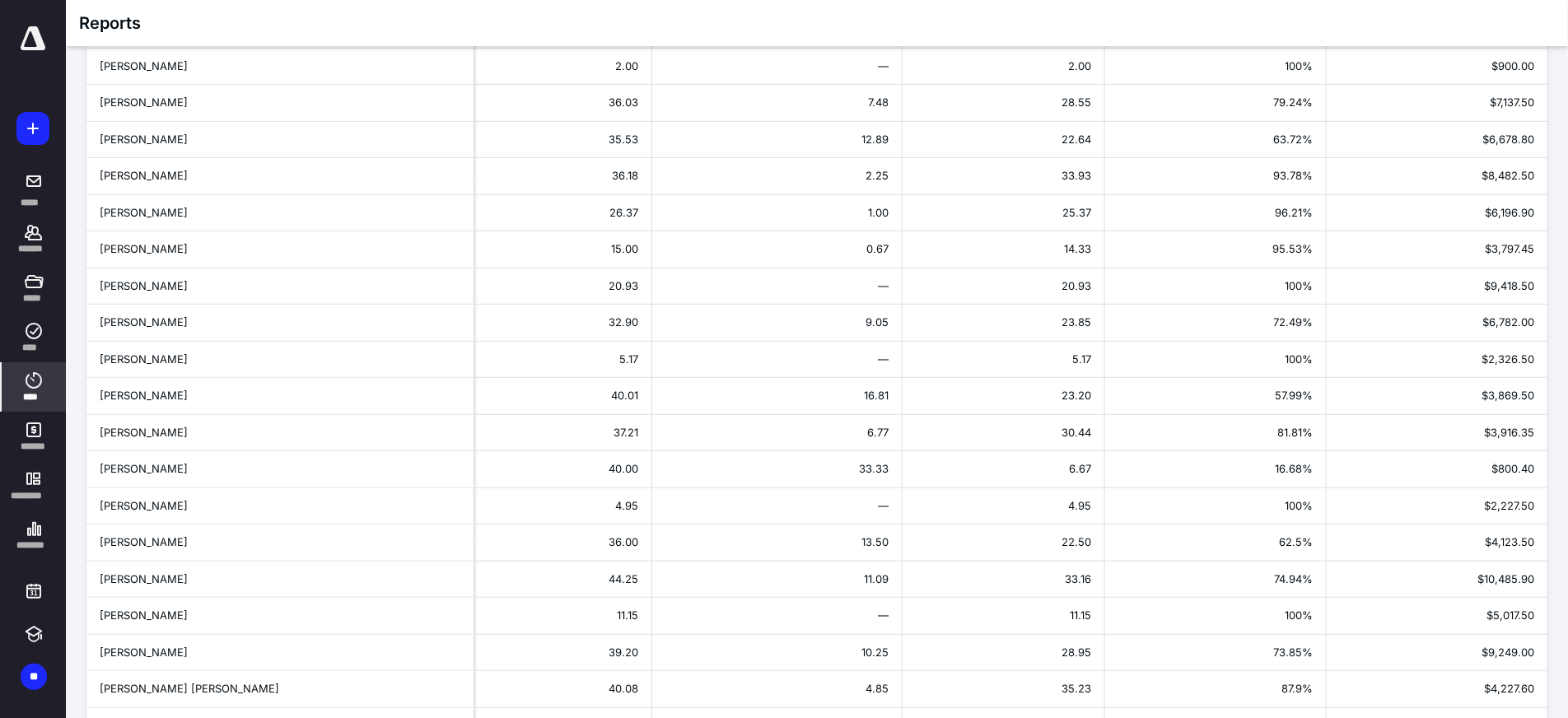 scroll, scrollTop: 0, scrollLeft: 0, axis: both 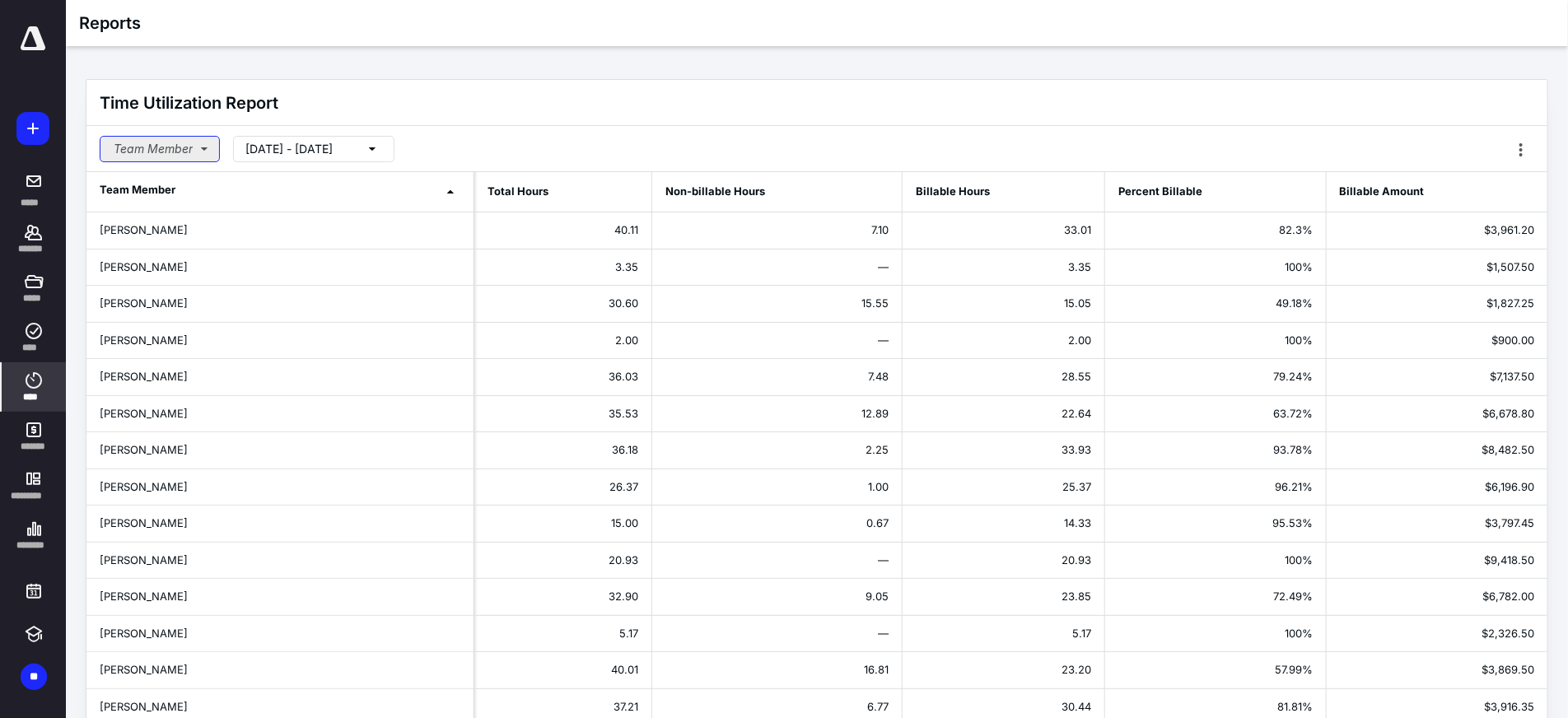 click on "Team Member" at bounding box center (160, 149) 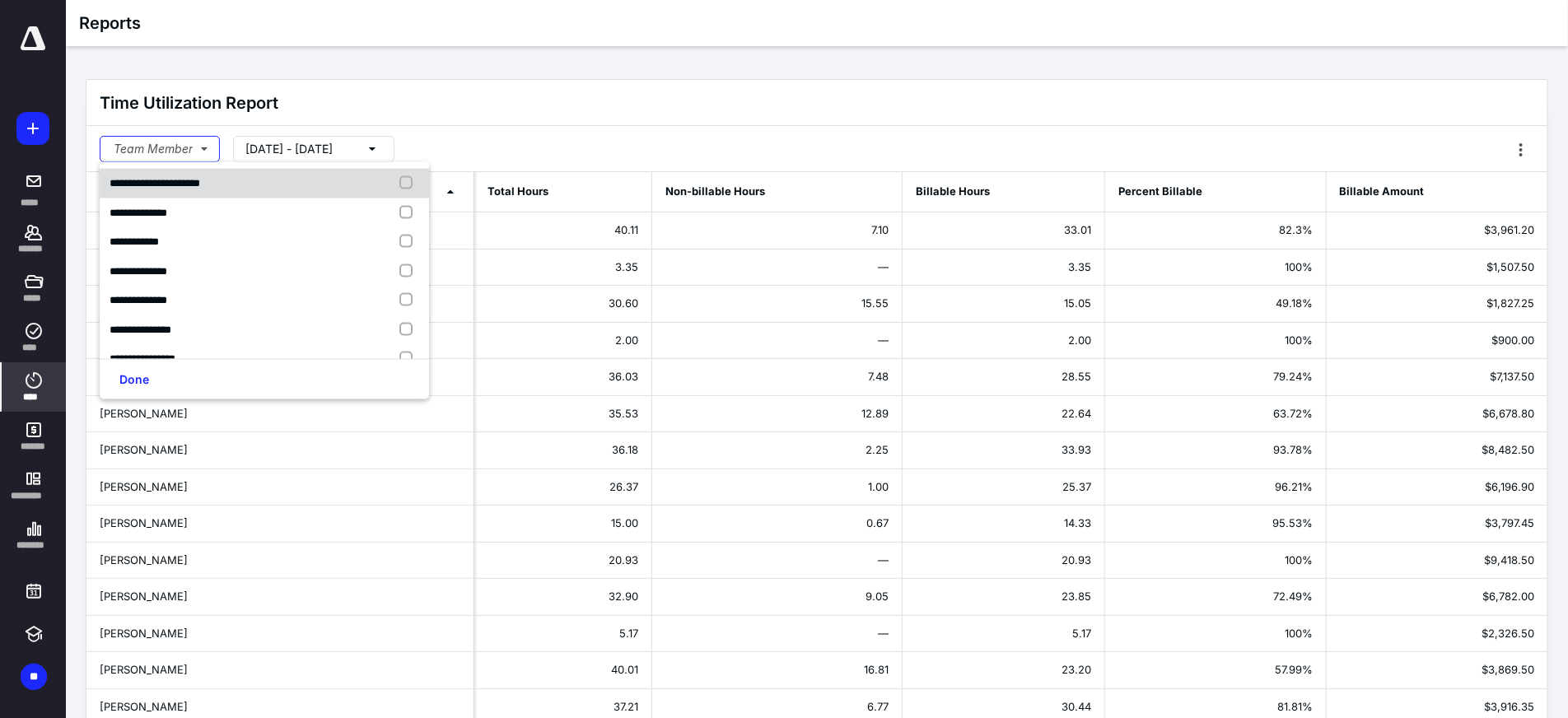 click on "**********" at bounding box center (155, 183) 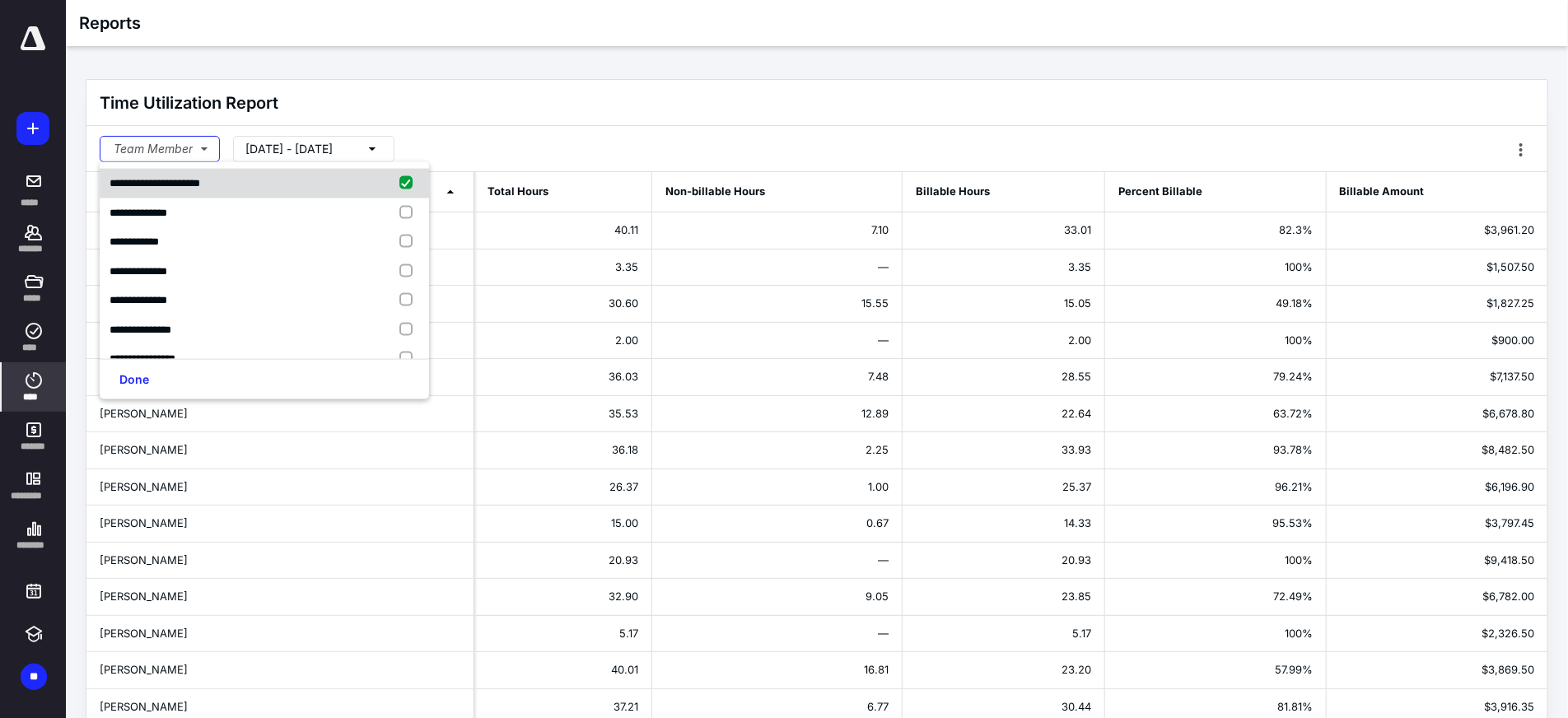 checkbox on "true" 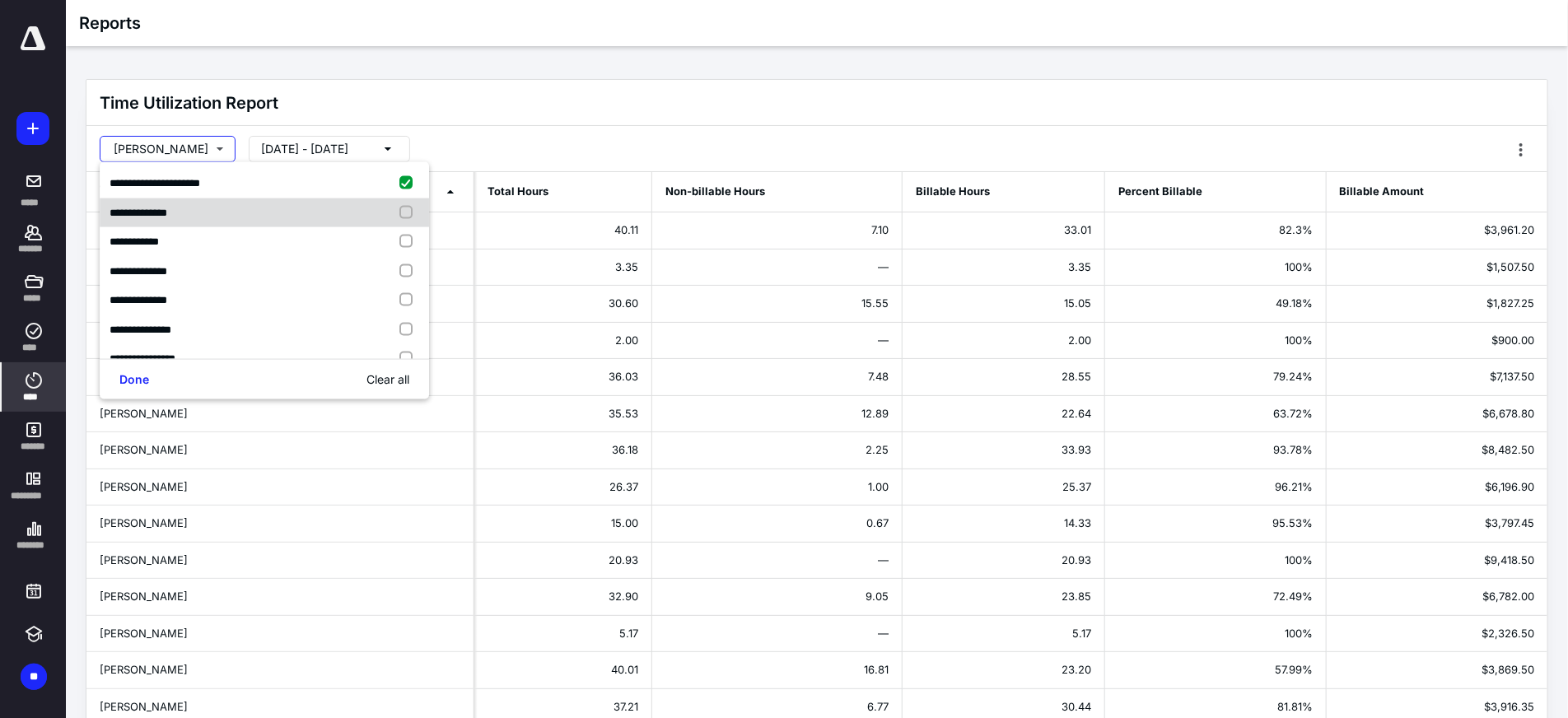 type 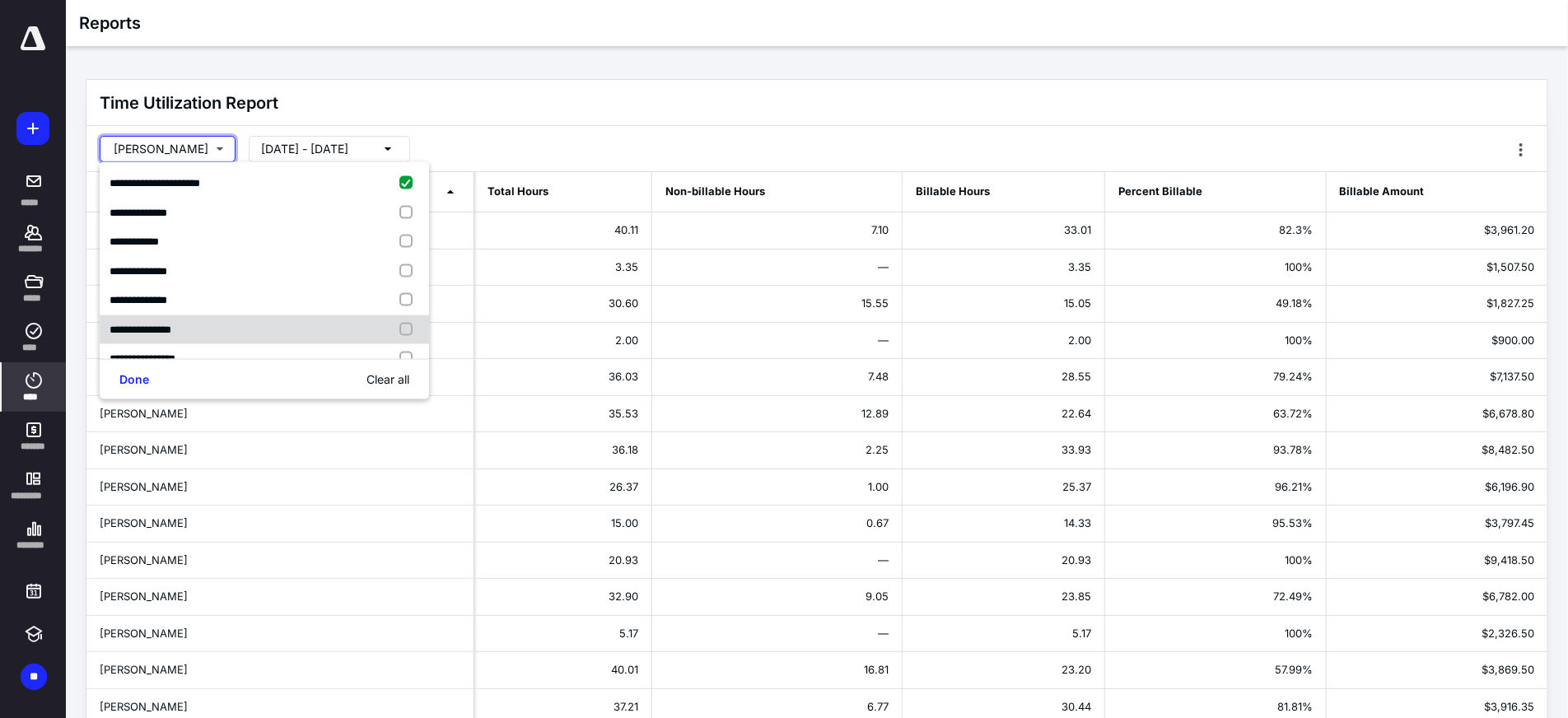 scroll, scrollTop: 14, scrollLeft: 0, axis: vertical 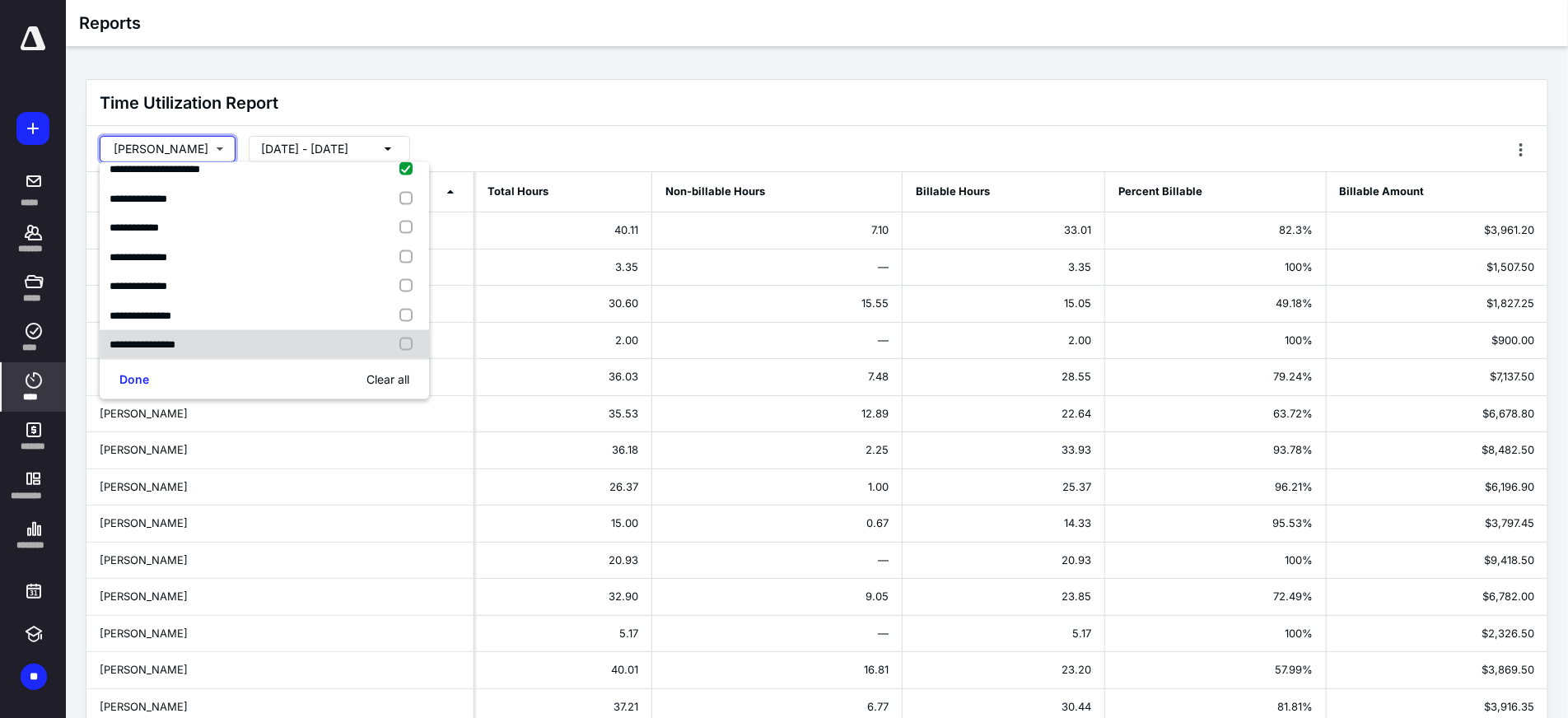 click at bounding box center (409, 345) 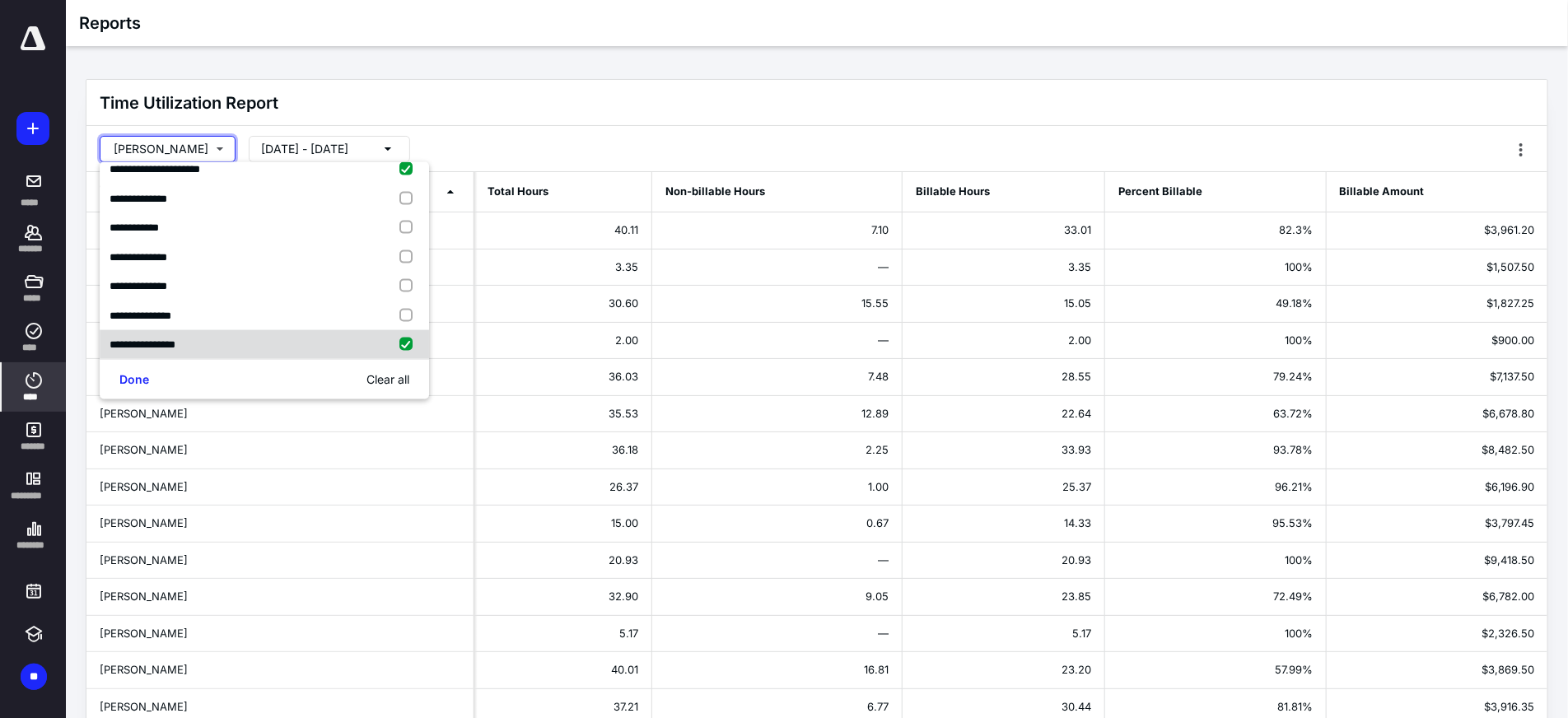 checkbox on "true" 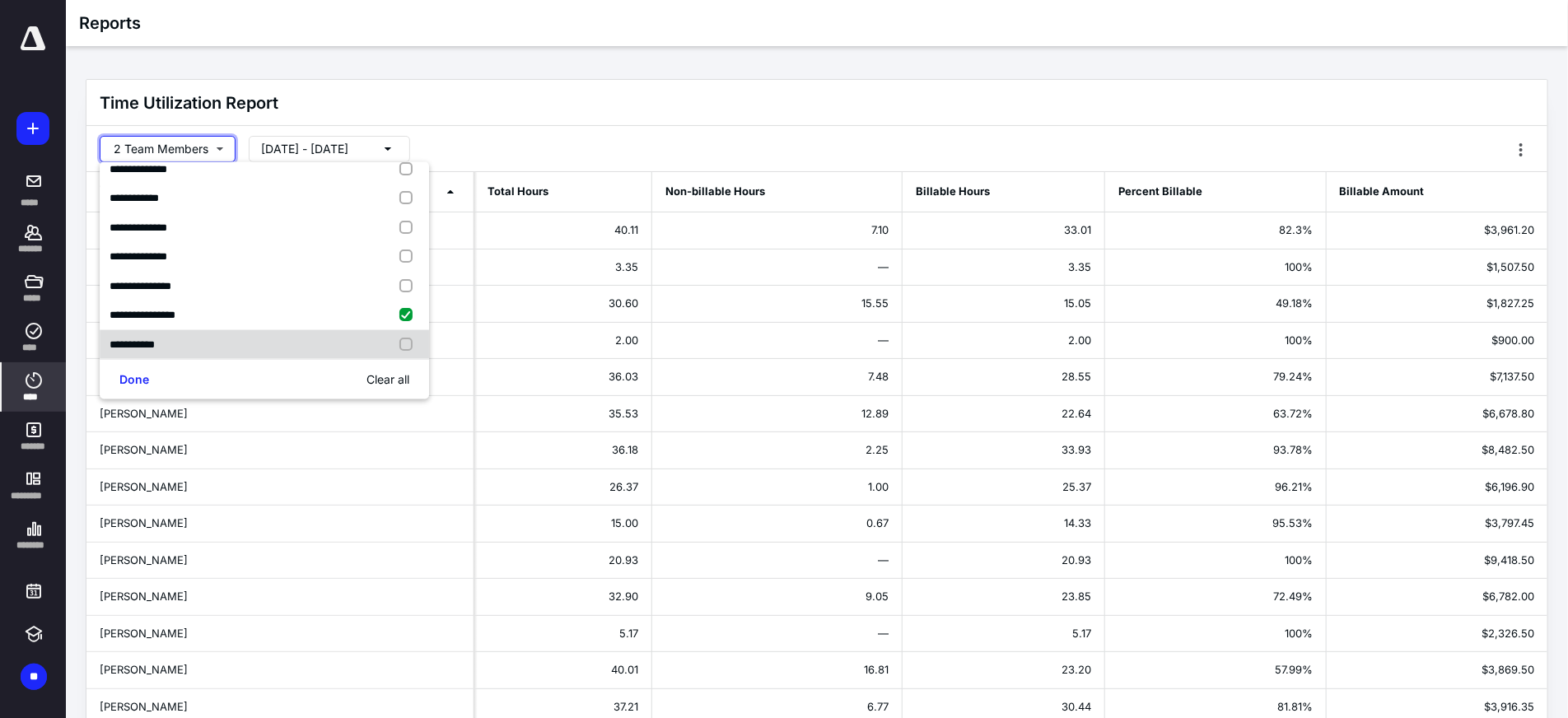 scroll, scrollTop: 72, scrollLeft: 0, axis: vertical 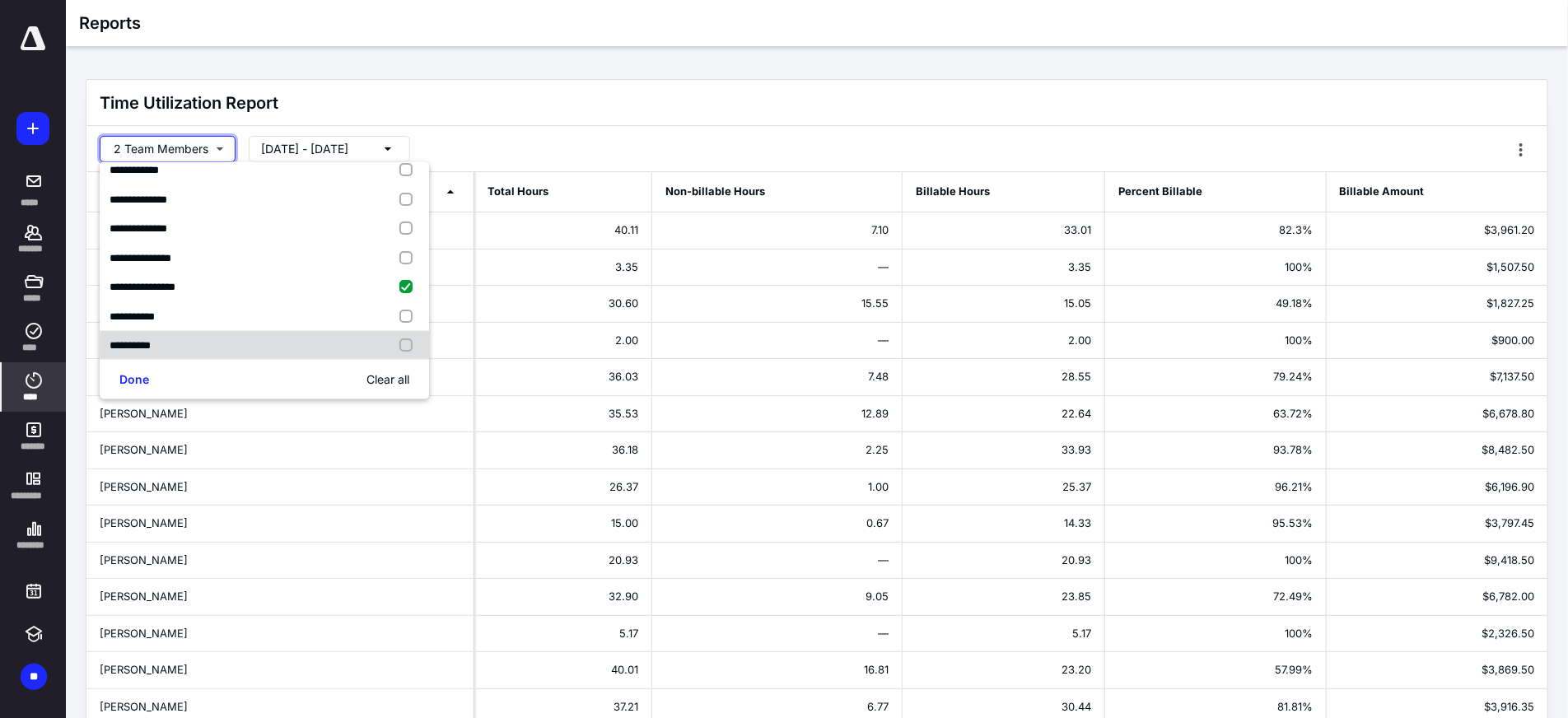 click at bounding box center (409, 346) 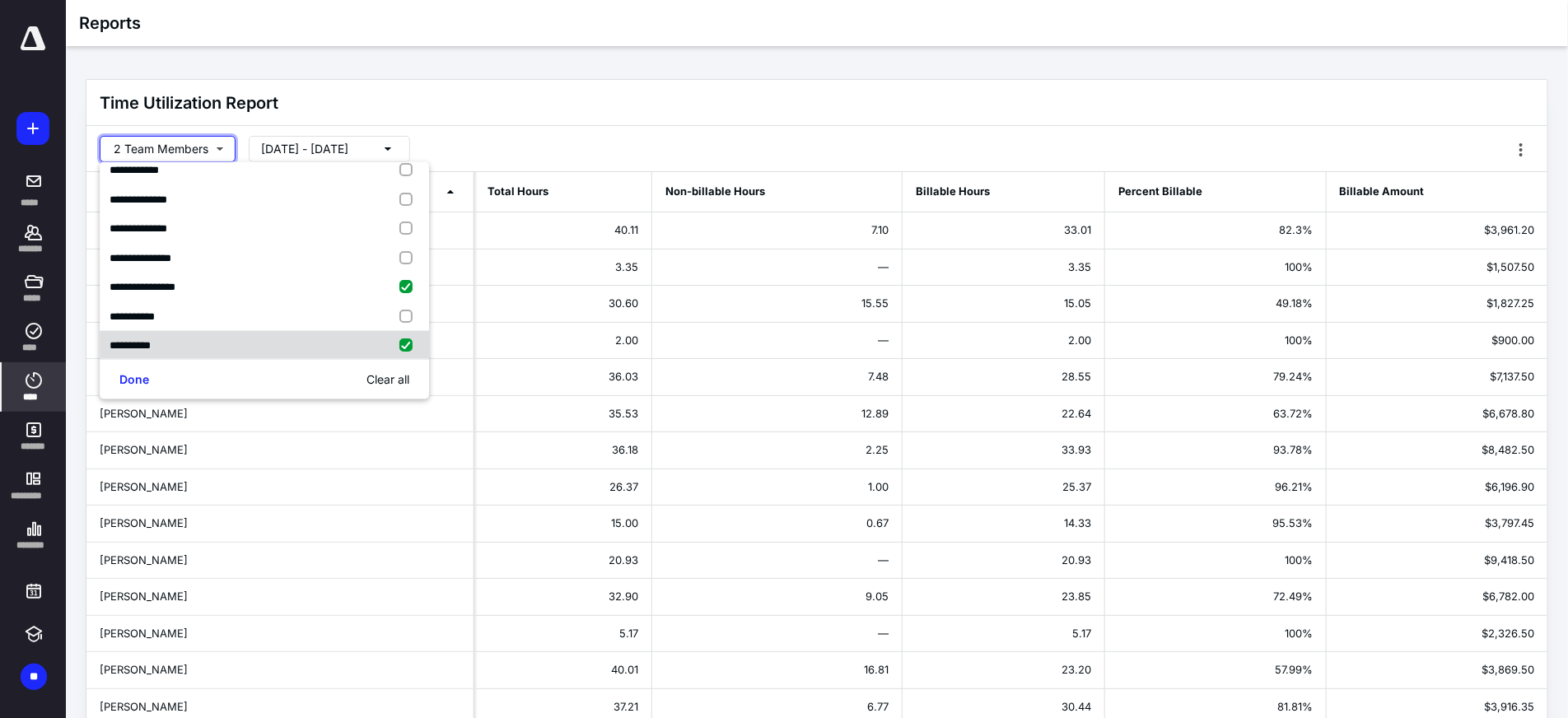 checkbox on "true" 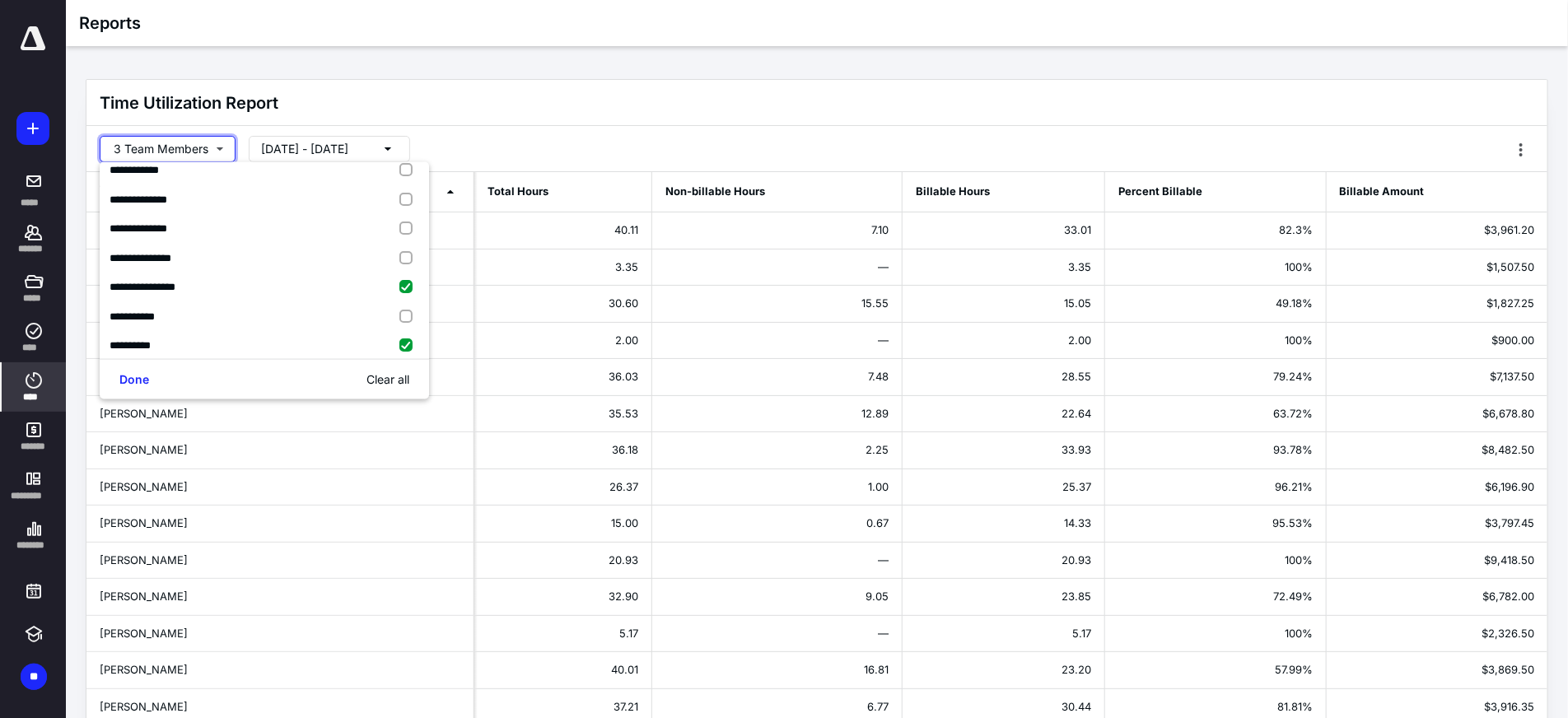 scroll, scrollTop: 101, scrollLeft: 0, axis: vertical 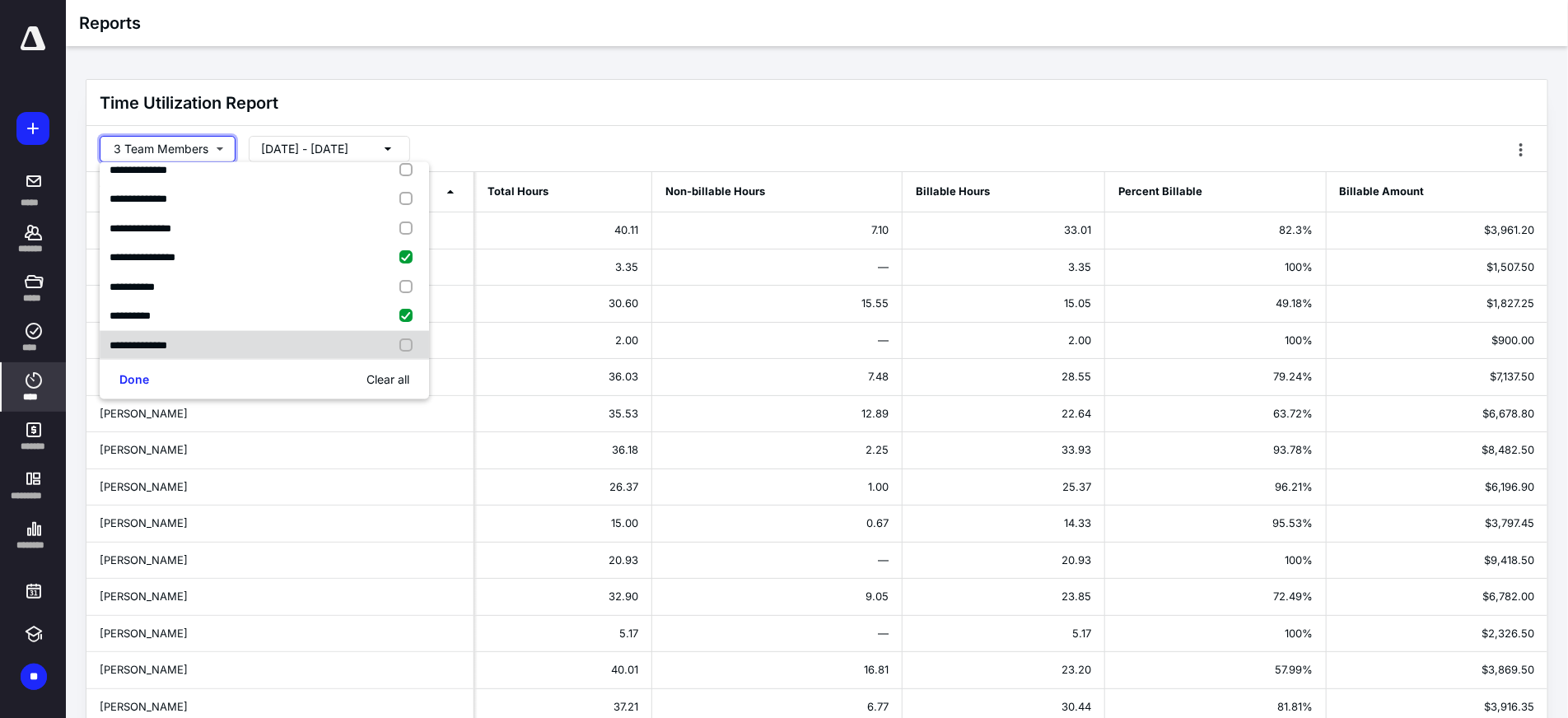 click at bounding box center [409, 345] 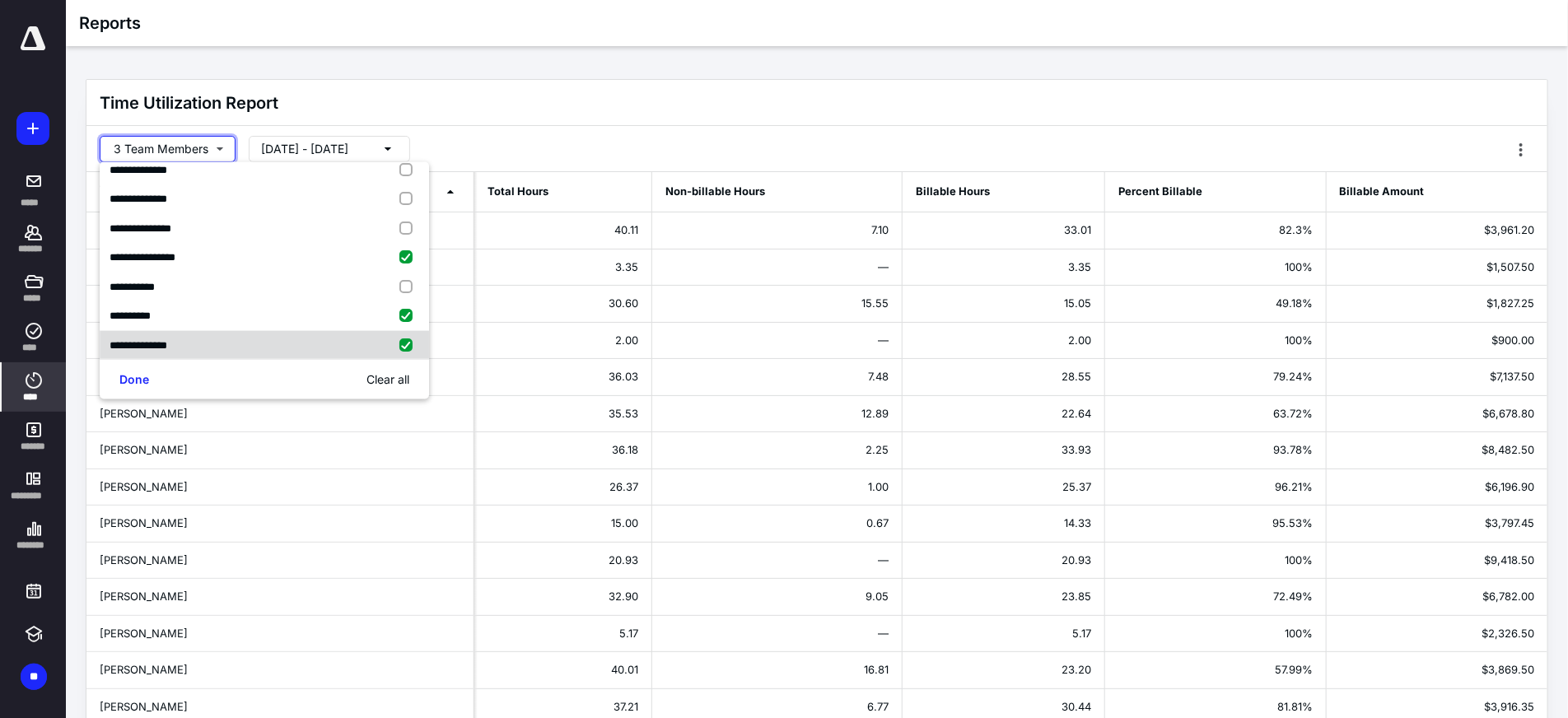 checkbox on "true" 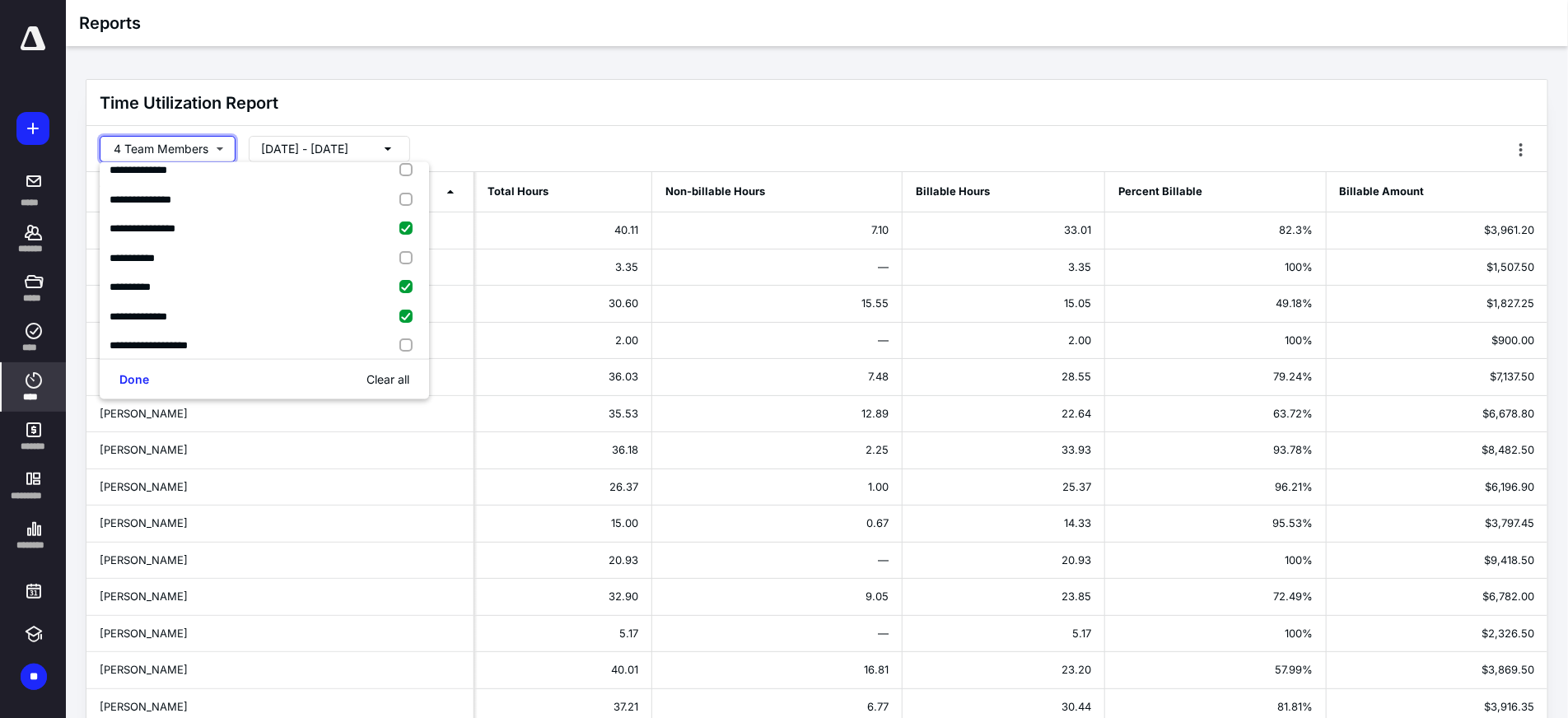 scroll, scrollTop: 160, scrollLeft: 0, axis: vertical 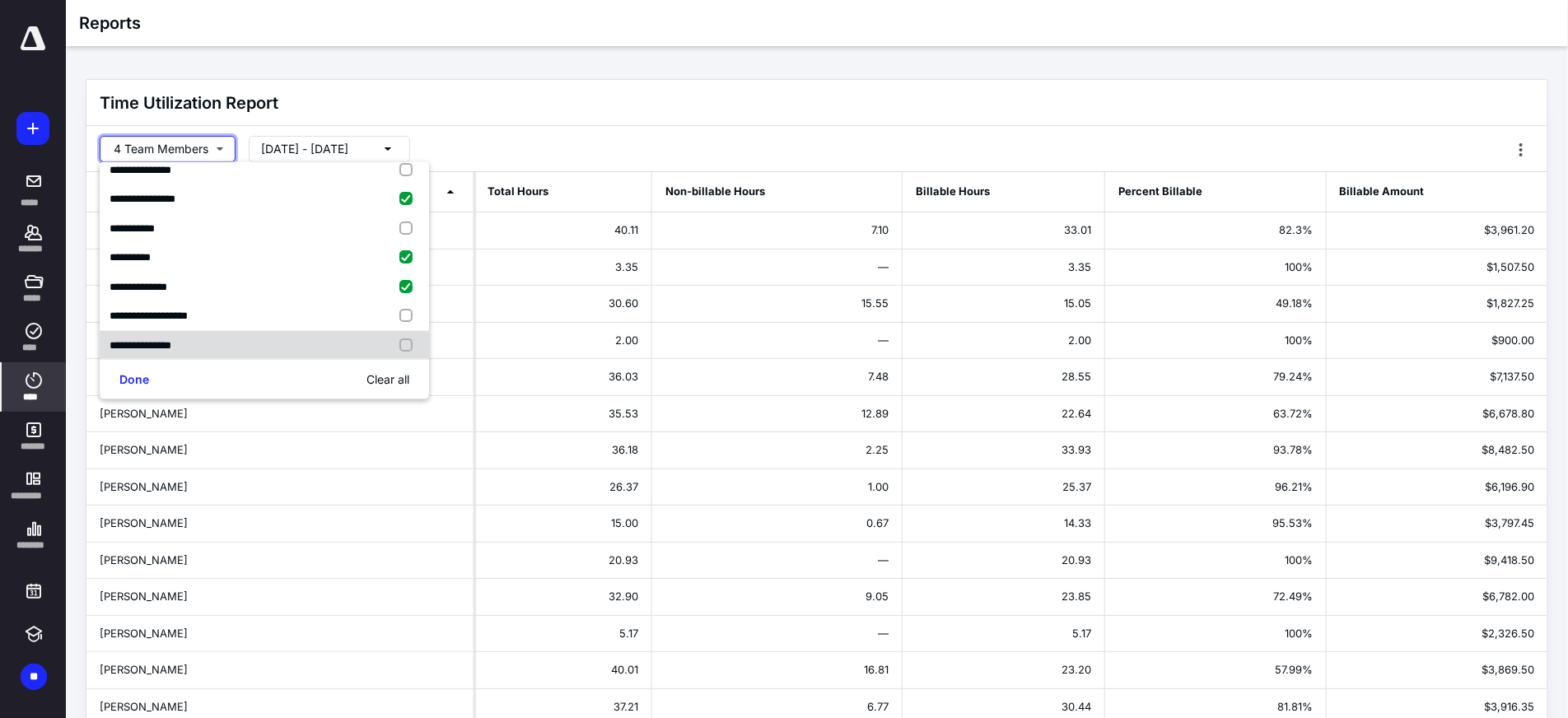 click at bounding box center (409, 345) 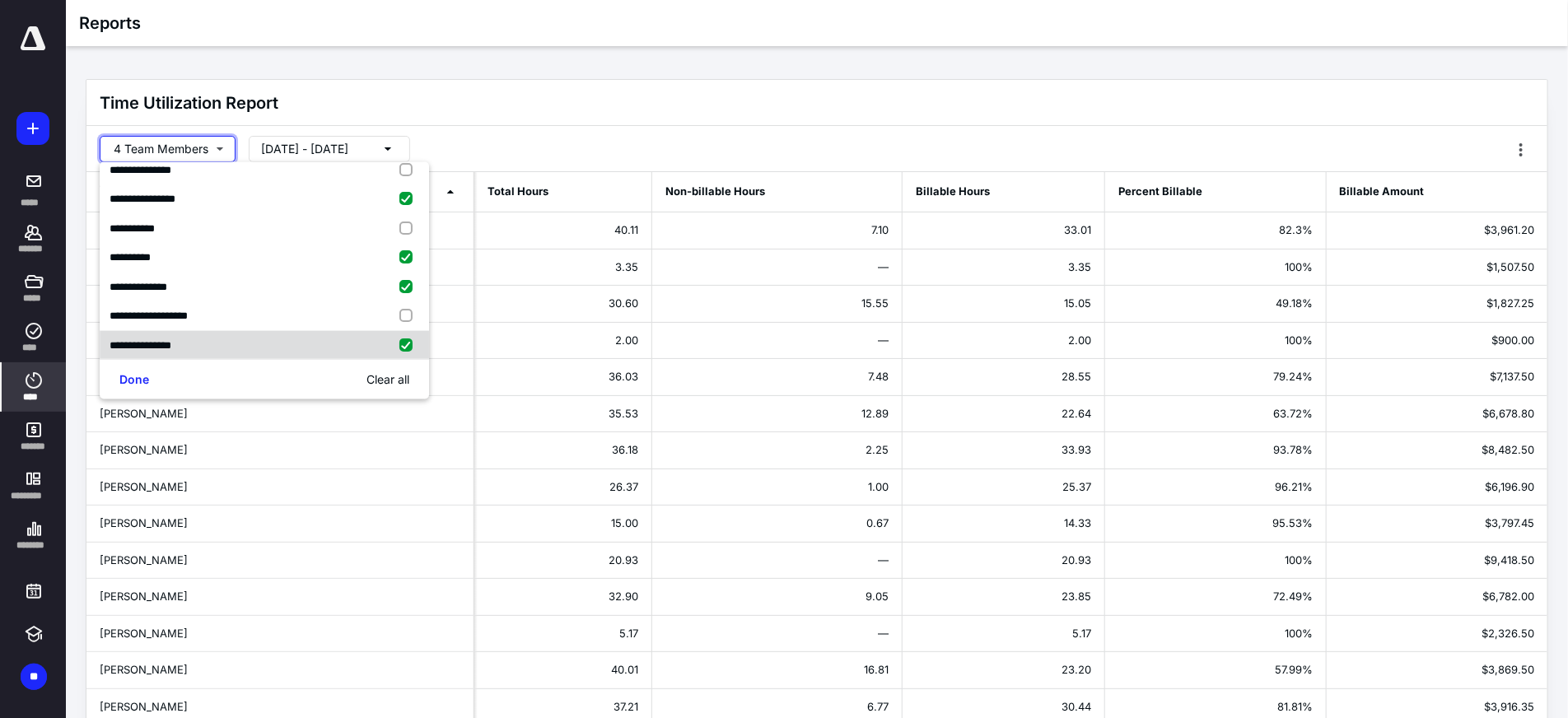 checkbox on "true" 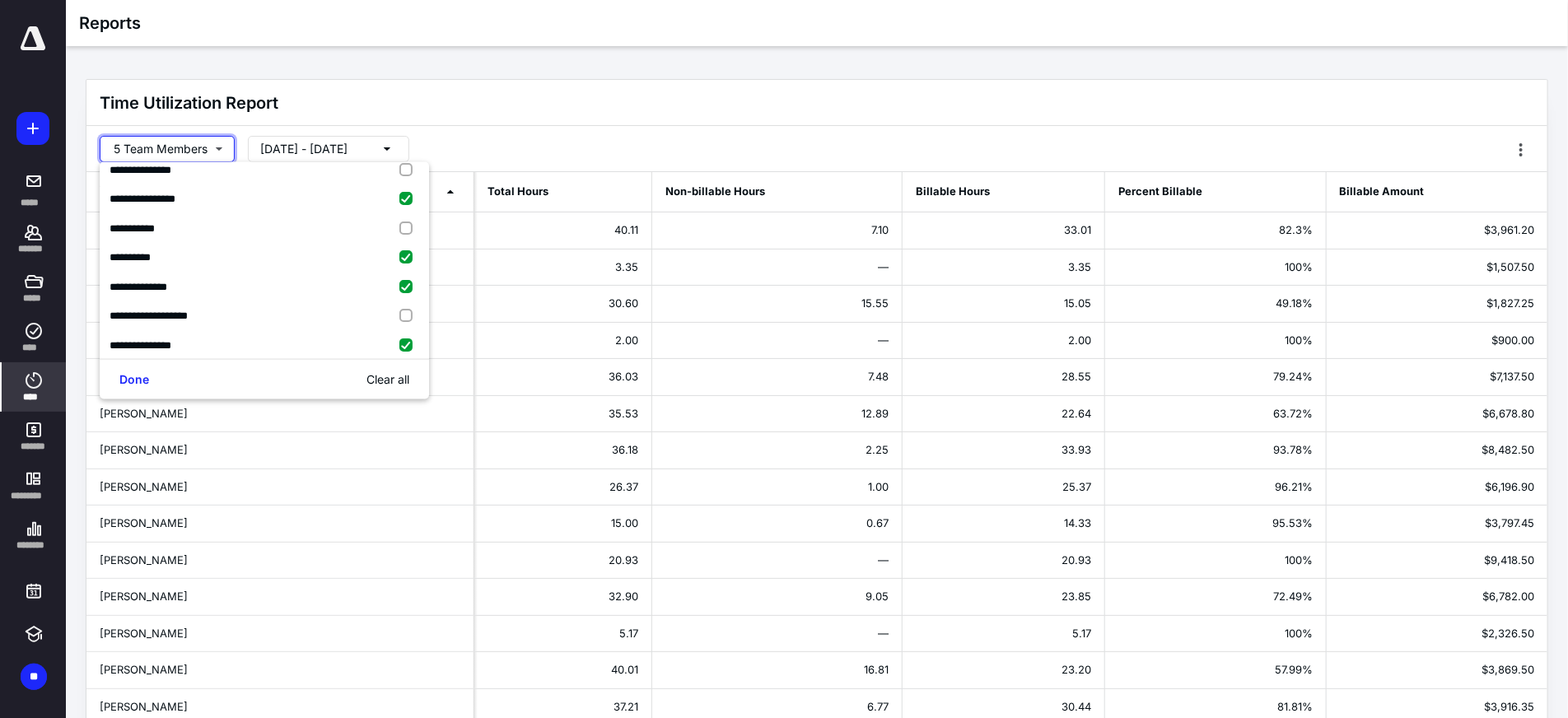 scroll, scrollTop: 189, scrollLeft: 0, axis: vertical 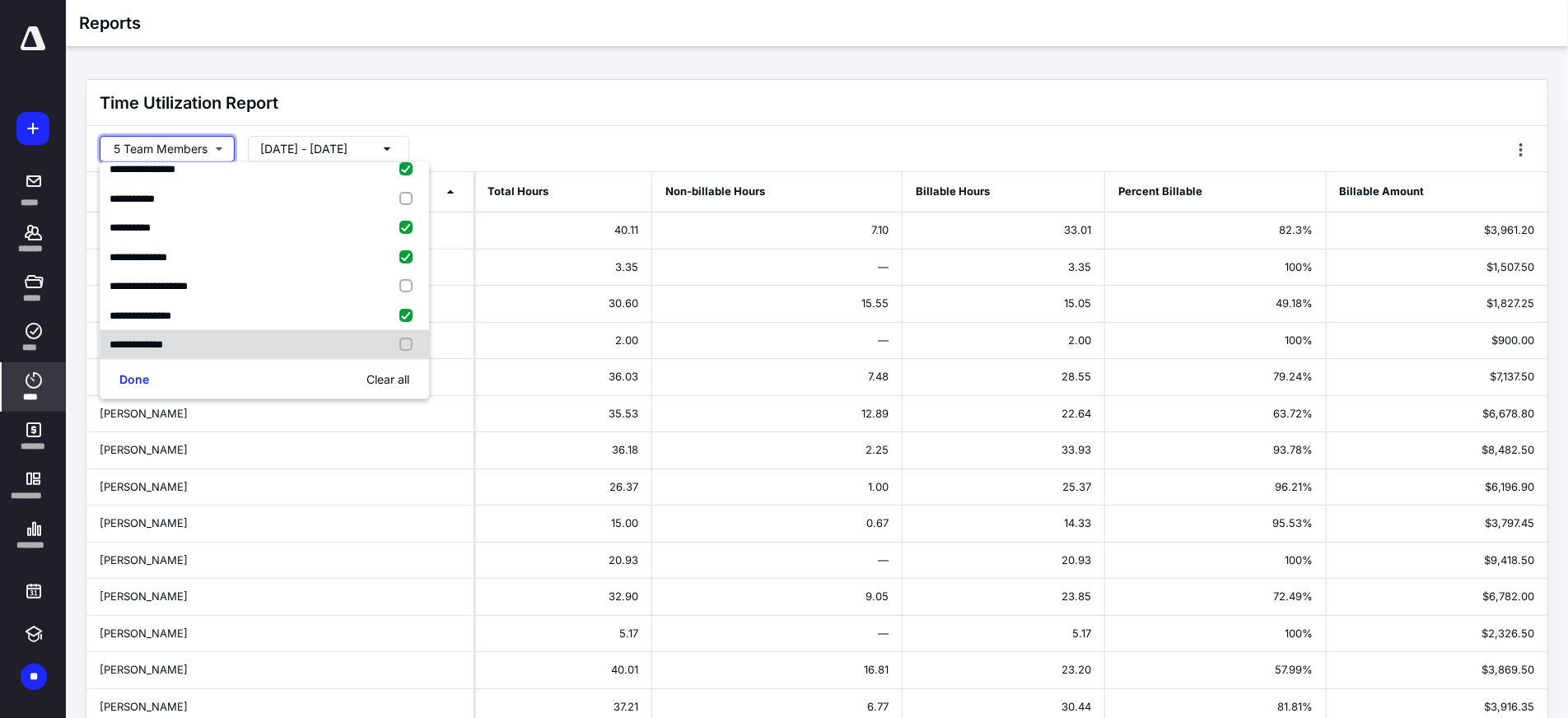 click at bounding box center [409, 345] 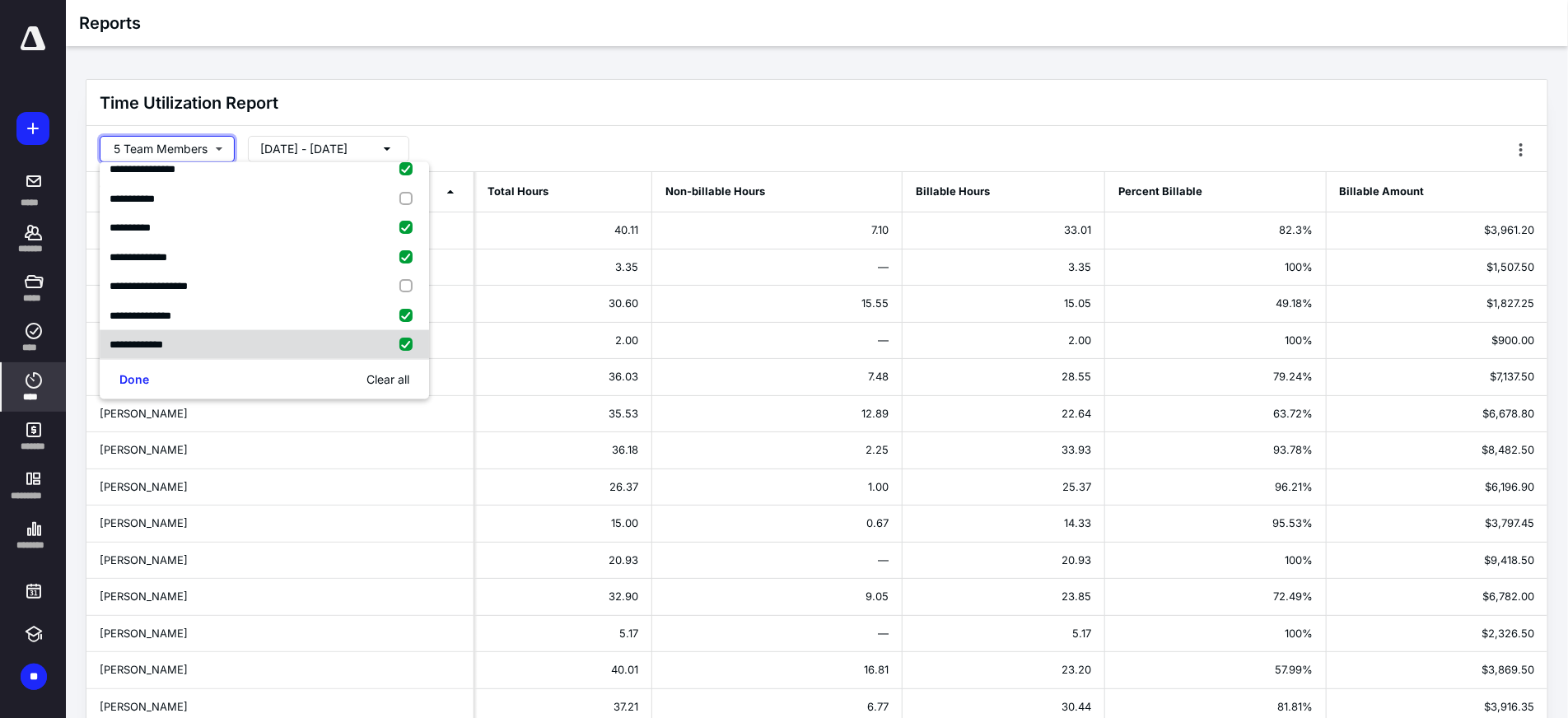 checkbox on "true" 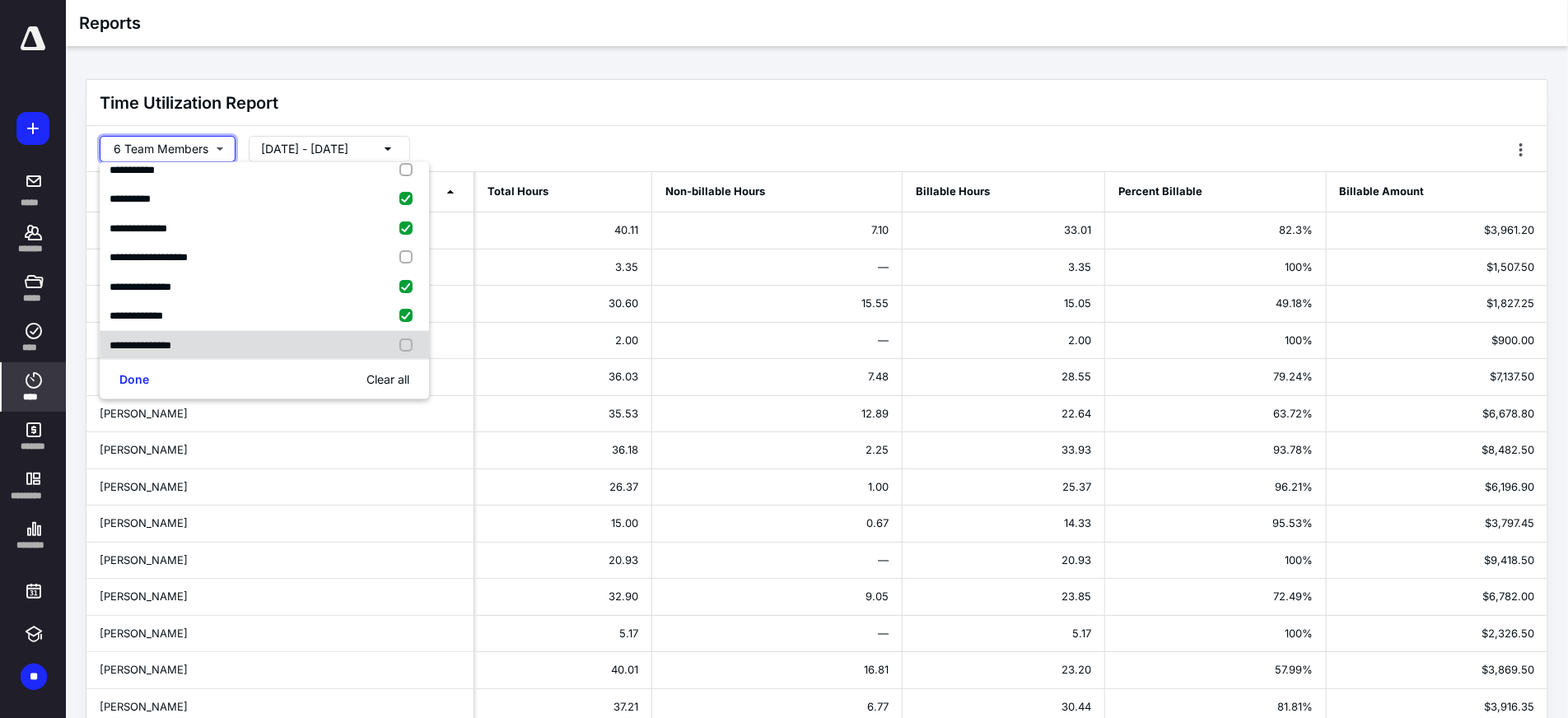 scroll, scrollTop: 248, scrollLeft: 0, axis: vertical 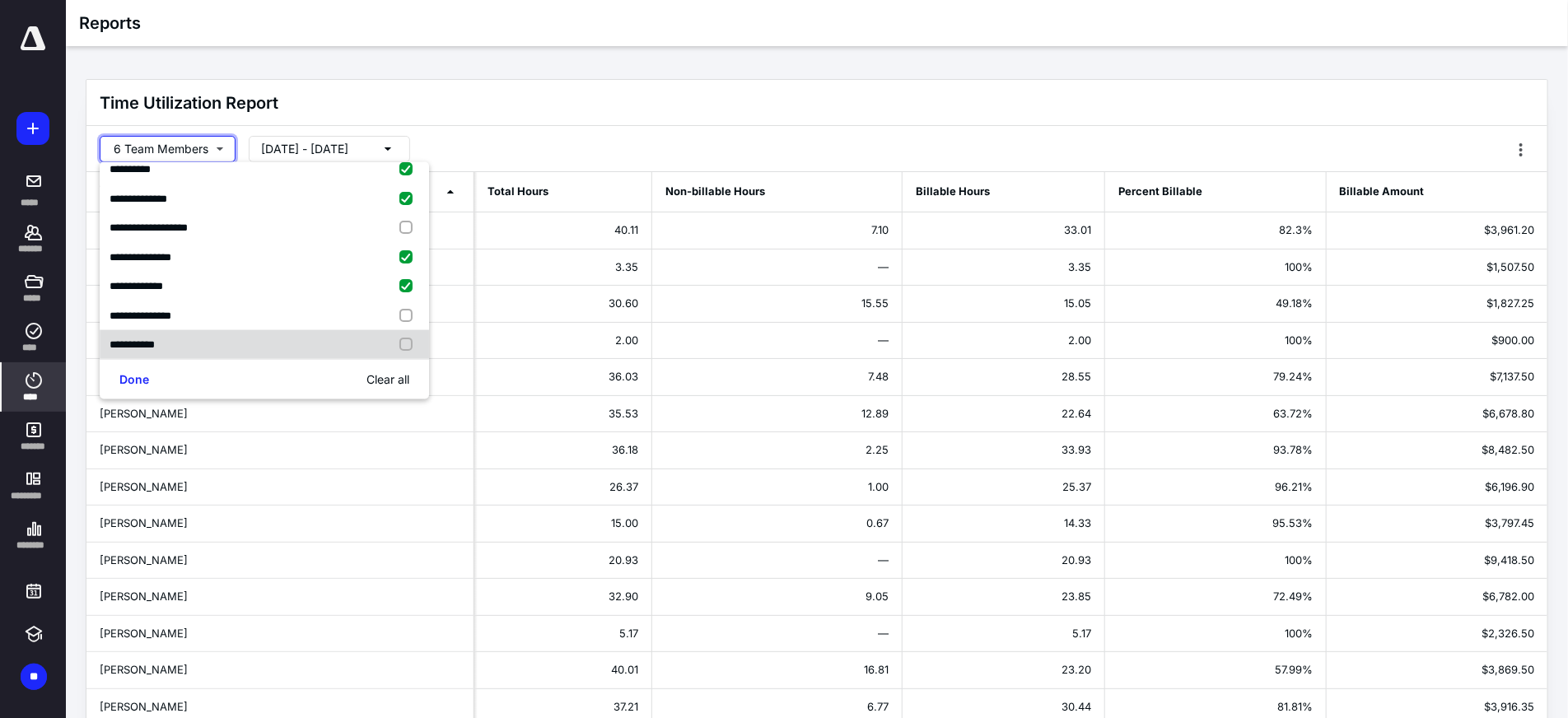 click at bounding box center [409, 345] 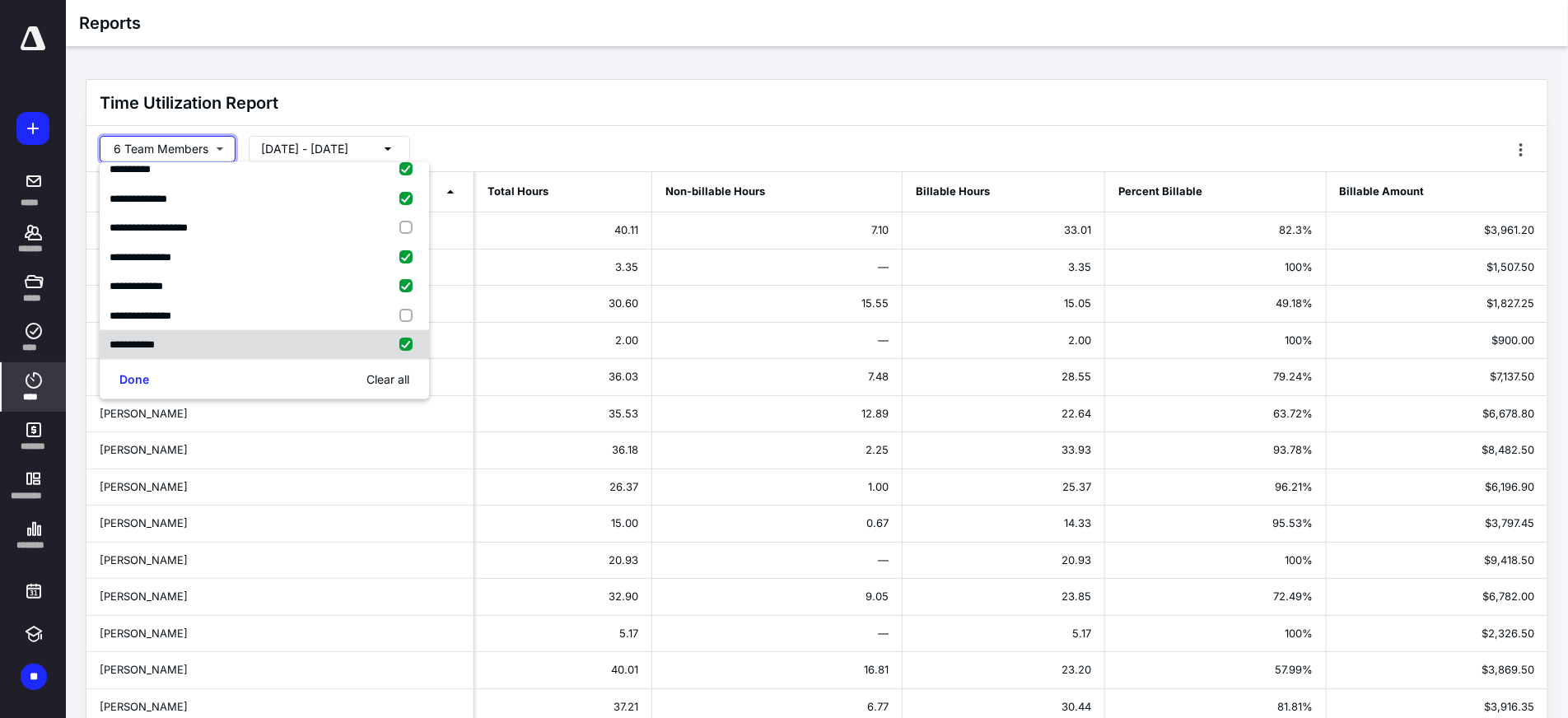 checkbox on "true" 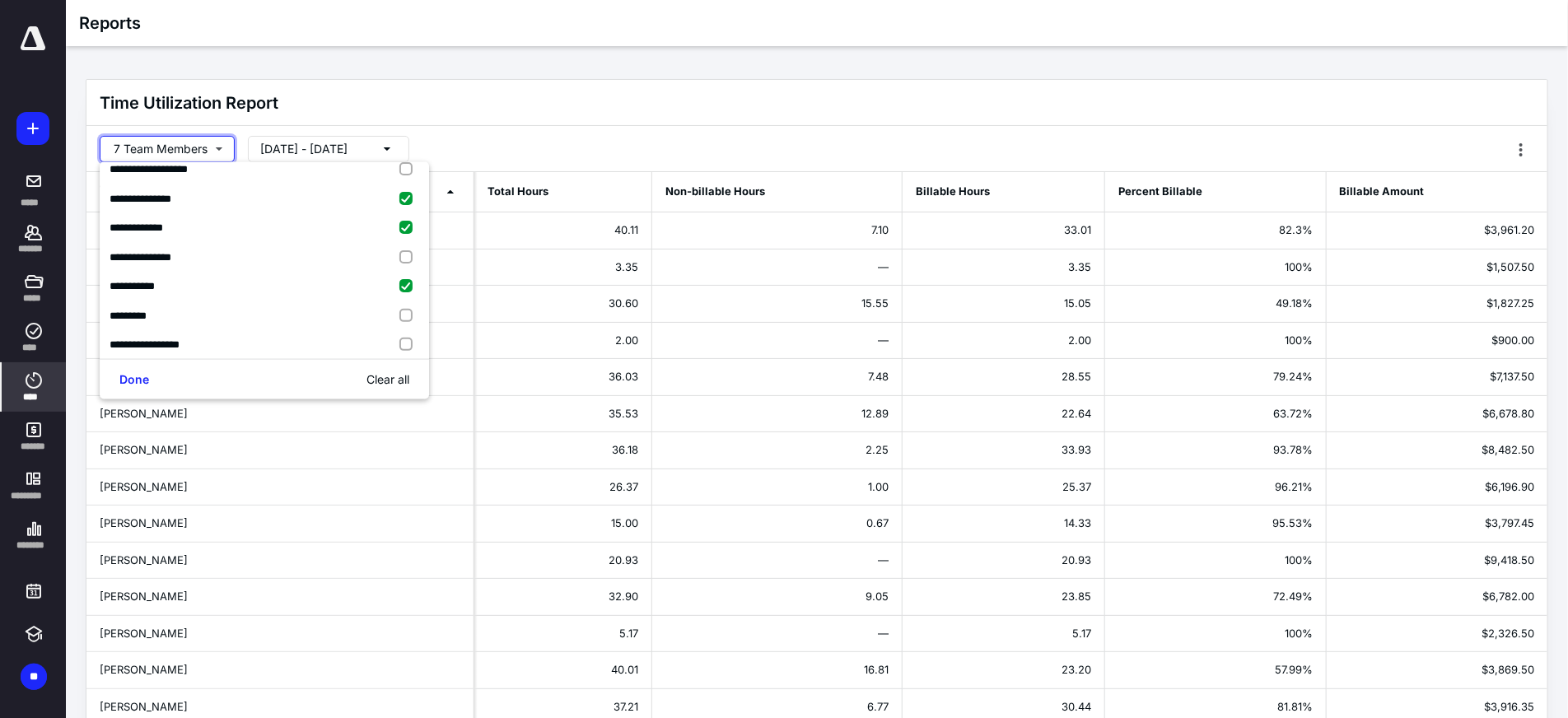 scroll, scrollTop: 335, scrollLeft: 0, axis: vertical 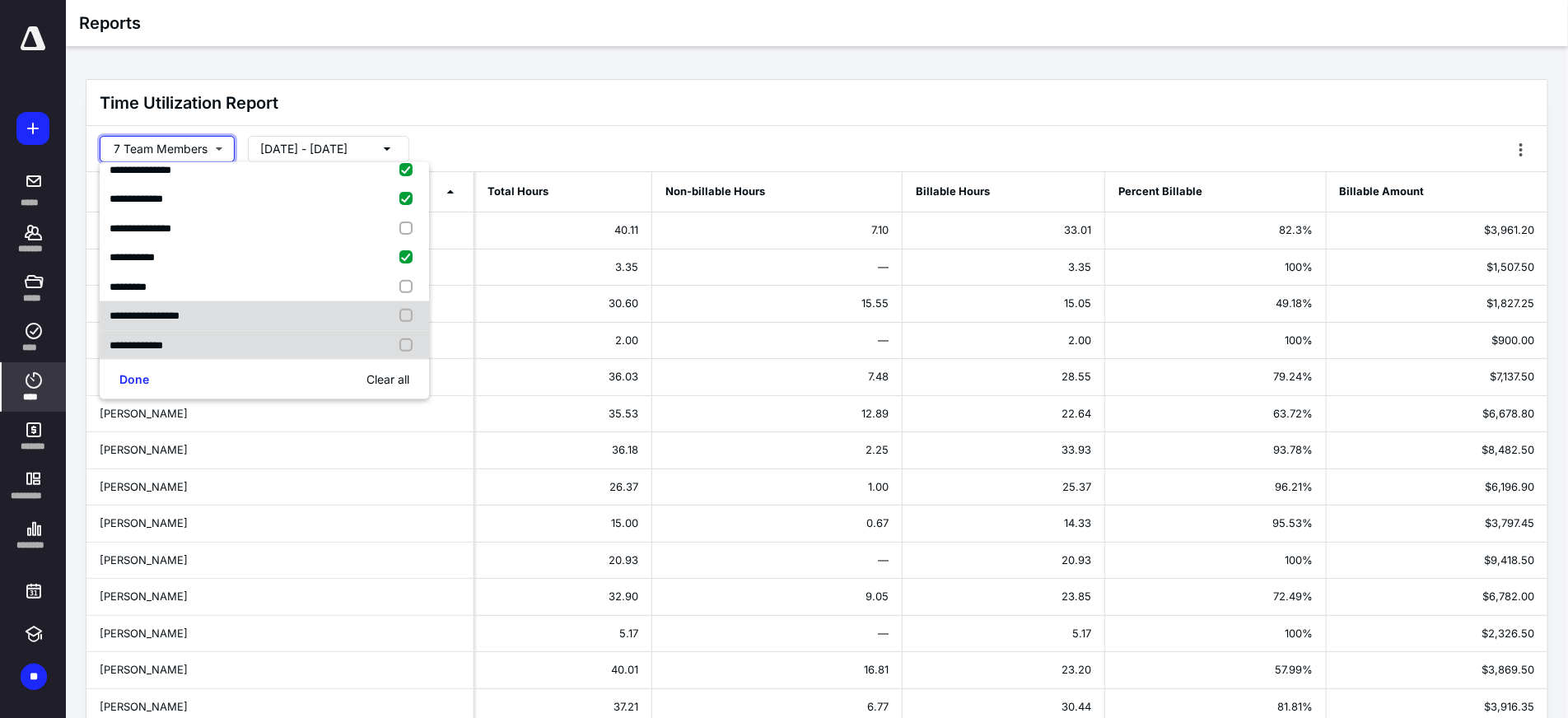 click at bounding box center [409, 316] 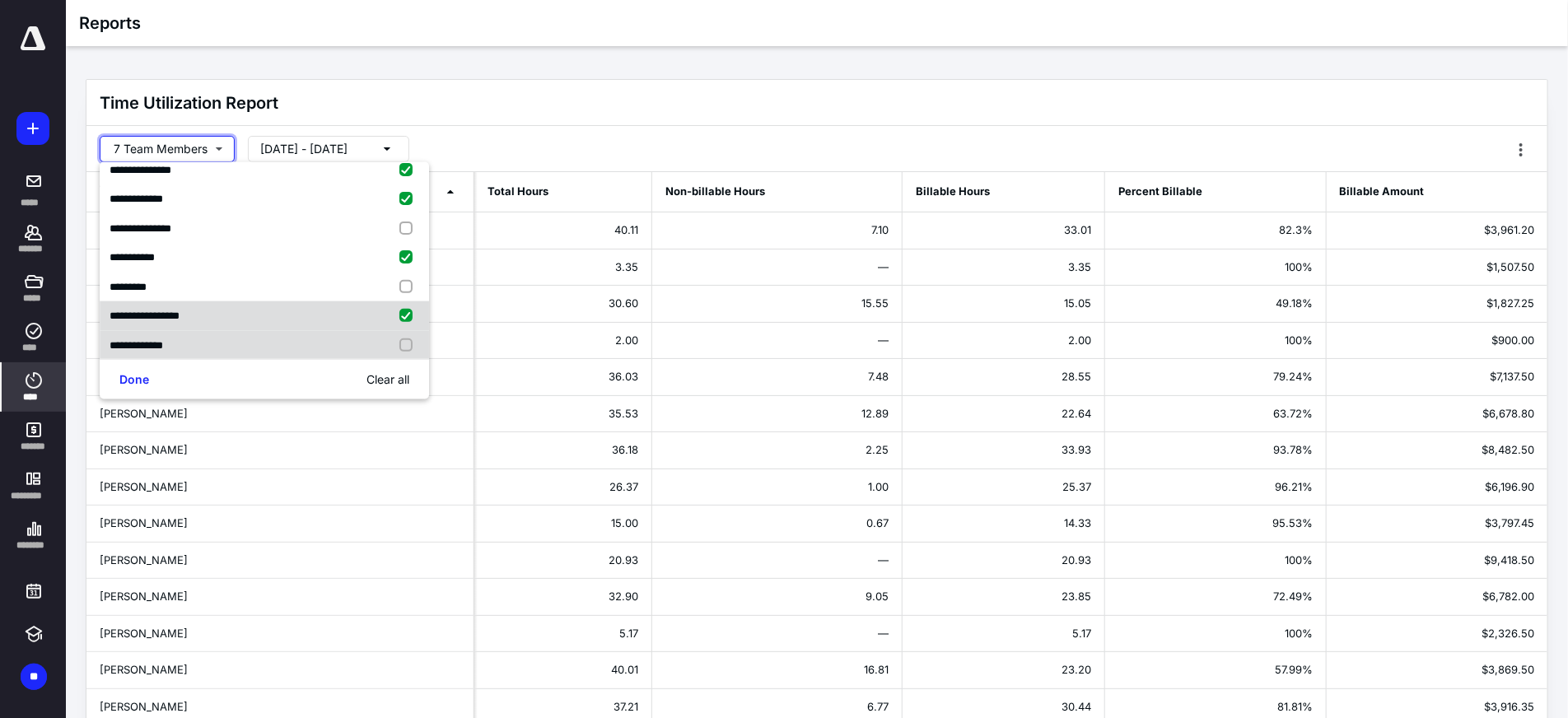 checkbox on "true" 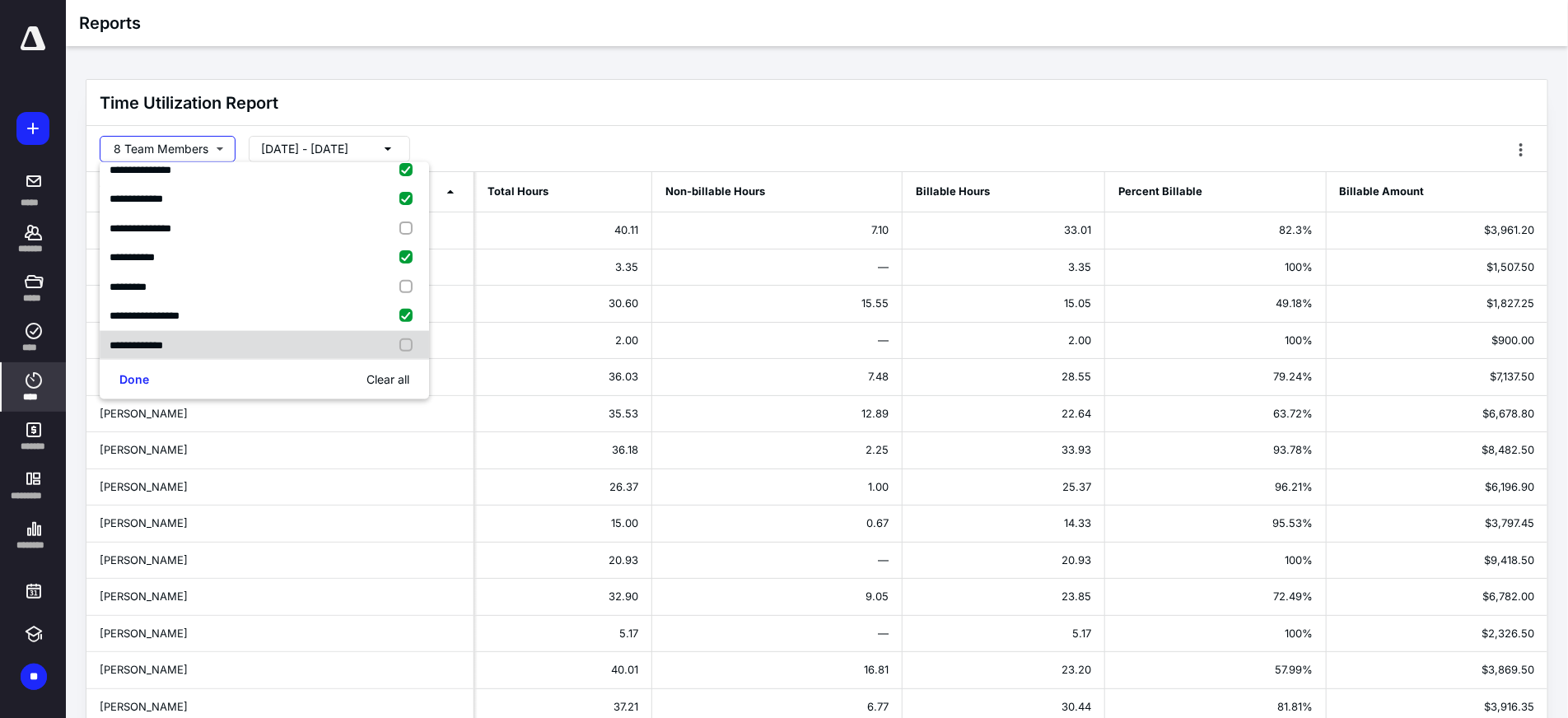 scroll, scrollTop: 365, scrollLeft: 0, axis: vertical 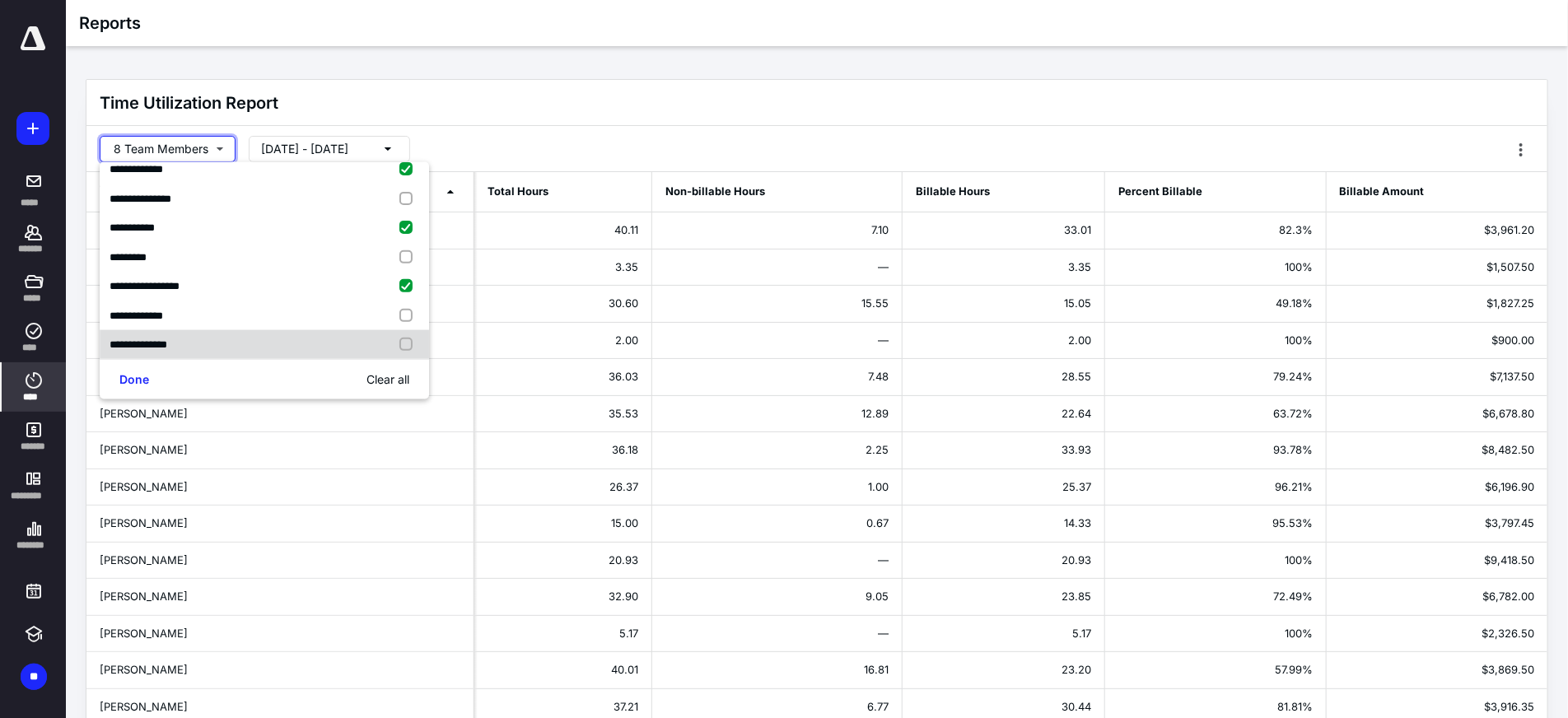 click at bounding box center [409, 345] 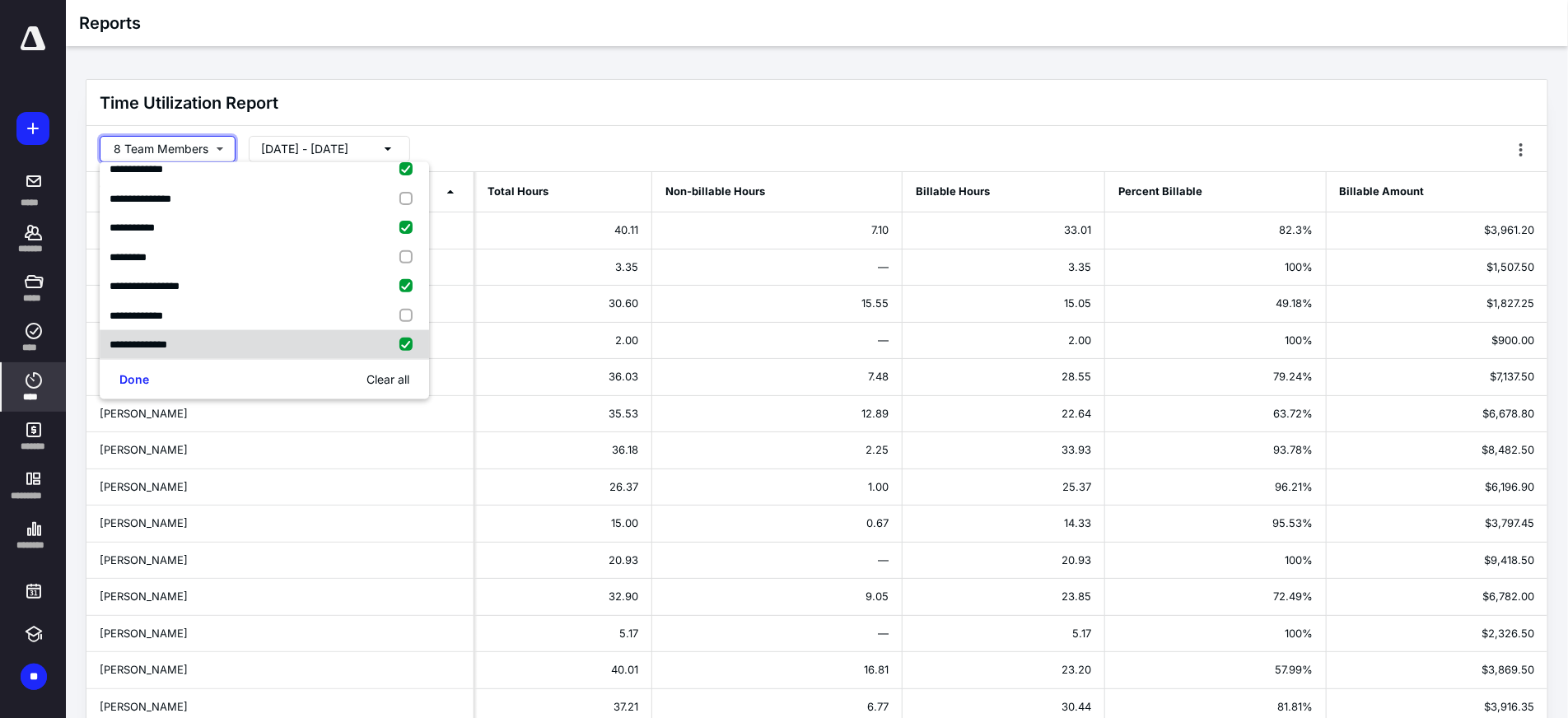 checkbox on "true" 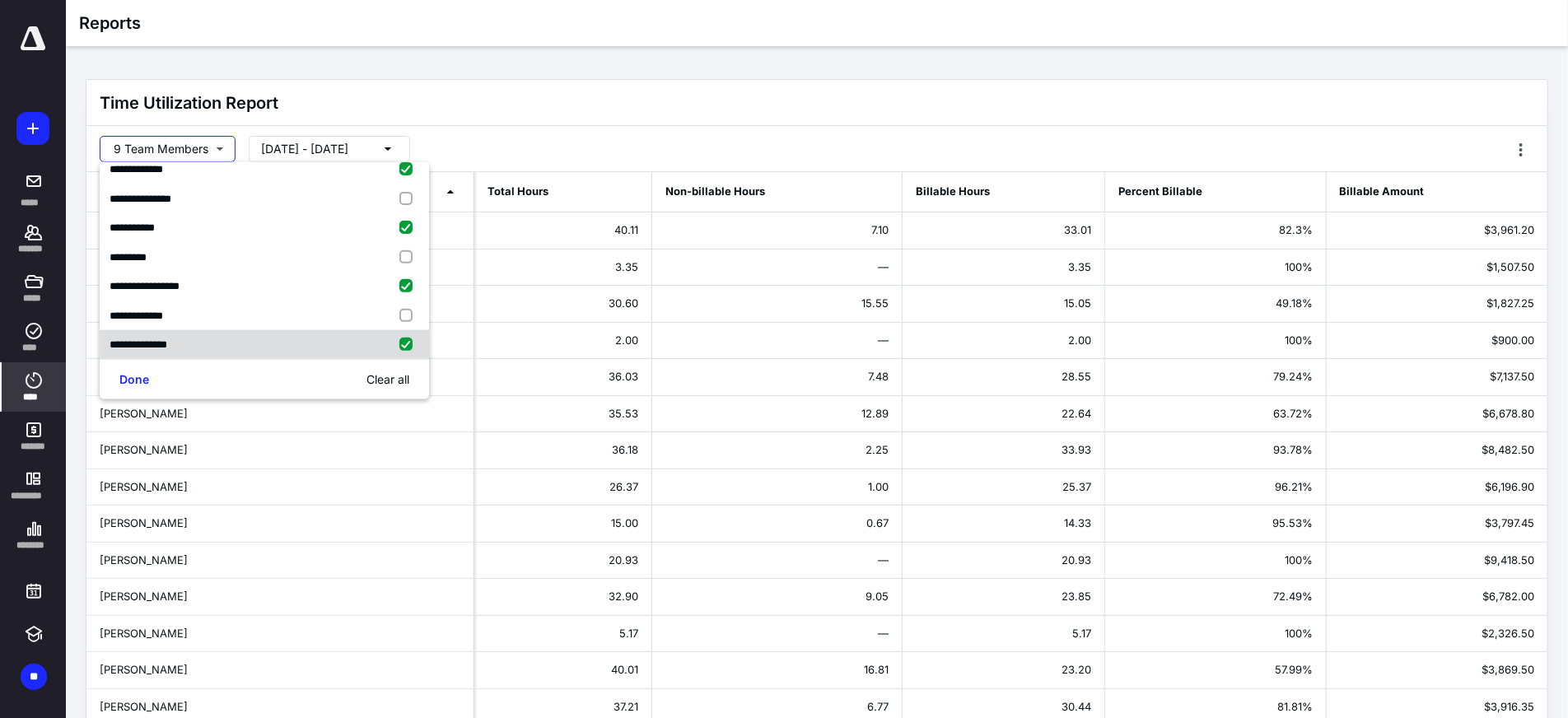 scroll, scrollTop: 394, scrollLeft: 0, axis: vertical 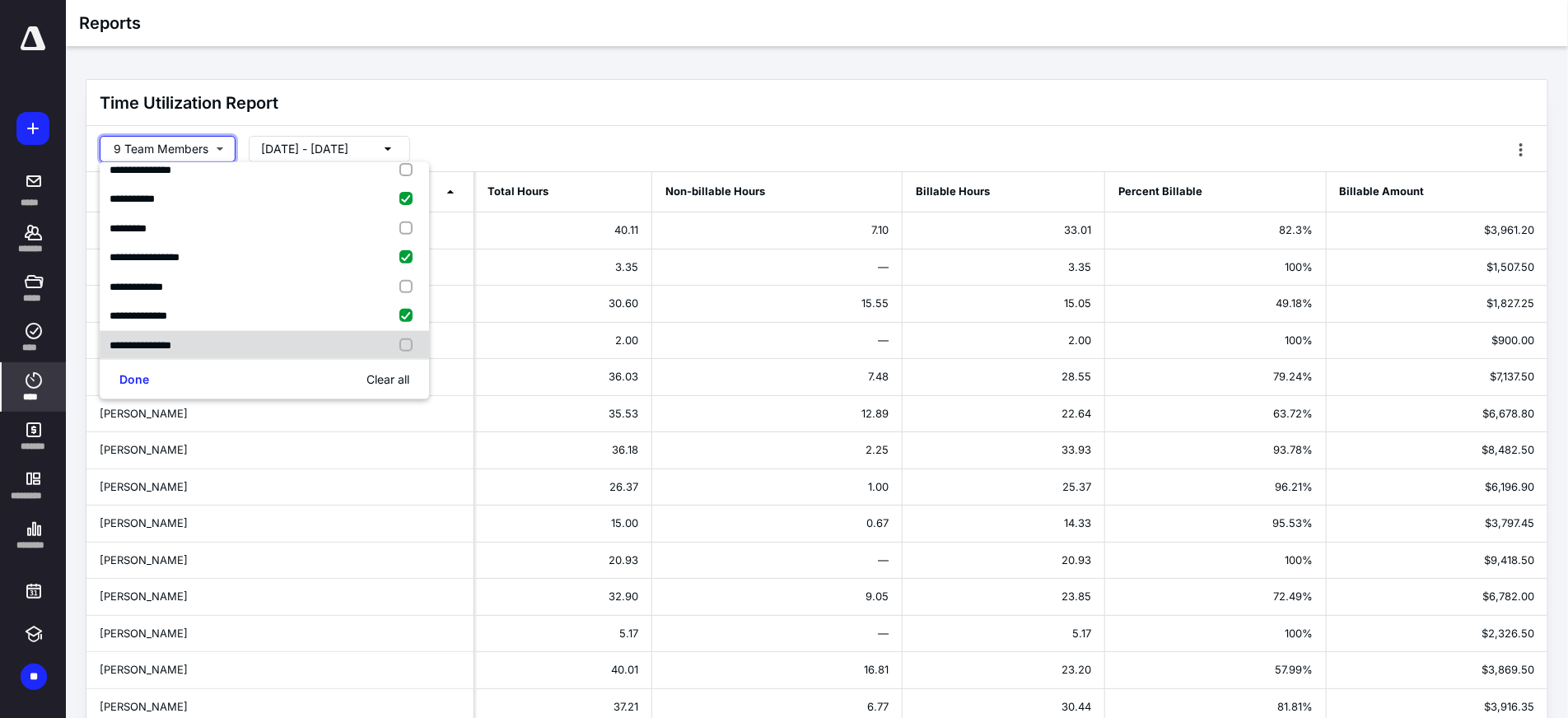 click at bounding box center (409, 345) 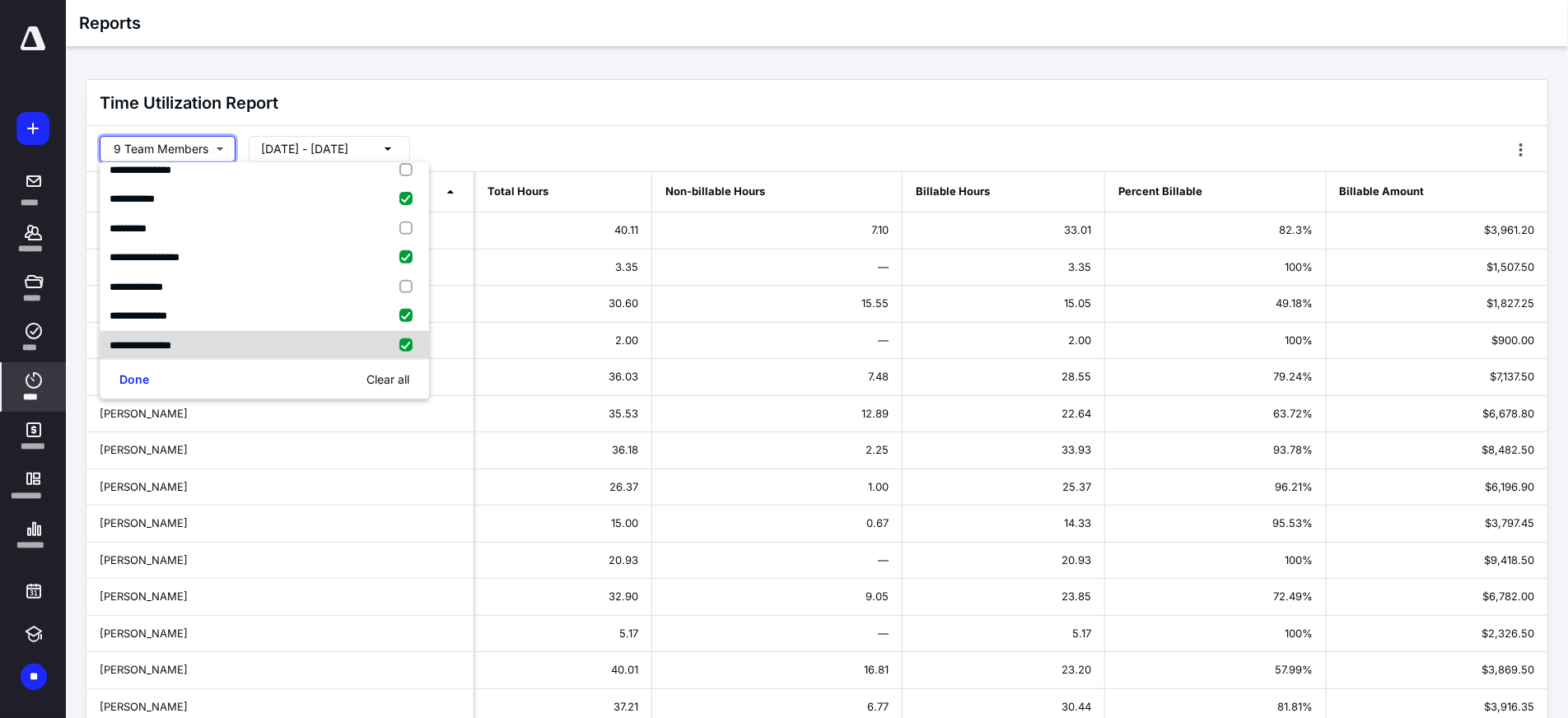 checkbox on "true" 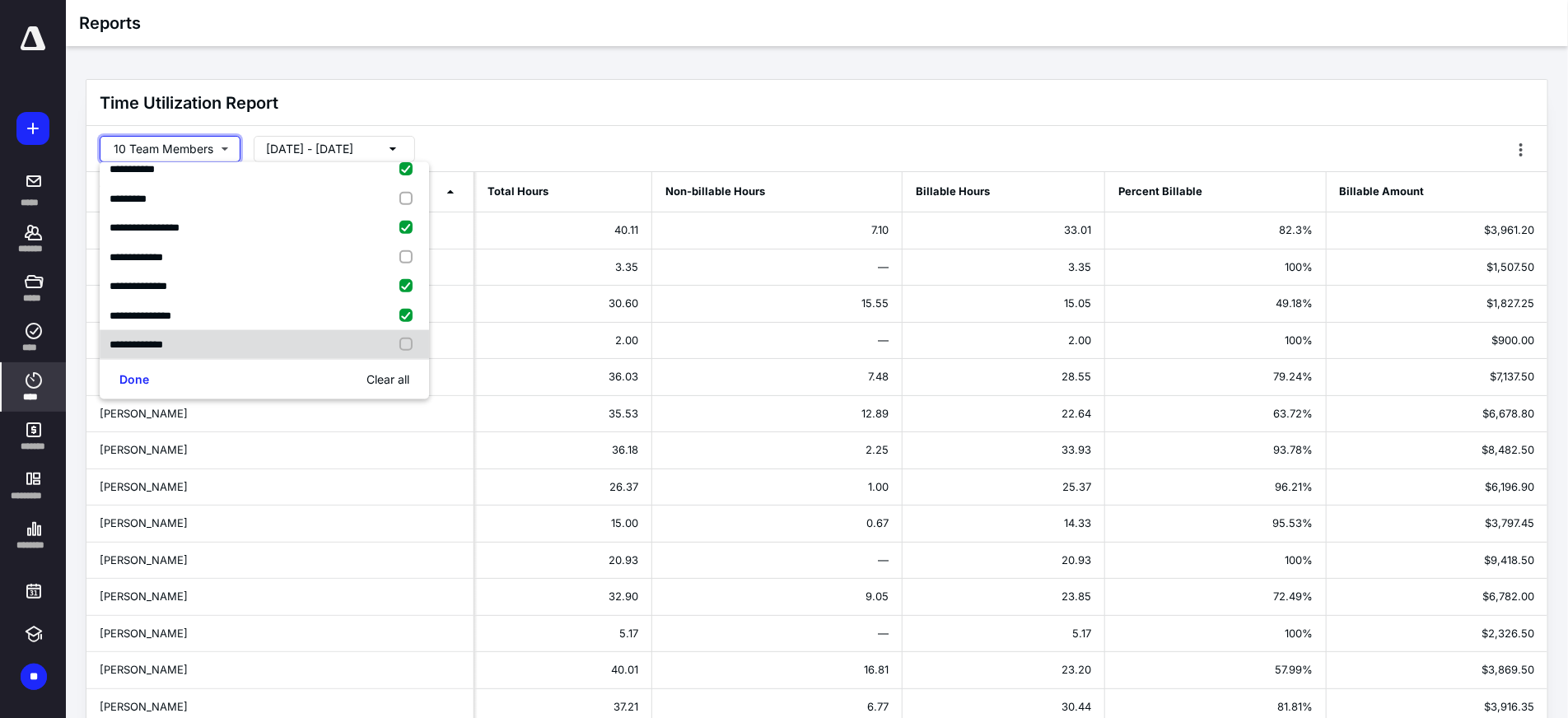 scroll, scrollTop: 451, scrollLeft: 0, axis: vertical 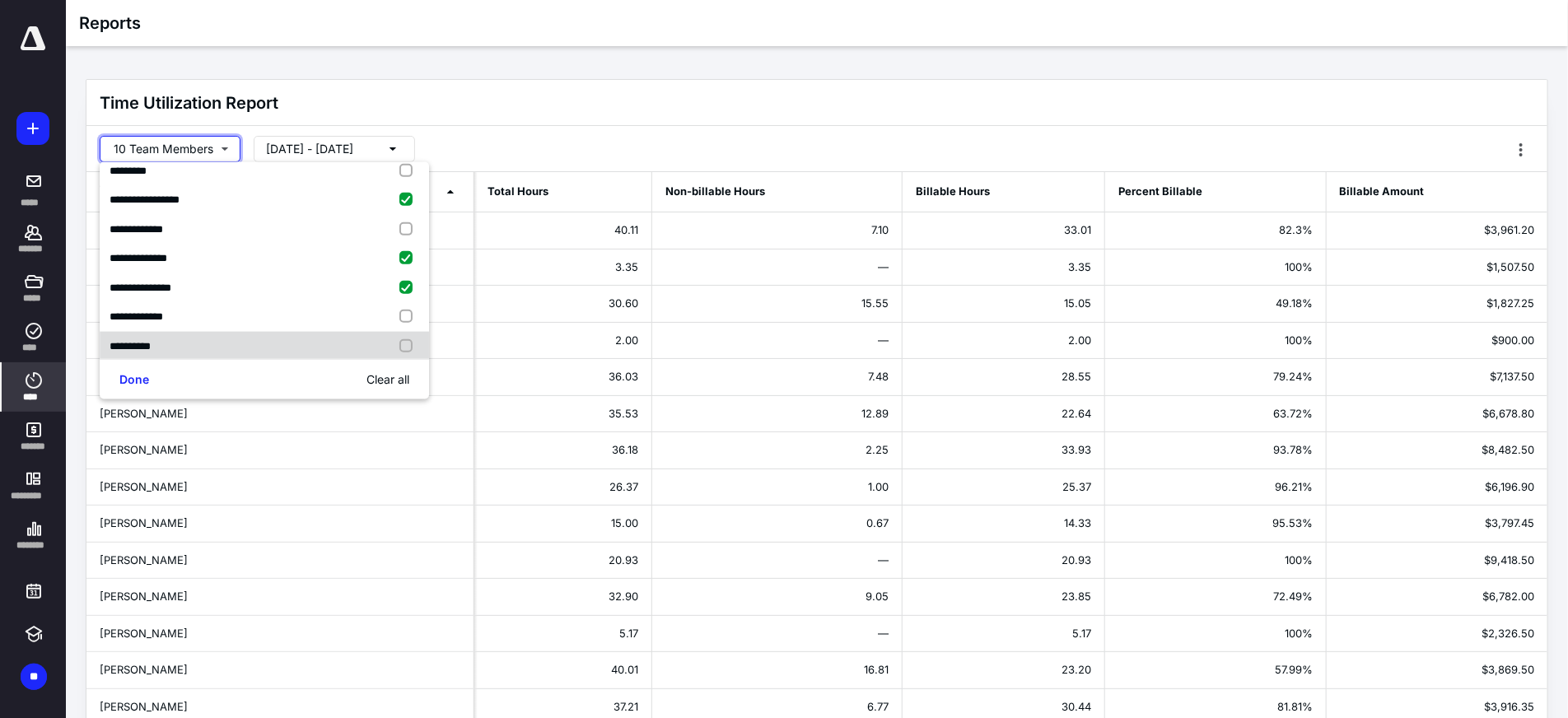 click at bounding box center (409, 346) 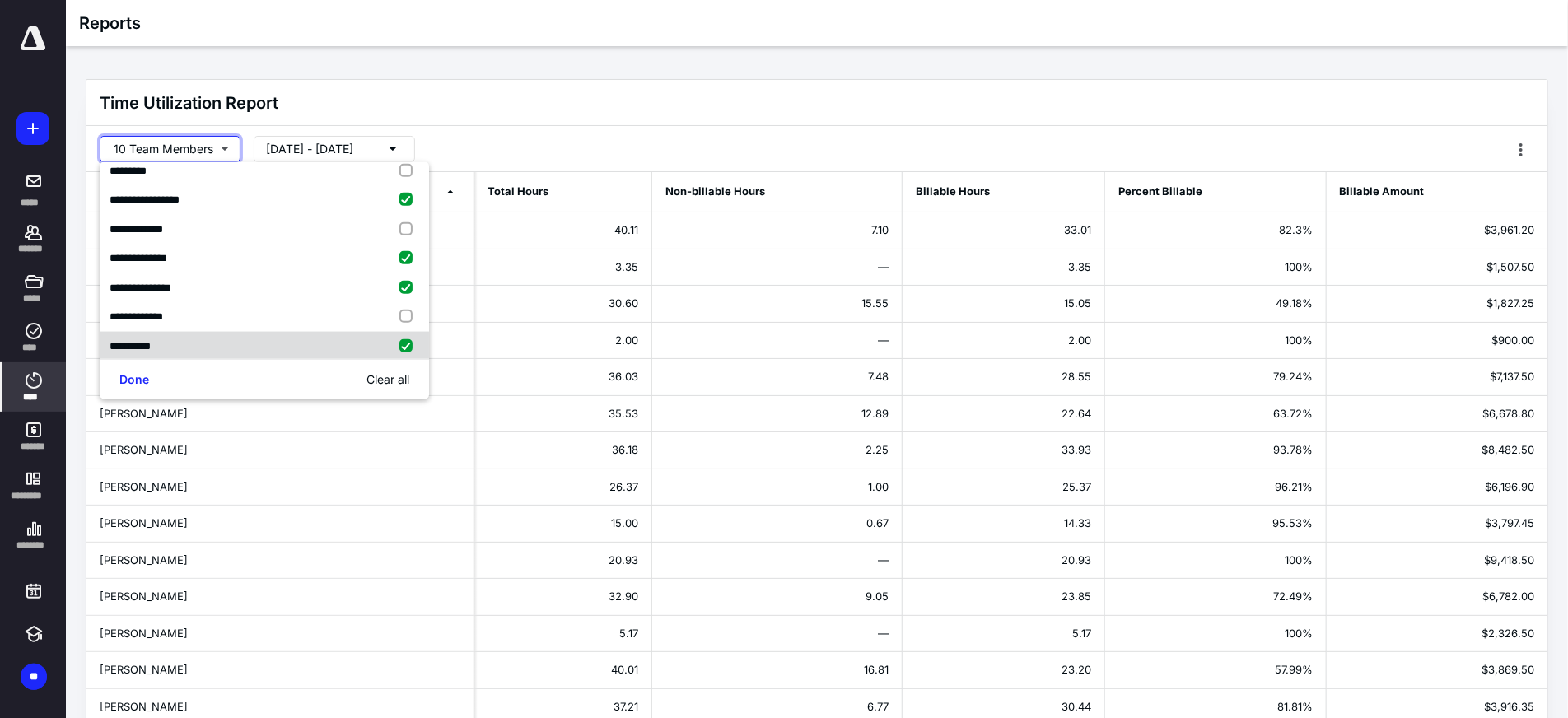 checkbox on "true" 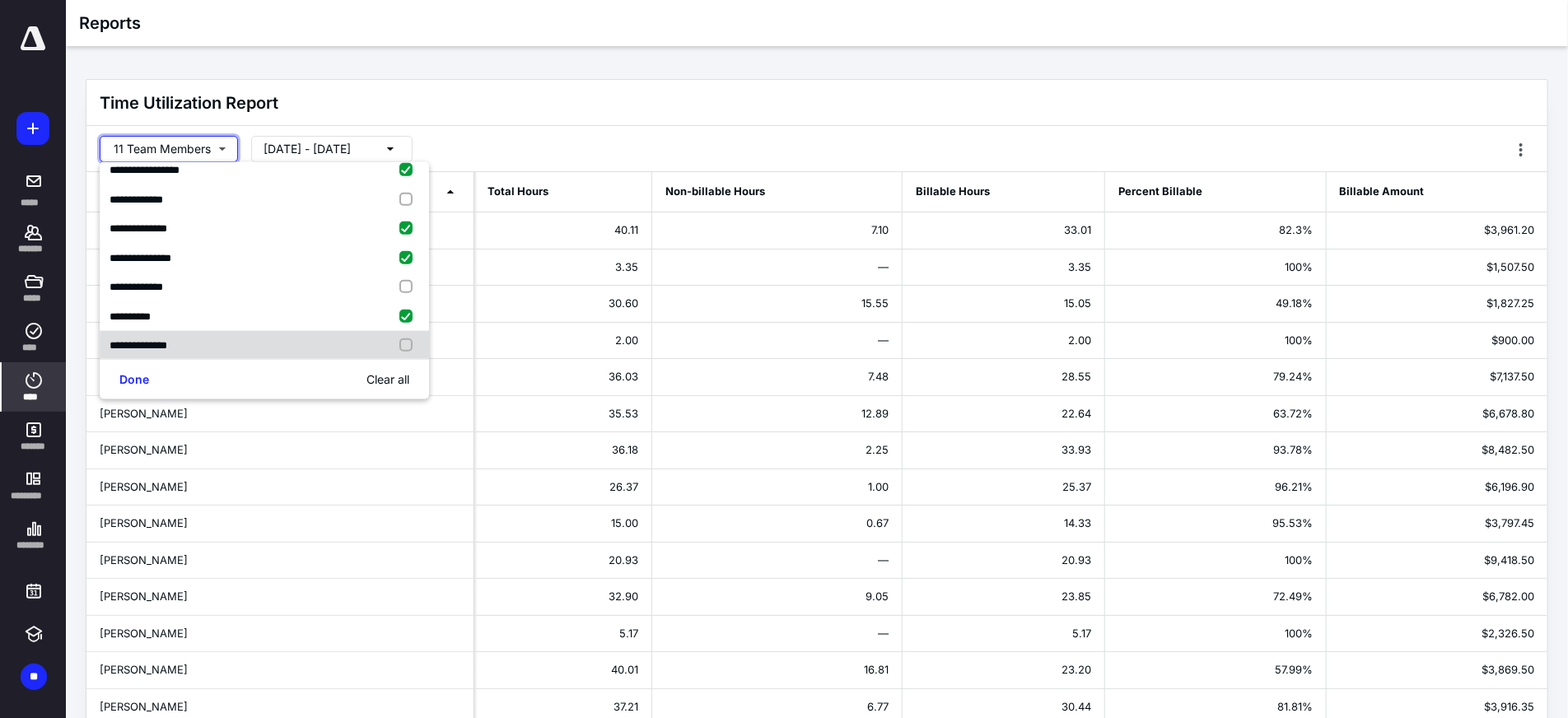 scroll, scrollTop: 511, scrollLeft: 0, axis: vertical 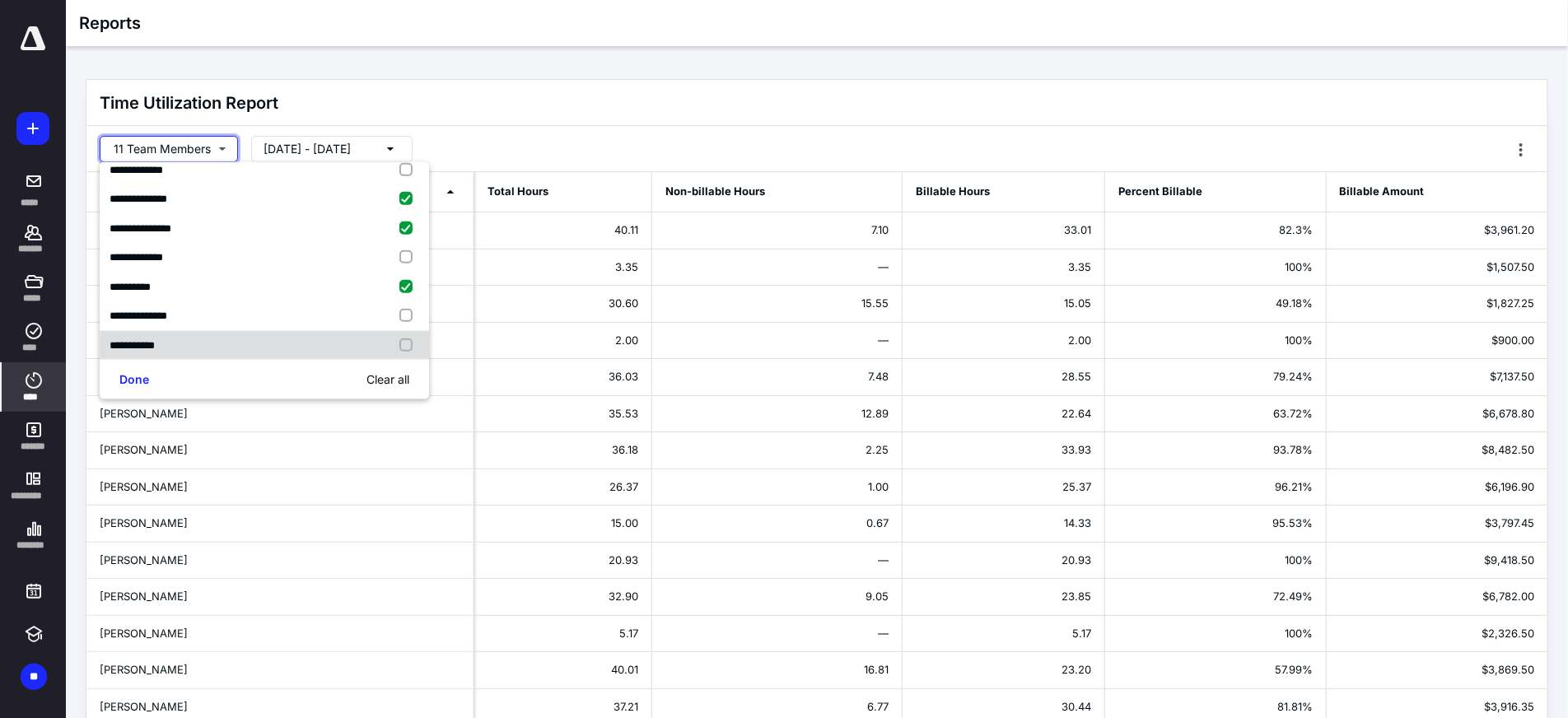 click at bounding box center (409, 345) 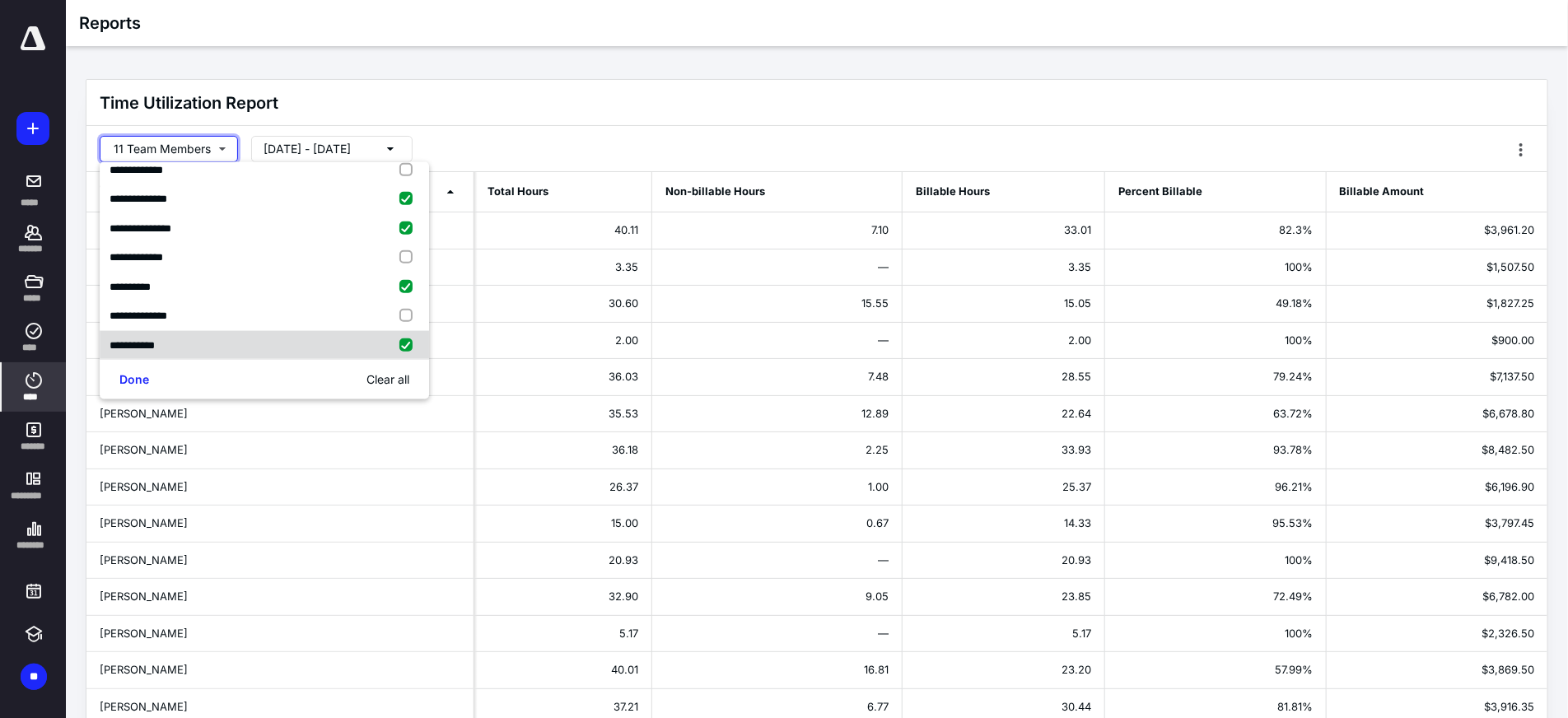 checkbox on "true" 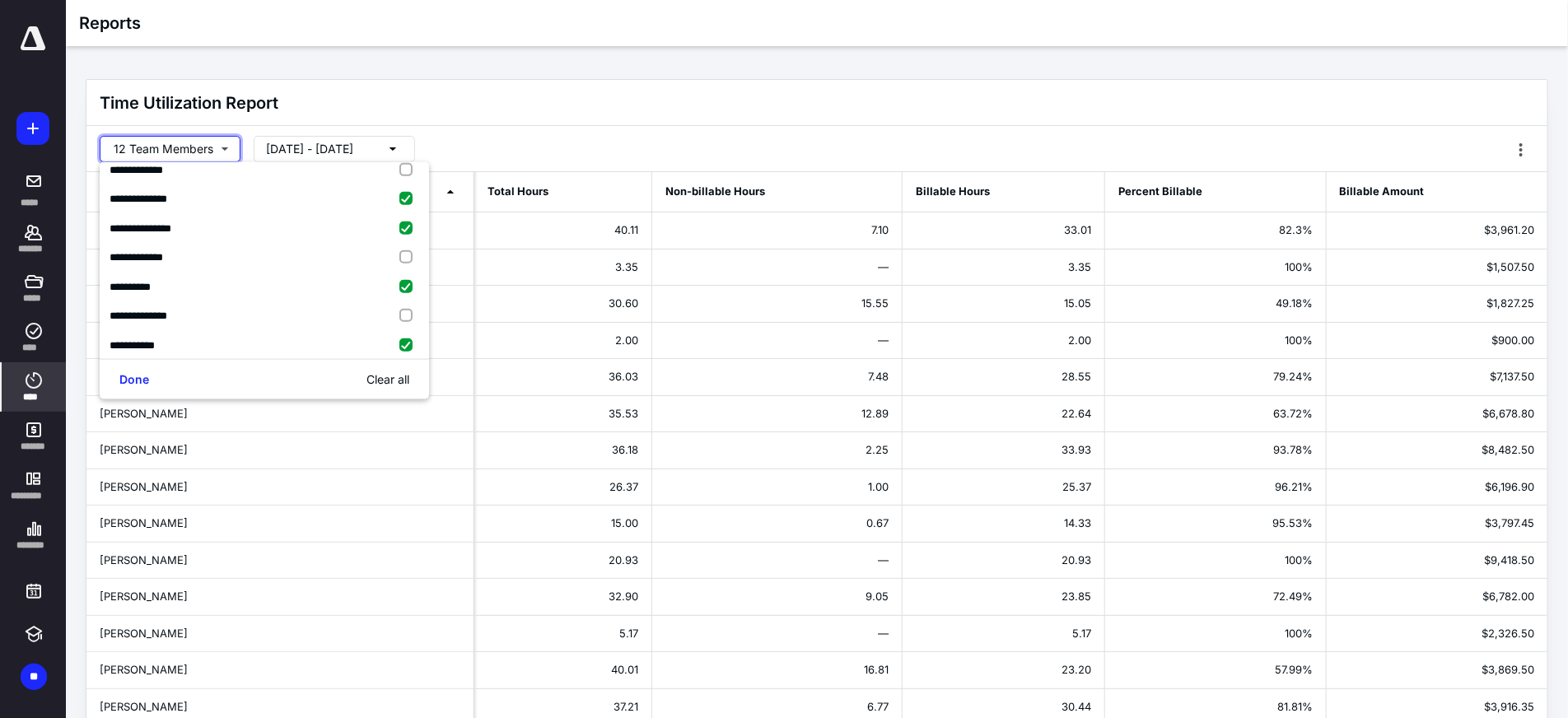 scroll, scrollTop: 539, scrollLeft: 0, axis: vertical 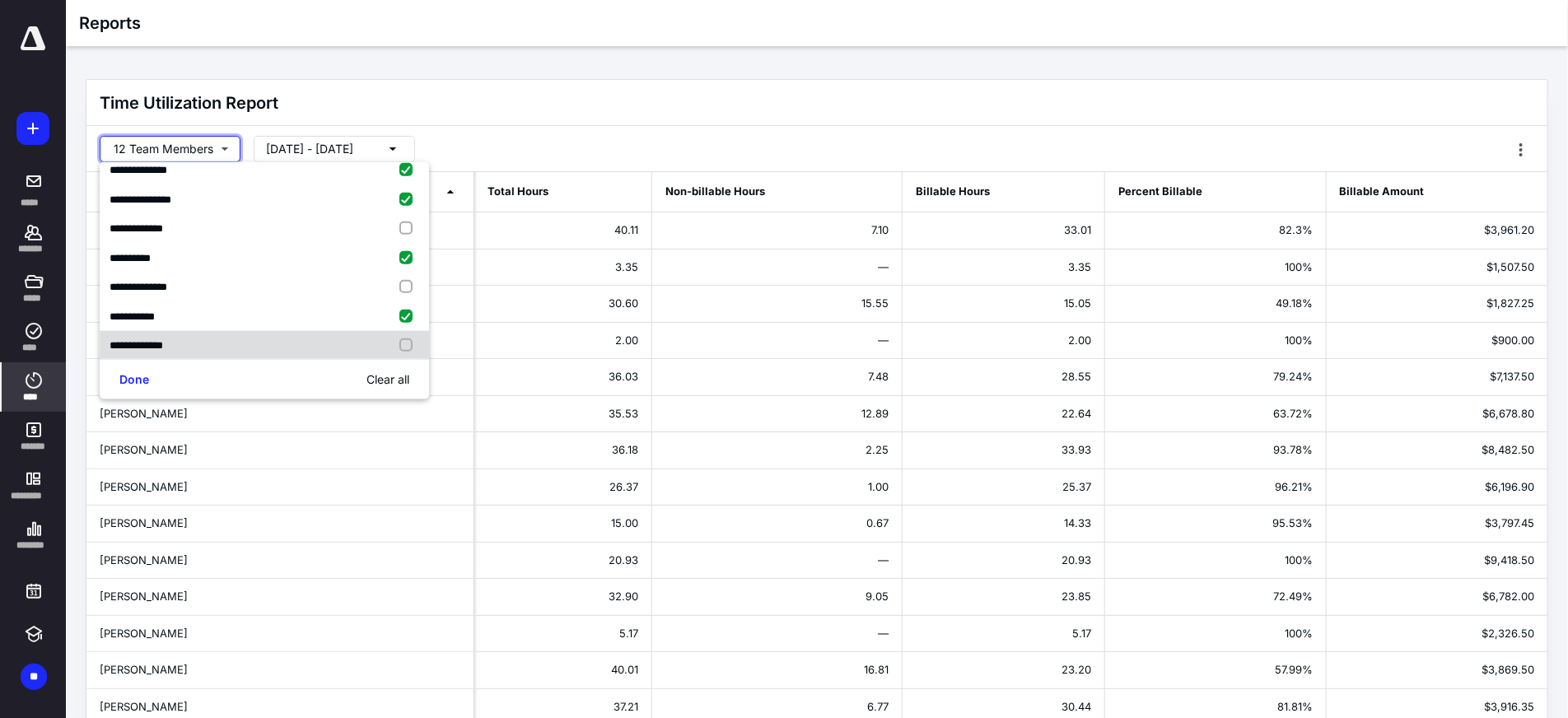 click at bounding box center (409, 346) 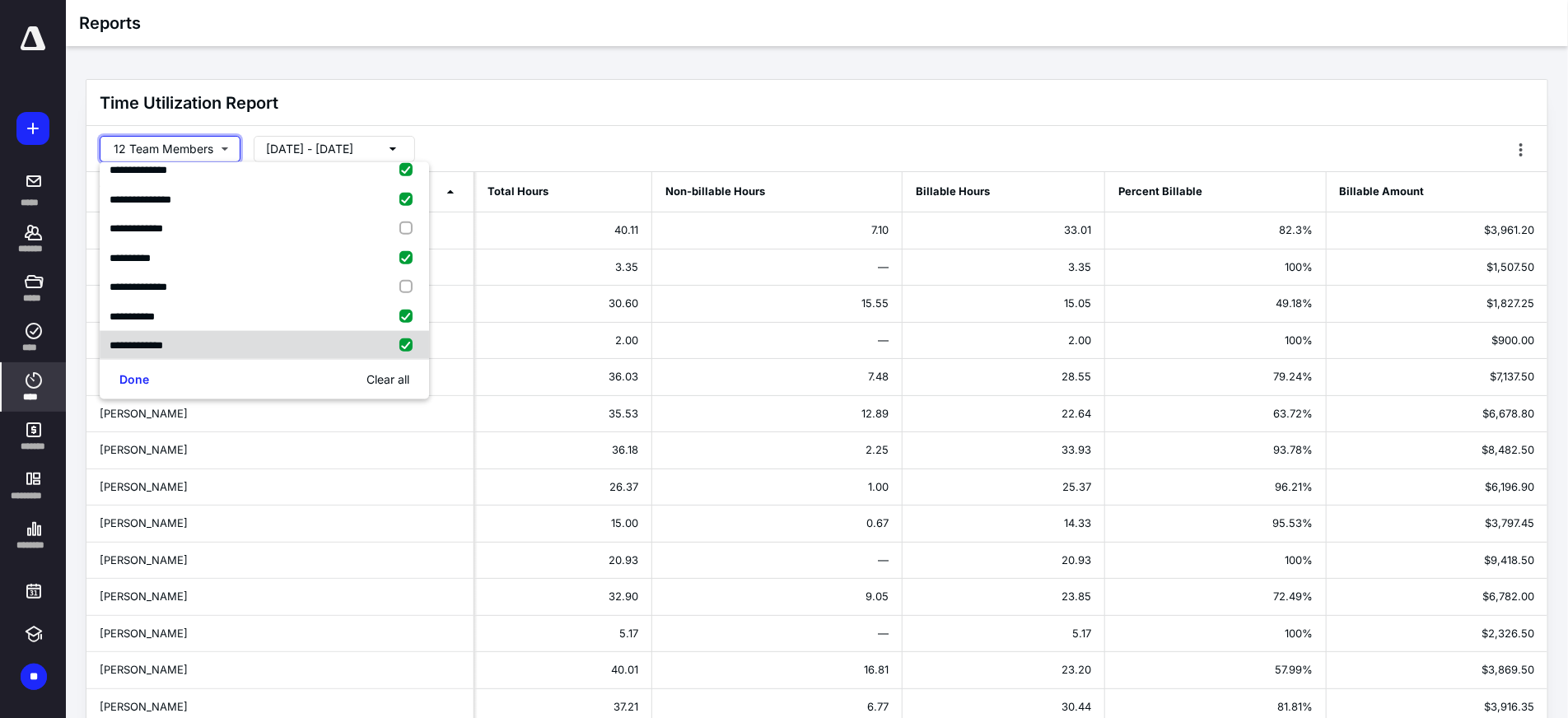checkbox on "true" 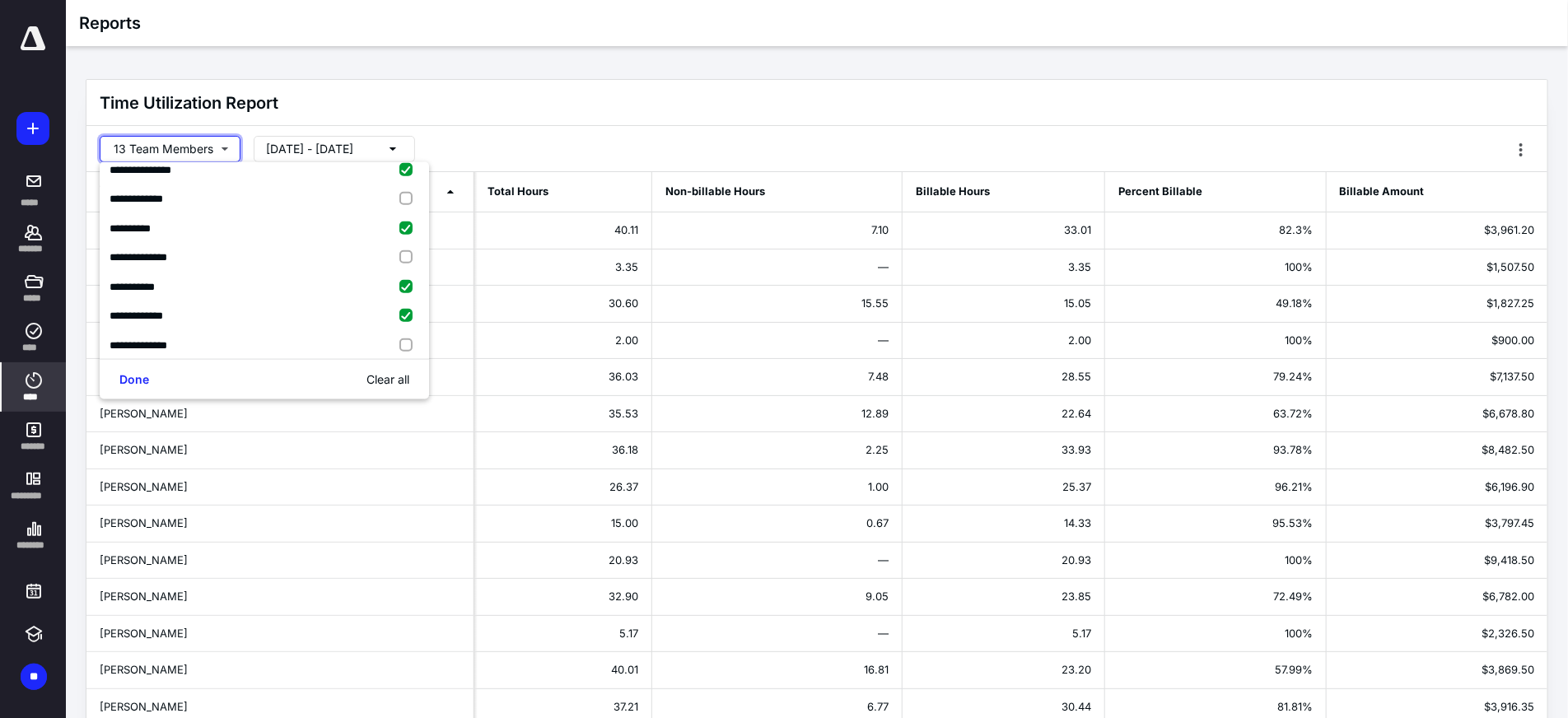 scroll, scrollTop: 598, scrollLeft: 0, axis: vertical 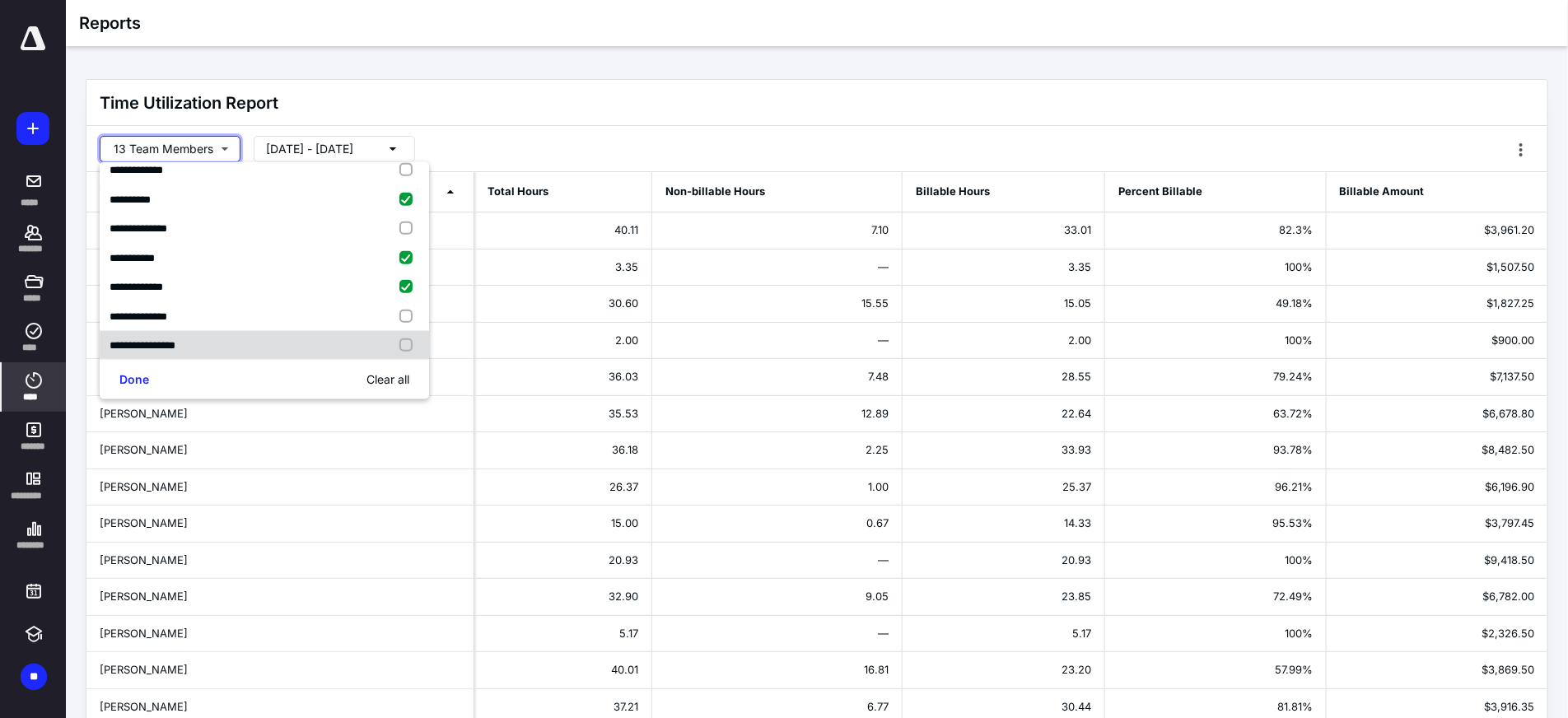 click at bounding box center [409, 346] 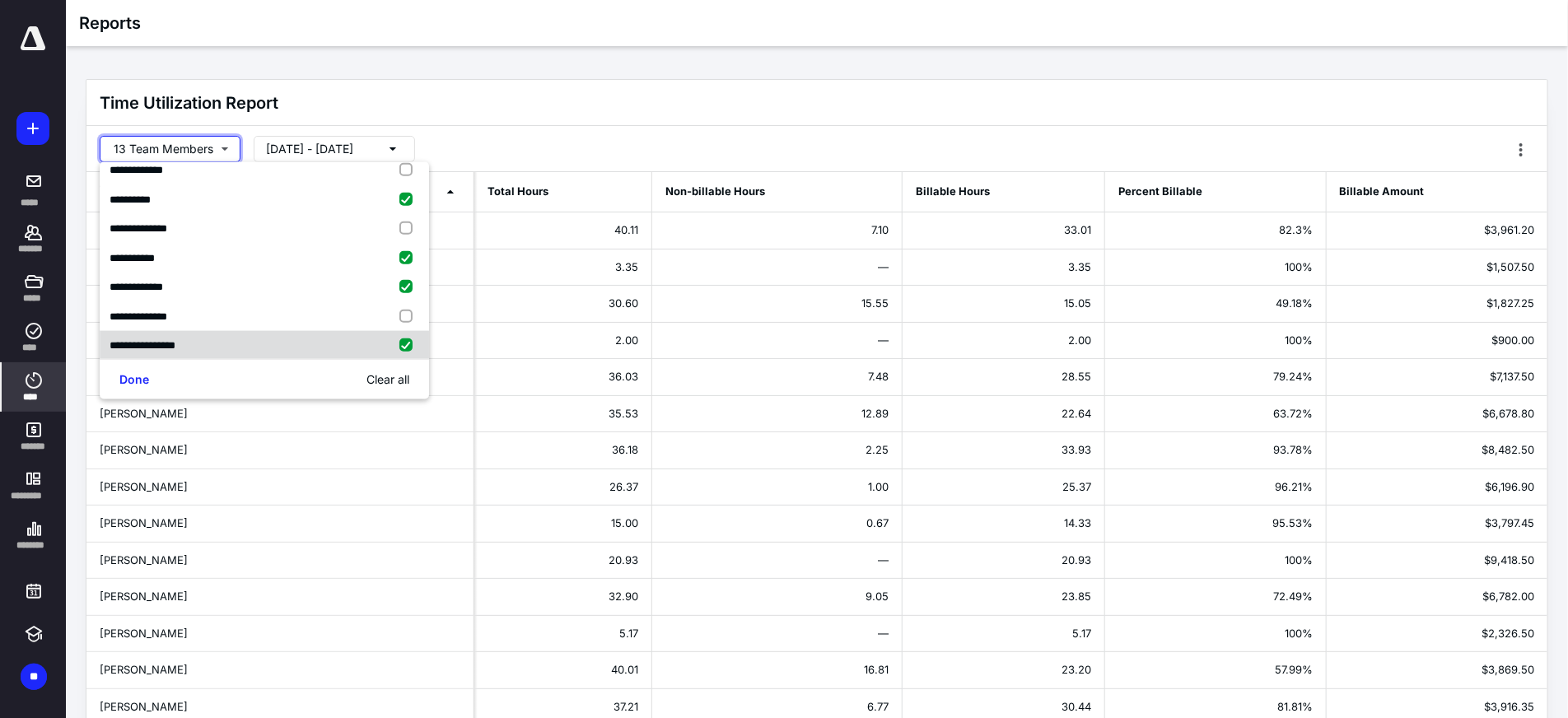 checkbox on "true" 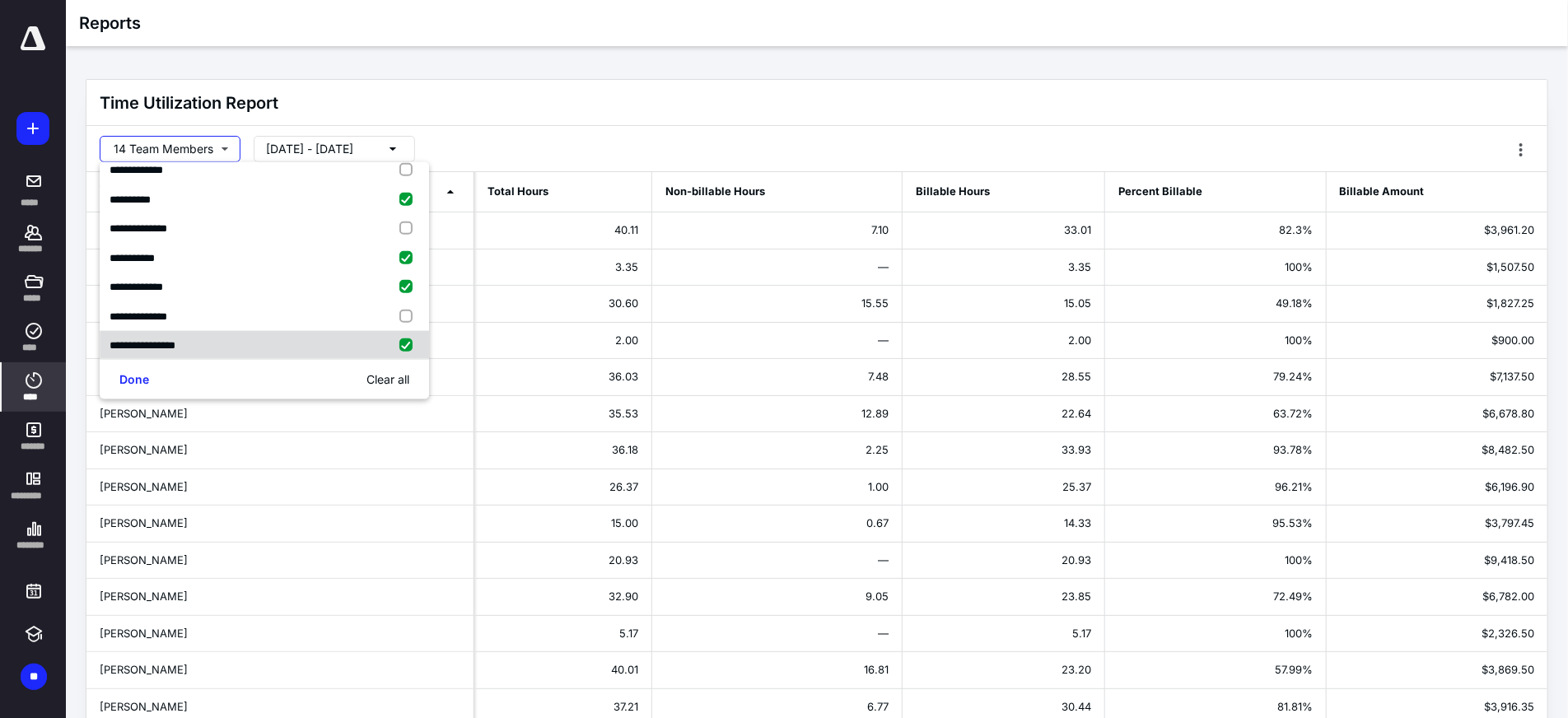 scroll, scrollTop: 627, scrollLeft: 0, axis: vertical 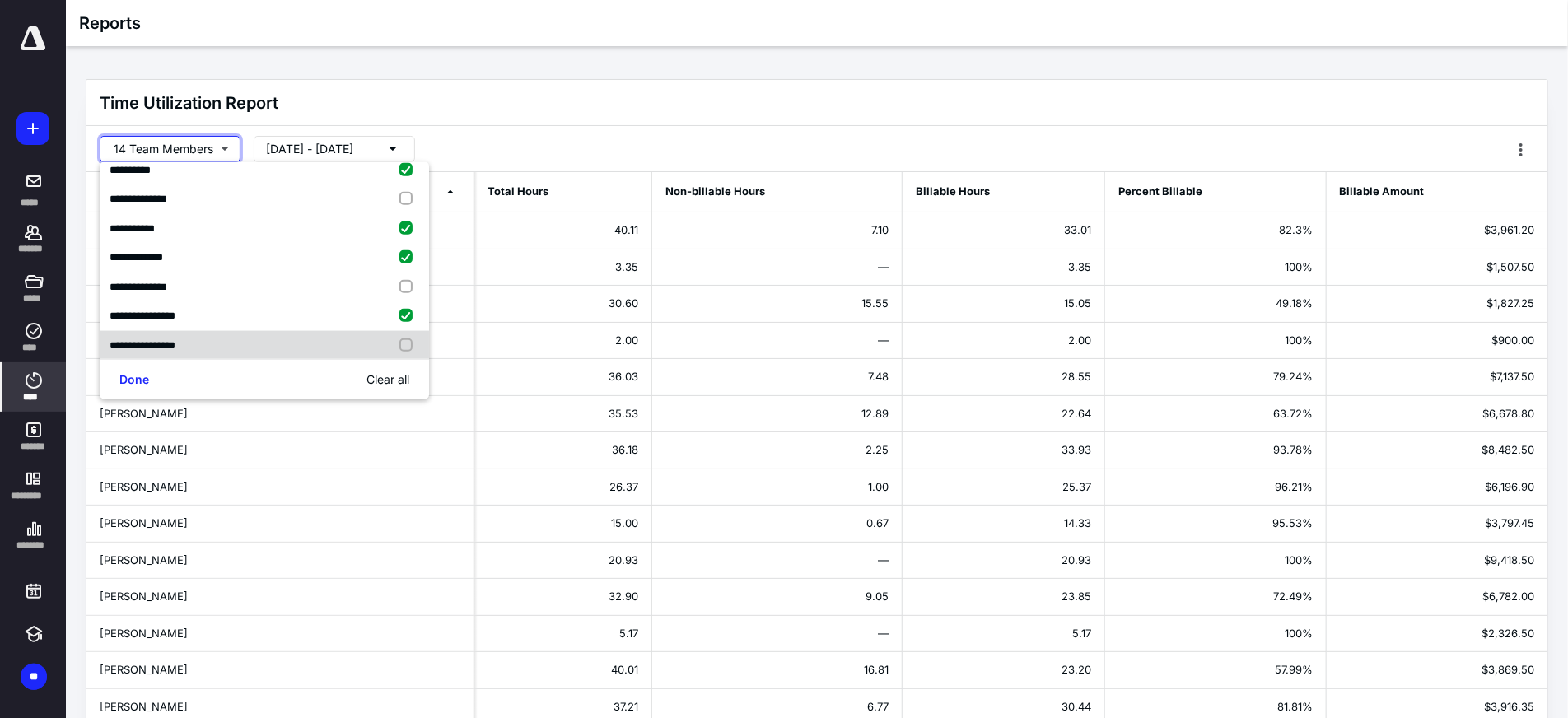 click at bounding box center (409, 345) 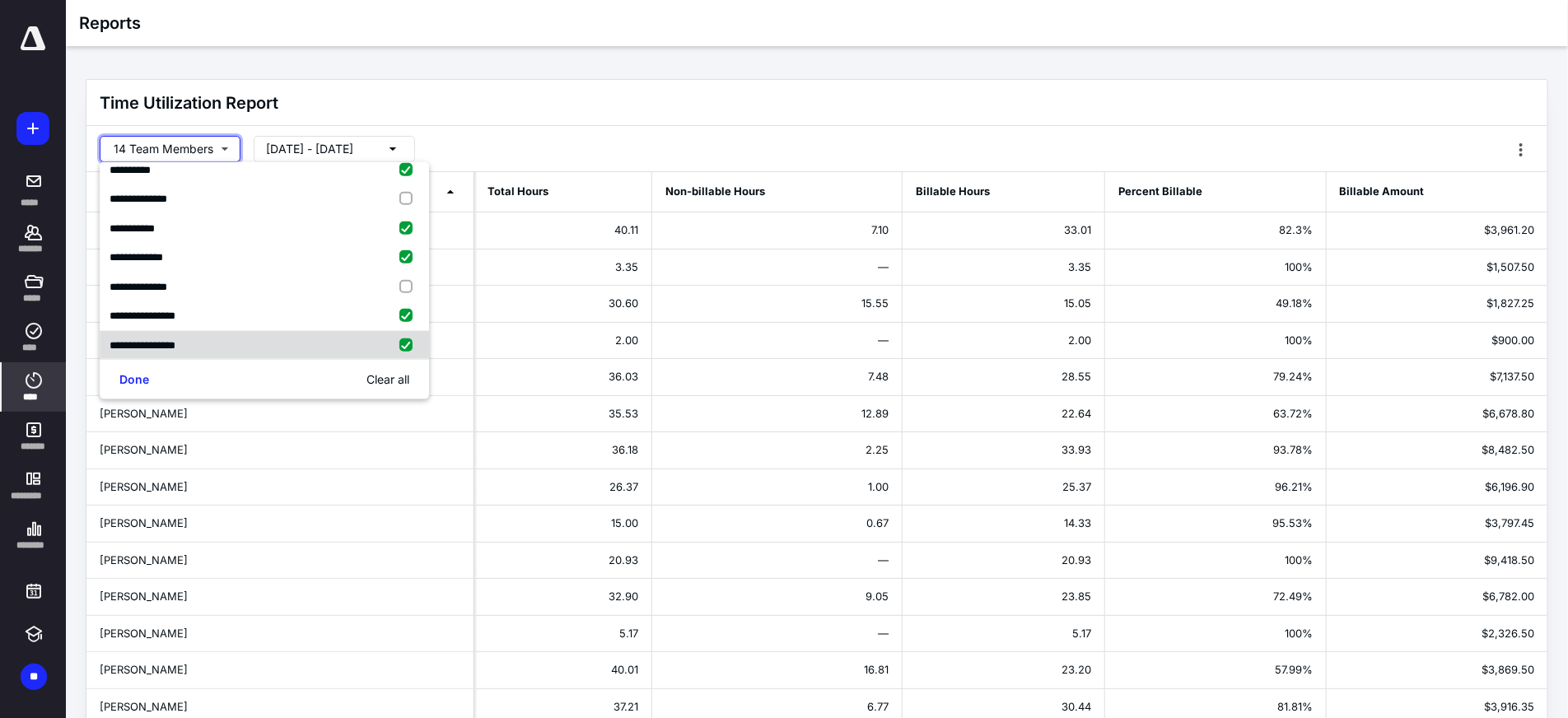 checkbox on "true" 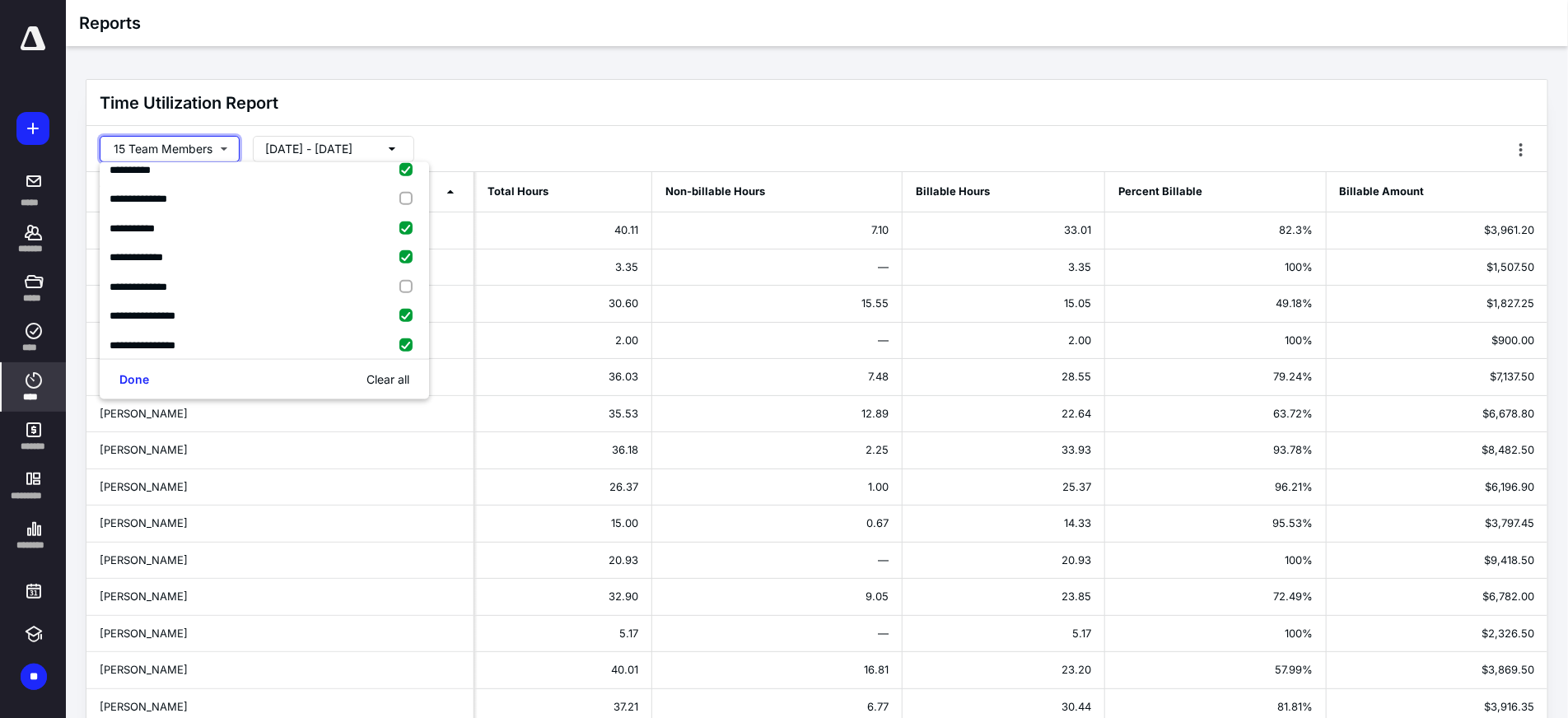 scroll, scrollTop: 656, scrollLeft: 0, axis: vertical 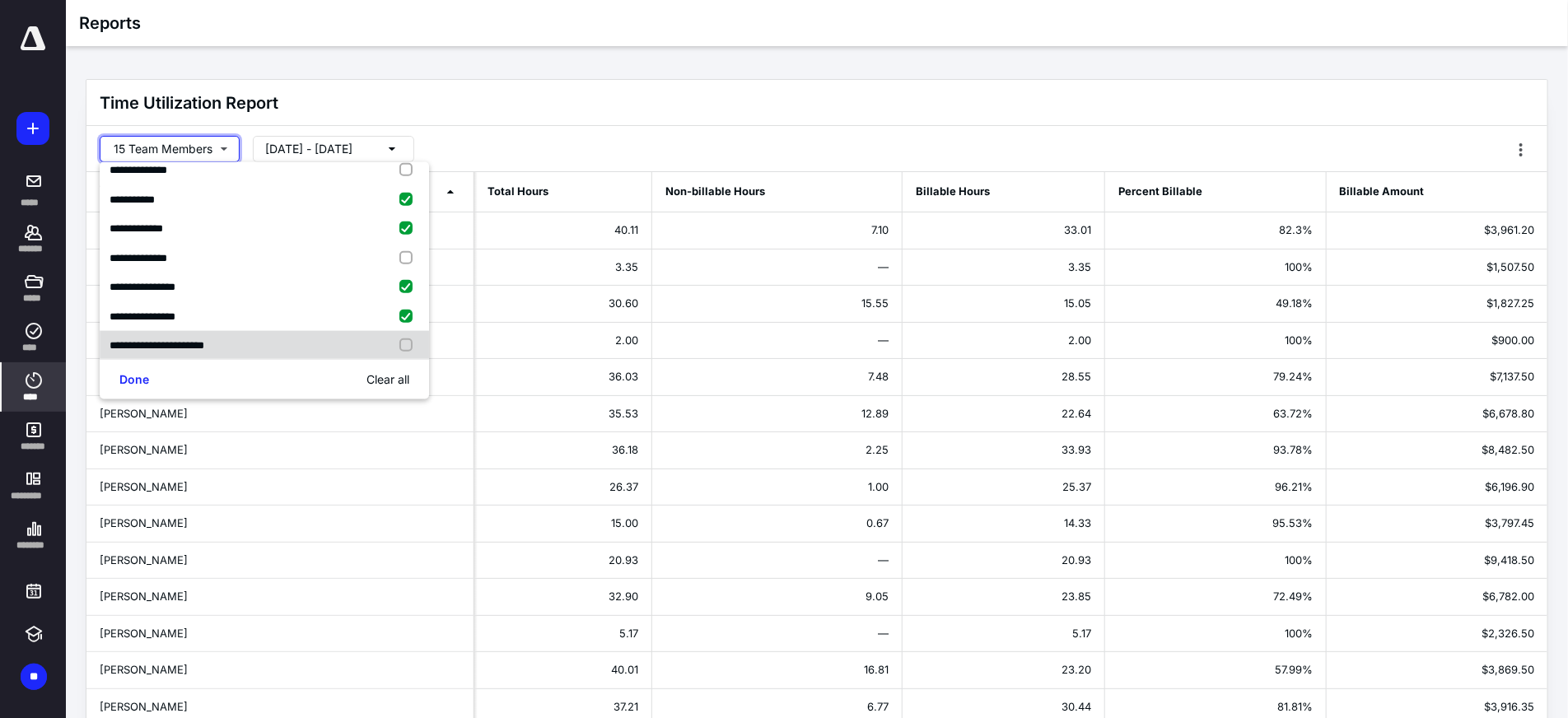 click at bounding box center (409, 346) 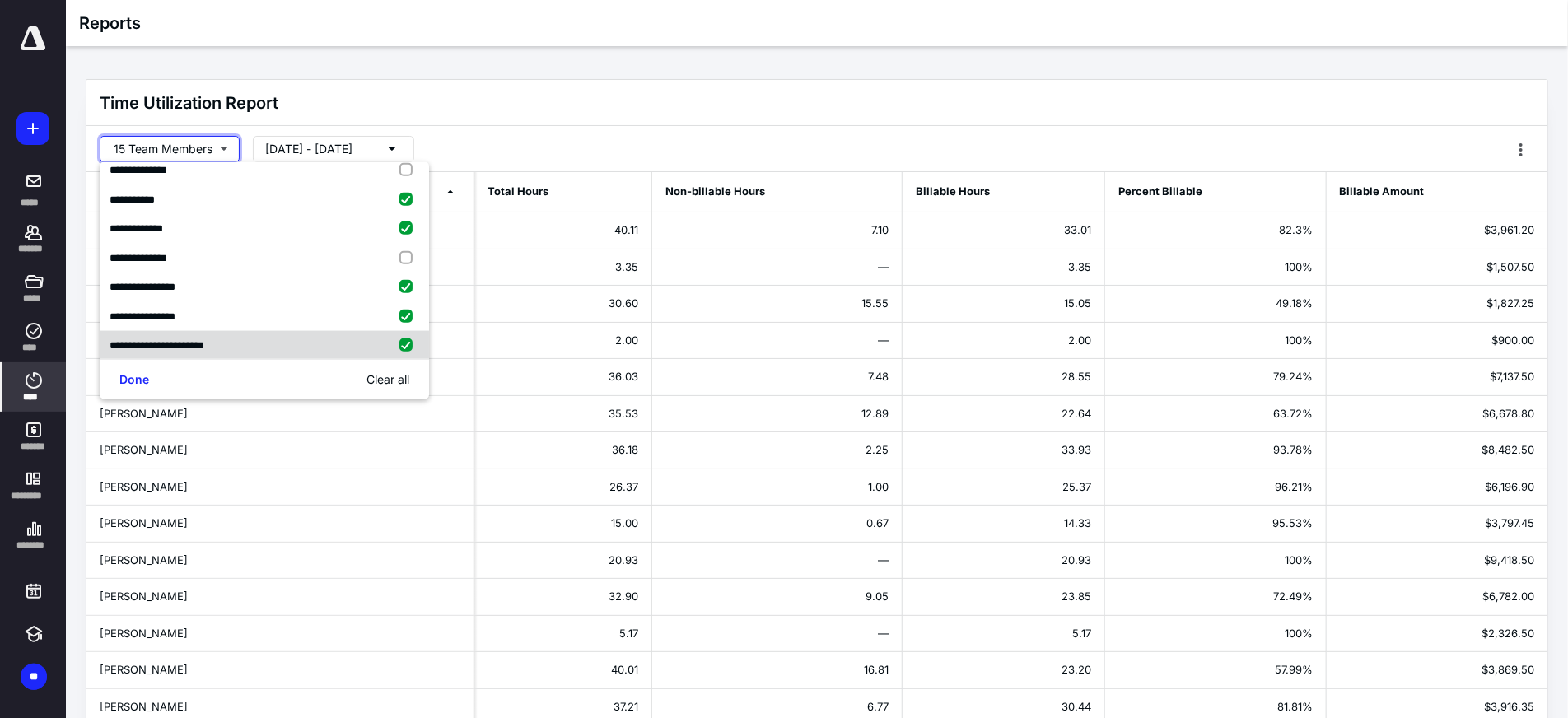 checkbox on "true" 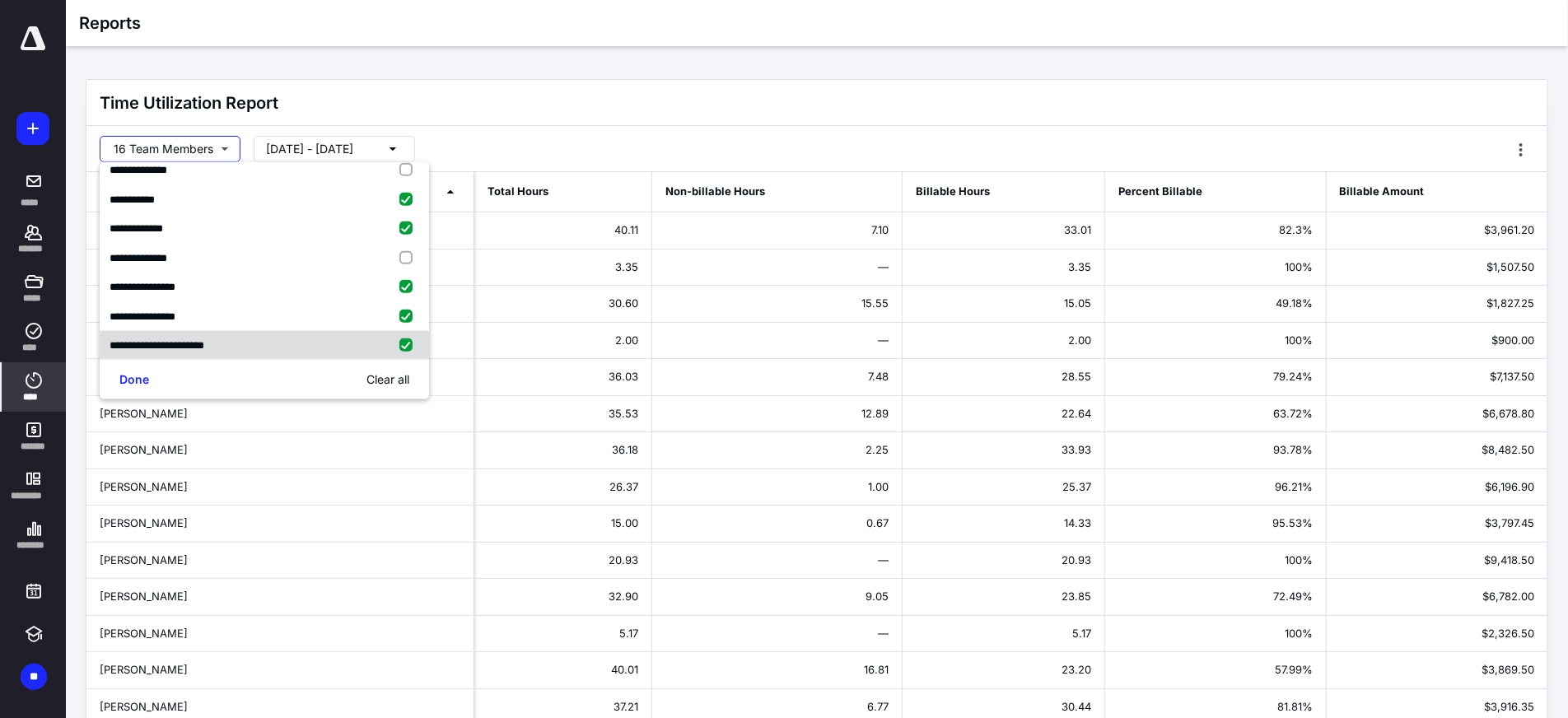 scroll, scrollTop: 686, scrollLeft: 0, axis: vertical 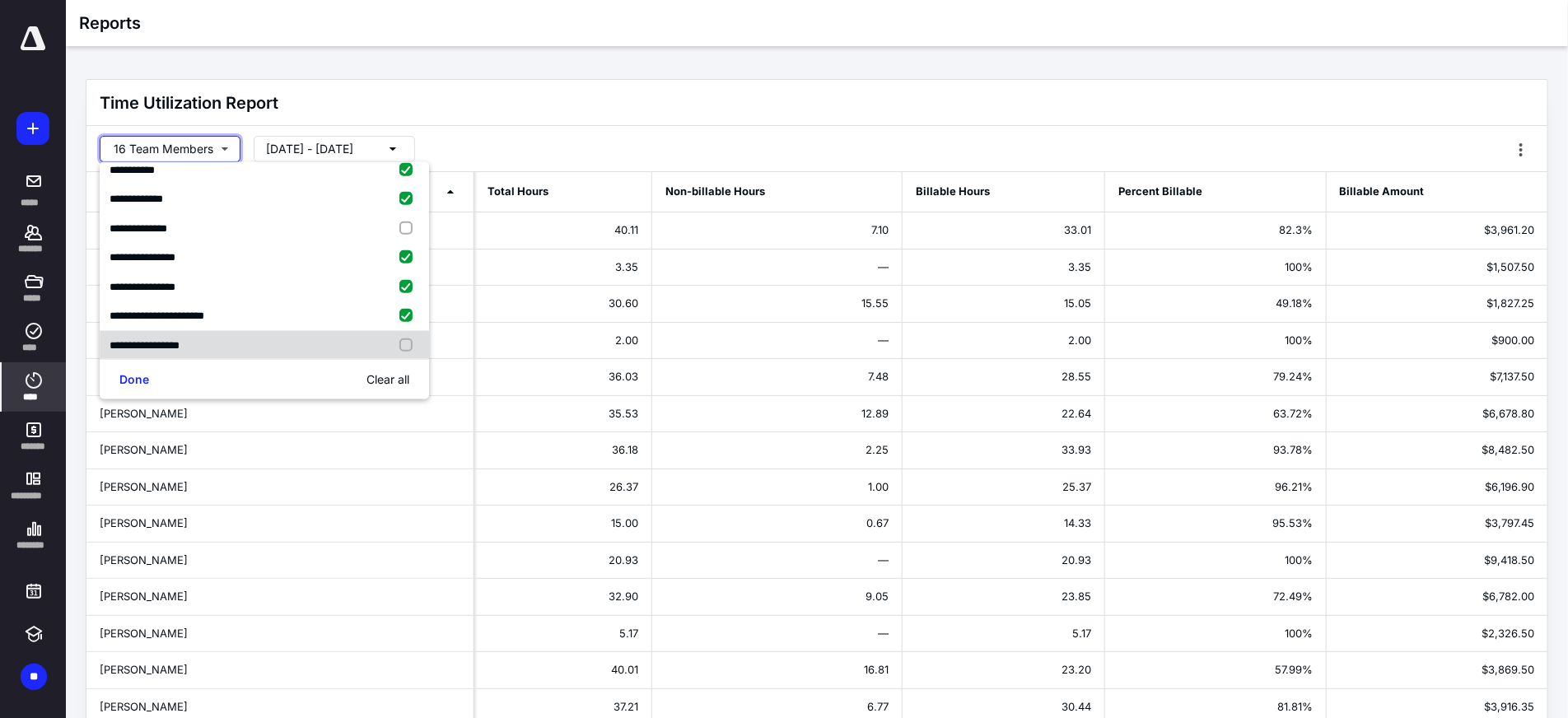 click at bounding box center (409, 345) 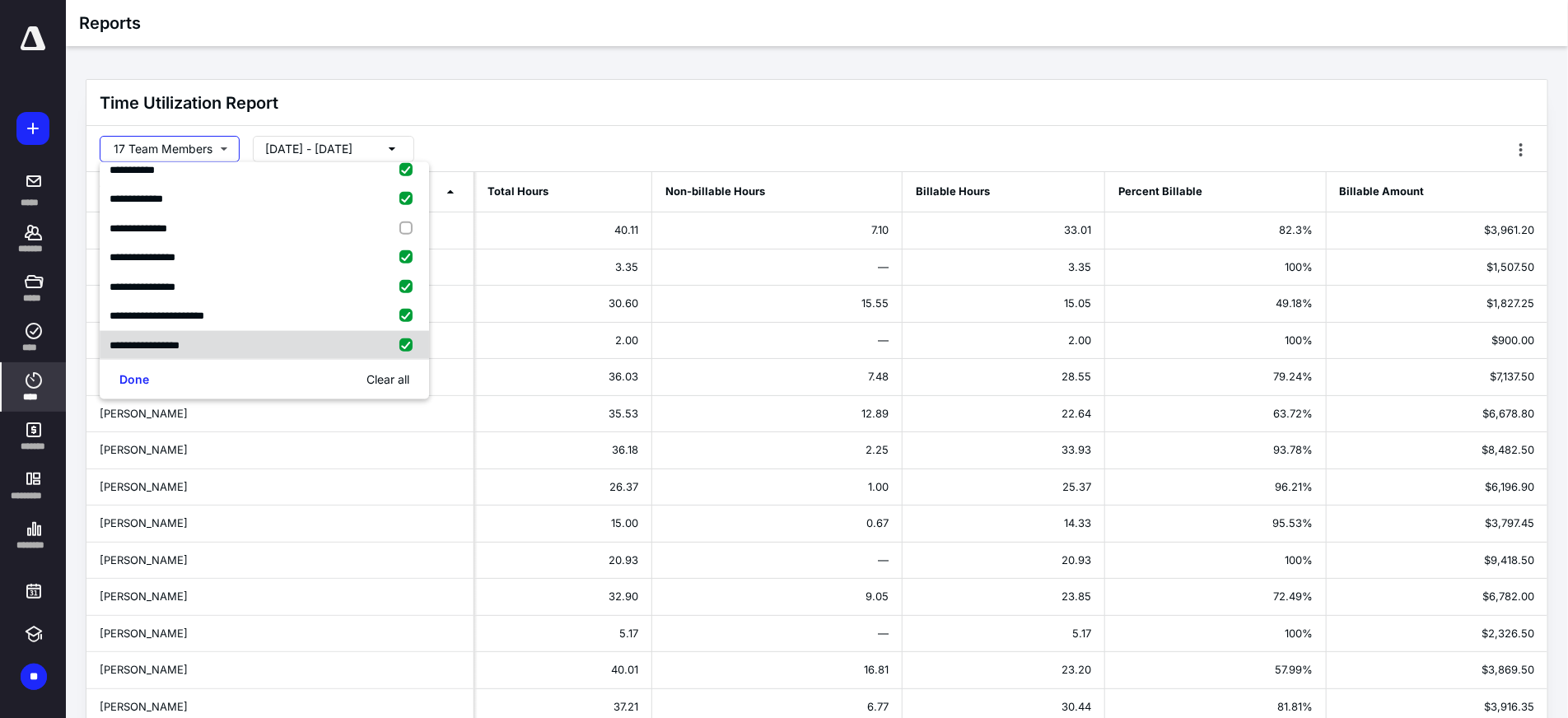 checkbox on "true" 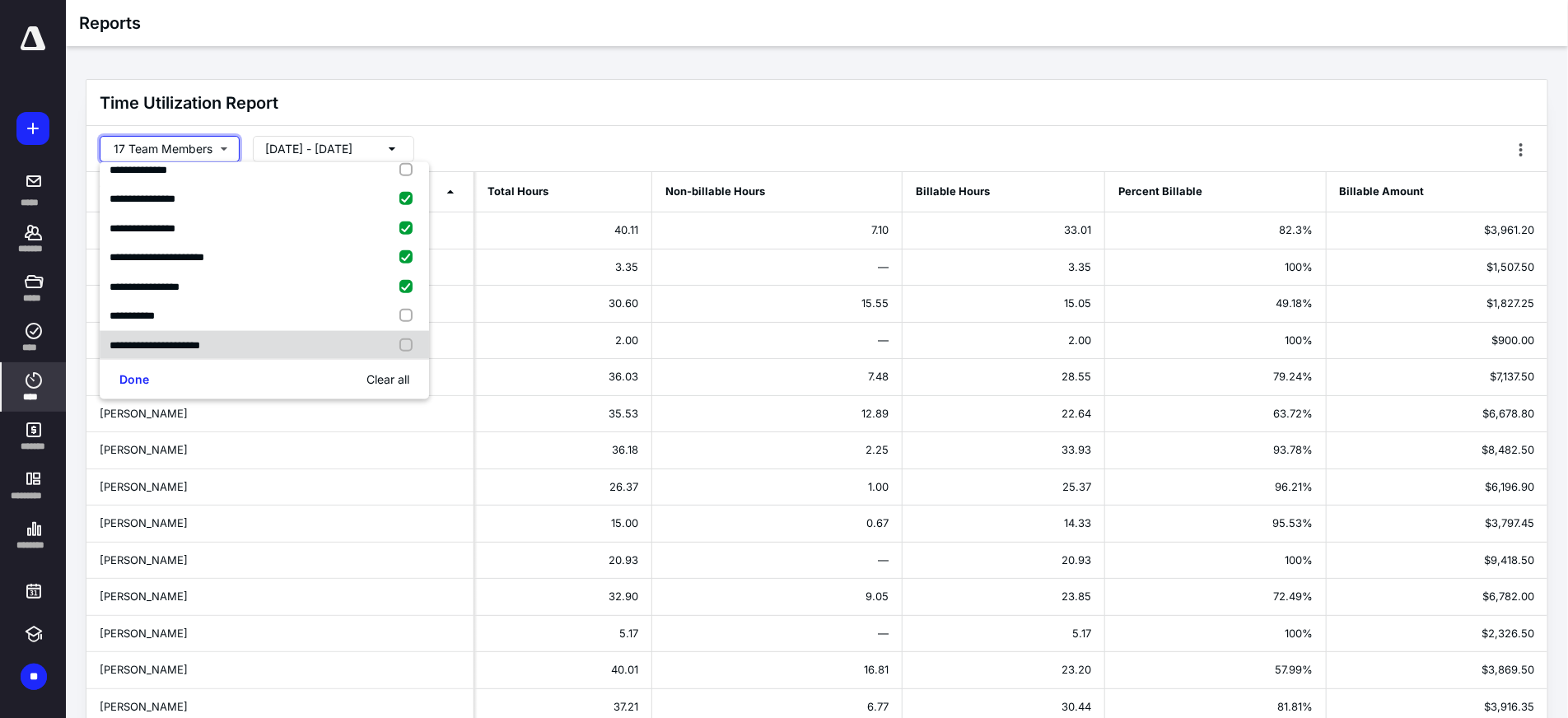 scroll, scrollTop: 774, scrollLeft: 0, axis: vertical 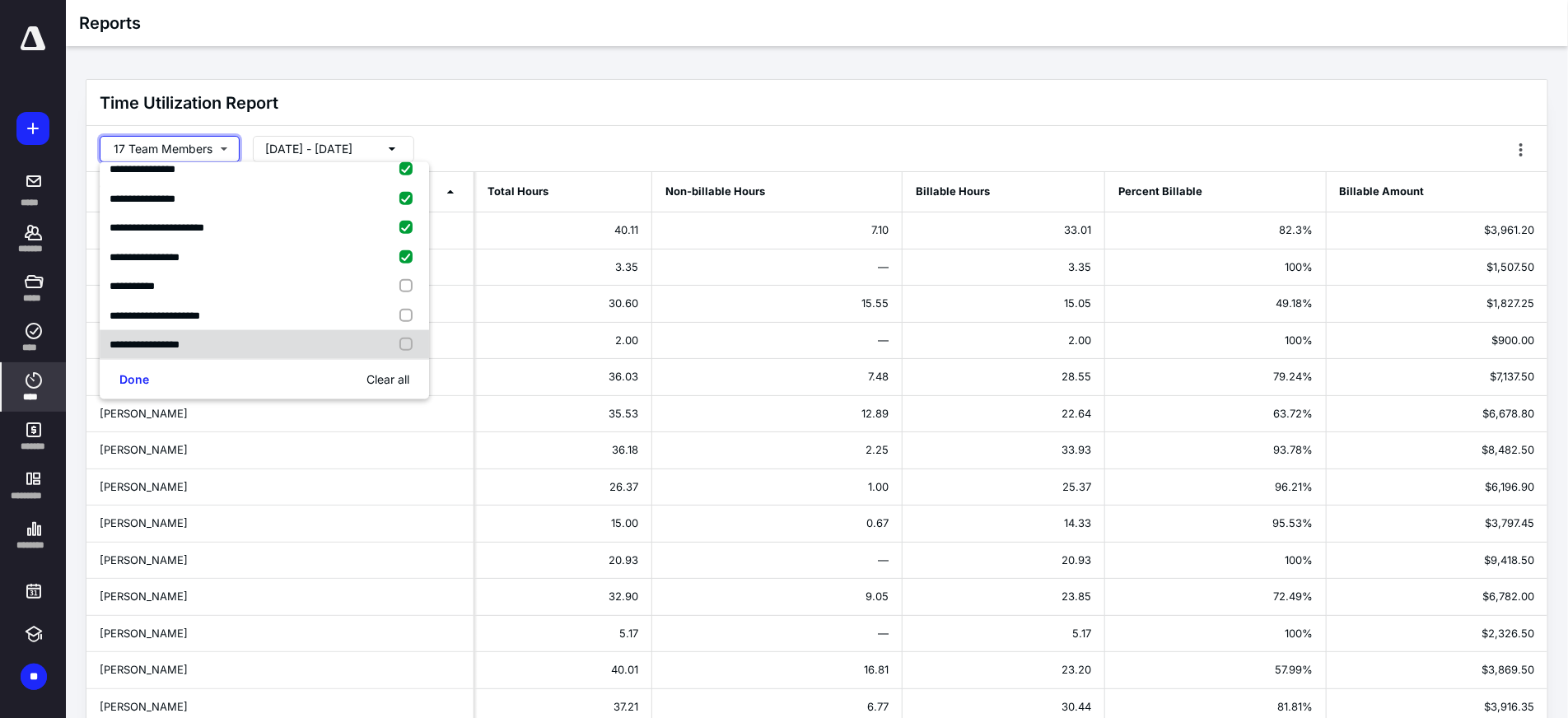 click at bounding box center (409, 345) 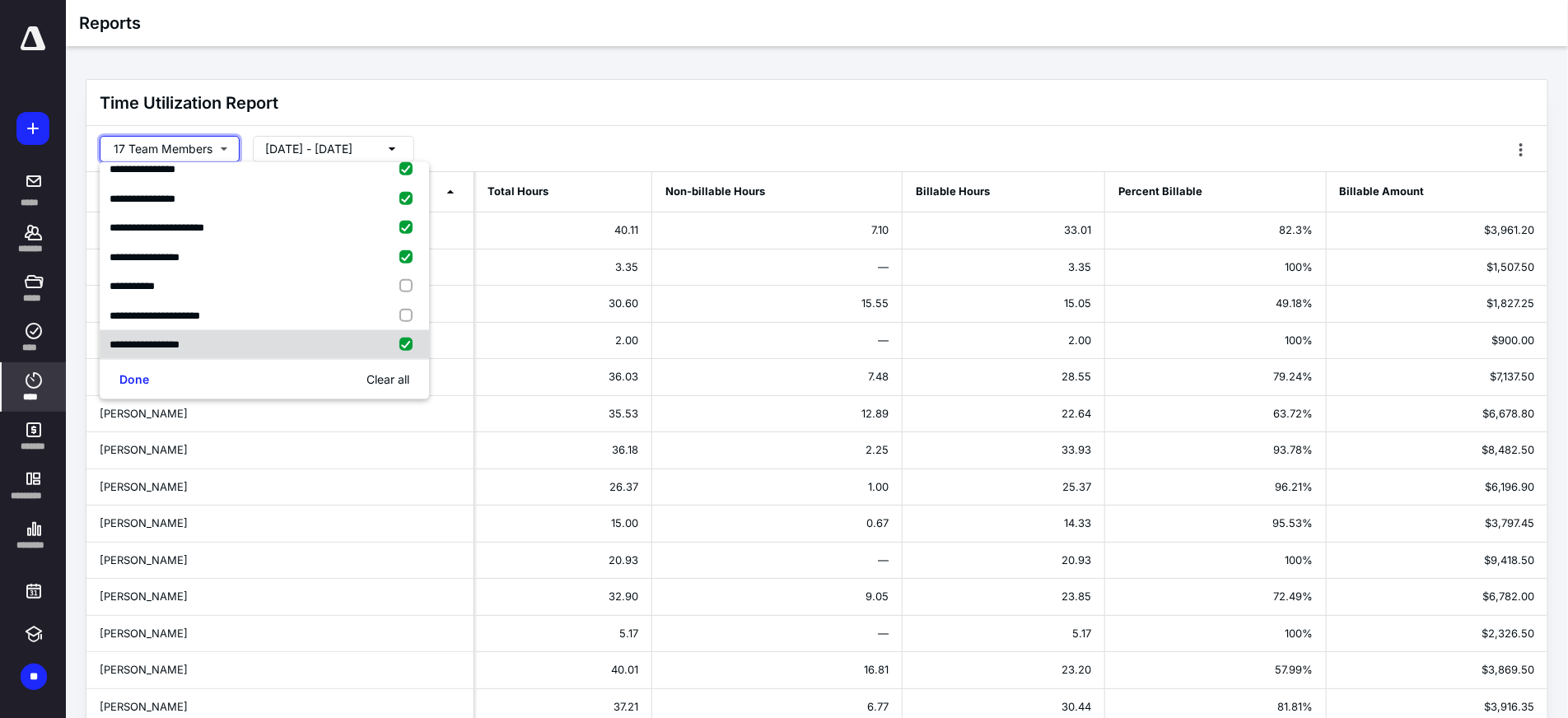 checkbox on "true" 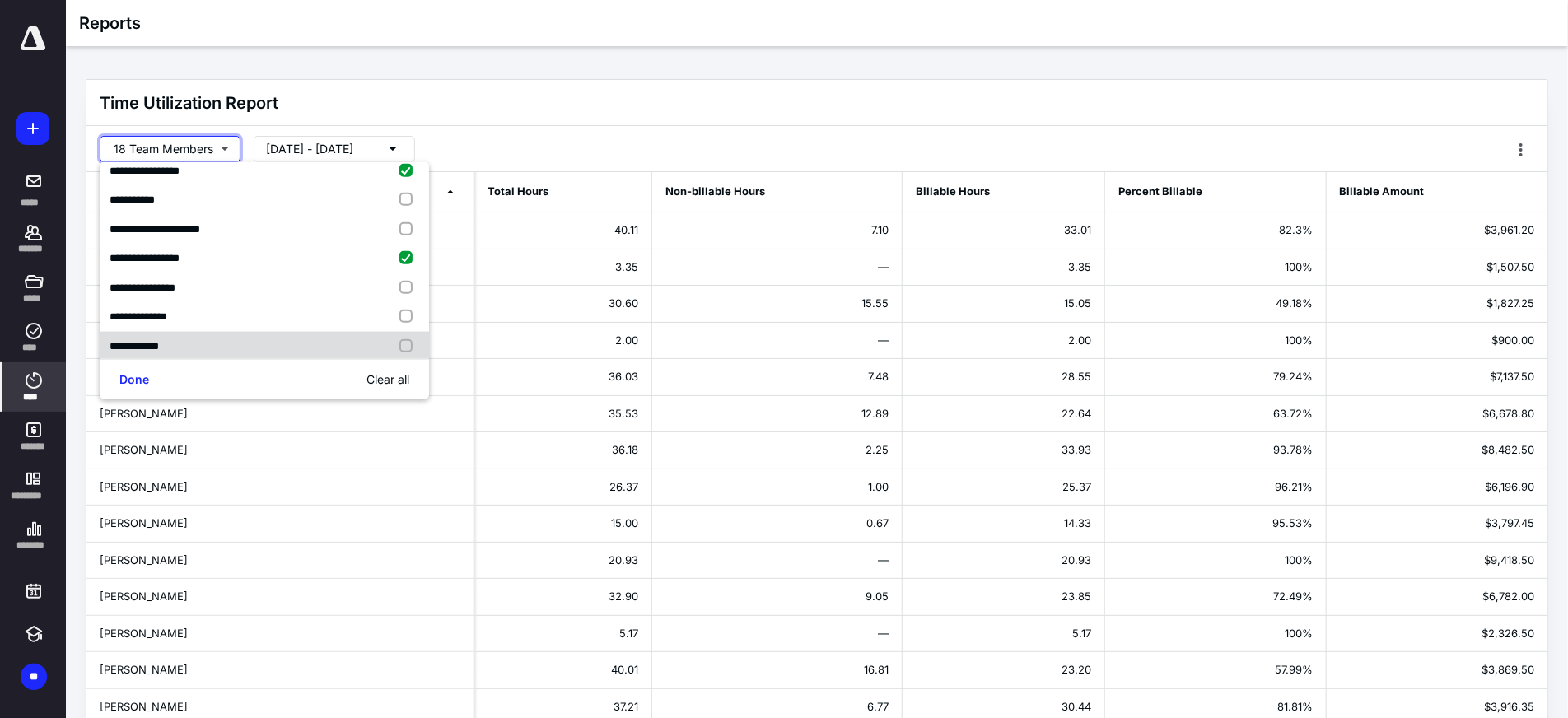 scroll, scrollTop: 890, scrollLeft: 0, axis: vertical 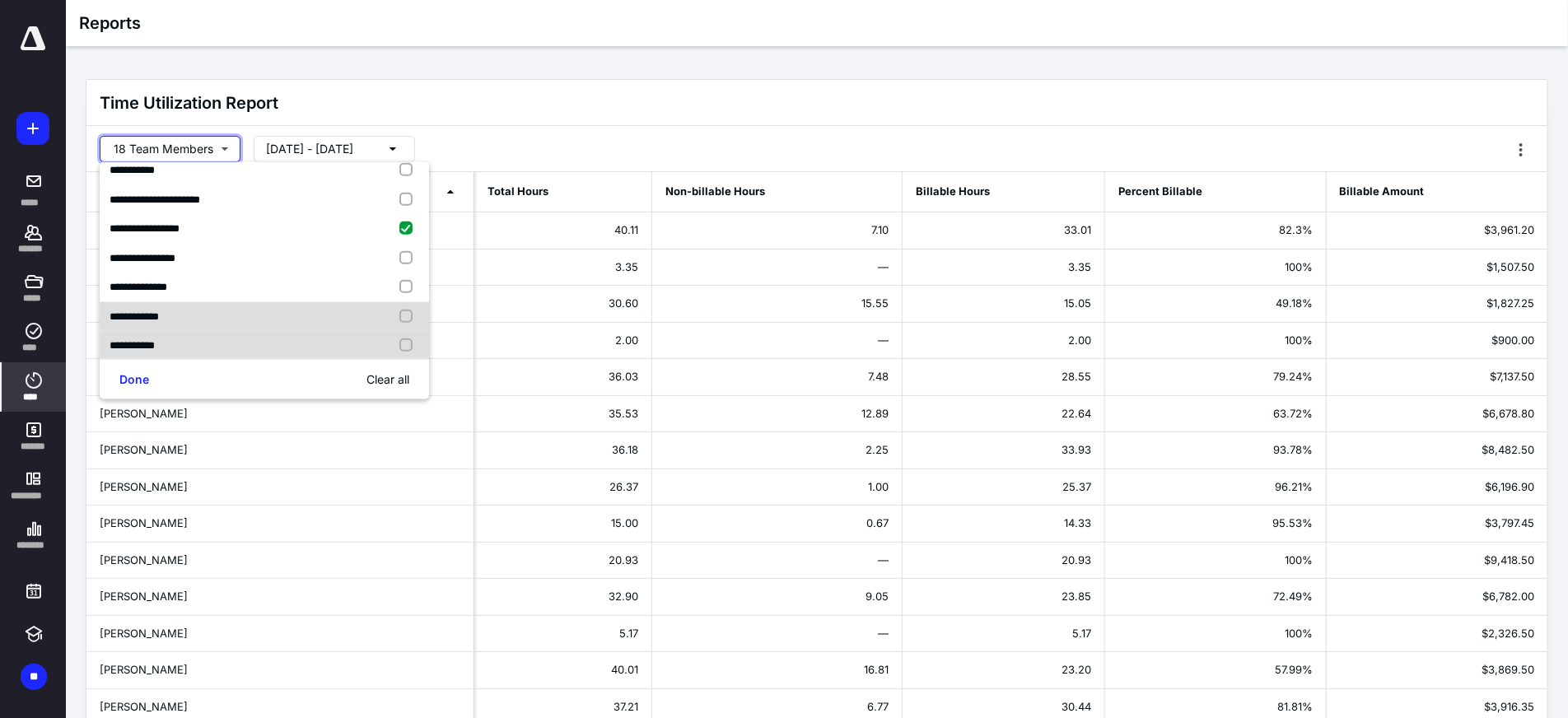 click at bounding box center [409, 346] 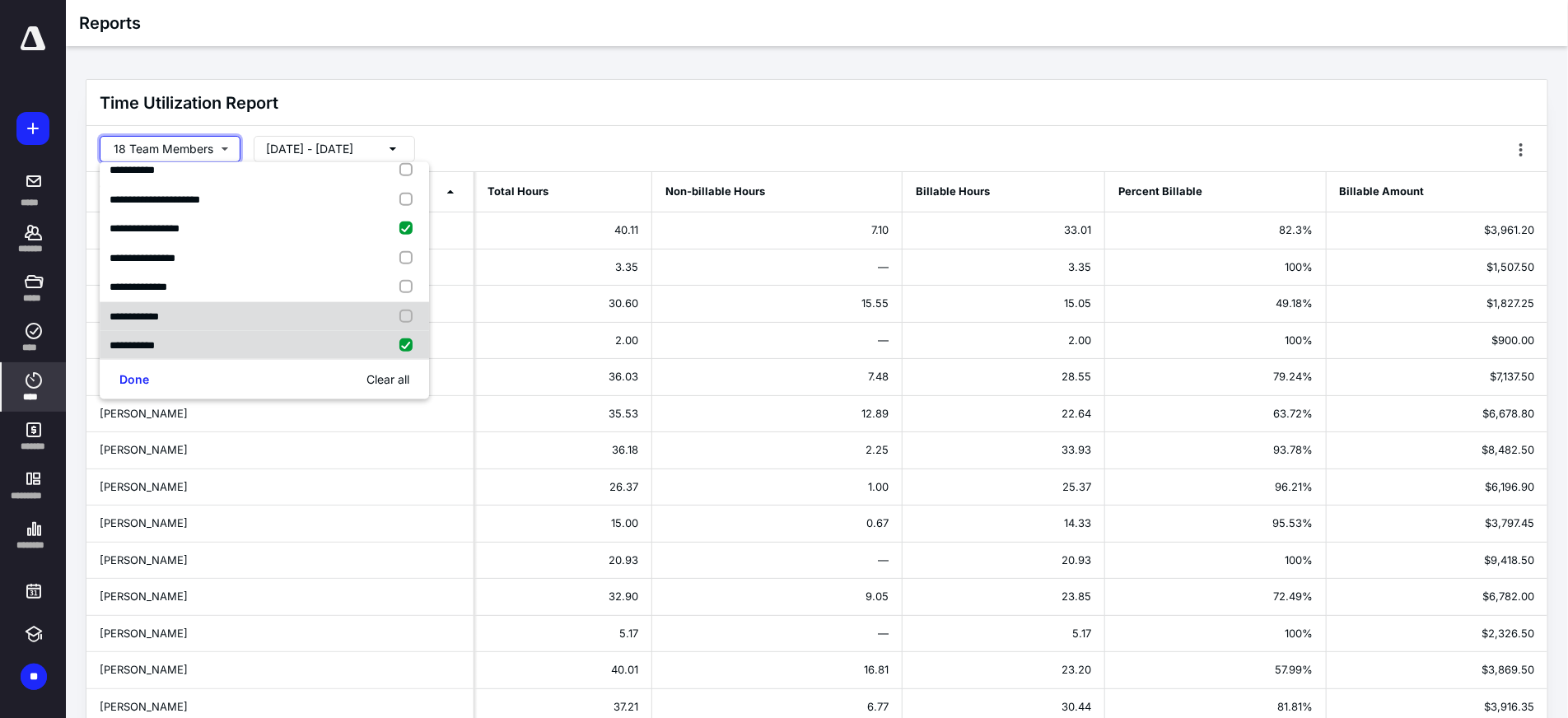checkbox on "true" 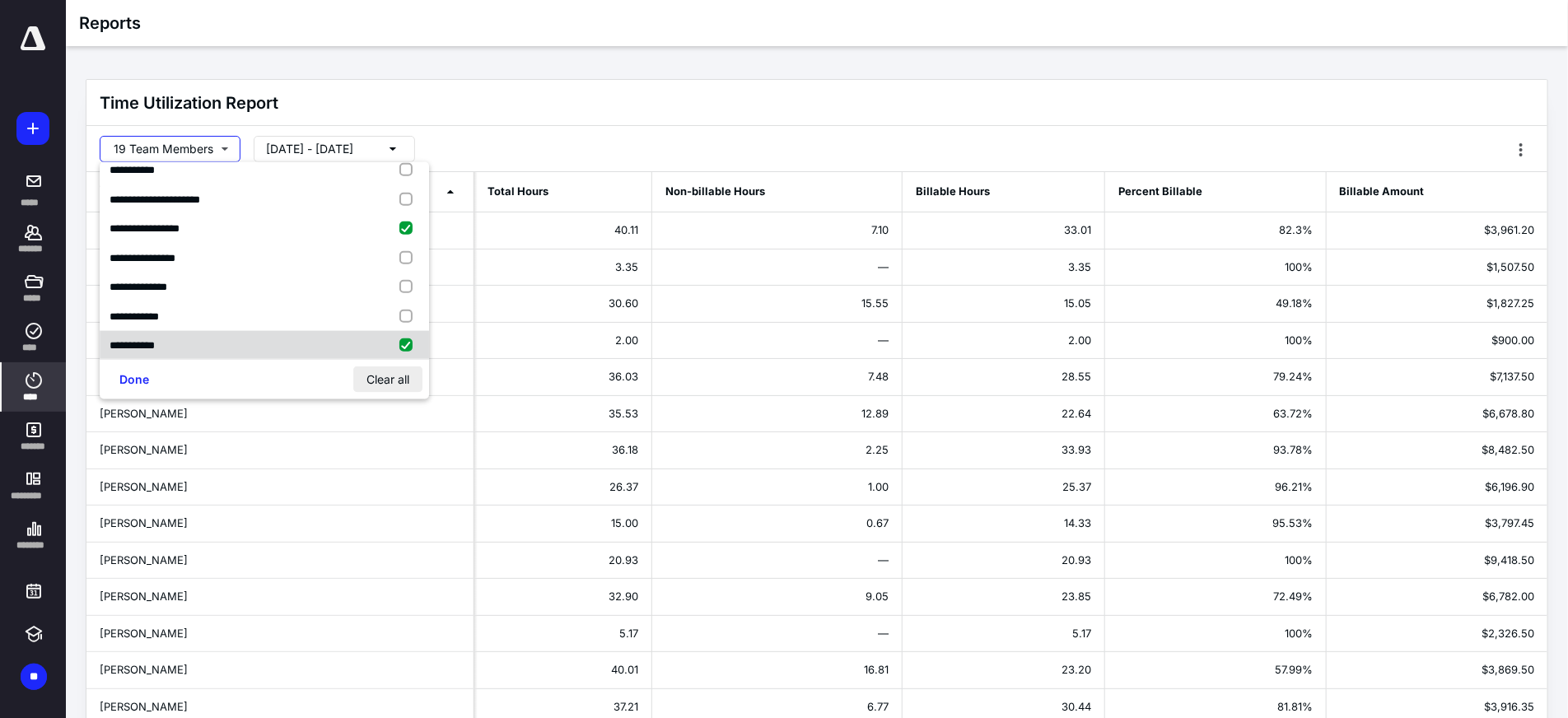 scroll, scrollTop: 919, scrollLeft: 0, axis: vertical 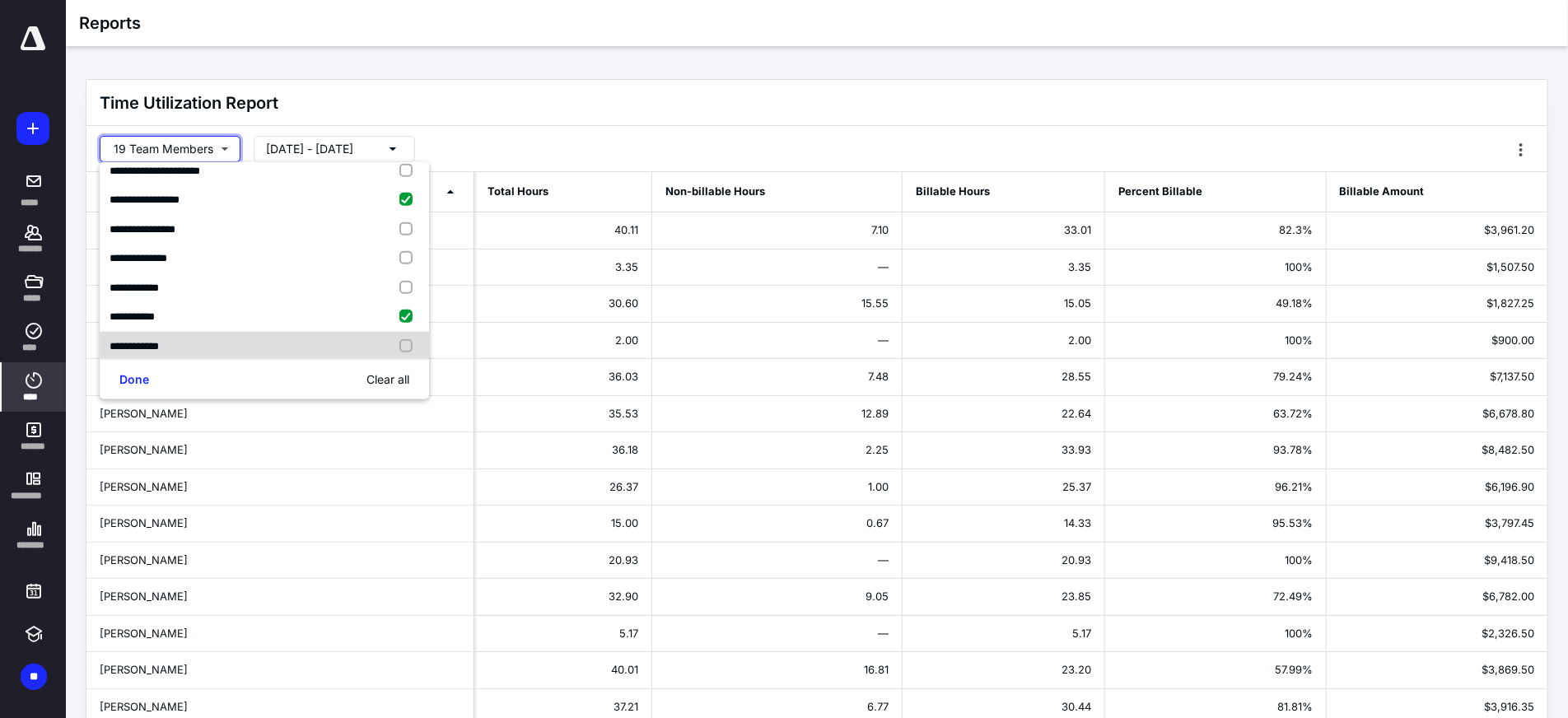 click at bounding box center [409, 346] 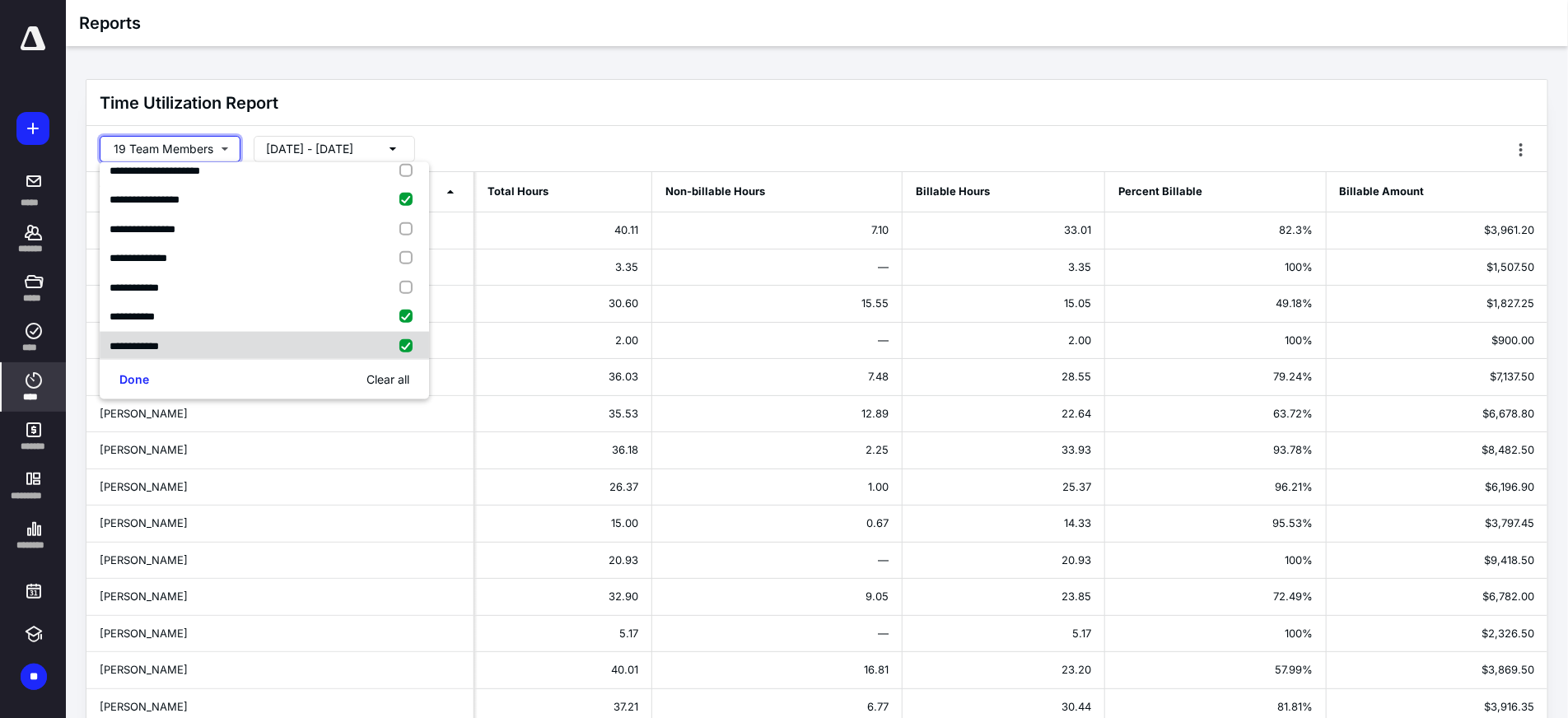 checkbox on "true" 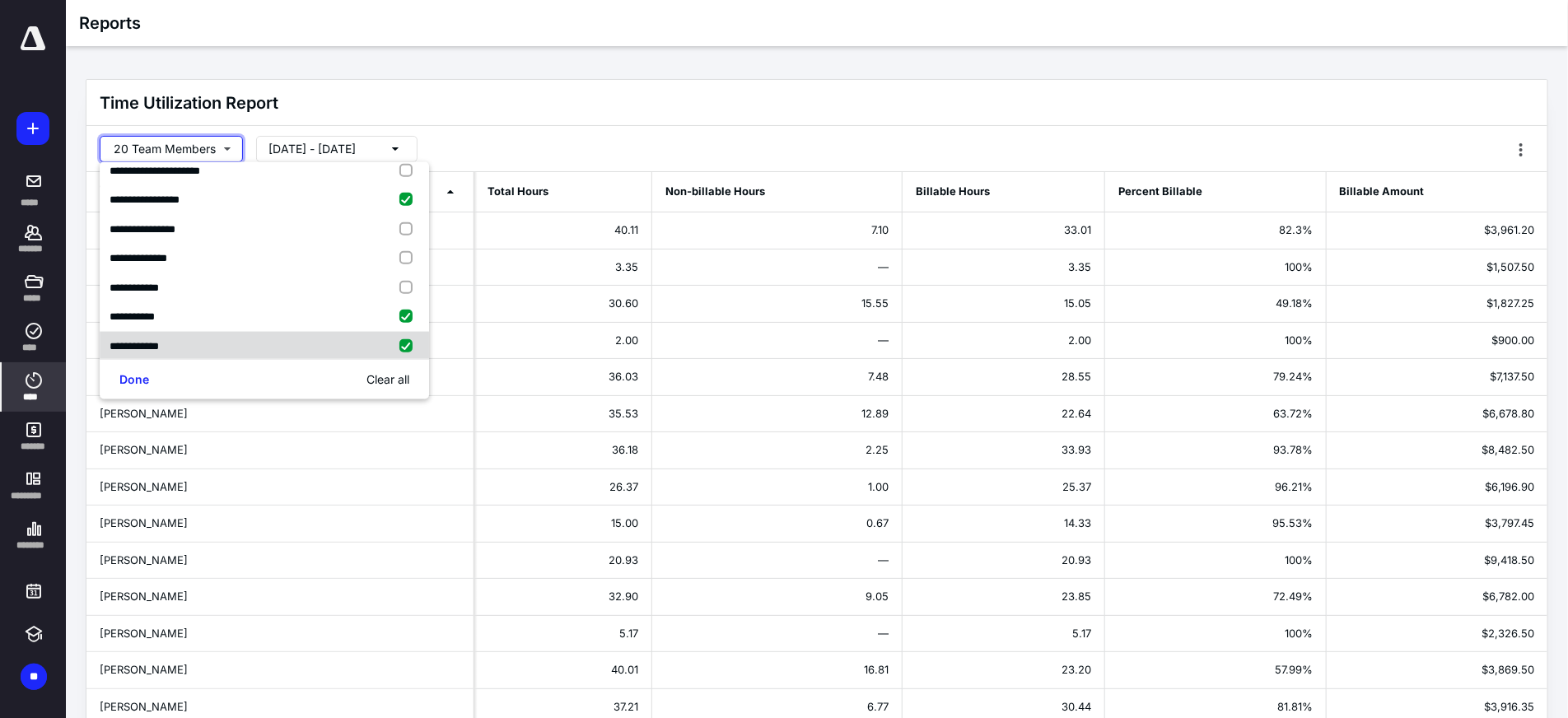 scroll, scrollTop: 949, scrollLeft: 0, axis: vertical 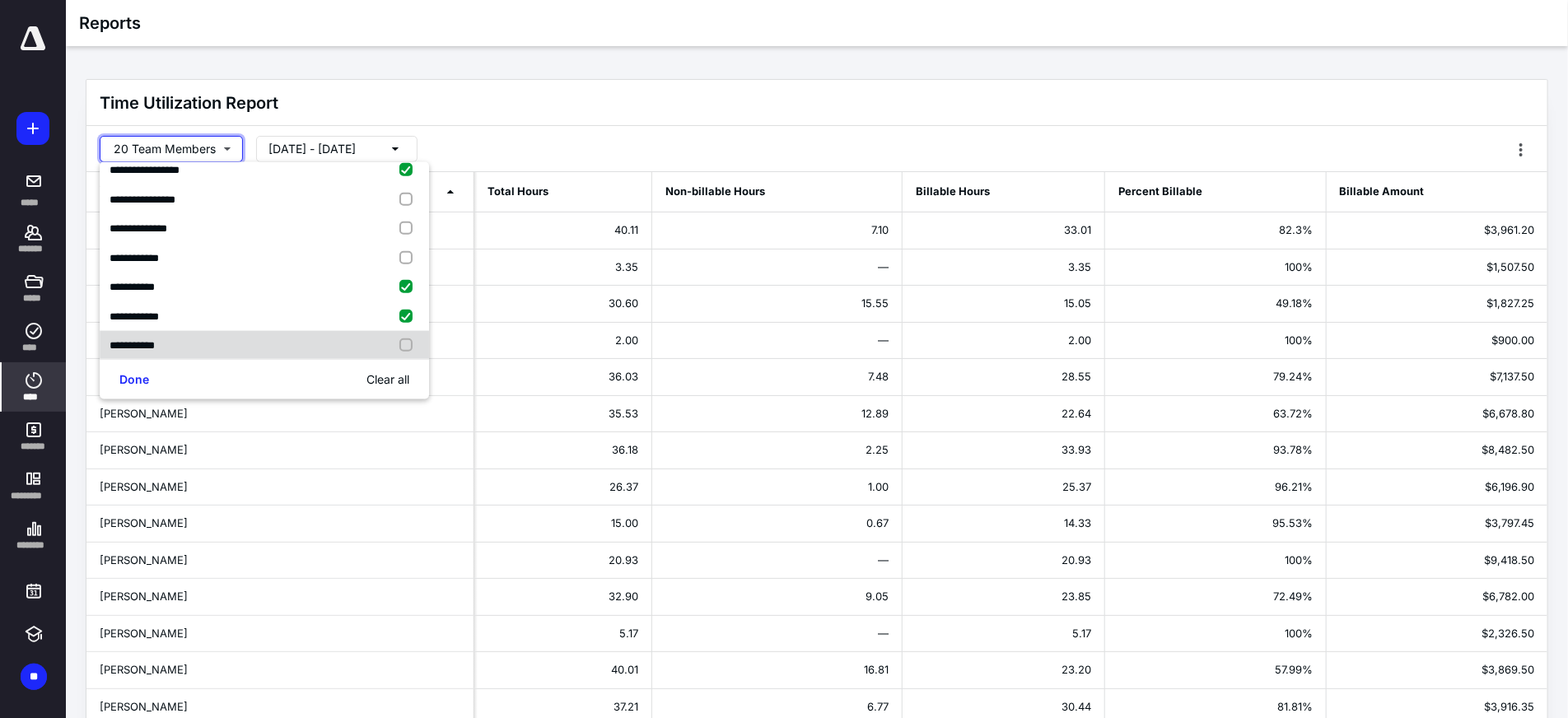click at bounding box center (409, 346) 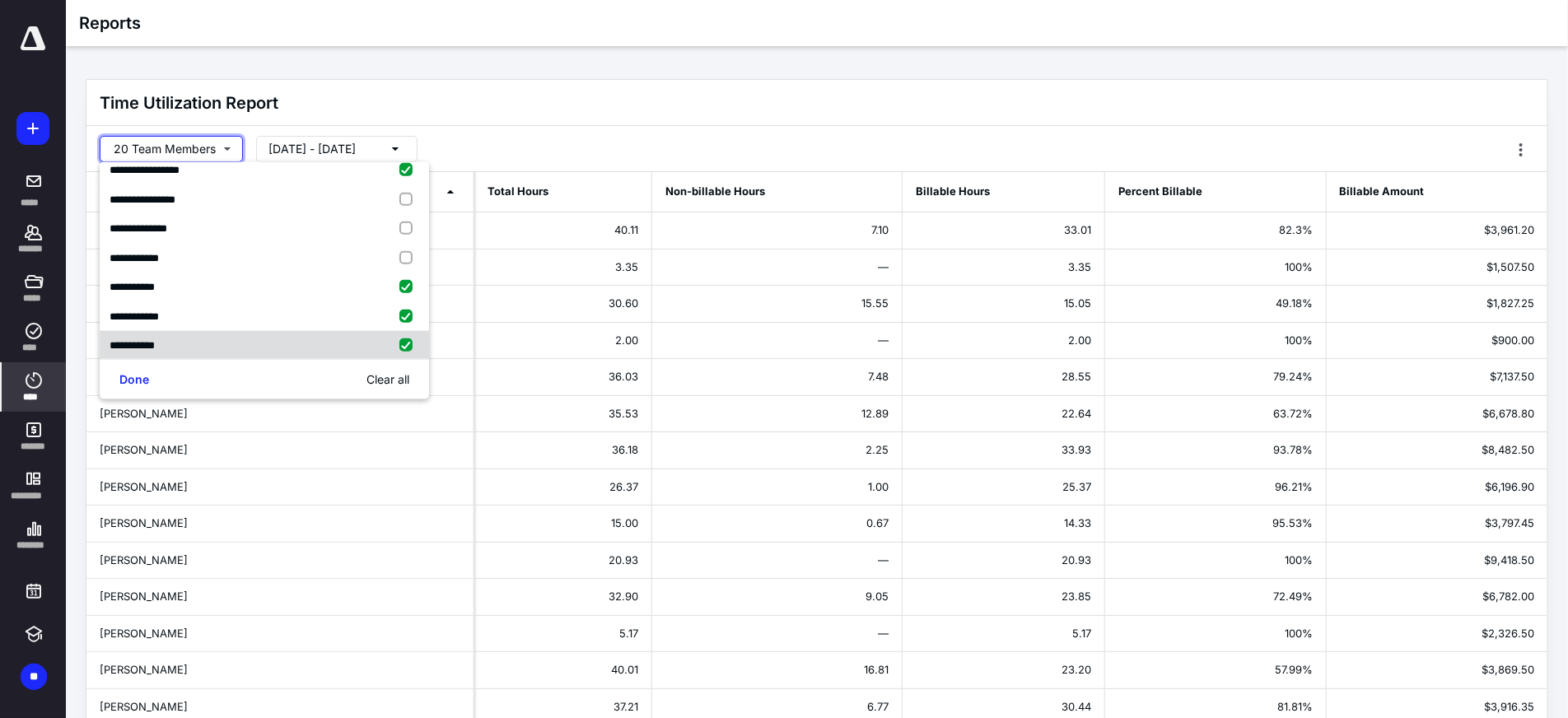 checkbox on "true" 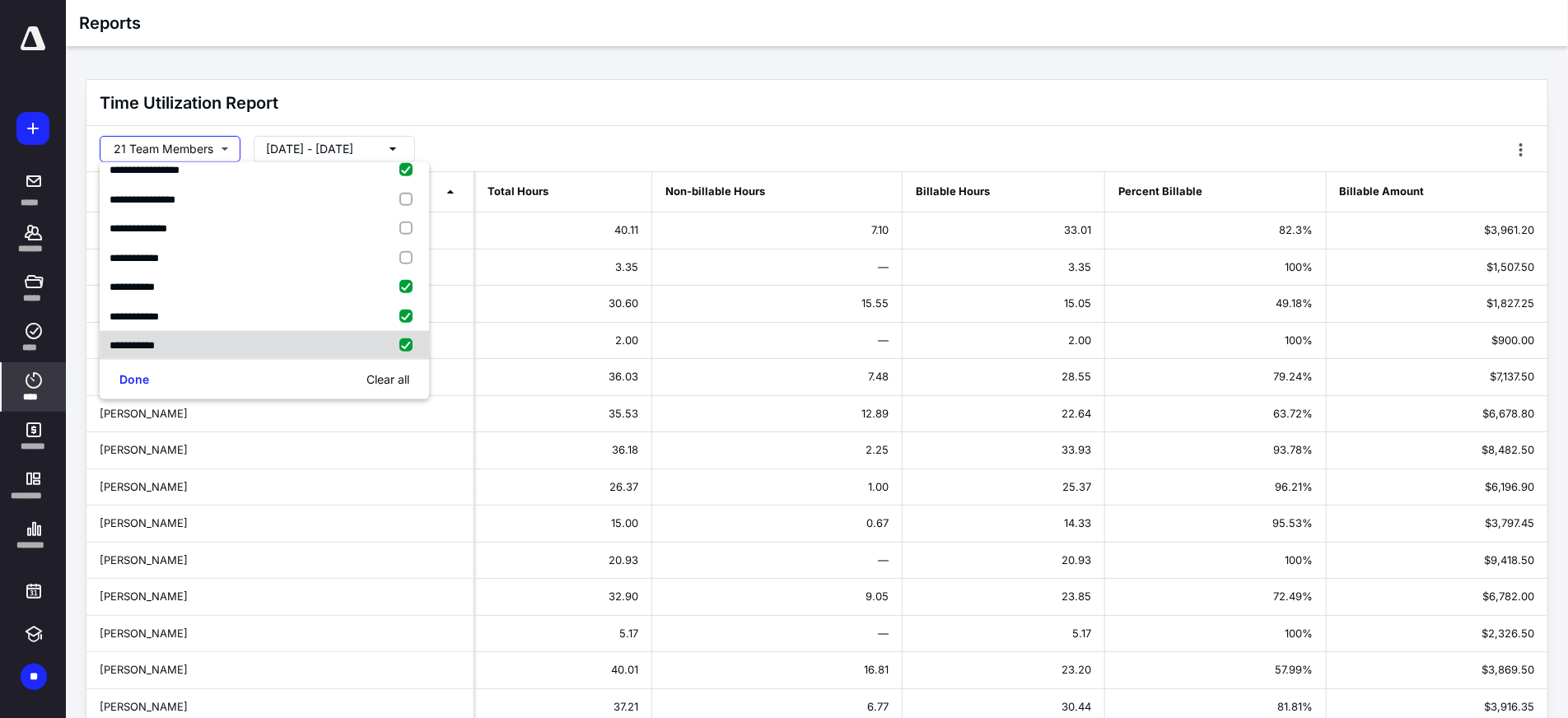 scroll, scrollTop: 977, scrollLeft: 0, axis: vertical 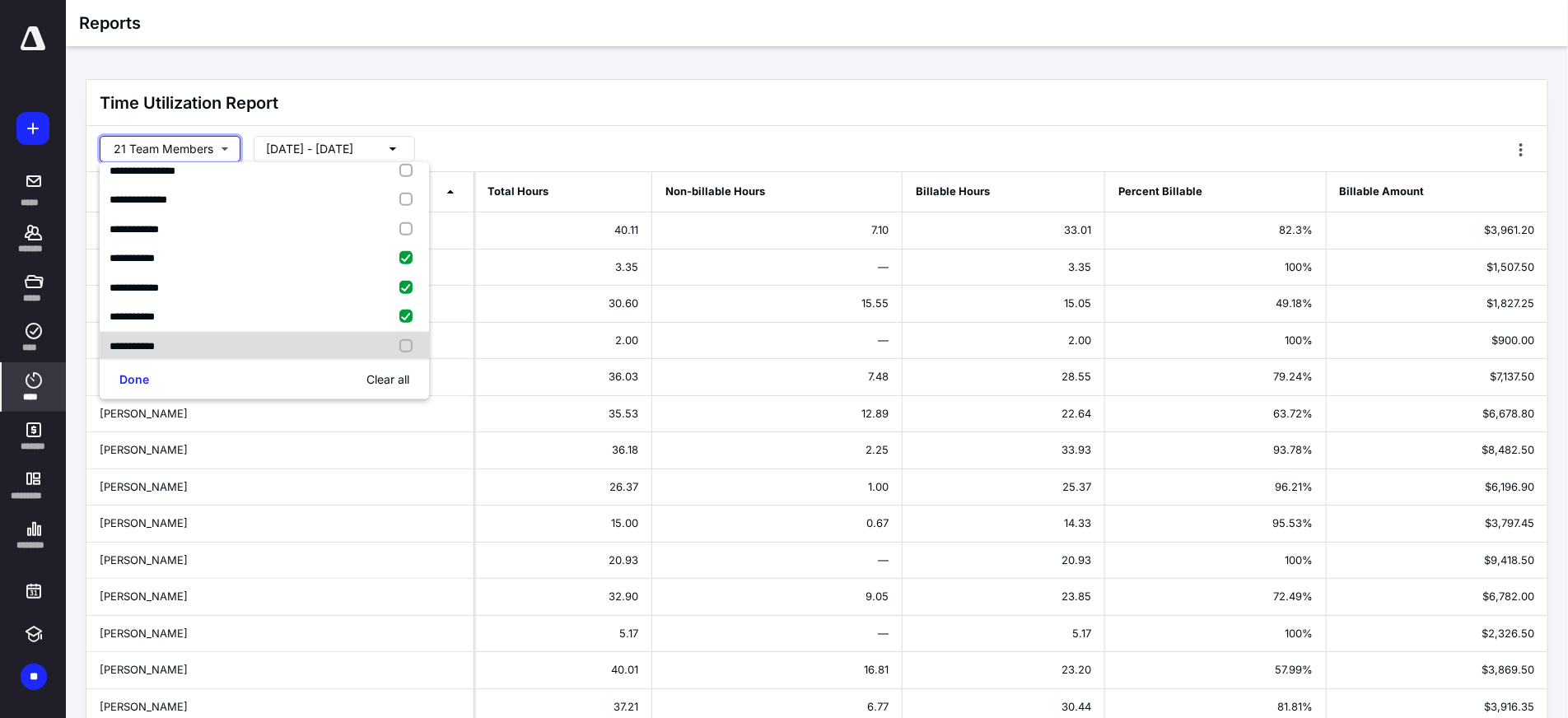 click at bounding box center (409, 346) 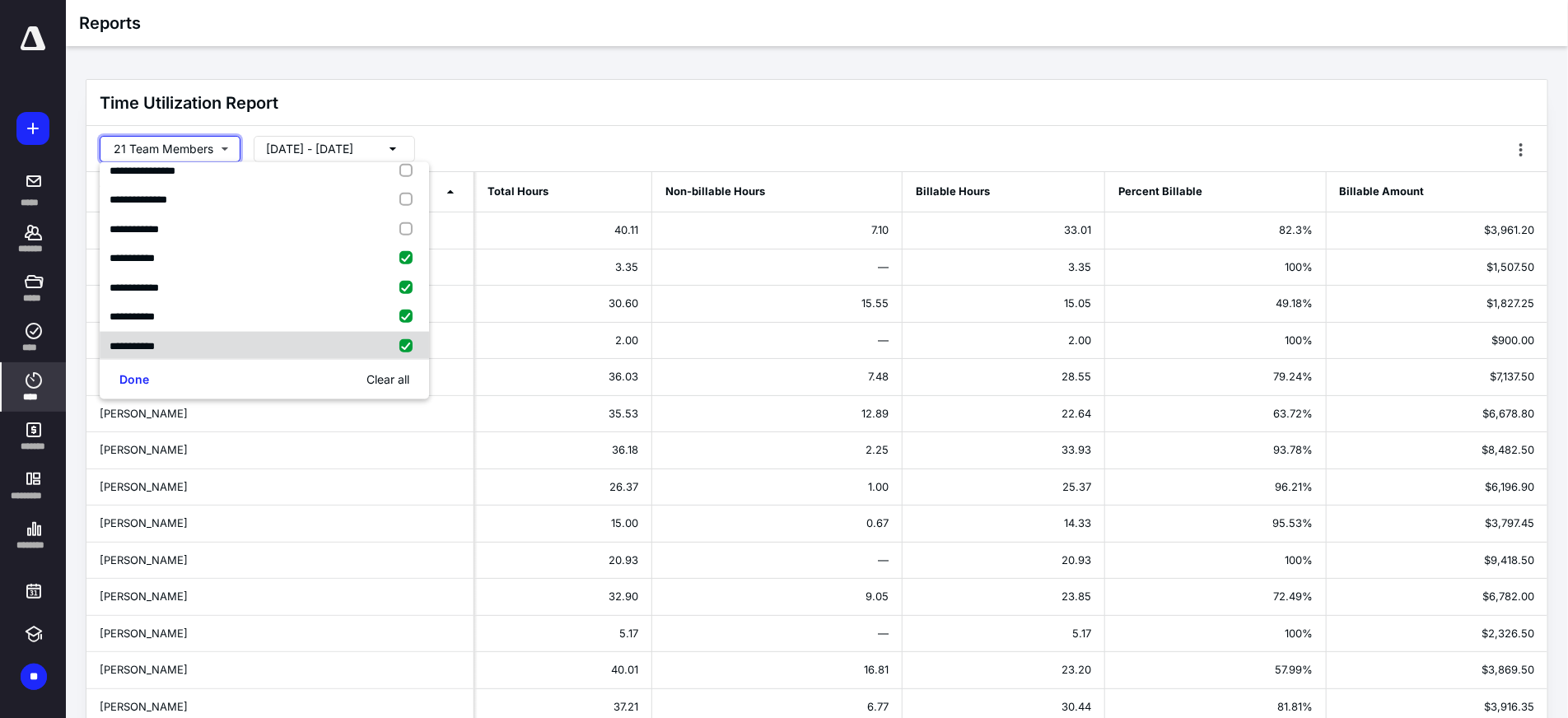 checkbox on "true" 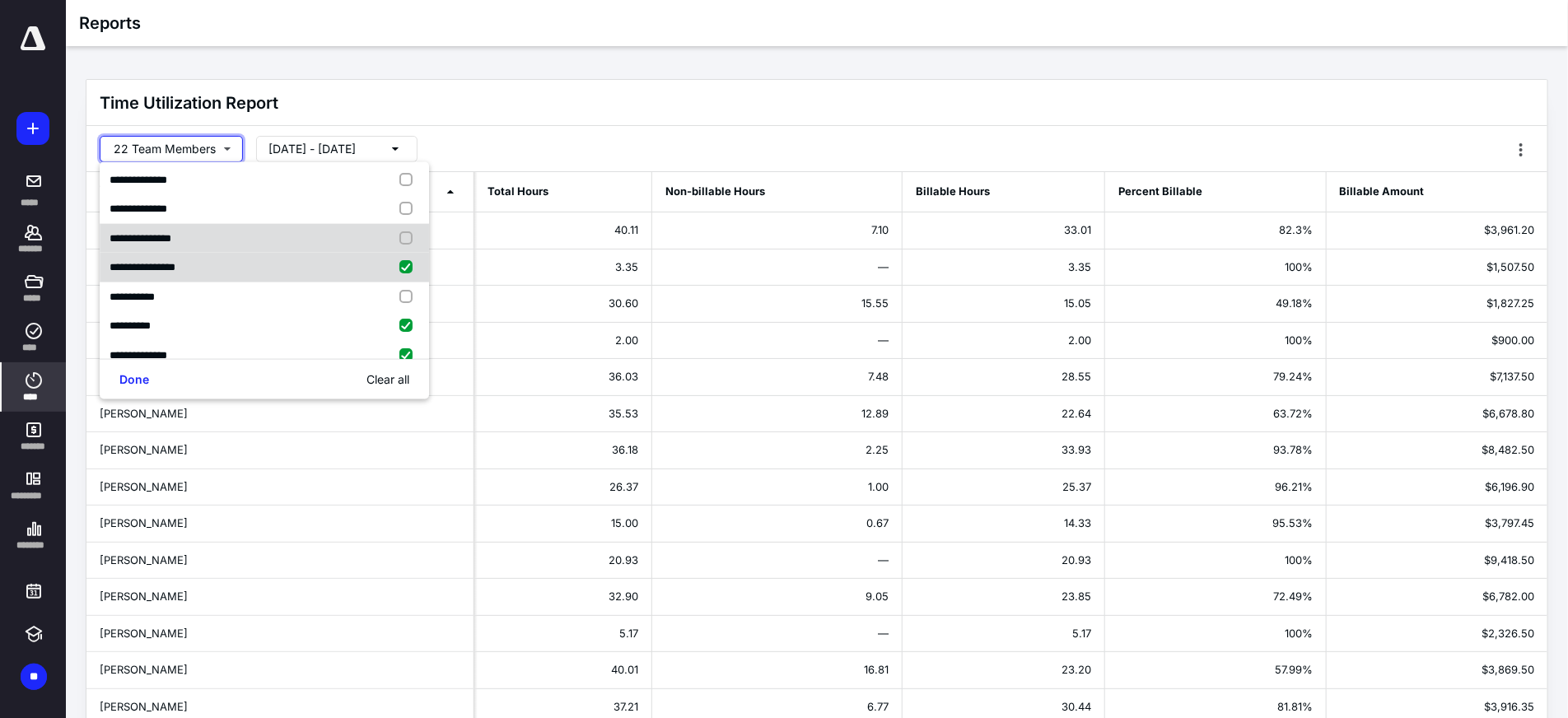 scroll, scrollTop: 0, scrollLeft: 0, axis: both 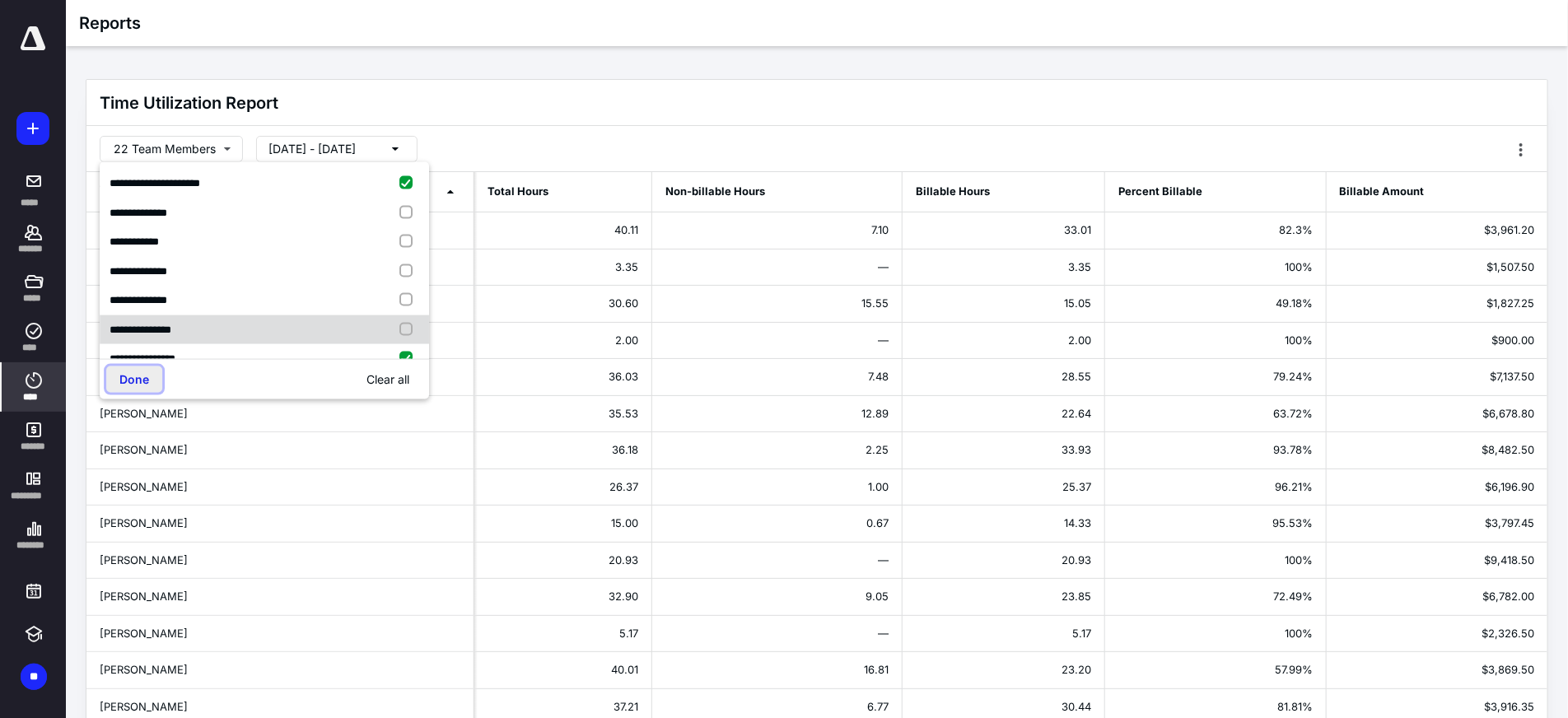 click on "Done" at bounding box center [134, 380] 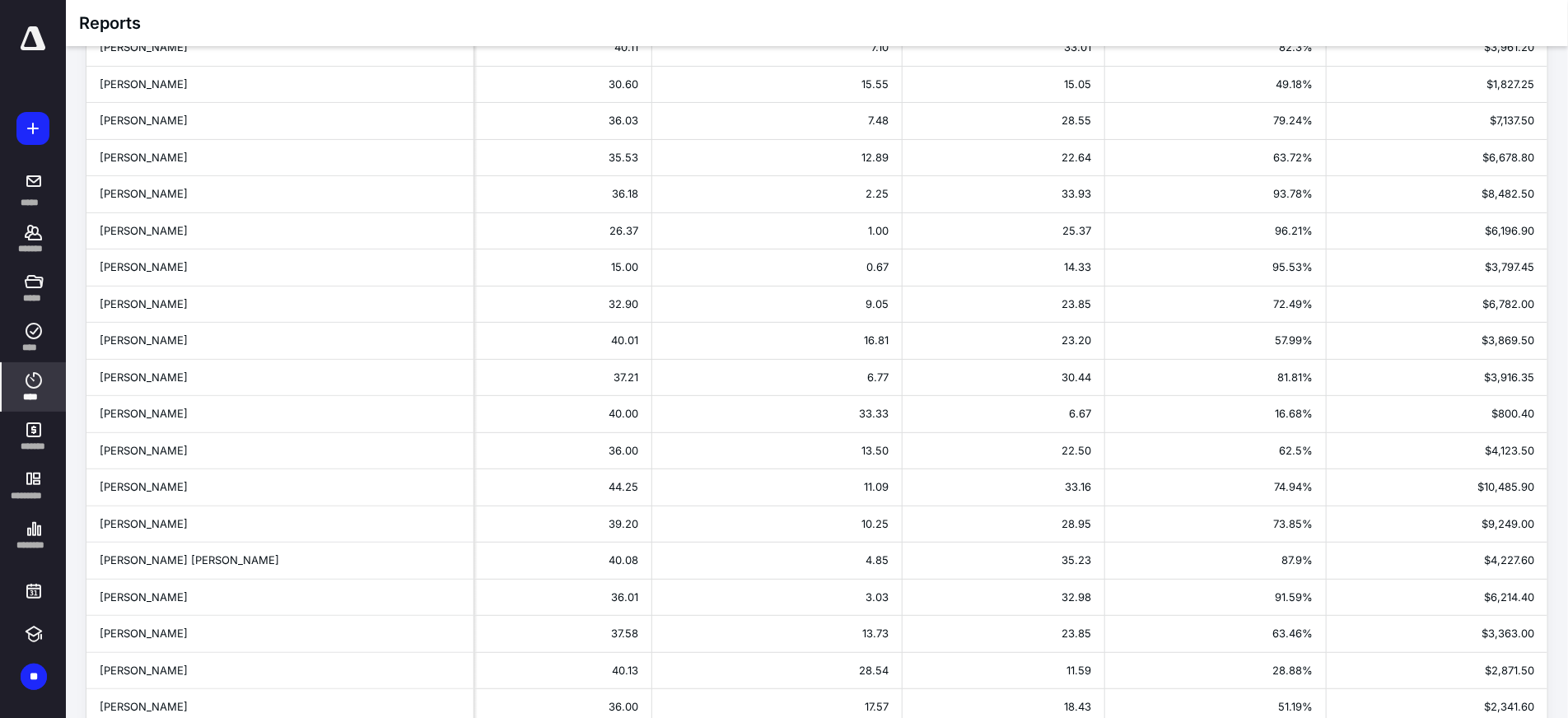 scroll, scrollTop: 0, scrollLeft: 0, axis: both 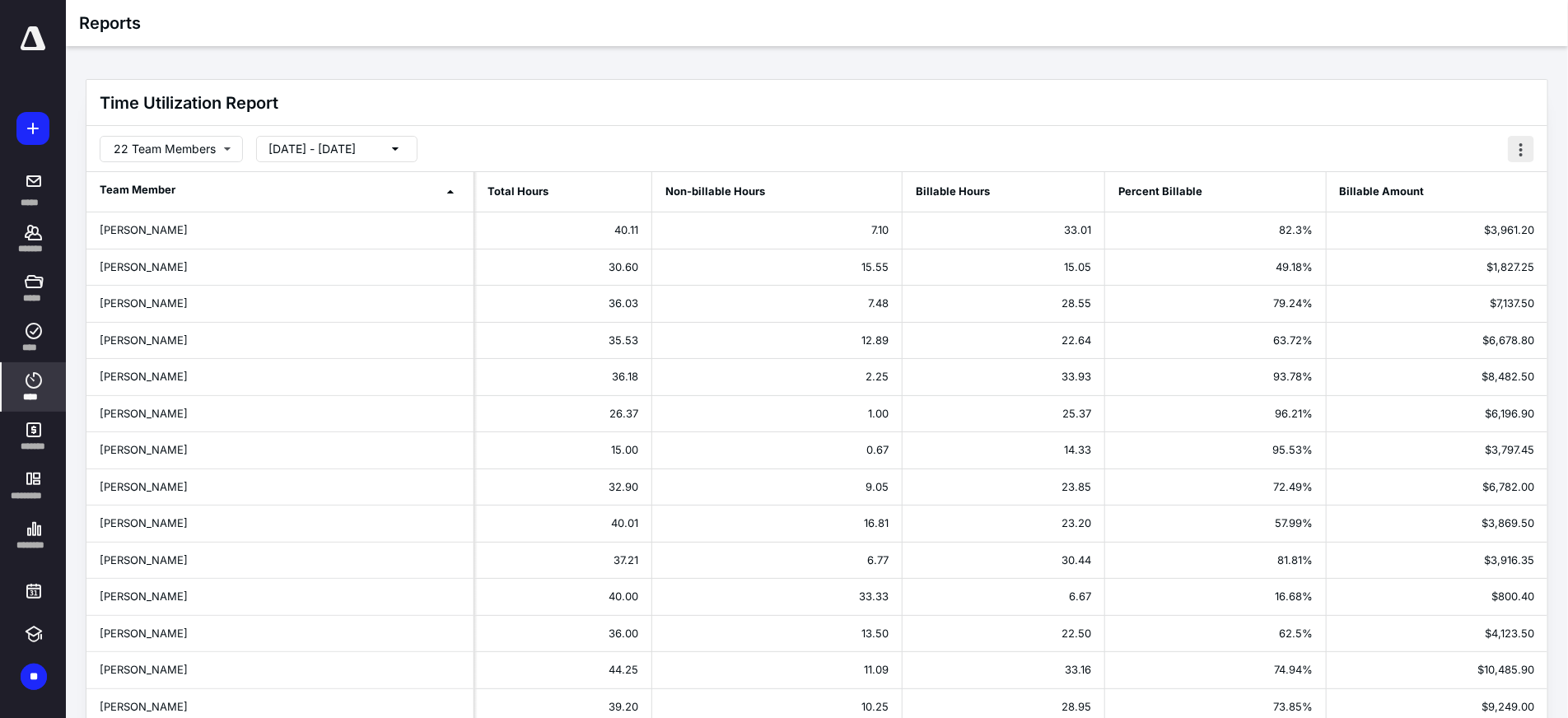 click at bounding box center [1521, 149] 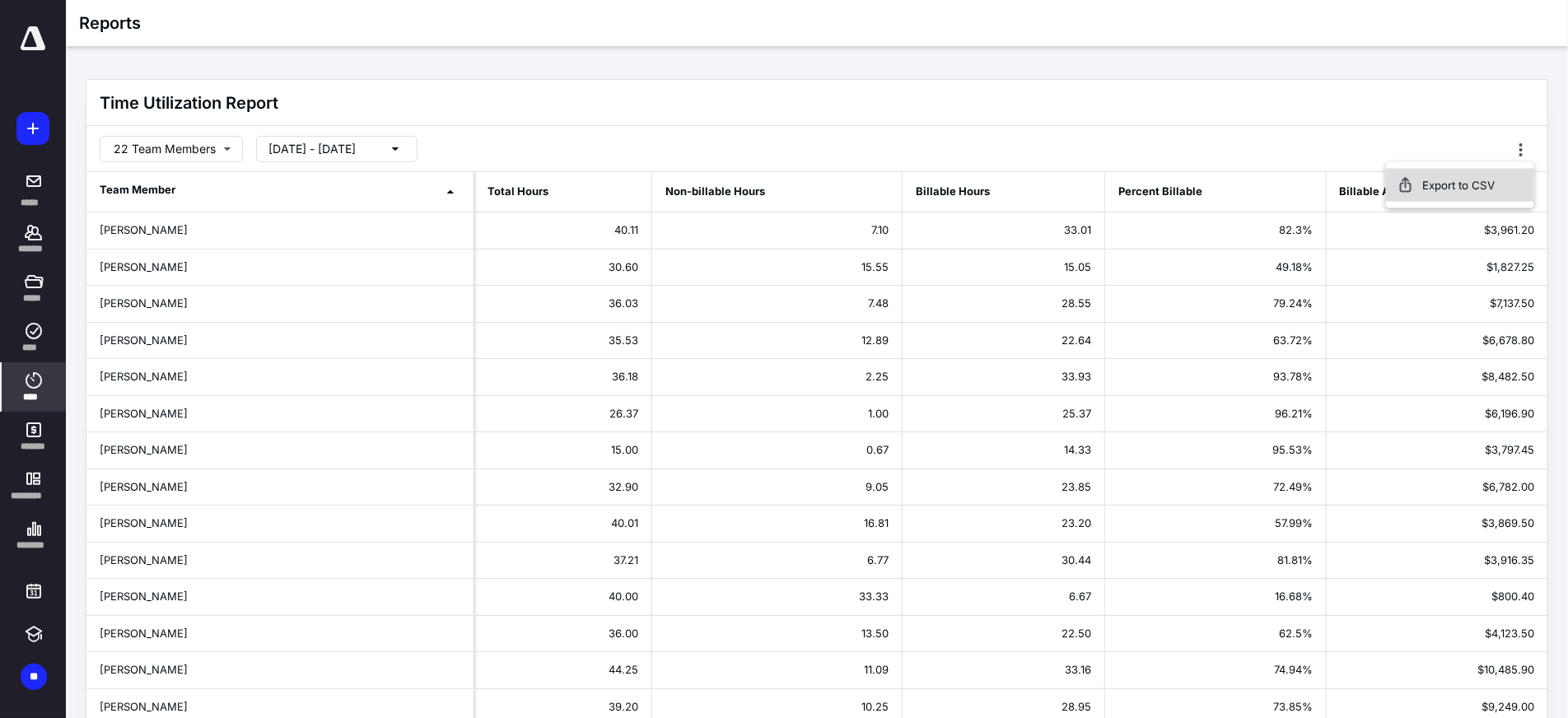 click on "Export to CSV" at bounding box center (1460, 185) 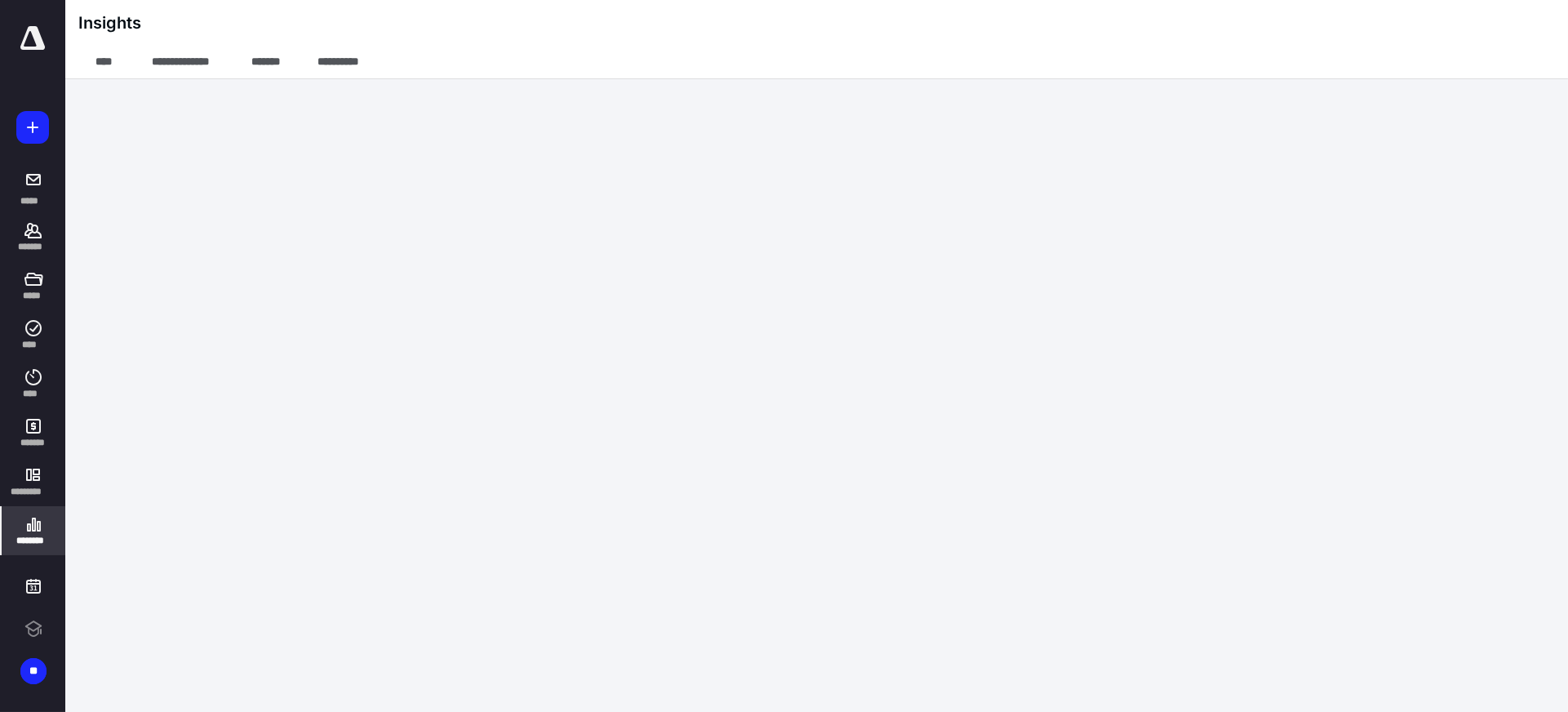 scroll, scrollTop: 0, scrollLeft: 0, axis: both 